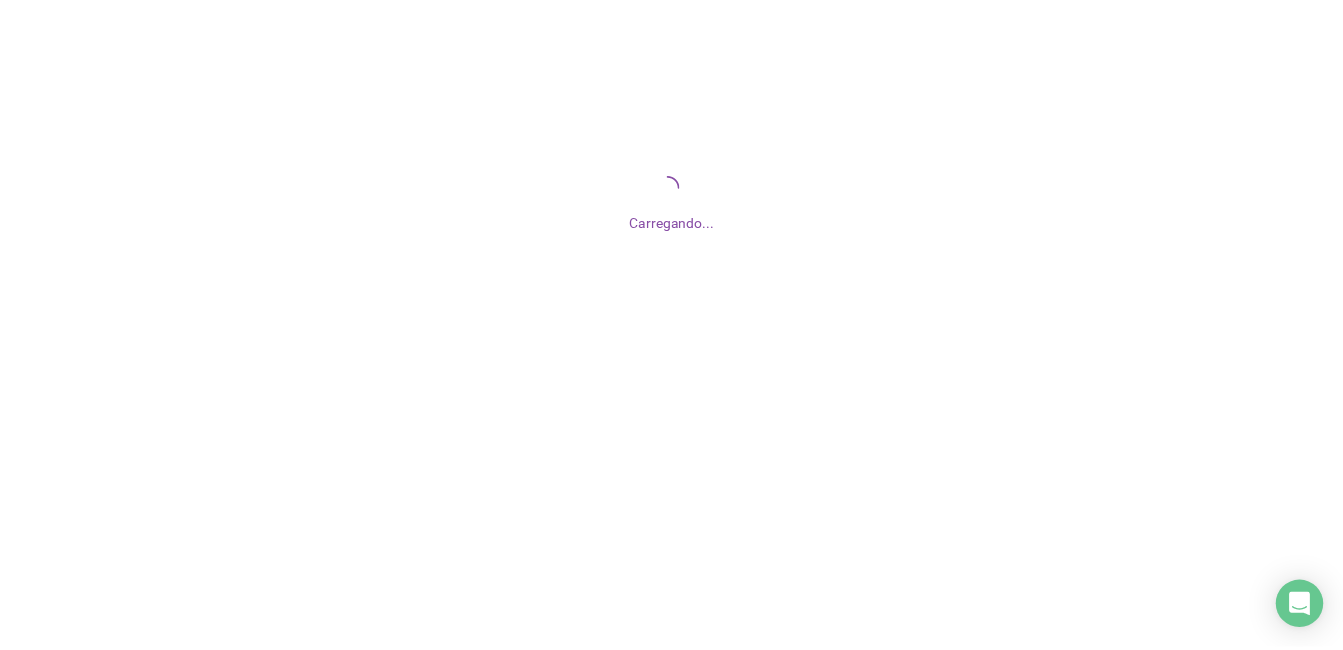 scroll, scrollTop: 0, scrollLeft: 0, axis: both 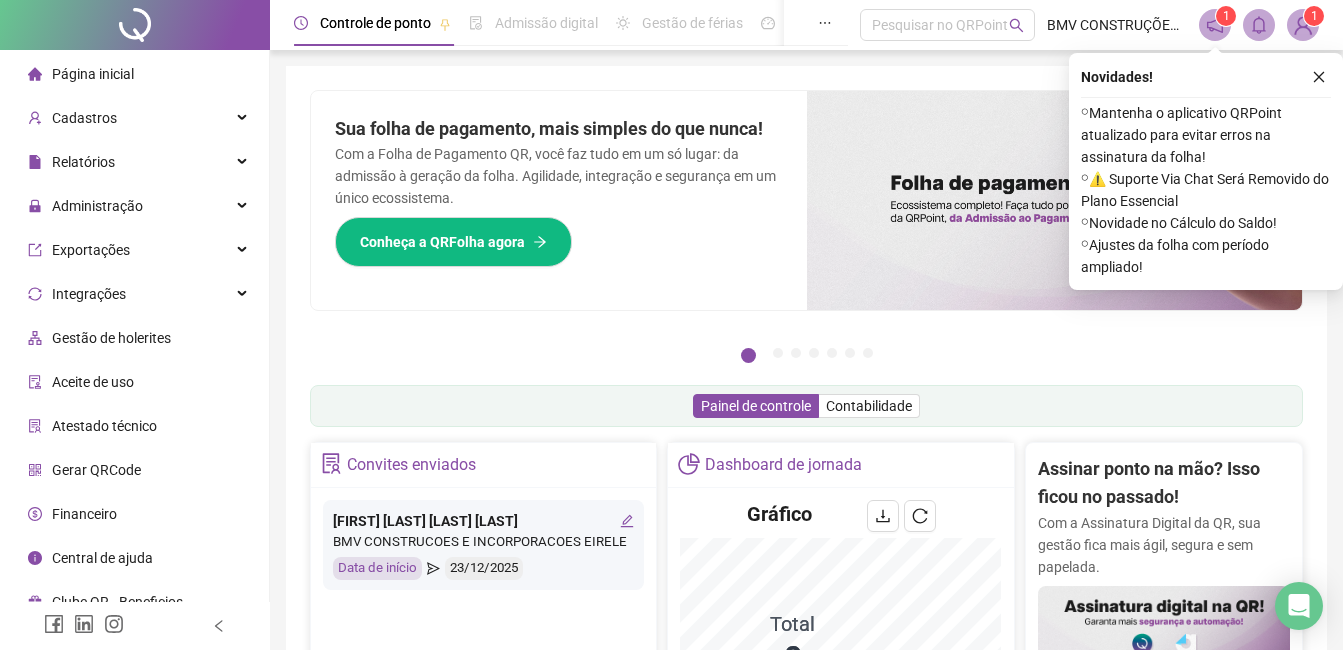 drag, startPoint x: 1314, startPoint y: 71, endPoint x: 762, endPoint y: 90, distance: 552.3269 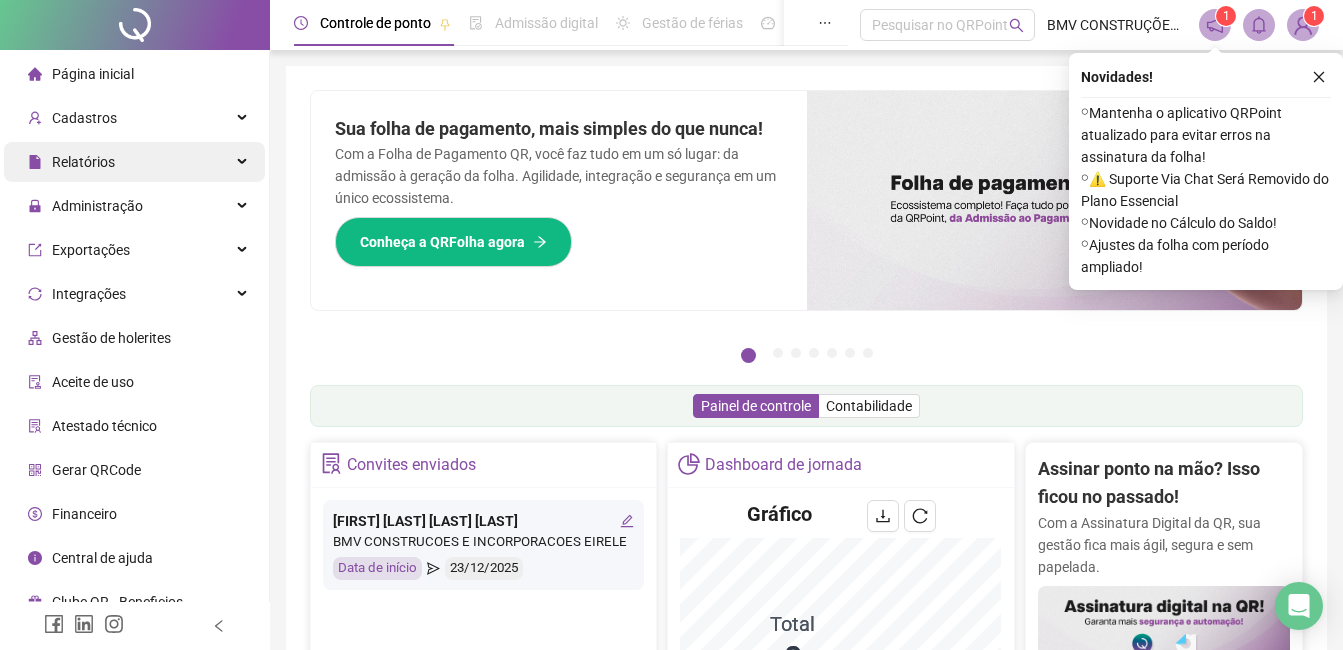 click on "Relatórios" at bounding box center [83, 162] 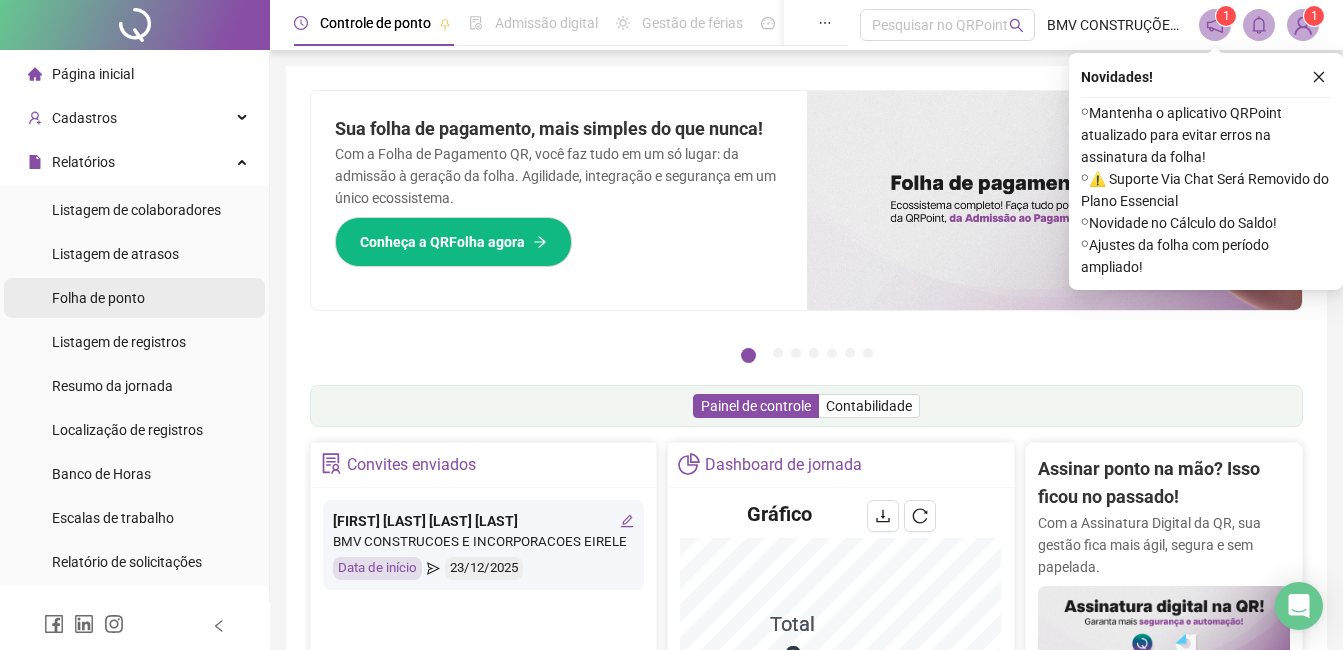 click on "Folha de ponto" at bounding box center (98, 298) 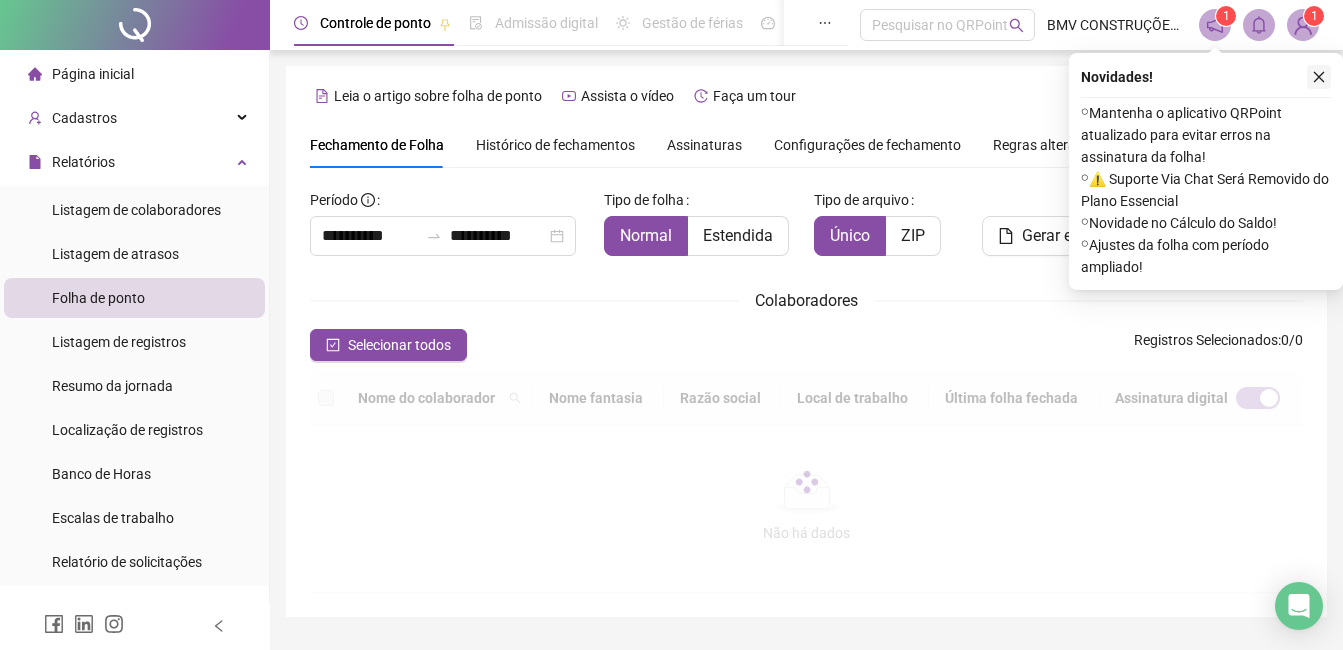 click 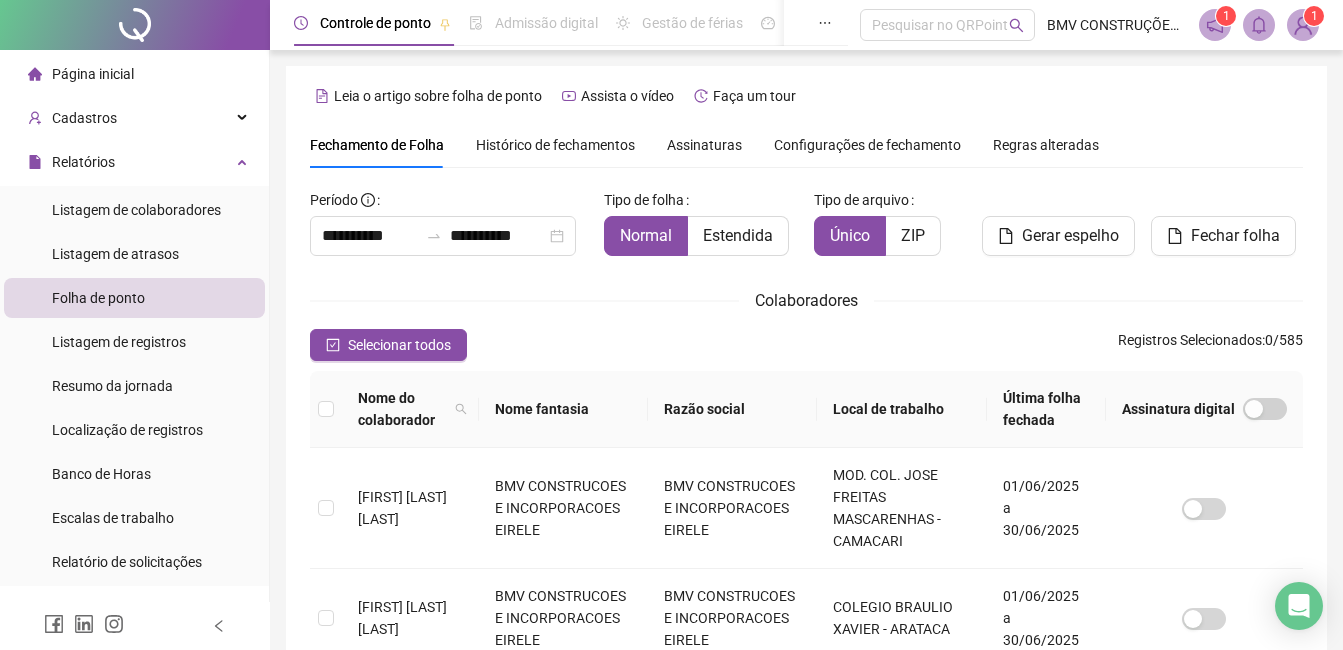 scroll, scrollTop: 85, scrollLeft: 0, axis: vertical 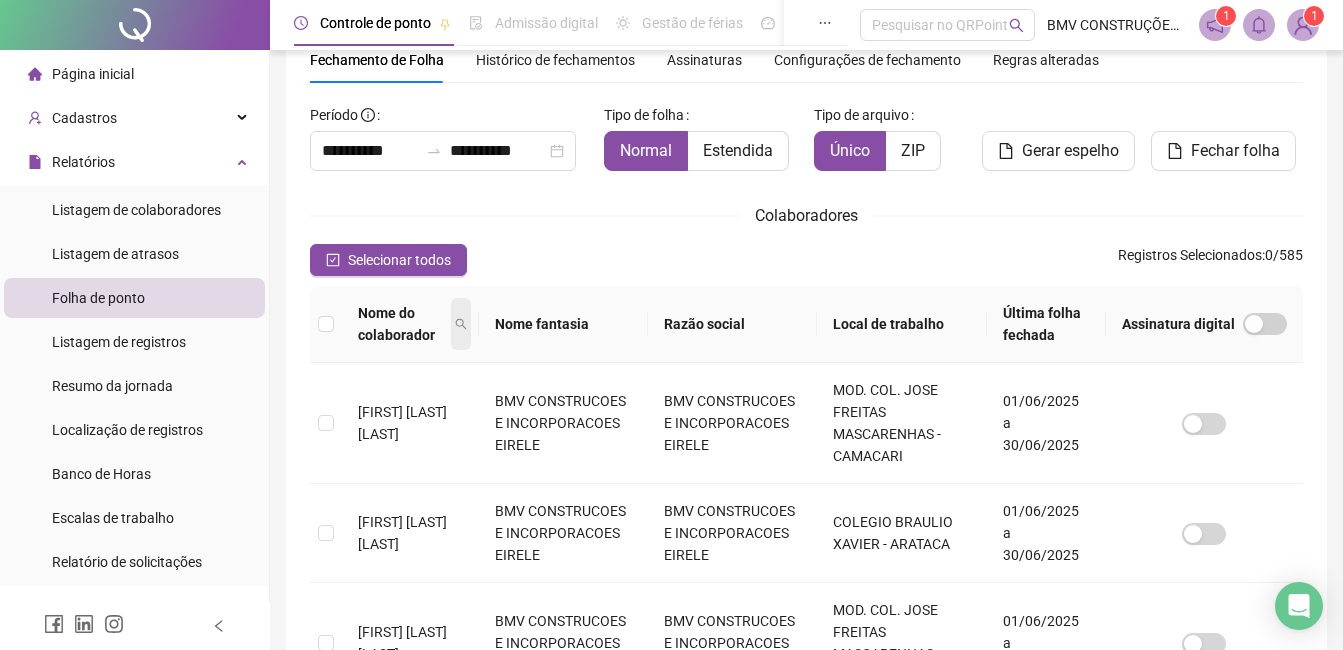 click 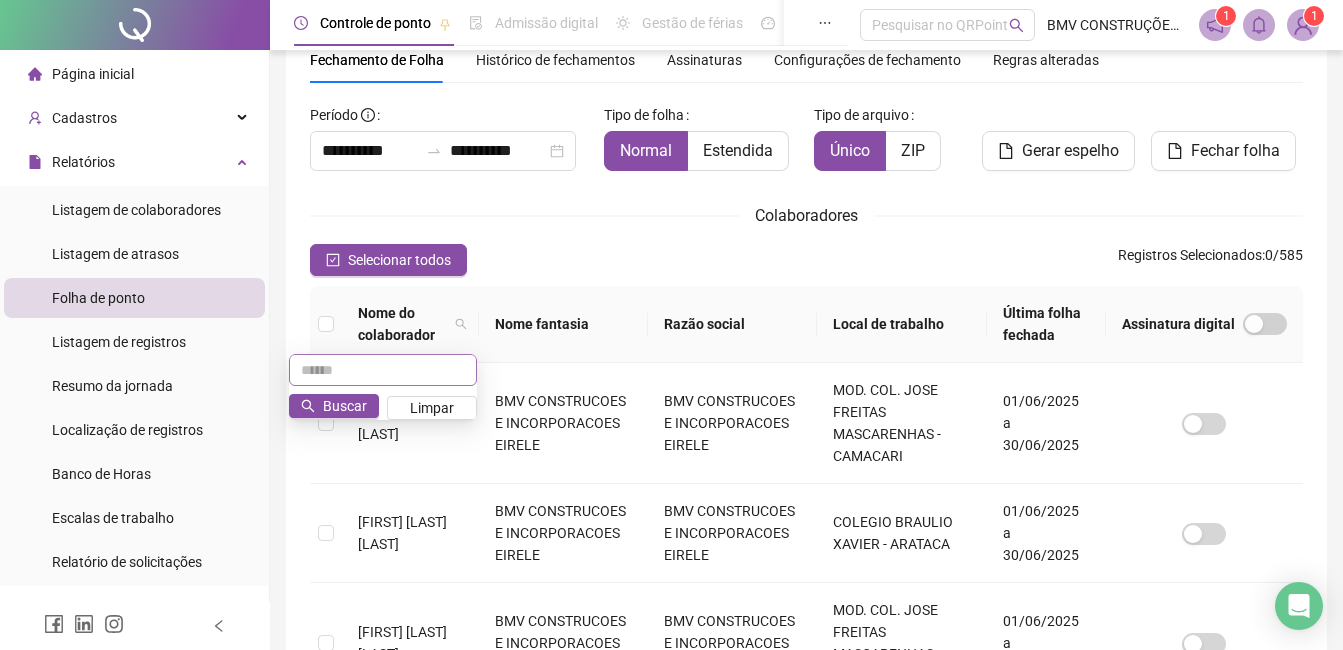 click at bounding box center [383, 370] 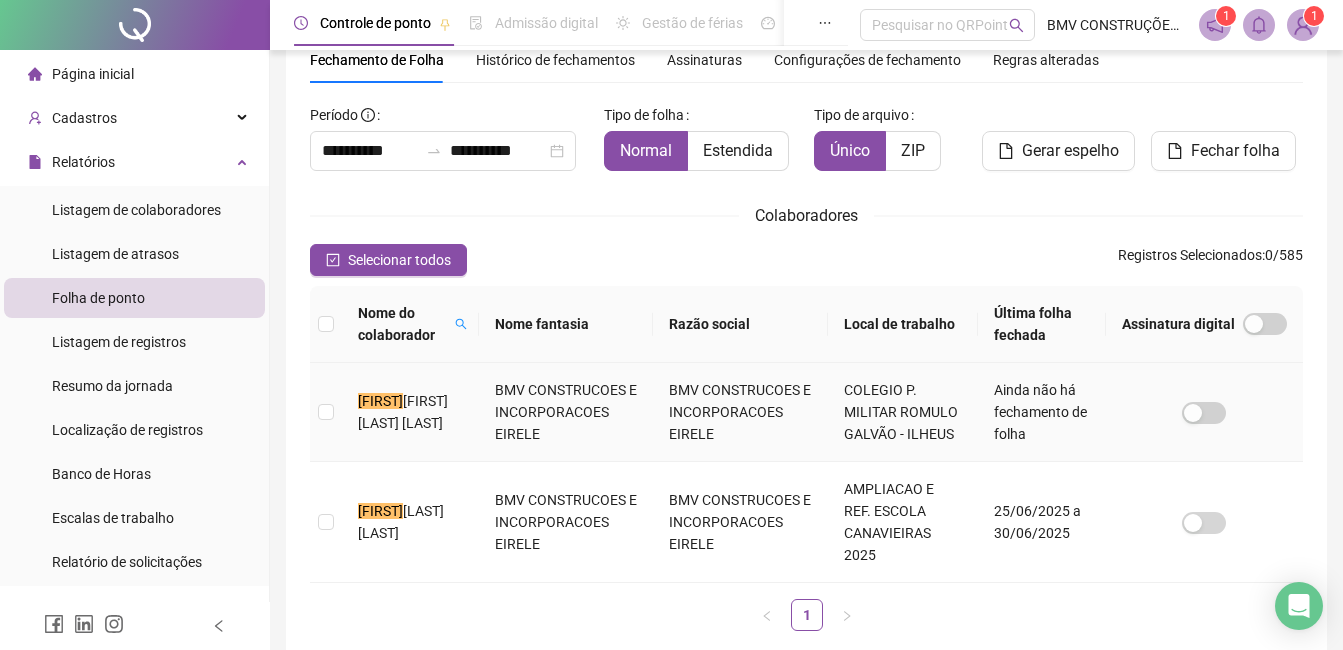 click on "[FIRST] [LAST] [LAST]" at bounding box center (403, 412) 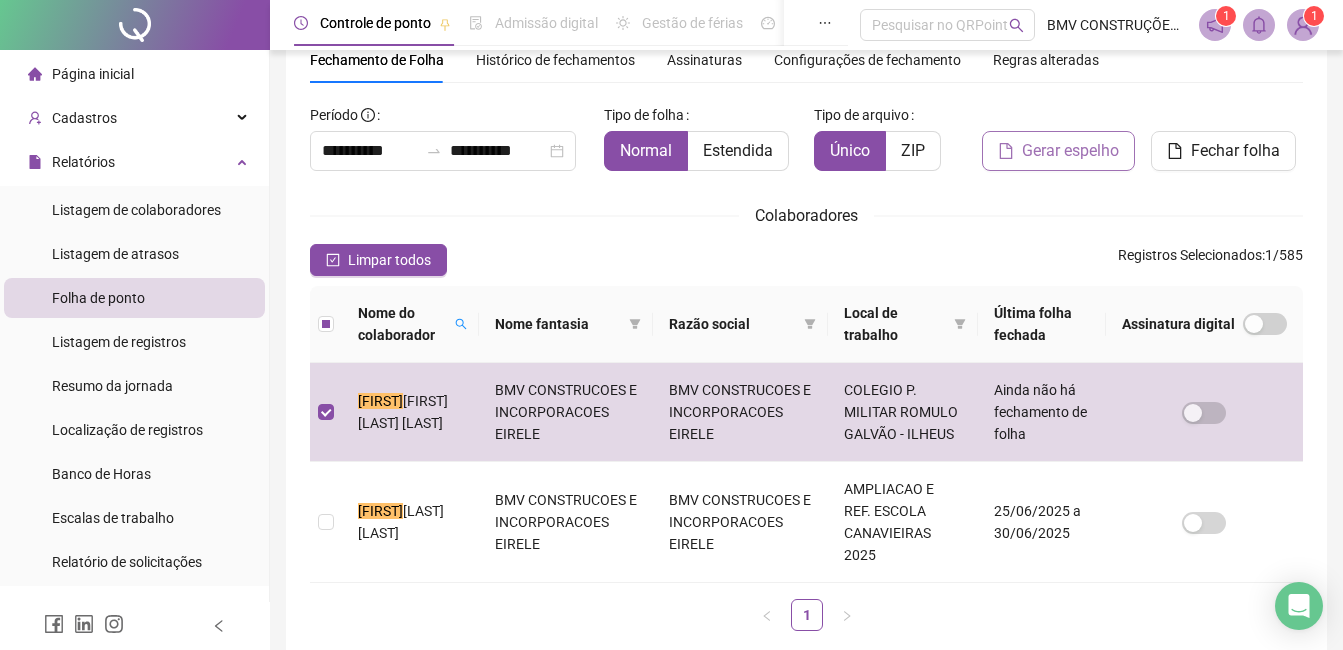 click on "Gerar espelho" at bounding box center (1070, 151) 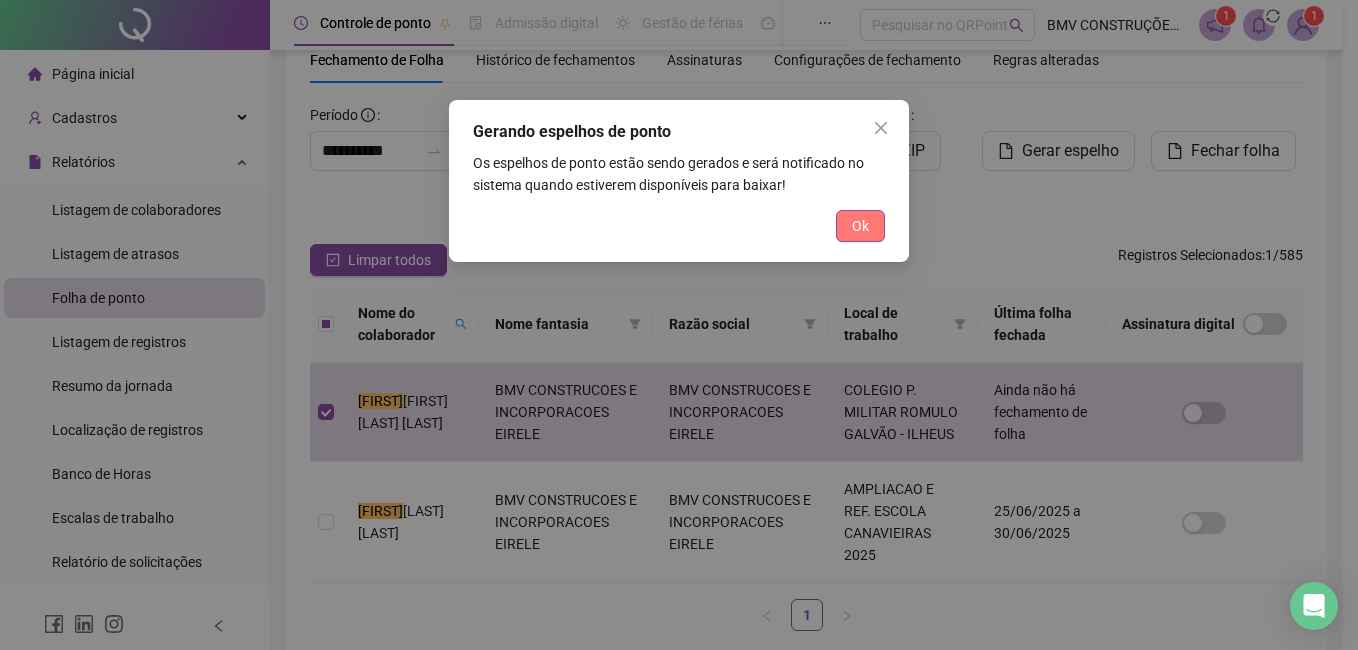 click on "Ok" at bounding box center (860, 226) 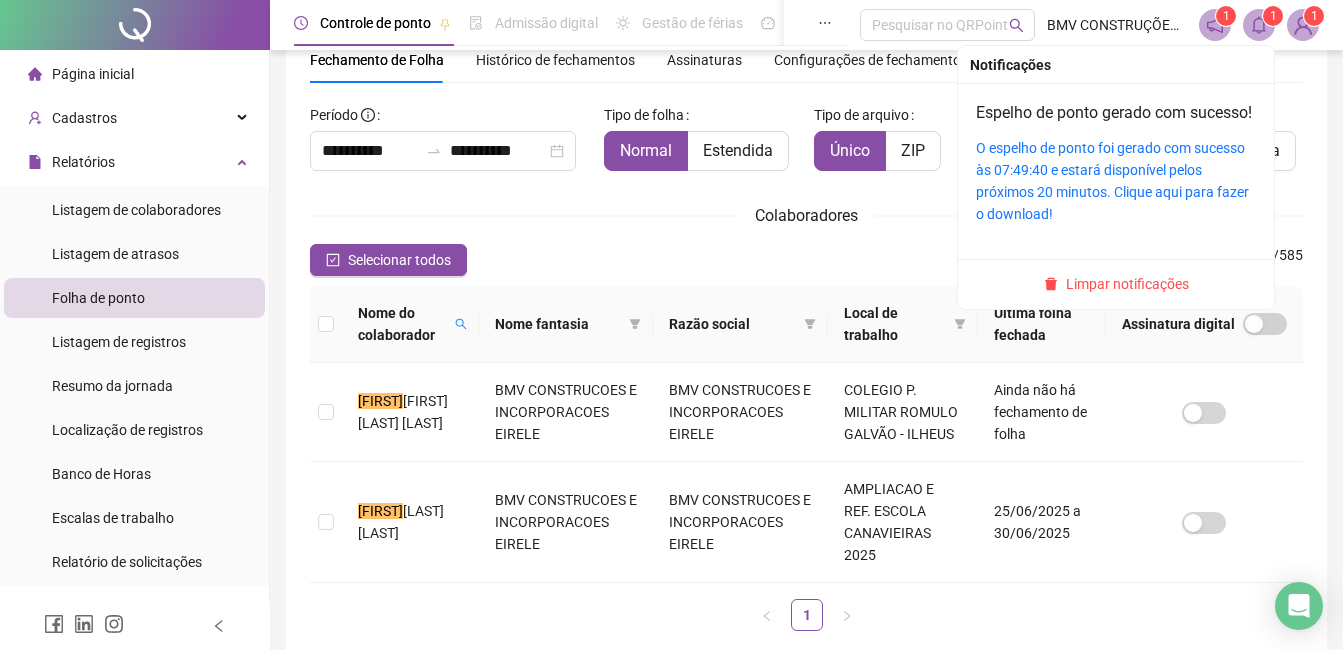 click 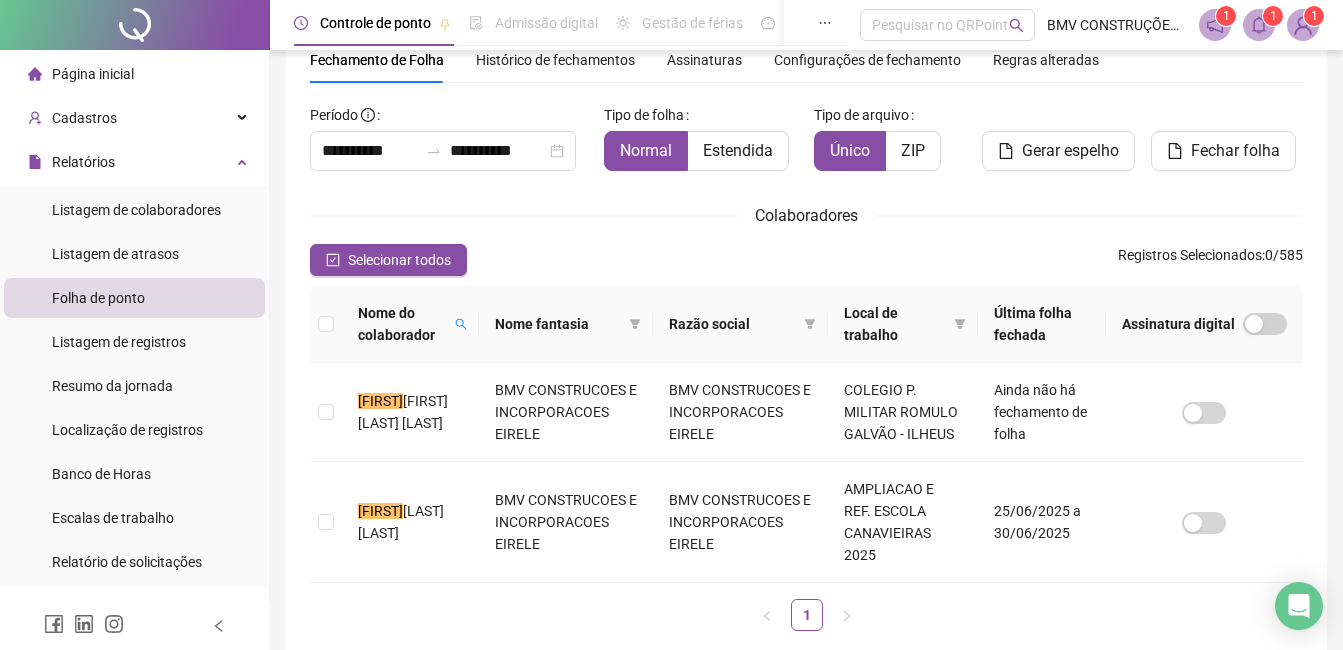 click 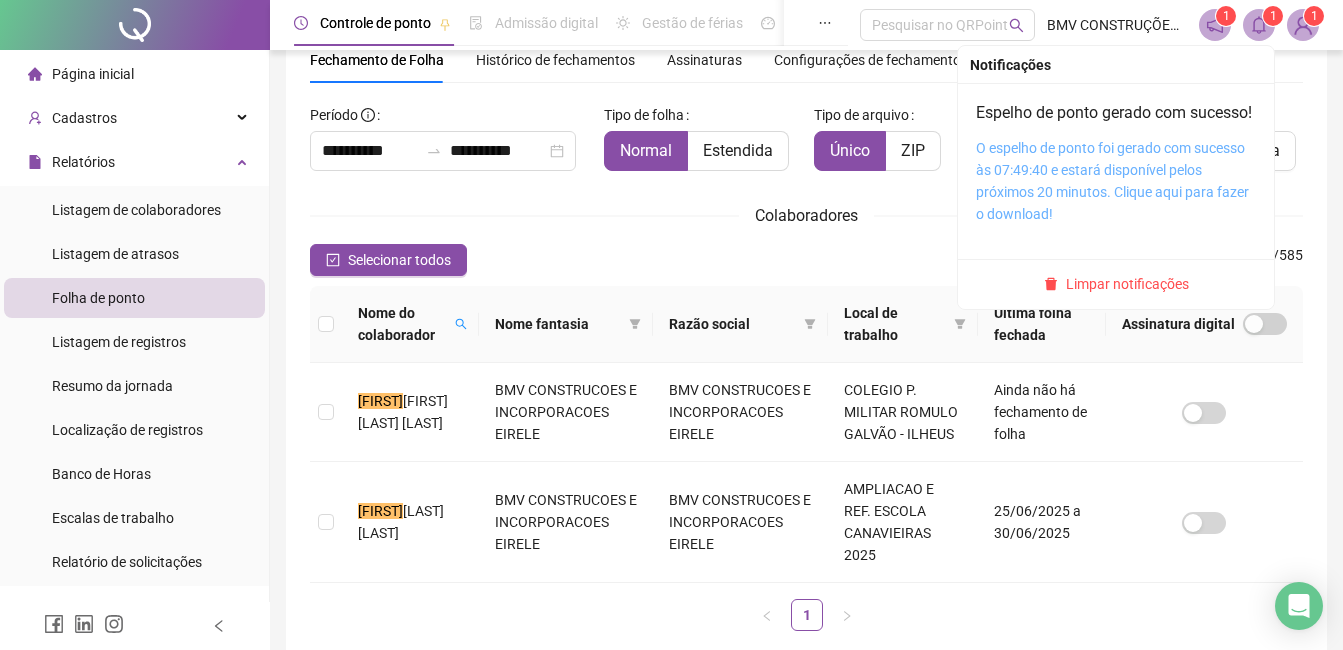 click on "O espelho de ponto foi gerado com sucesso às 07:49:40 e estará disponível pelos próximos 20 minutos.
Clique aqui para fazer o download!" at bounding box center (1112, 181) 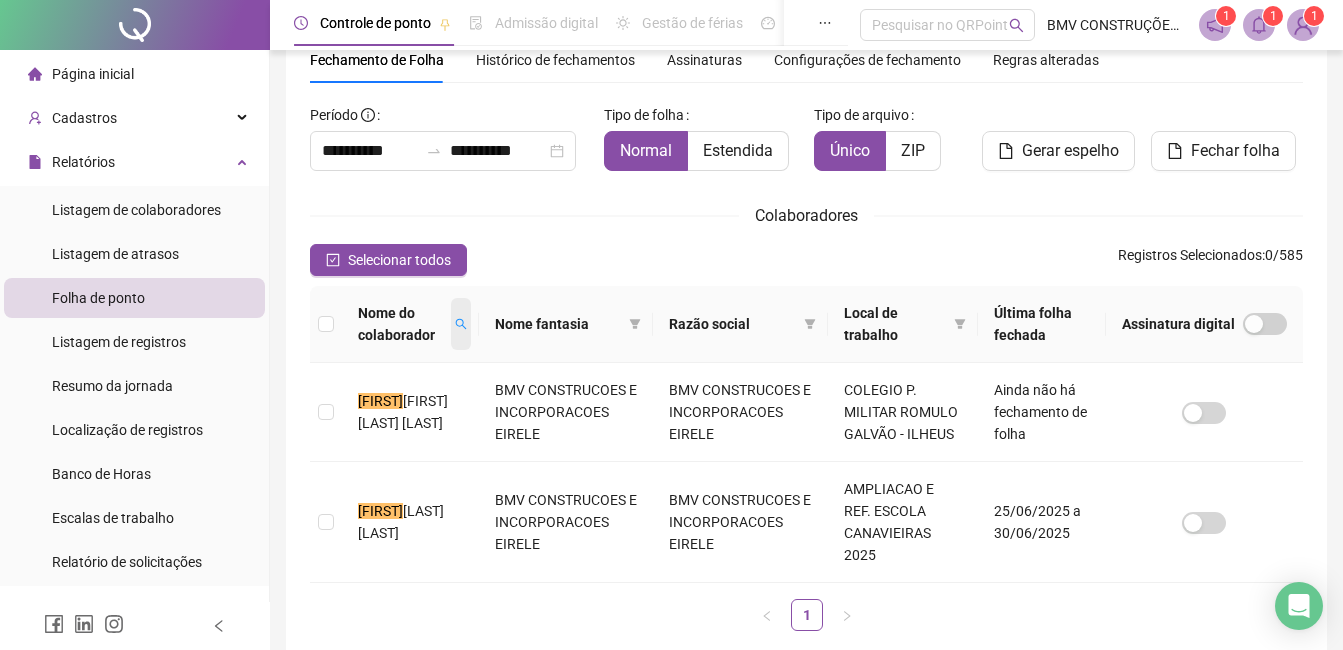 click 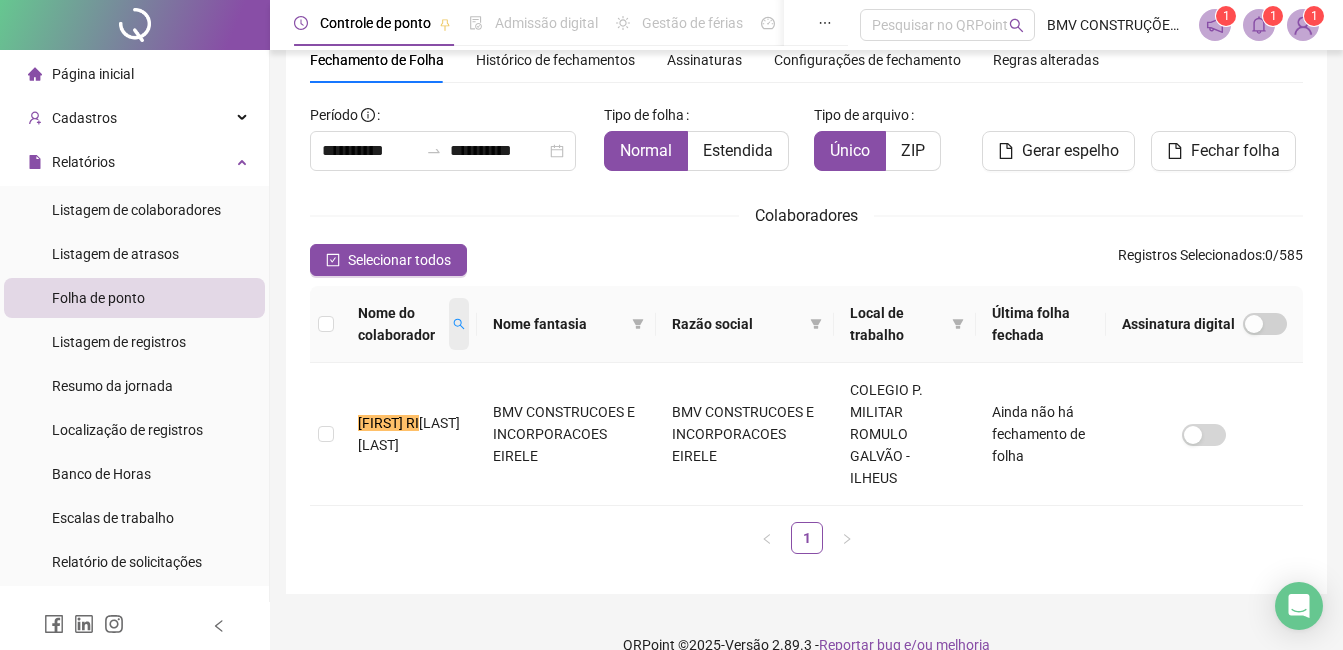 scroll, scrollTop: 71, scrollLeft: 0, axis: vertical 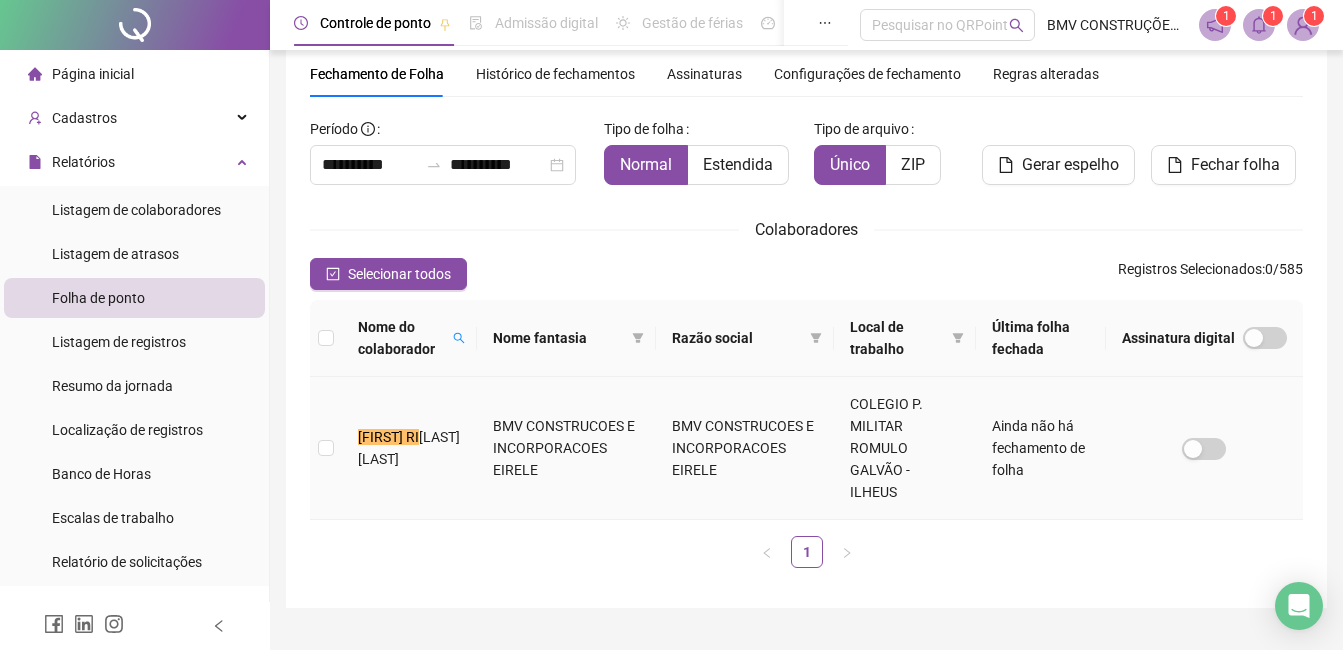 click on "[LAST] [LAST]" at bounding box center [409, 448] 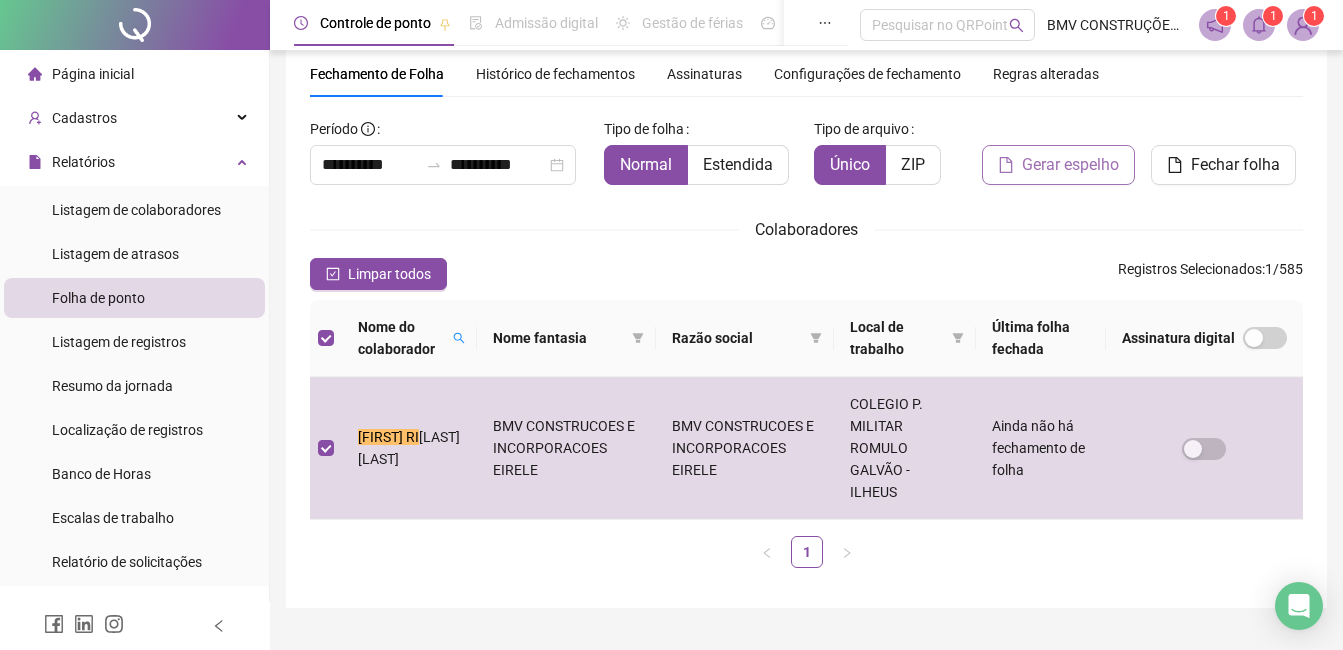 click on "Gerar espelho" at bounding box center (1070, 165) 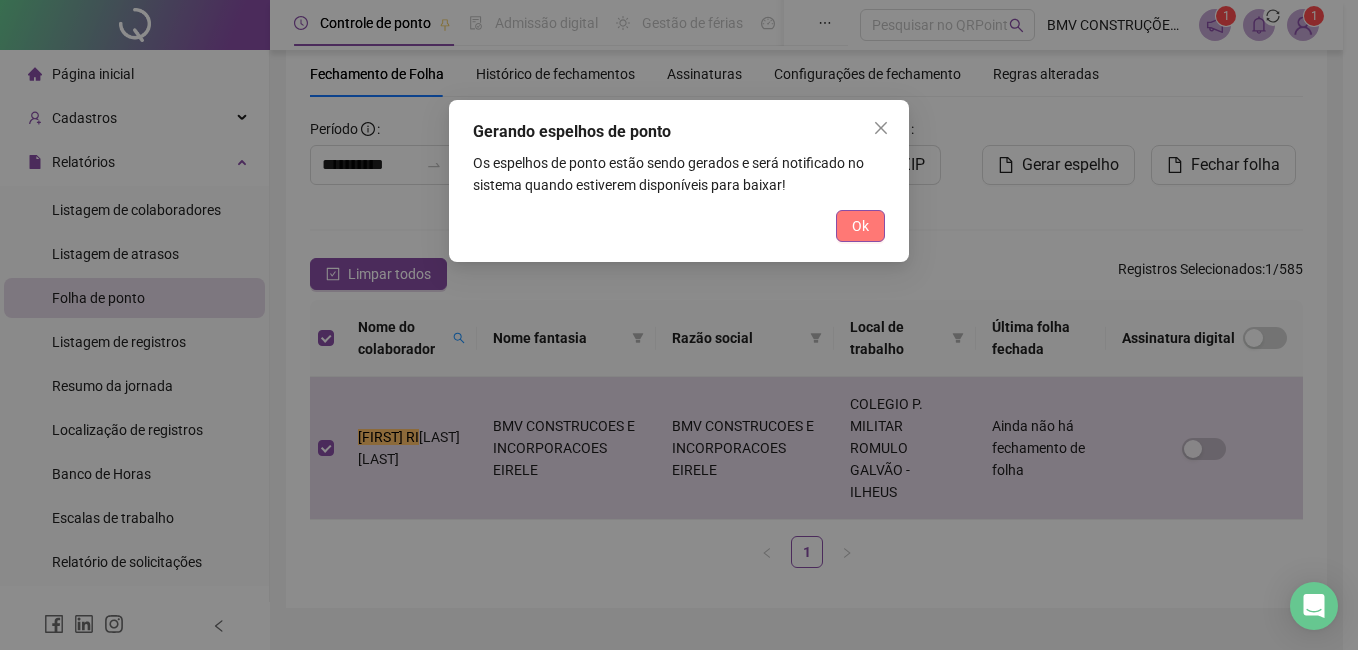 click on "Ok" at bounding box center (860, 226) 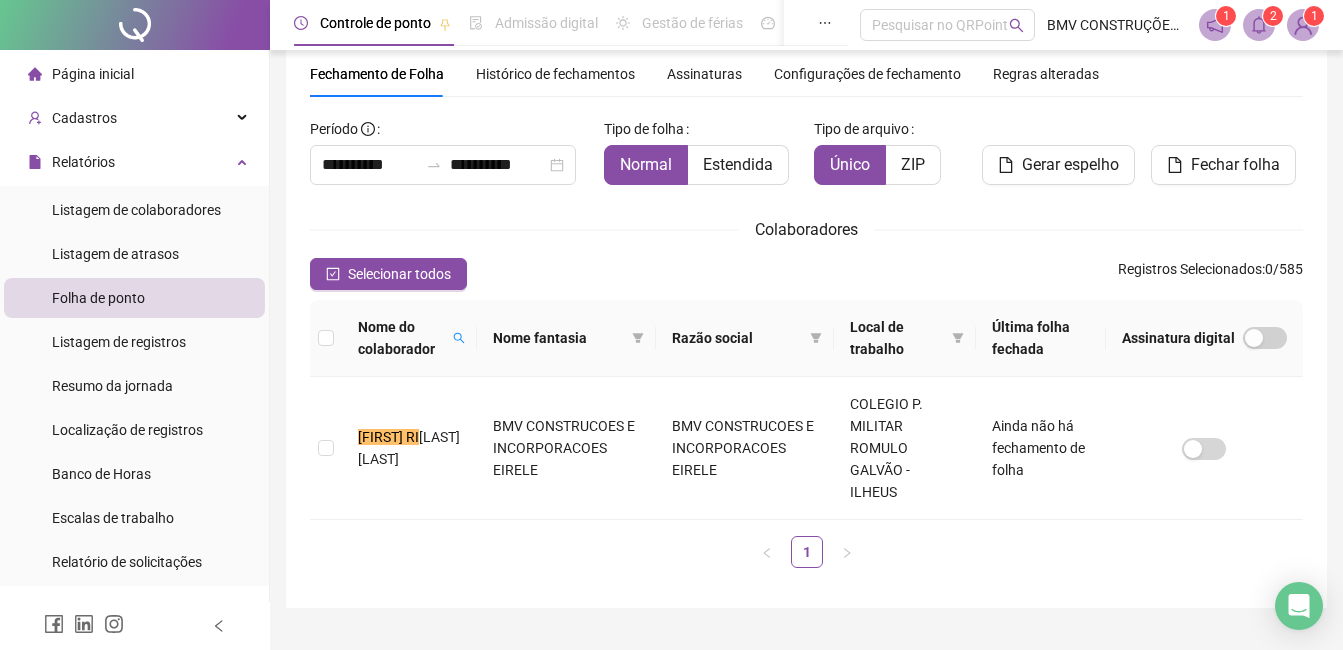 click 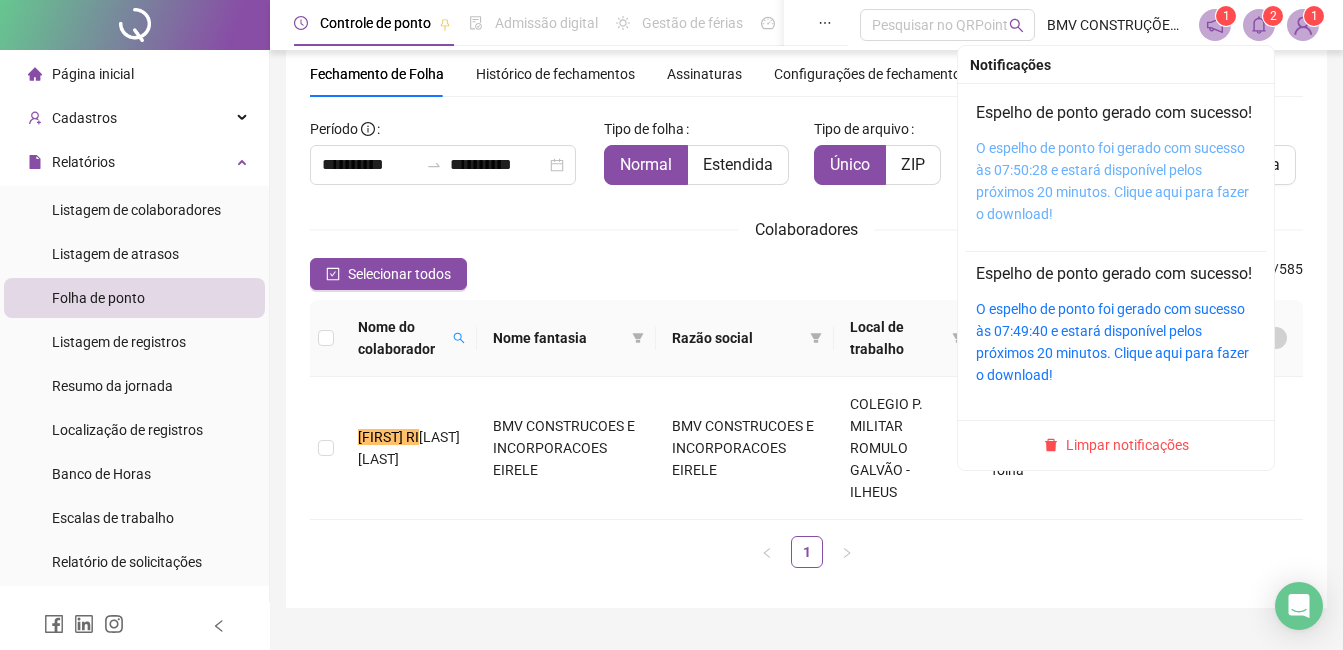 click on "O espelho de ponto foi gerado com sucesso às 07:50:28 e estará disponível pelos próximos 20 minutos.
Clique aqui para fazer o download!" at bounding box center (1112, 181) 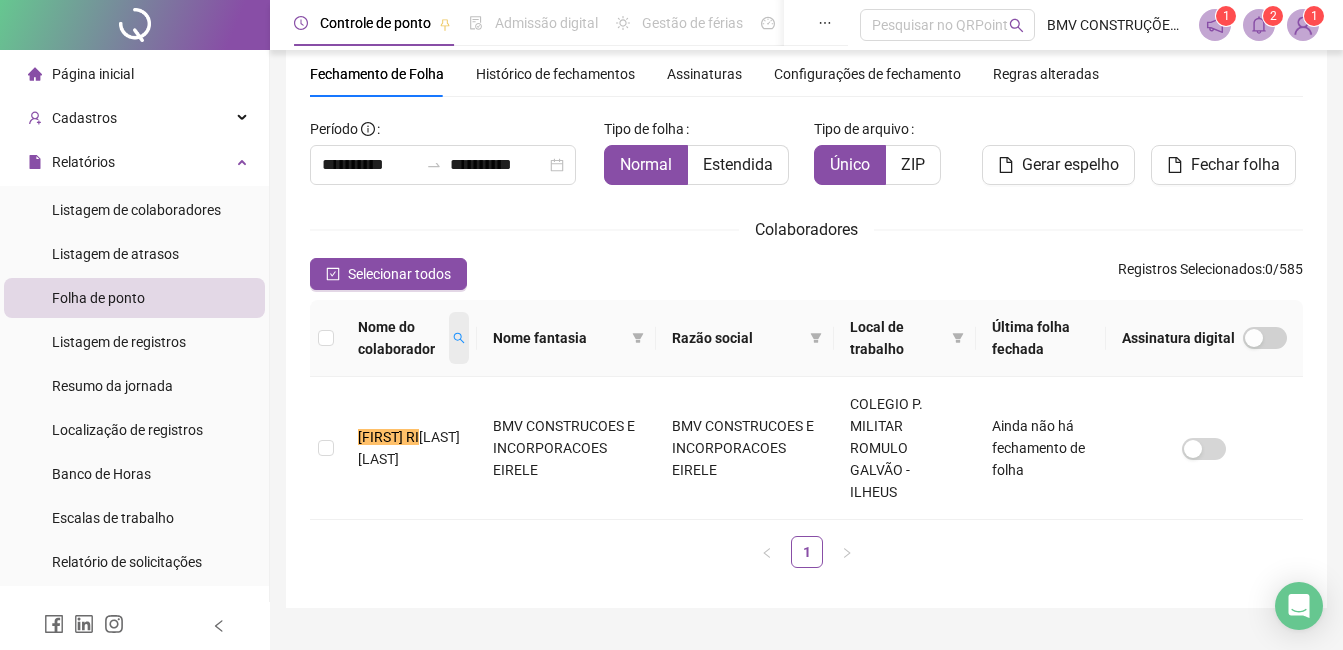 click 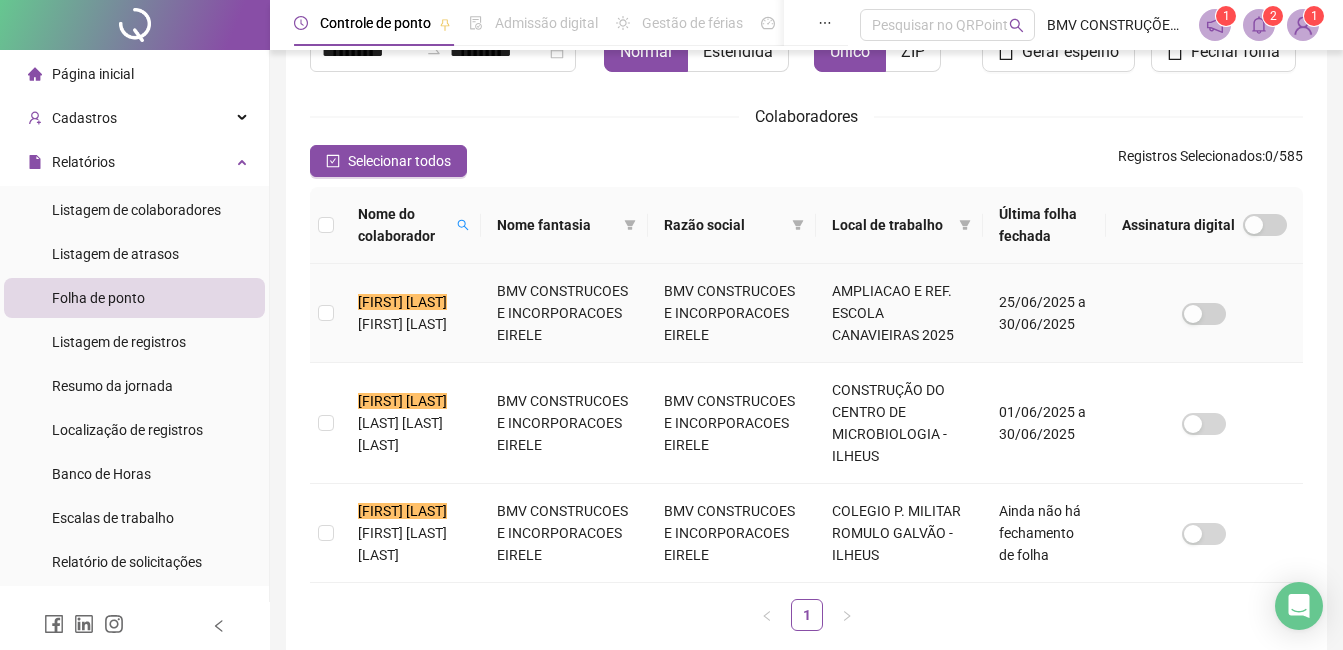 scroll, scrollTop: 185, scrollLeft: 0, axis: vertical 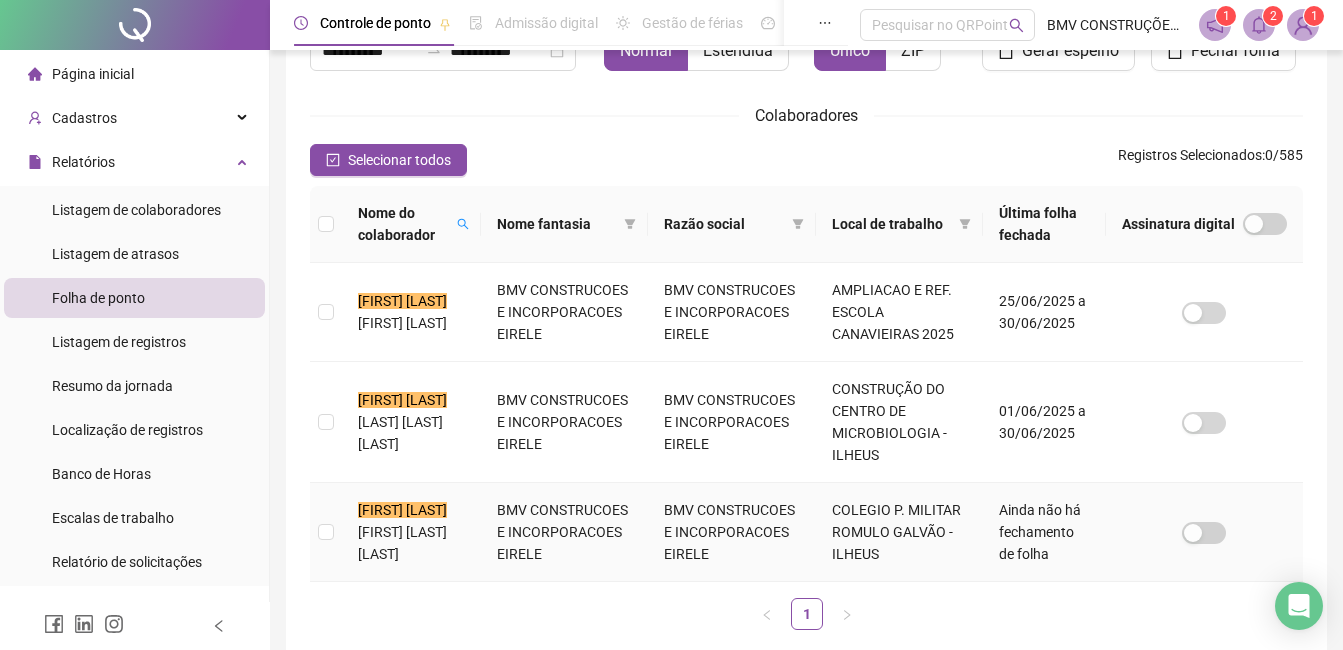 click on "ISPO DOS SANTOS CARVALHO" at bounding box center (402, 543) 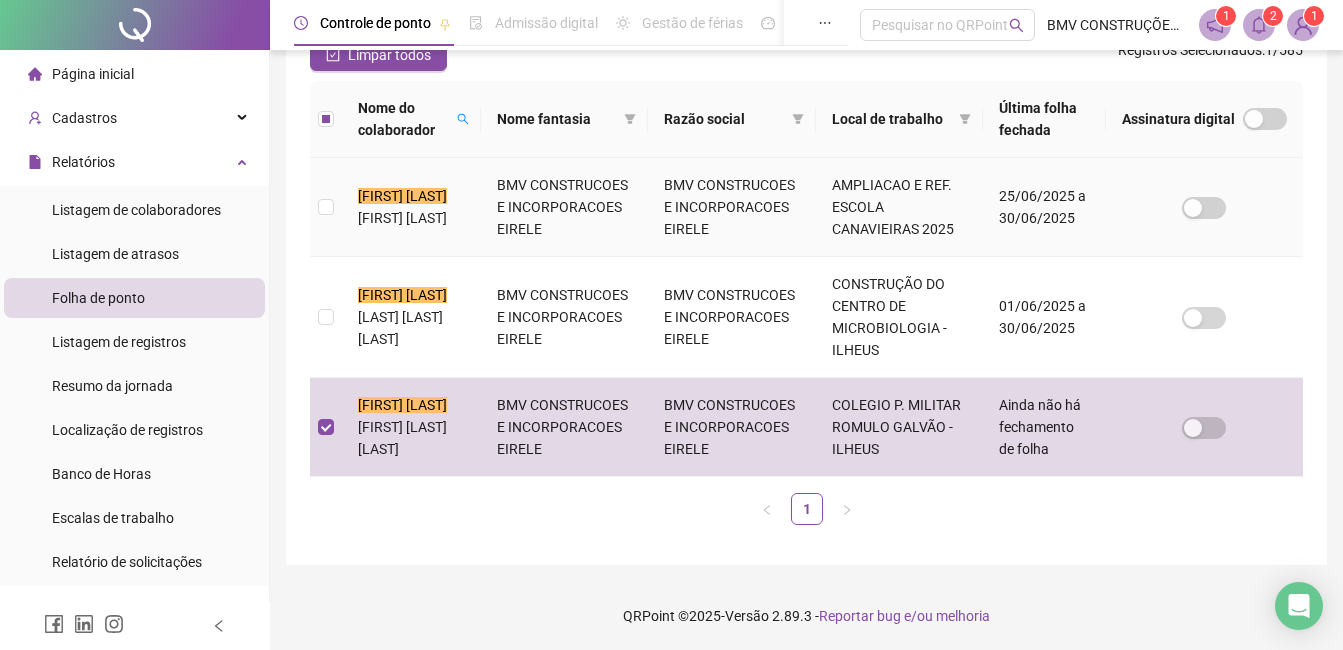 scroll, scrollTop: 91, scrollLeft: 0, axis: vertical 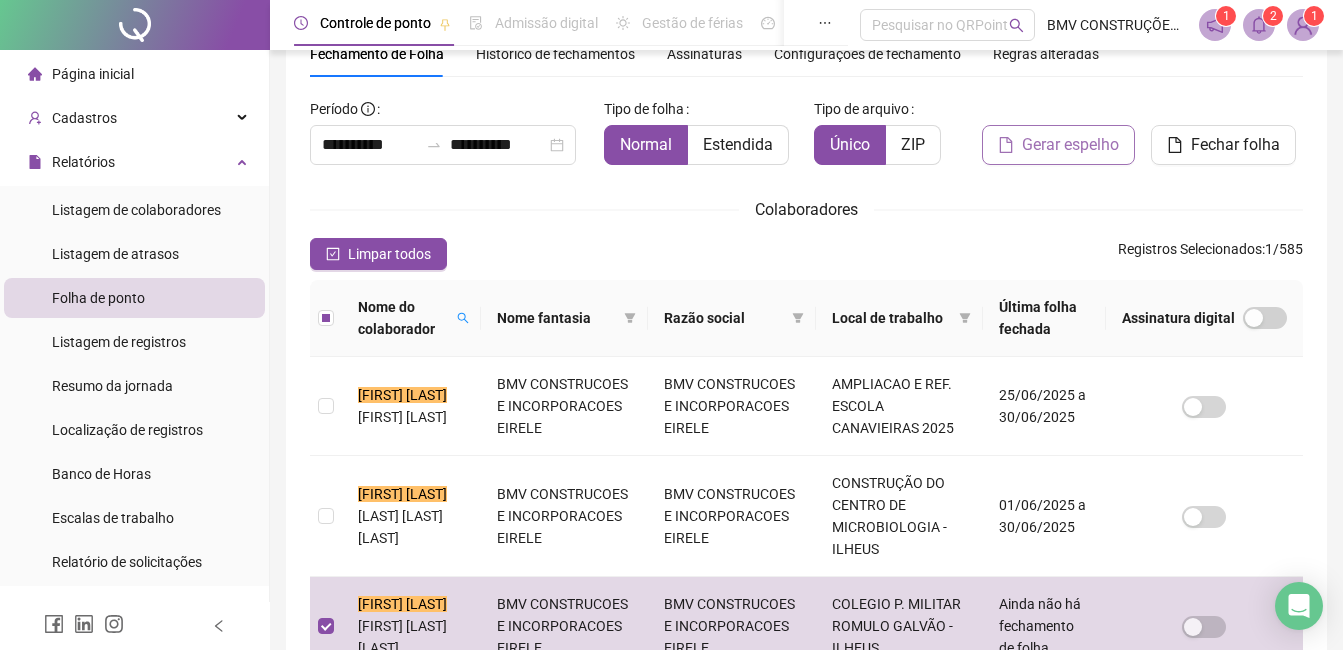 click on "Gerar espelho" at bounding box center (1070, 145) 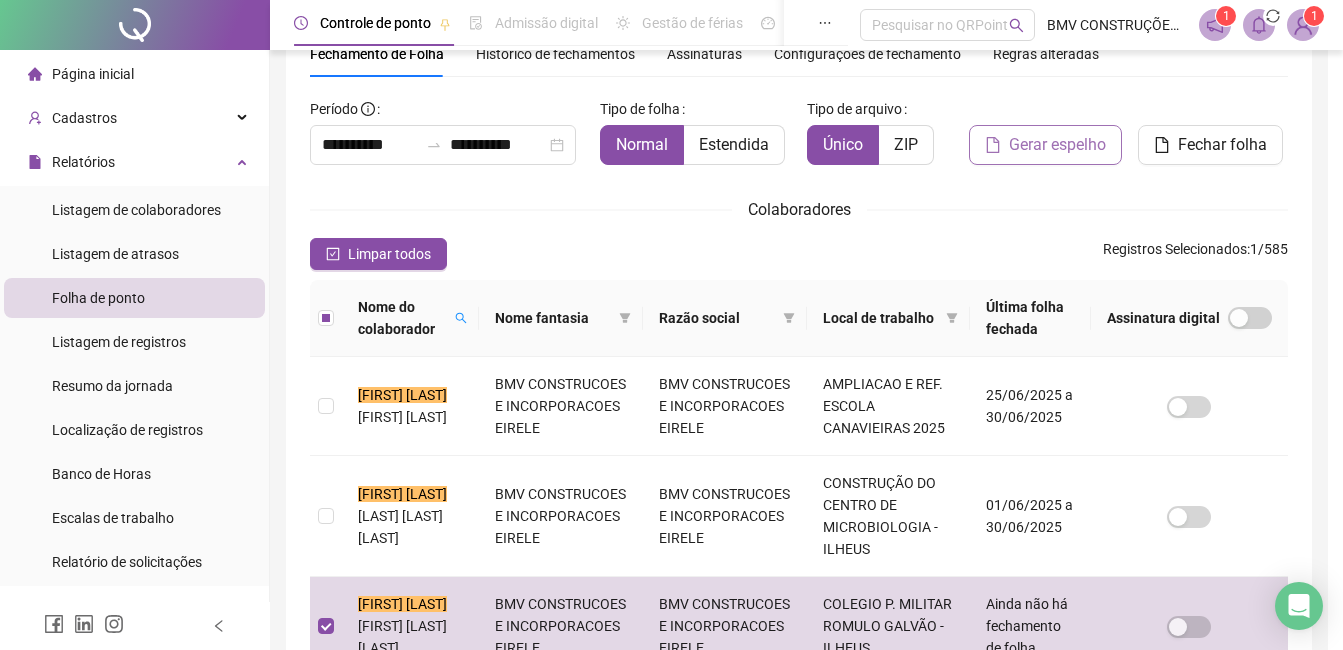 scroll, scrollTop: 85, scrollLeft: 0, axis: vertical 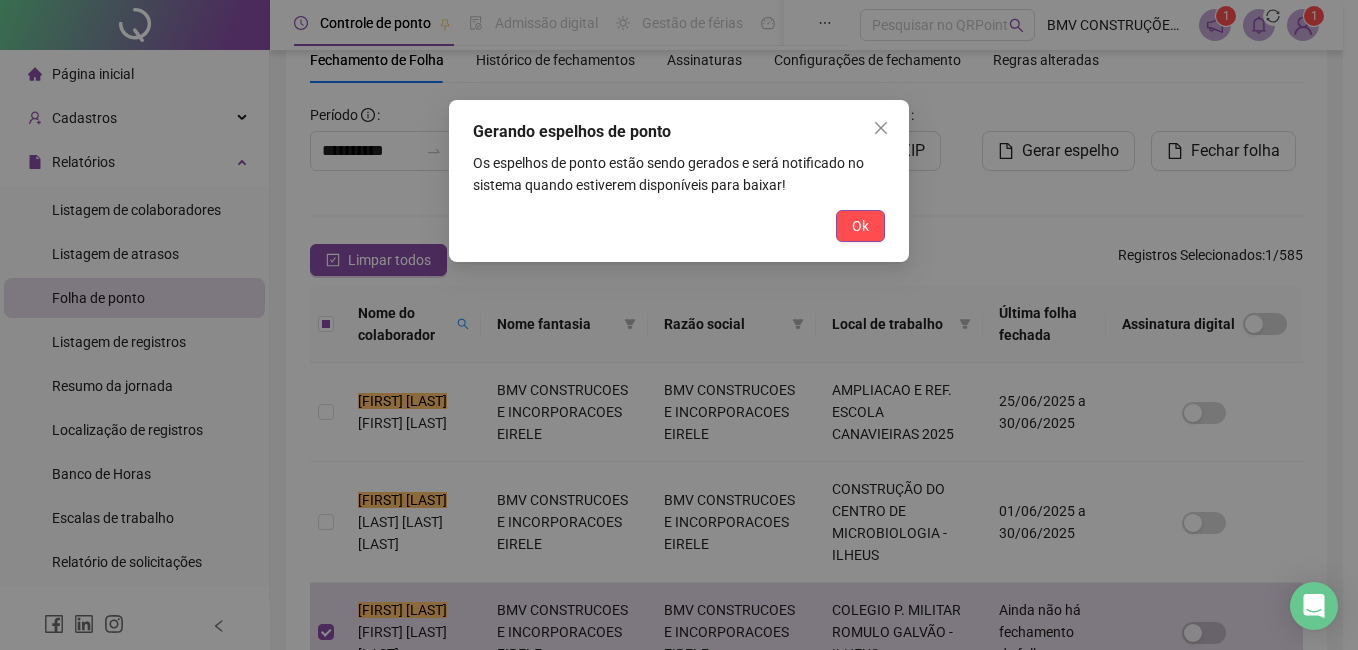 click on "Gerando espelhos de ponto Os espelhos de ponto estão sendo gerados e será notificado no
sistema quando estiverem disponíveis para baixar! Ok" at bounding box center [679, 181] 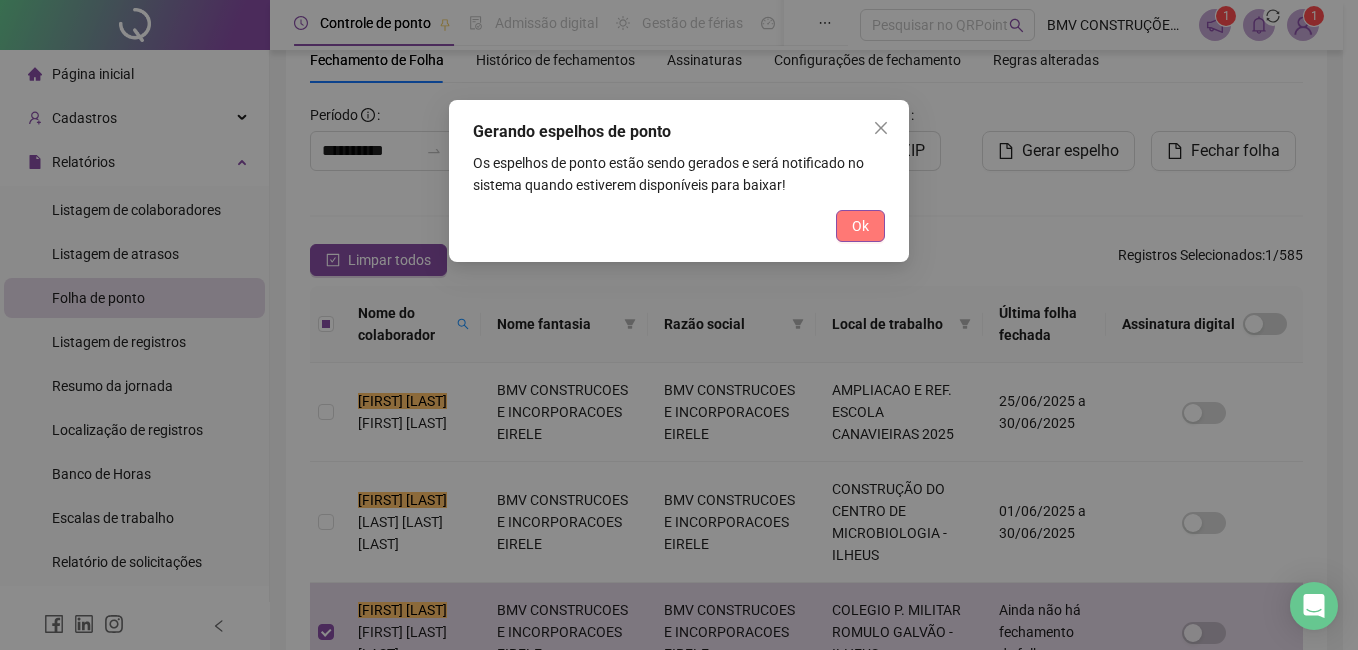 click on "Ok" at bounding box center (860, 226) 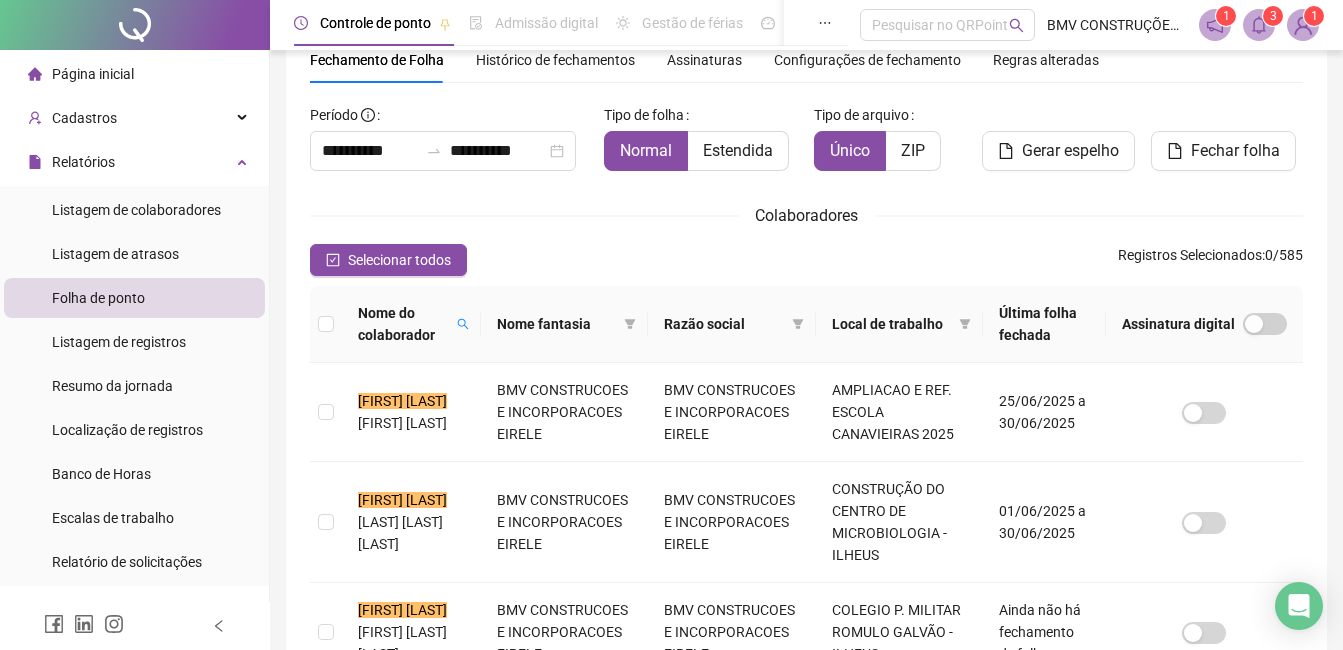click 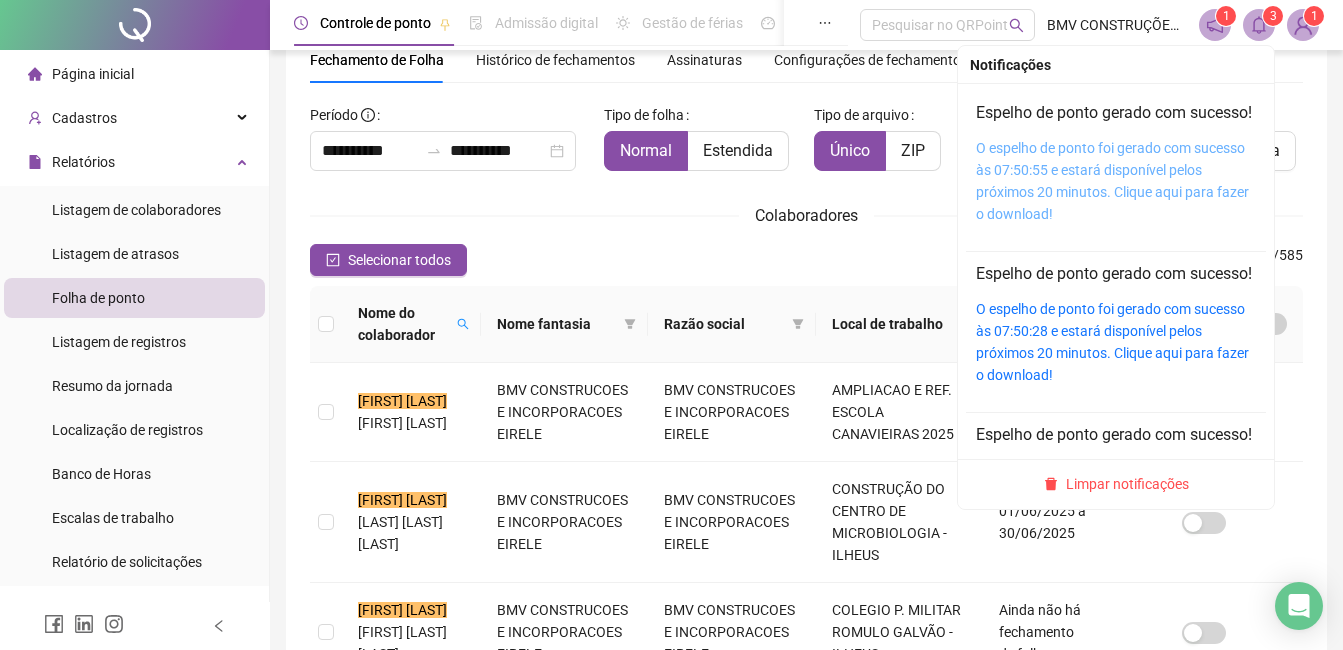 click on "O espelho de ponto foi gerado com sucesso às 07:50:55 e estará disponível pelos próximos 20 minutos.
Clique aqui para fazer o download!" at bounding box center (1112, 181) 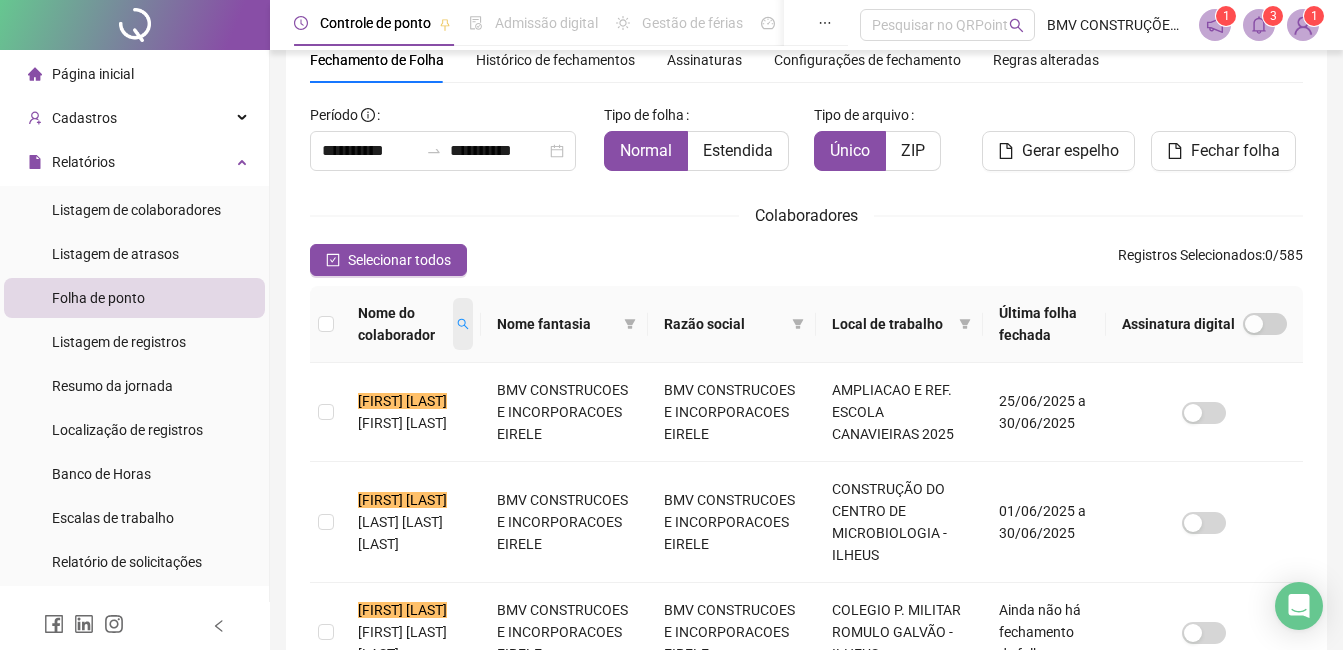 click 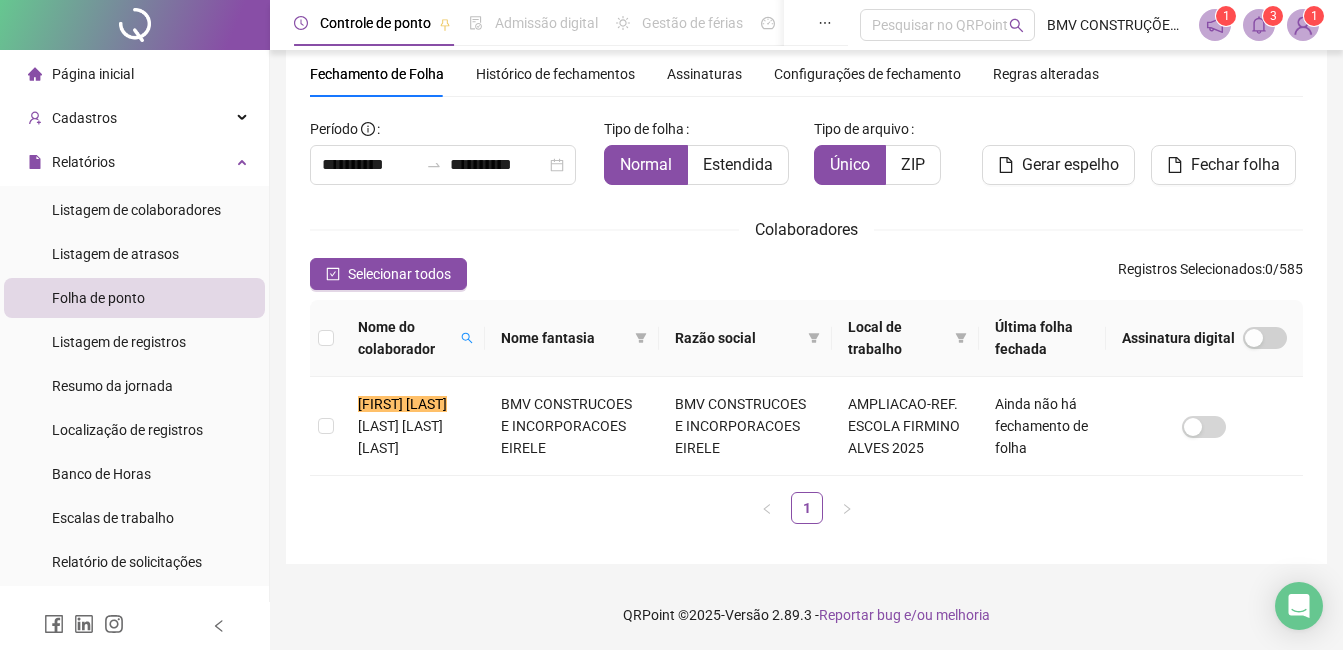 scroll, scrollTop: 71, scrollLeft: 0, axis: vertical 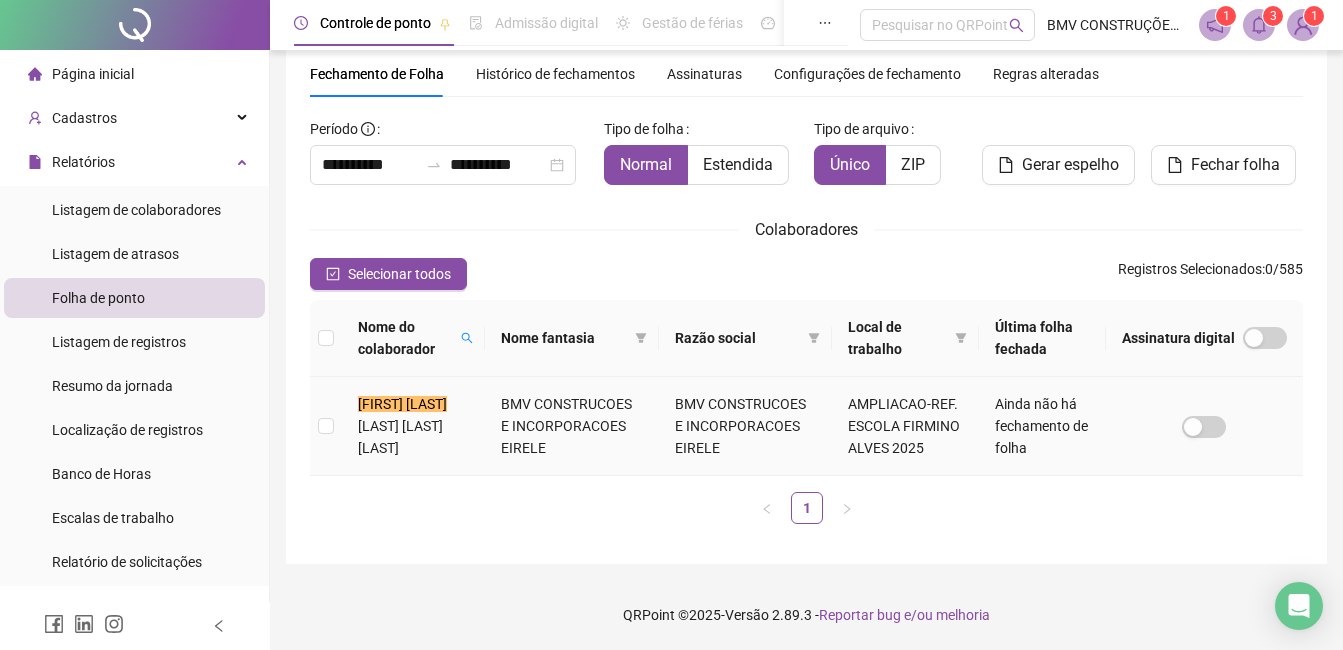 click on "ESUS DE SANTANA" at bounding box center (400, 437) 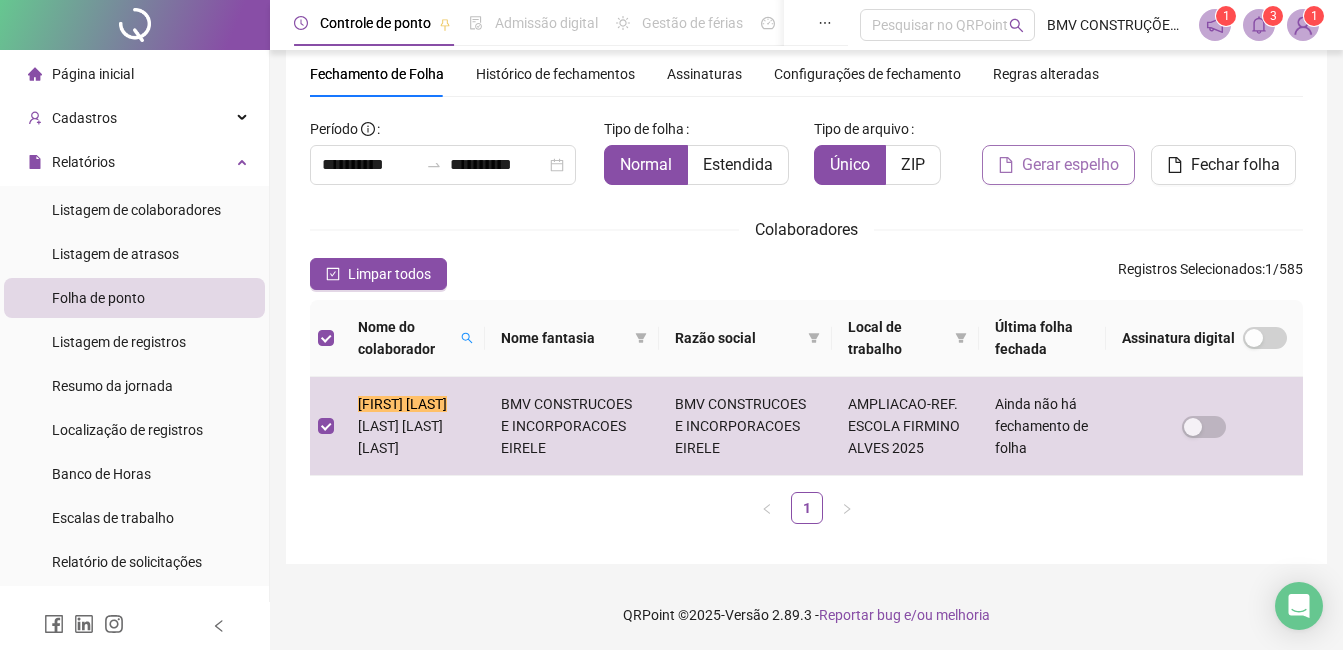 click on "Gerar espelho" at bounding box center (1070, 165) 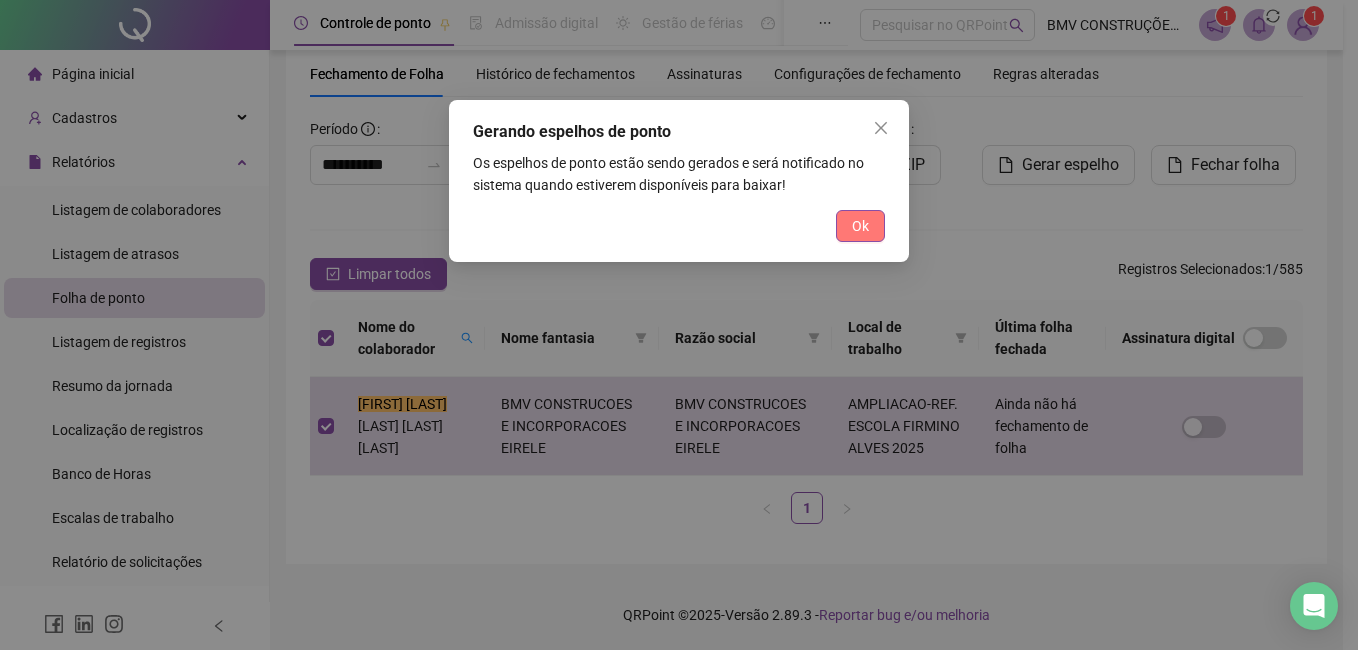 click on "Ok" at bounding box center (860, 226) 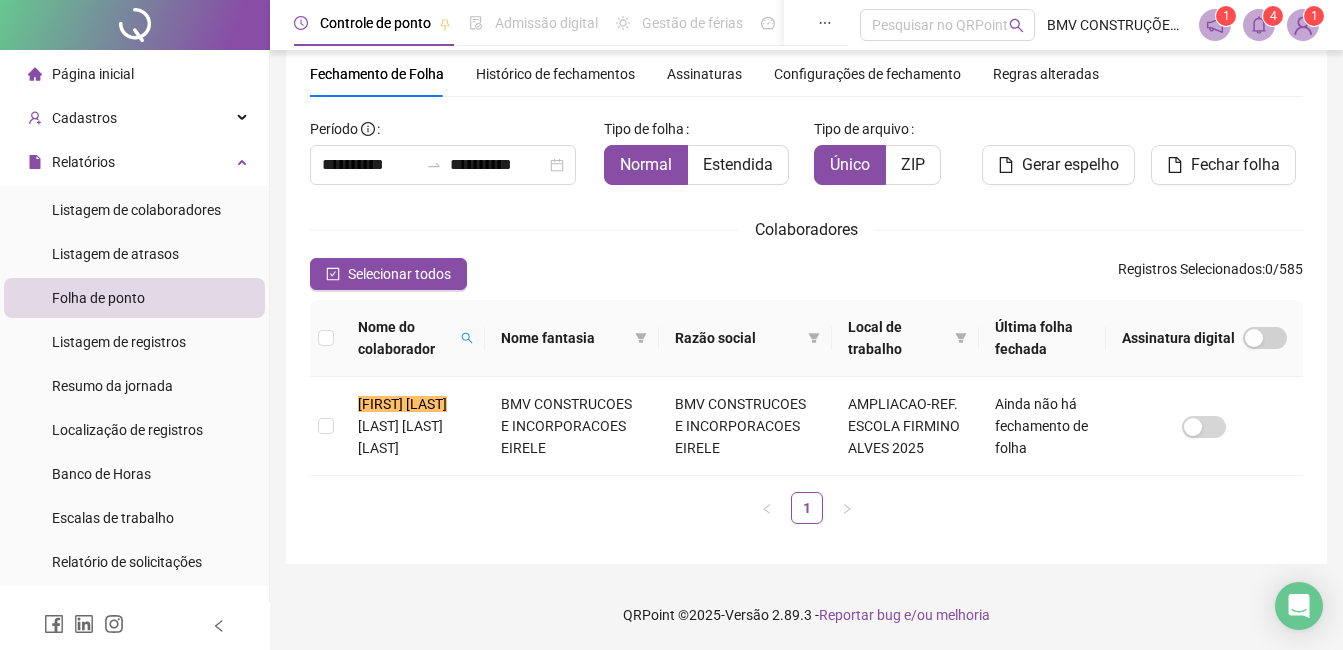 click 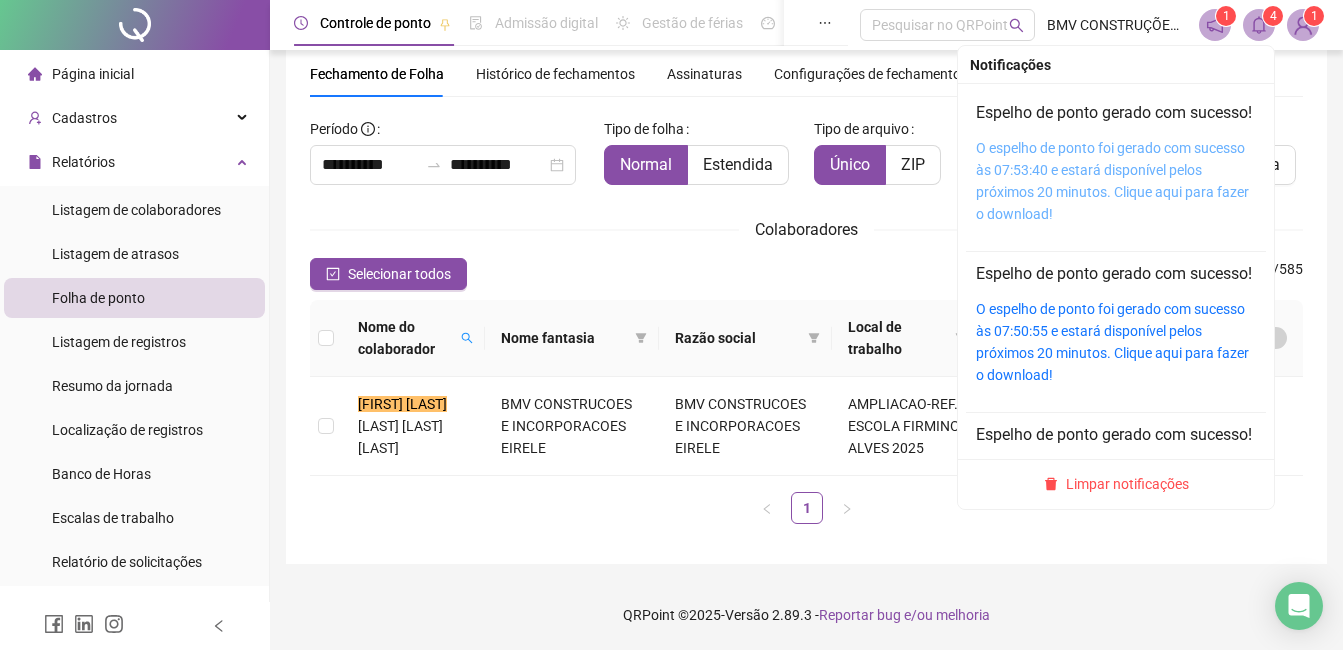 click on "O espelho de ponto foi gerado com sucesso às 07:53:40 e estará disponível pelos próximos 20 minutos.
Clique aqui para fazer o download!" at bounding box center (1112, 181) 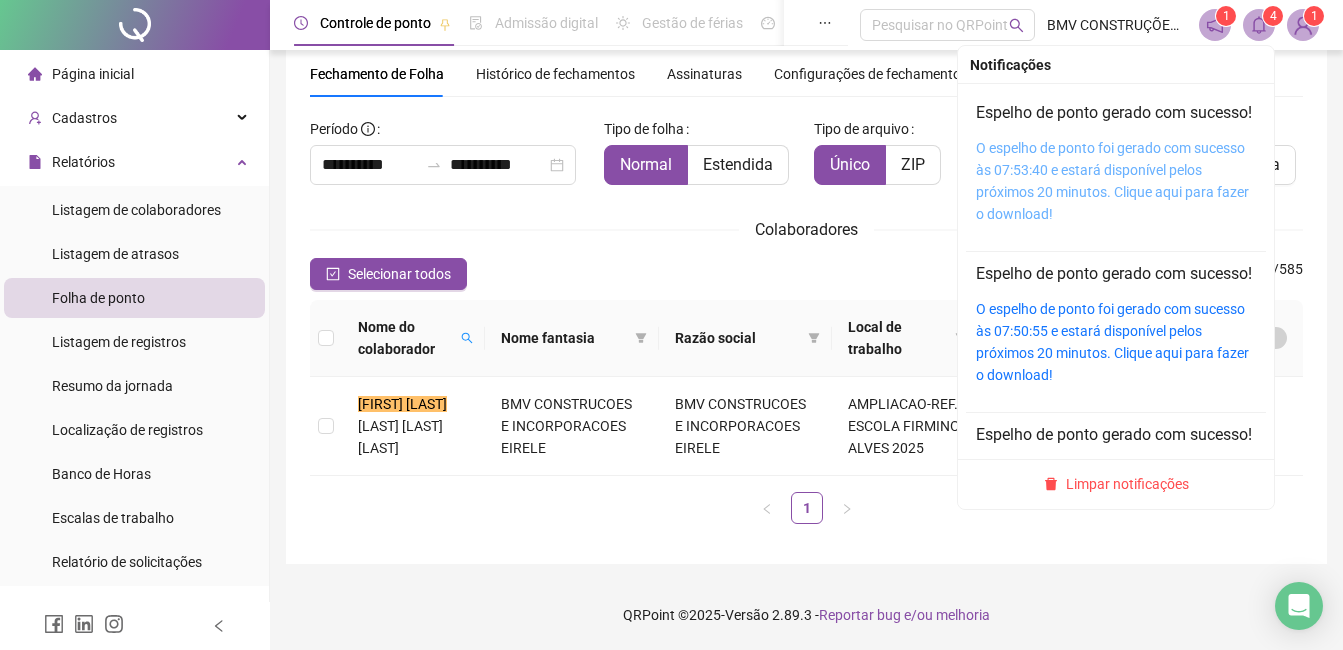 click on "O espelho de ponto foi gerado com sucesso às 07:53:40 e estará disponível pelos próximos 20 minutos.
Clique aqui para fazer o download!" at bounding box center (1112, 181) 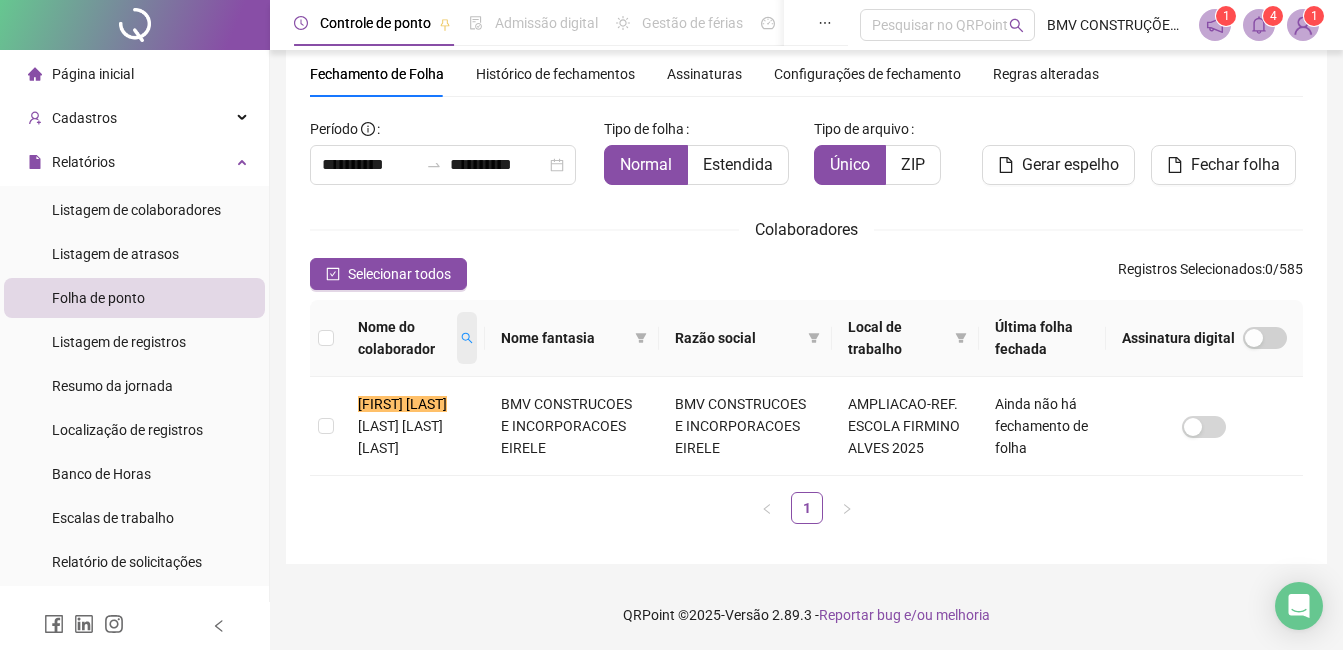 click 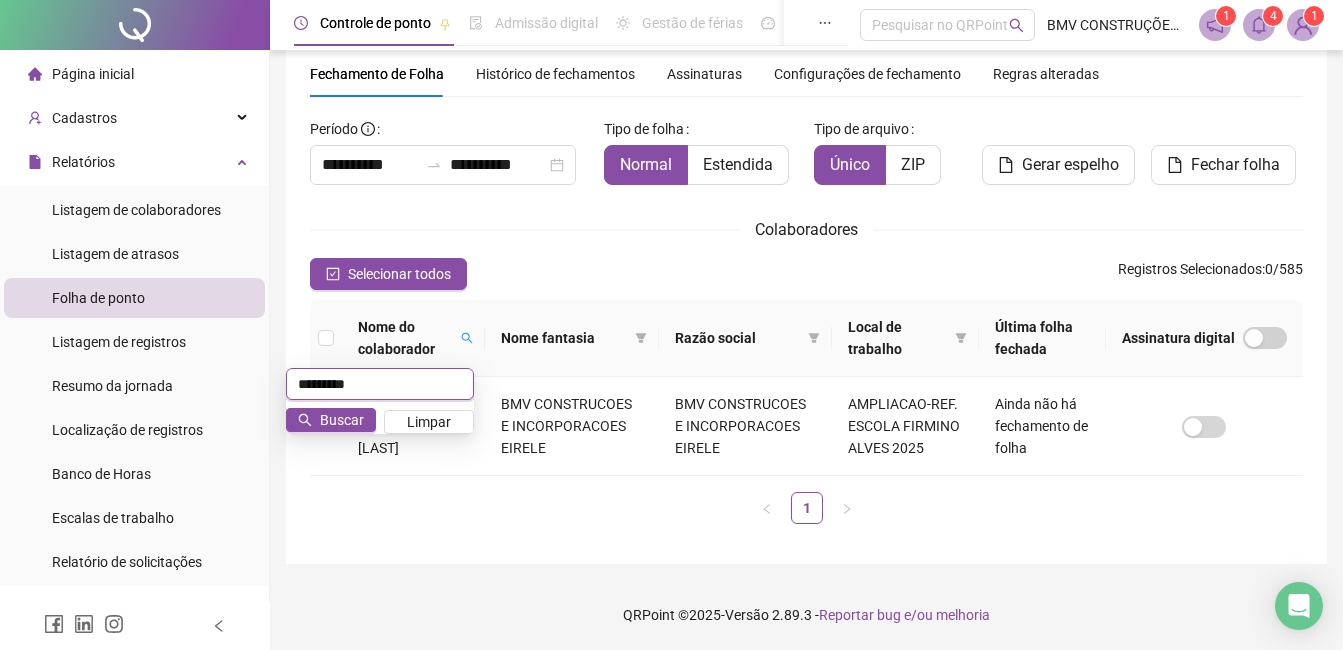 type on "*" 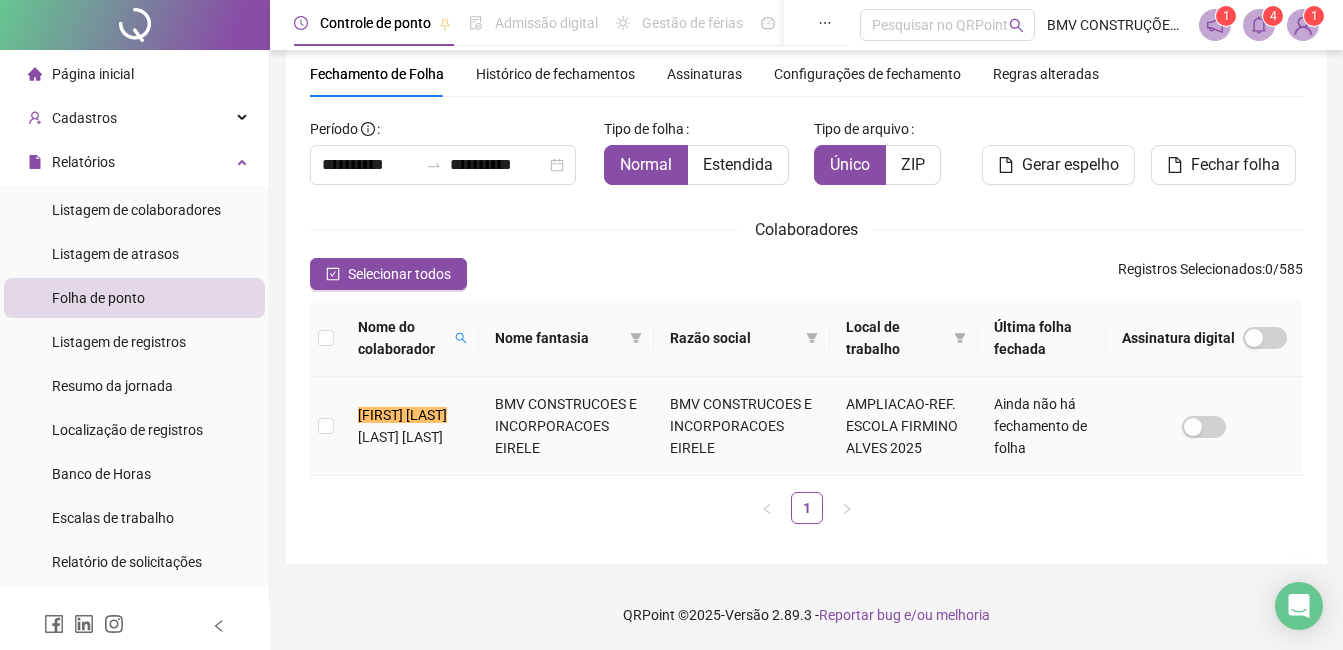 click on "JOAO DA C" at bounding box center [402, 415] 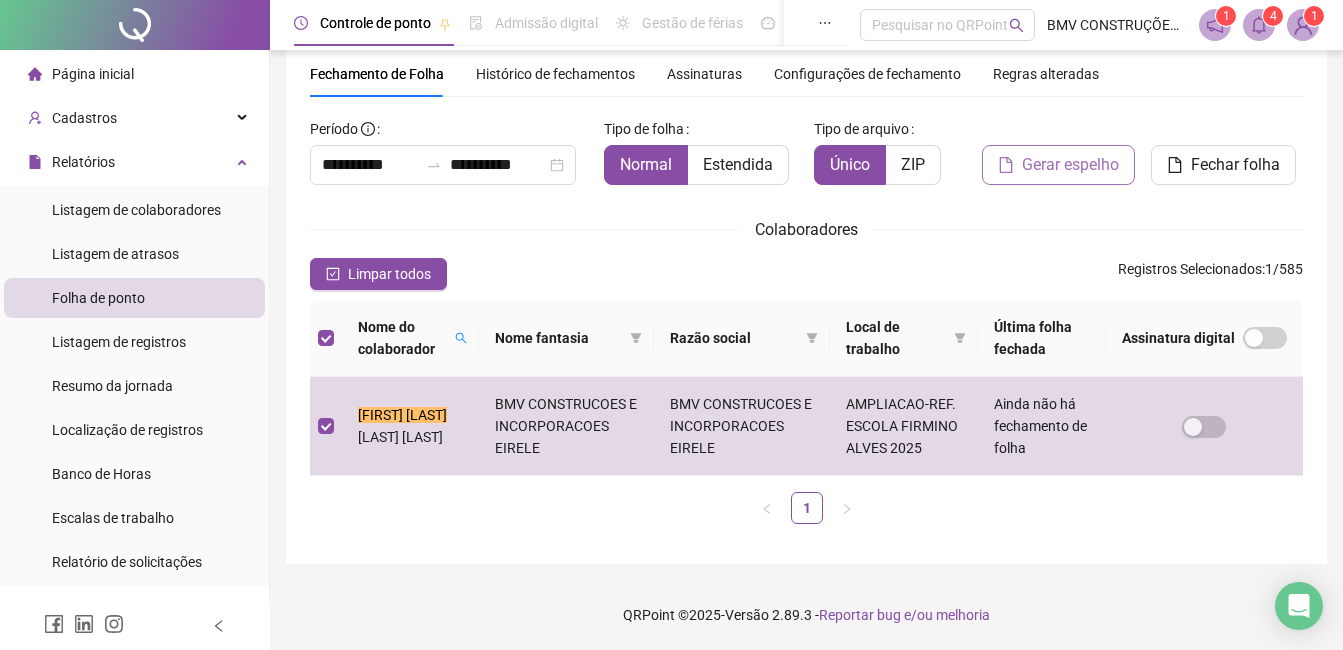 click on "Gerar espelho" at bounding box center (1070, 165) 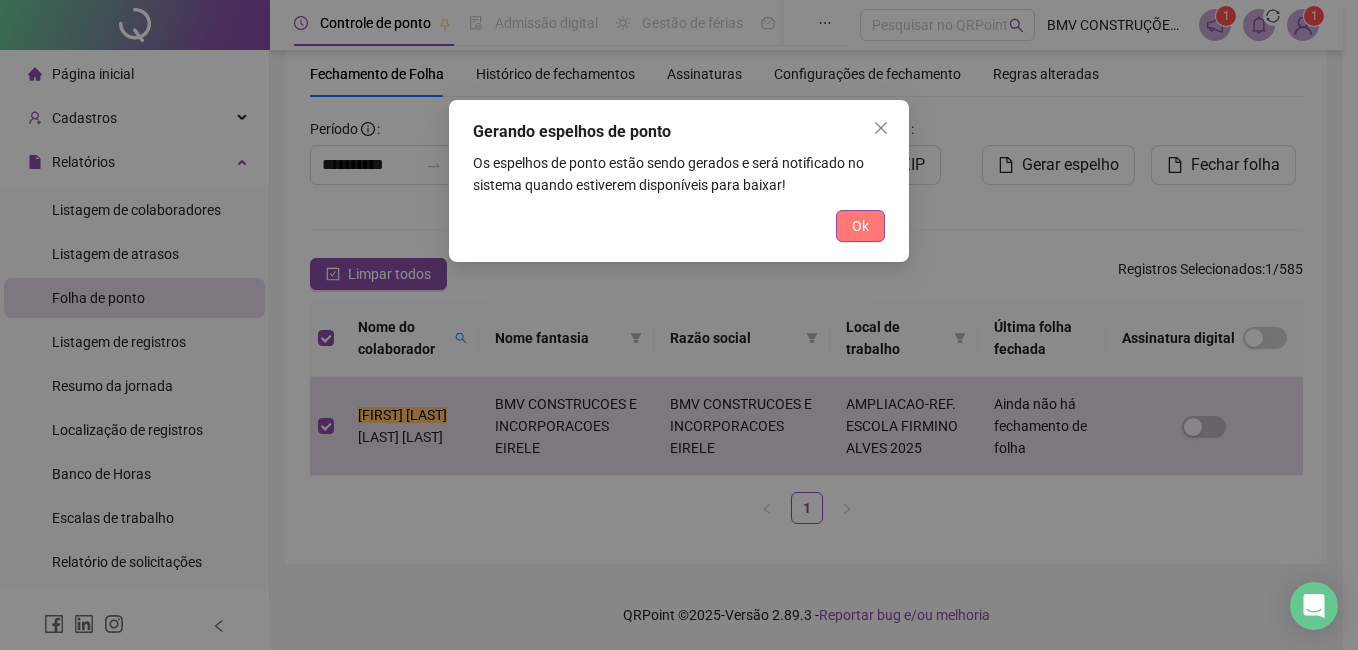 click on "Ok" at bounding box center [860, 226] 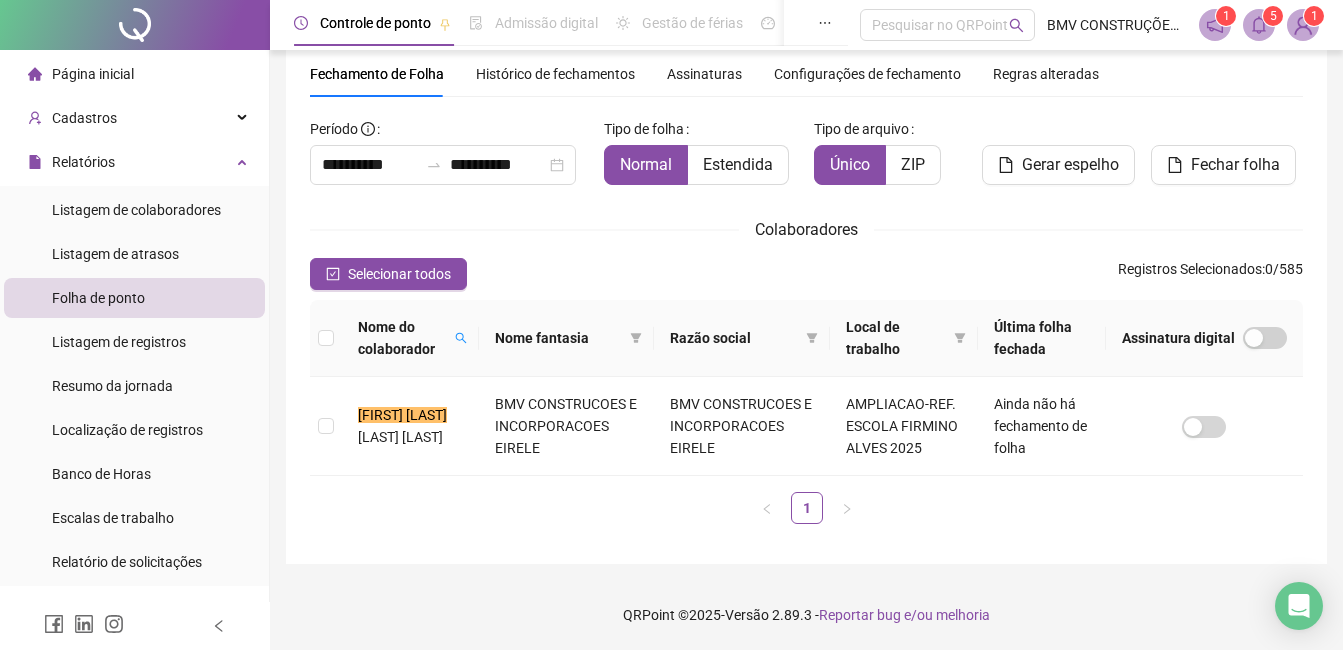 click 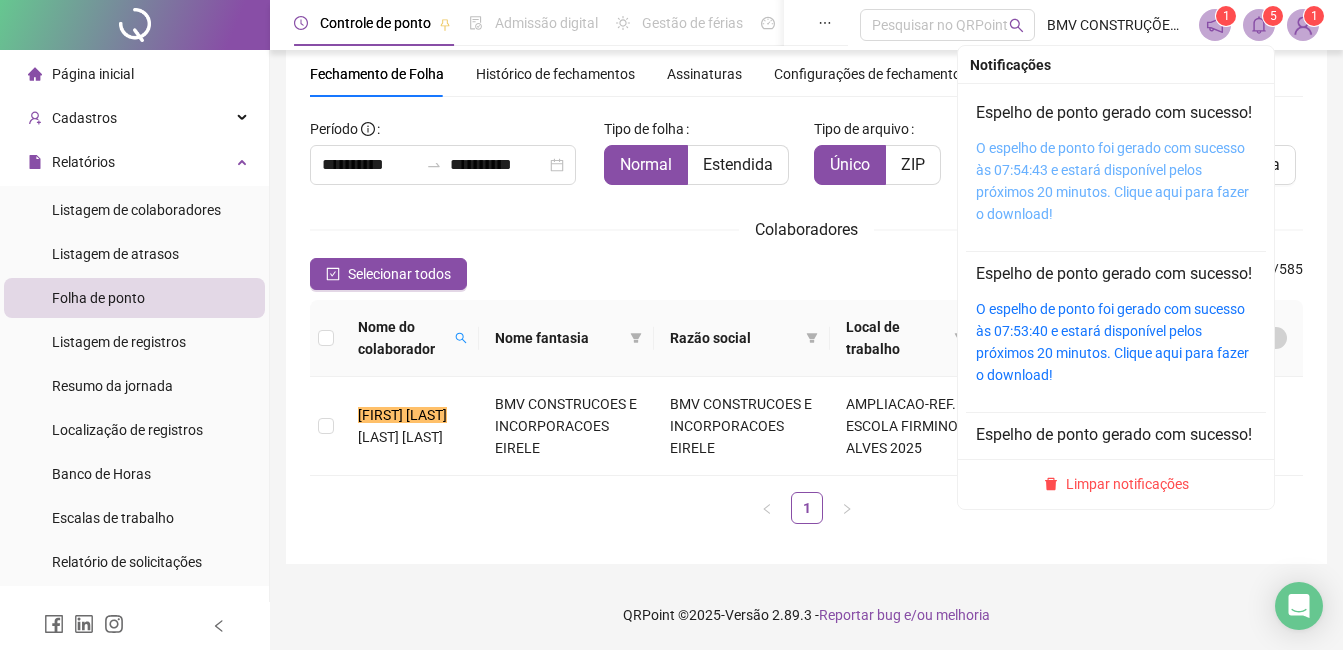 click on "O espelho de ponto foi gerado com sucesso às 07:54:43 e estará disponível pelos próximos 20 minutos.
Clique aqui para fazer o download!" at bounding box center (1112, 181) 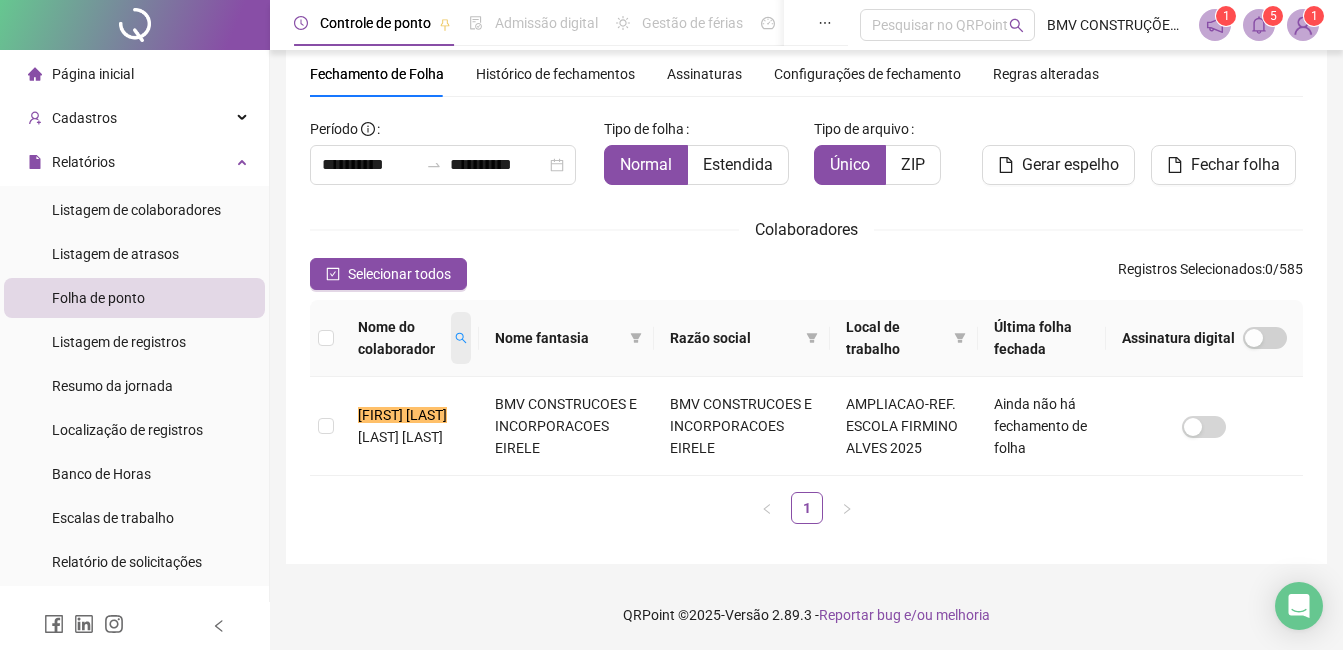 click at bounding box center [461, 338] 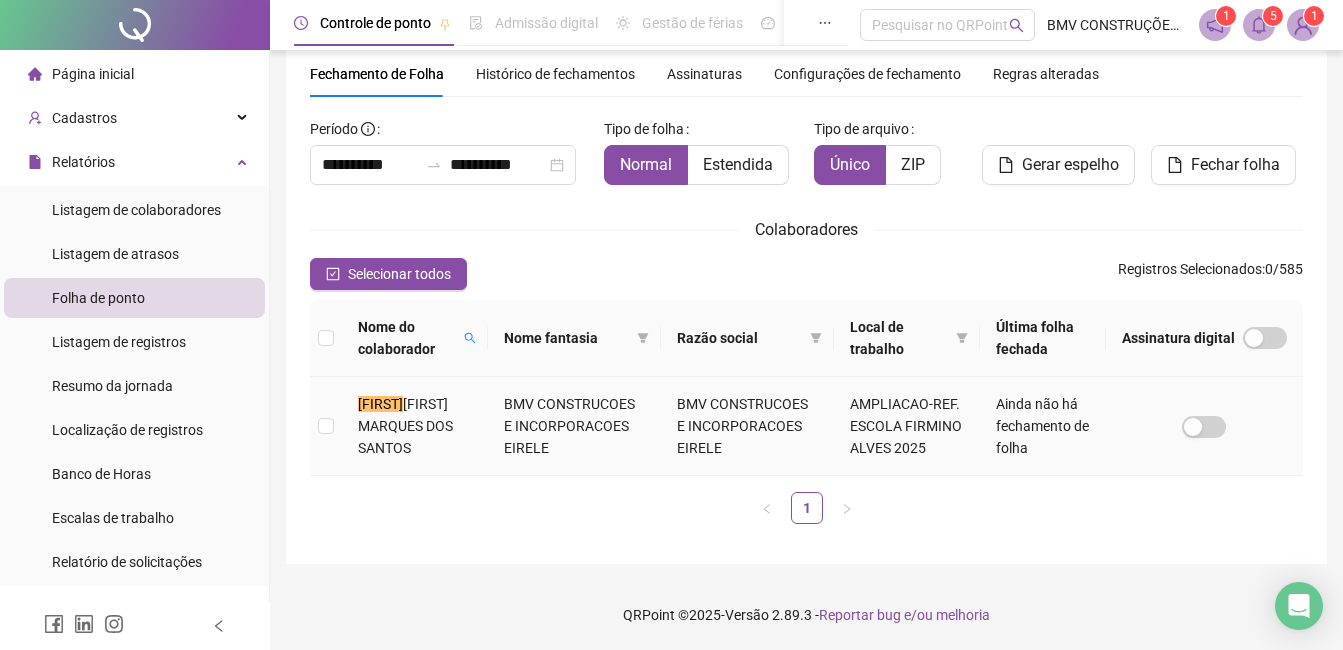 click on "EBSON MARQUES DOS SANTOS" at bounding box center [405, 426] 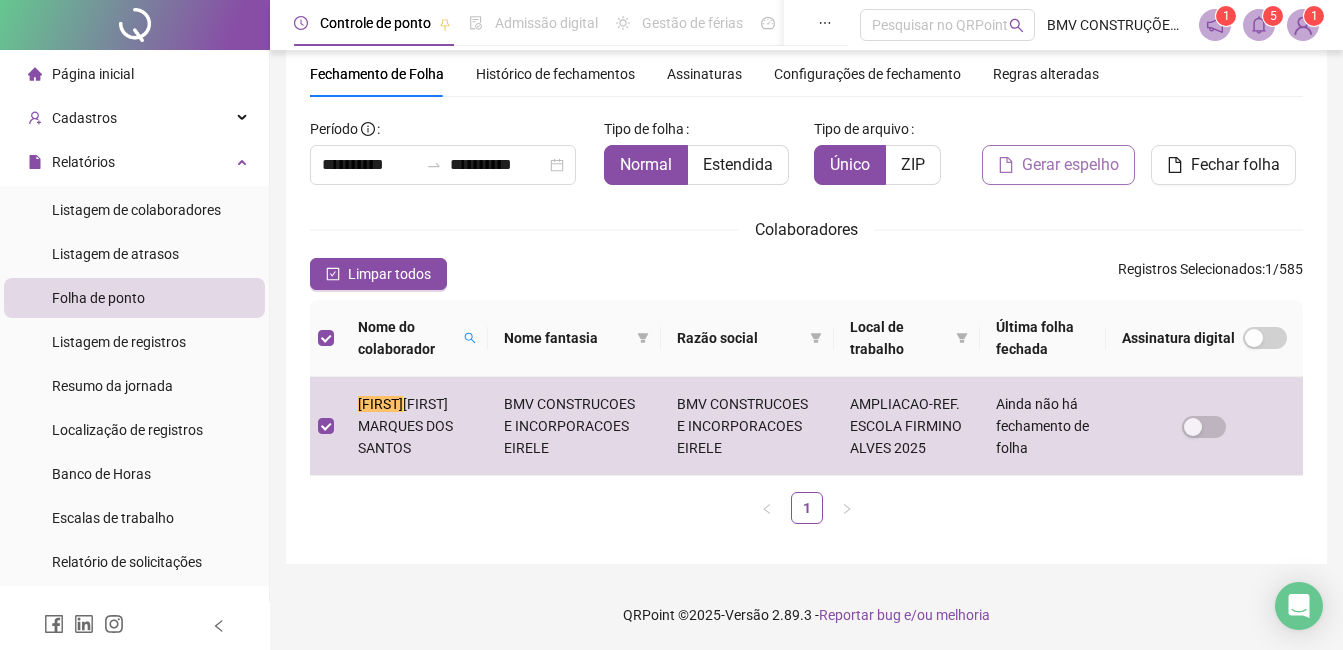 click on "Gerar espelho" at bounding box center (1070, 165) 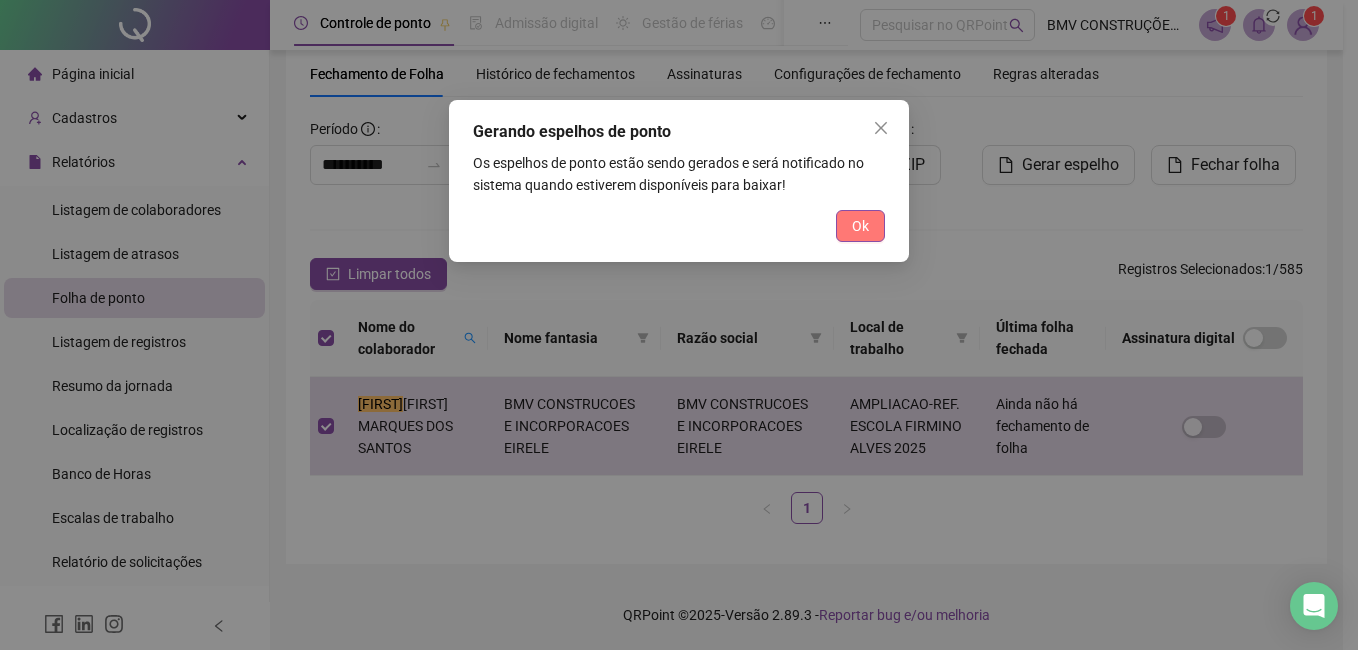 click on "Ok" at bounding box center [860, 226] 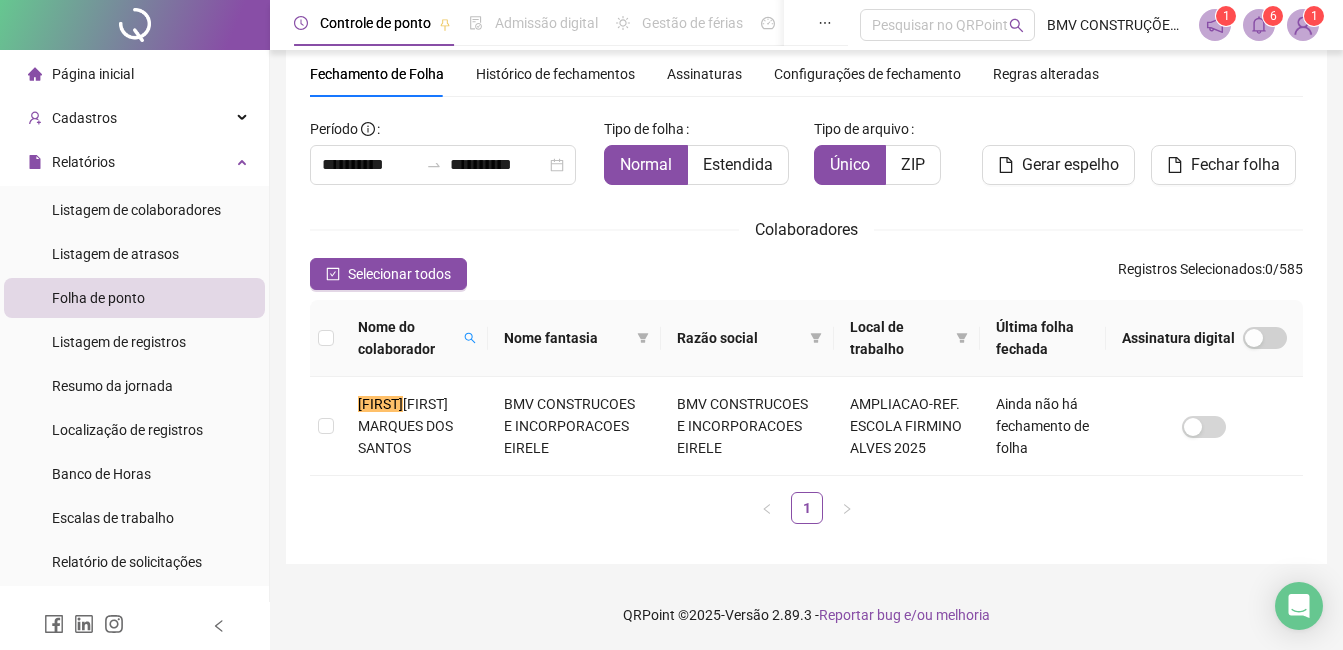 click at bounding box center (1259, 25) 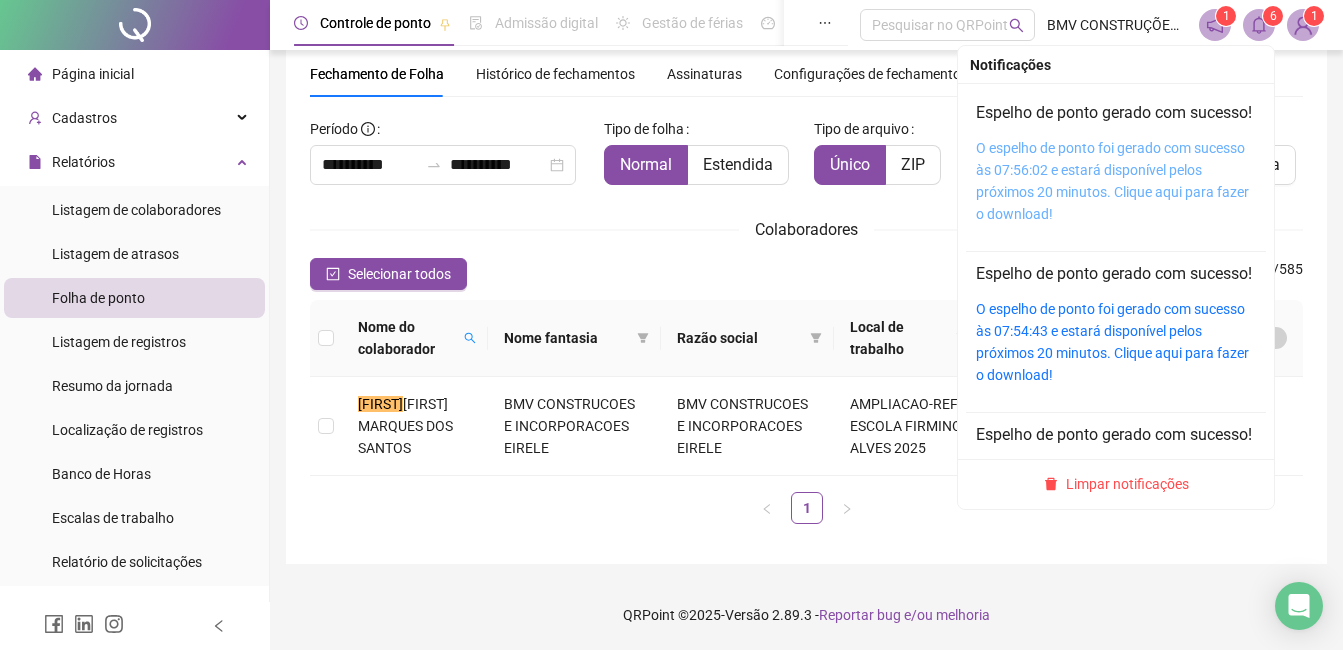 click on "O espelho de ponto foi gerado com sucesso às 07:56:02 e estará disponível pelos próximos 20 minutos.
Clique aqui para fazer o download!" at bounding box center (1112, 181) 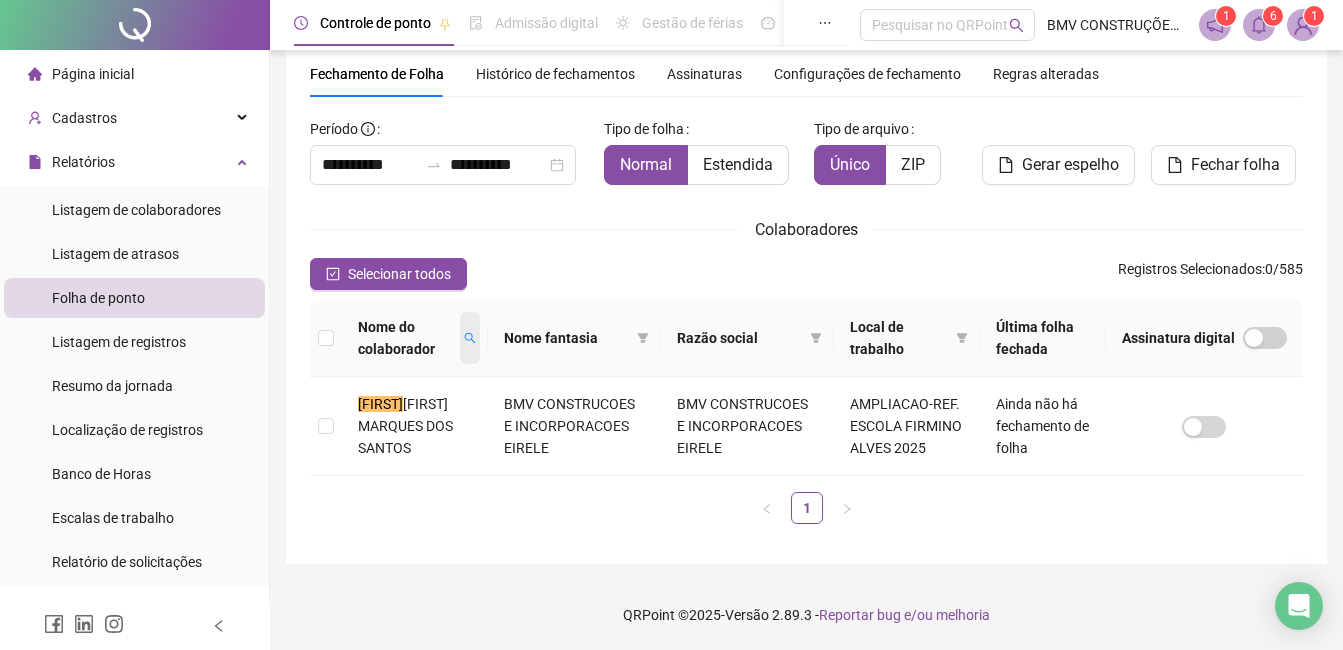 click 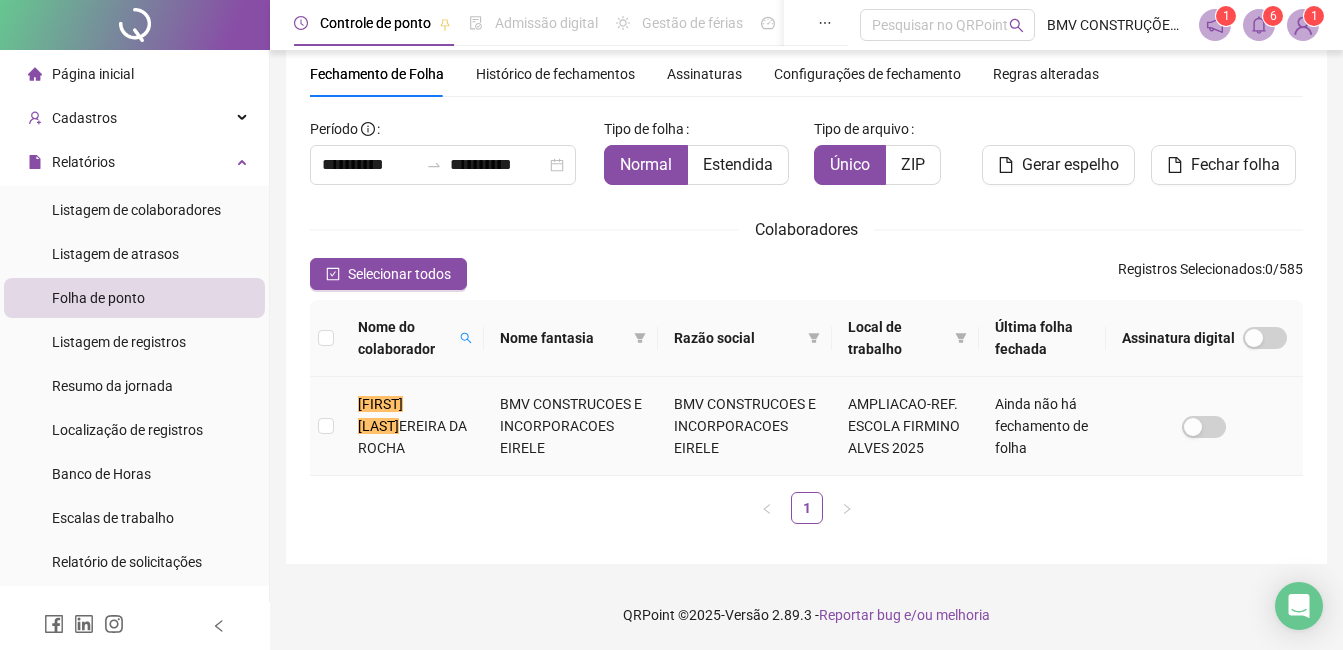 click on "REINAN P" at bounding box center [380, 415] 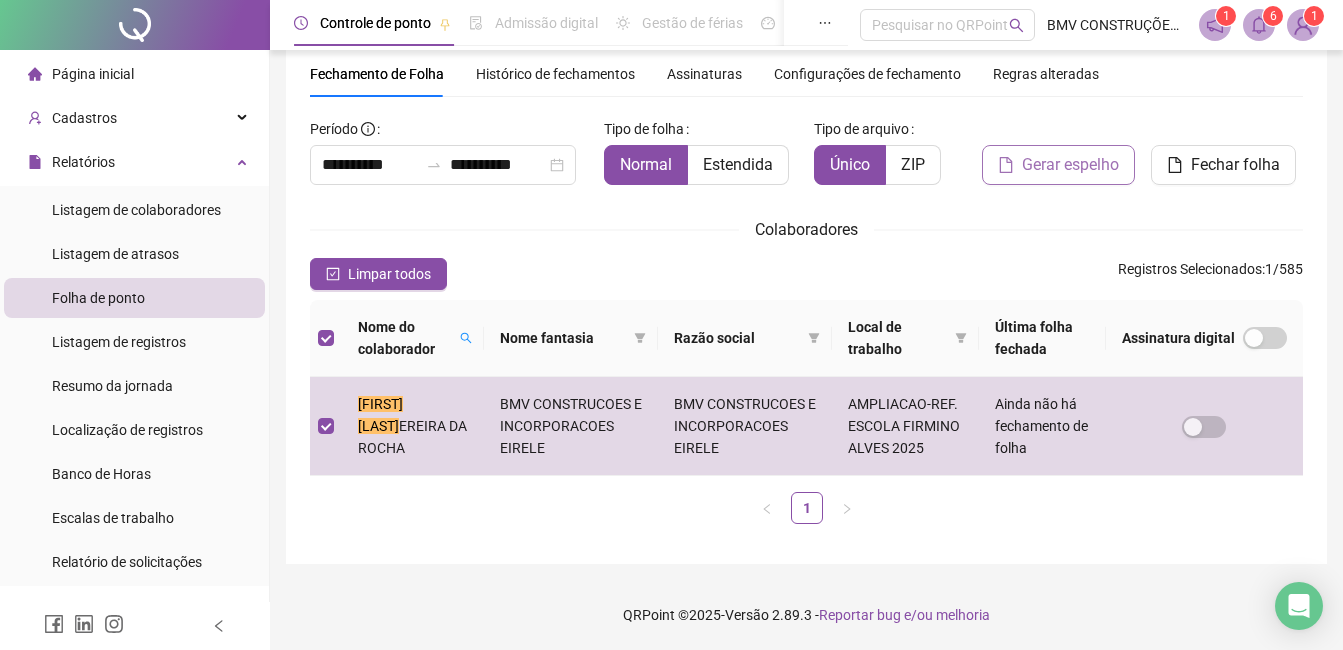 click on "Gerar espelho" at bounding box center (1070, 165) 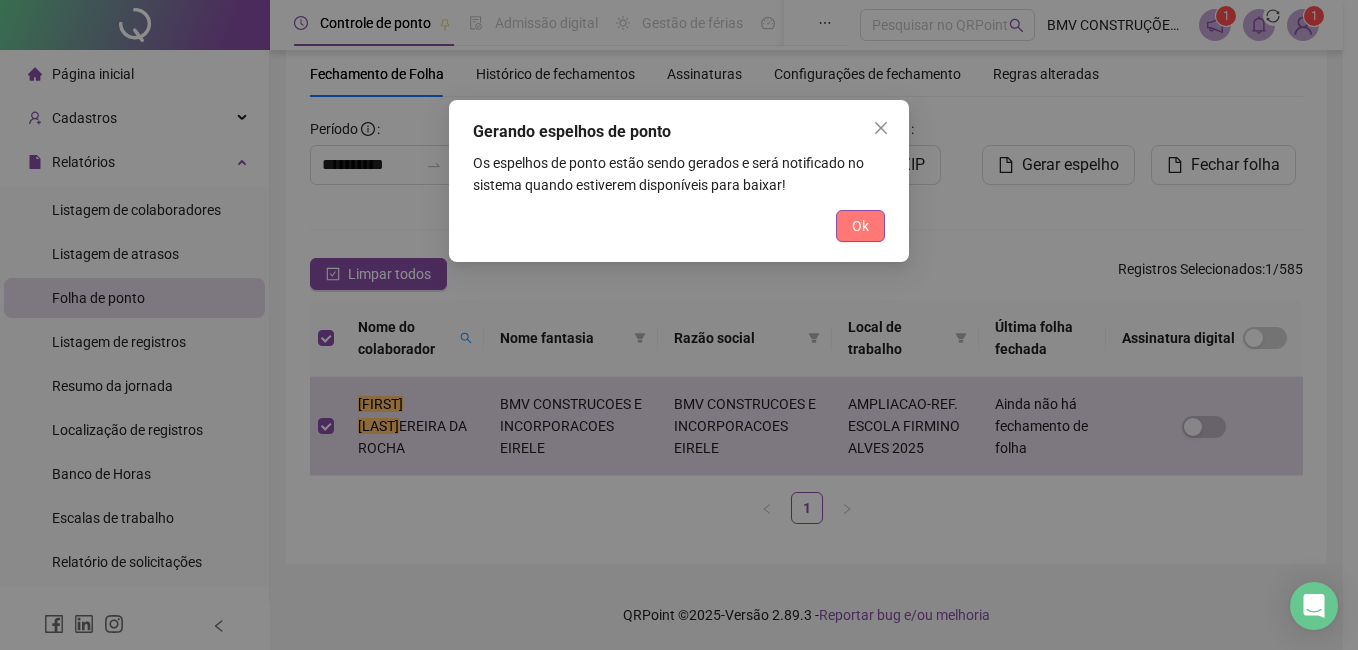 click on "Ok" at bounding box center [860, 226] 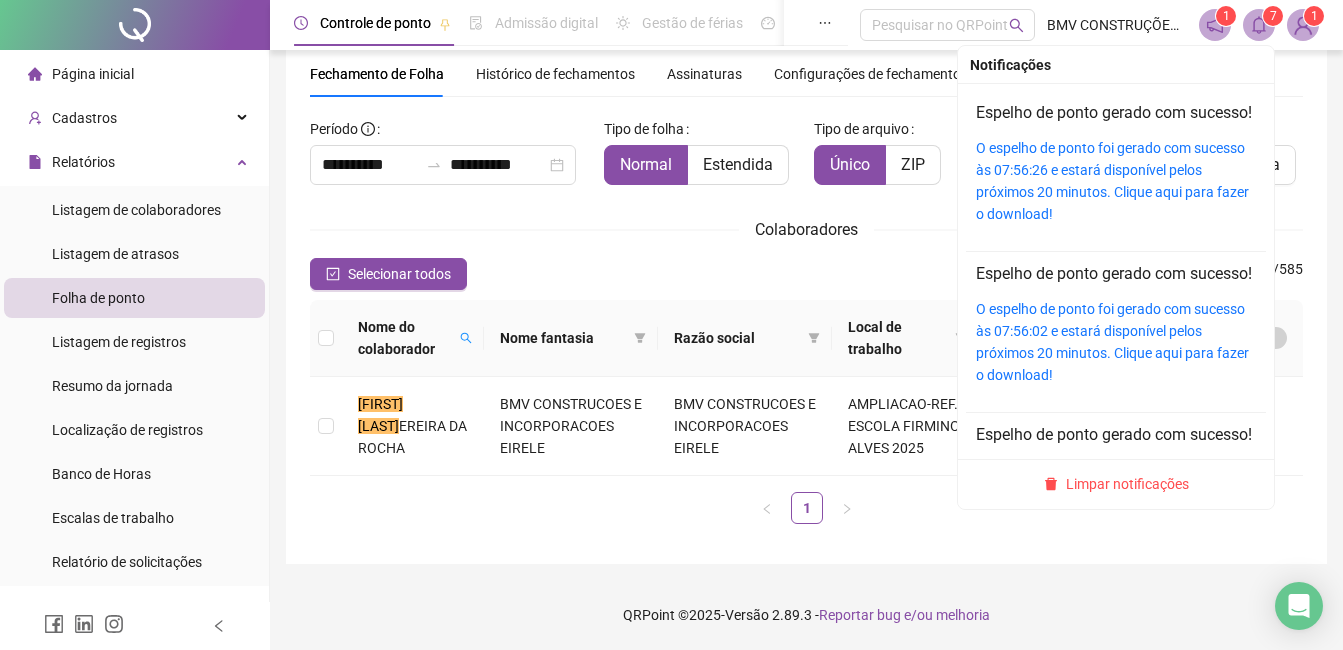 click 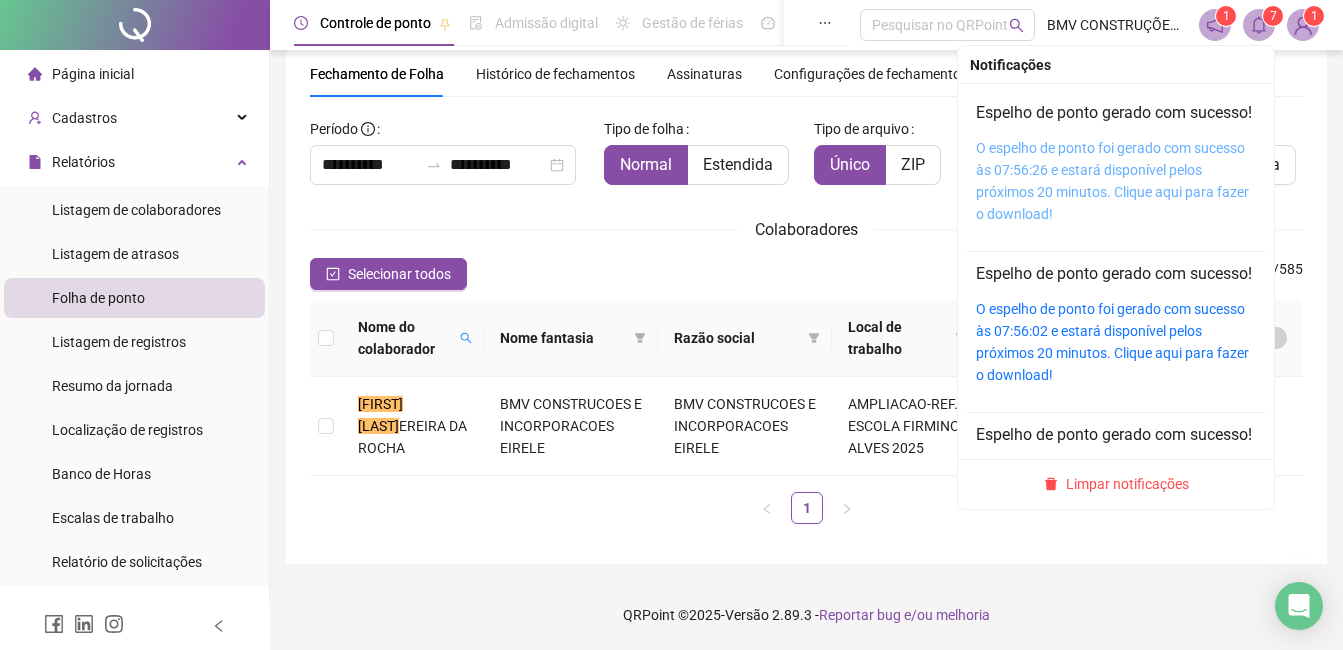 click on "O espelho de ponto foi gerado com sucesso às 07:56:26 e estará disponível pelos próximos 20 minutos.
Clique aqui para fazer o download!" at bounding box center (1112, 181) 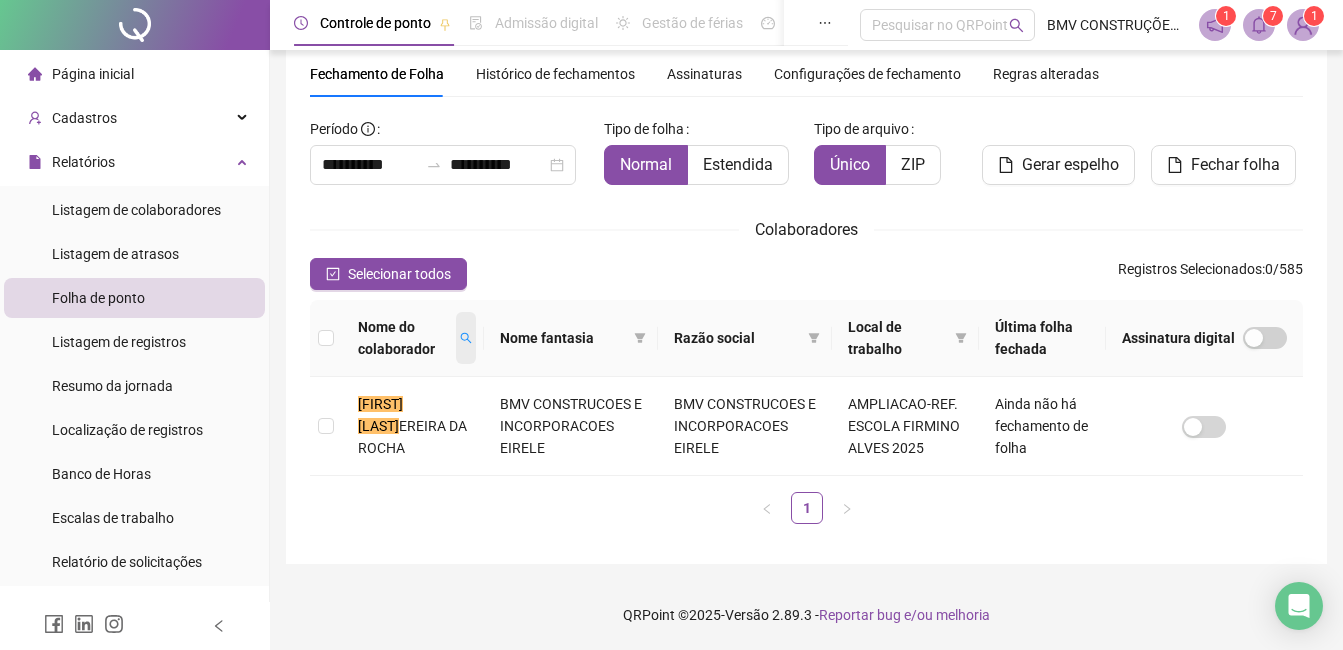 click 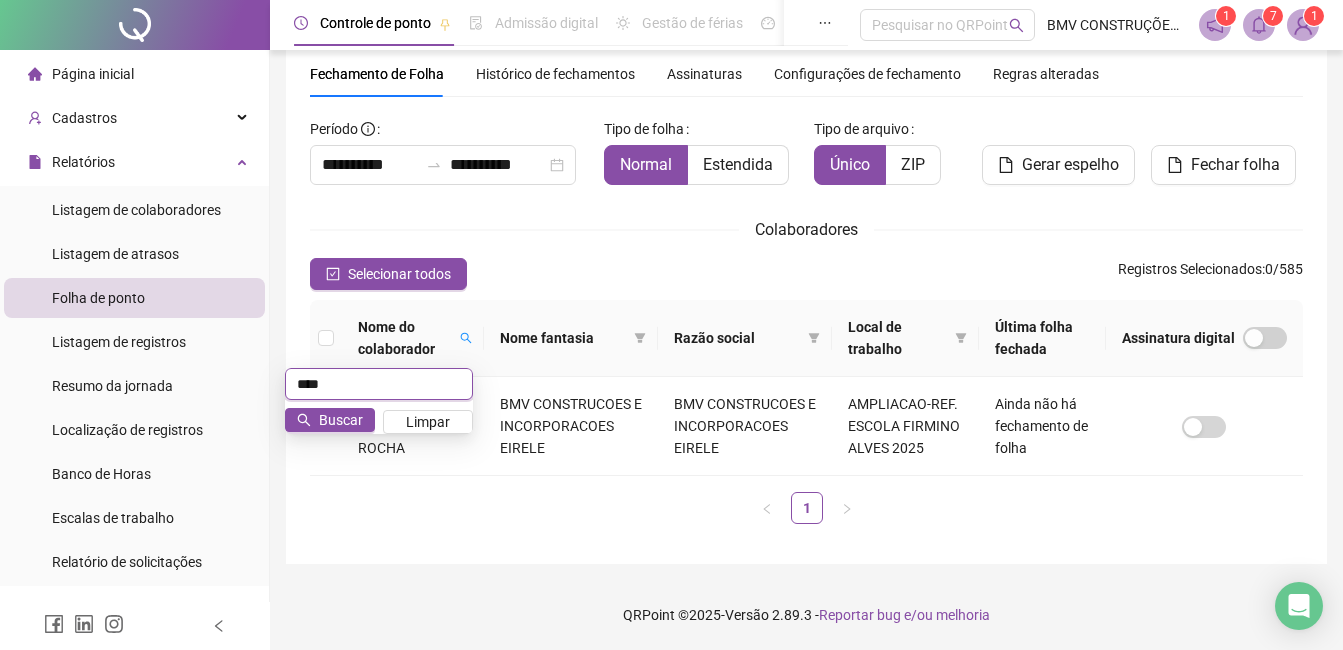 scroll, scrollTop: 85, scrollLeft: 0, axis: vertical 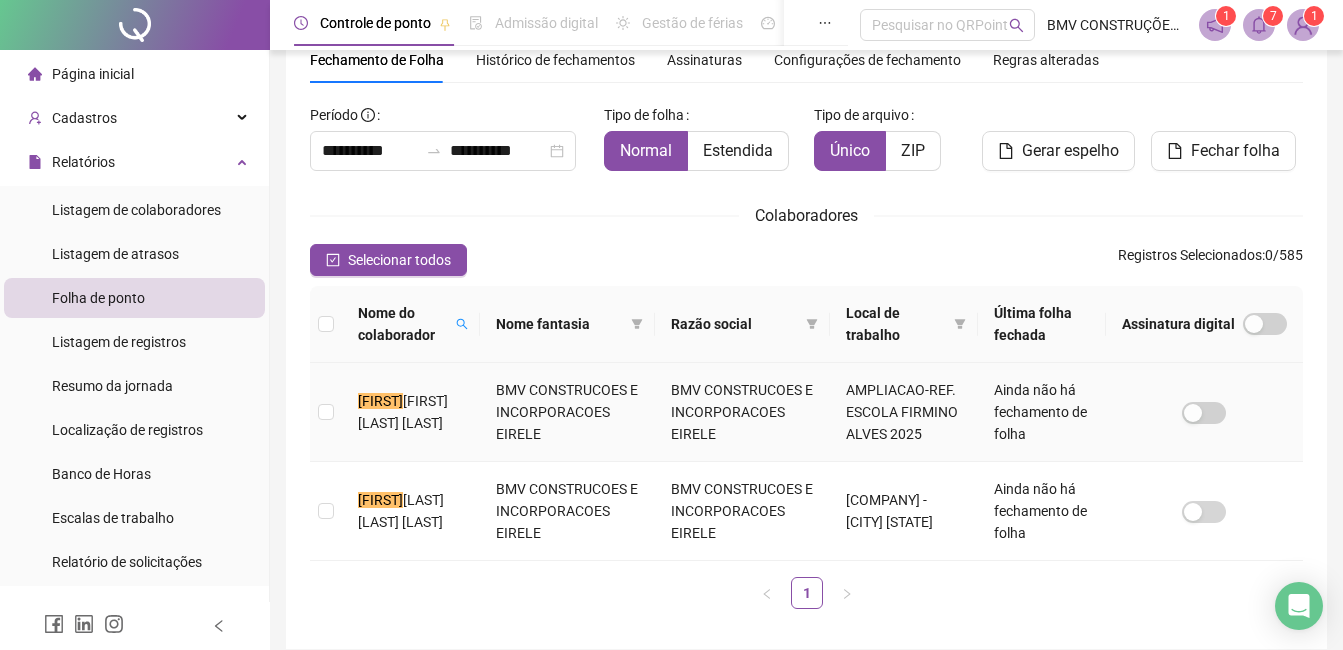 click on "RUBE NILTON BATISTA DOS SANTOS" at bounding box center (411, 412) 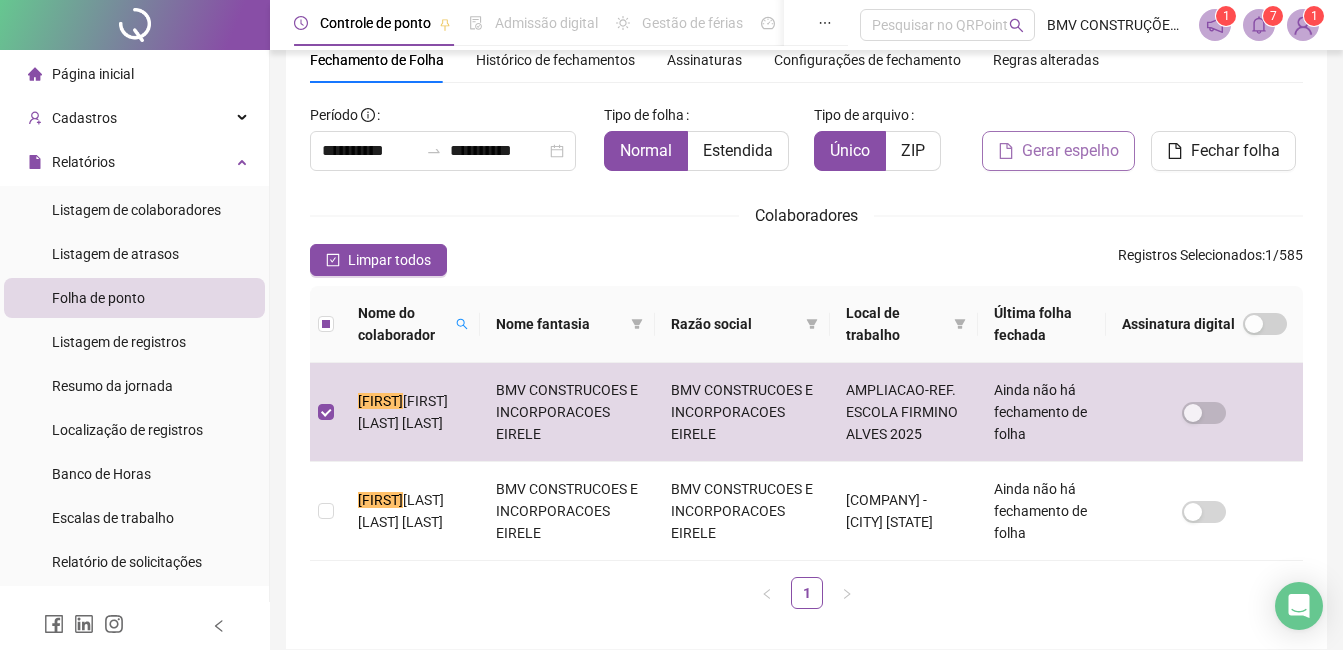 click on "Gerar espelho" at bounding box center [1070, 151] 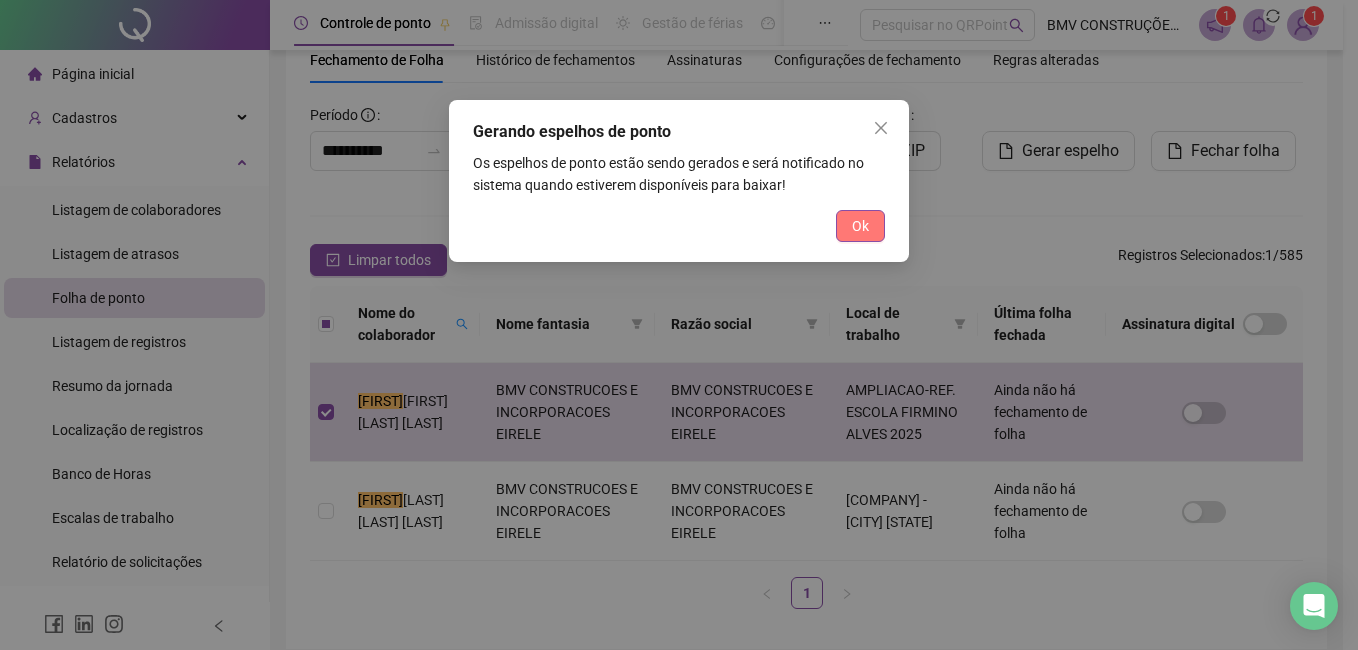 click on "Ok" at bounding box center (860, 226) 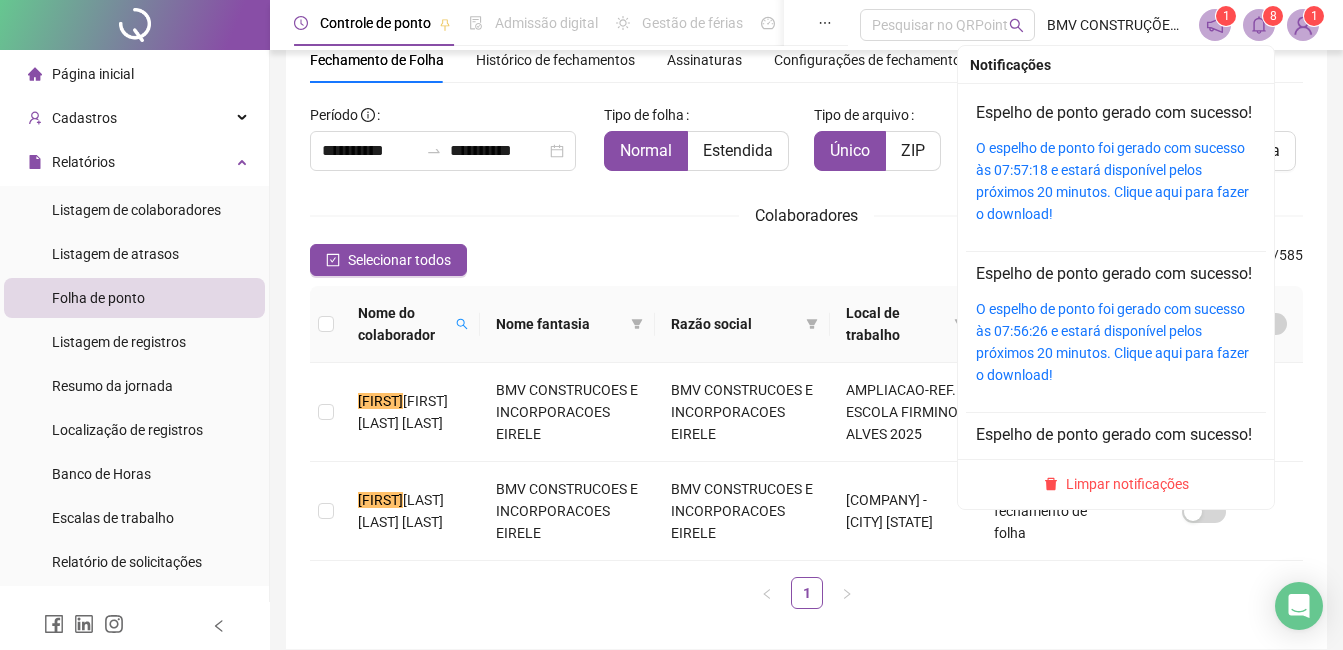 click 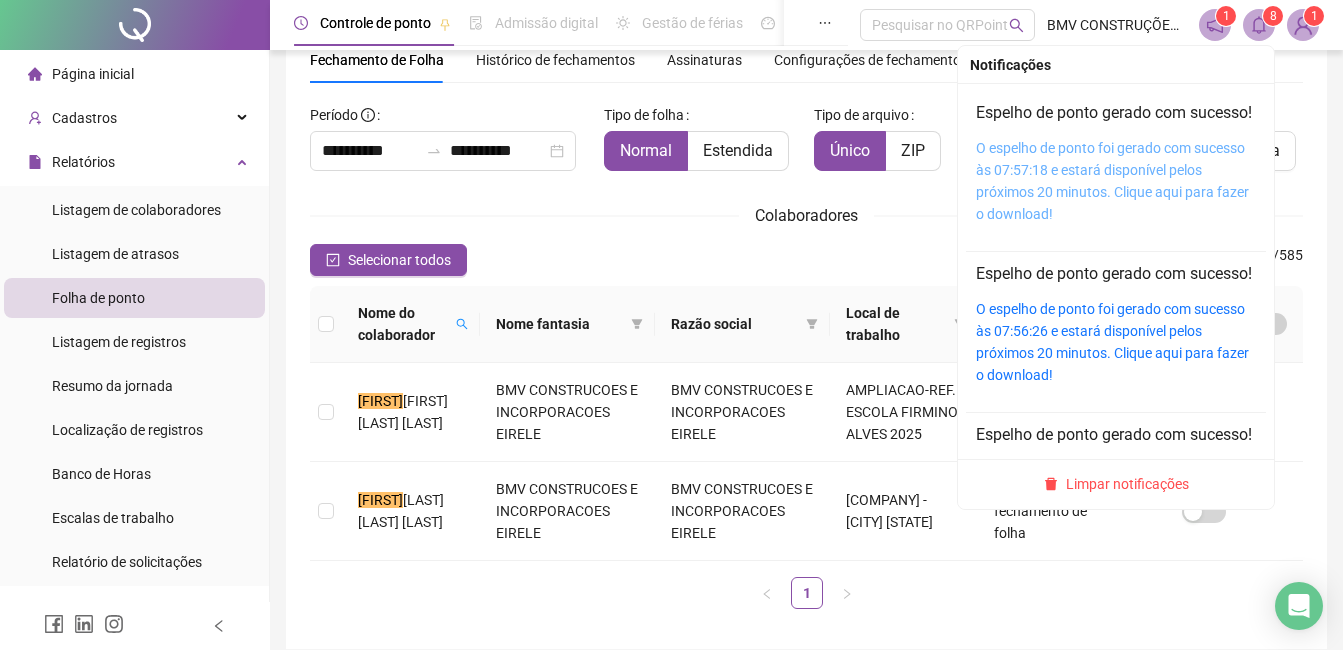 click on "O espelho de ponto foi gerado com sucesso às 07:57:18 e estará disponível pelos próximos 20 minutos.
Clique aqui para fazer o download!" at bounding box center [1112, 181] 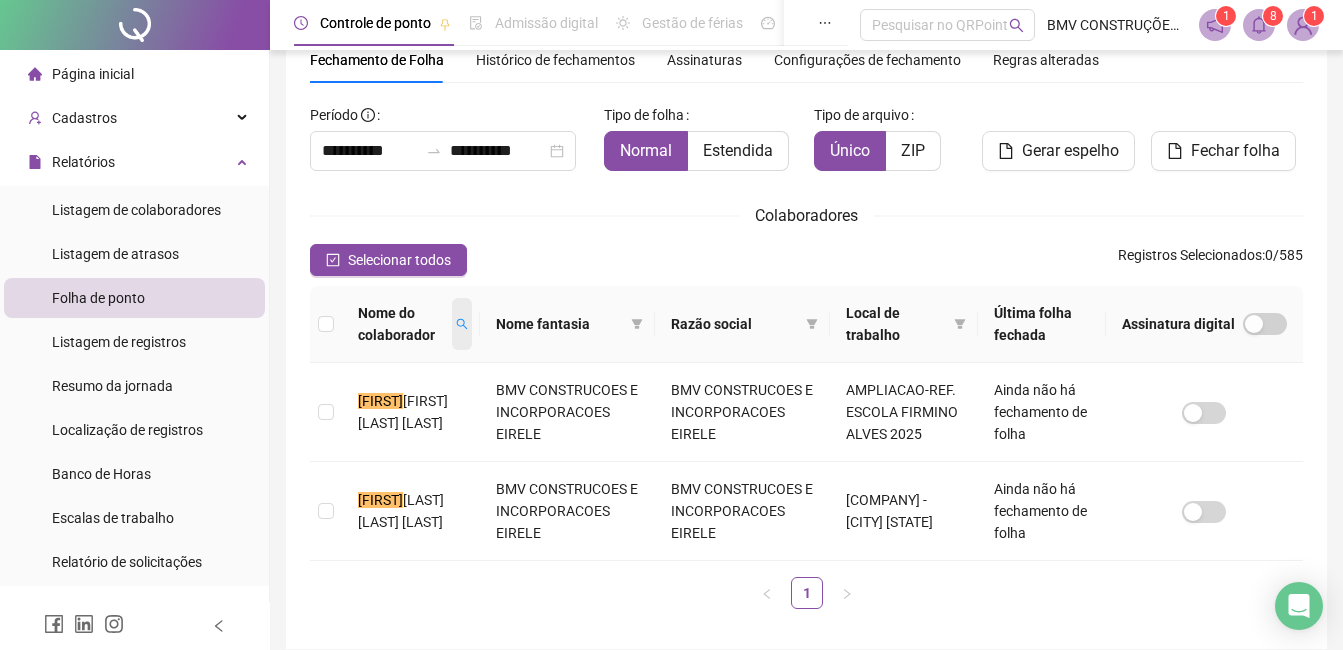 click at bounding box center (462, 324) 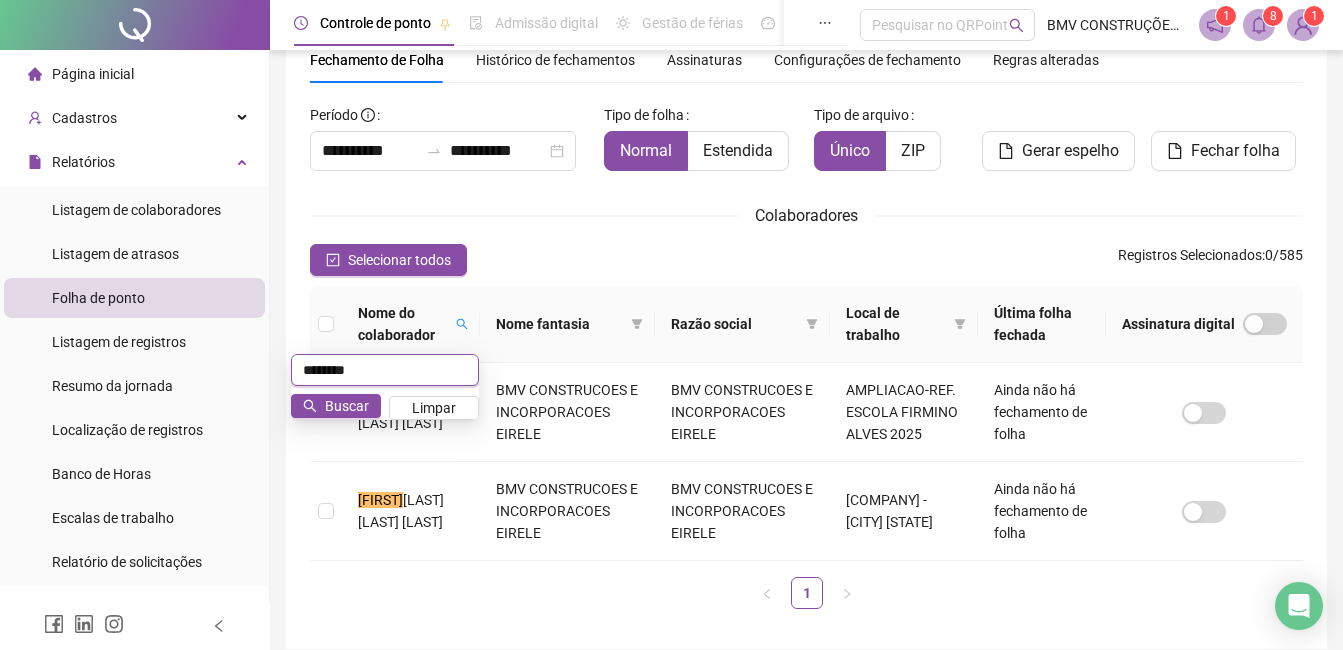 type on "********" 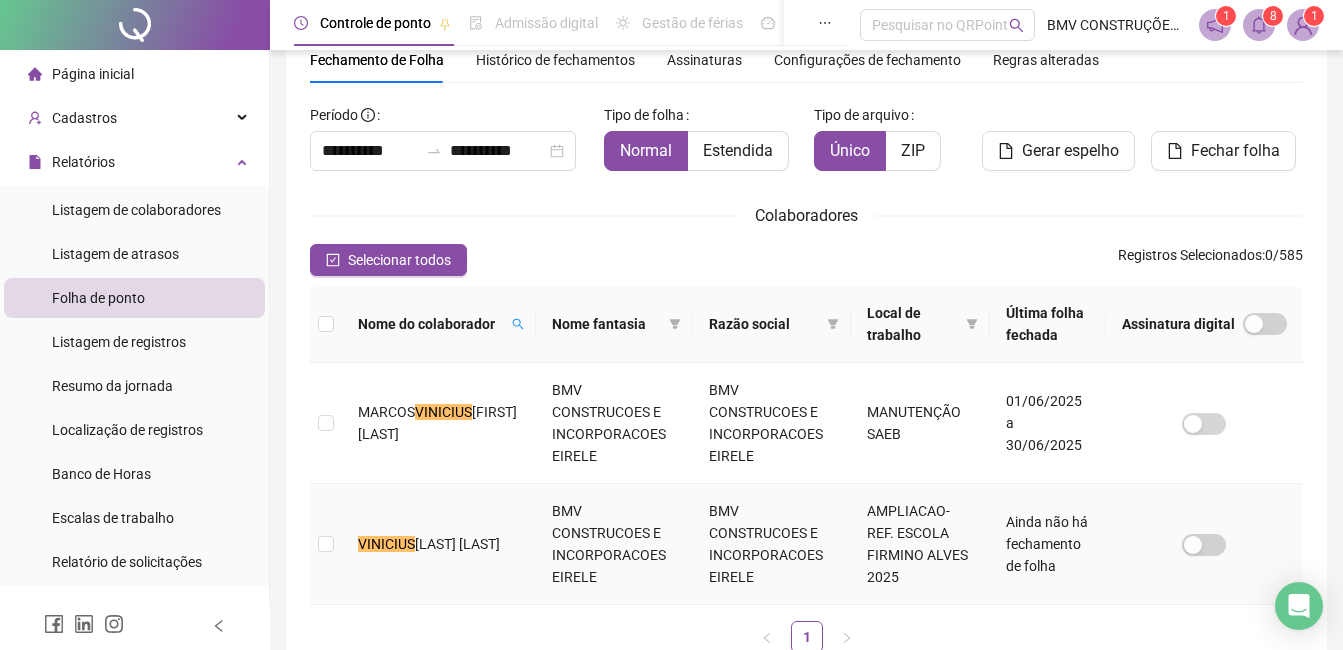 click on "OLIVEIRA SANTOS" at bounding box center [457, 544] 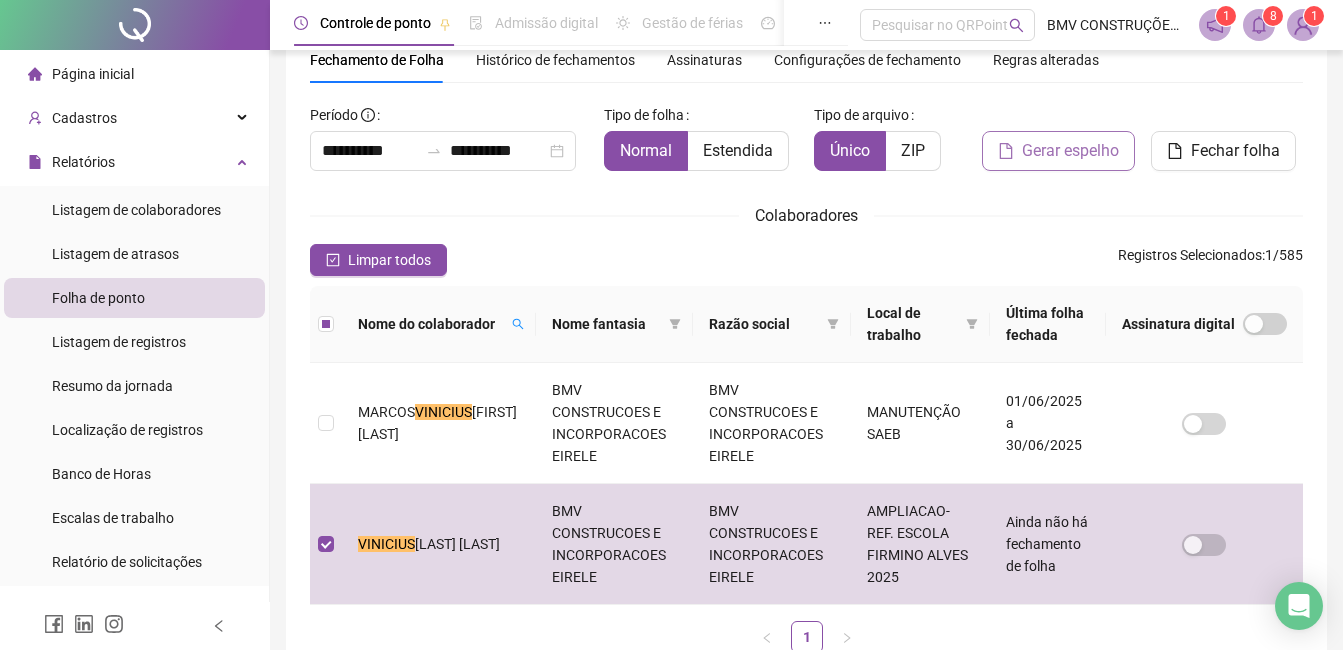 click on "Gerar espelho" at bounding box center (1058, 151) 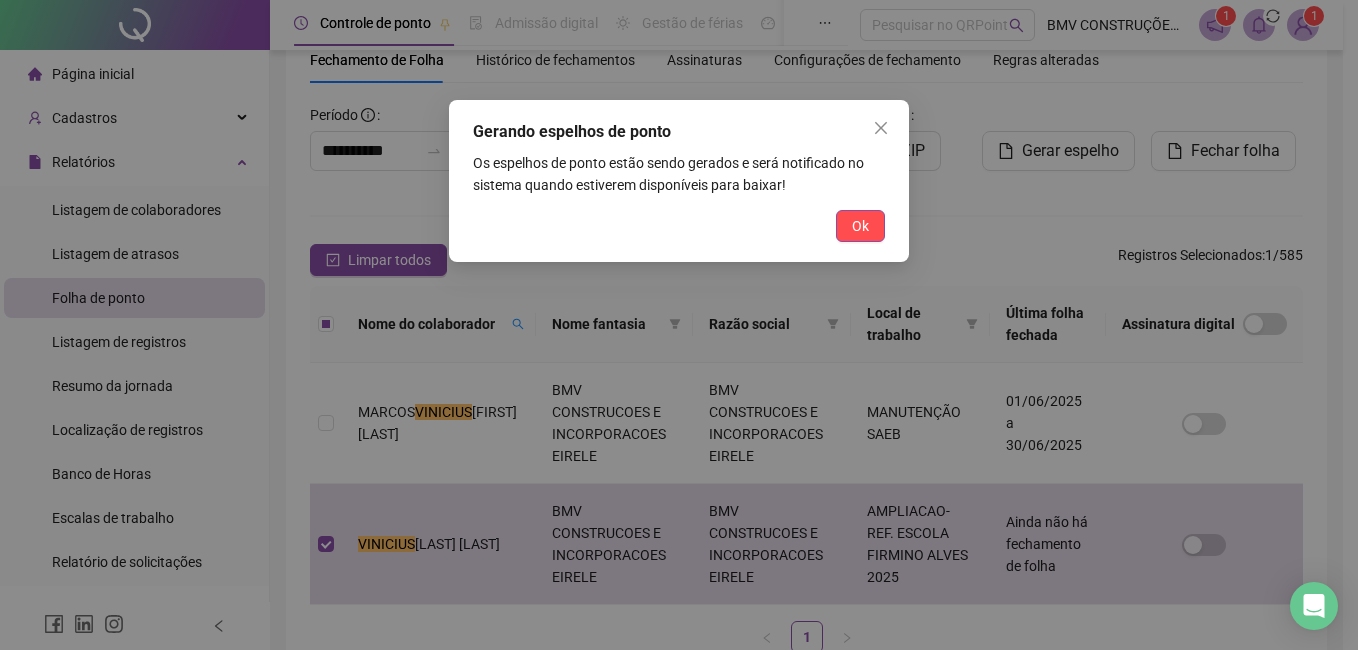 click on "Gerando espelhos de ponto Os espelhos de ponto estão sendo gerados e será notificado no
sistema quando estiverem disponíveis para baixar! Ok" at bounding box center (679, 181) 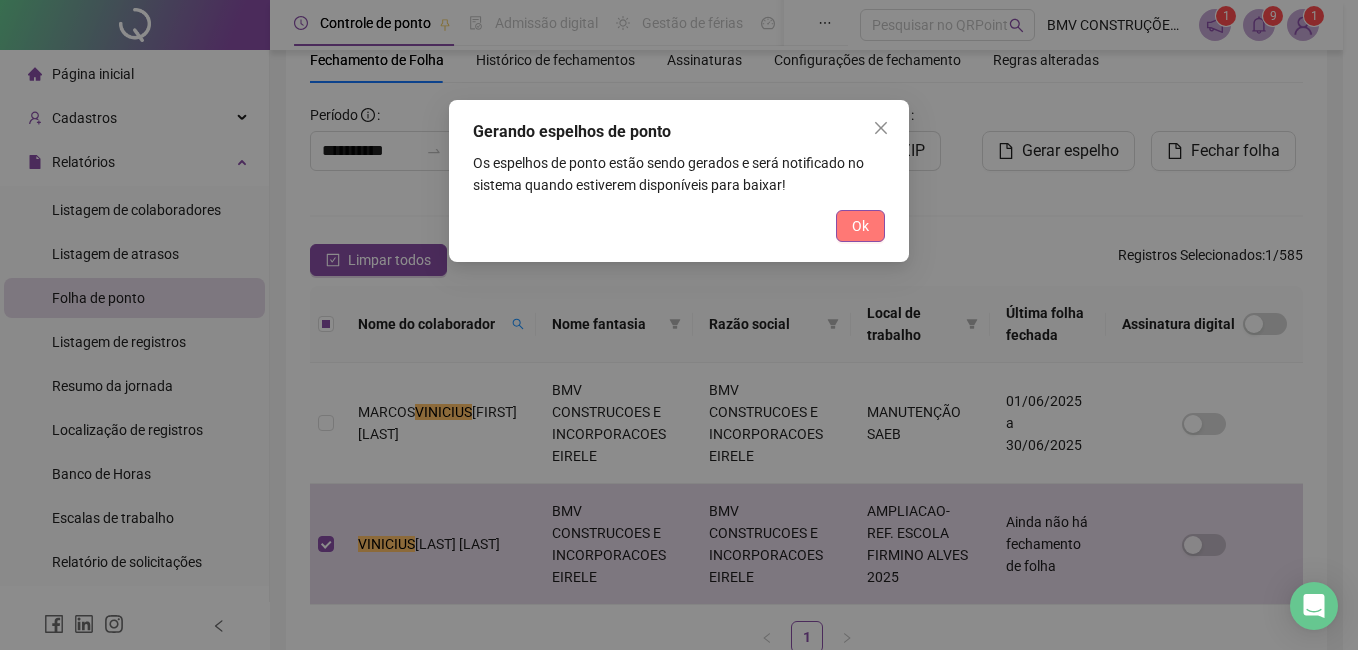 click on "Ok" at bounding box center [860, 226] 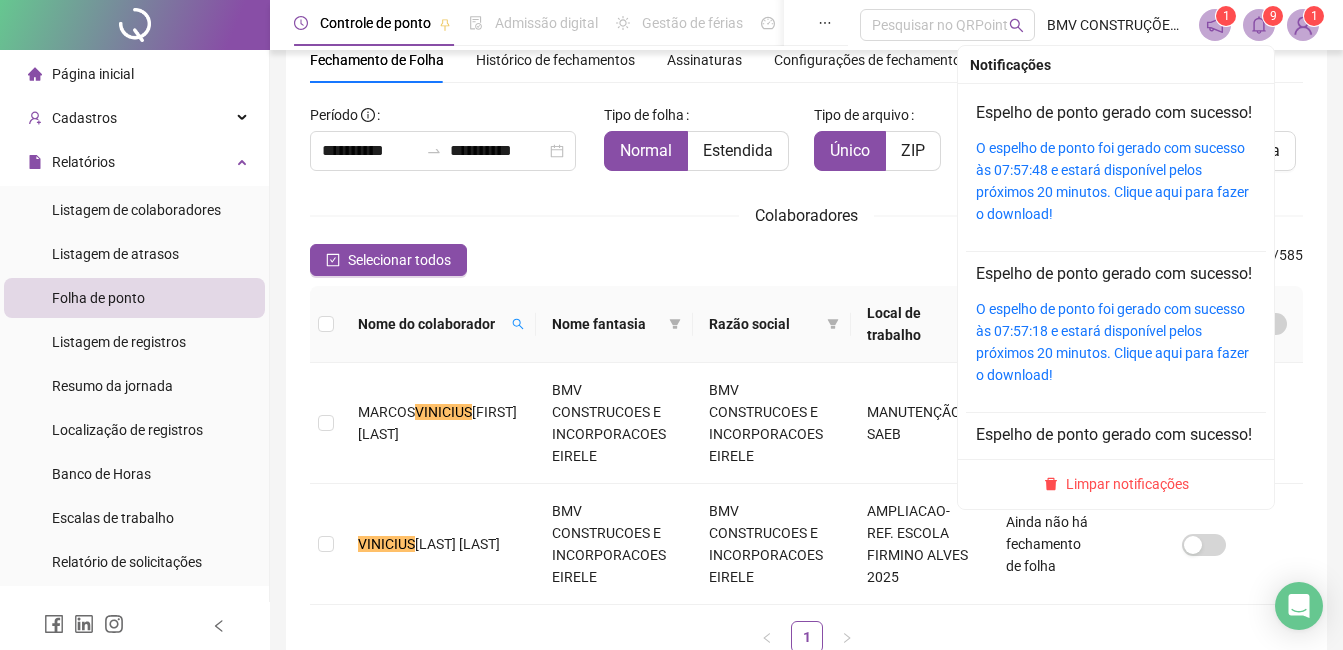 click 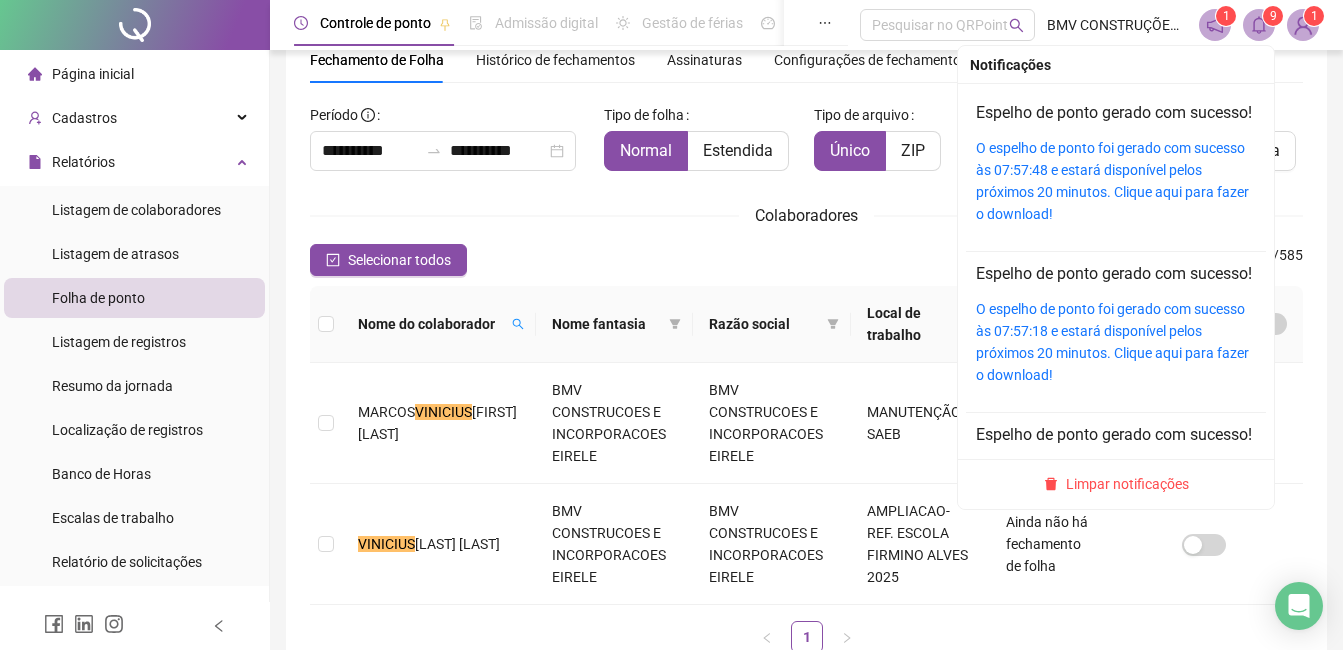 click on "O espelho de ponto foi gerado com sucesso às 07:57:48 e estará disponível pelos próximos 20 minutos.
Clique aqui para fazer o download!" at bounding box center [1116, 181] 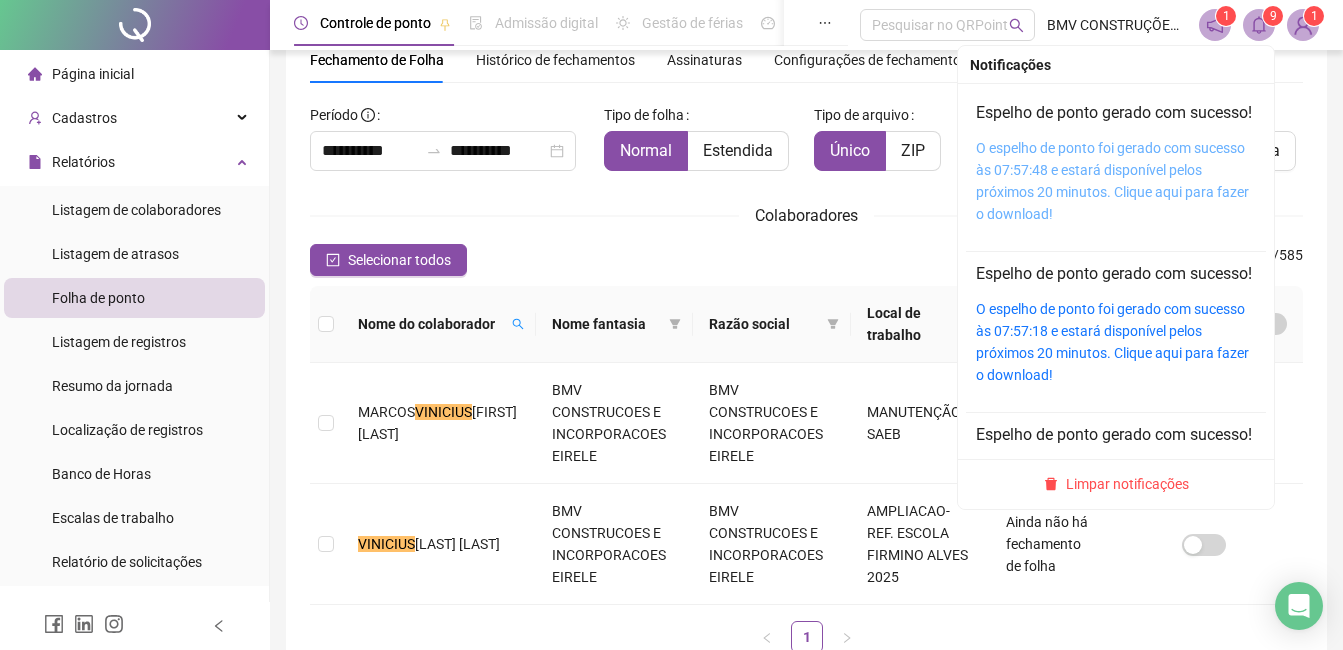click on "O espelho de ponto foi gerado com sucesso às 07:57:48 e estará disponível pelos próximos 20 minutos.
Clique aqui para fazer o download!" at bounding box center [1112, 181] 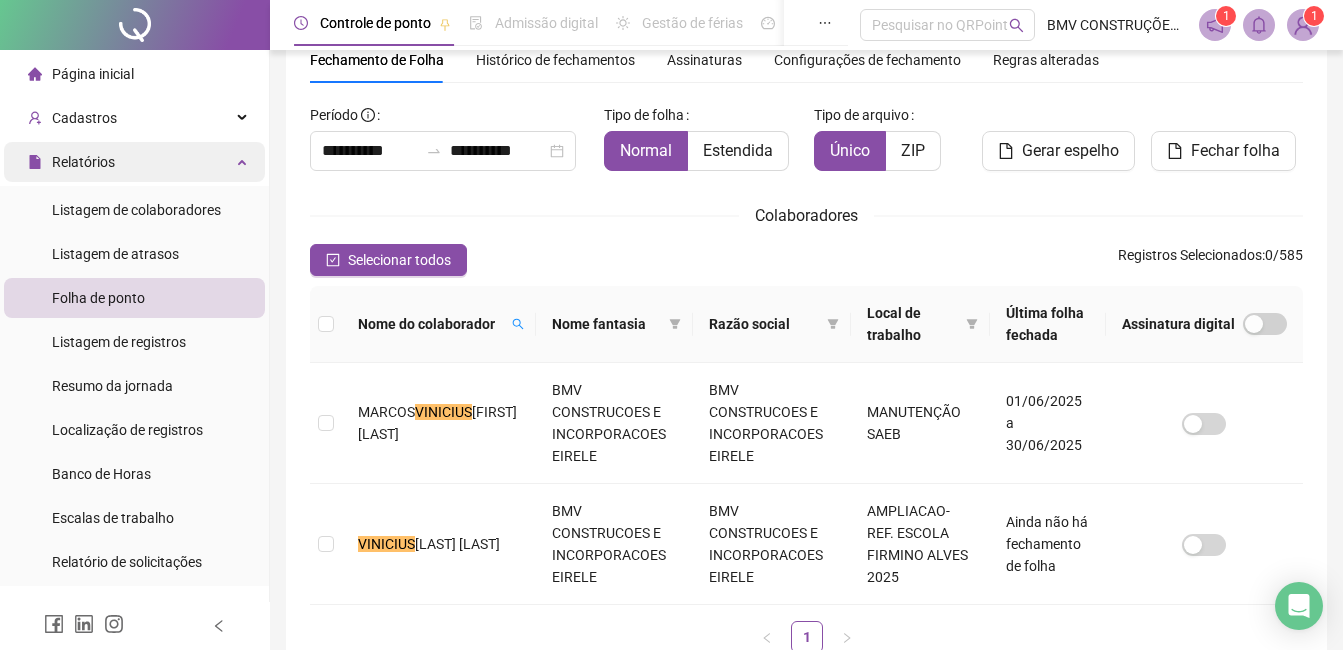 click on "Relatórios" at bounding box center [83, 162] 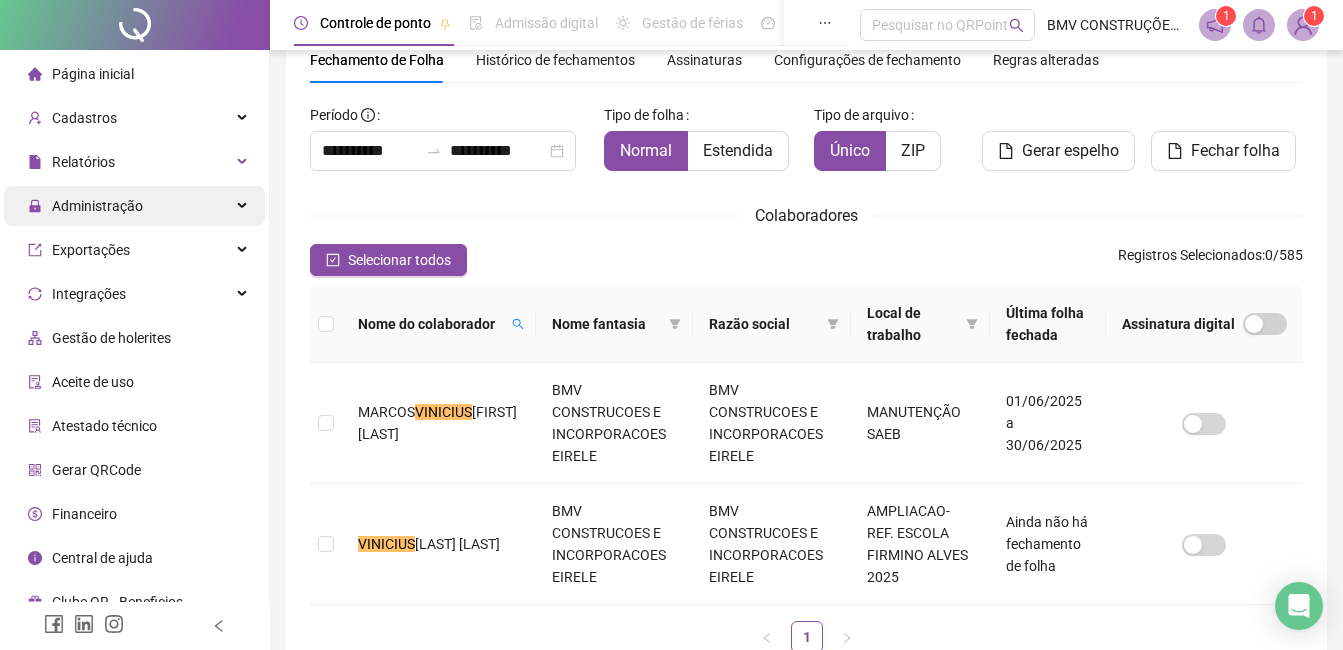 click on "Administração" at bounding box center (97, 206) 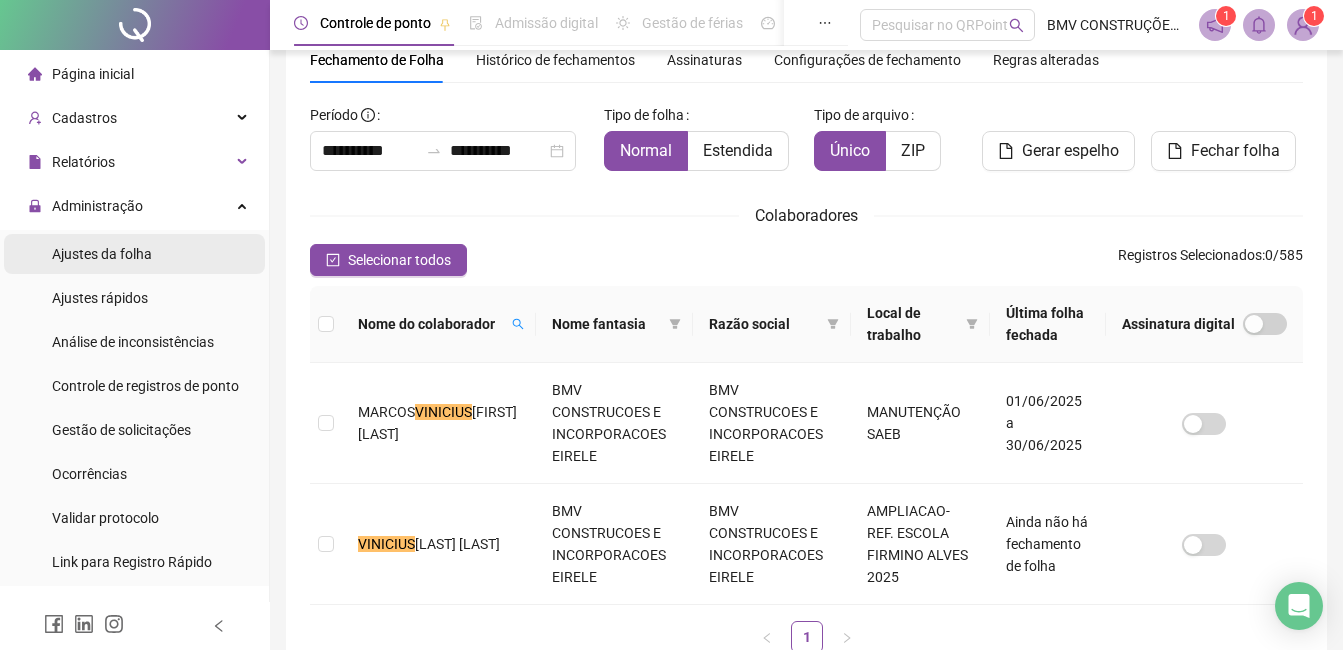 click on "Ajustes da folha" at bounding box center [102, 254] 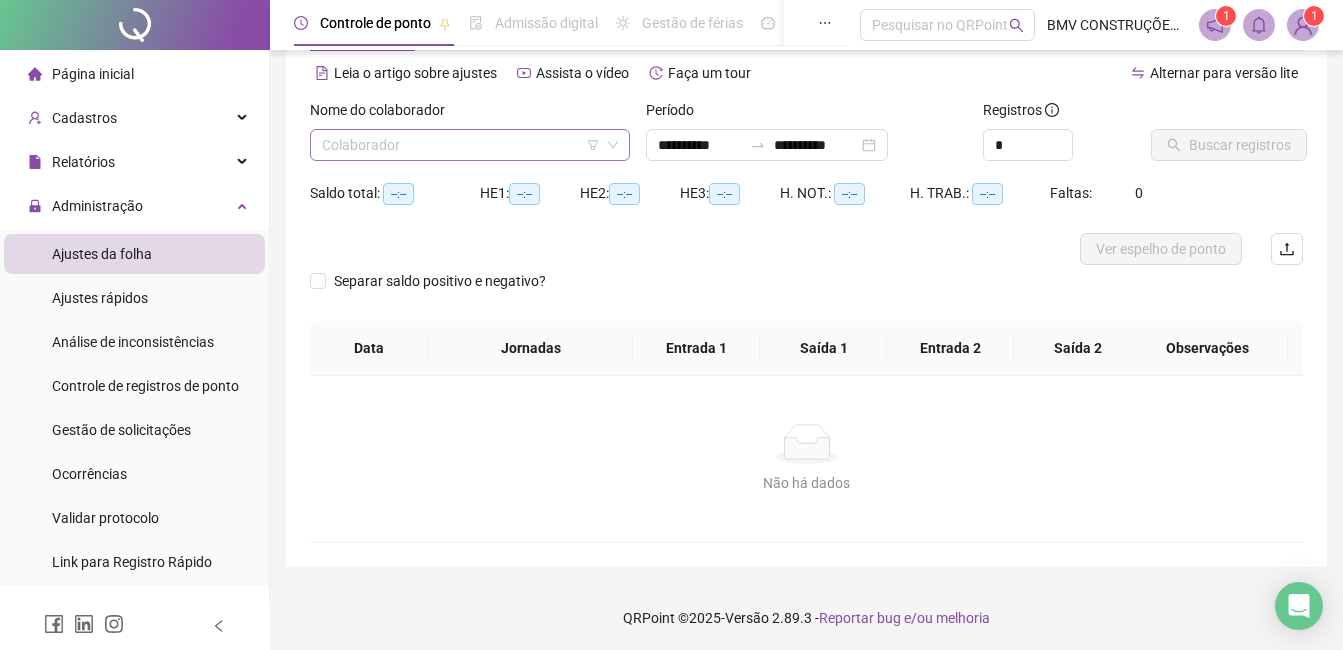 click at bounding box center (461, 145) 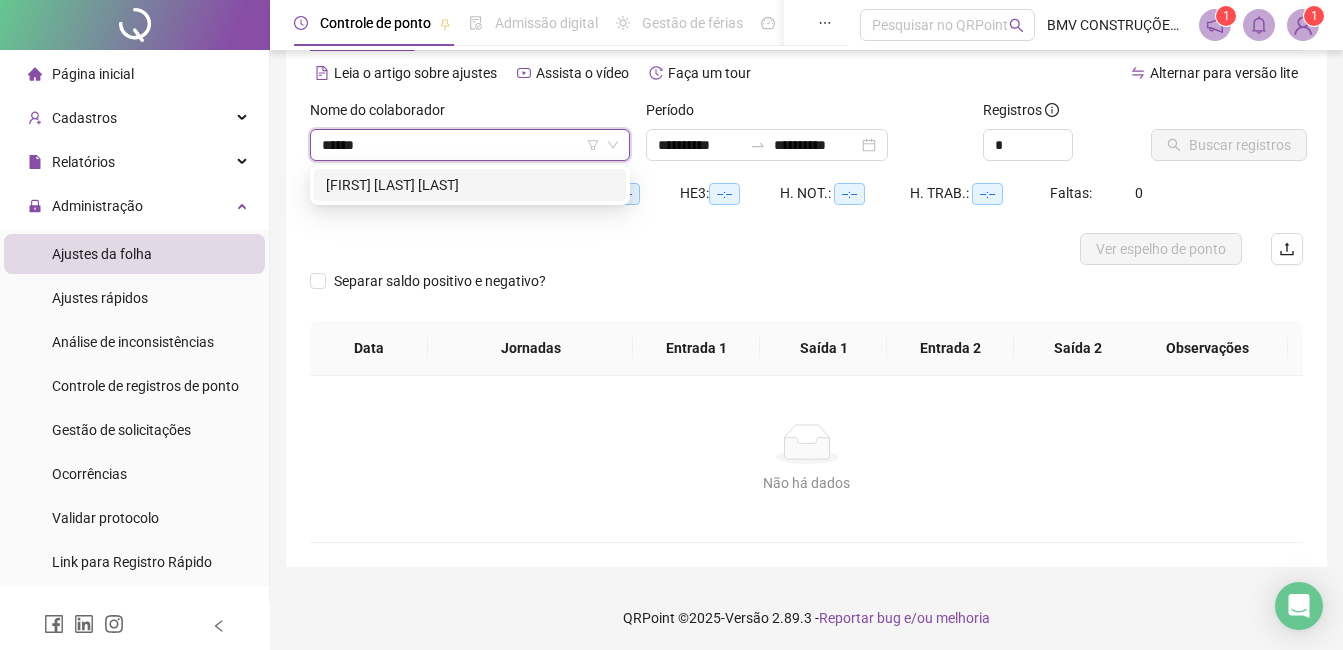 type on "*******" 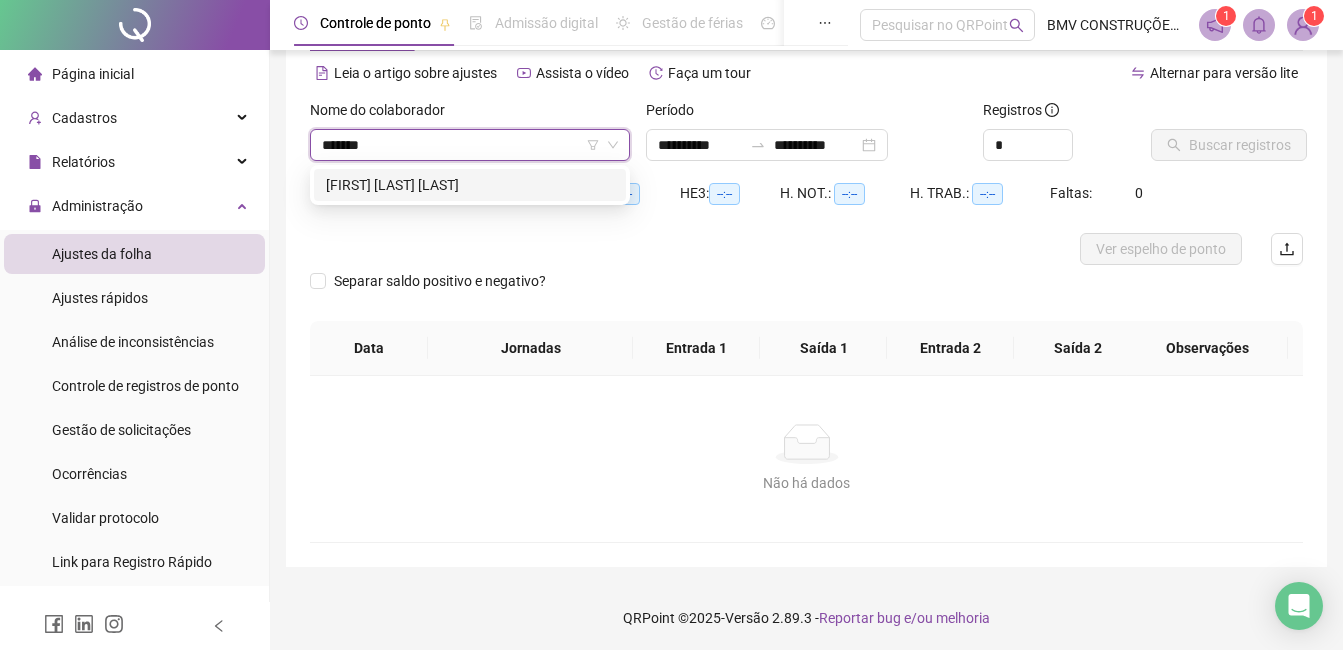 click on "MAILSON PEREIRA DOS SANTOS" at bounding box center [470, 185] 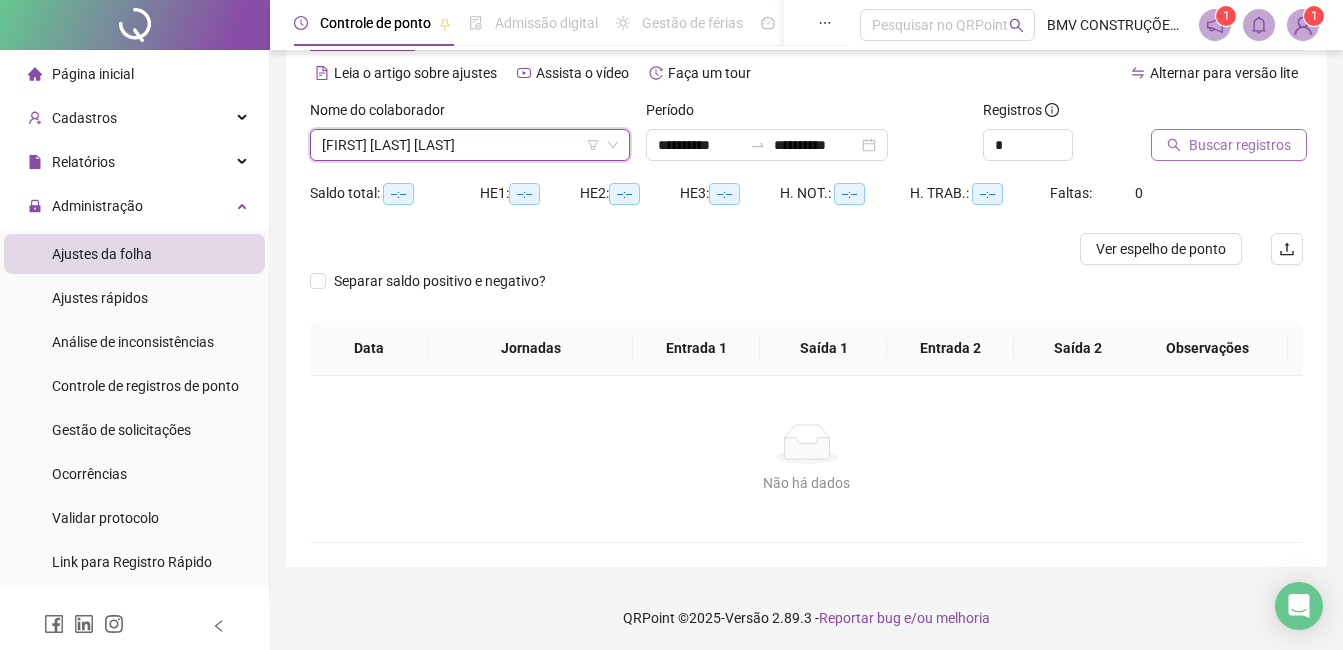 click on "Buscar registros" at bounding box center [1240, 145] 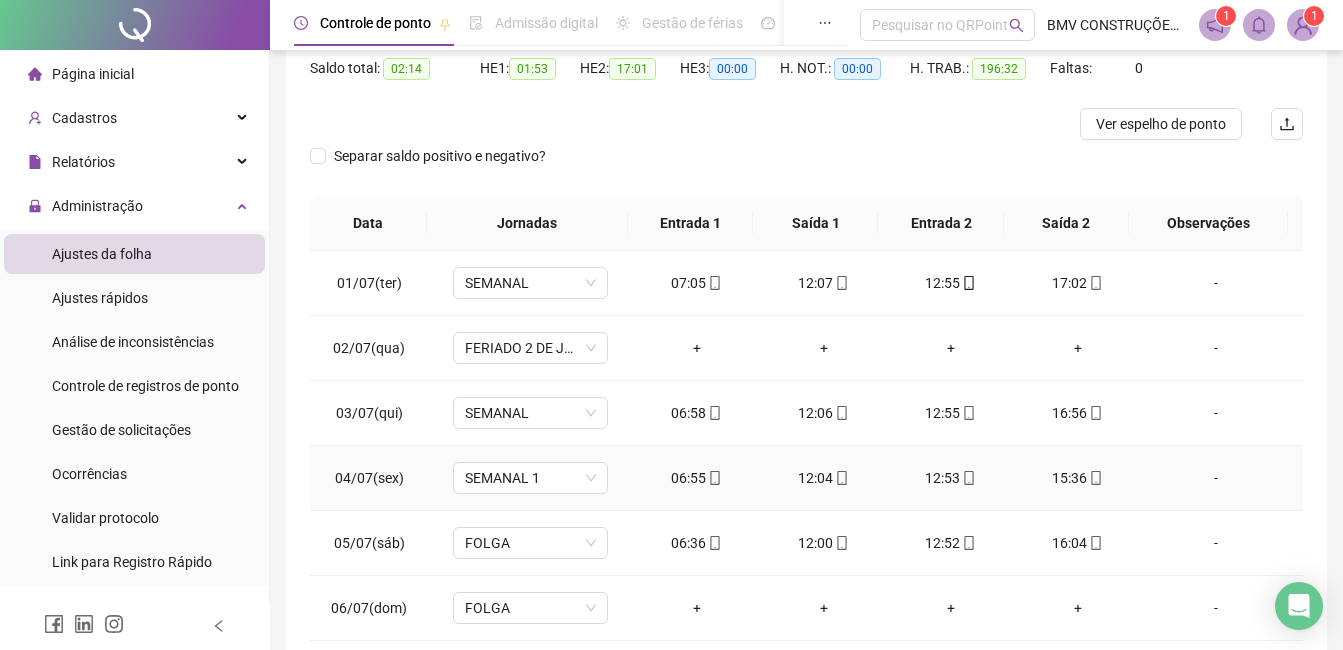 scroll, scrollTop: 348, scrollLeft: 0, axis: vertical 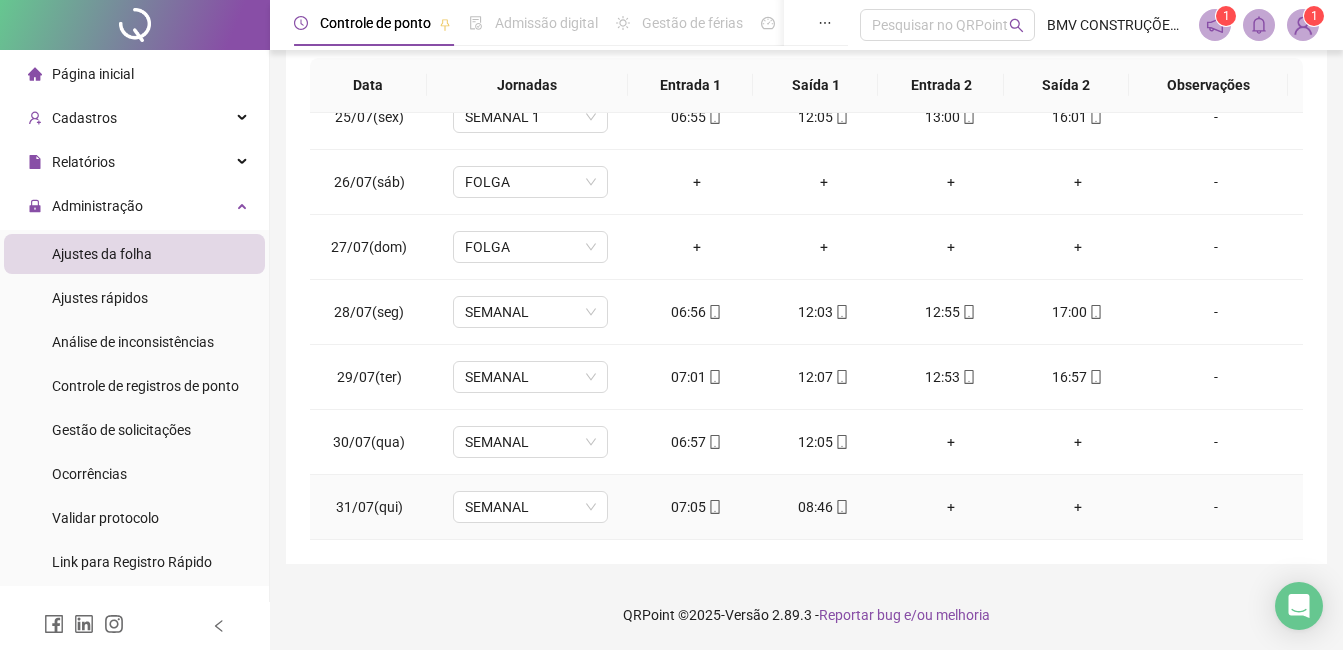 click on "-" at bounding box center (1216, 507) 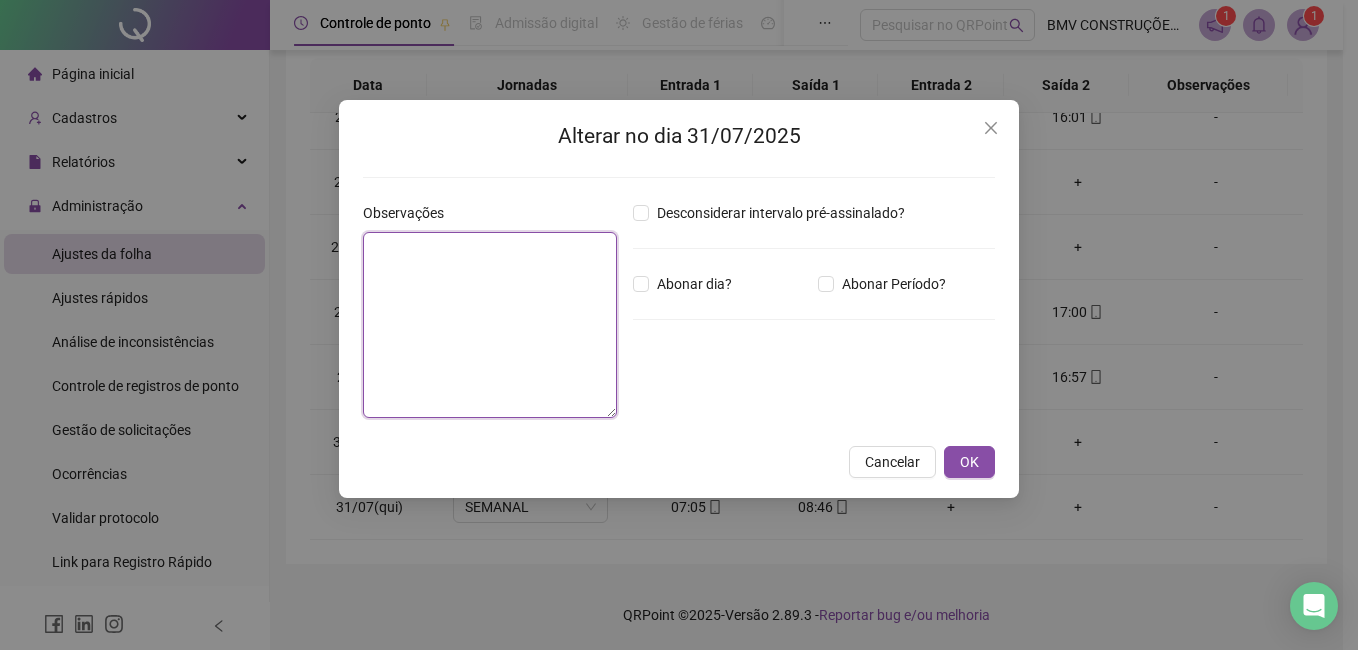 click at bounding box center [490, 325] 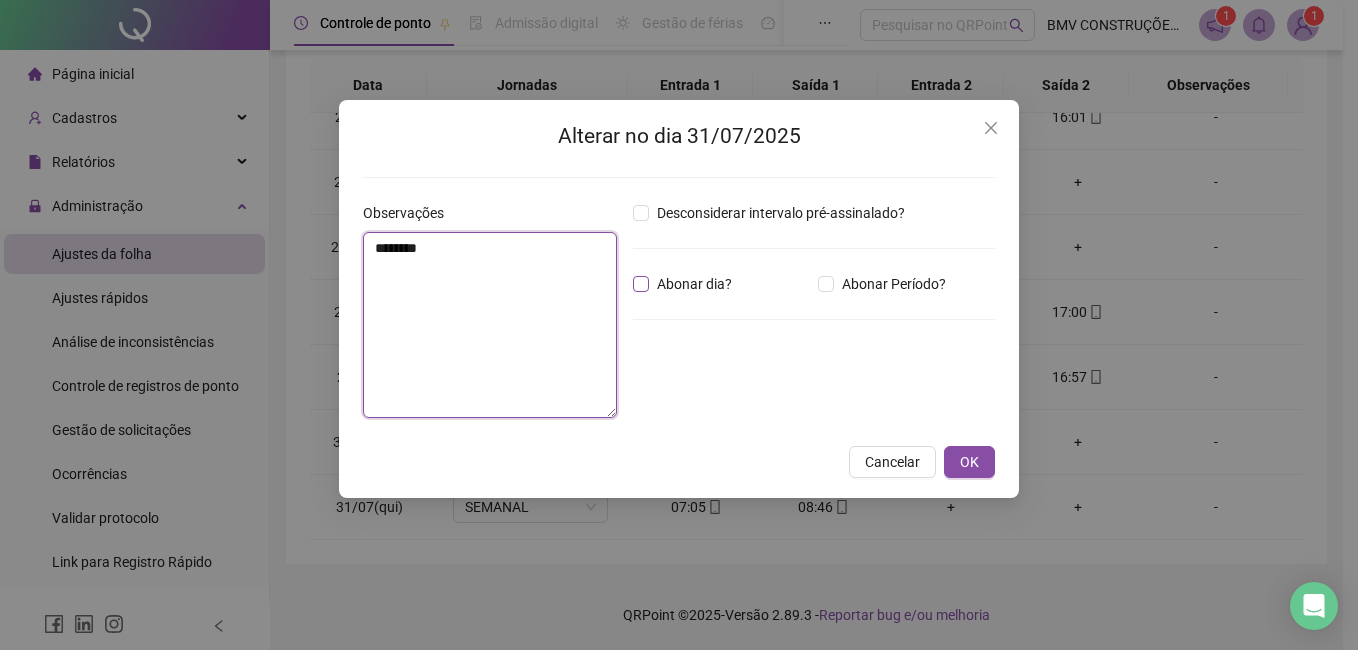 type on "********" 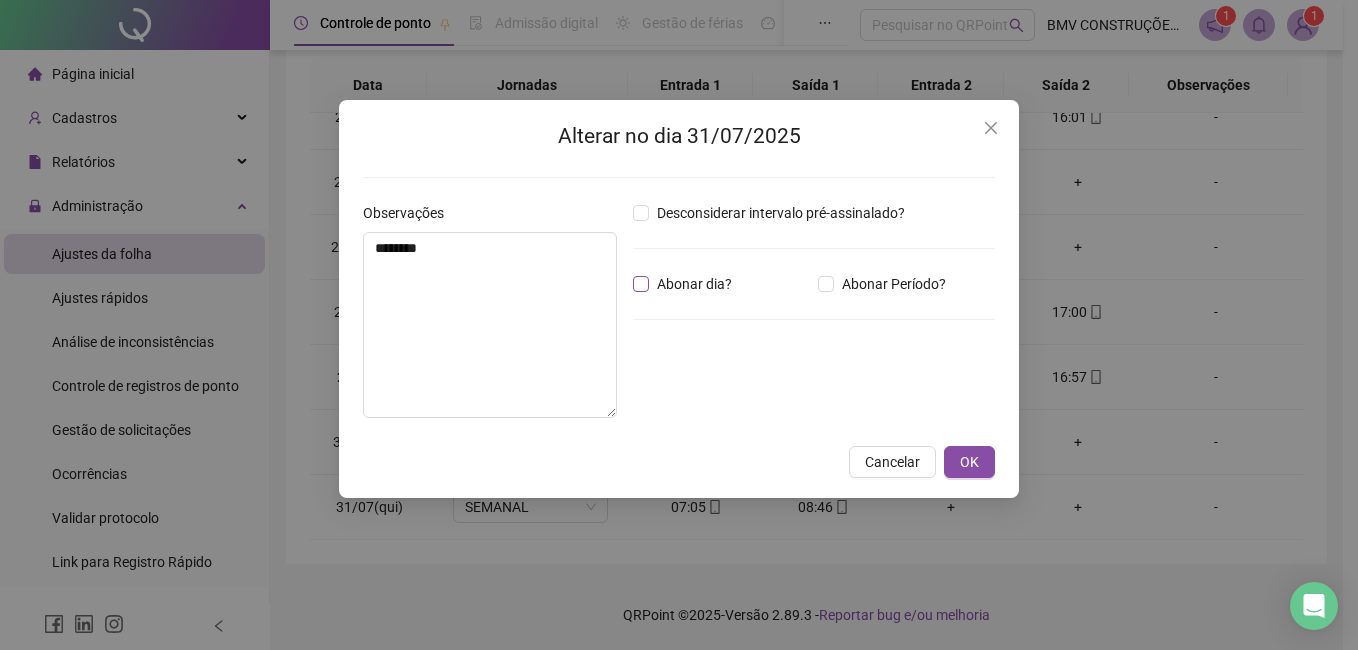 click on "Abonar dia?" at bounding box center [694, 284] 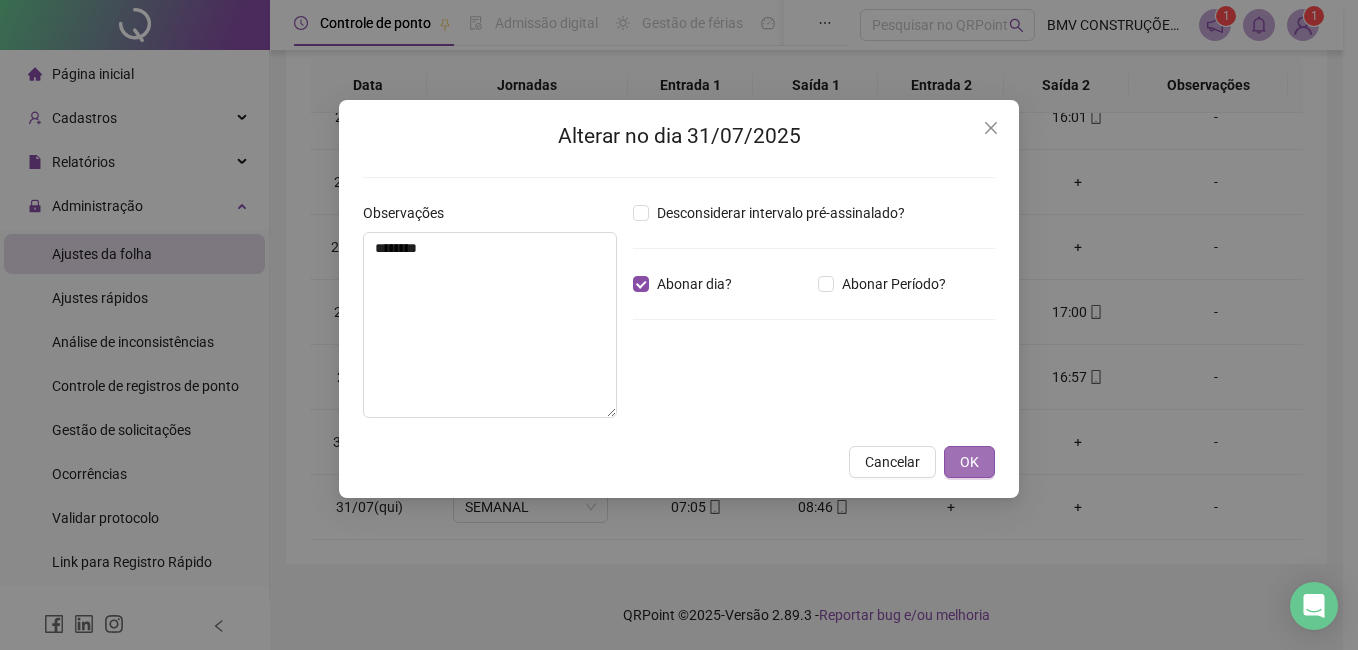 click on "OK" at bounding box center (969, 462) 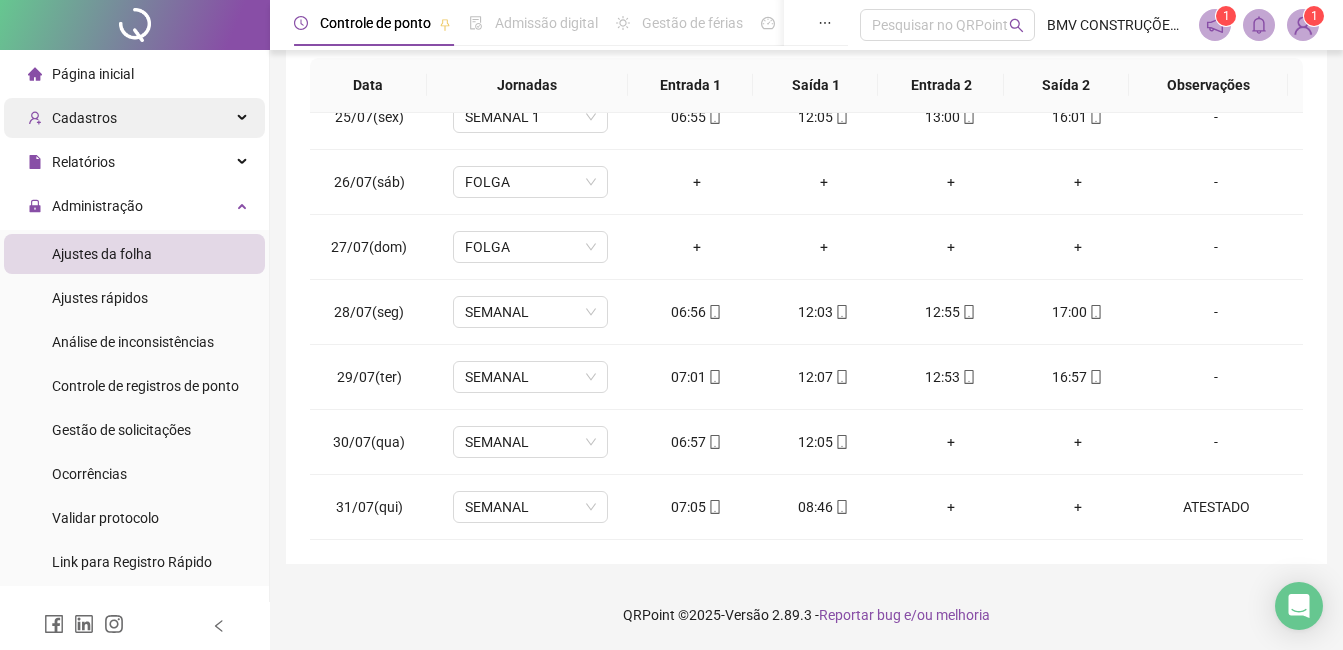 click on "Cadastros" at bounding box center [134, 118] 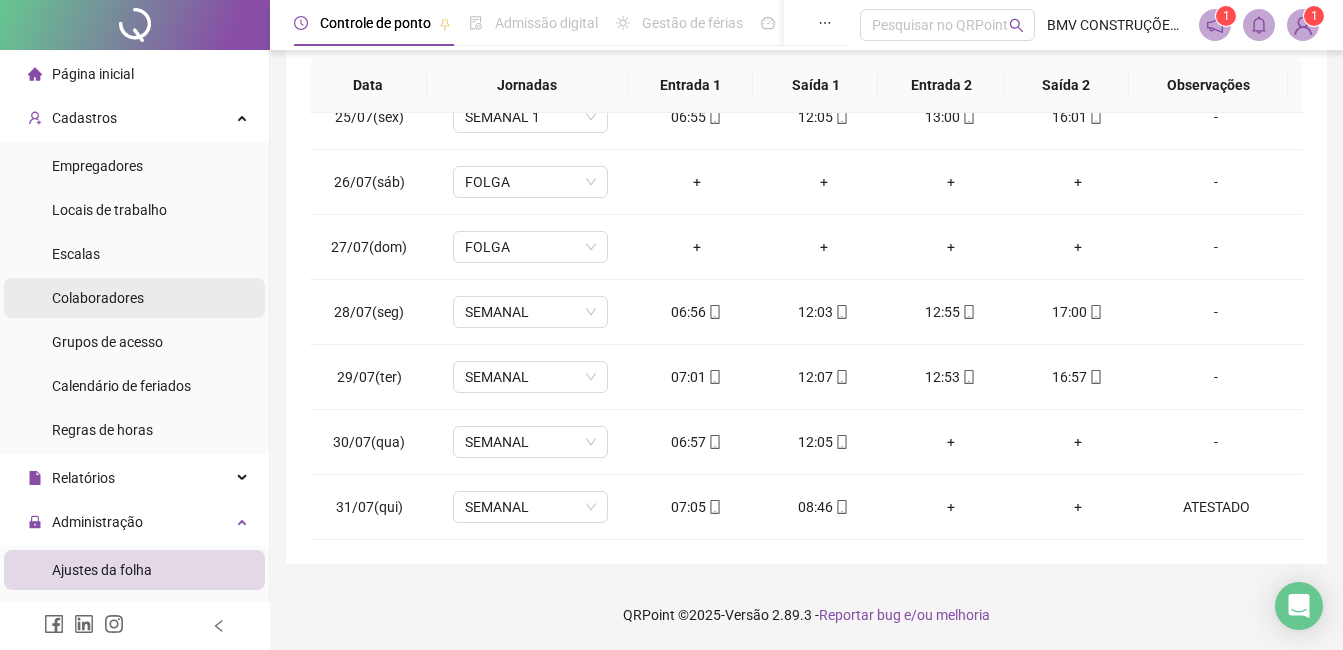 click on "Colaboradores" at bounding box center (98, 298) 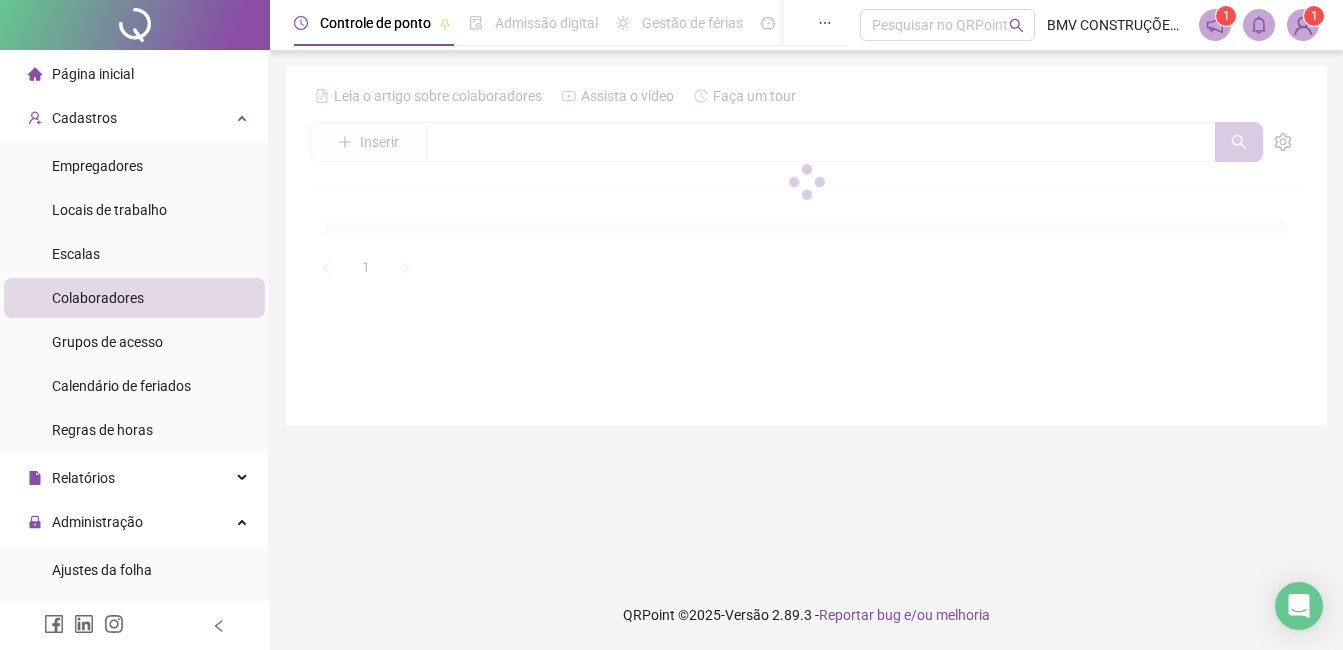scroll, scrollTop: 0, scrollLeft: 0, axis: both 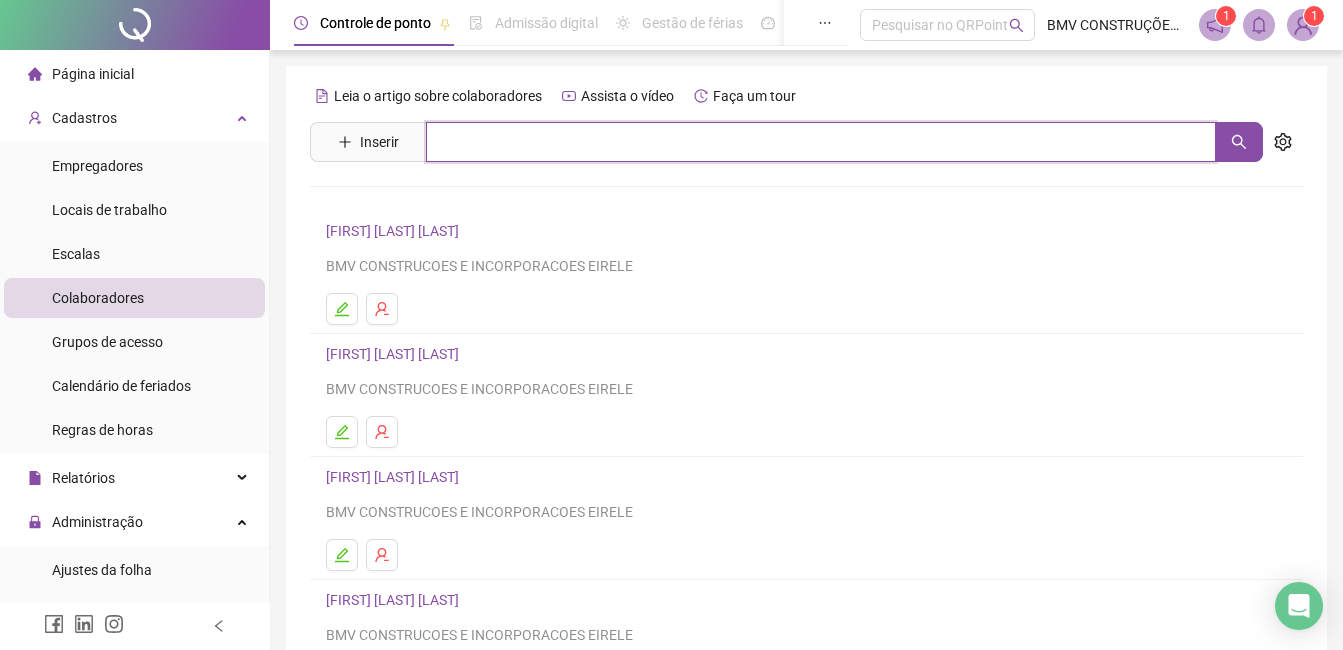 click at bounding box center [821, 142] 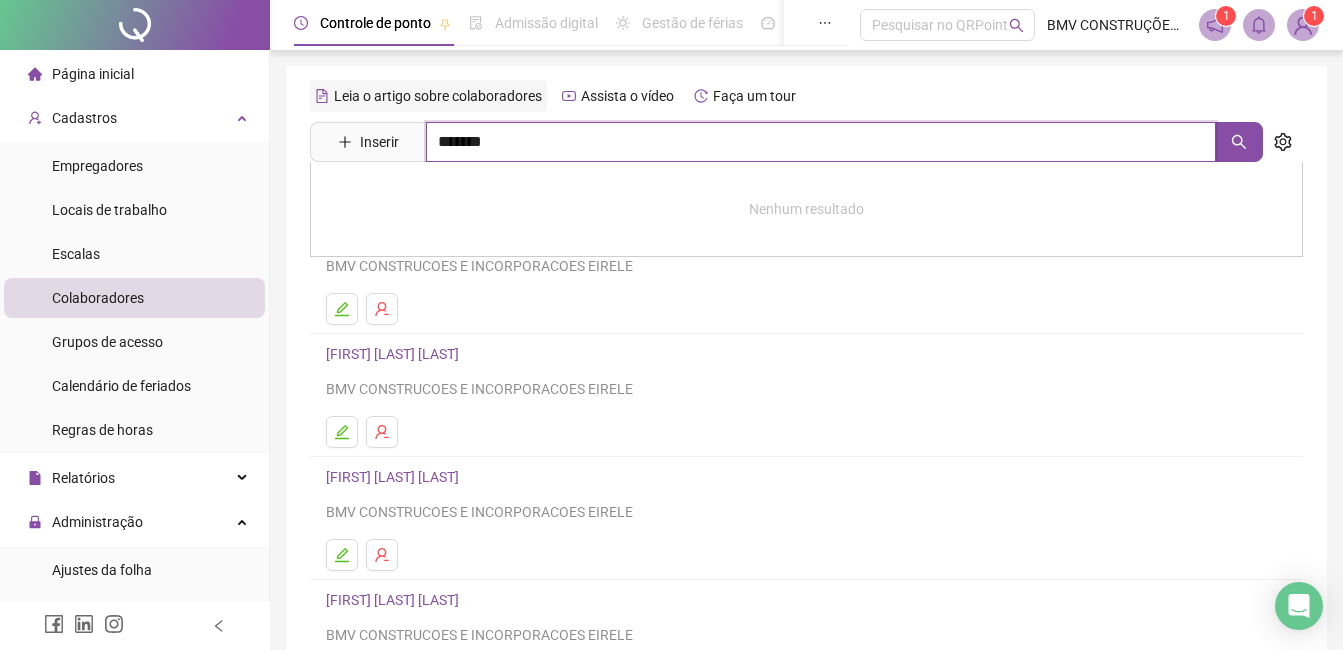 type on "*******" 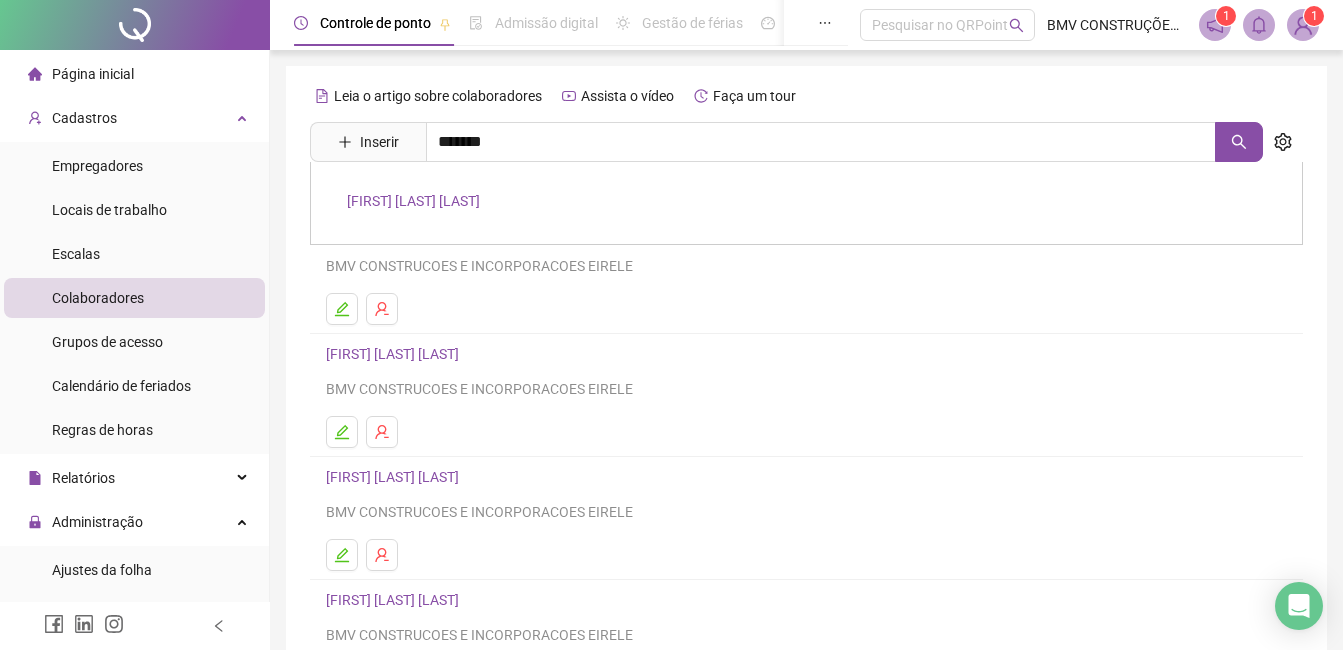 click on "MAILSON PEREIRA DOS SANTOS" at bounding box center (806, 203) 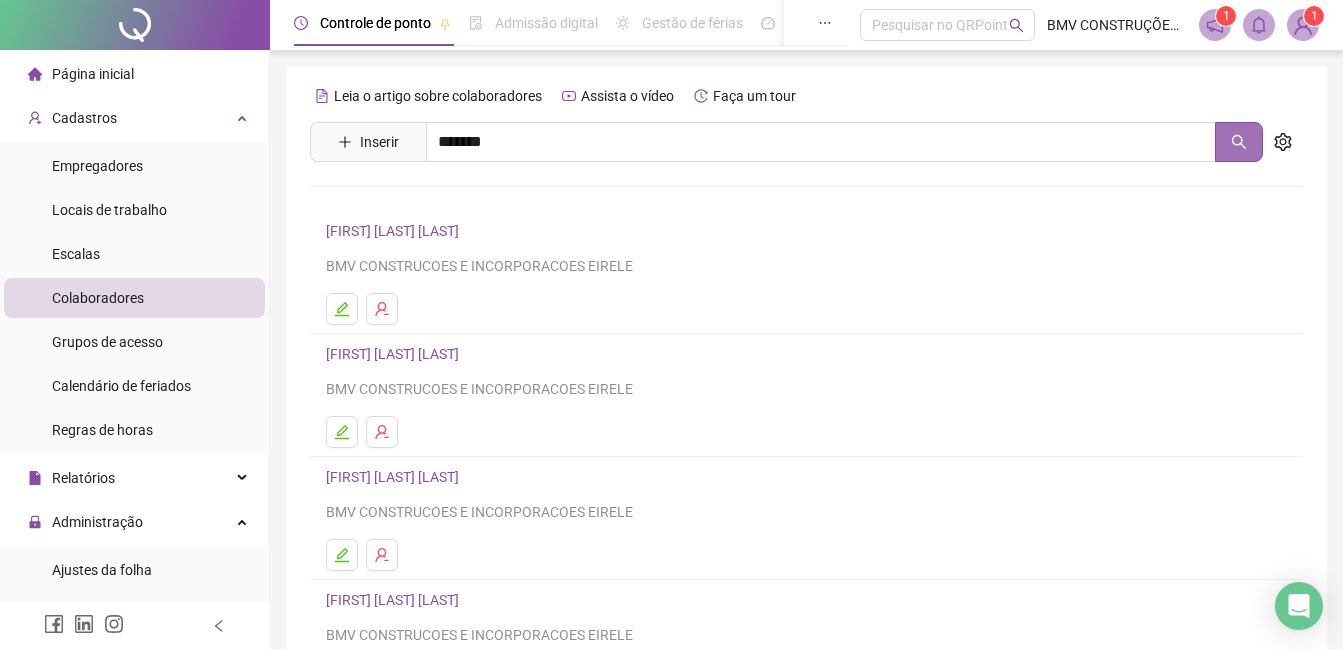 click at bounding box center [1239, 142] 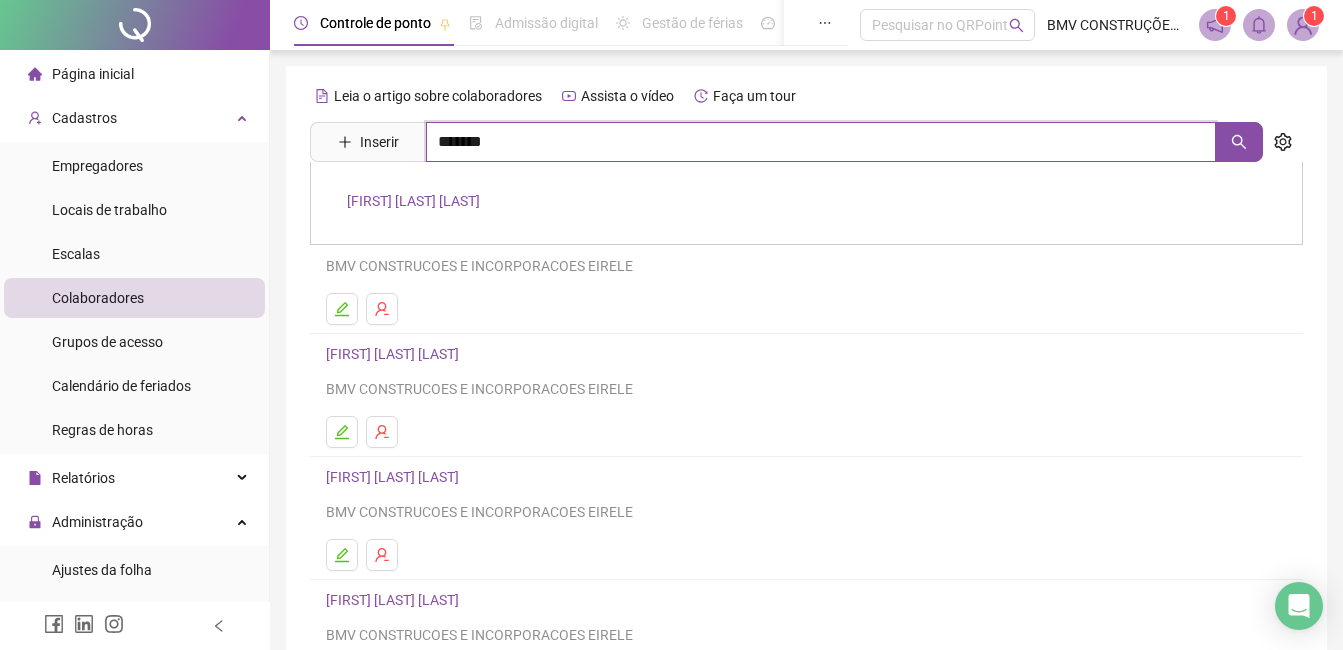 click on "*******" at bounding box center (821, 142) 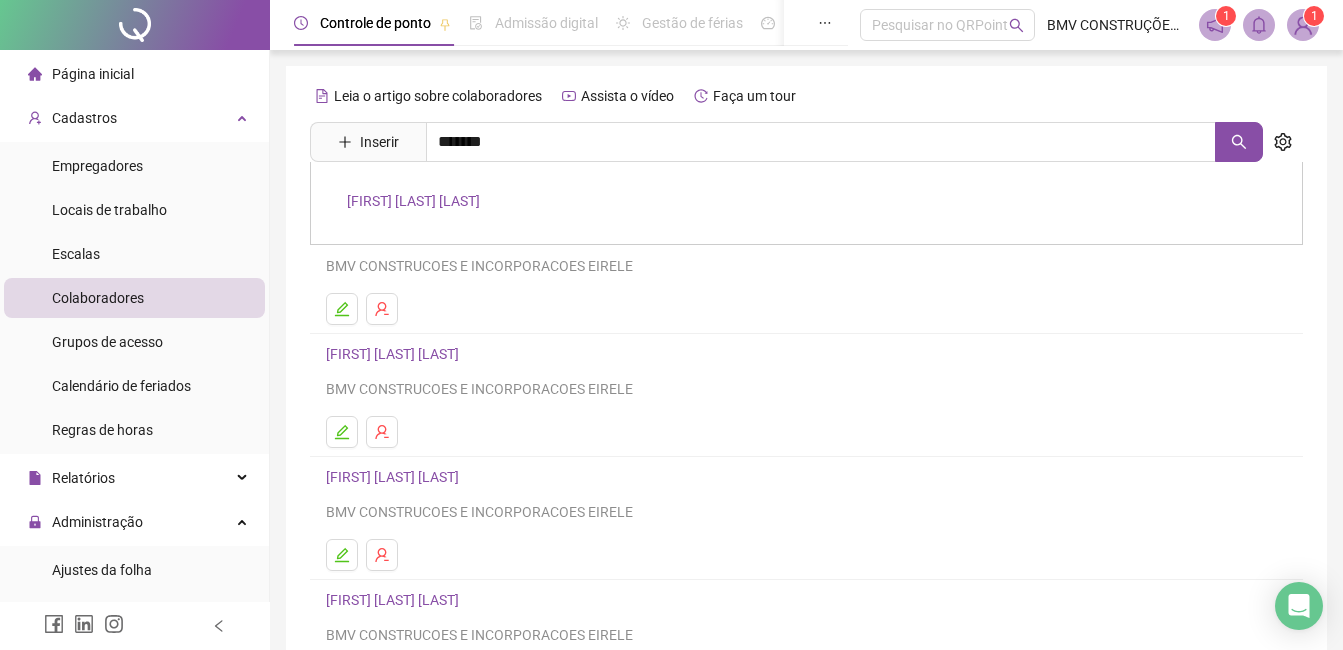 click on "MAILSON PEREIRA DOS SANTOS" at bounding box center [413, 201] 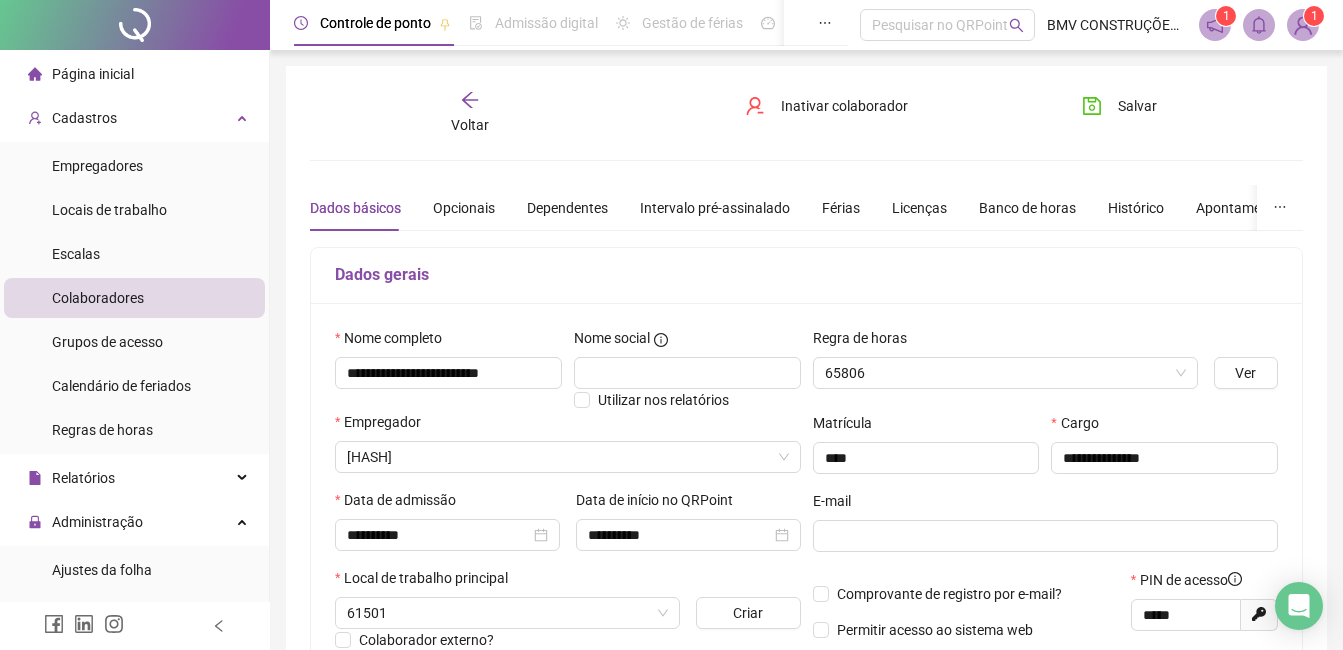 type on "**********" 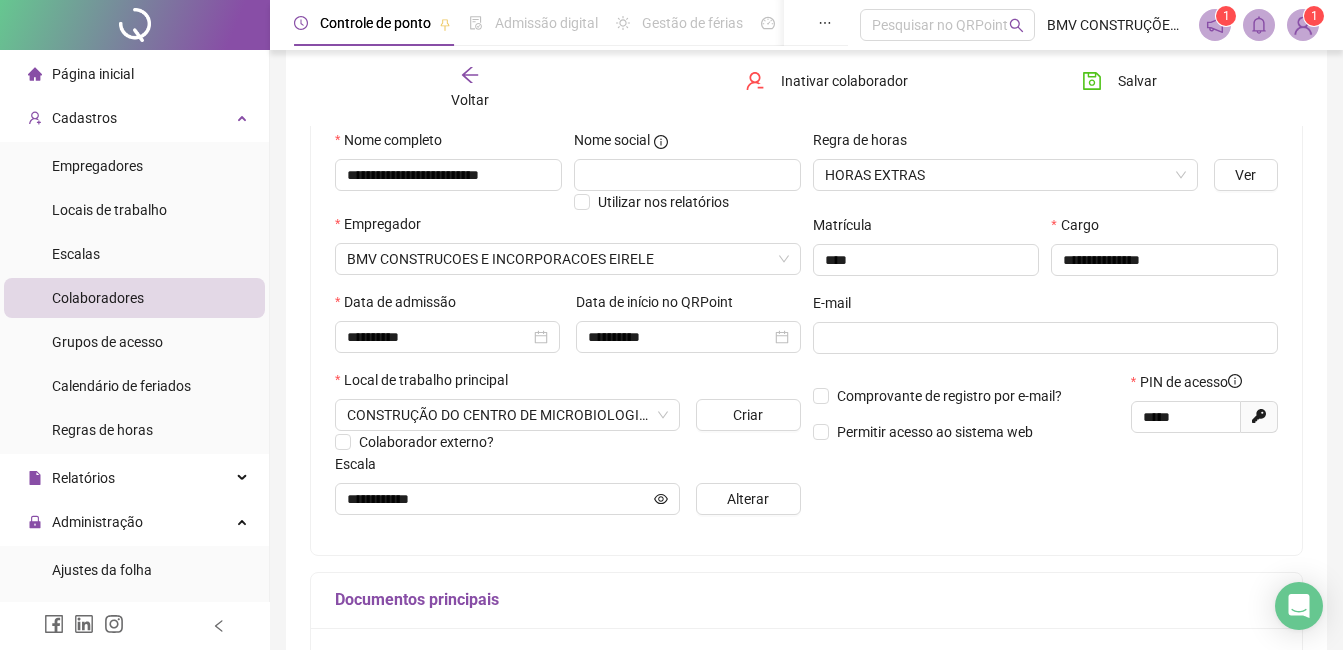 scroll, scrollTop: 200, scrollLeft: 0, axis: vertical 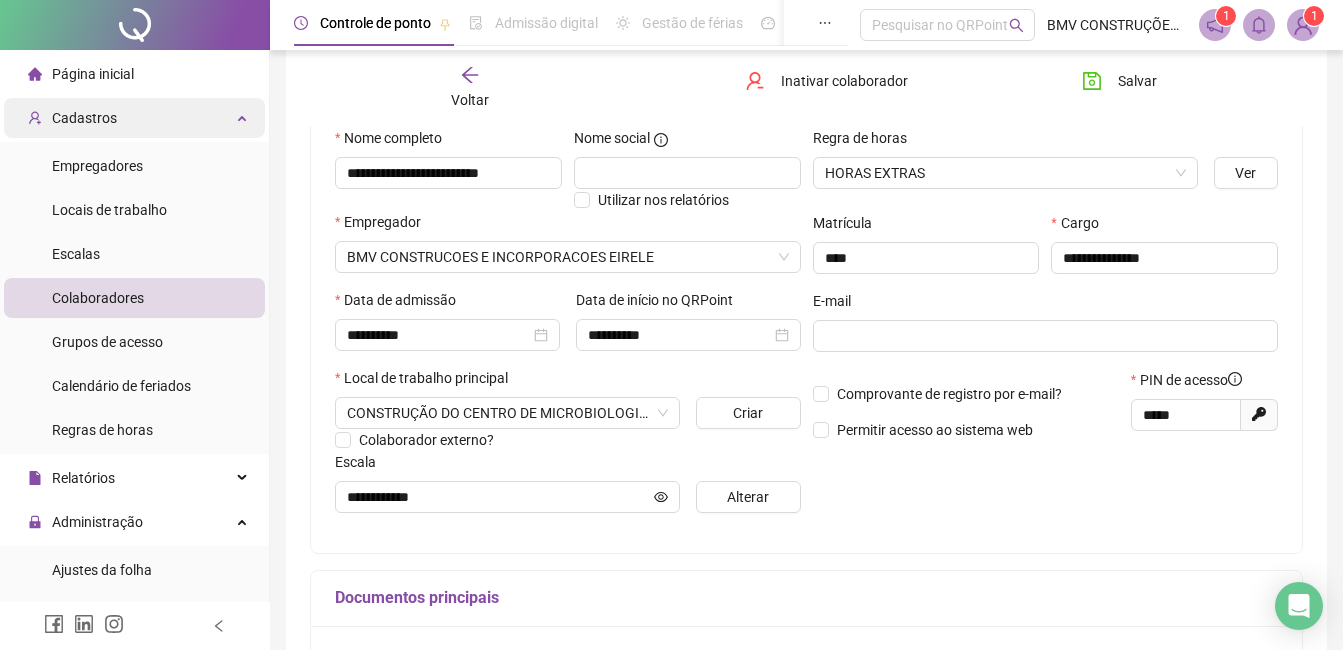 click on "Cadastros" at bounding box center [84, 118] 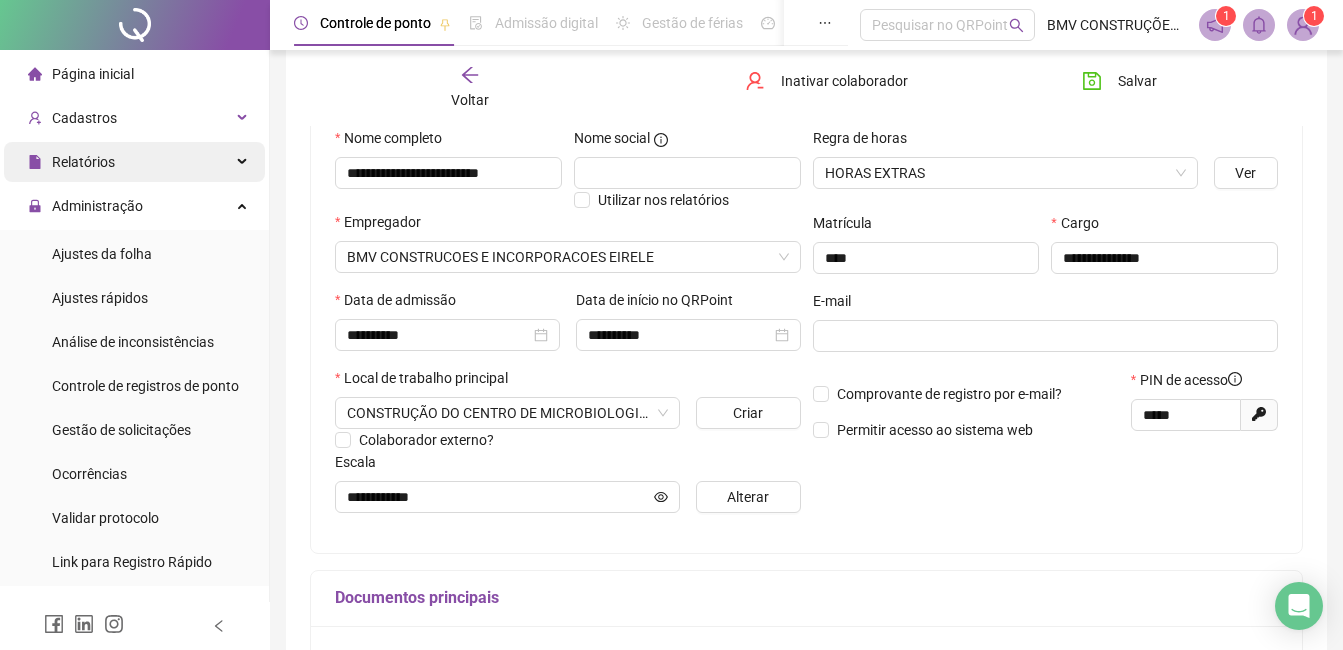 click on "Relatórios" at bounding box center (134, 162) 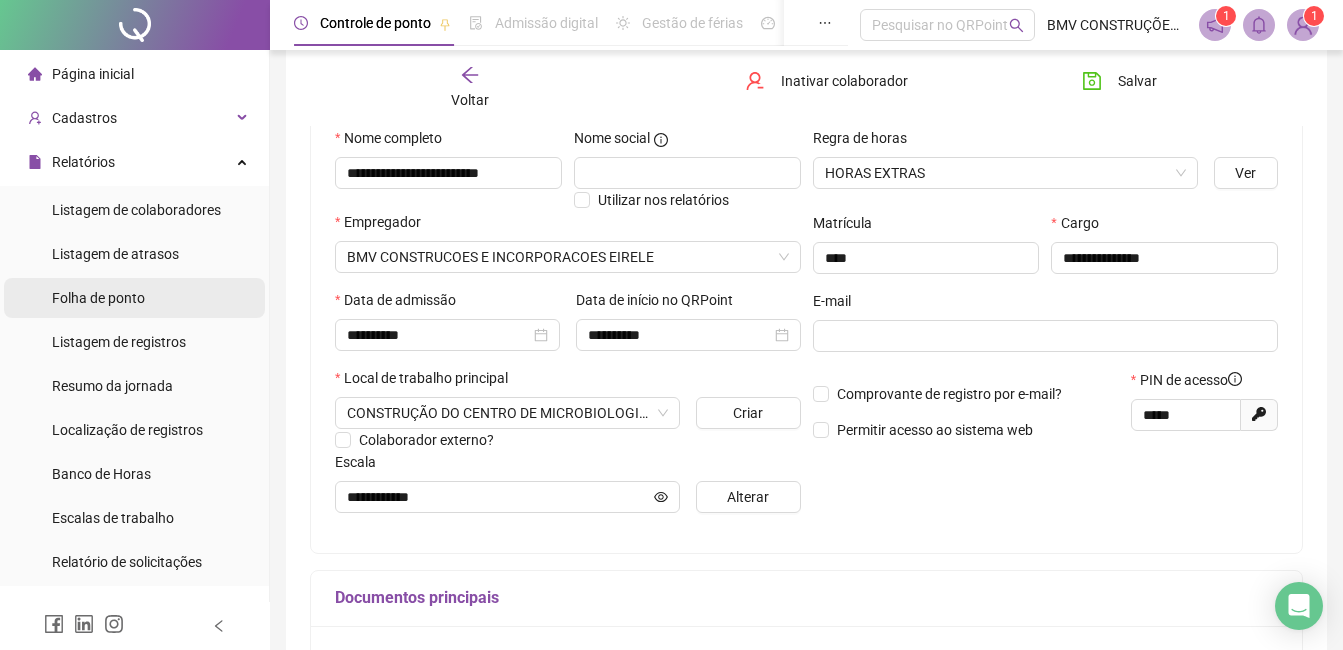 click on "Folha de ponto" at bounding box center [98, 298] 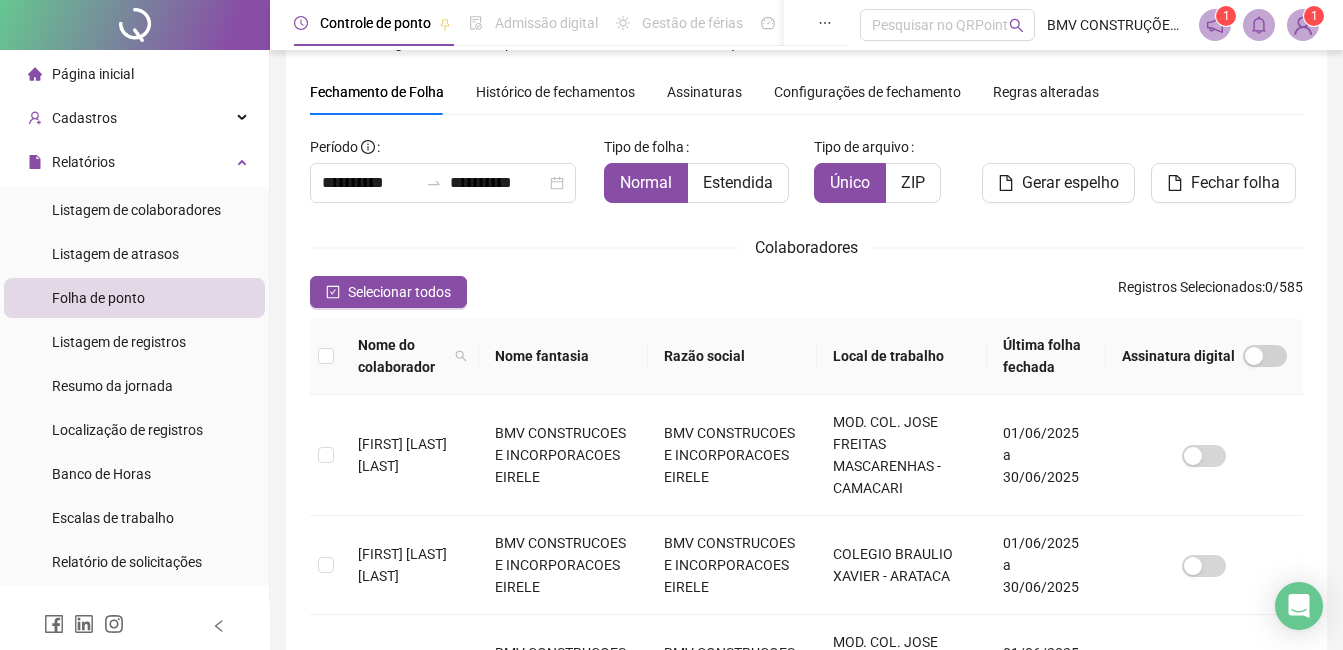 scroll, scrollTop: 85, scrollLeft: 0, axis: vertical 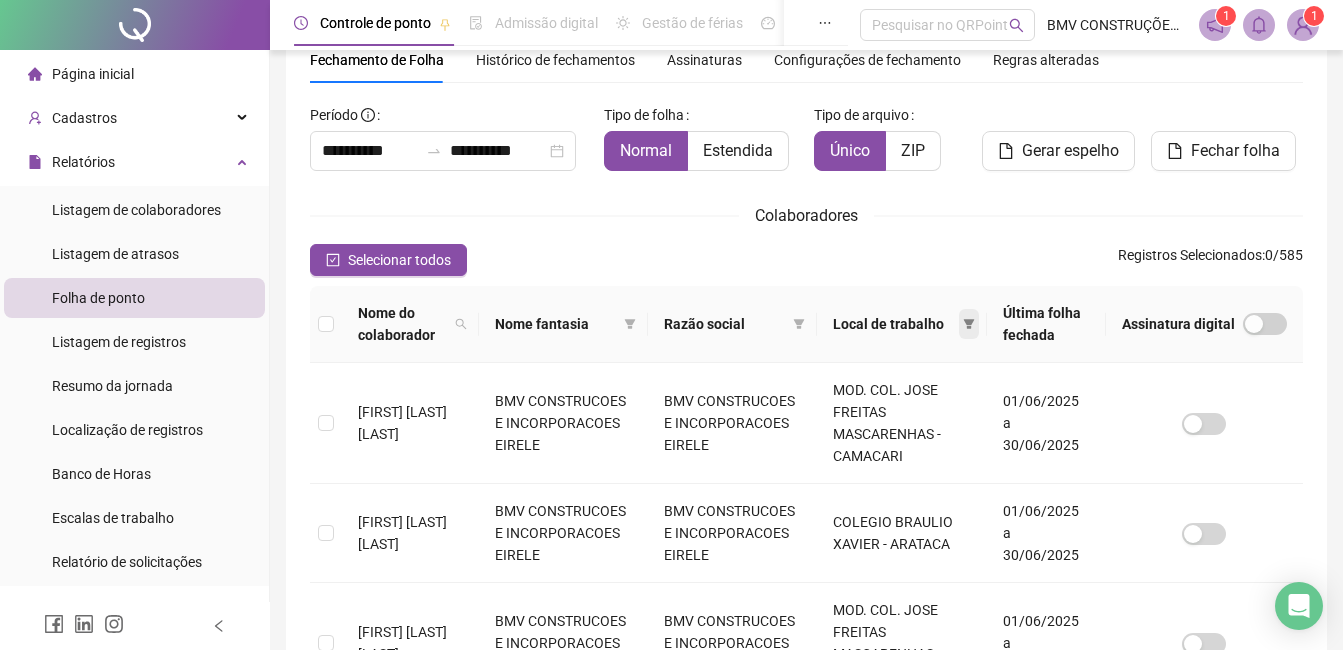 click 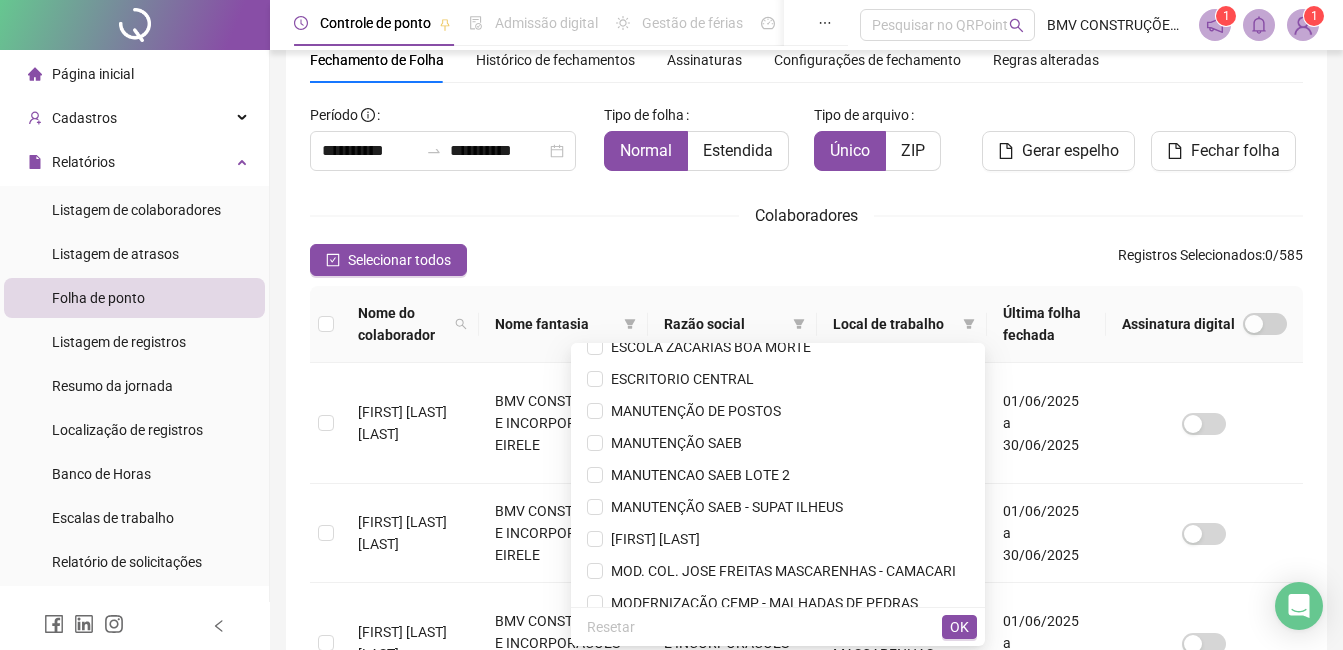scroll, scrollTop: 535, scrollLeft: 0, axis: vertical 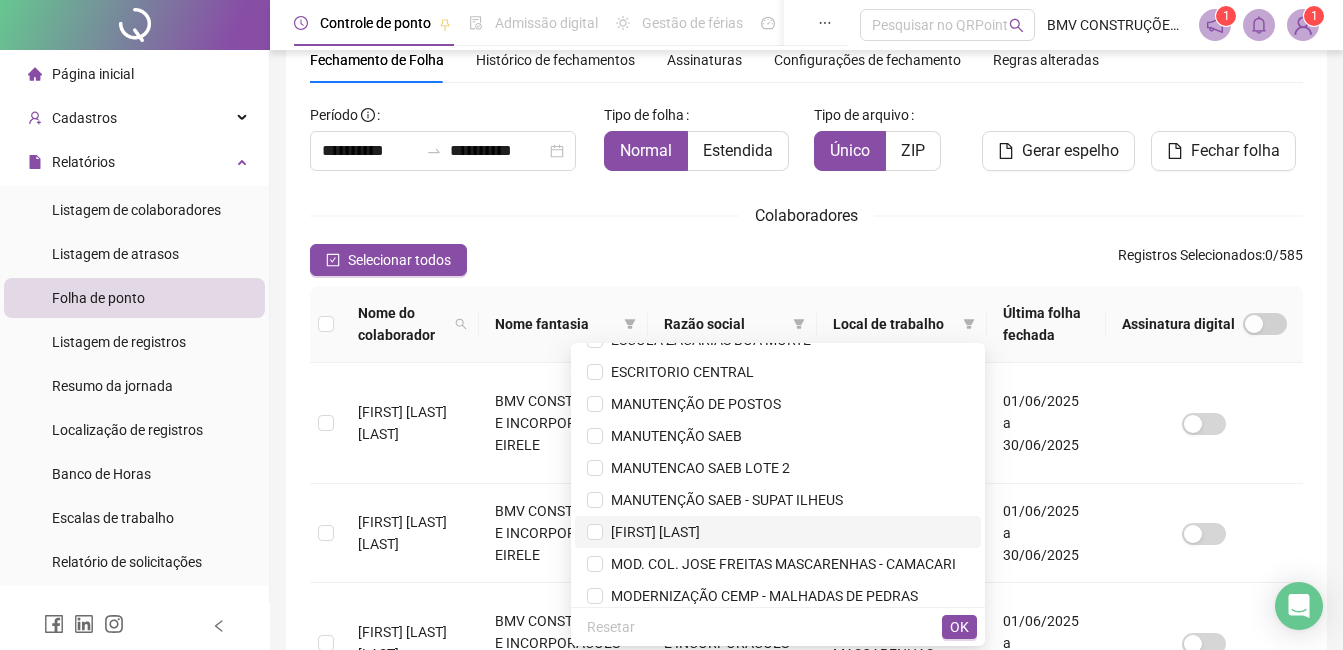 click on "MARIA CONSTANCIA" at bounding box center [651, 532] 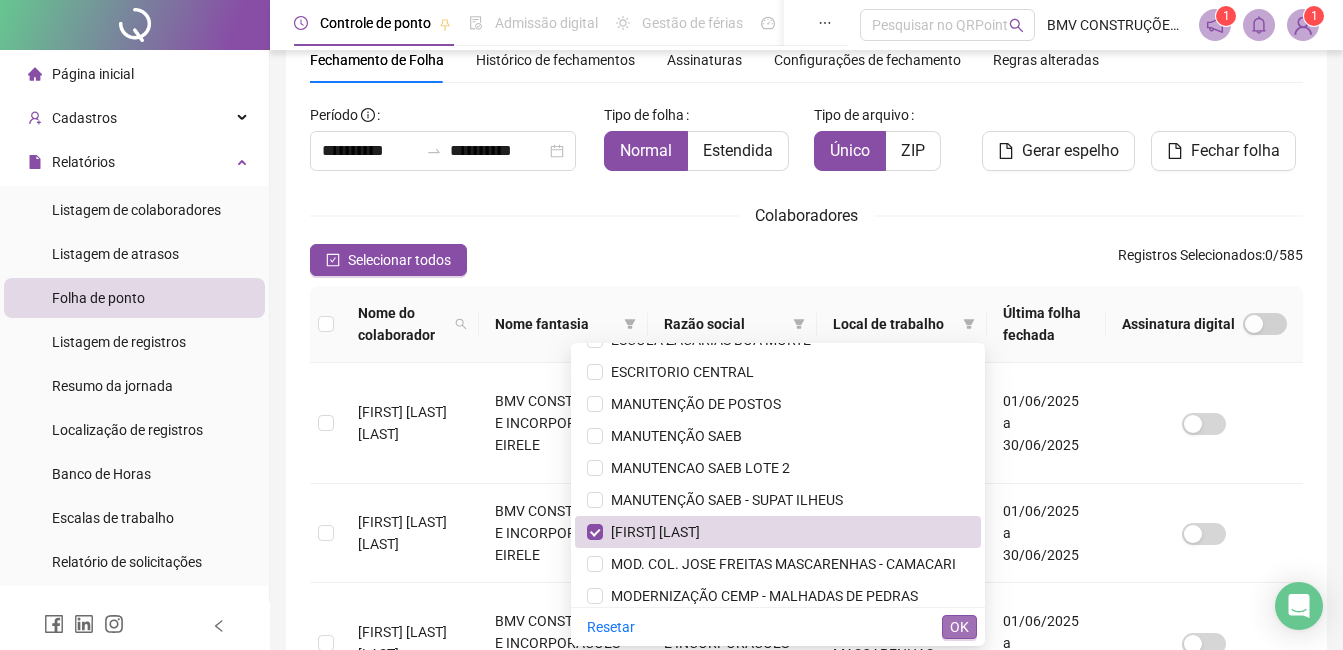 click on "OK" at bounding box center (959, 627) 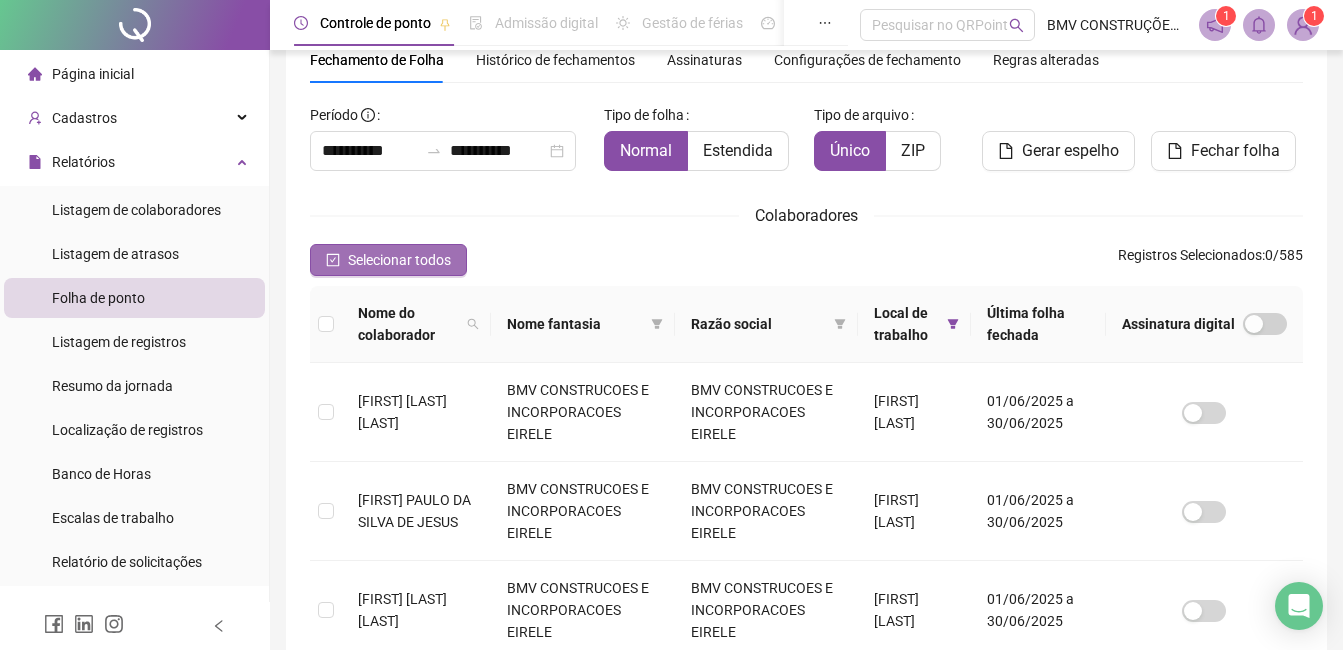 click on "Selecionar todos" at bounding box center (388, 260) 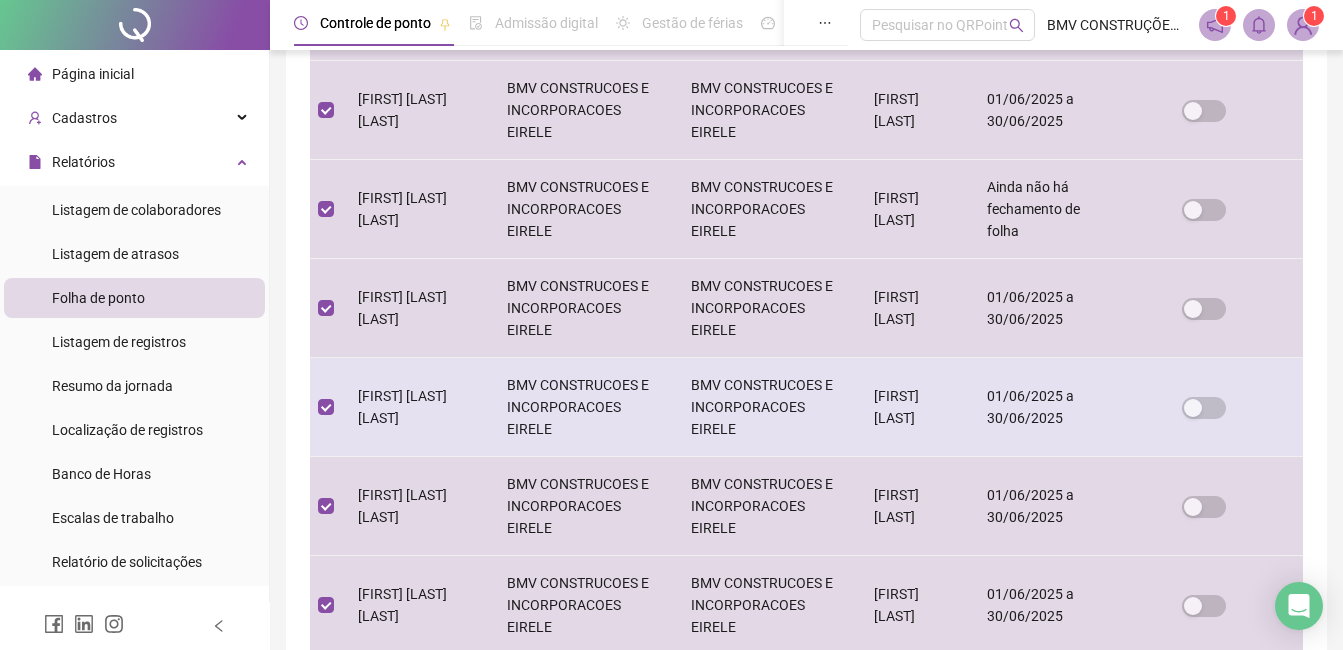 scroll, scrollTop: 962, scrollLeft: 0, axis: vertical 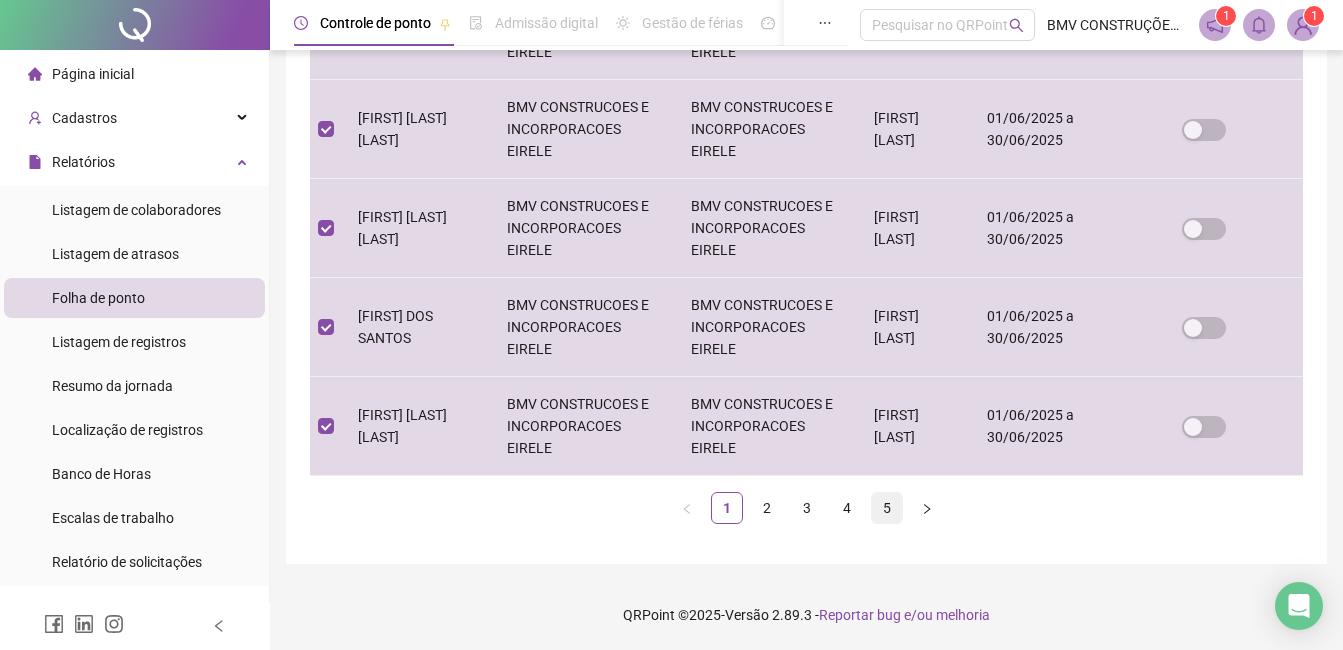 click on "5" at bounding box center (887, 508) 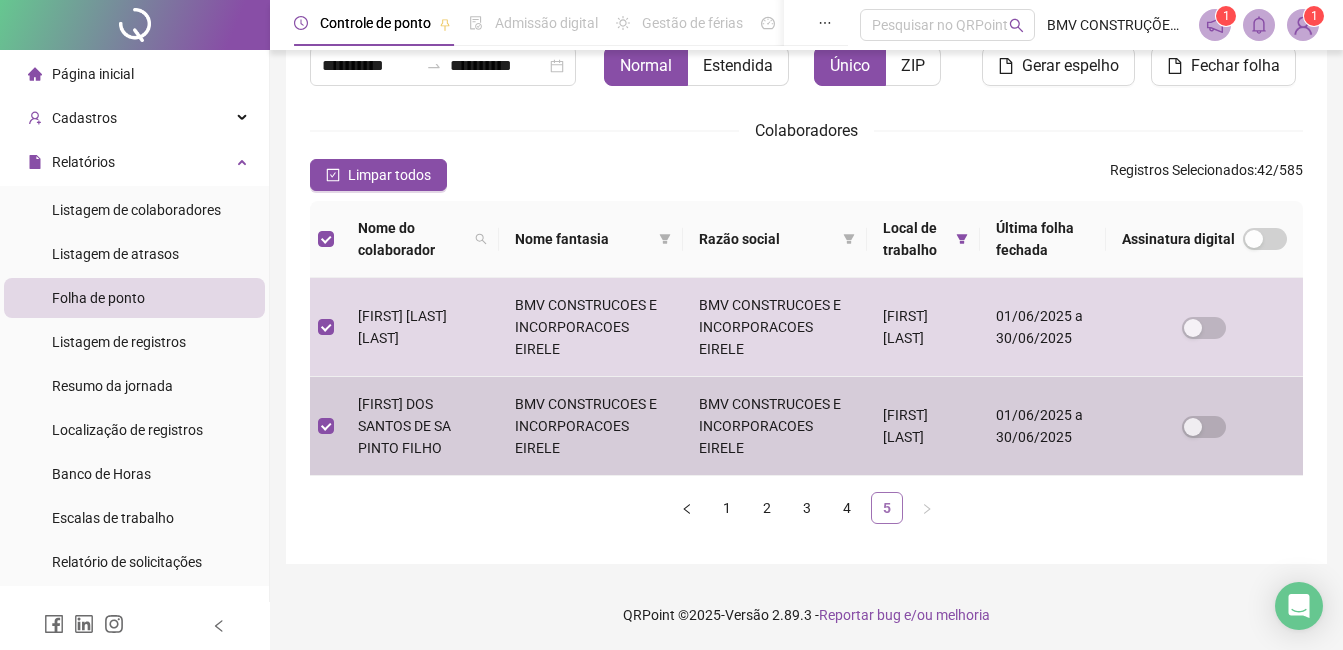 scroll, scrollTop: 85, scrollLeft: 0, axis: vertical 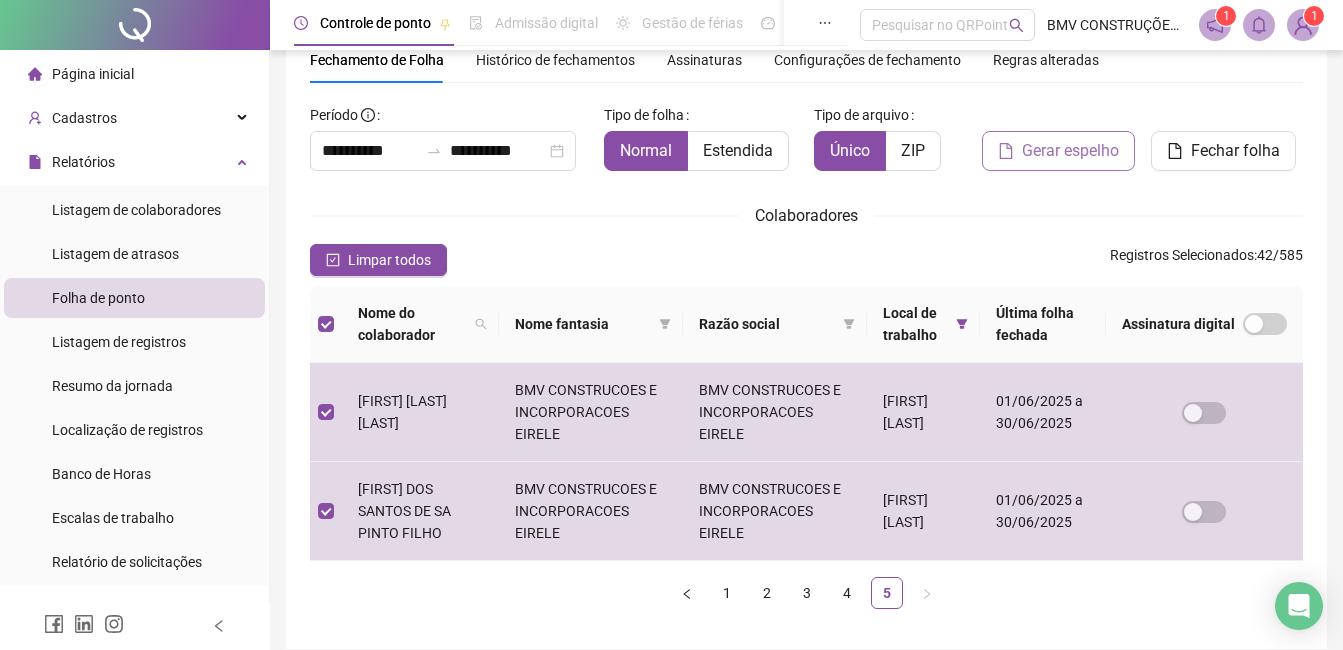 click on "Gerar espelho" at bounding box center [1058, 151] 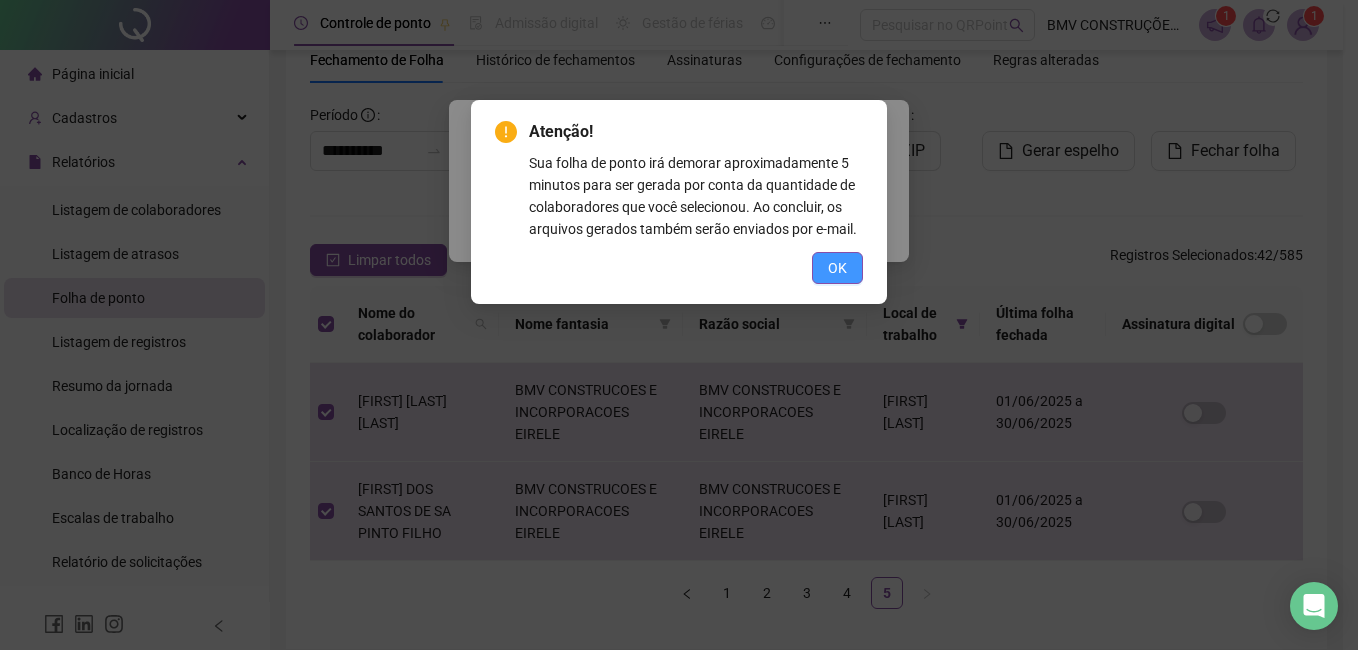 click on "OK" at bounding box center [837, 268] 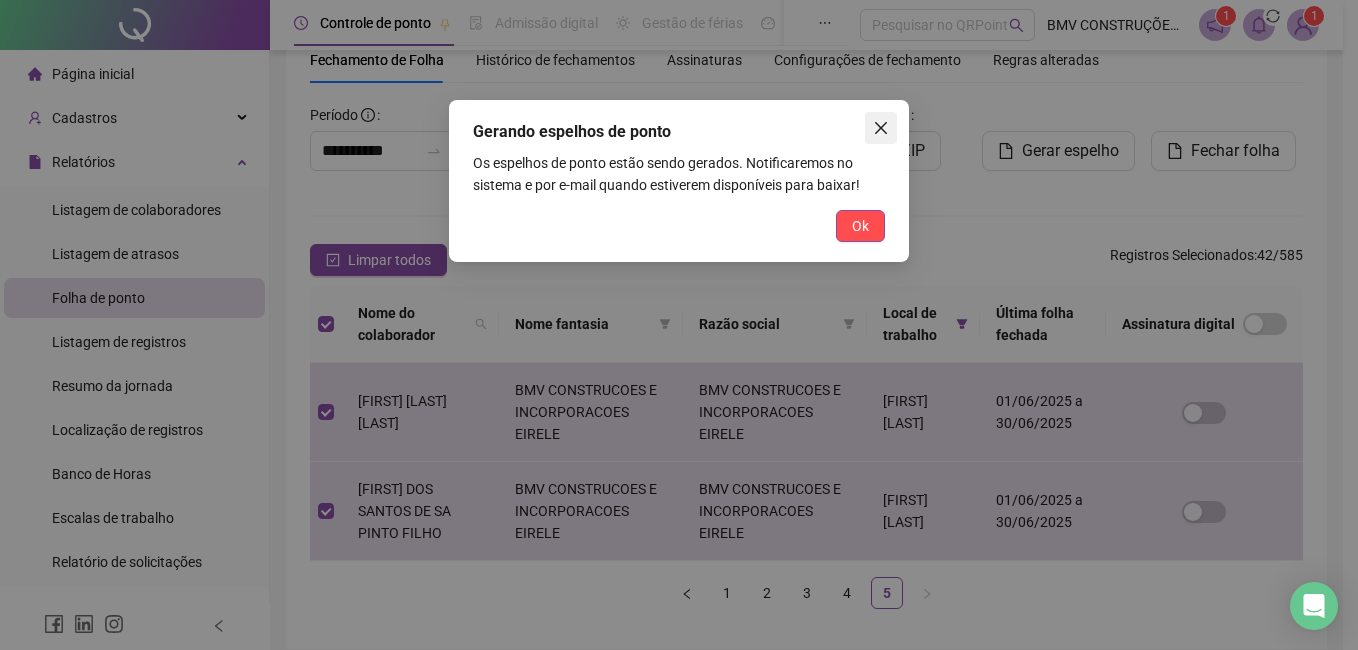 click 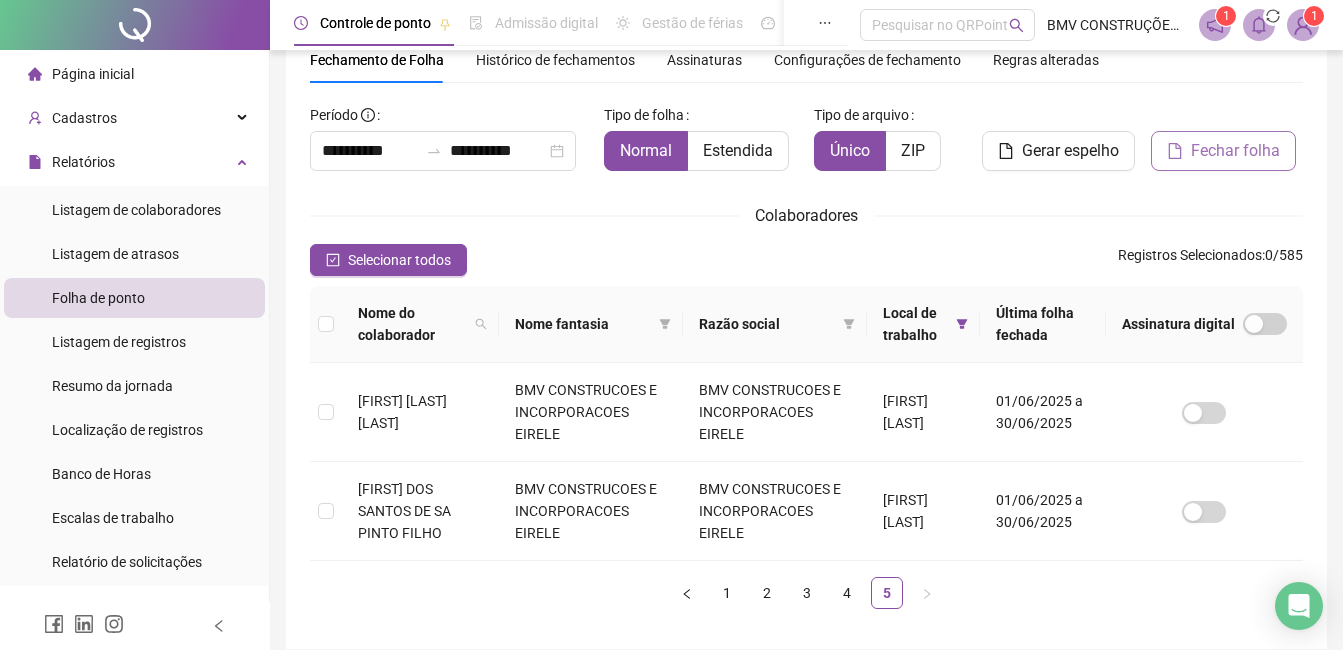 click on "Fechar folha" at bounding box center [1223, 151] 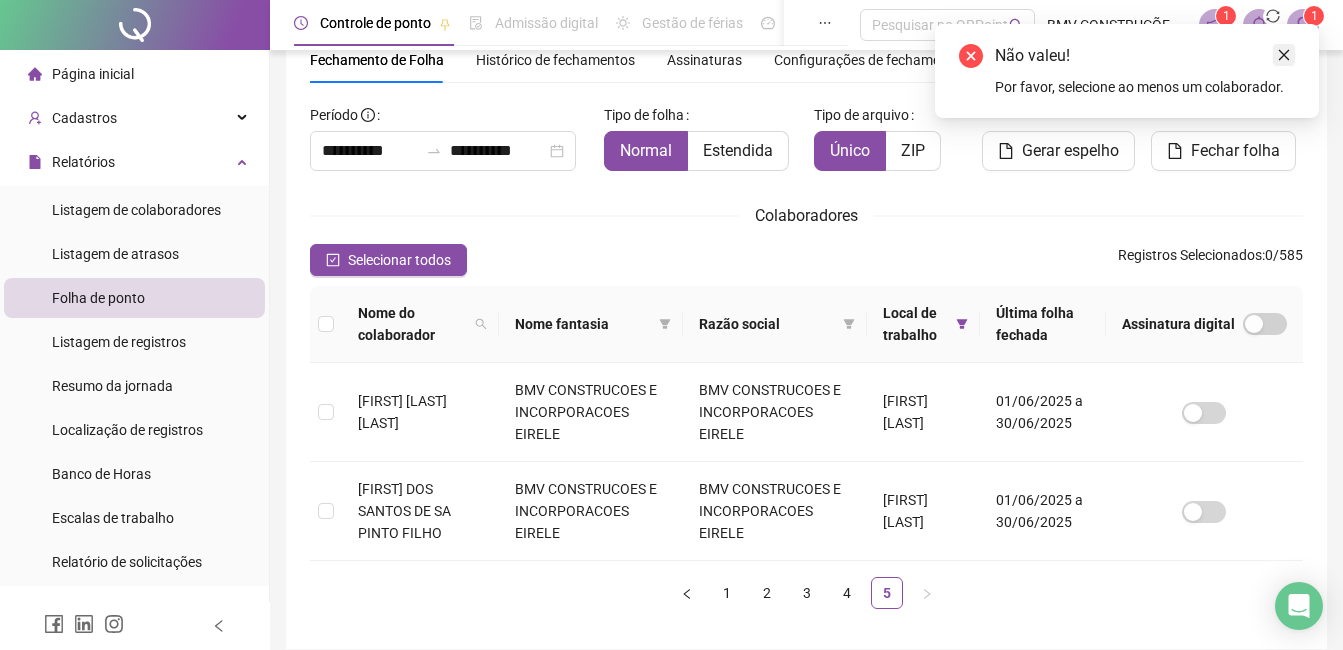 click 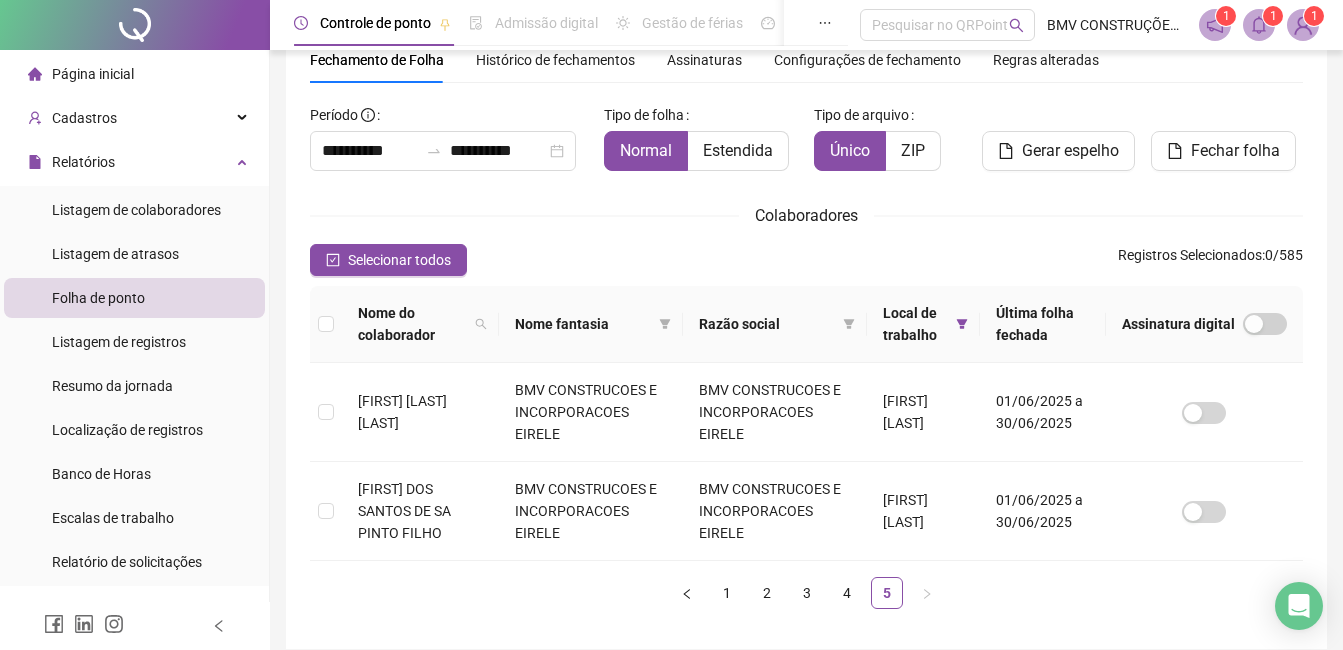 click at bounding box center (1259, 25) 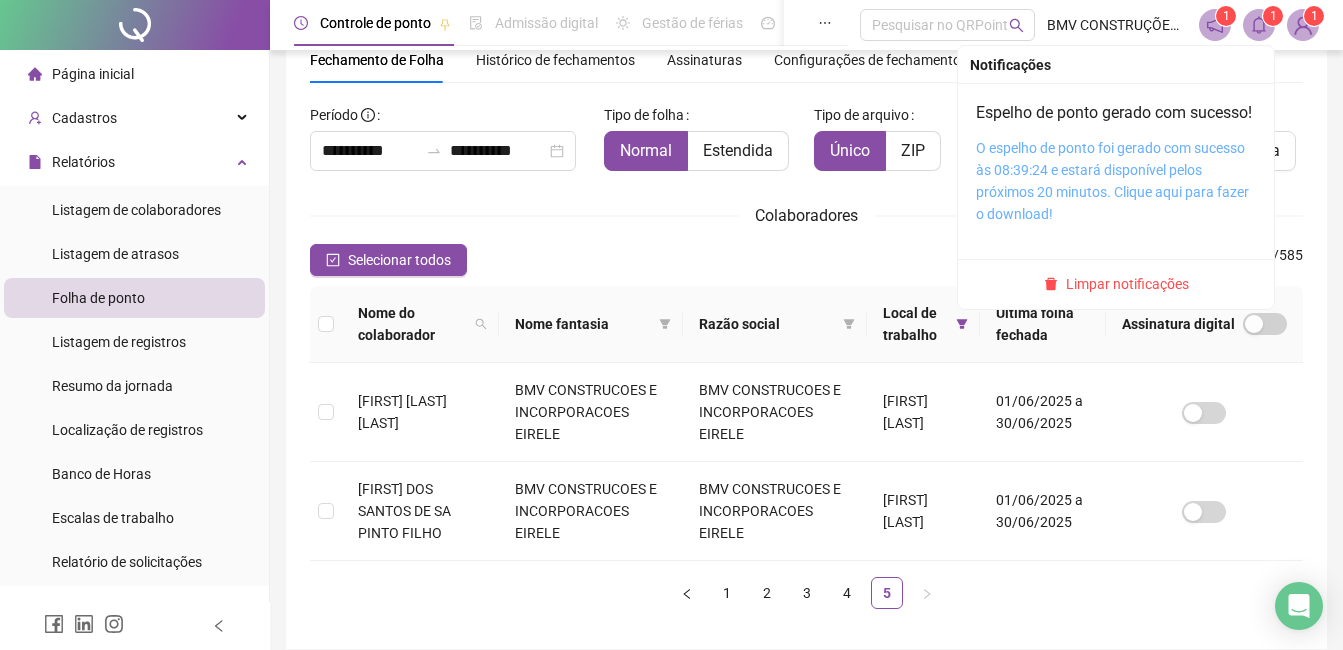 click on "O espelho de ponto foi gerado com sucesso às 08:39:24 e estará disponível pelos próximos 20 minutos.
Clique aqui para fazer o download!" at bounding box center (1112, 181) 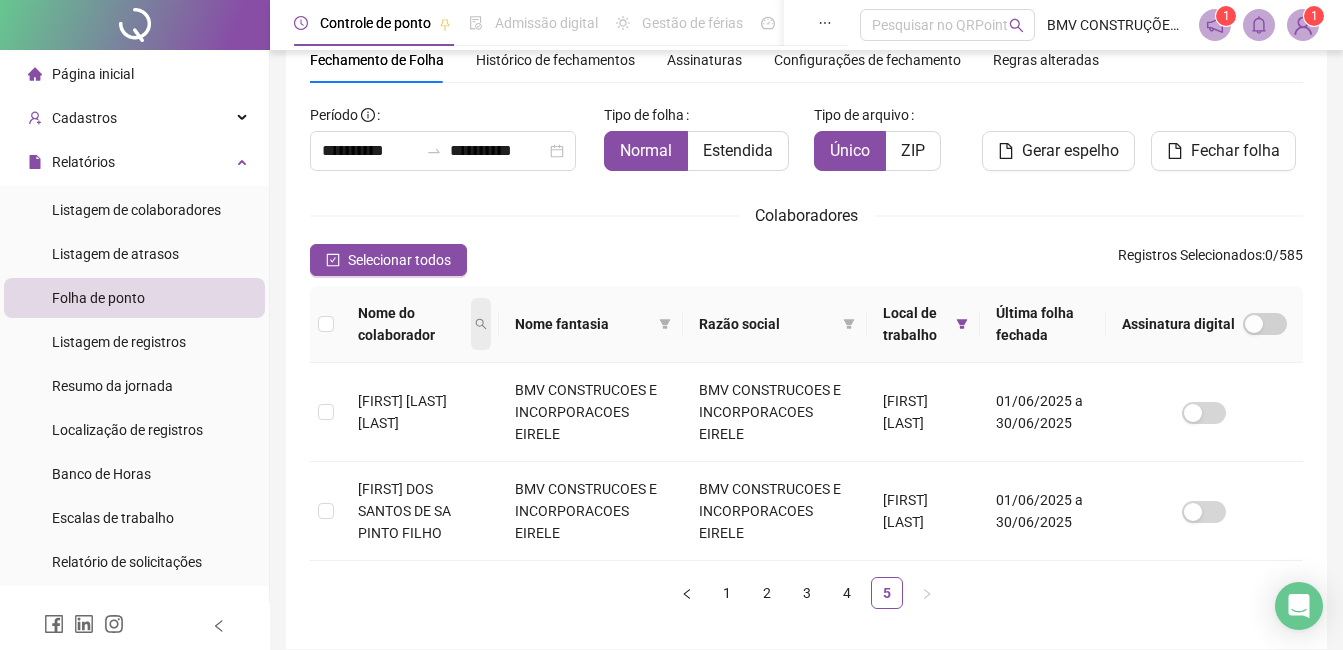 click 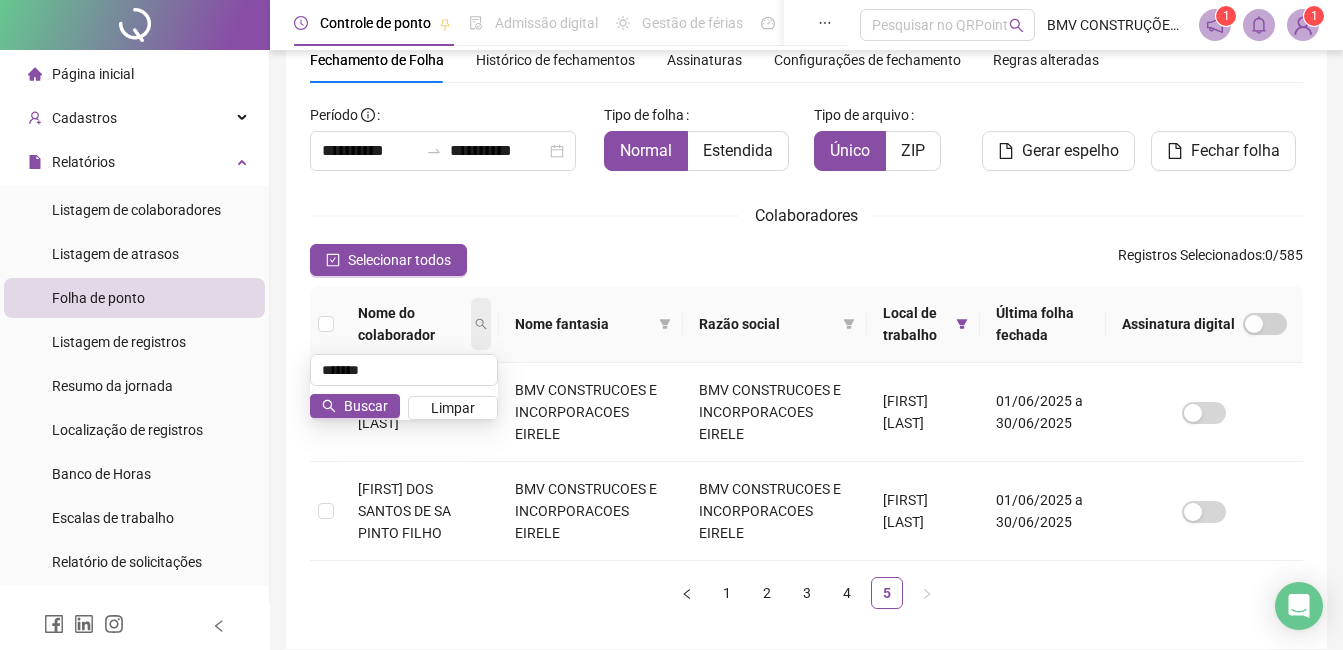 type on "*******" 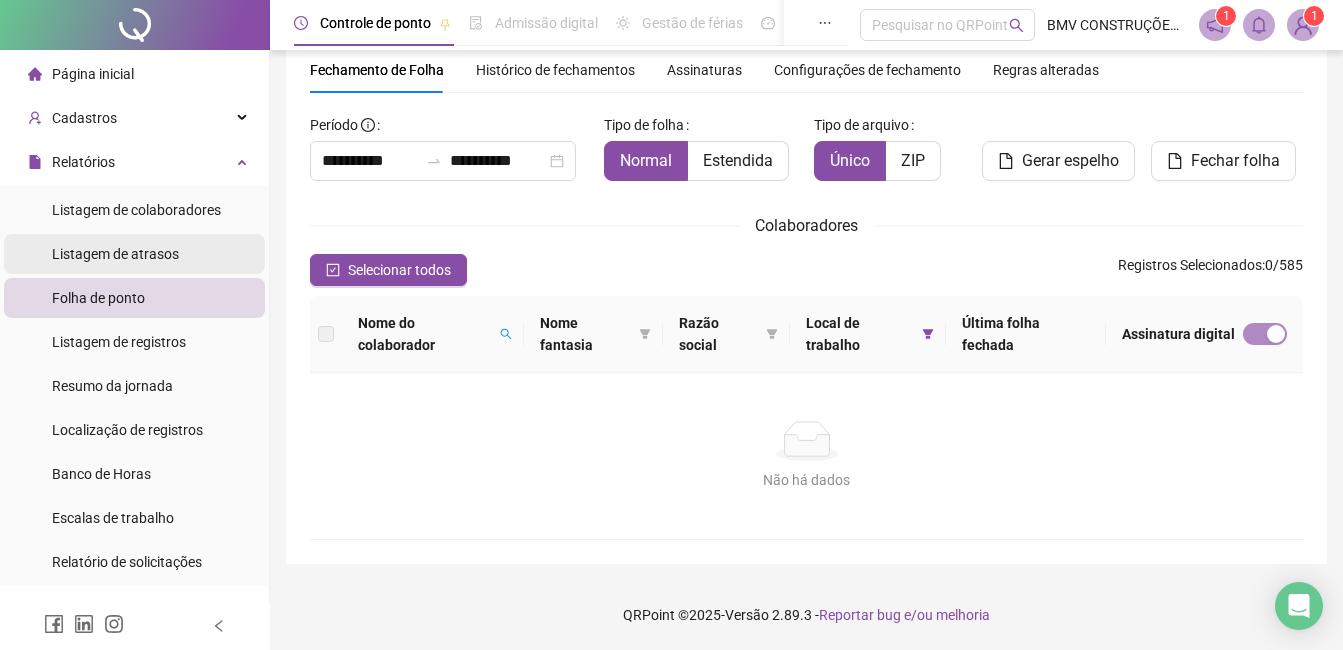 click on "Listagem de atrasos" at bounding box center (115, 254) 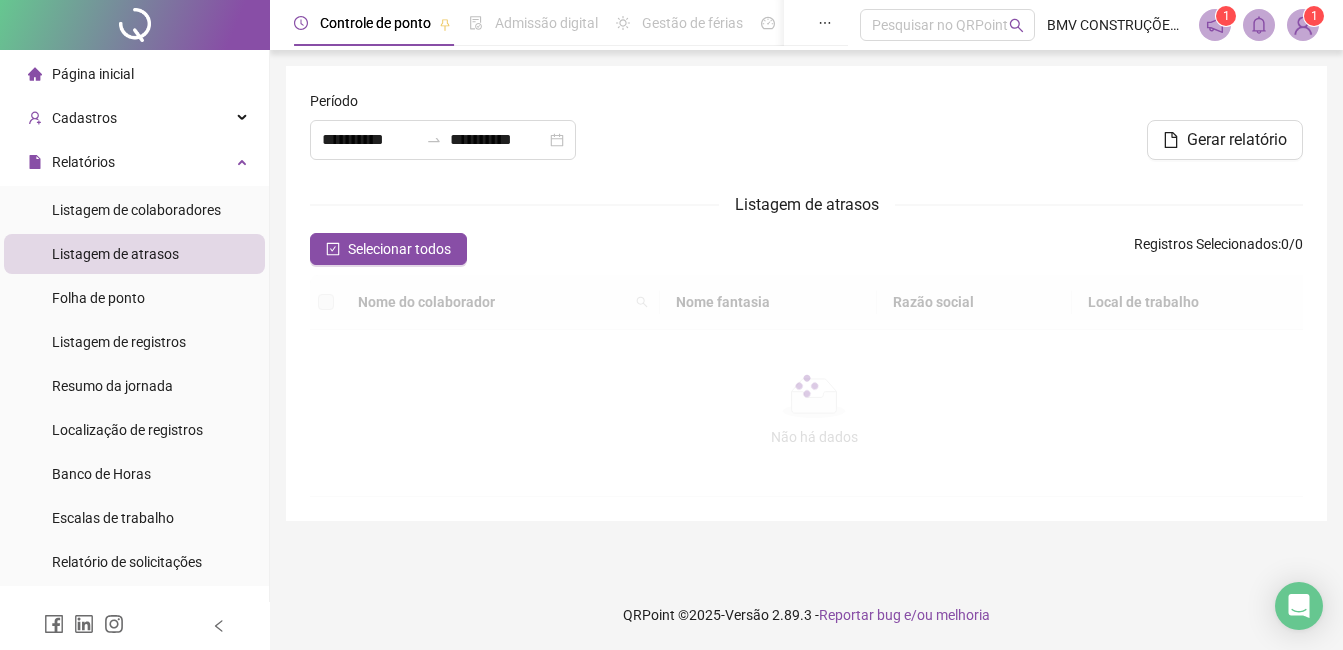 scroll, scrollTop: 0, scrollLeft: 0, axis: both 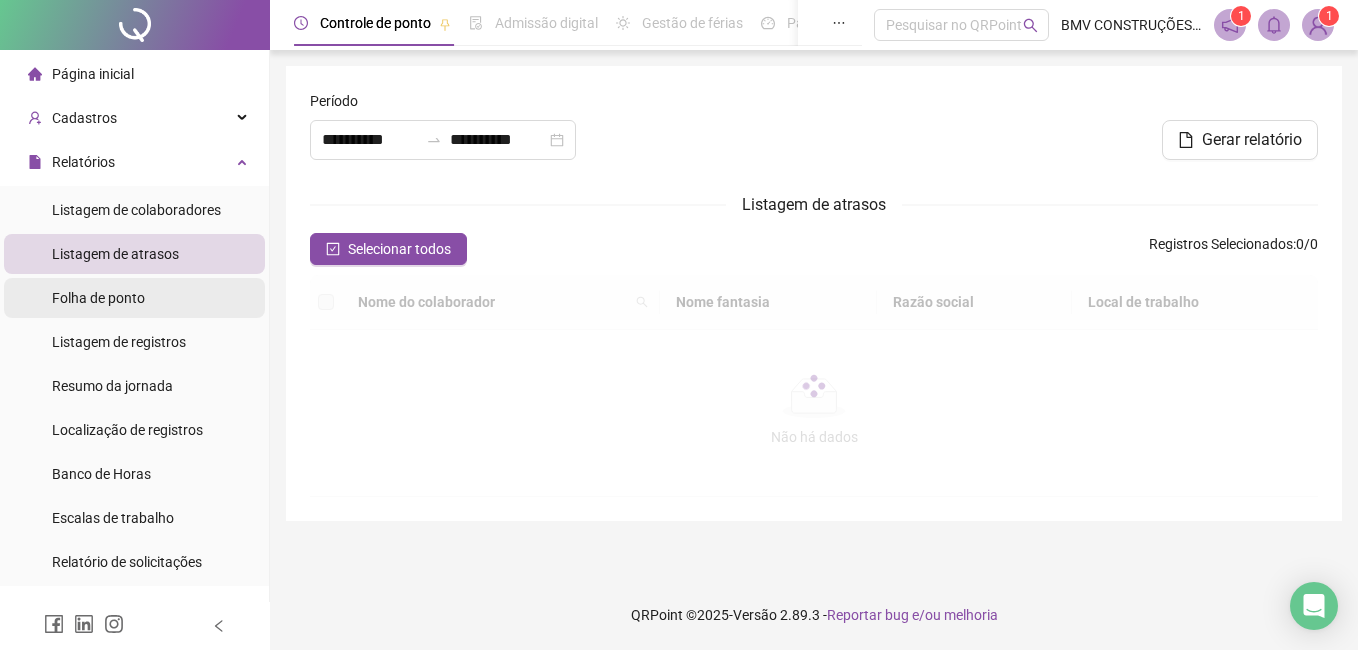 click on "Folha de ponto" at bounding box center (98, 298) 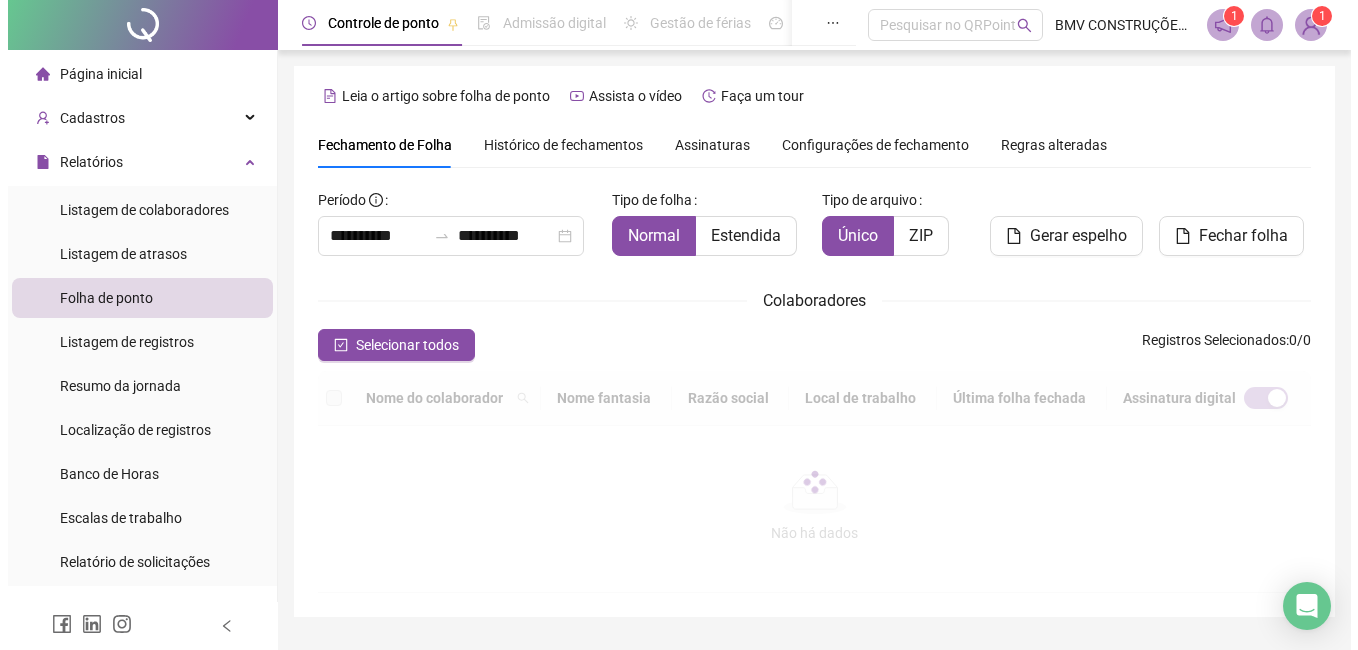 scroll, scrollTop: 85, scrollLeft: 0, axis: vertical 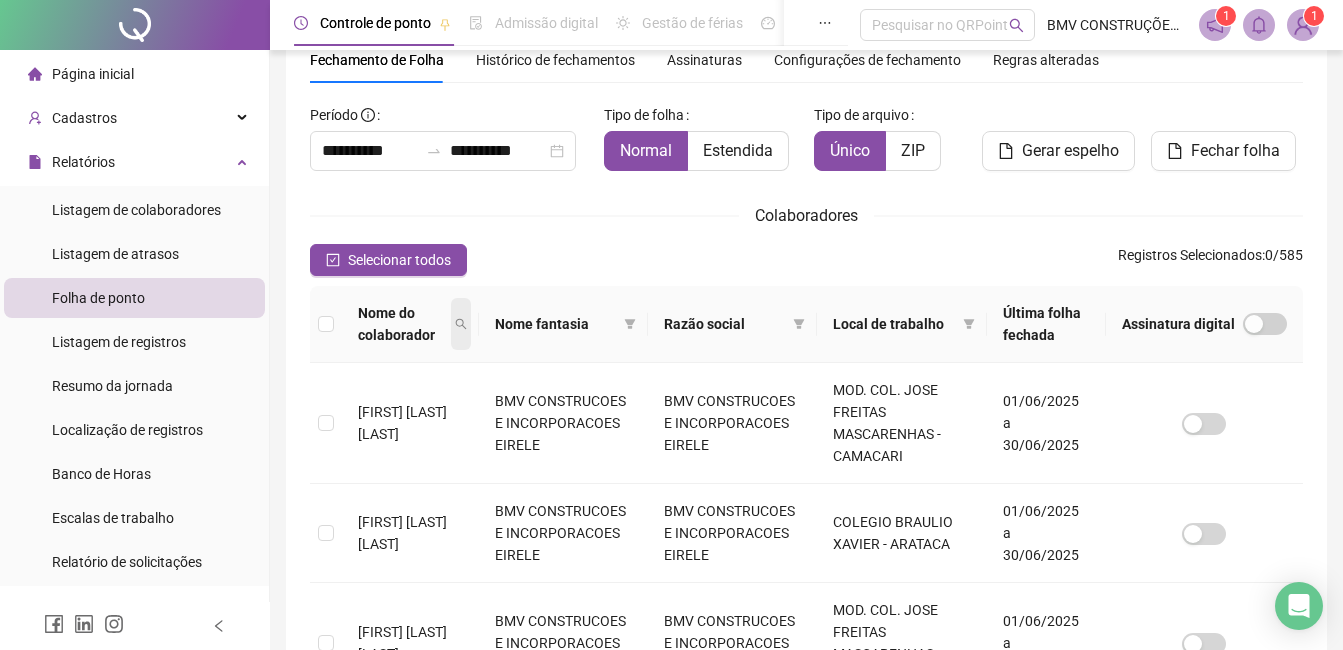 click 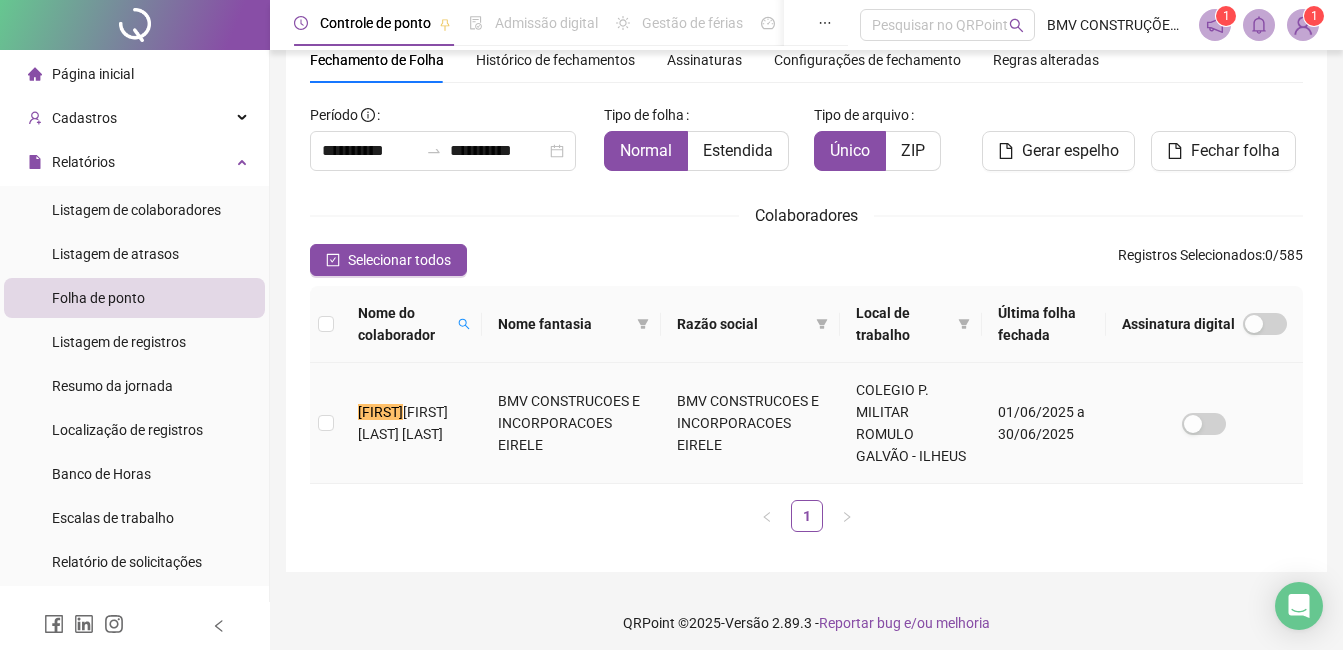 click on "DIONISIO DE JESUS ALVES" at bounding box center [403, 423] 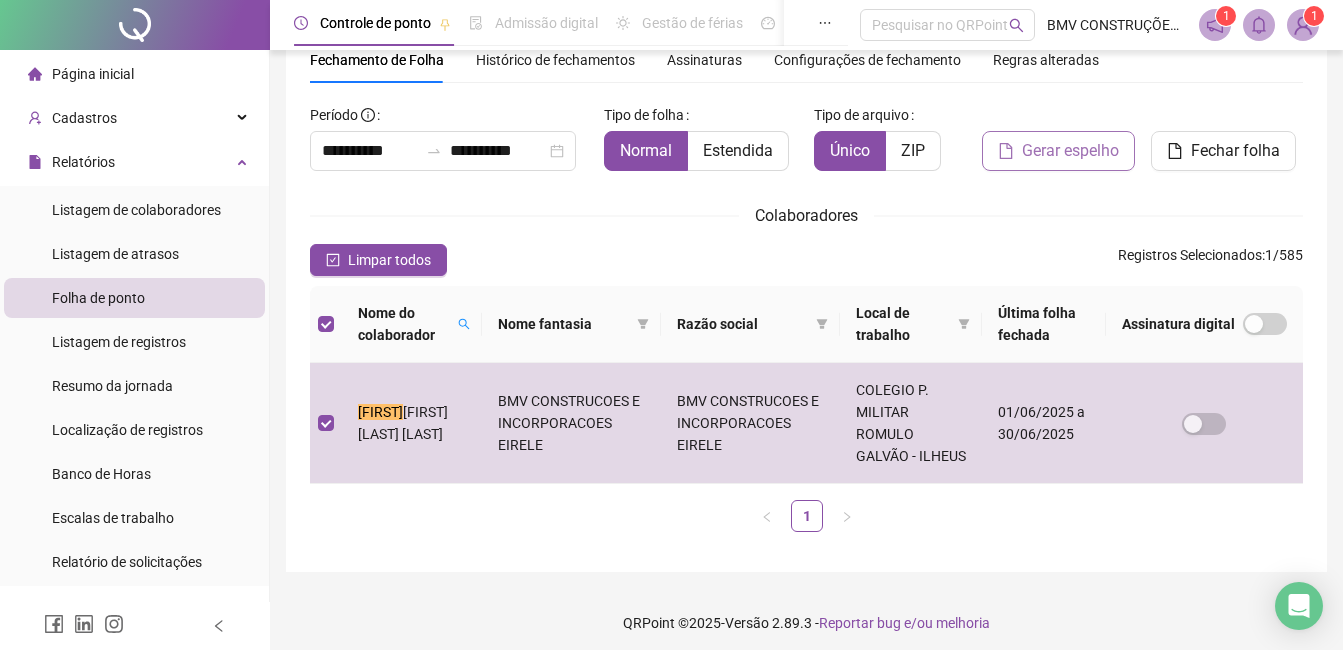 click on "Gerar espelho" at bounding box center [1070, 151] 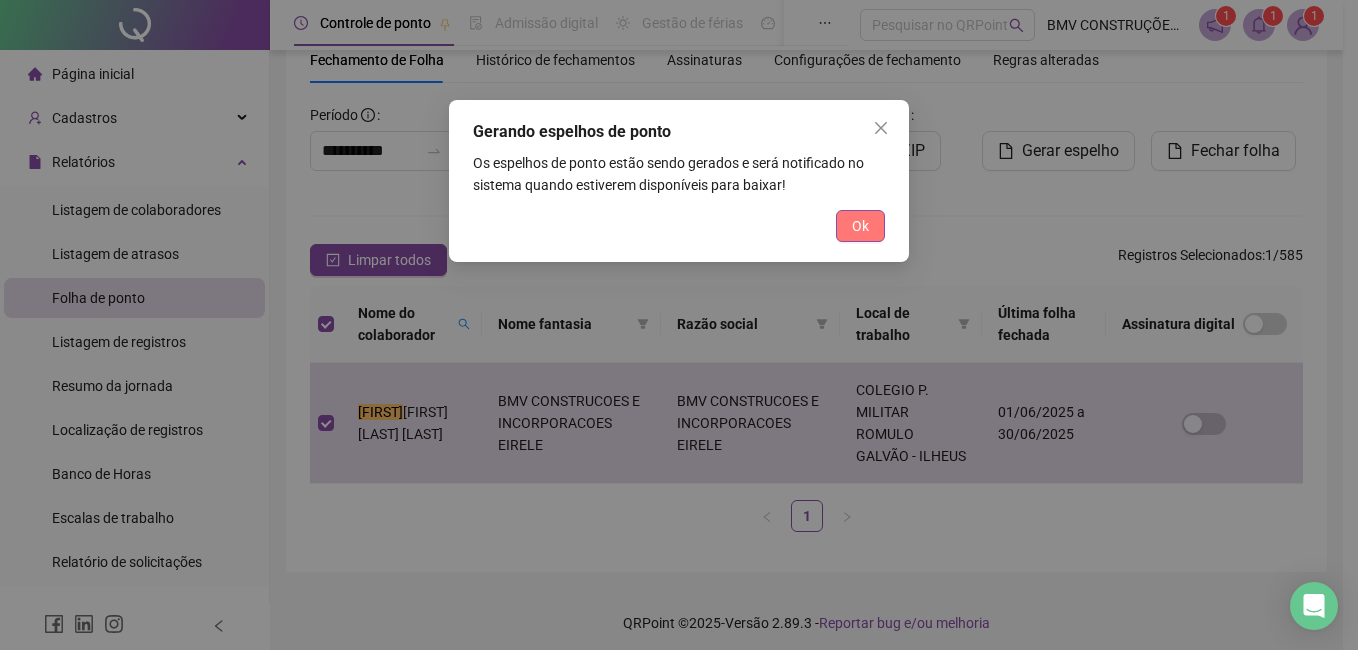 click on "Ok" at bounding box center [860, 226] 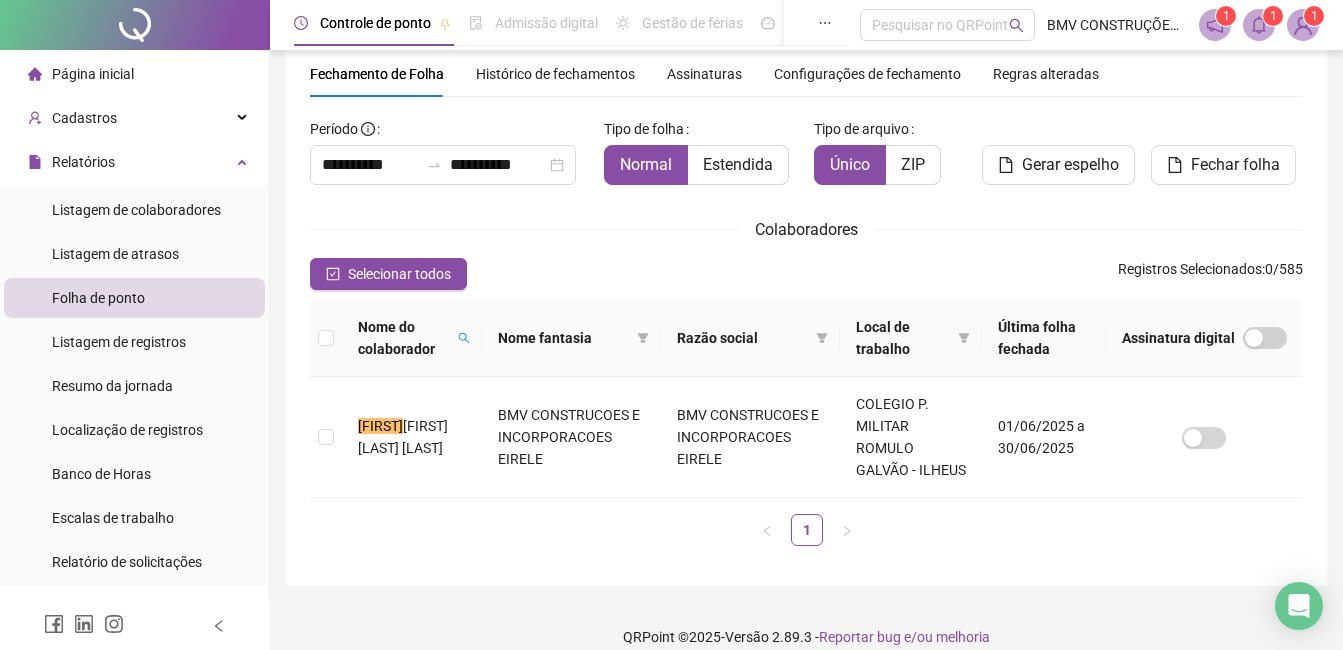 scroll, scrollTop: 85, scrollLeft: 0, axis: vertical 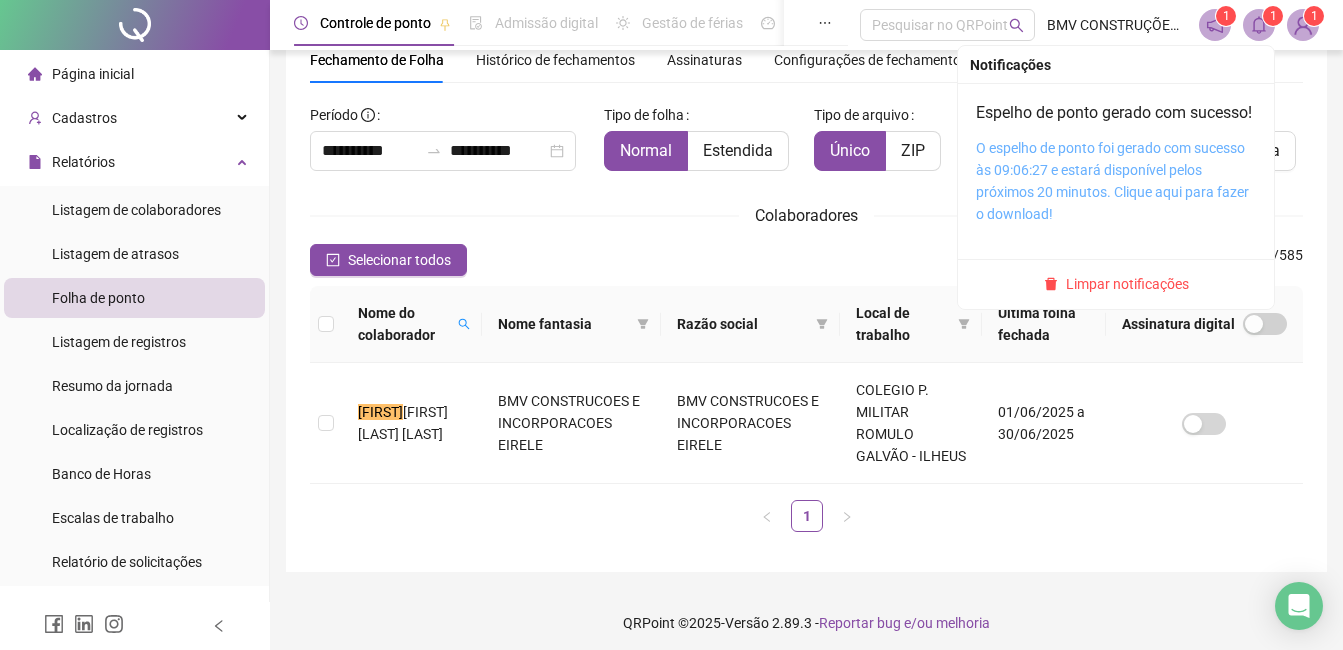 click on "O espelho de ponto foi gerado com sucesso às 09:06:27 e estará disponível pelos próximos 20 minutos.
Clique aqui para fazer o download!" at bounding box center [1112, 181] 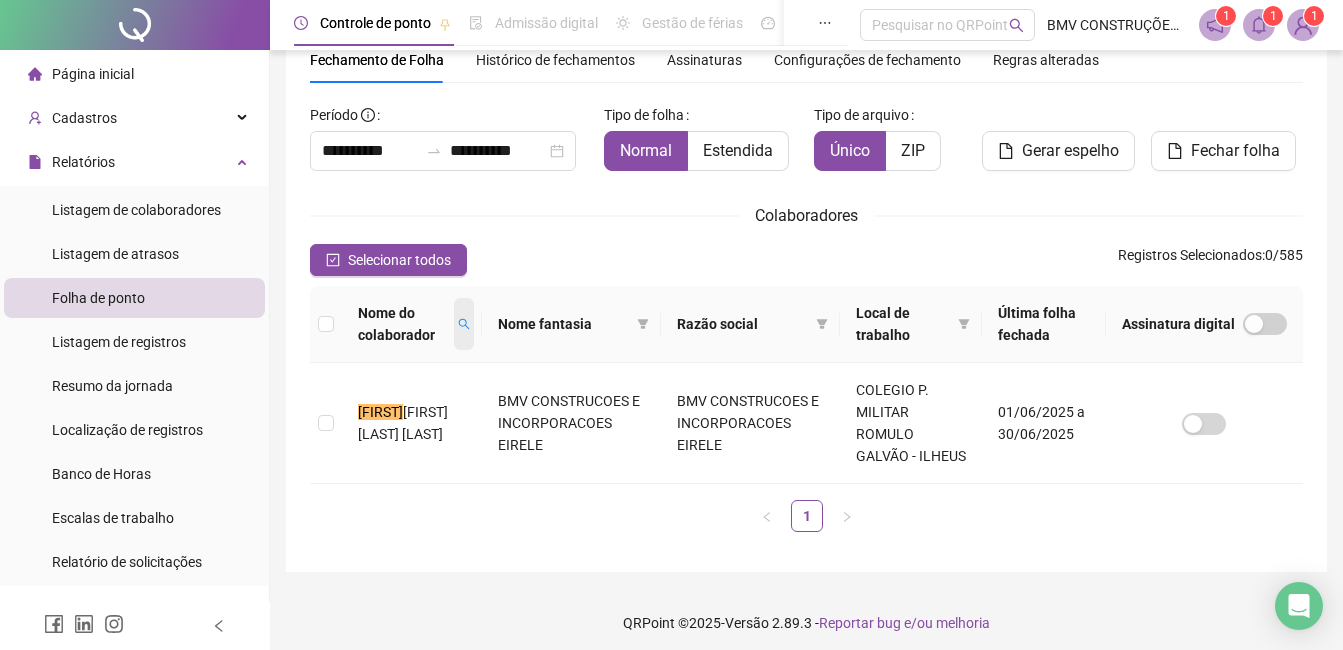 click at bounding box center [464, 324] 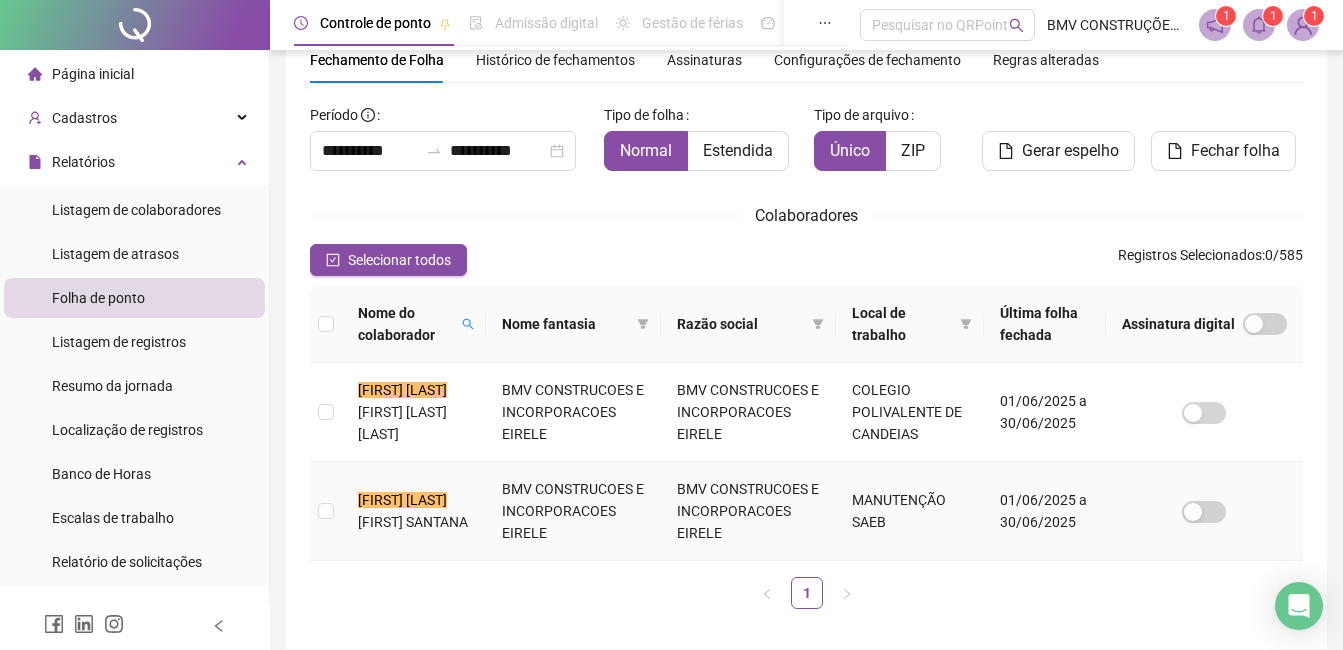 click on "EDMILSON DE S" at bounding box center [402, 500] 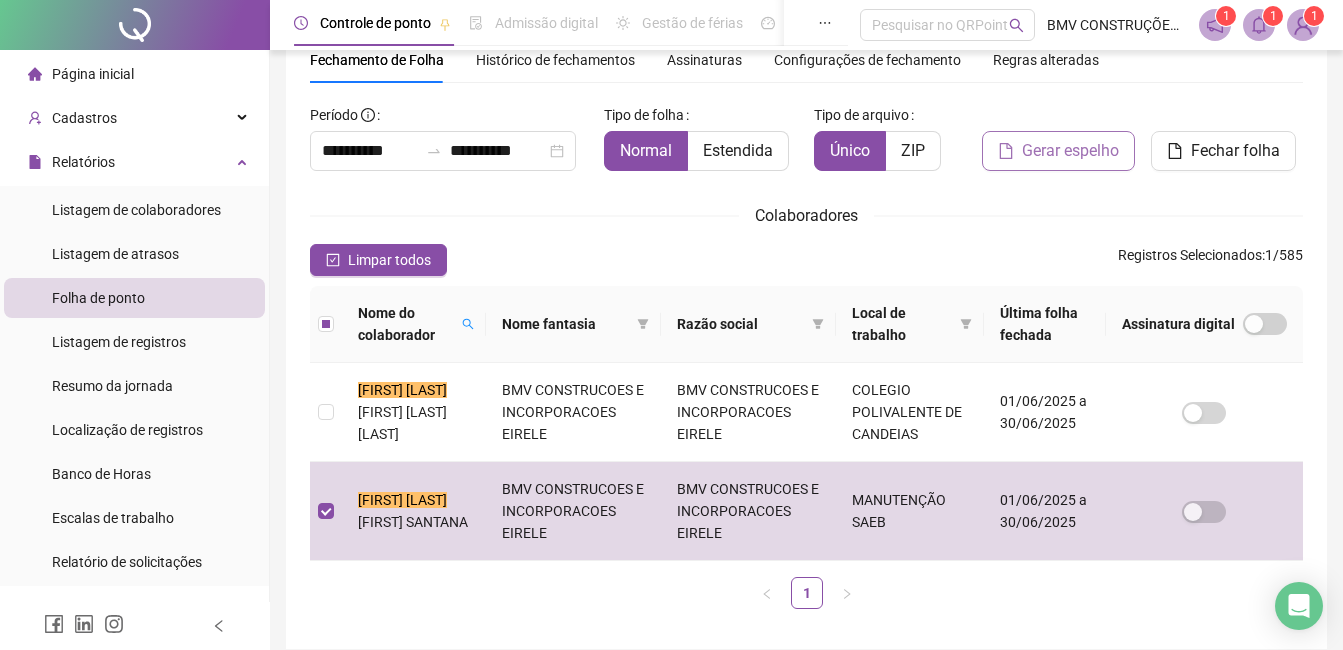 click on "Gerar espelho" at bounding box center (1070, 151) 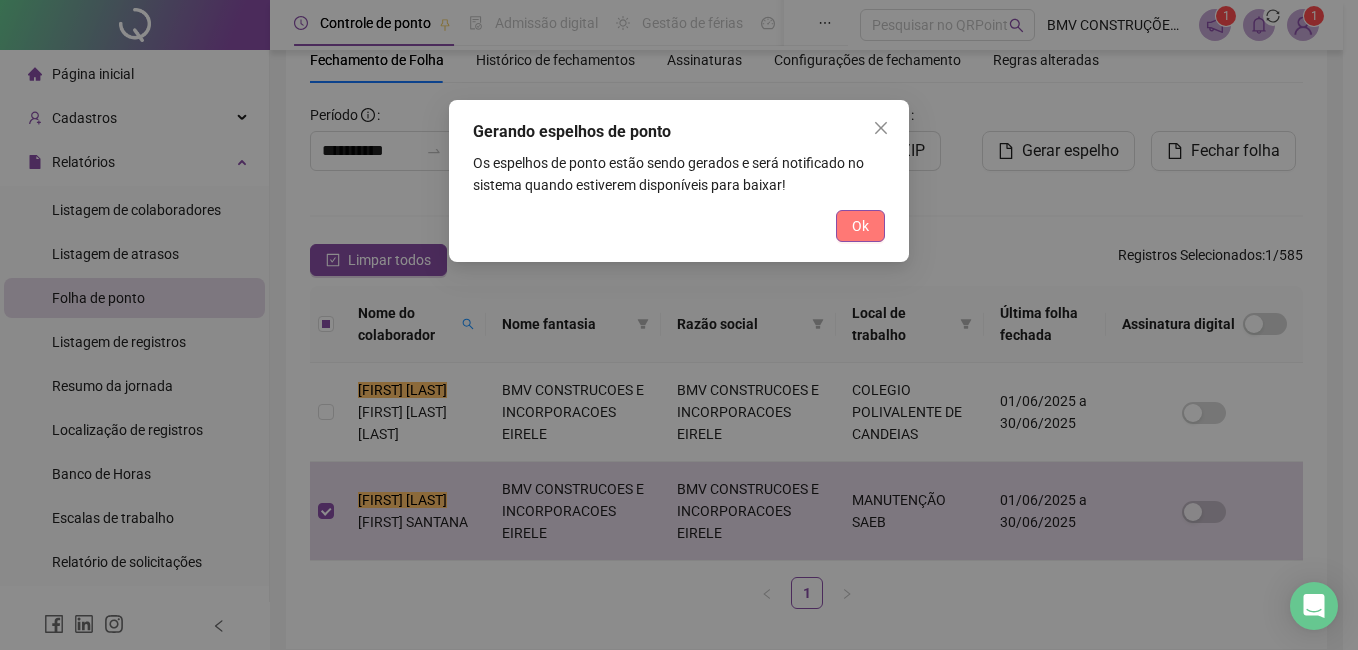 click on "Ok" at bounding box center [860, 226] 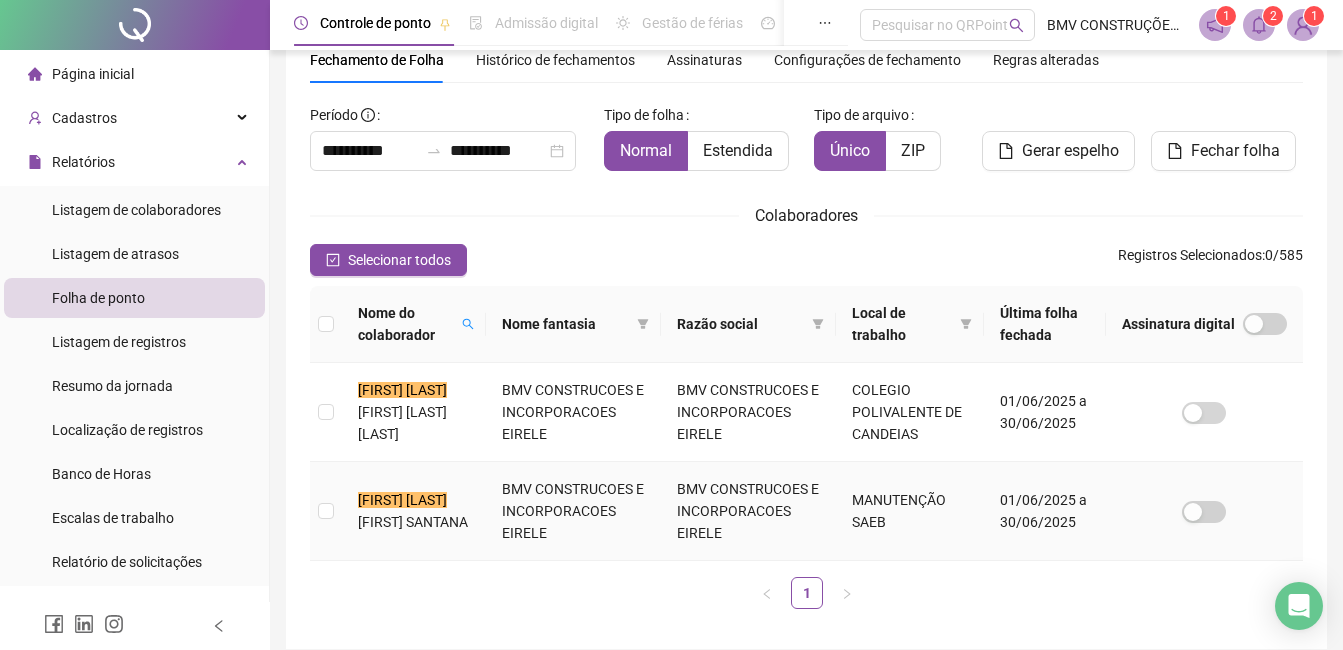 click on "OUSA SANTANA" at bounding box center [413, 522] 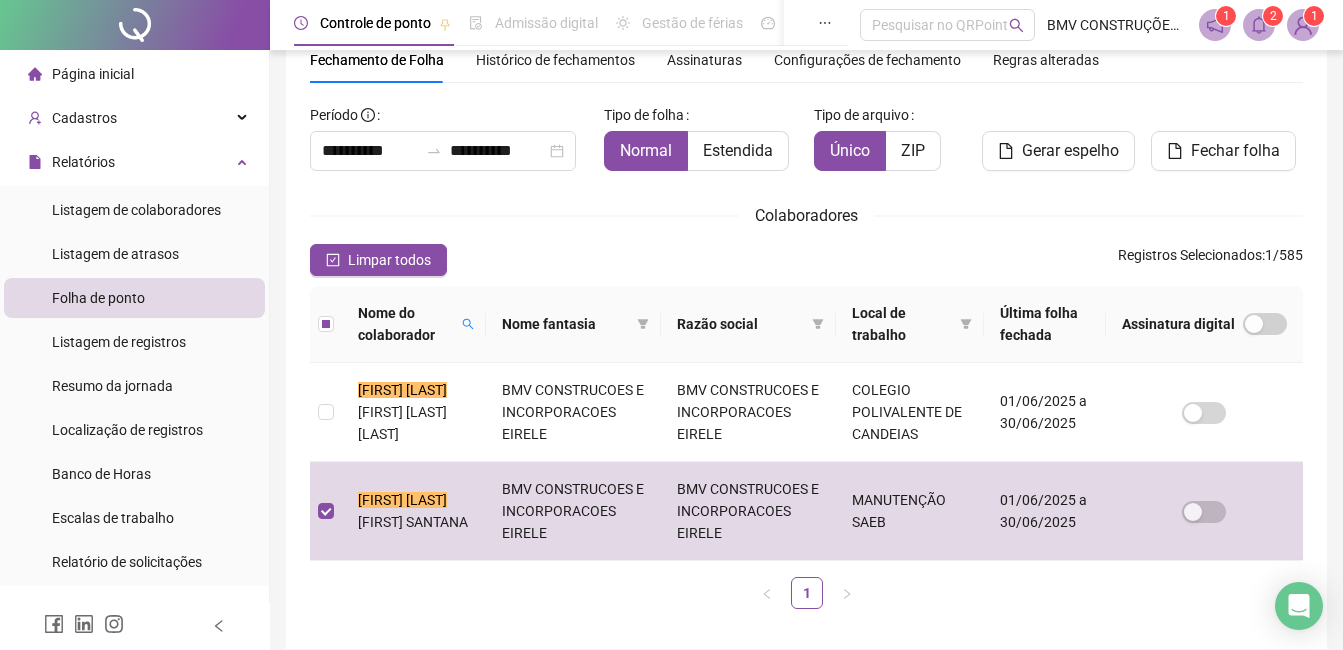 click on "2" at bounding box center [1273, 16] 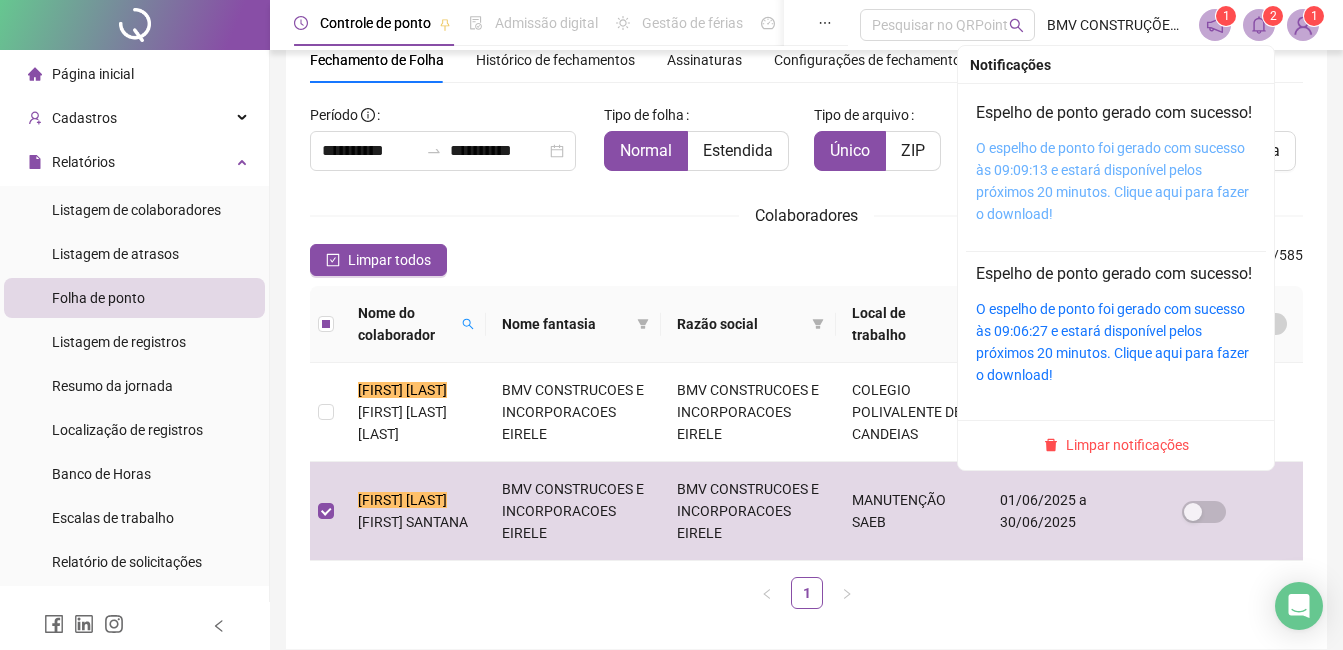 click on "O espelho de ponto foi gerado com sucesso às 09:09:13 e estará disponível pelos próximos 20 minutos.
Clique aqui para fazer o download!" at bounding box center (1112, 181) 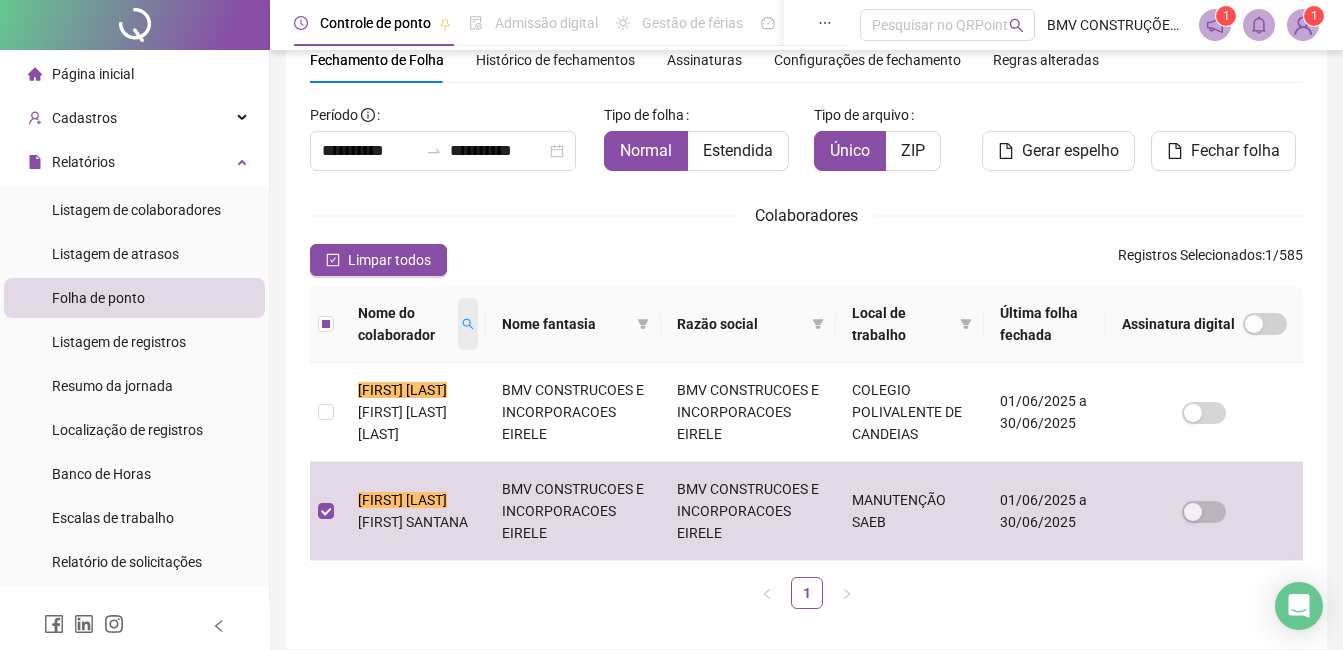 click 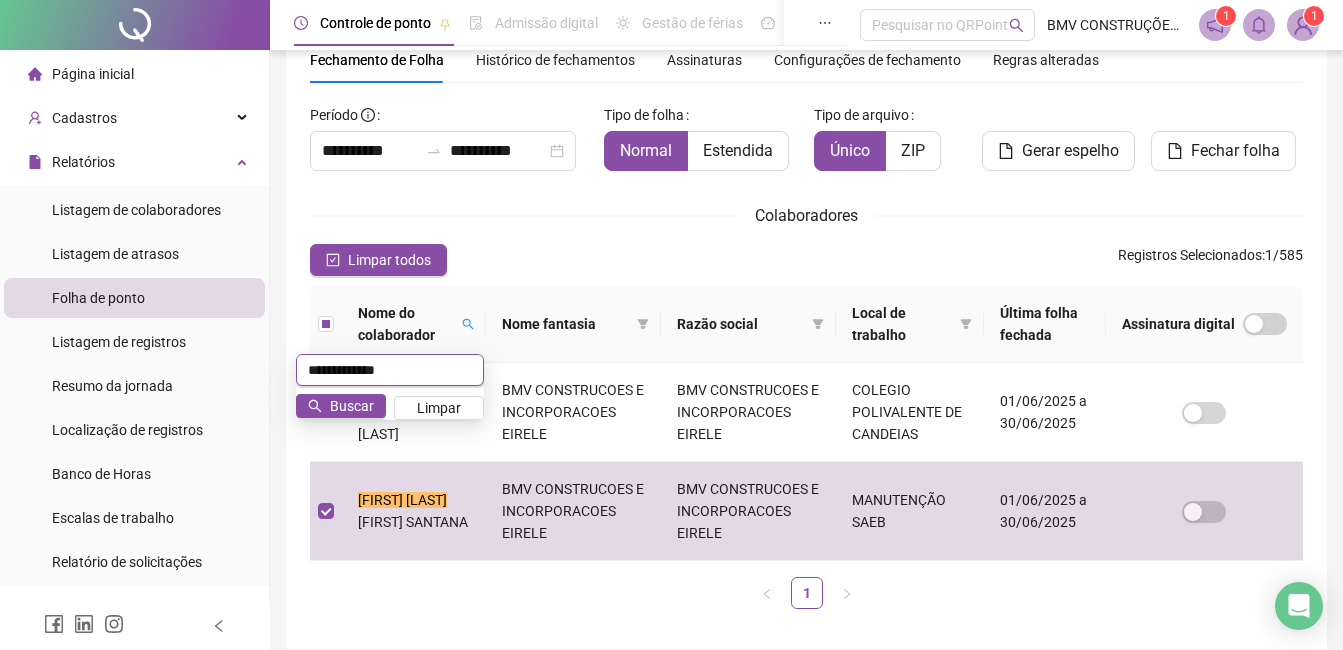 click on "**********" at bounding box center (390, 370) 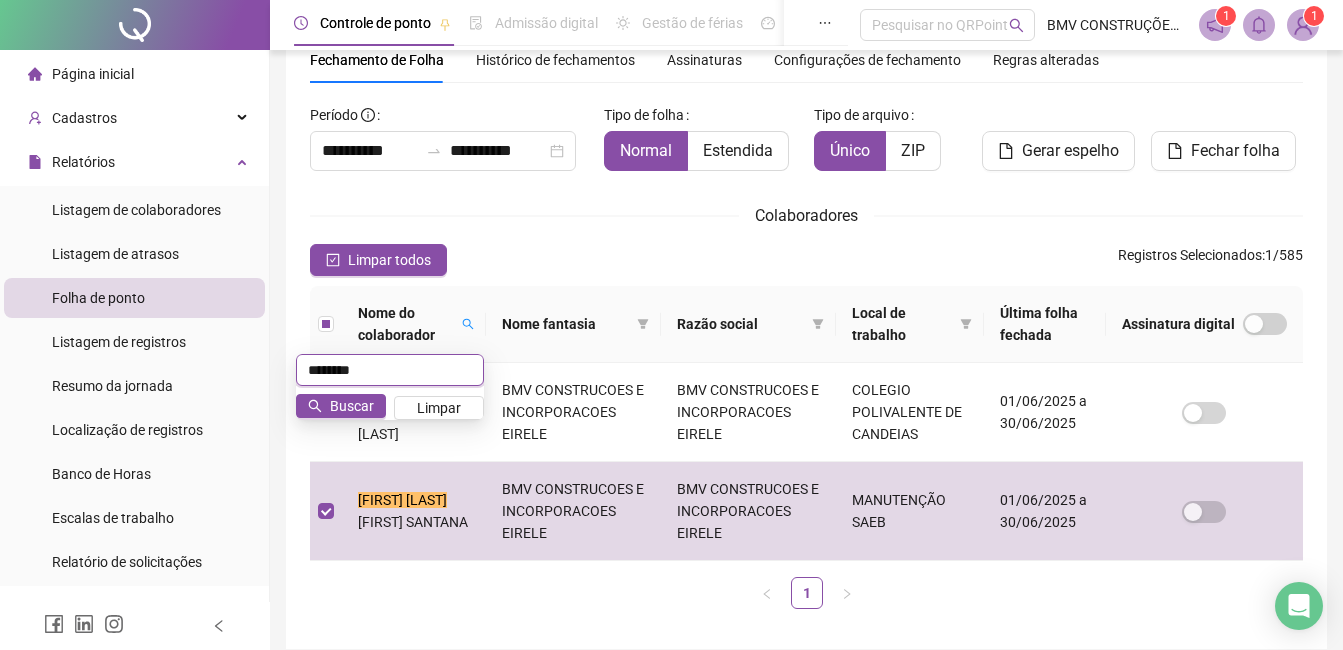 type on "********" 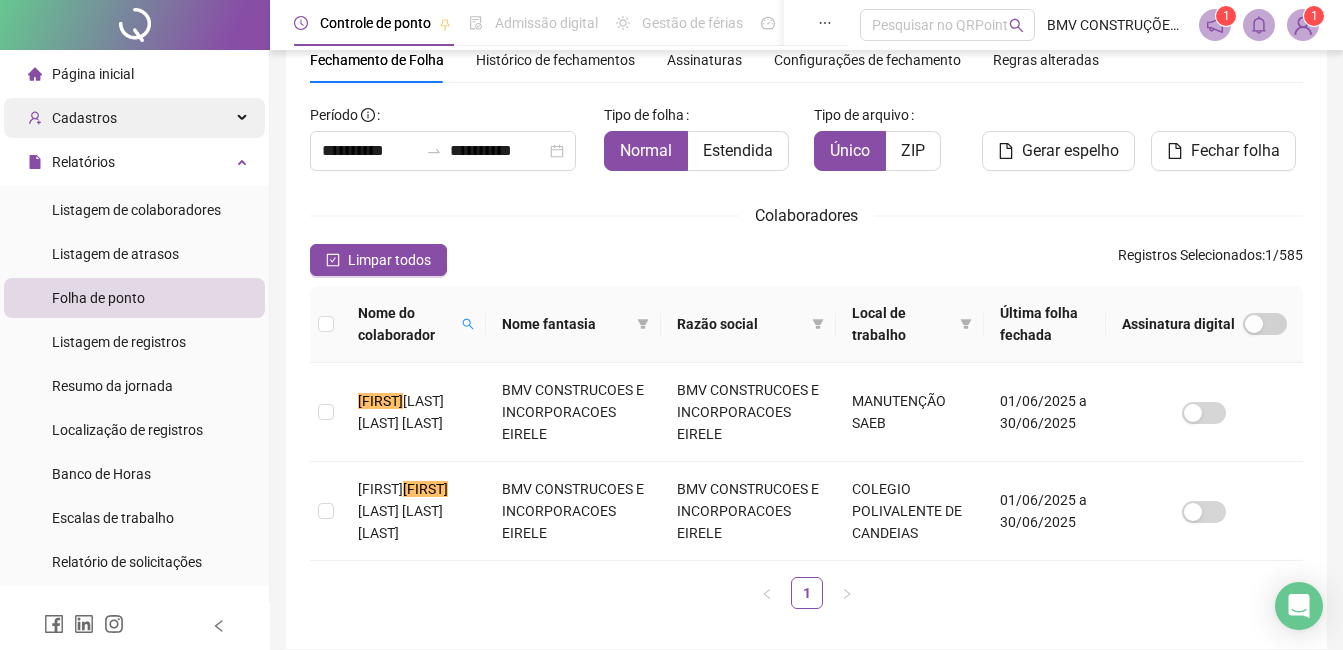 click on "Cadastros" at bounding box center (84, 118) 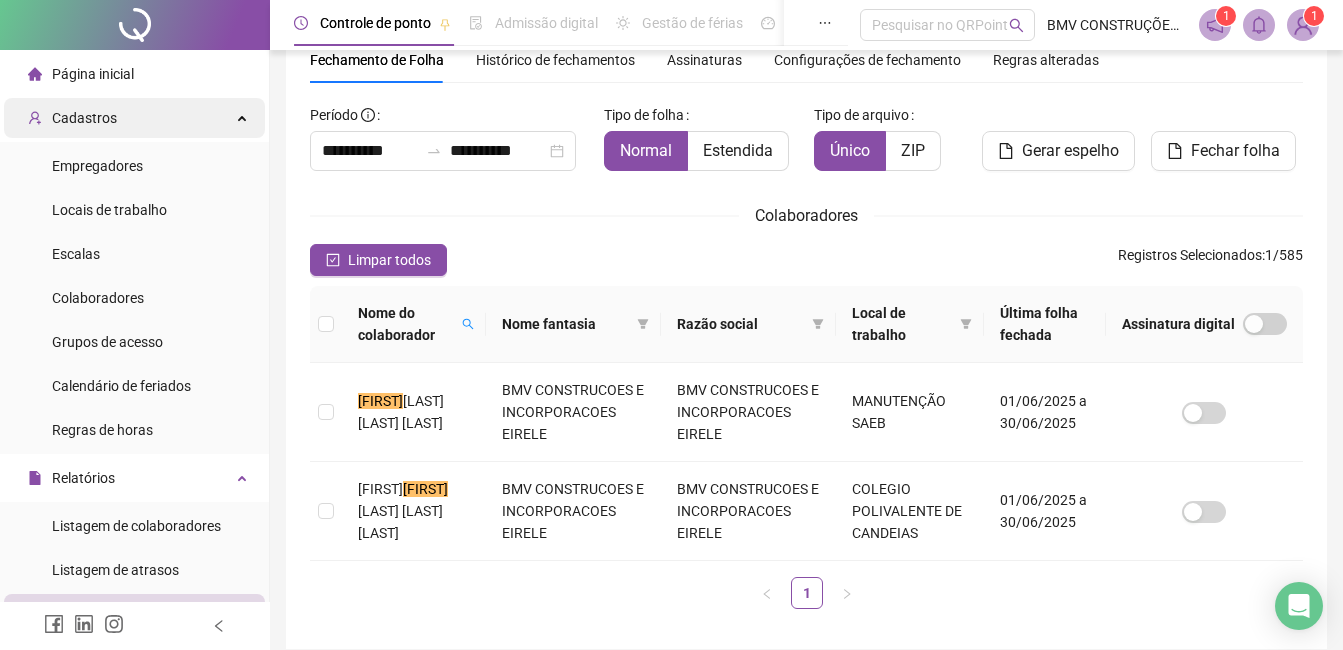 click on "Cadastros" at bounding box center (84, 118) 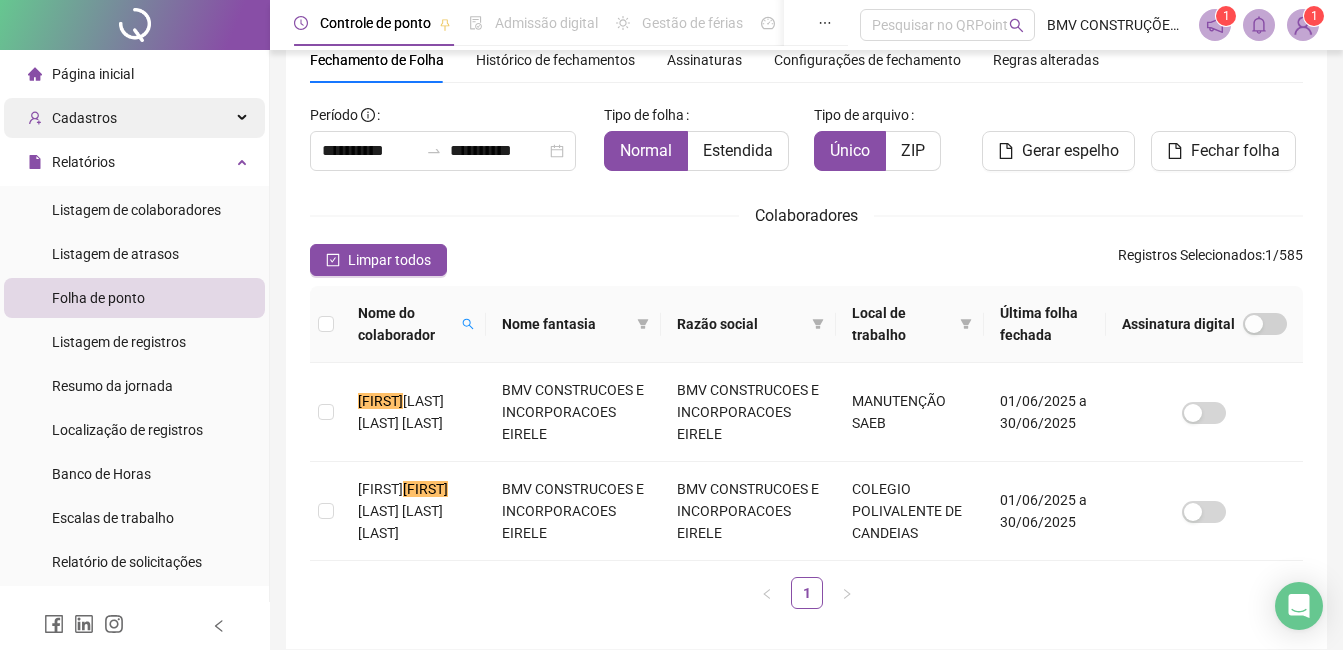 click on "Cadastros" at bounding box center (84, 118) 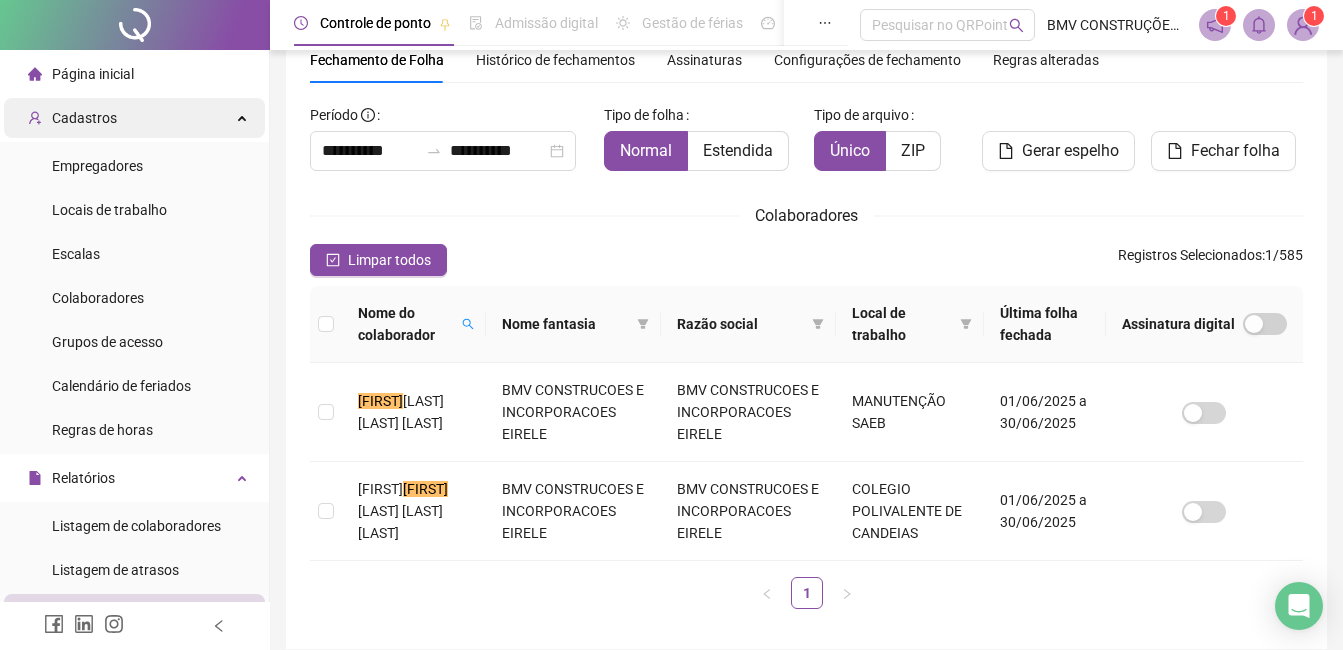 click on "Cadastros" at bounding box center (72, 118) 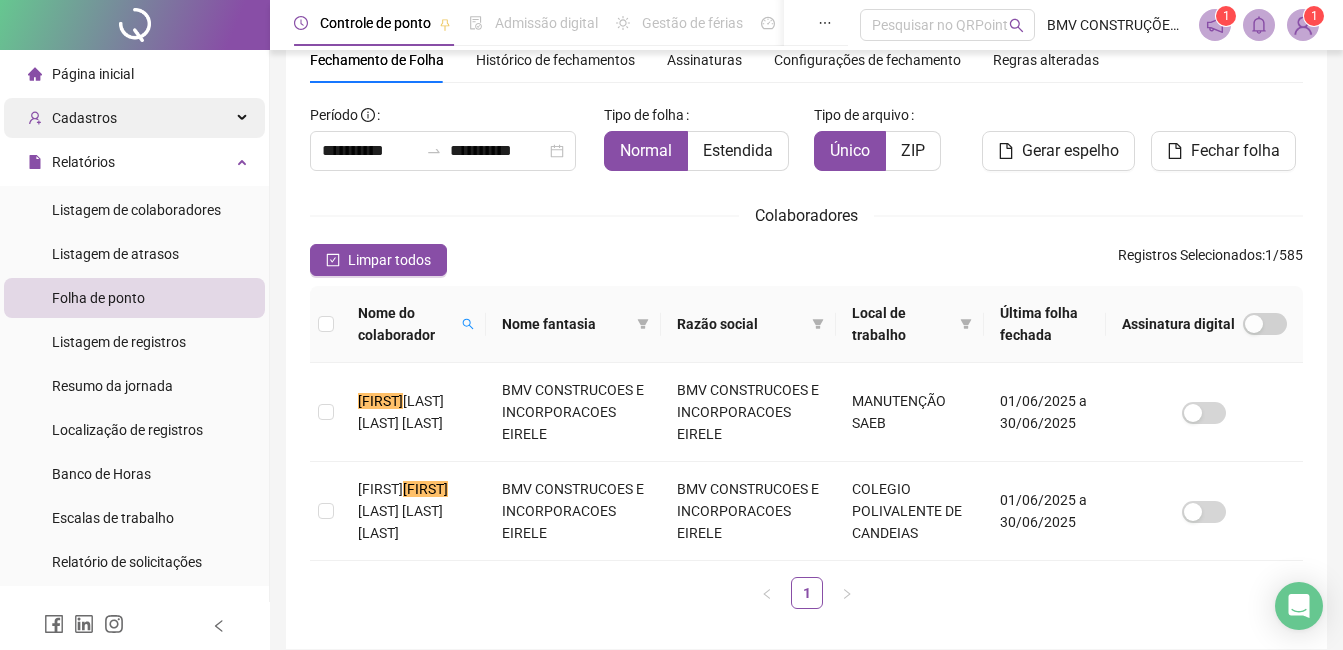 click on "Cadastros" at bounding box center (72, 118) 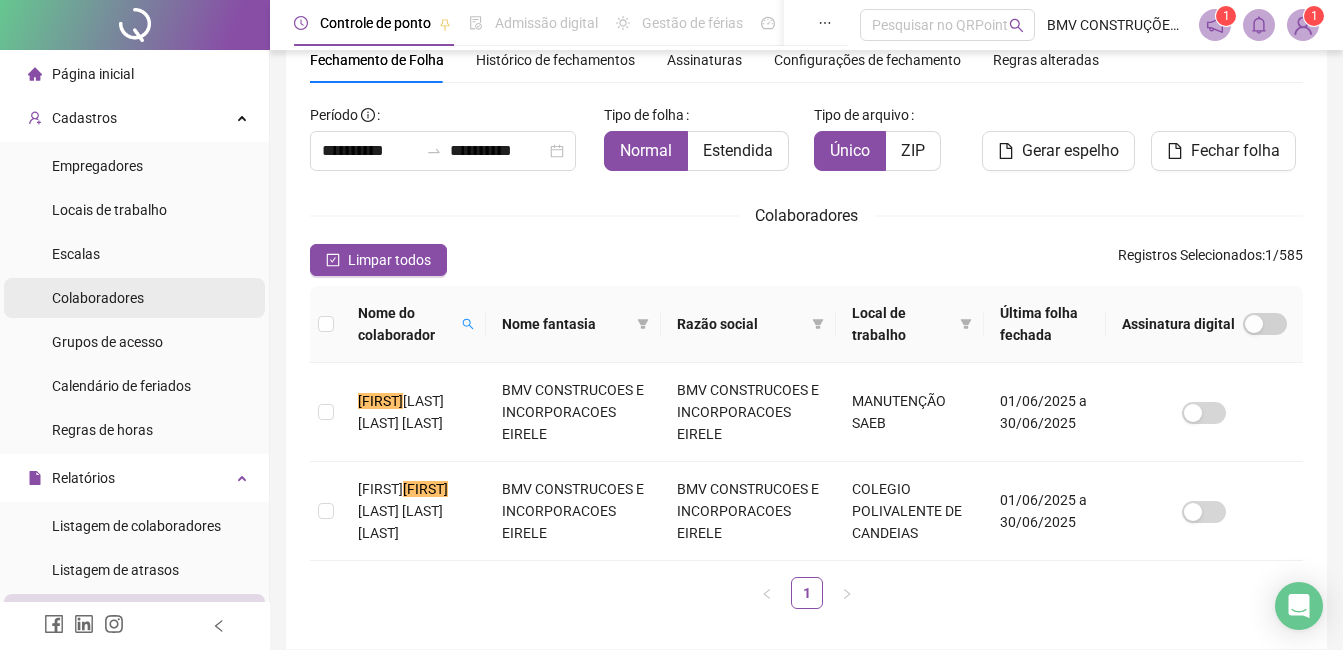 click on "Colaboradores" at bounding box center [98, 298] 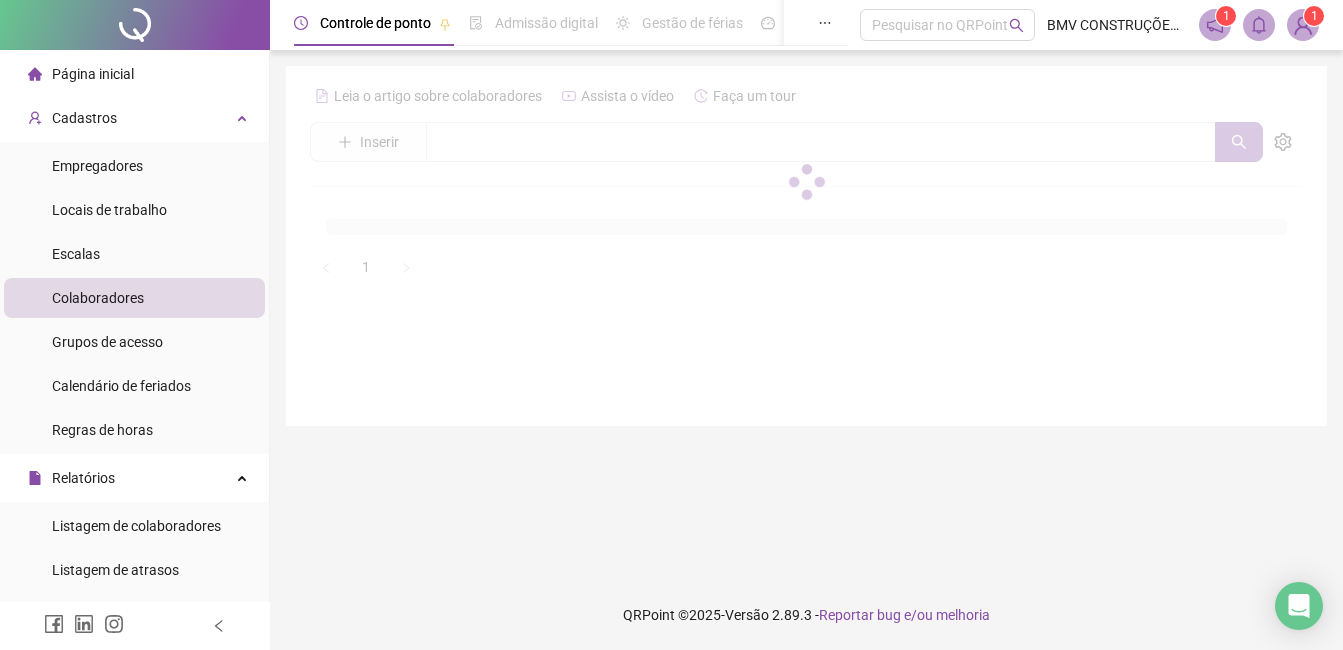 scroll, scrollTop: 0, scrollLeft: 0, axis: both 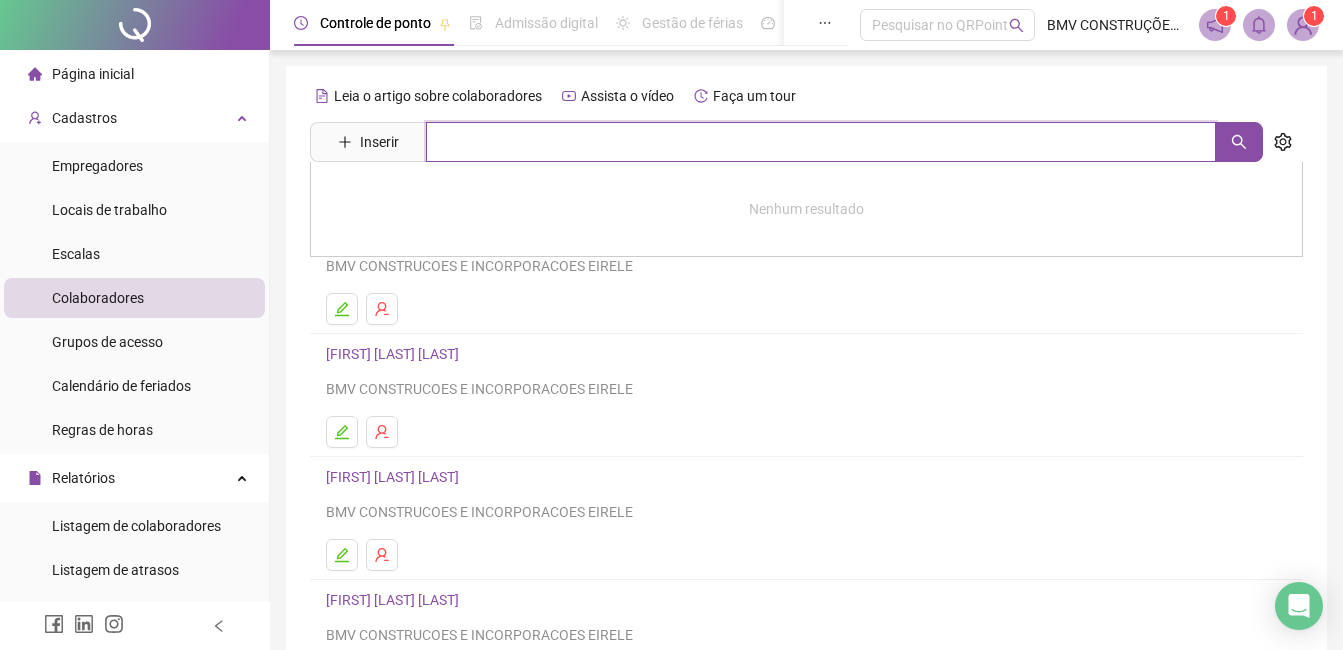 click at bounding box center [821, 142] 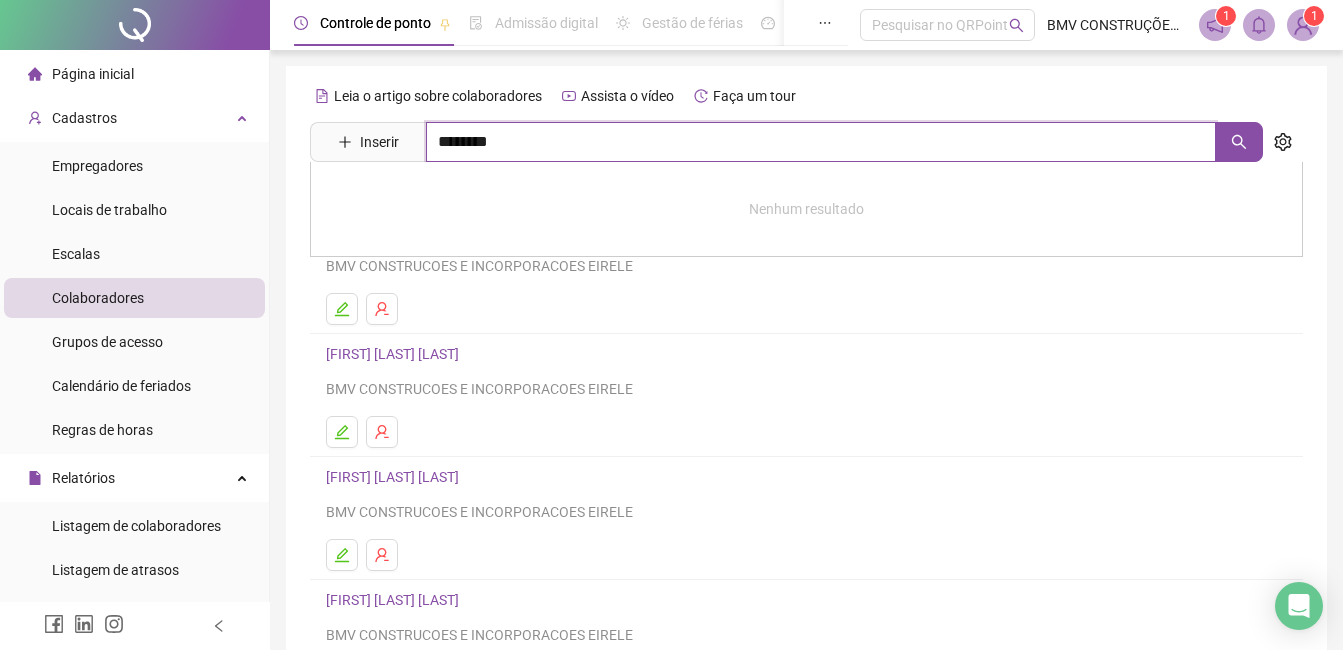 type on "********" 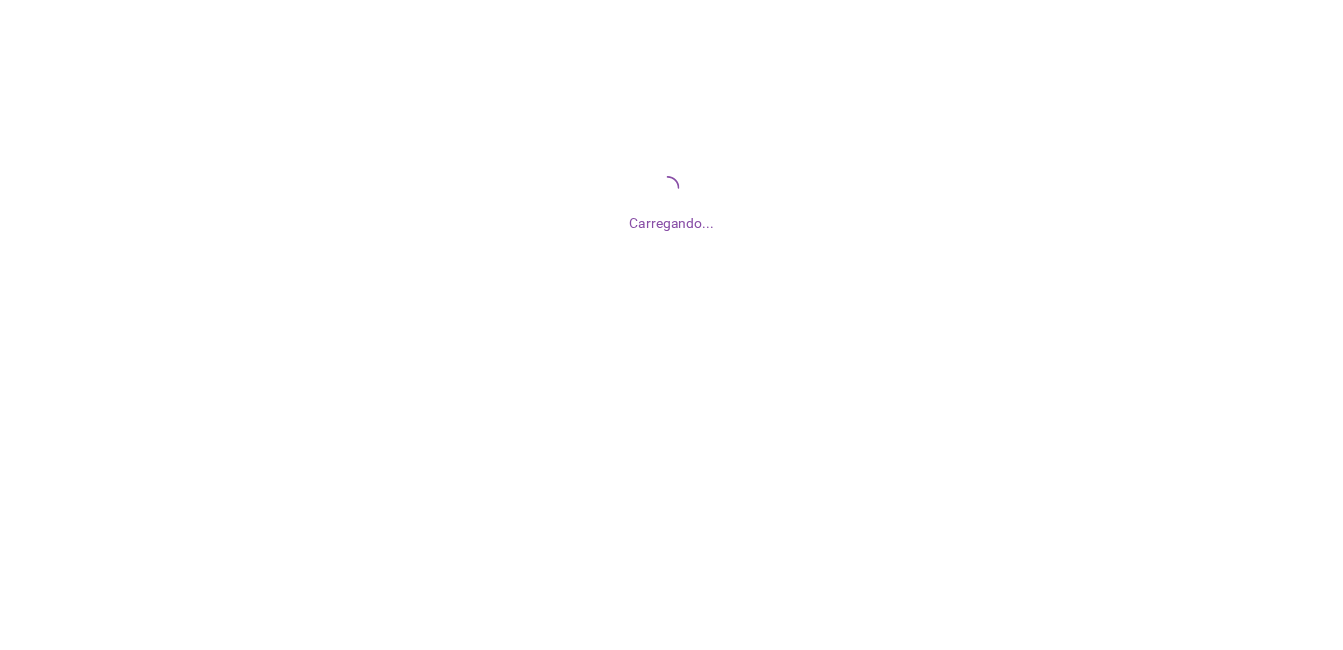 scroll, scrollTop: 0, scrollLeft: 0, axis: both 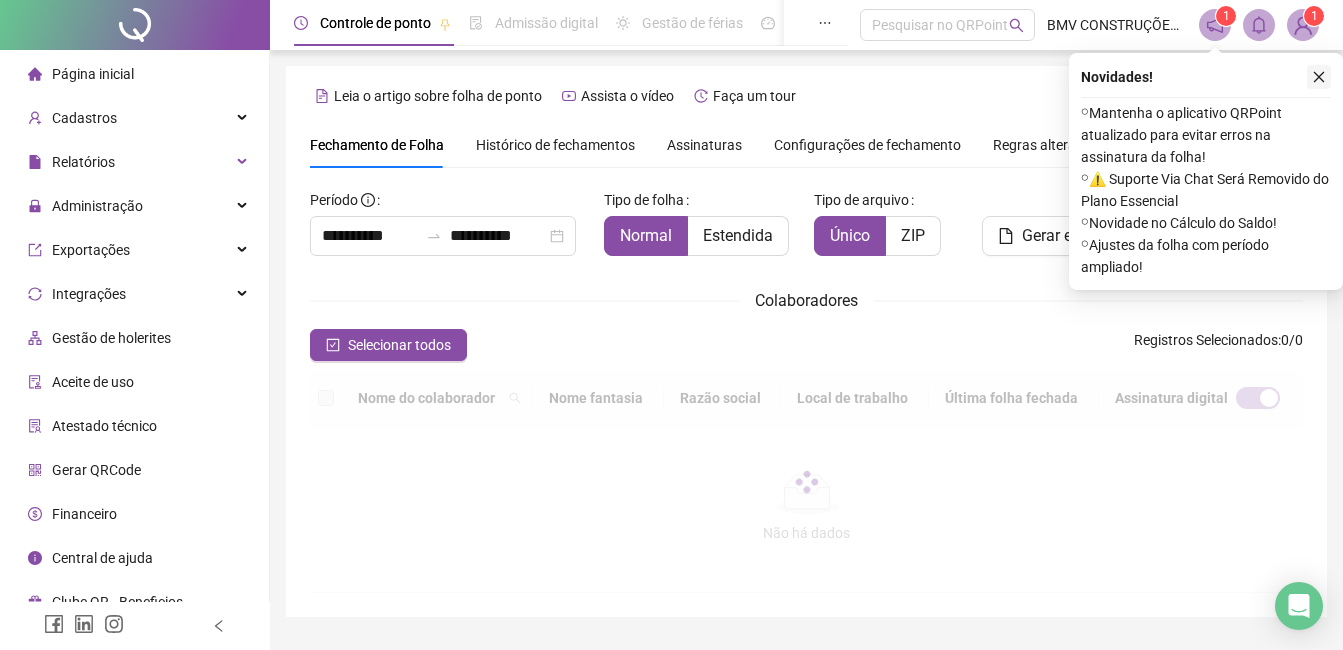 click 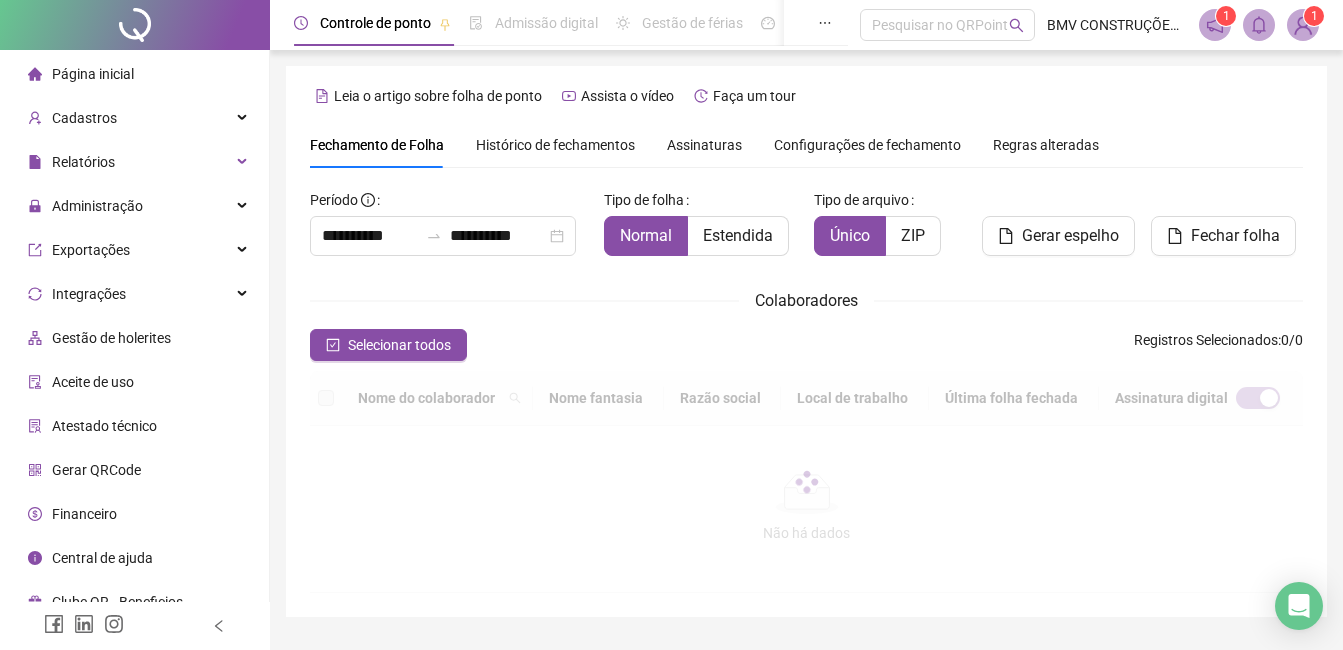 scroll, scrollTop: 85, scrollLeft: 0, axis: vertical 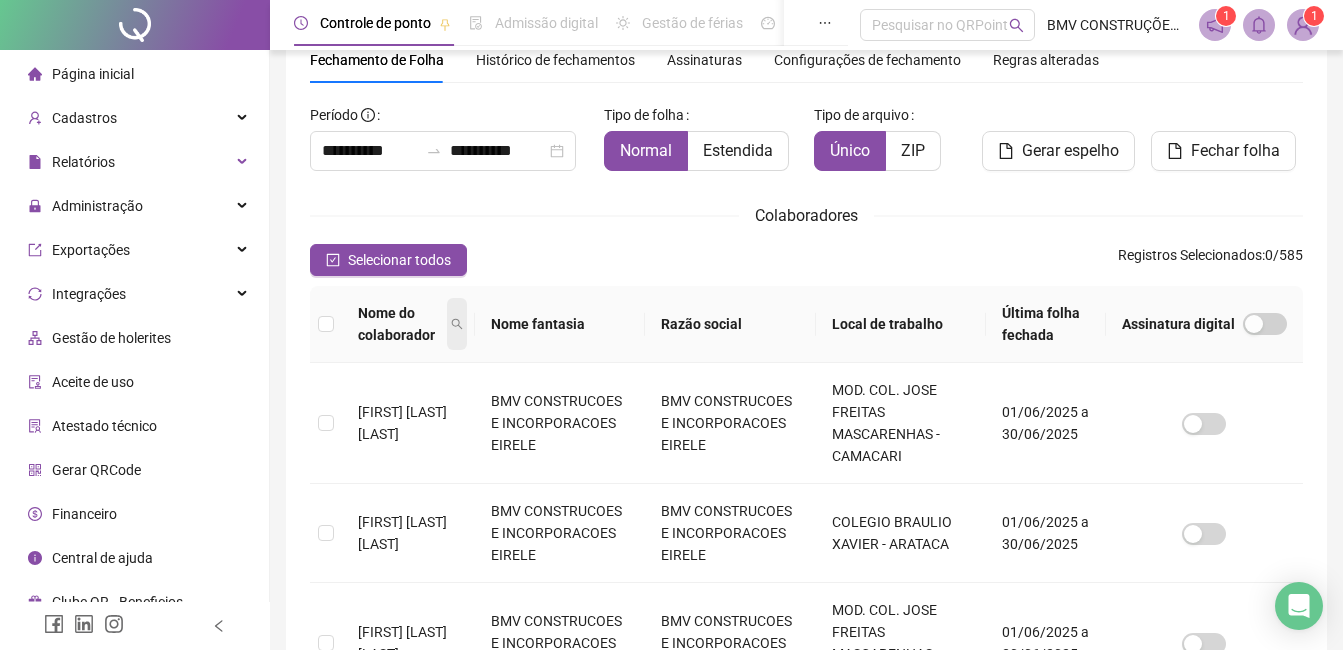 click at bounding box center (457, 324) 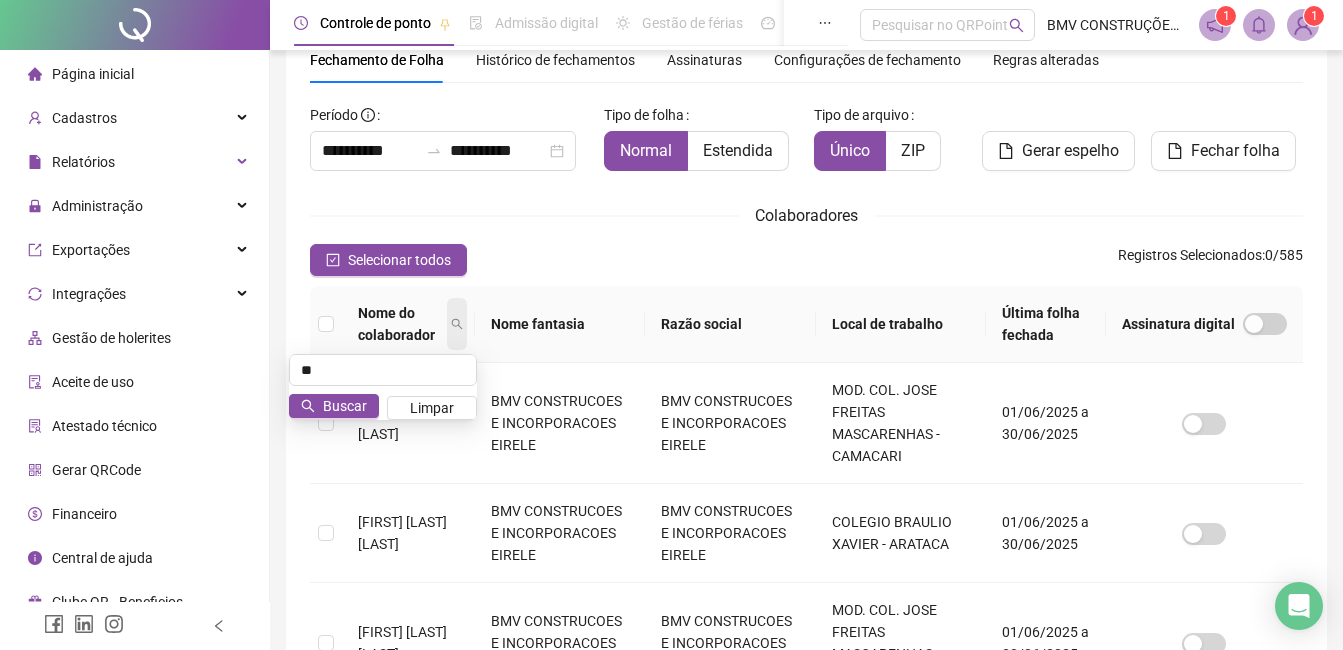 type on "*" 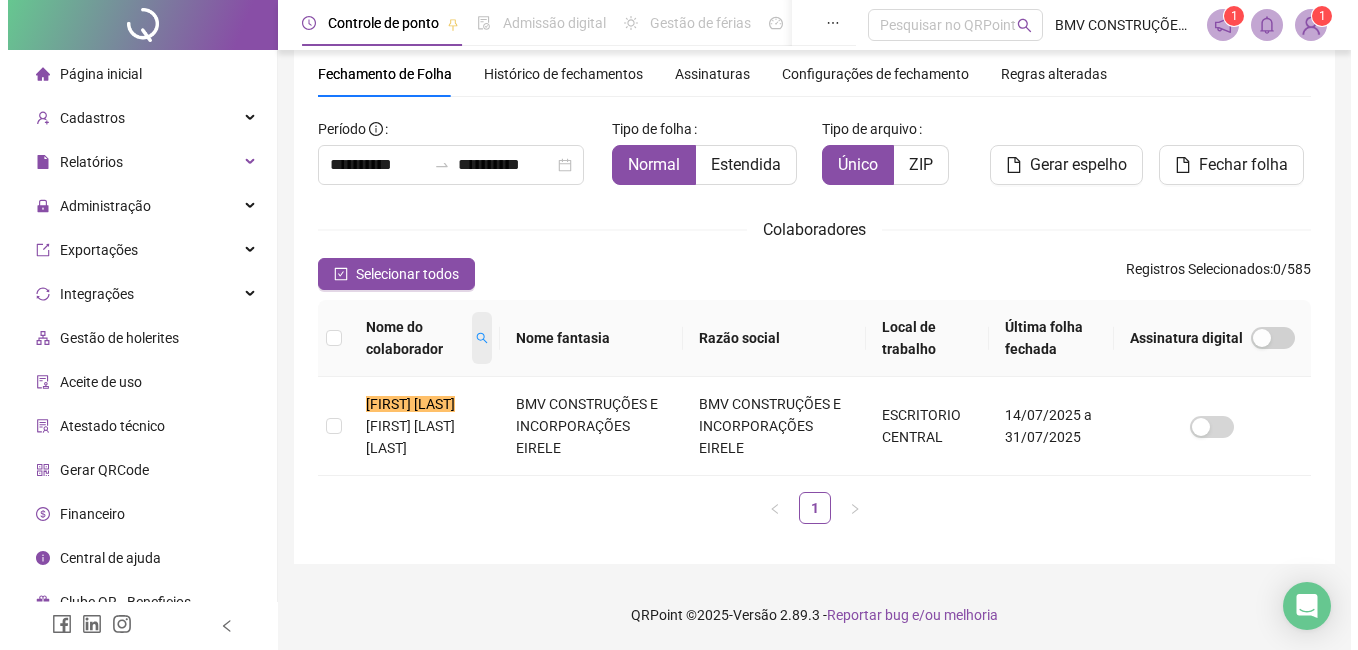 scroll, scrollTop: 71, scrollLeft: 0, axis: vertical 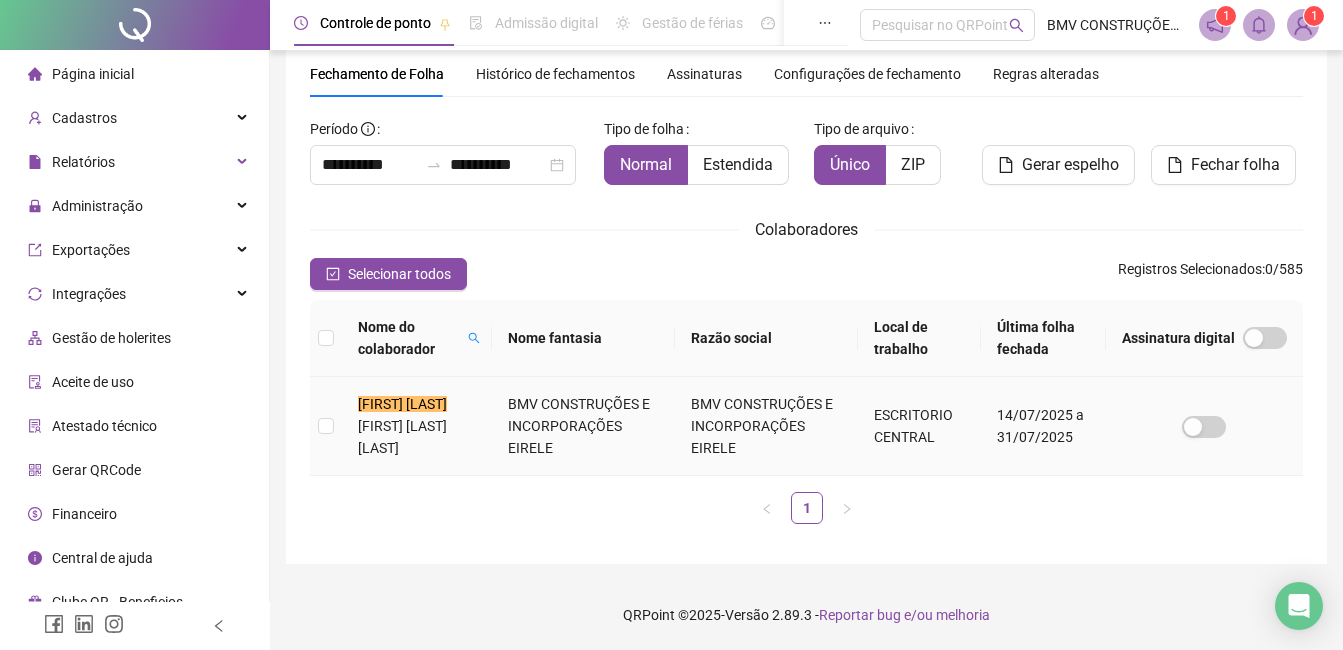 click on "NESES DOS SANTOS" at bounding box center [402, 437] 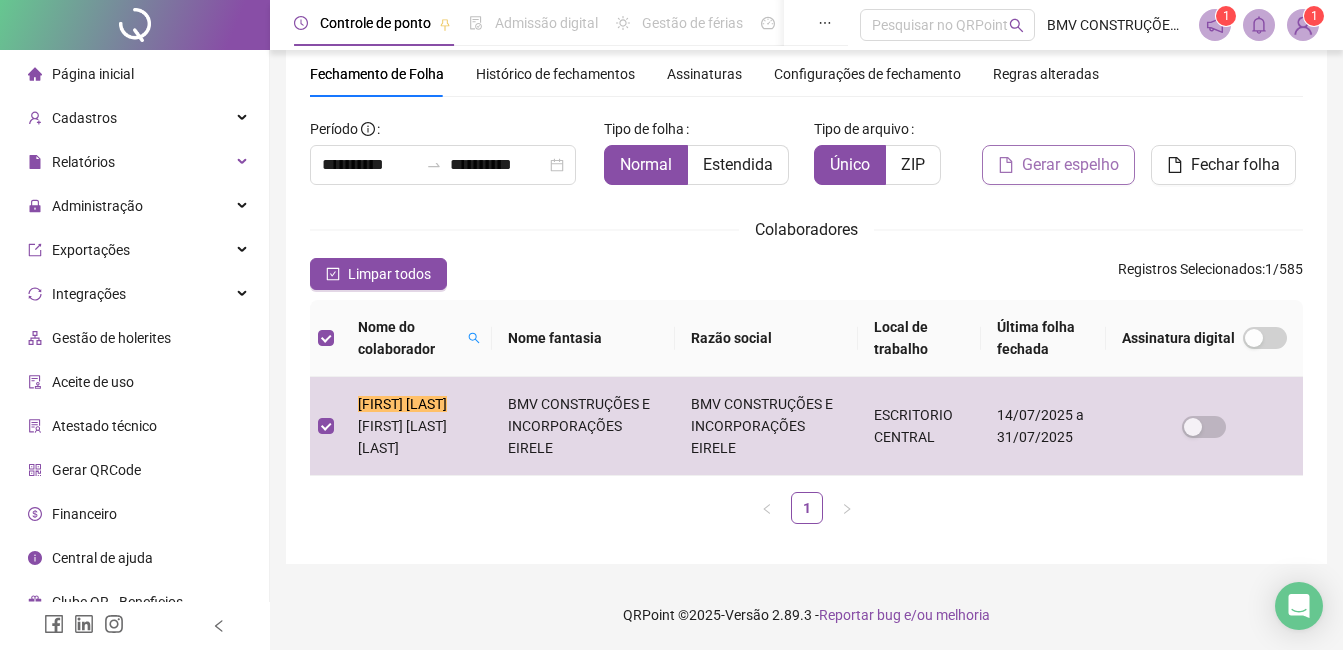 click on "Gerar espelho" at bounding box center (1070, 165) 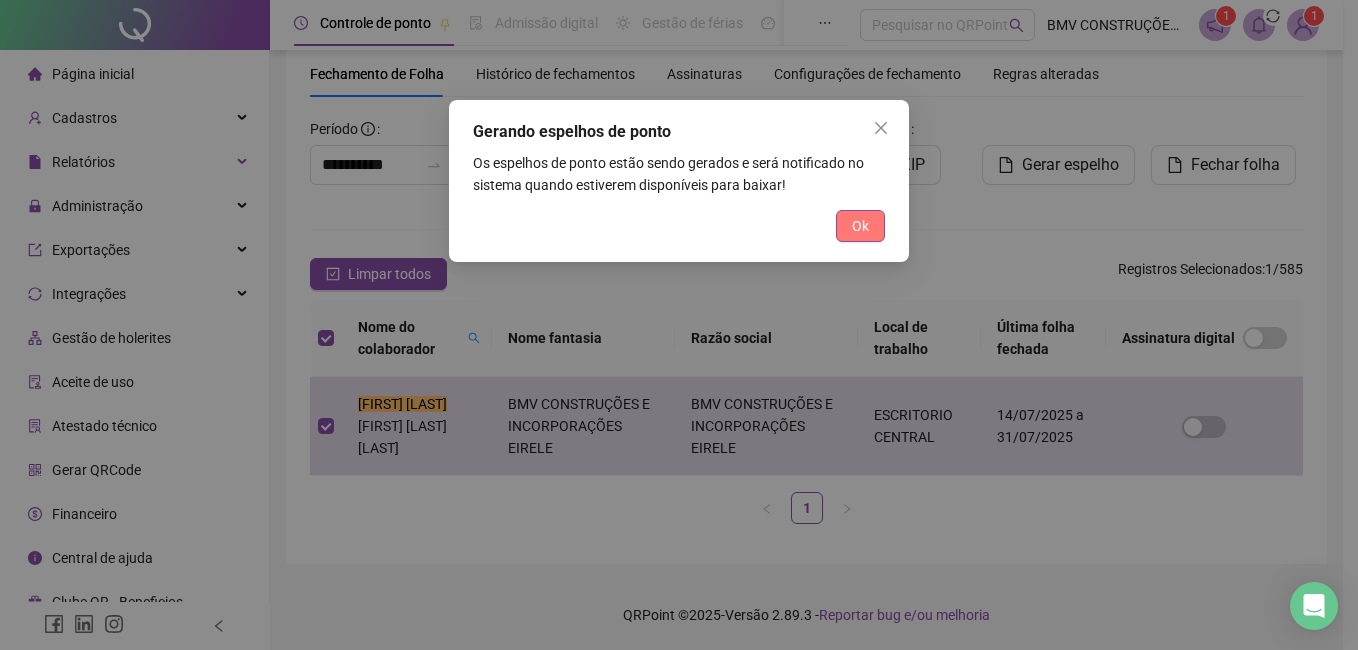 click on "Ok" at bounding box center [860, 226] 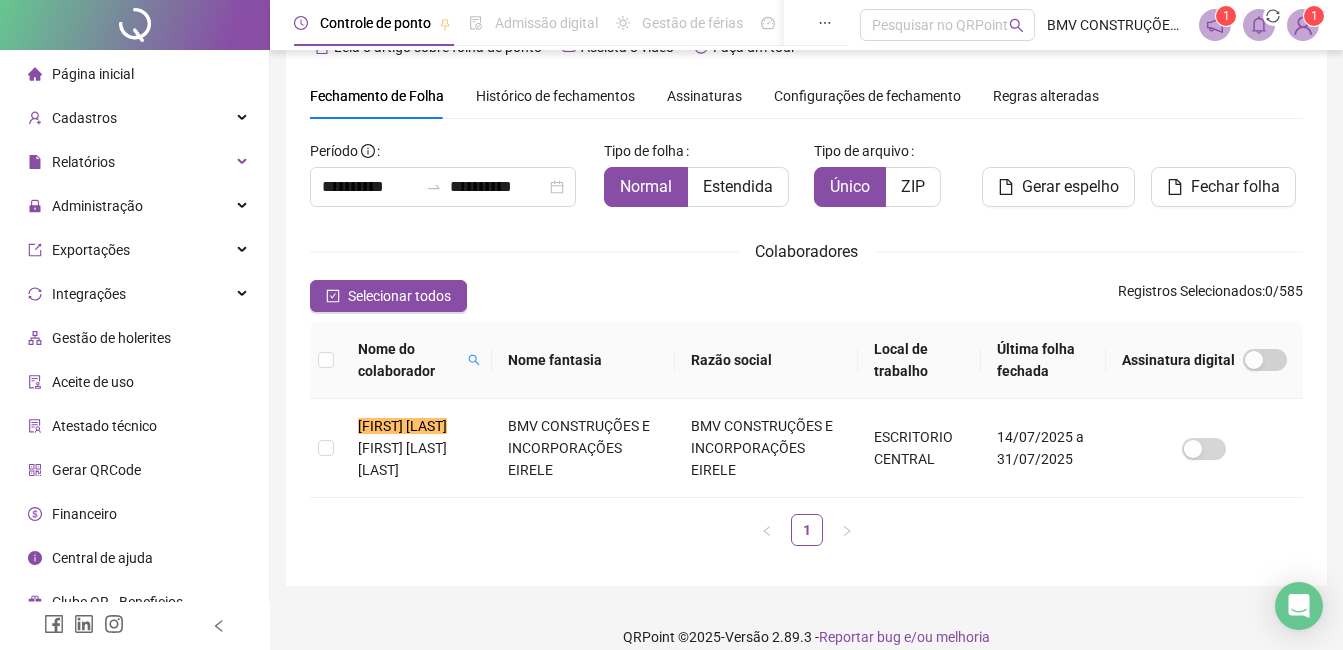 scroll, scrollTop: 71, scrollLeft: 0, axis: vertical 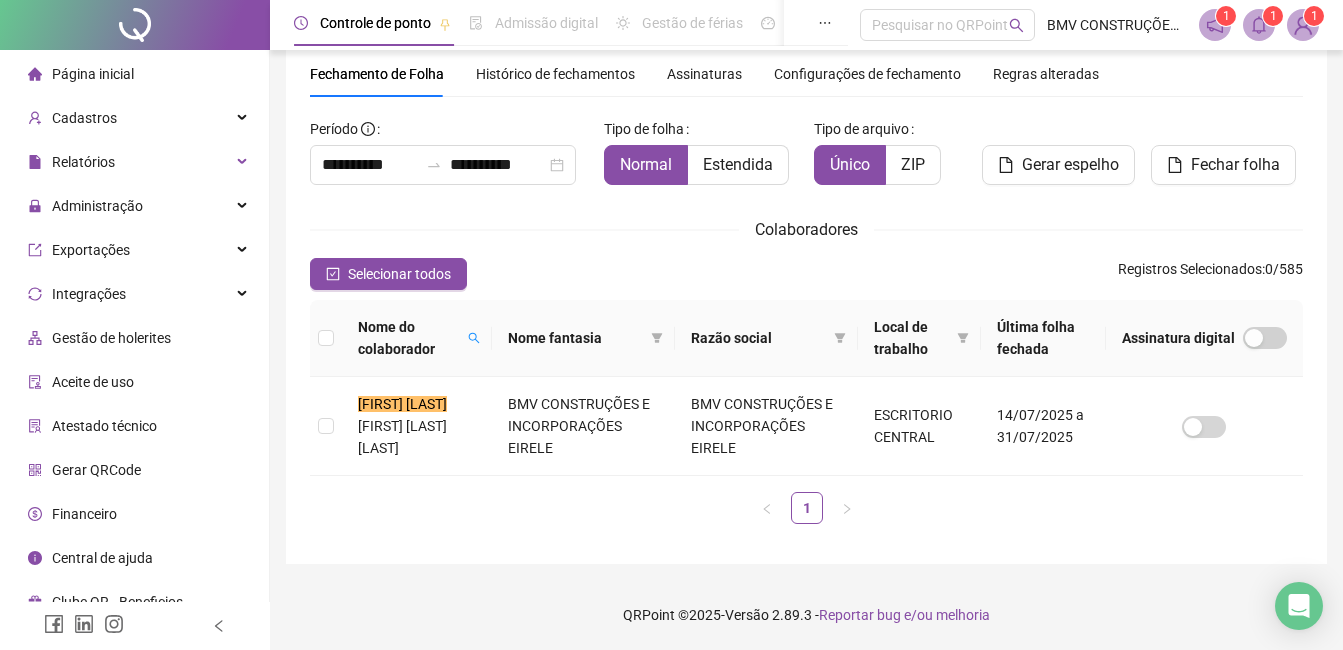click on "1" at bounding box center [1273, 16] 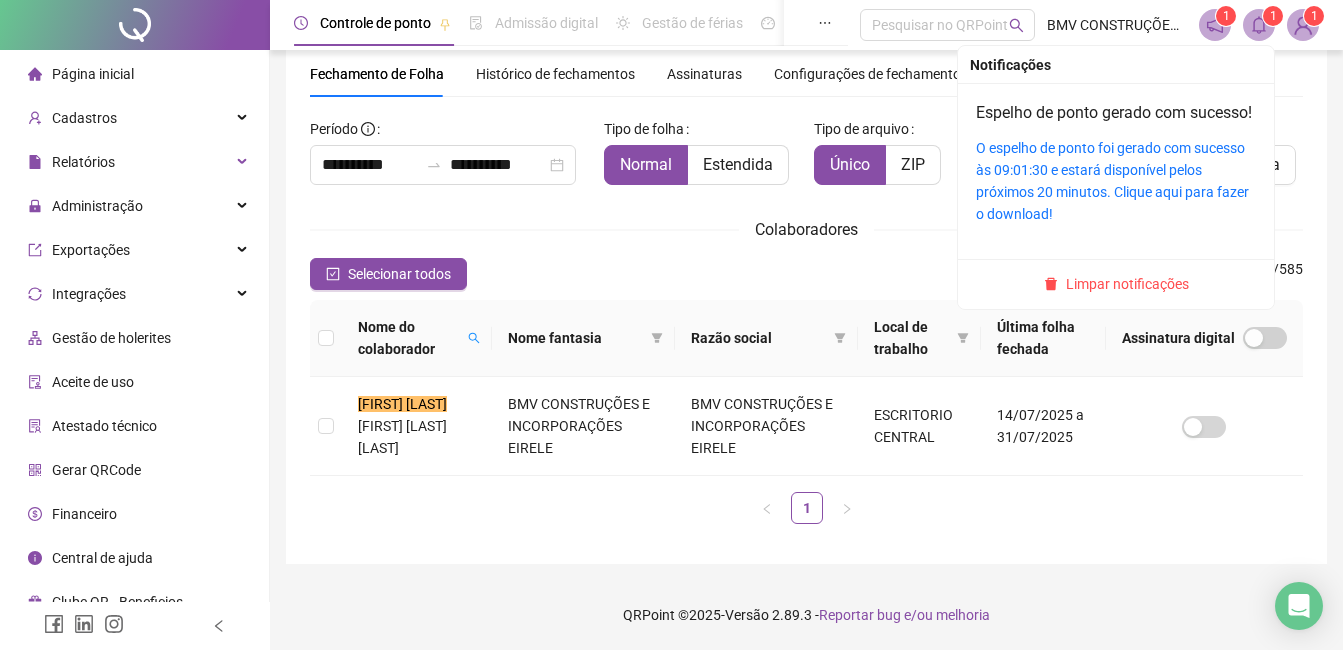 click on "O espelho de ponto foi gerado com sucesso às 09:01:30 e estará disponível pelos próximos 20 minutos.
Clique aqui para fazer o download!" at bounding box center [1116, 181] 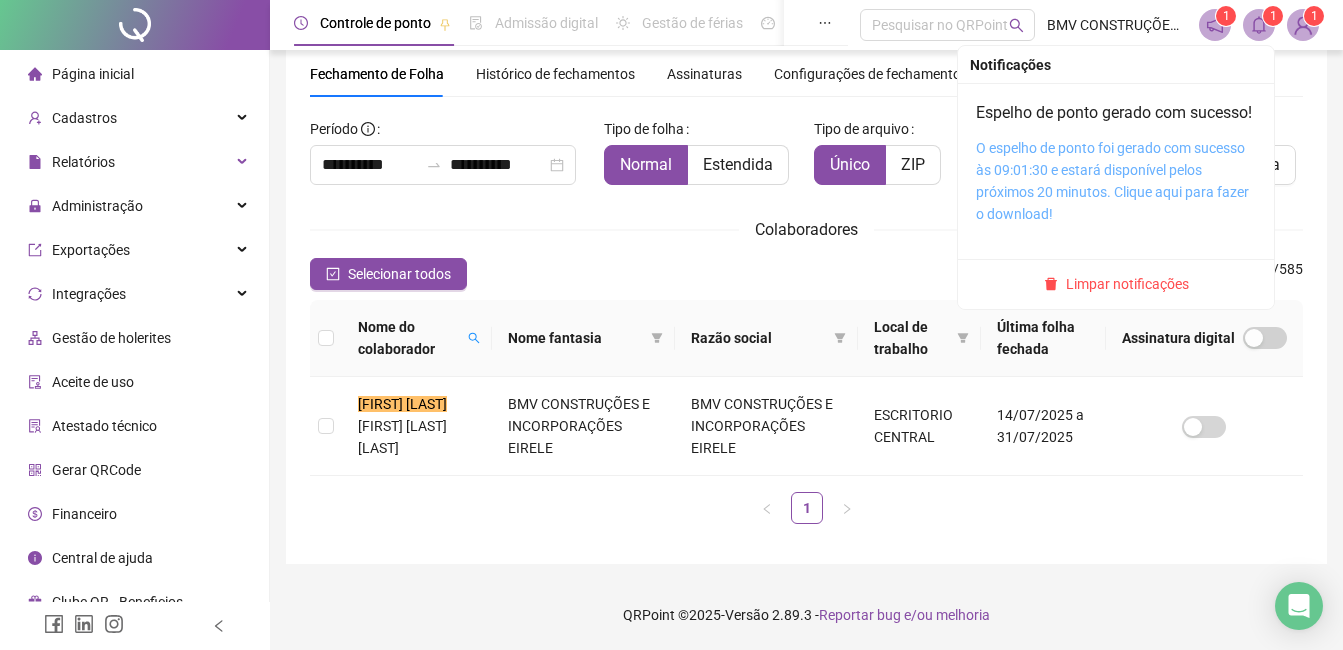click on "O espelho de ponto foi gerado com sucesso às 09:01:30 e estará disponível pelos próximos 20 minutos.
Clique aqui para fazer o download!" at bounding box center (1112, 181) 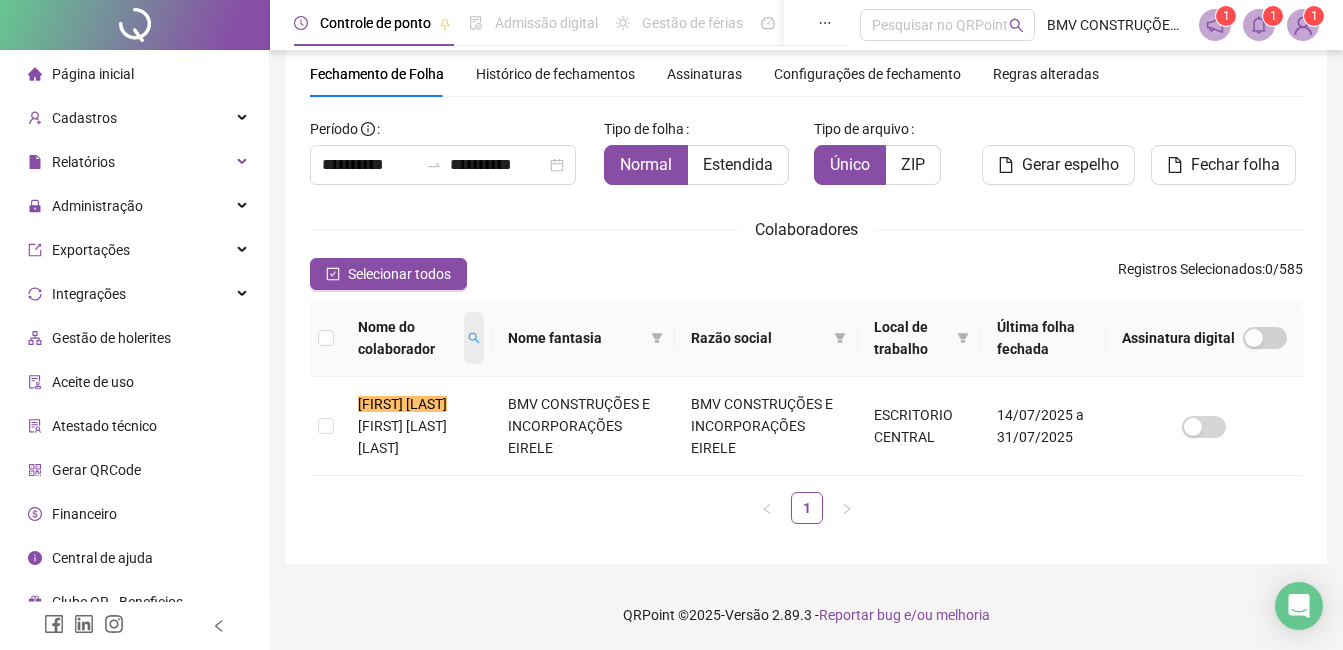 click 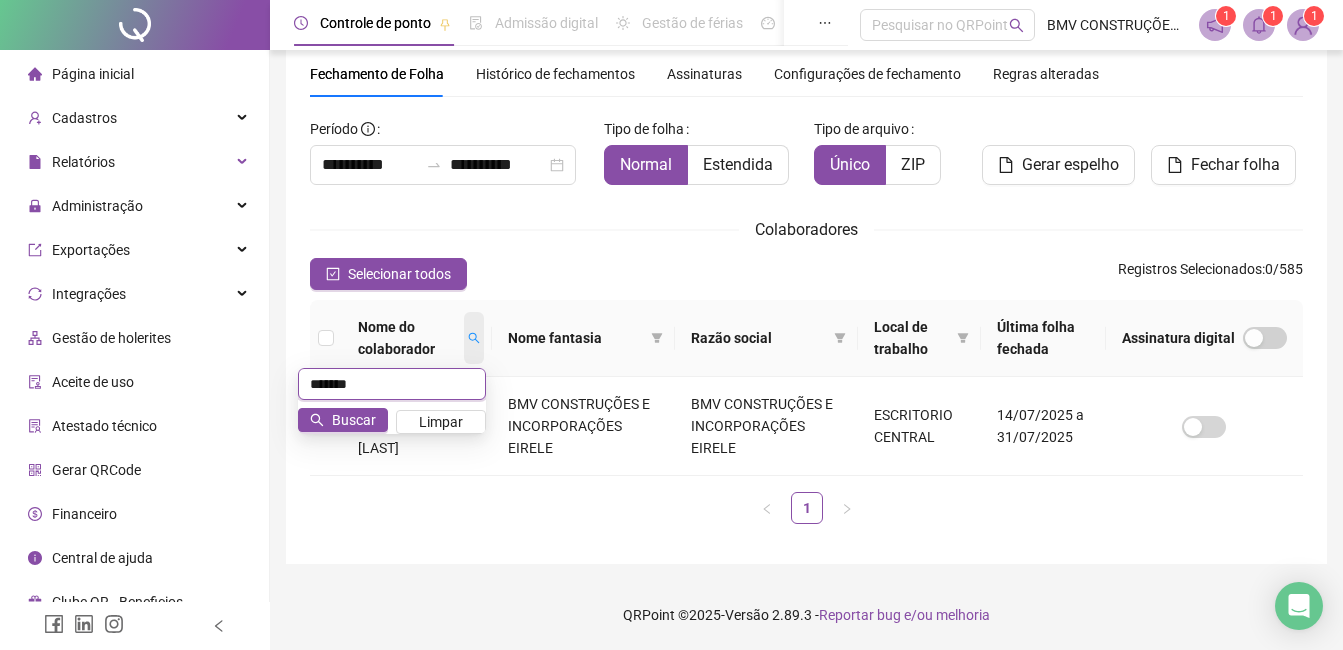type on "*******" 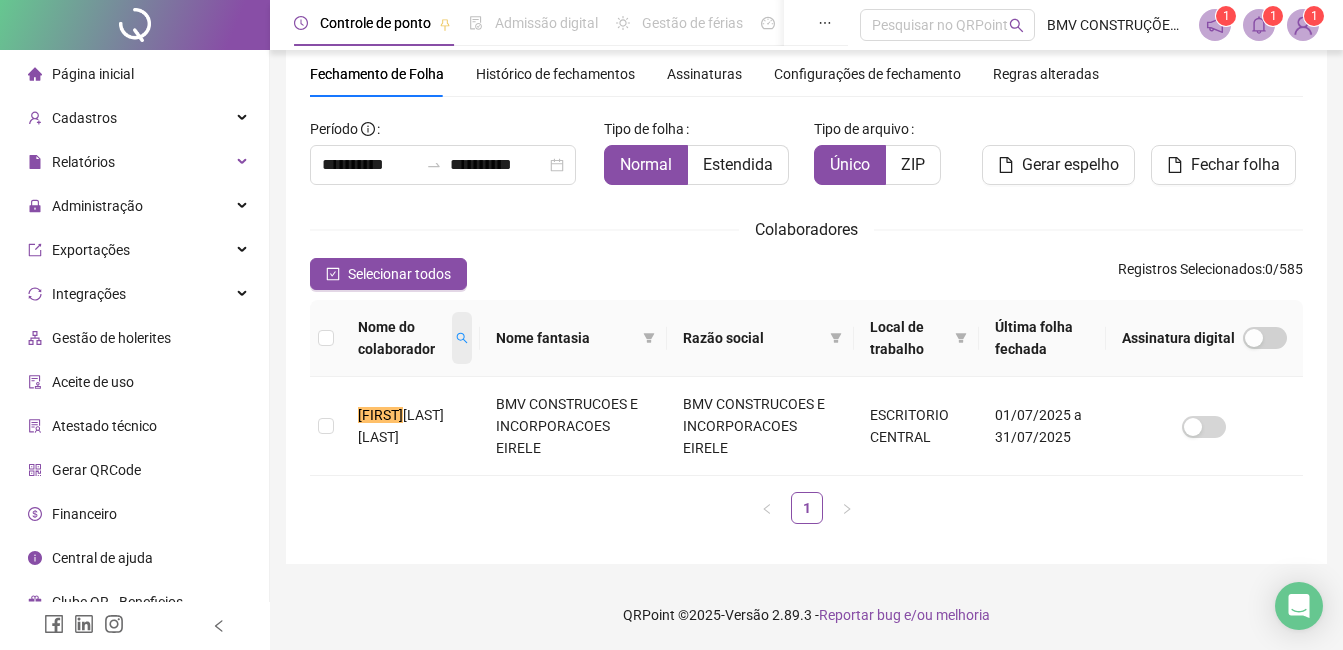 scroll, scrollTop: 49, scrollLeft: 0, axis: vertical 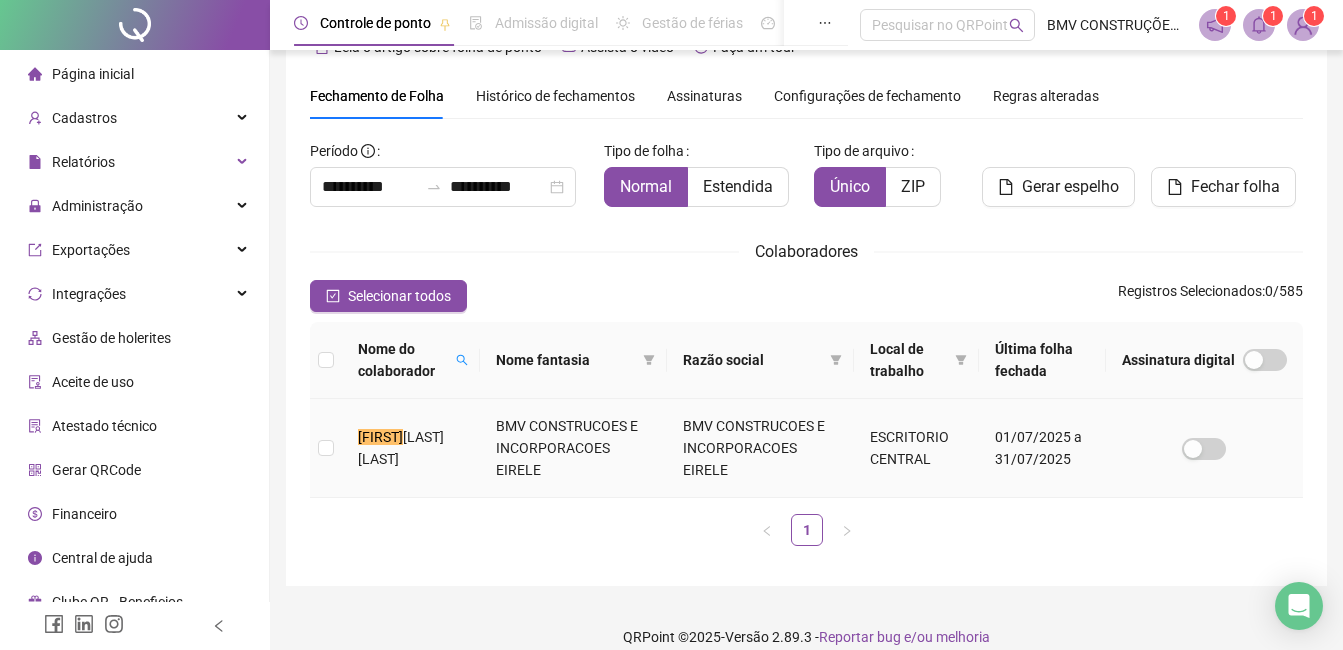 click on "ANALICE  BATISTA SANTANA" at bounding box center (411, 448) 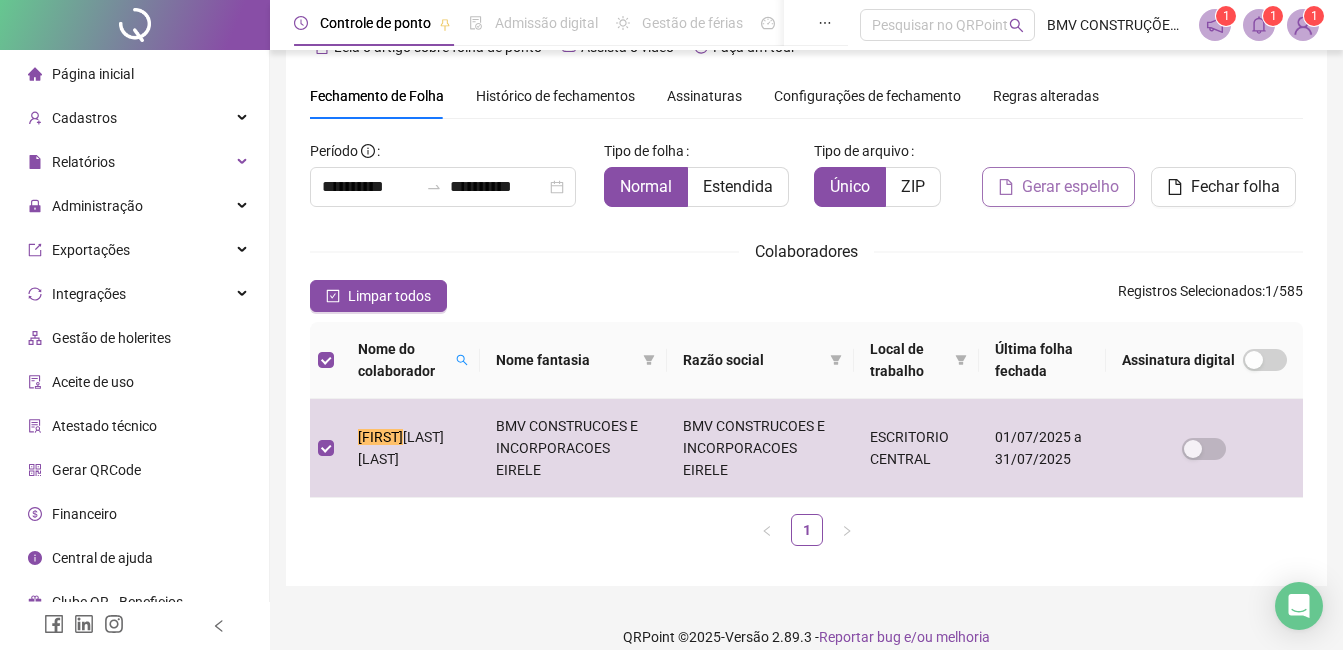 click on "Gerar espelho" at bounding box center (1070, 187) 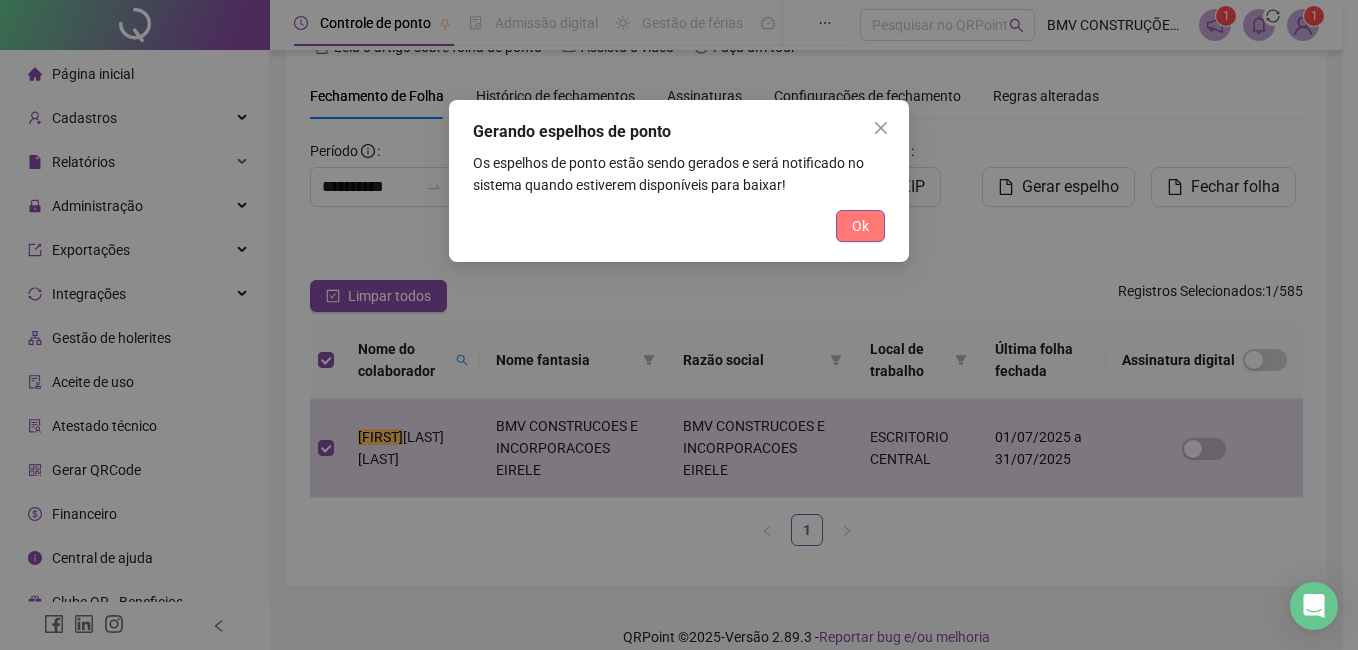 click on "Ok" at bounding box center (860, 226) 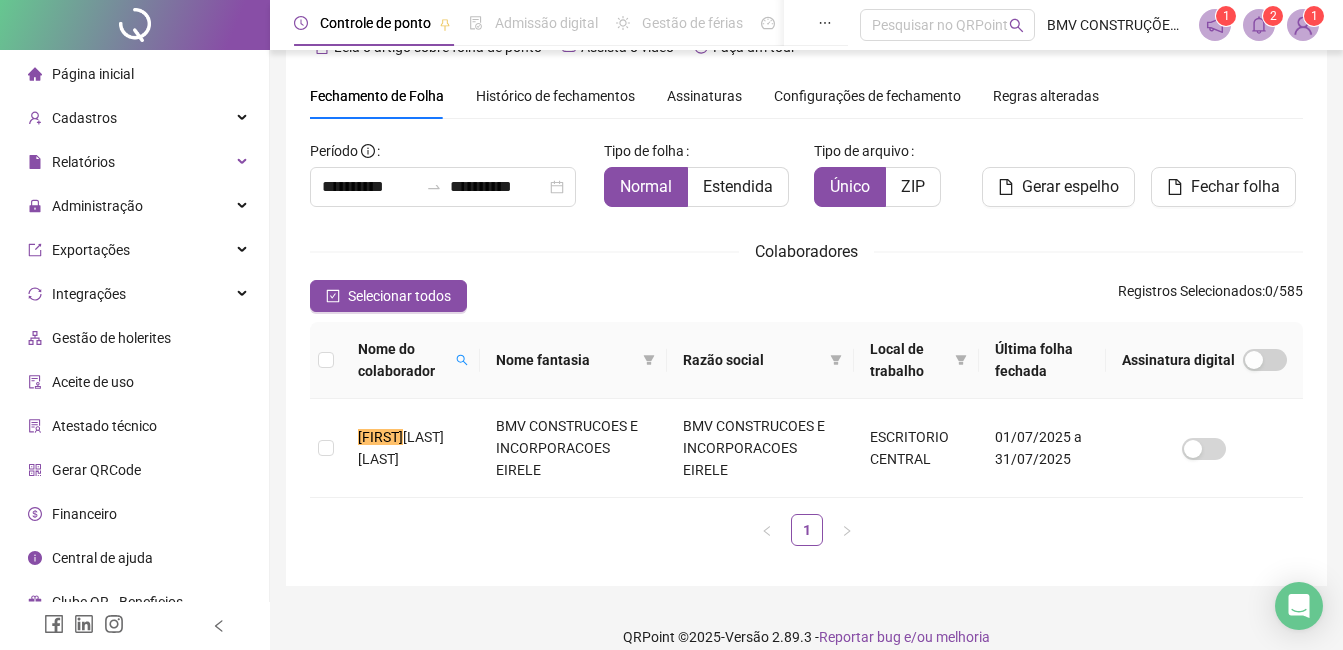 click on "1 2 1" at bounding box center (1259, 25) 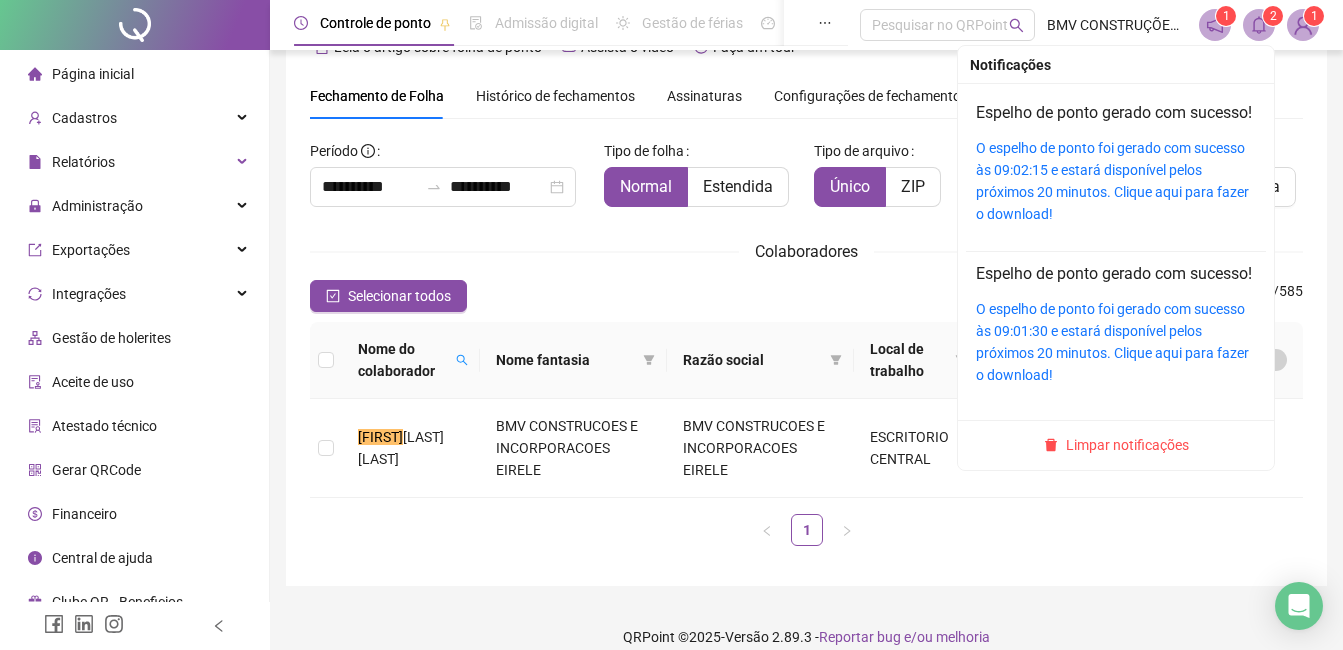click 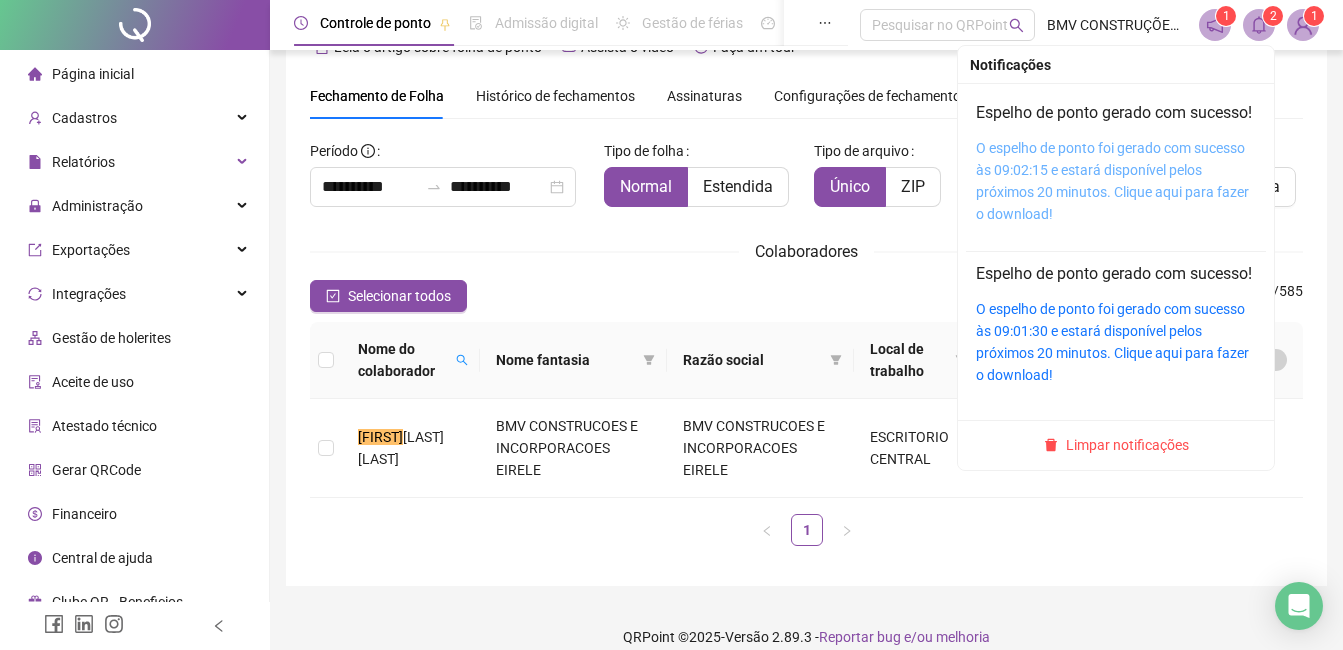 click on "O espelho de ponto foi gerado com sucesso às 09:02:15 e estará disponível pelos próximos 20 minutos.
Clique aqui para fazer o download!" at bounding box center (1112, 181) 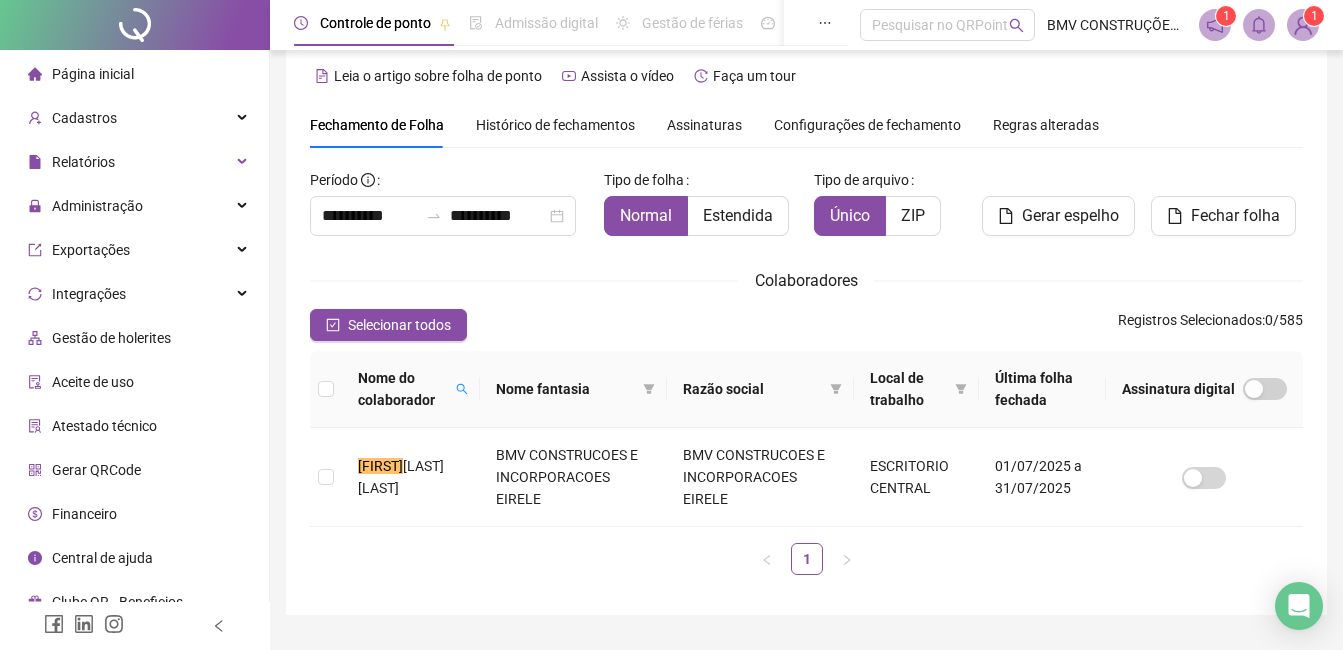 scroll, scrollTop: 0, scrollLeft: 0, axis: both 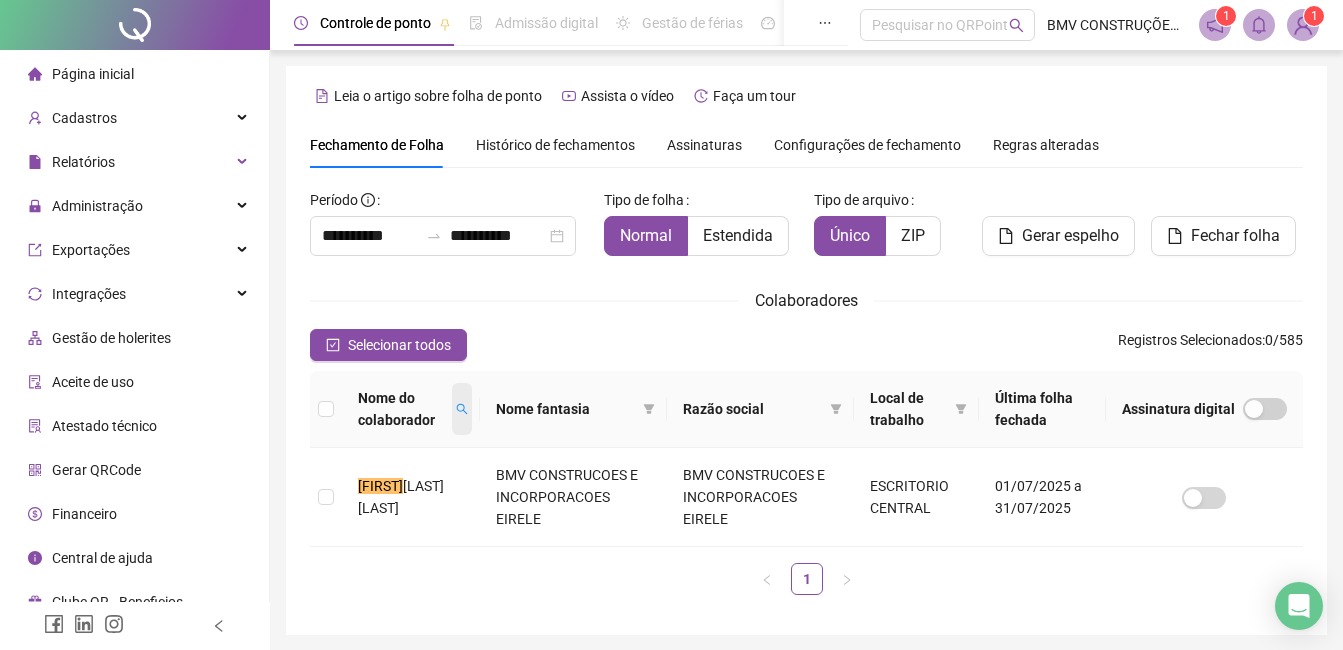 click 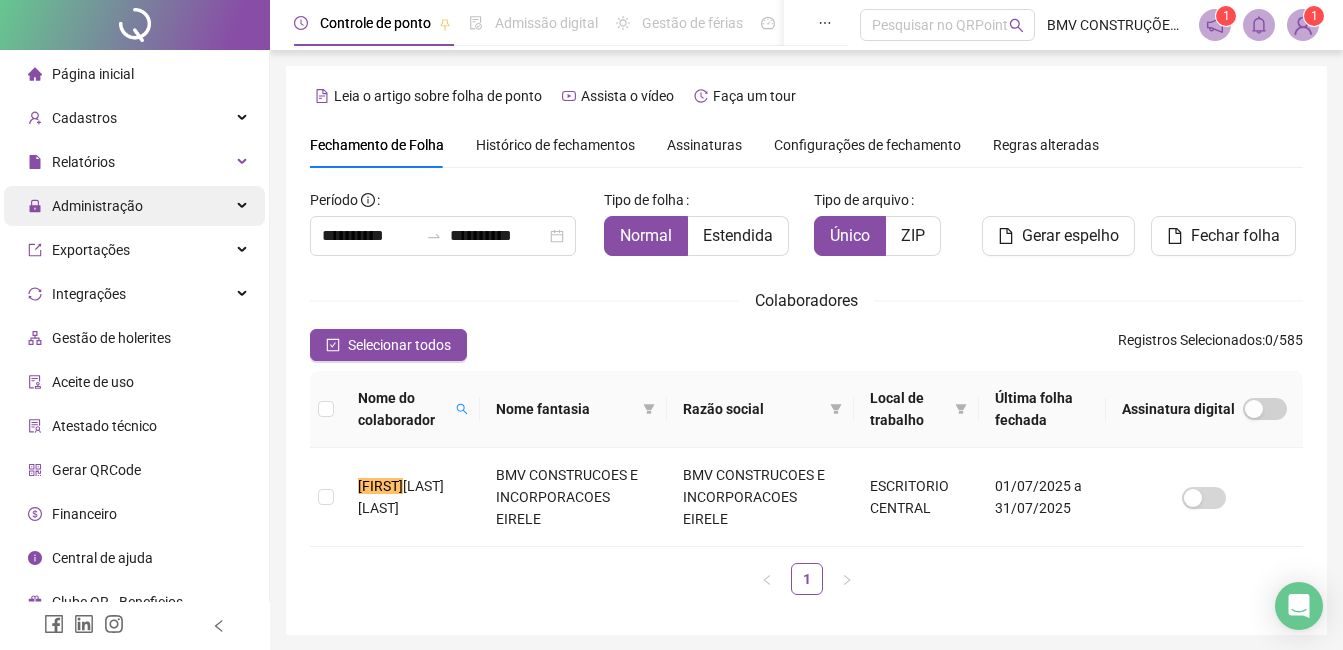 click on "Administração" at bounding box center (97, 206) 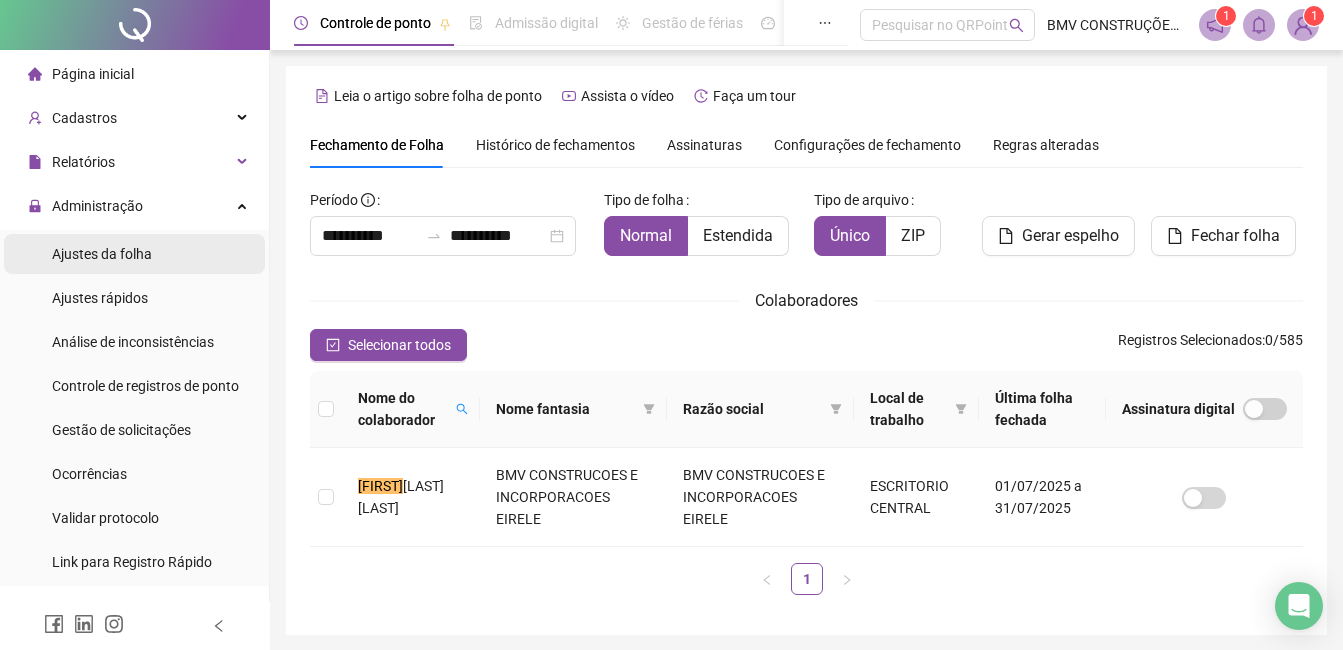 click on "Ajustes da folha" at bounding box center (102, 254) 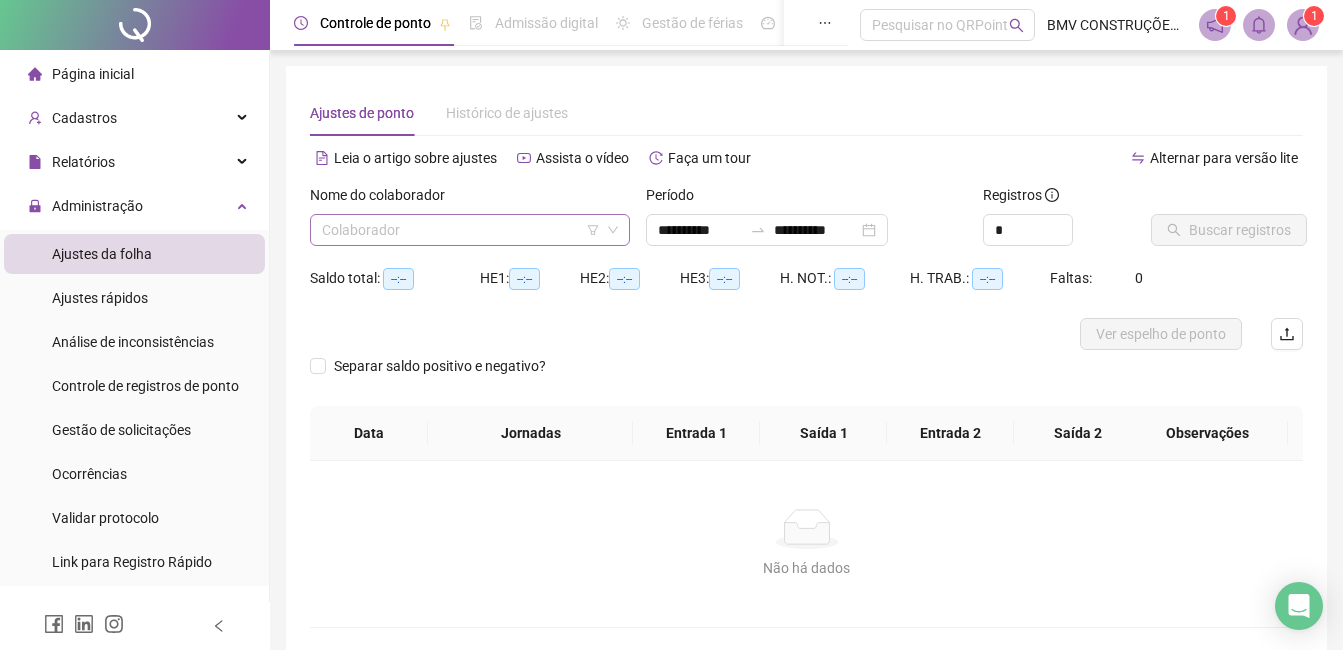 click at bounding box center (461, 230) 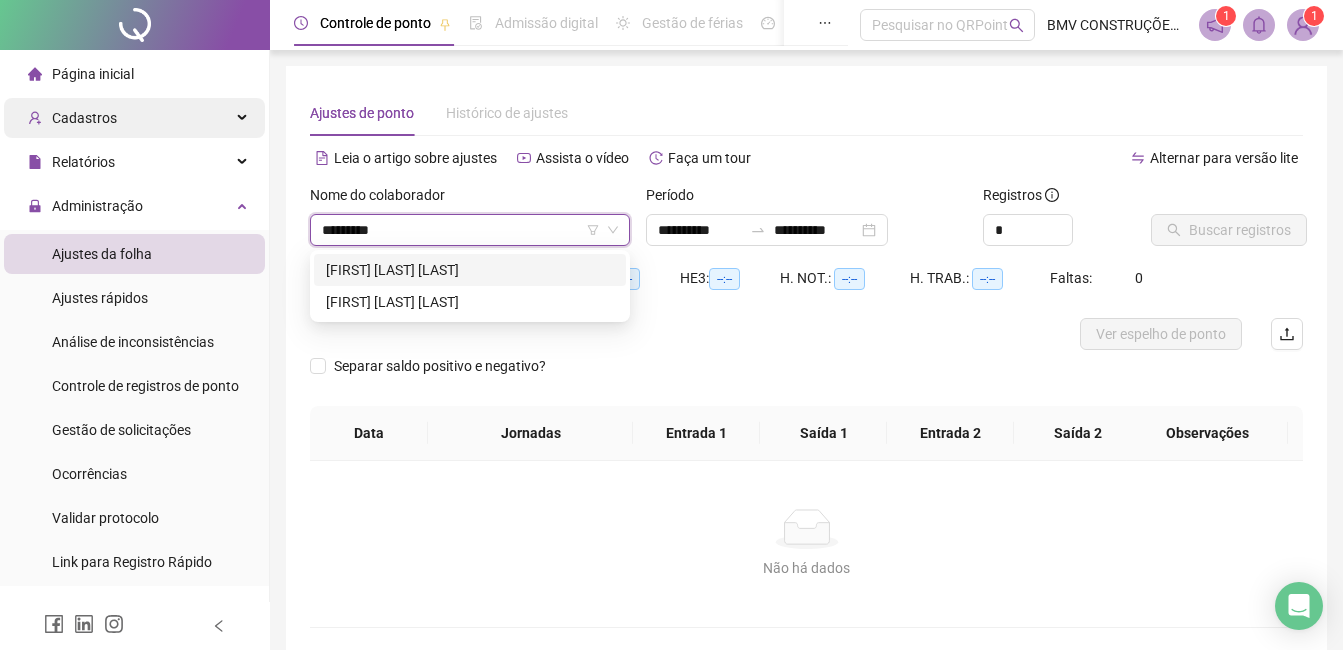 type on "********" 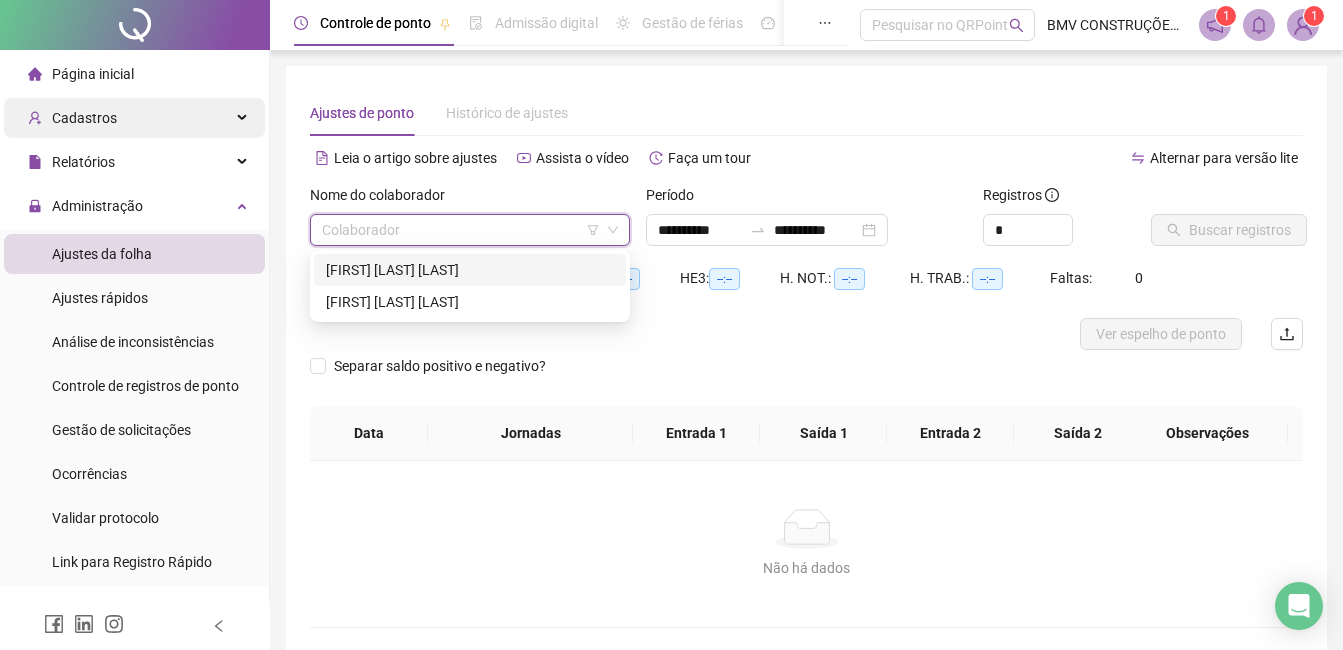 click on "Cadastros" at bounding box center (134, 118) 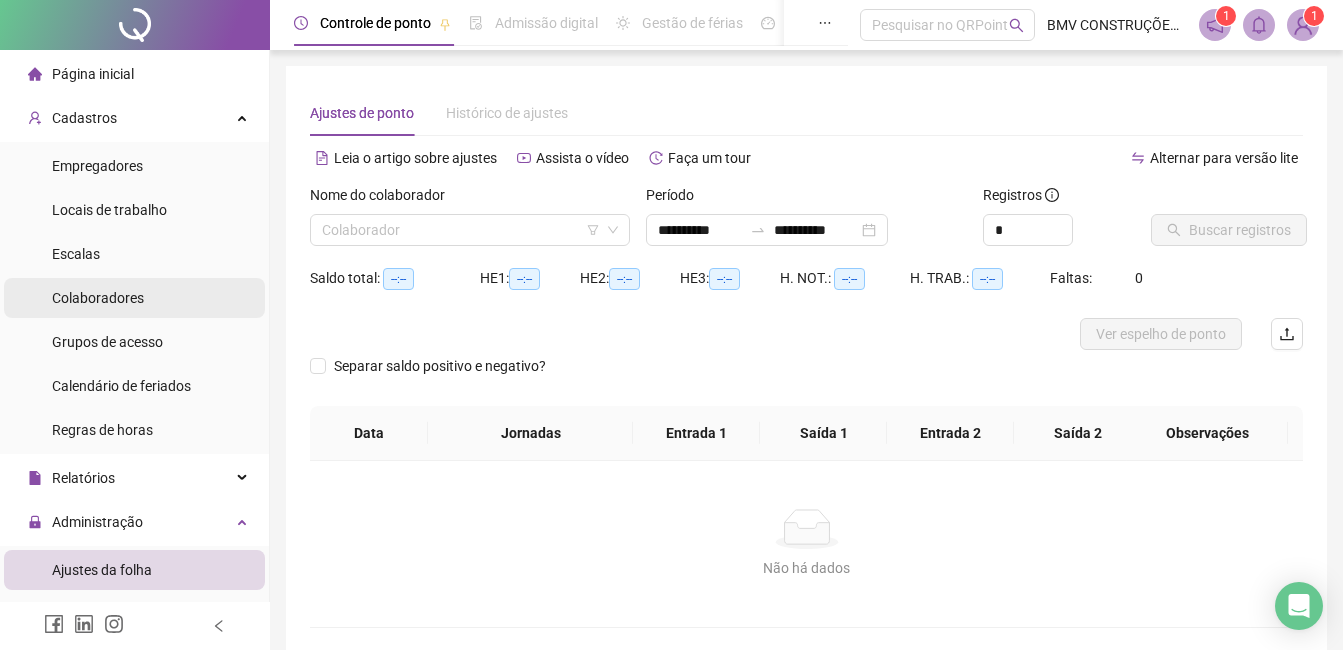 click on "Colaboradores" at bounding box center (98, 298) 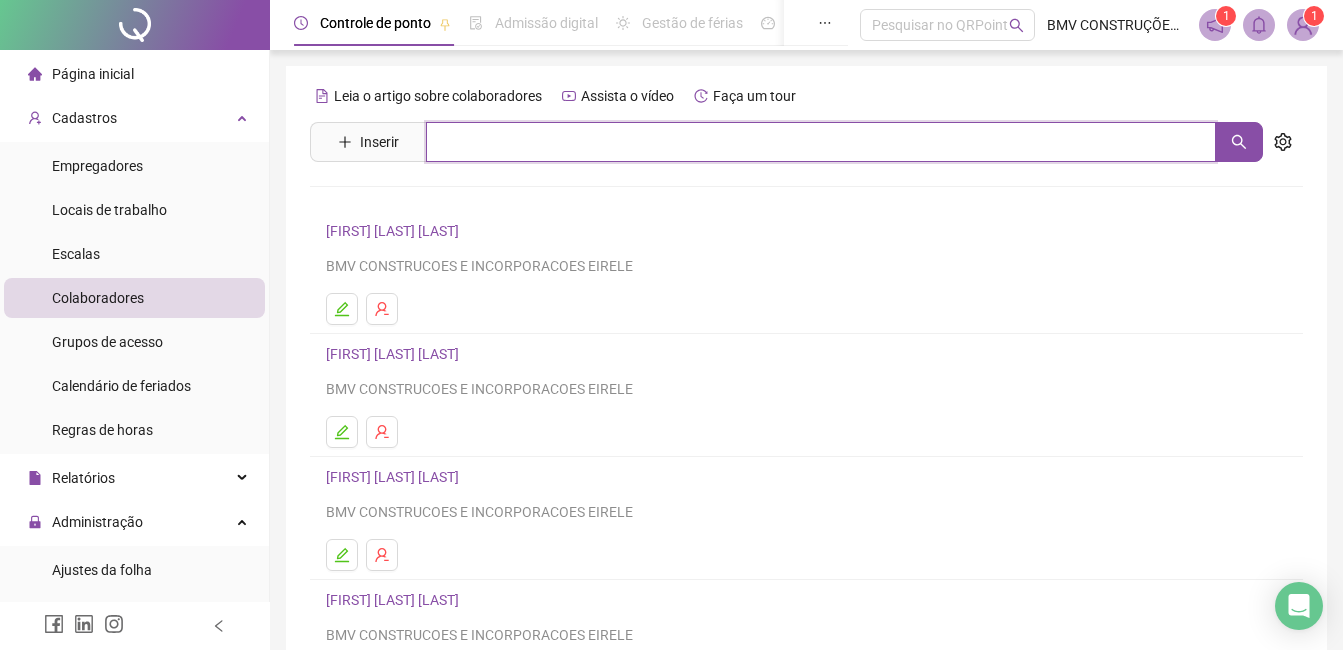 click at bounding box center (821, 142) 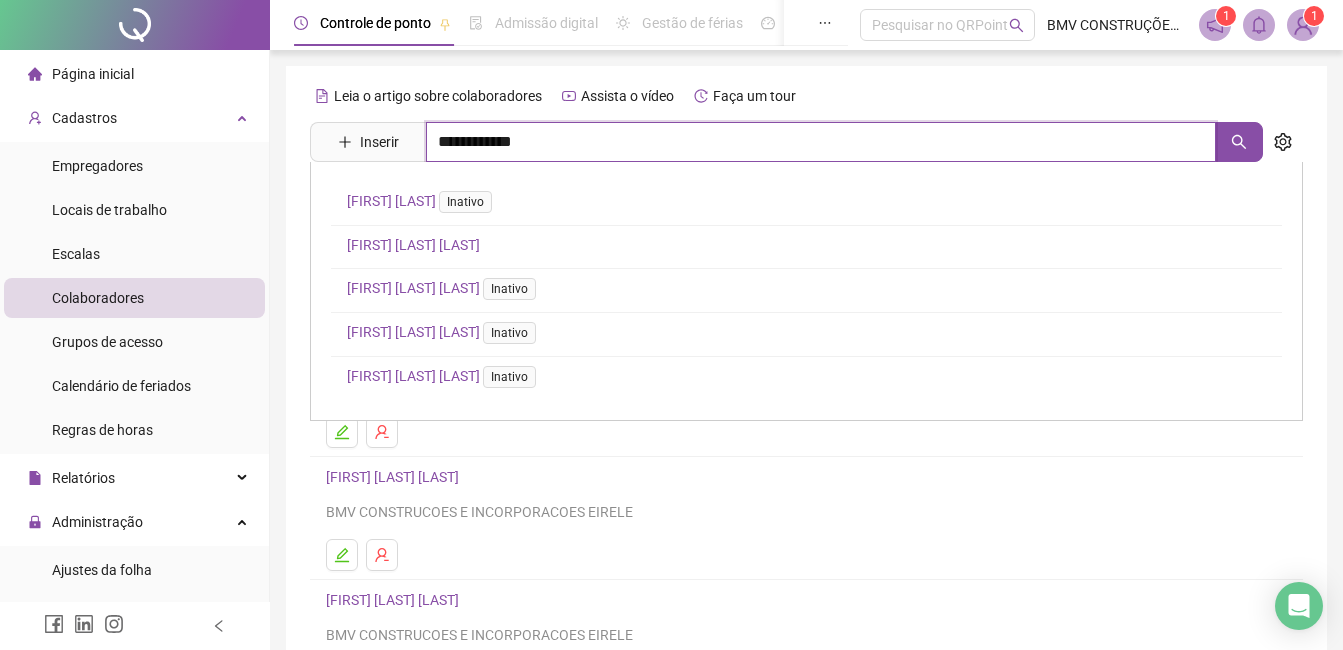 type on "**********" 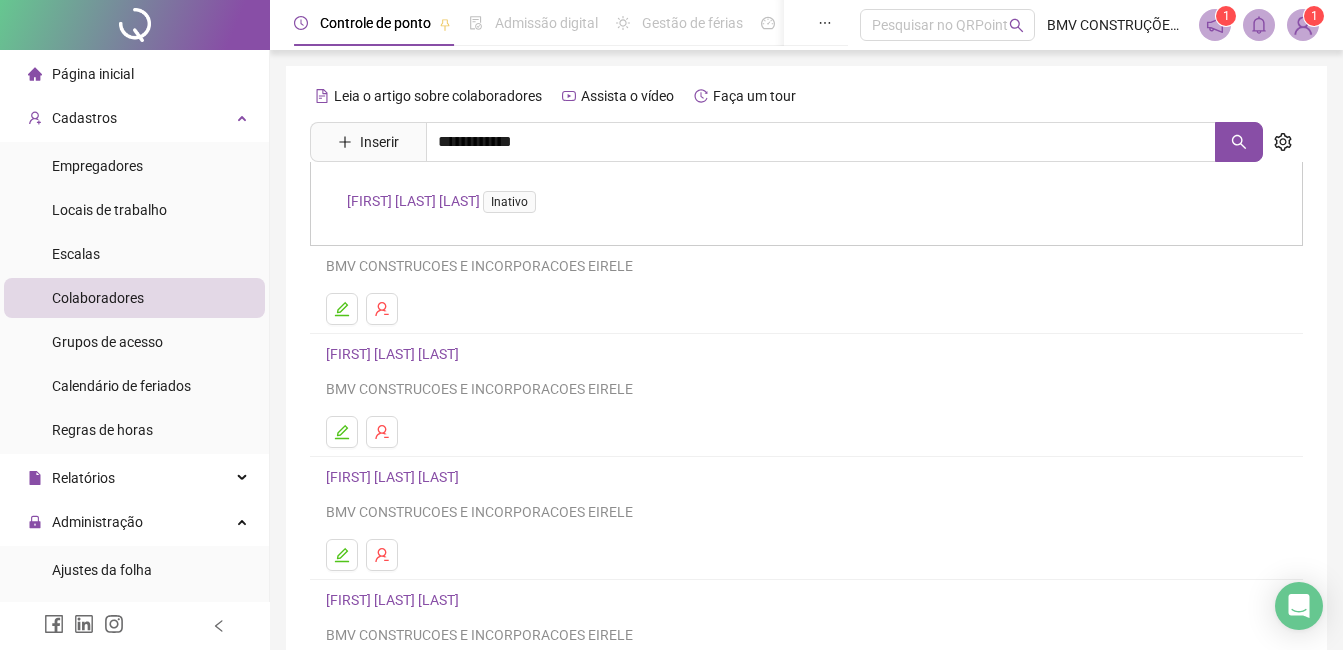 click on "LEONARDO NASCIMENTO CASTRO   Inativo" at bounding box center (445, 201) 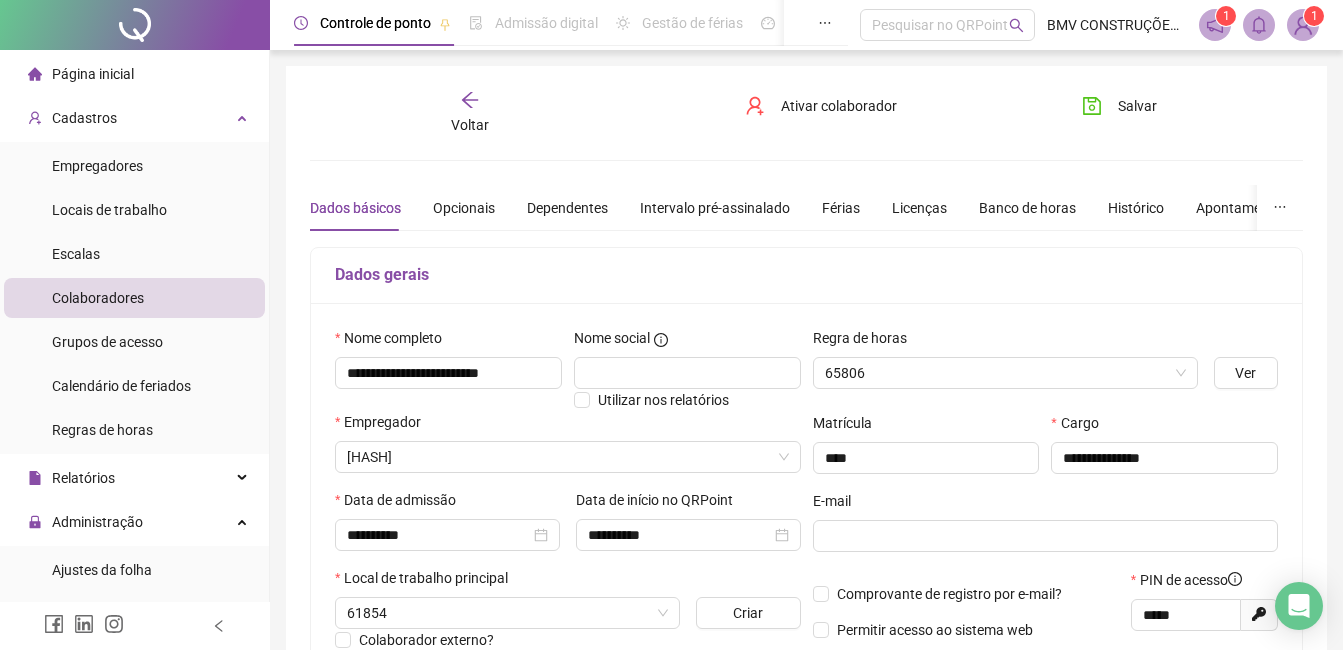 type on "**********" 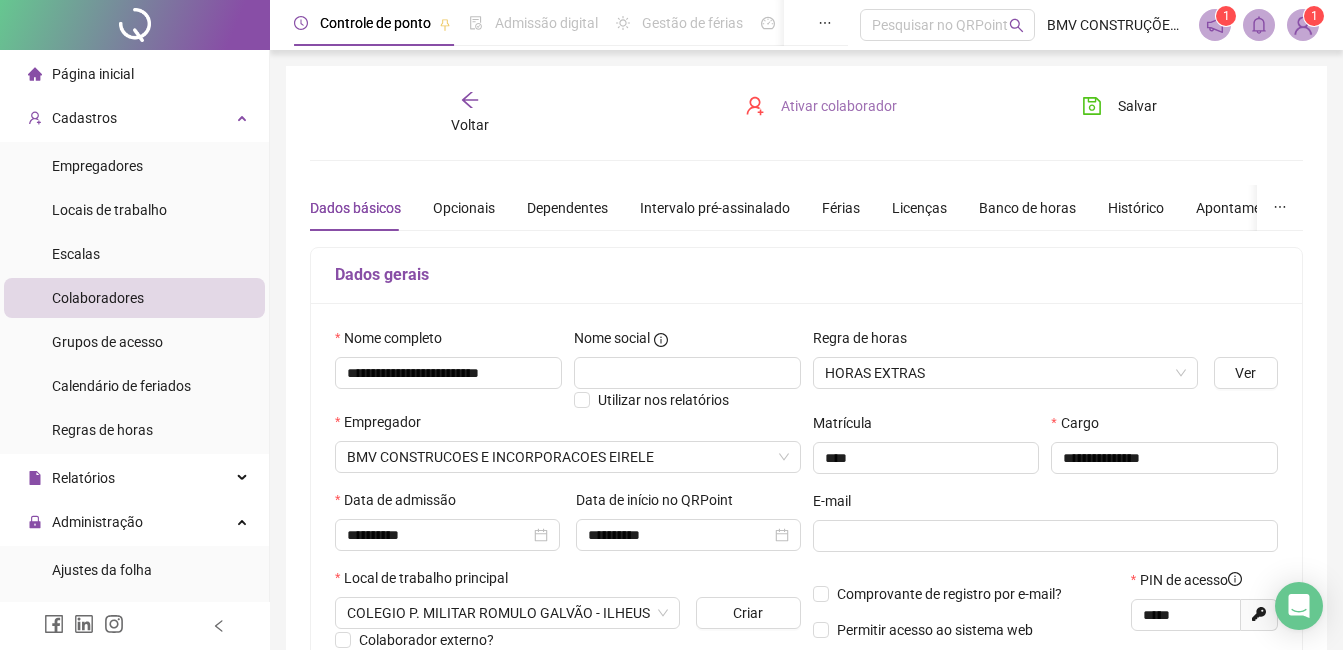 click on "Ativar colaborador" at bounding box center [839, 106] 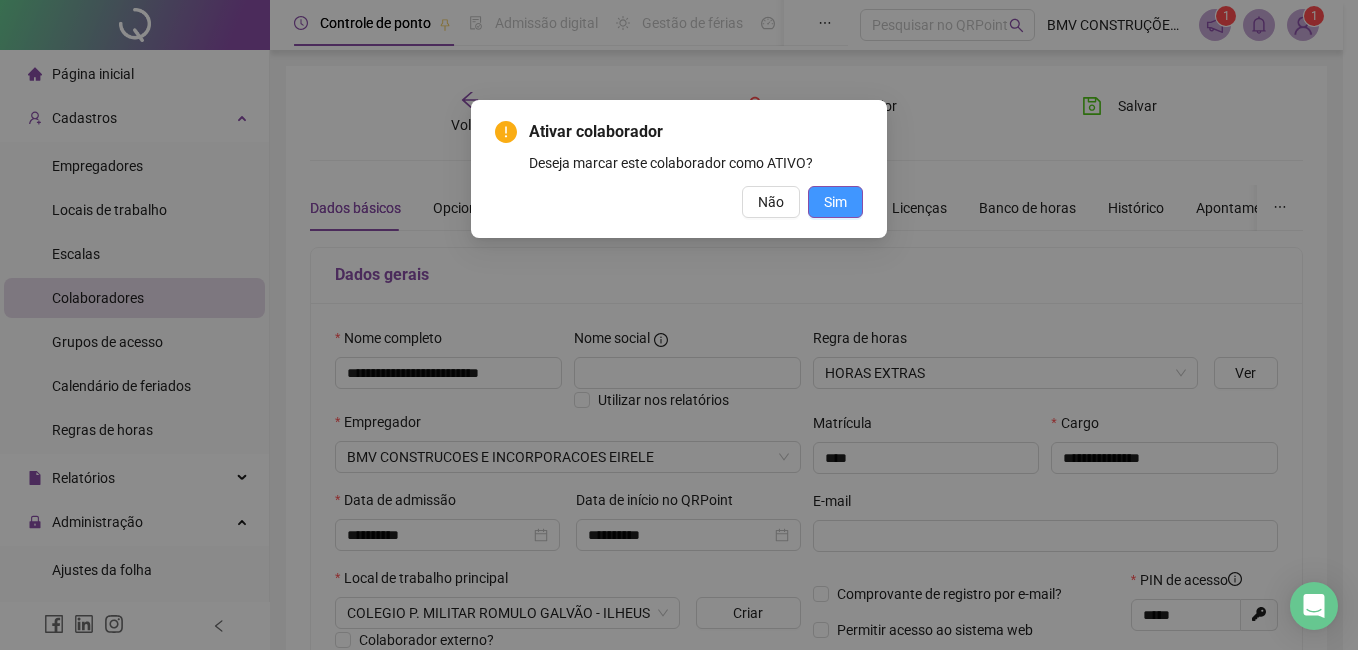 drag, startPoint x: 845, startPoint y: 206, endPoint x: 486, endPoint y: 147, distance: 363.8159 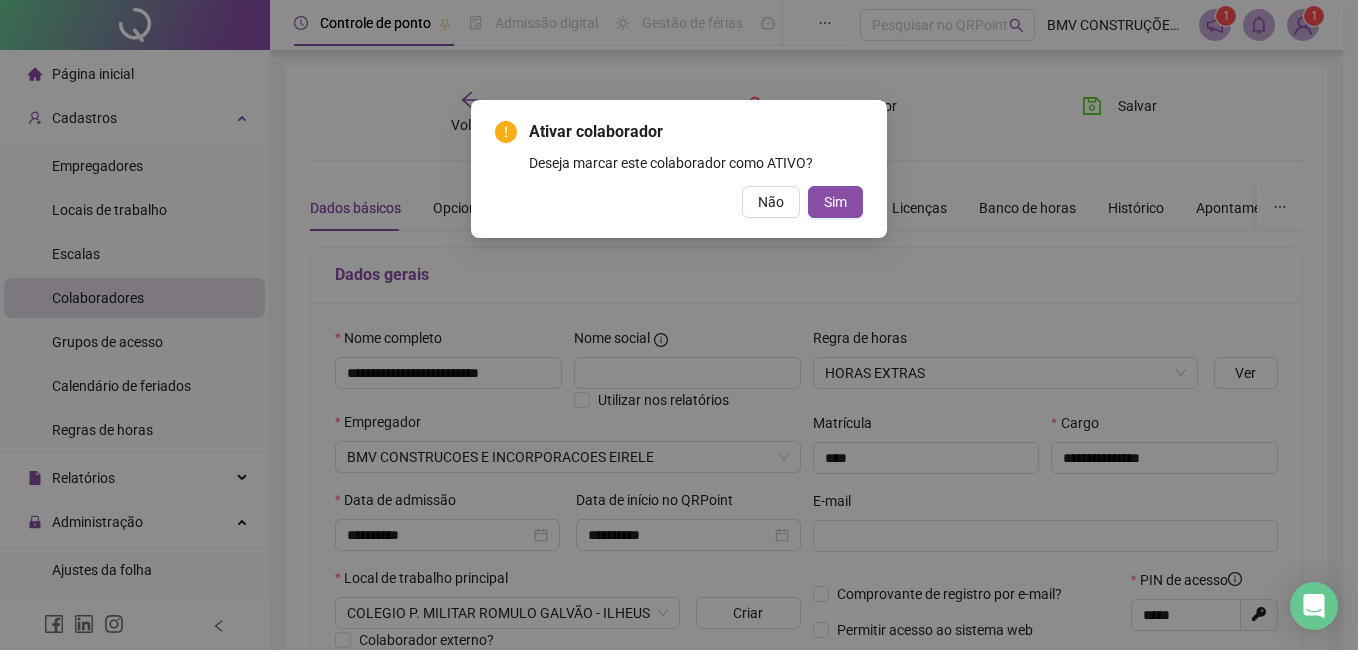 click on "Sim" at bounding box center (835, 202) 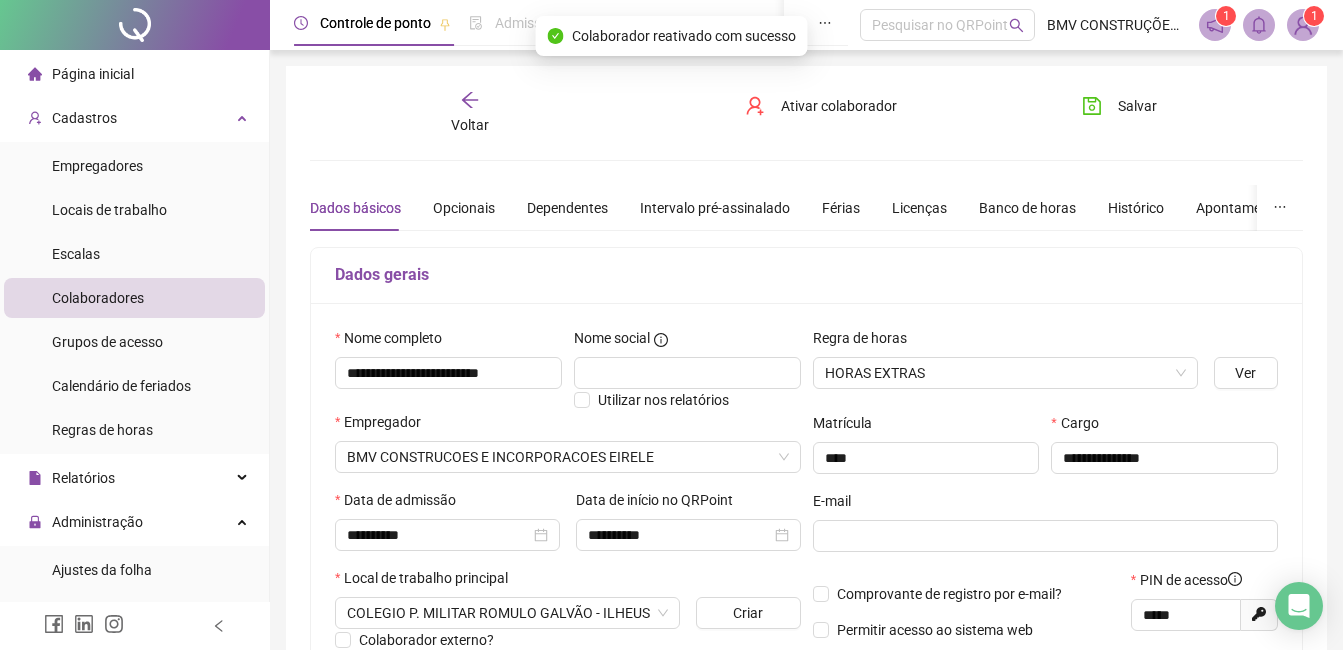 click on "Cadastros" at bounding box center [134, 118] 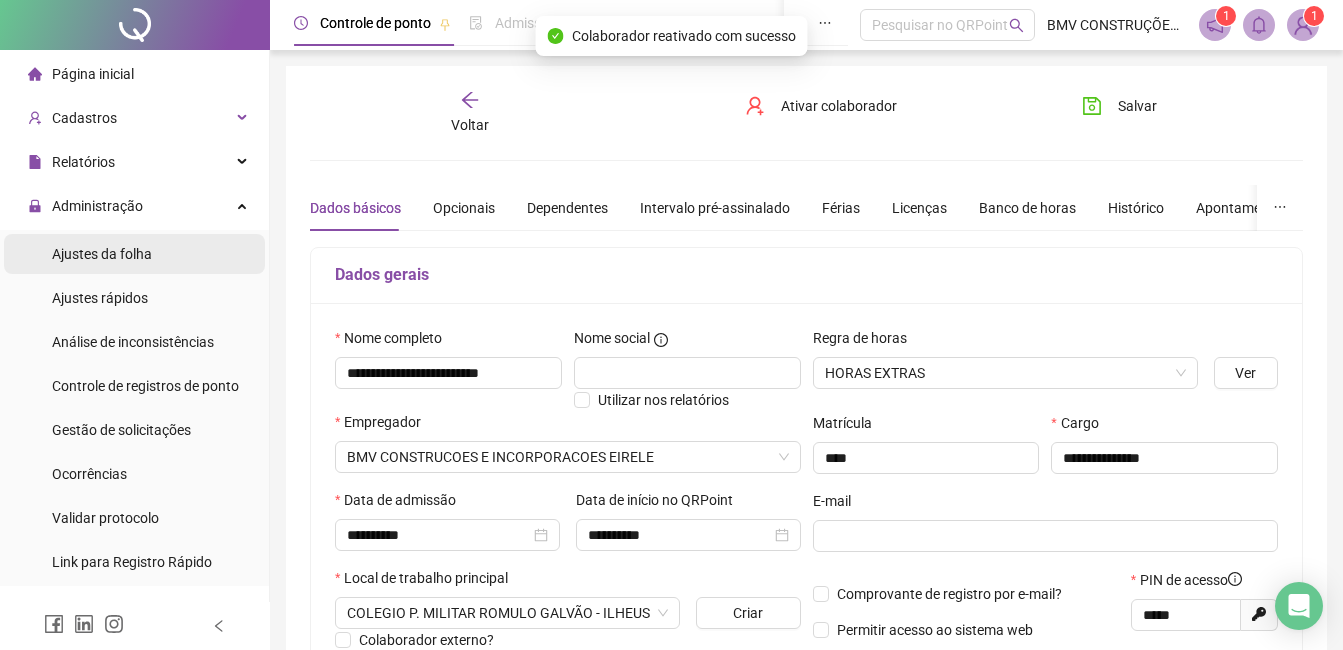 click on "Ajustes da folha" at bounding box center [102, 254] 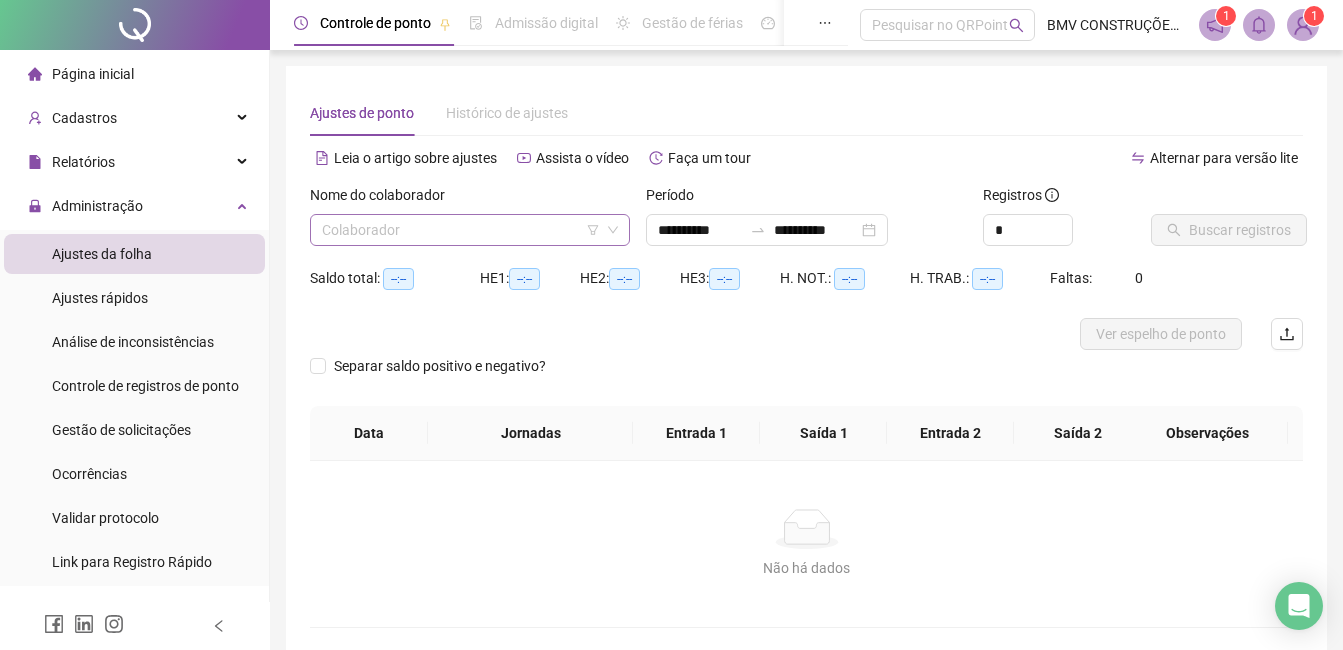 click at bounding box center (461, 230) 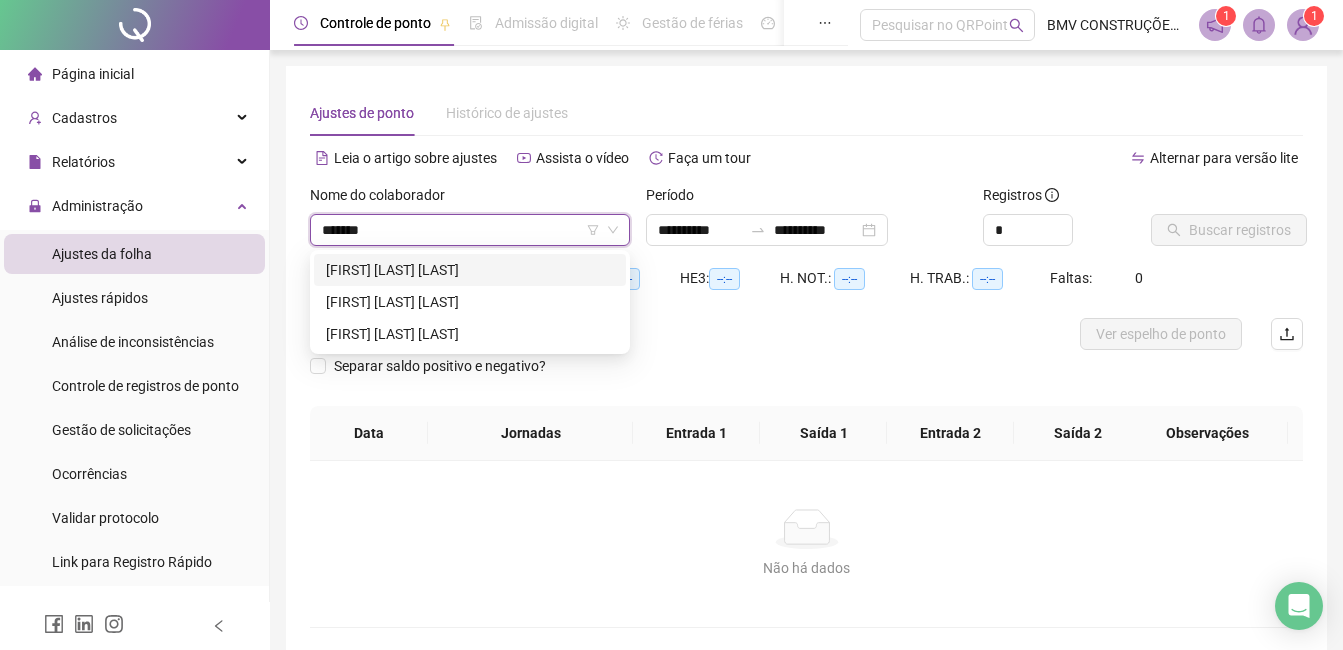 type on "********" 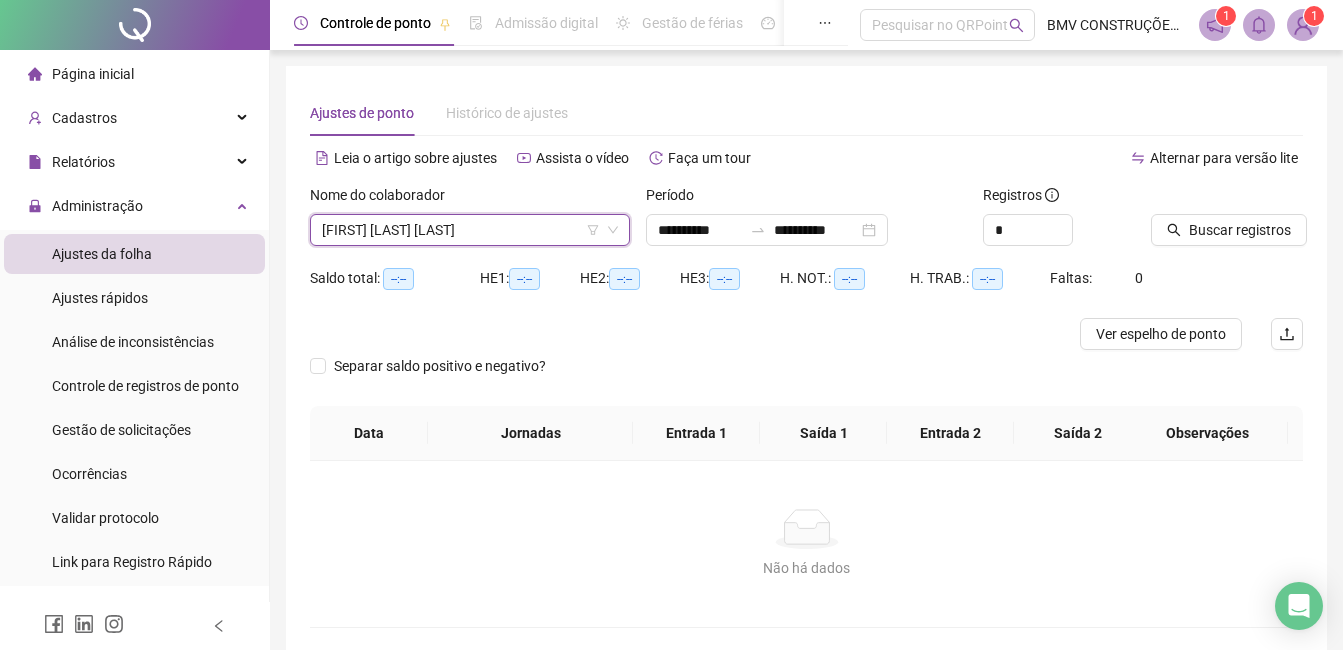 click on "LEONARDO BARRETO DOS REIS" at bounding box center (470, 230) 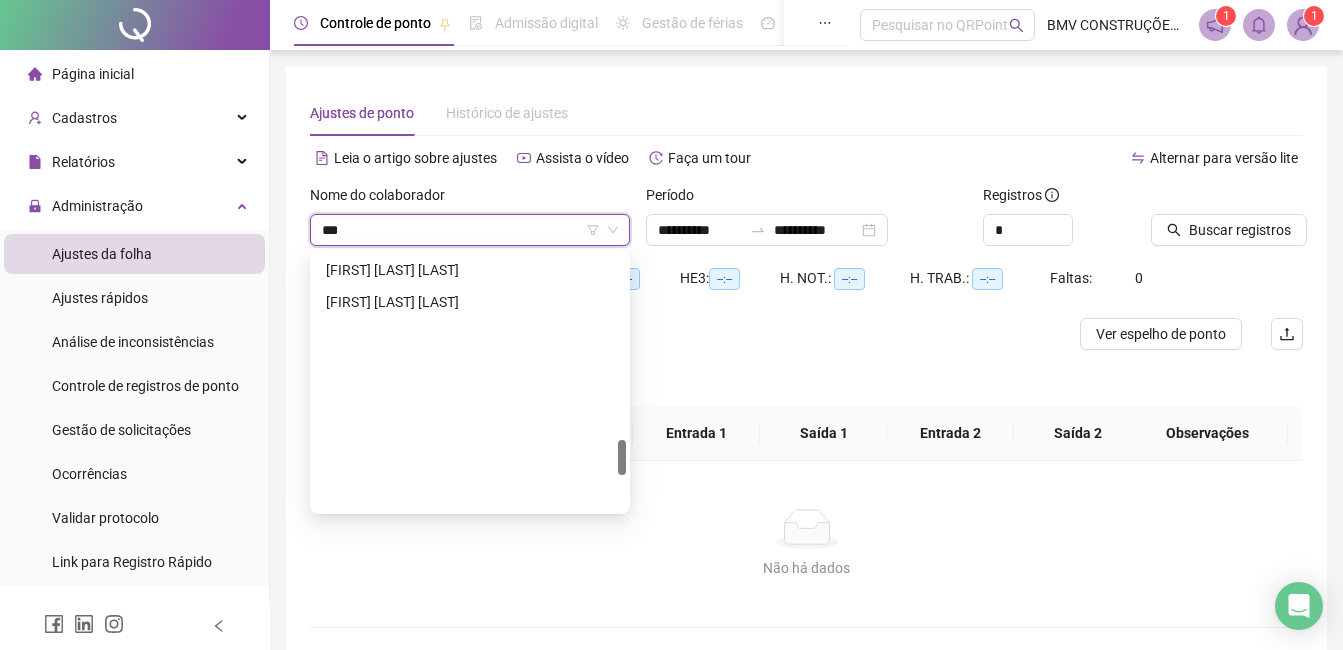 scroll, scrollTop: 0, scrollLeft: 0, axis: both 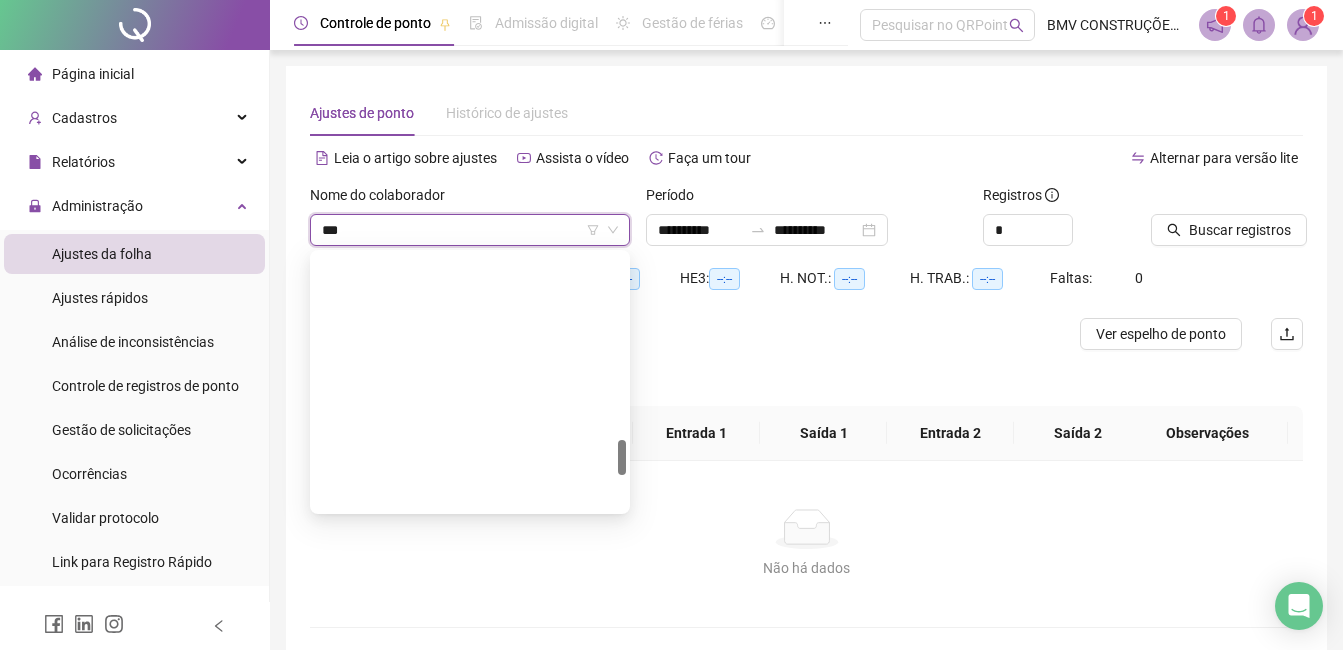 type on "****" 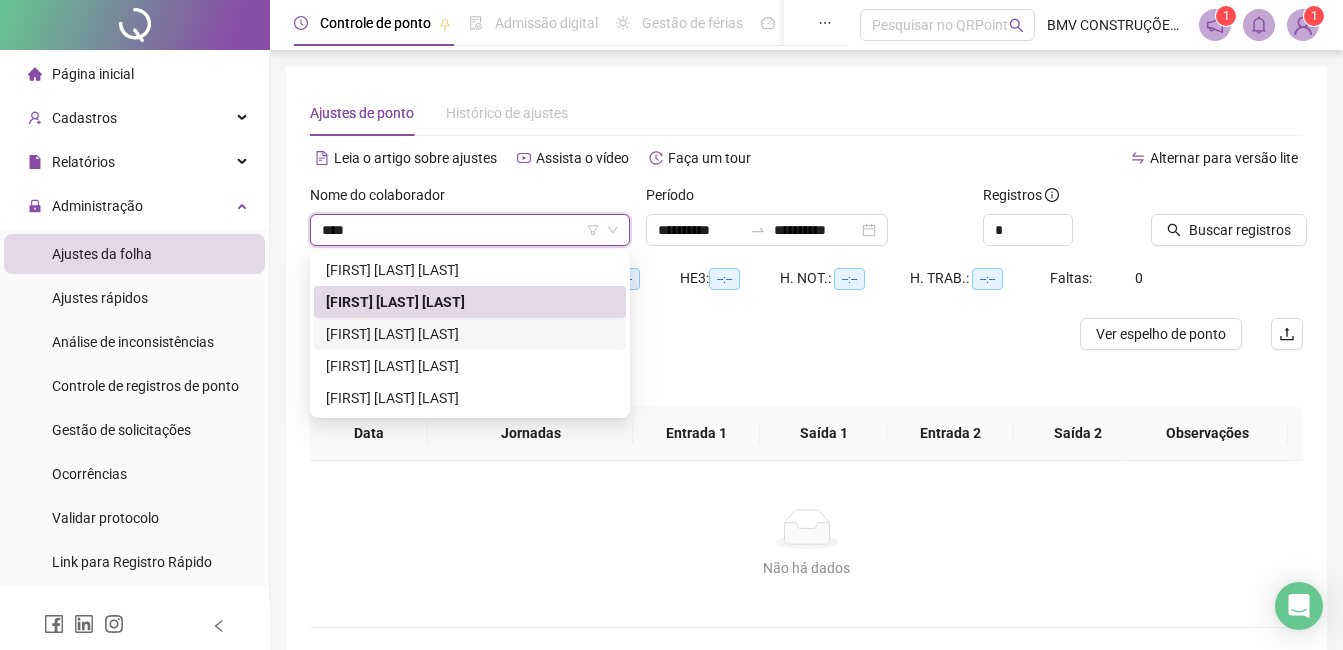 click on "LEONARDO NASCIMENTO CASTRO" at bounding box center (470, 334) 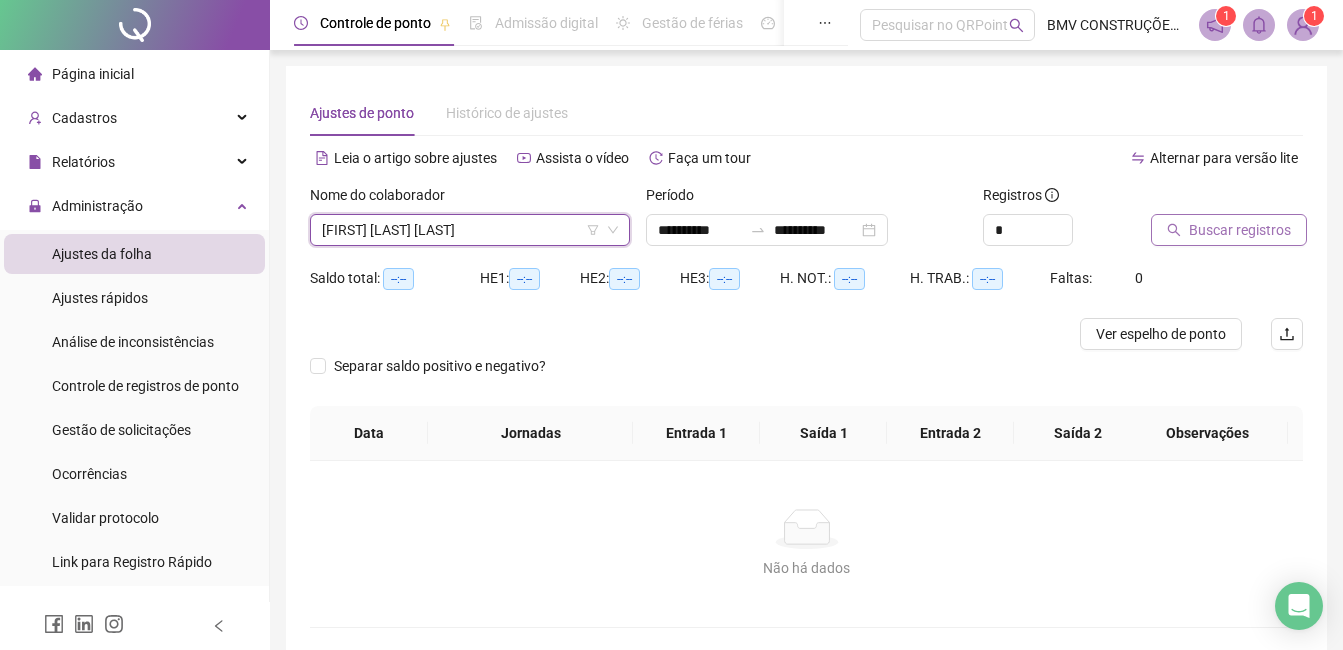 click on "Buscar registros" at bounding box center [1240, 230] 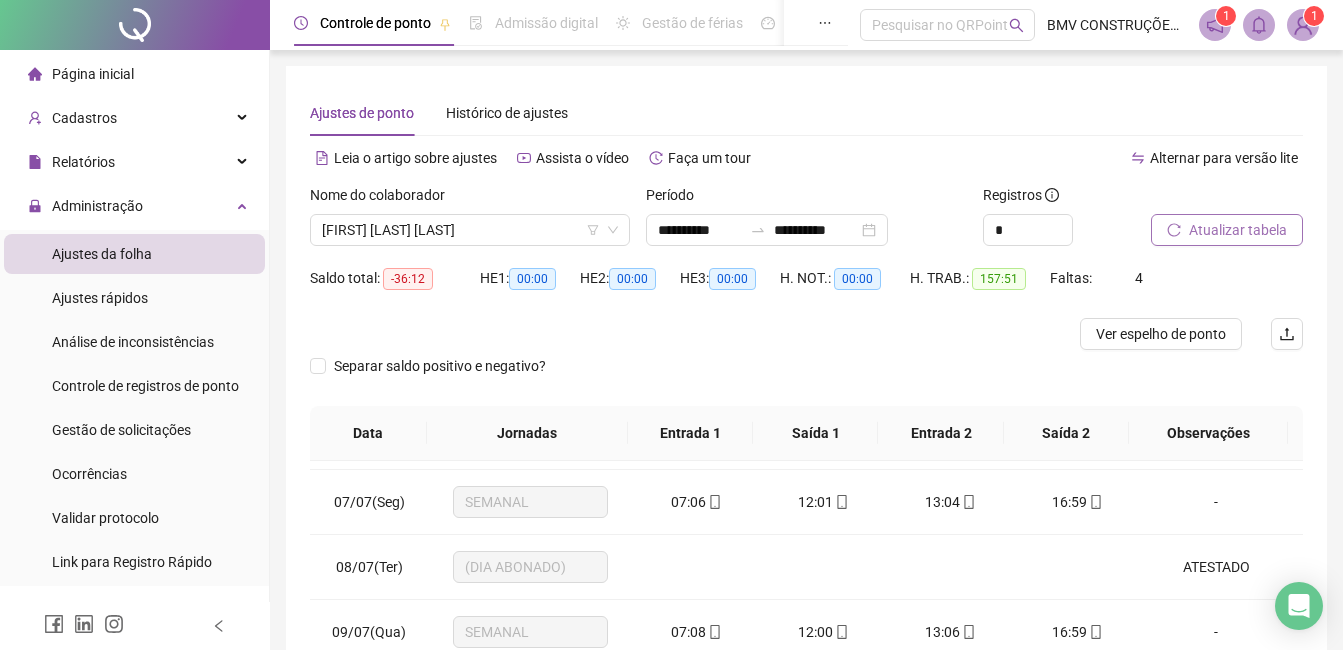 scroll, scrollTop: 400, scrollLeft: 0, axis: vertical 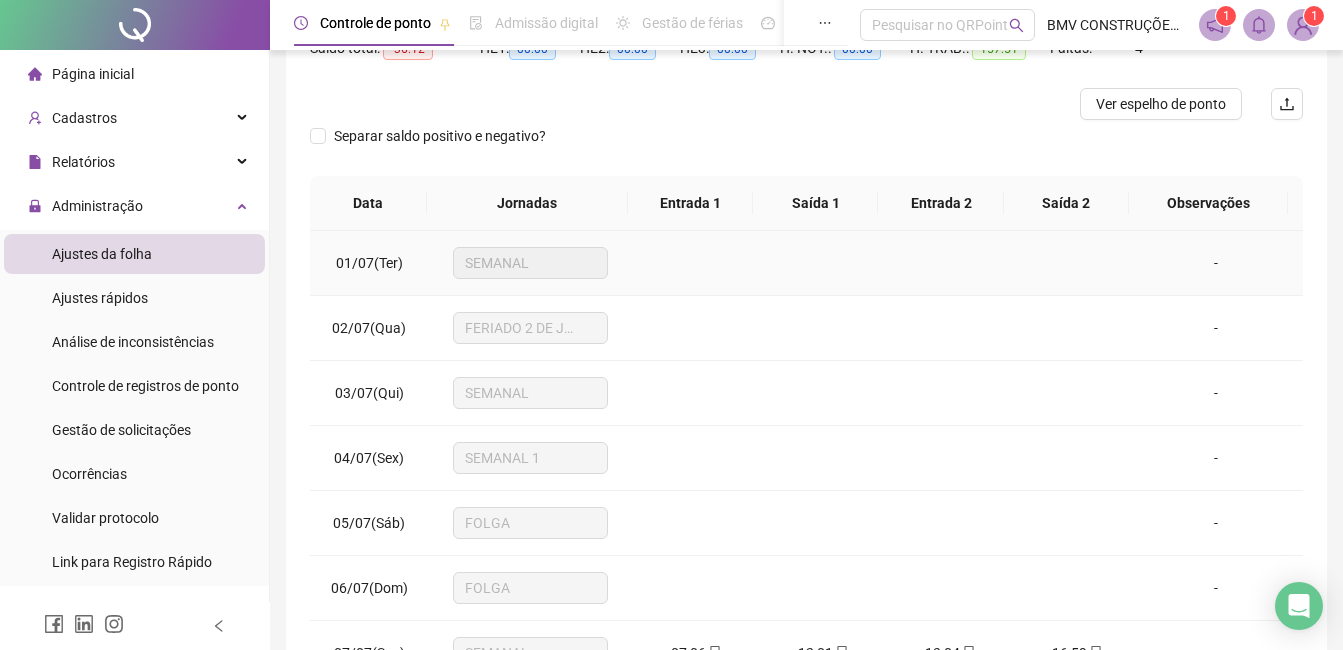 click at bounding box center [696, 263] 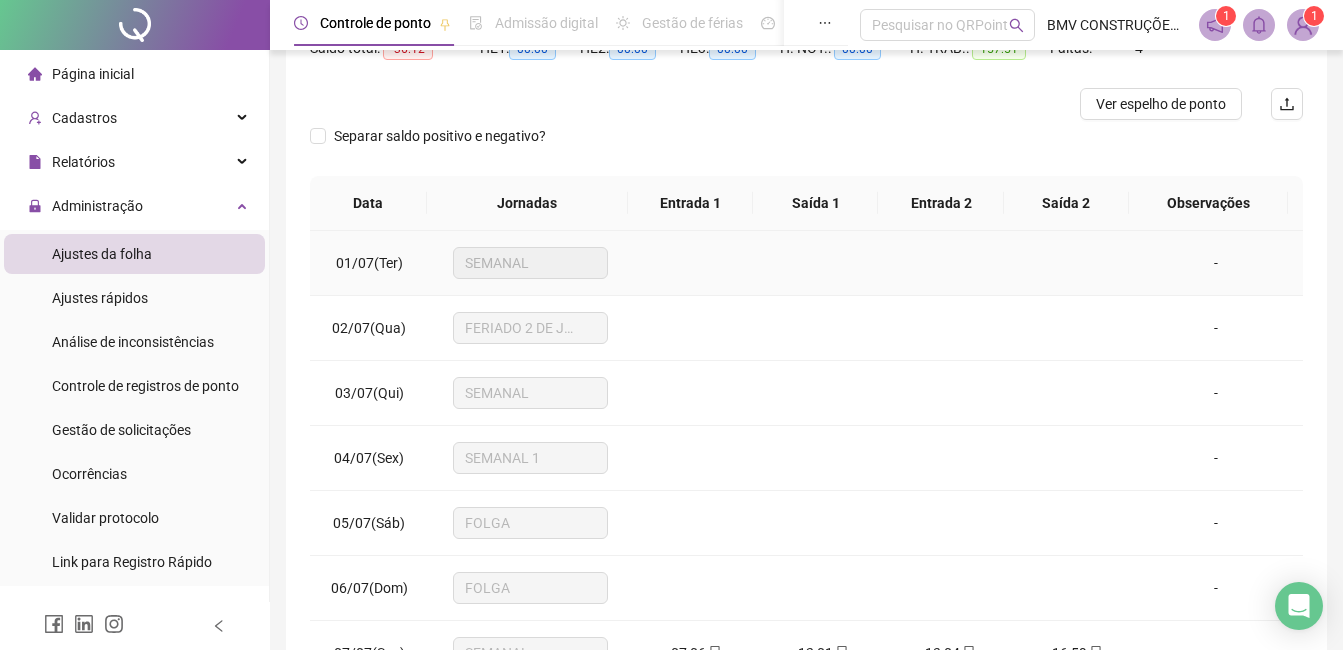 click on "-" at bounding box center (1216, 263) 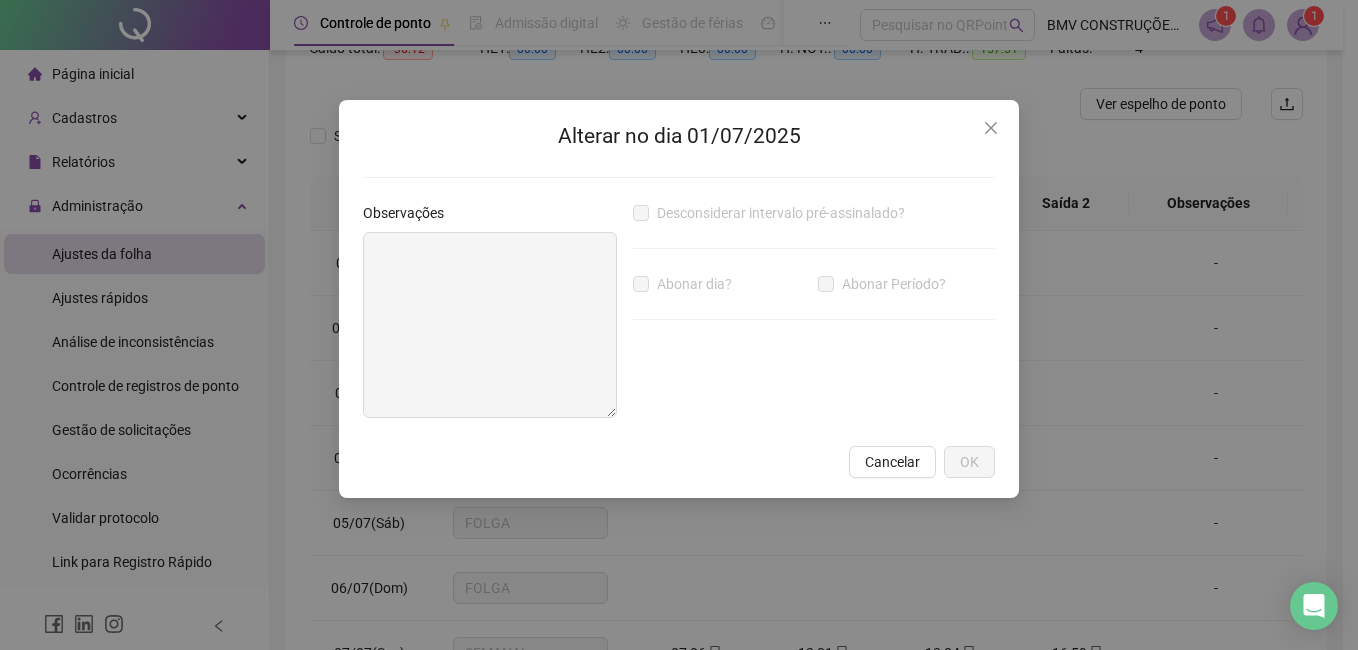 drag, startPoint x: 1212, startPoint y: 263, endPoint x: 1187, endPoint y: 276, distance: 28.178005 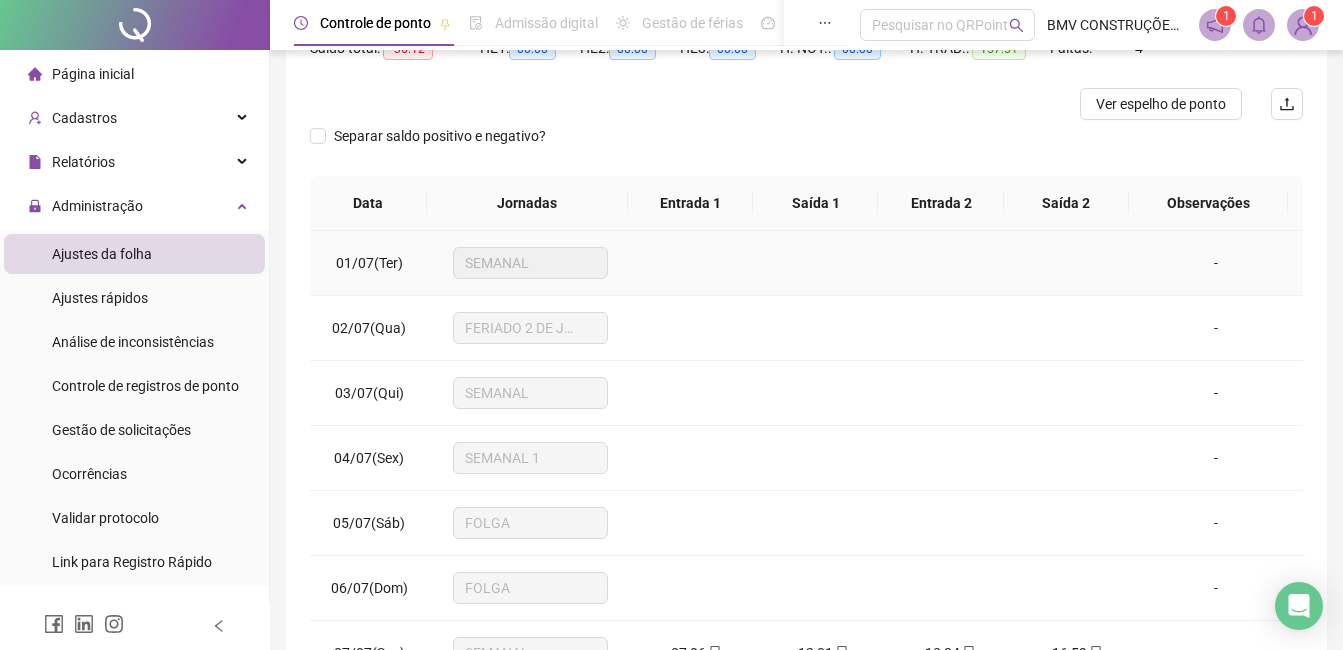 drag, startPoint x: 1202, startPoint y: 256, endPoint x: 846, endPoint y: 260, distance: 356.02246 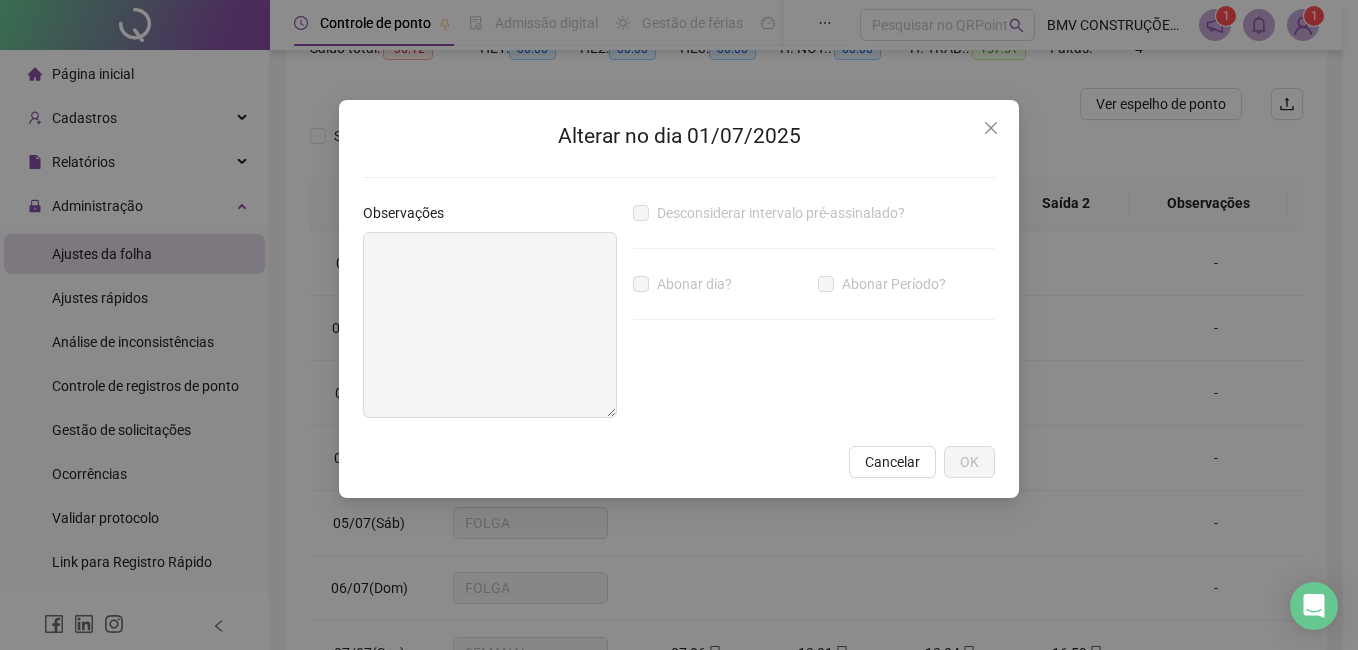 drag, startPoint x: 674, startPoint y: 302, endPoint x: 580, endPoint y: 285, distance: 95.524864 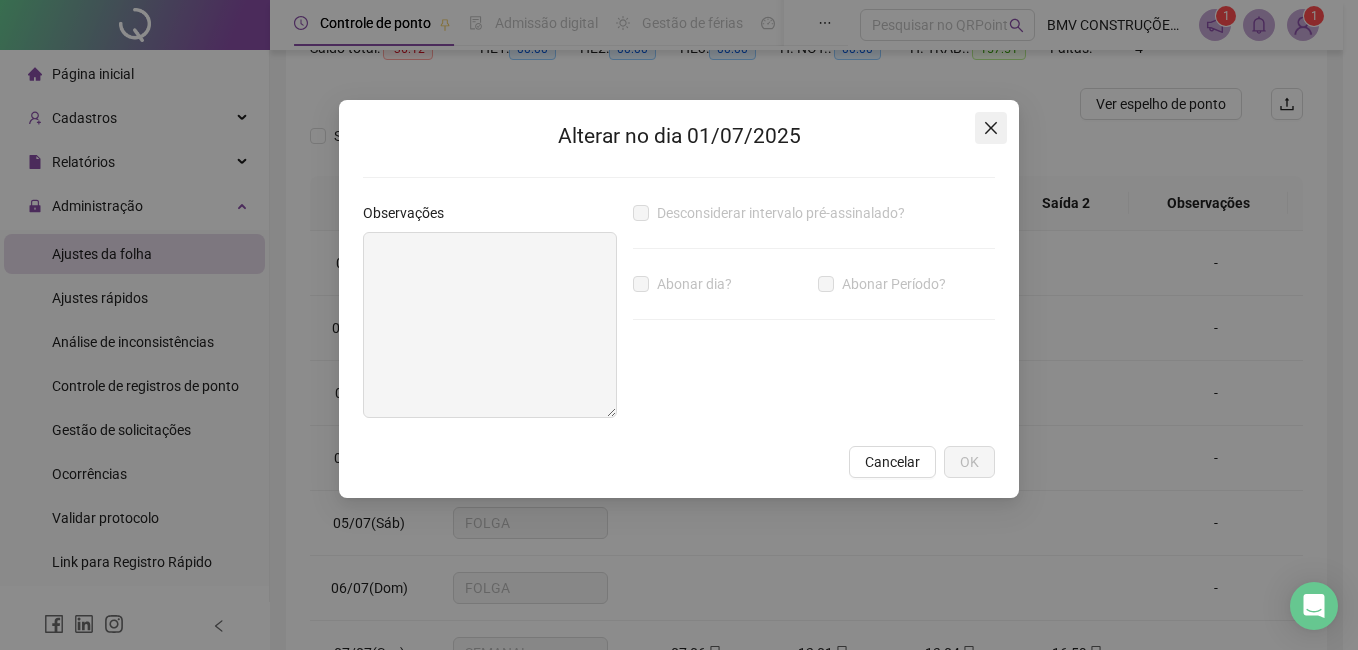click 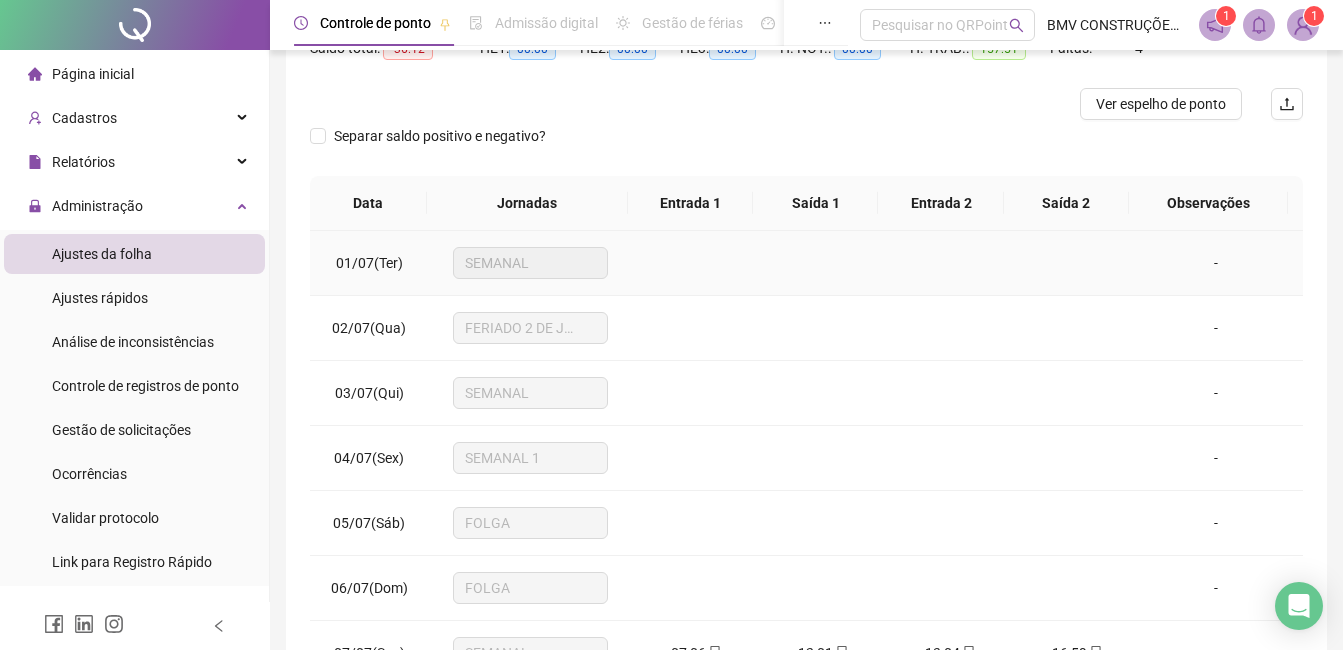 click on "-" at bounding box center [1216, 263] 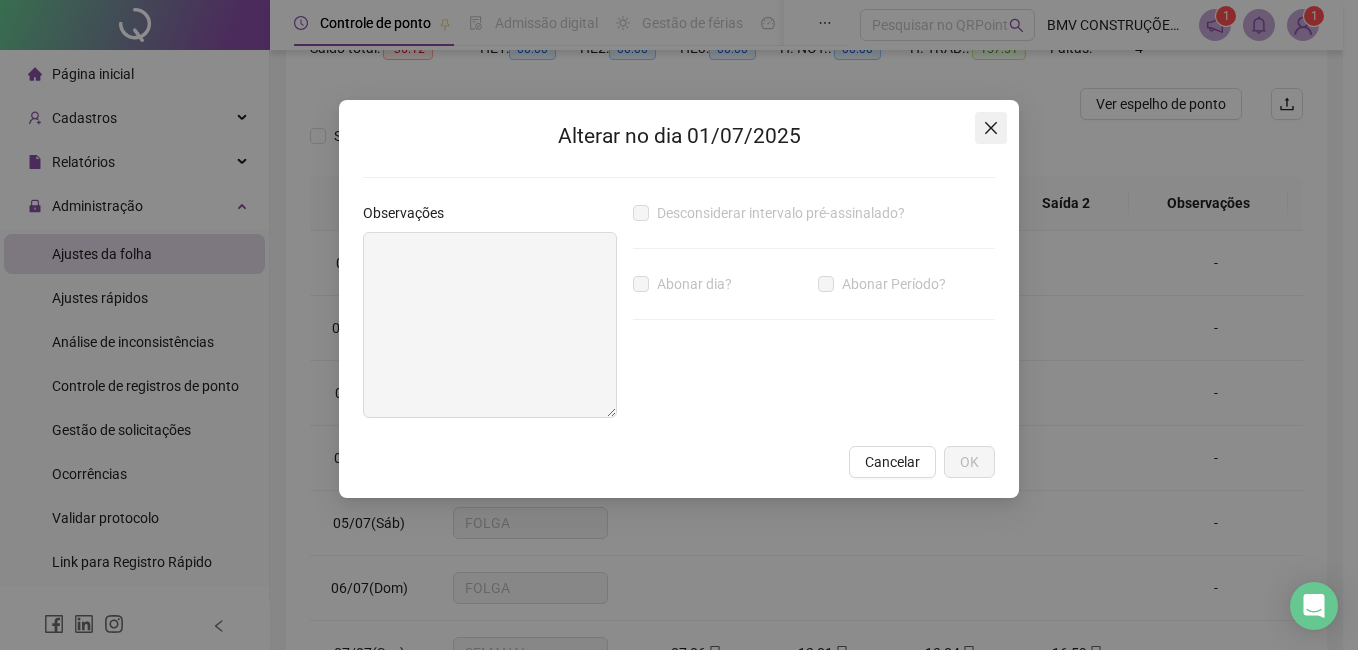 click 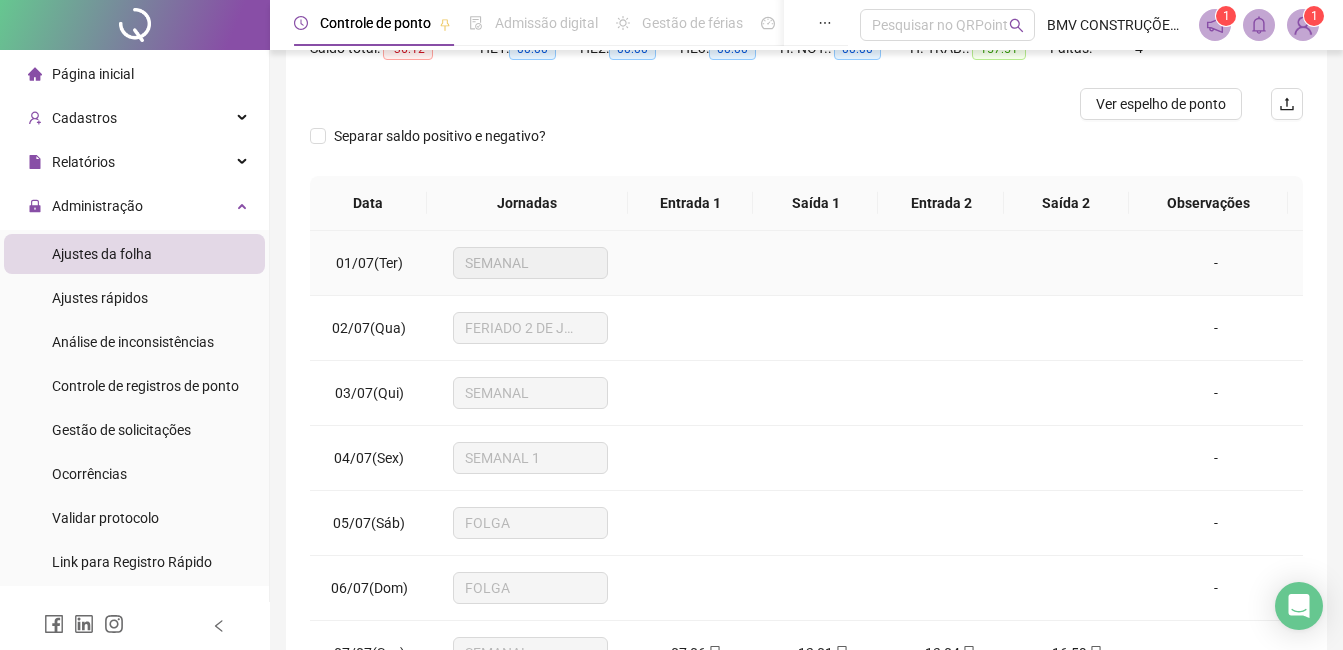 click on "-" at bounding box center [1222, 263] 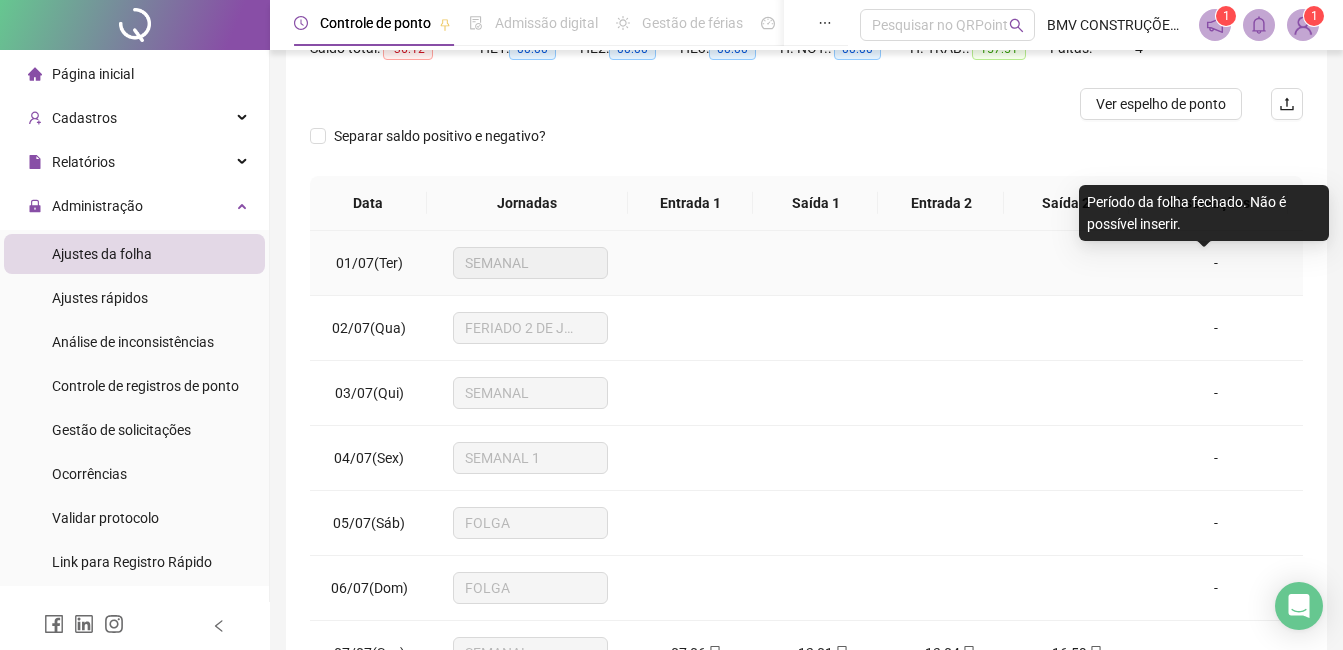 click on "-" at bounding box center (1216, 263) 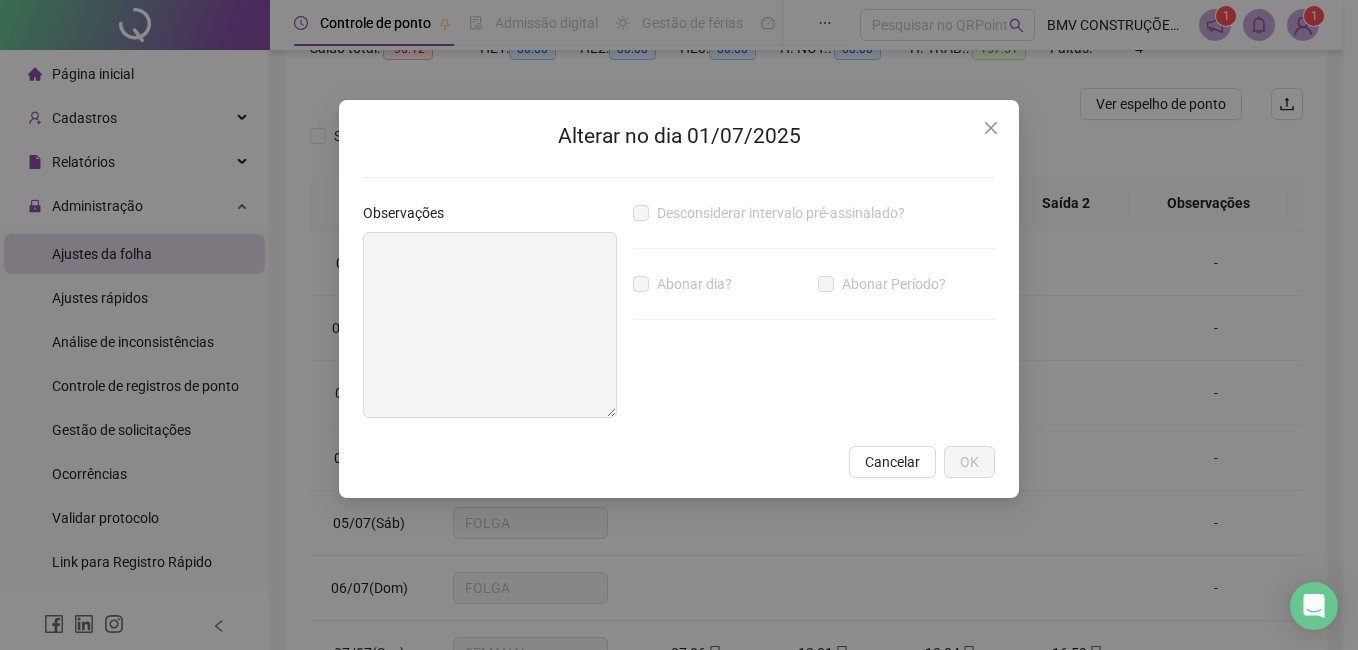 click on "Desconsiderar intervalo pré-assinalado?" at bounding box center (781, 213) 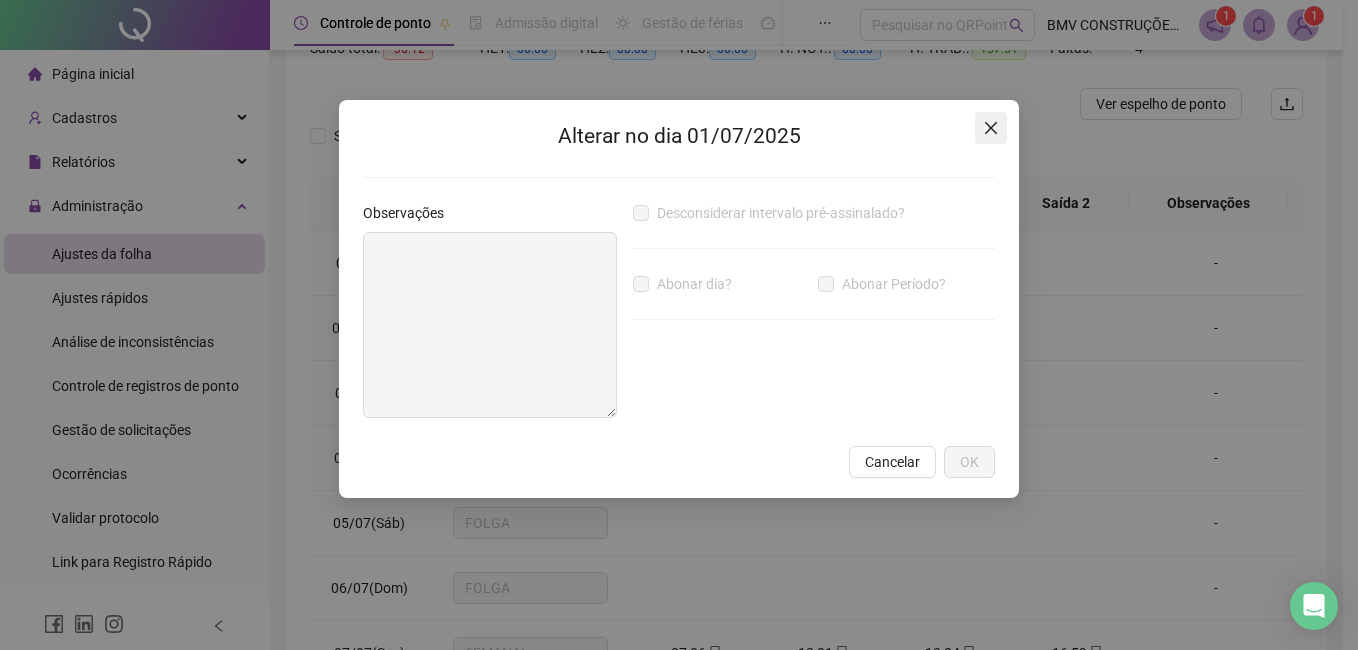 click 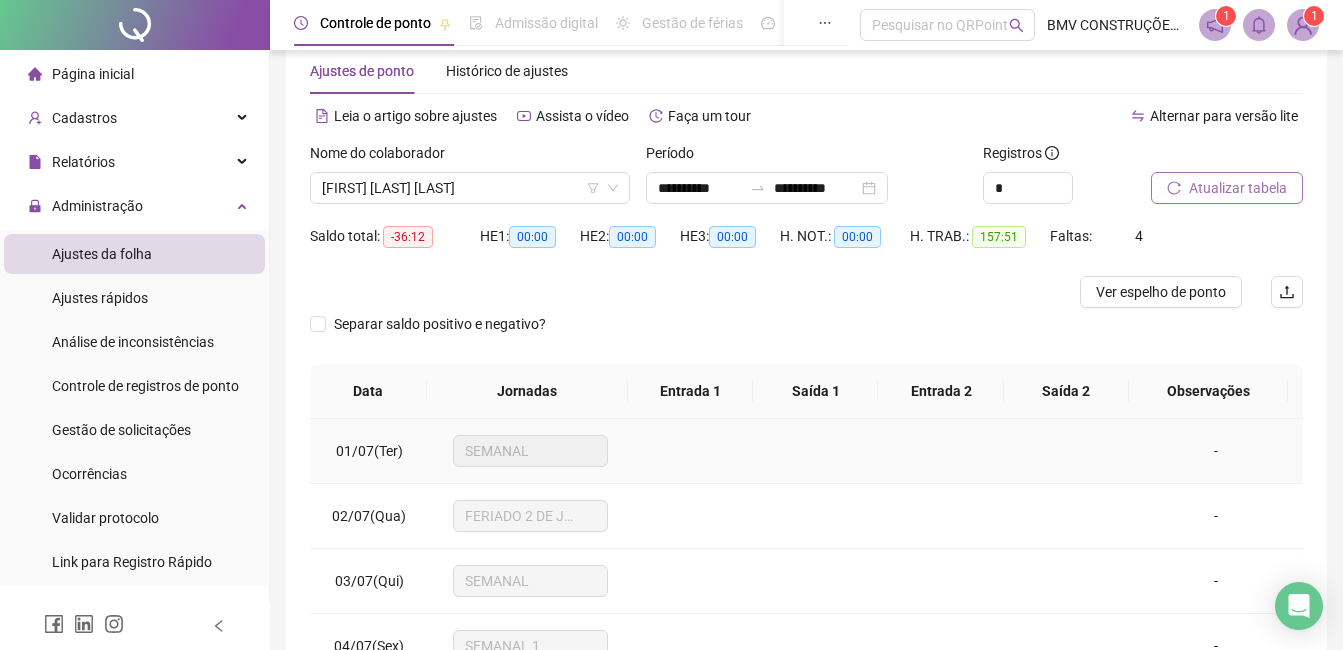 scroll, scrollTop: 30, scrollLeft: 0, axis: vertical 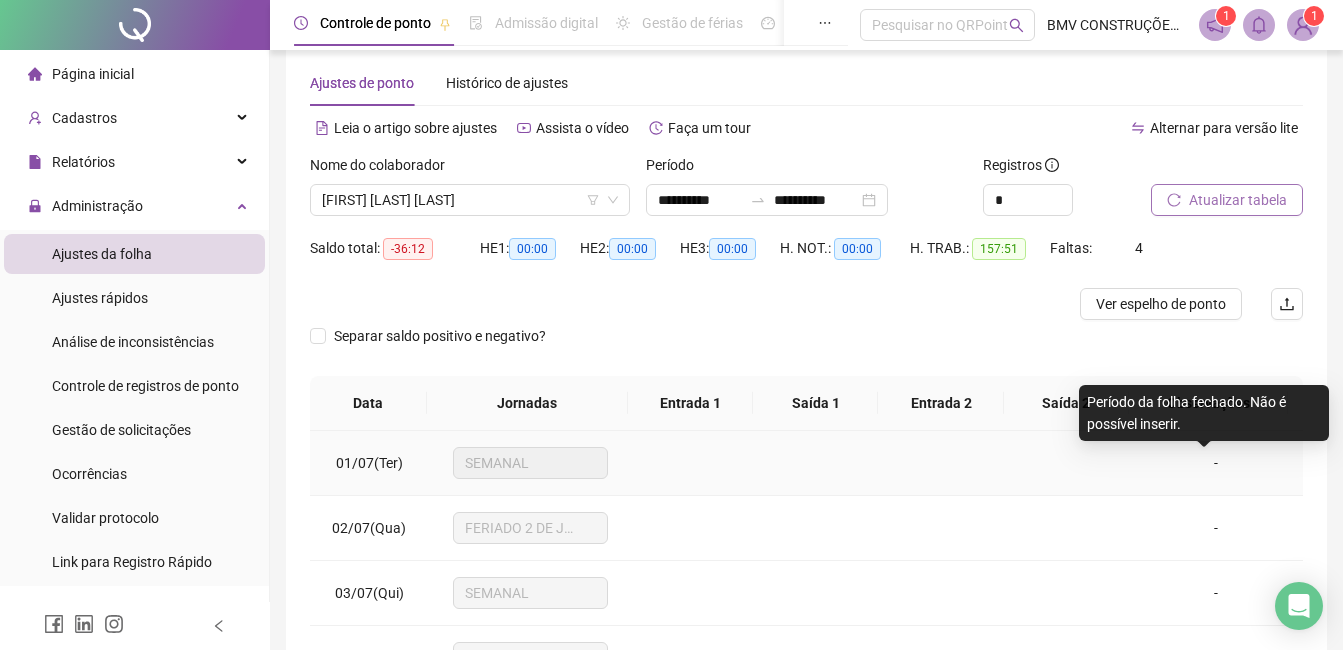click on "-" at bounding box center (1216, 463) 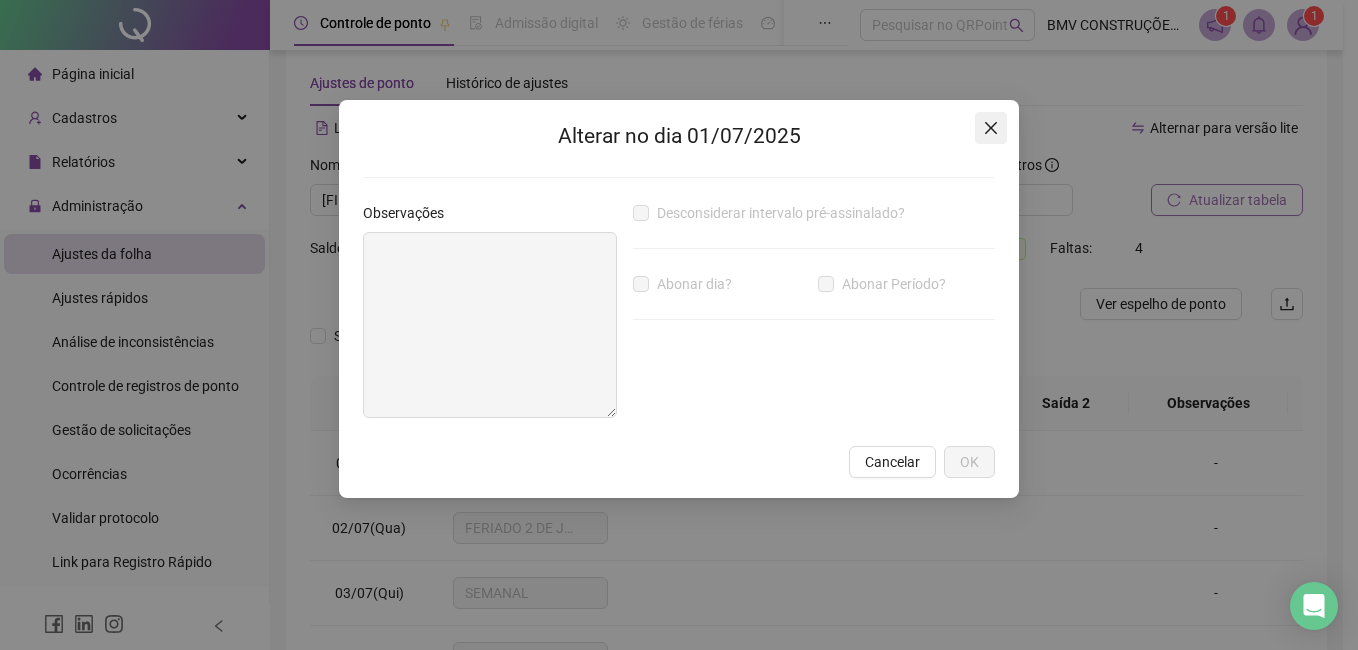 click 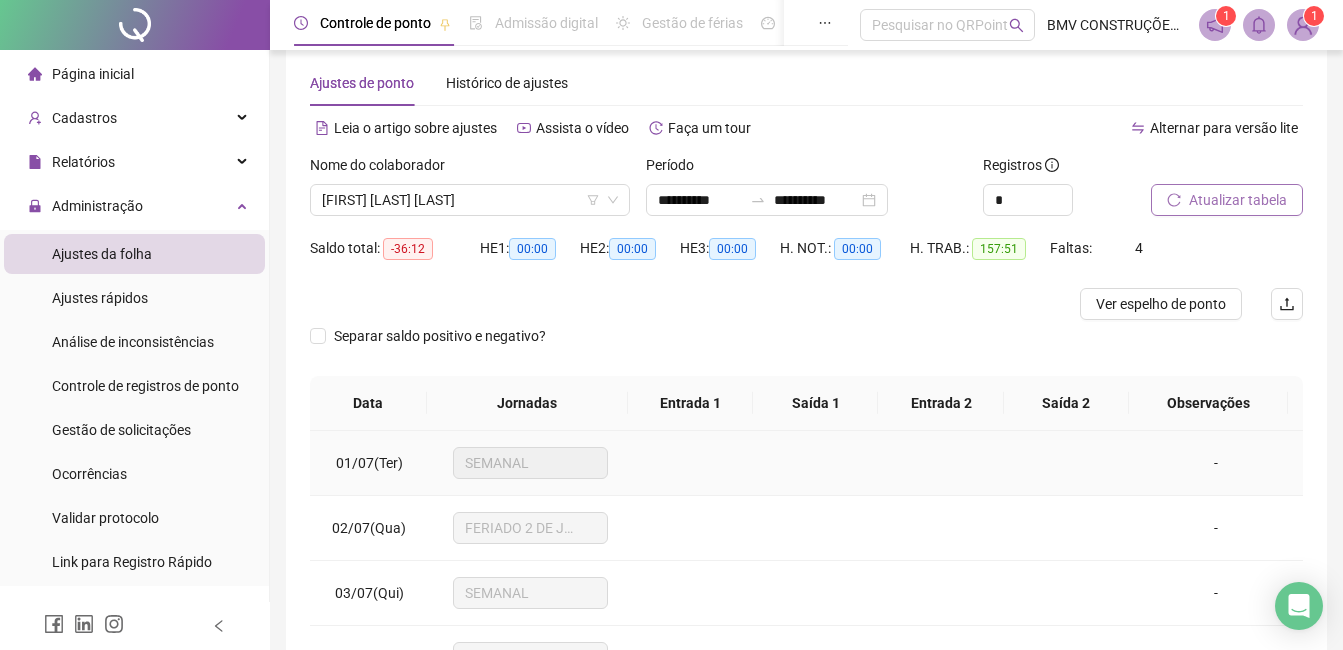 click on "-" at bounding box center [1216, 463] 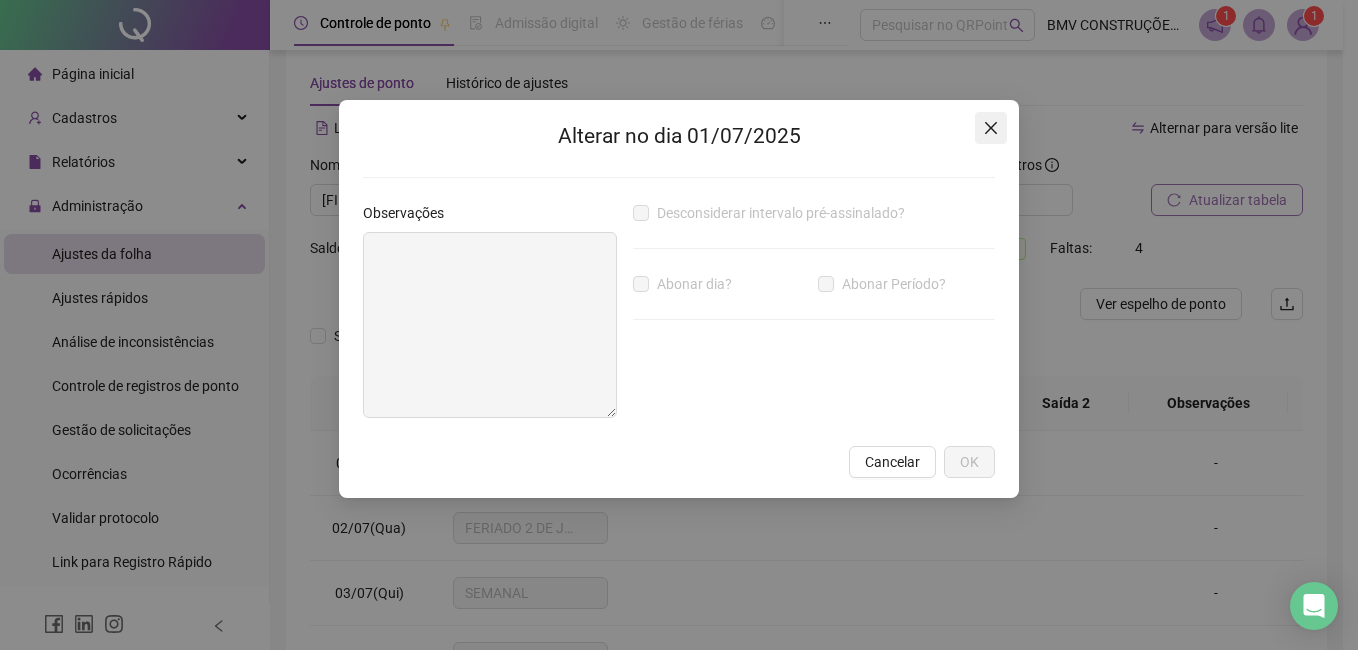 click 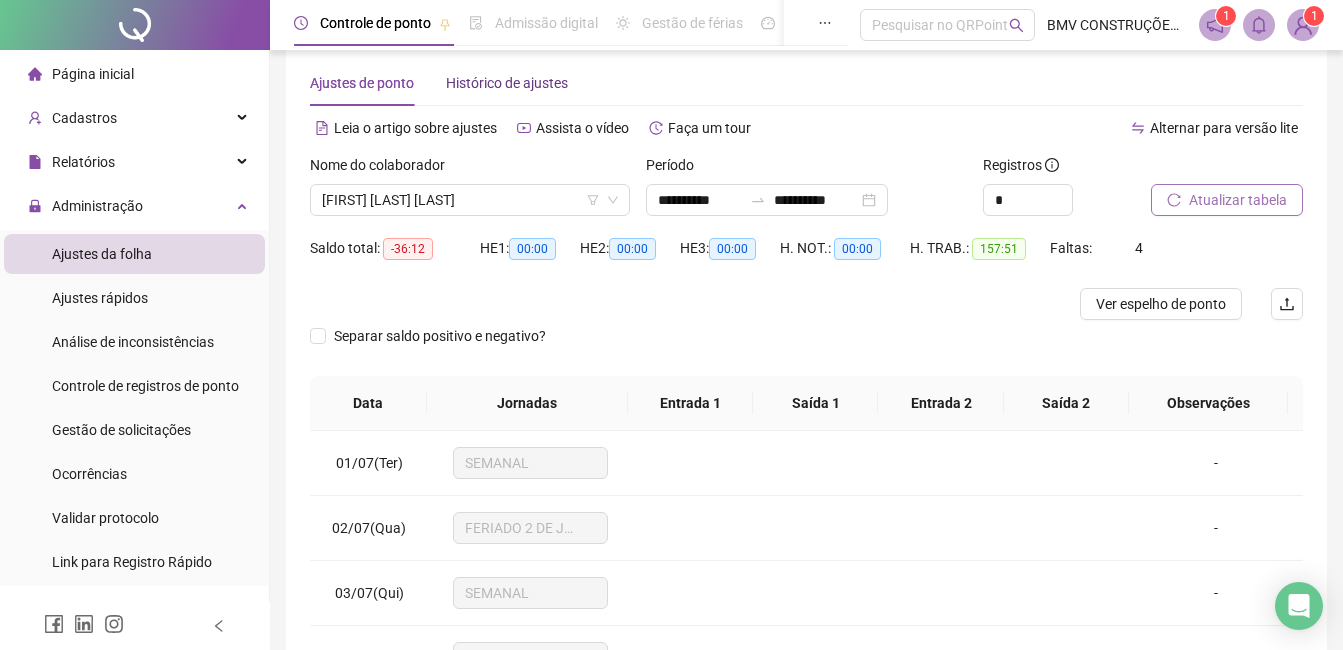 click on "Histórico de ajustes" at bounding box center (507, 83) 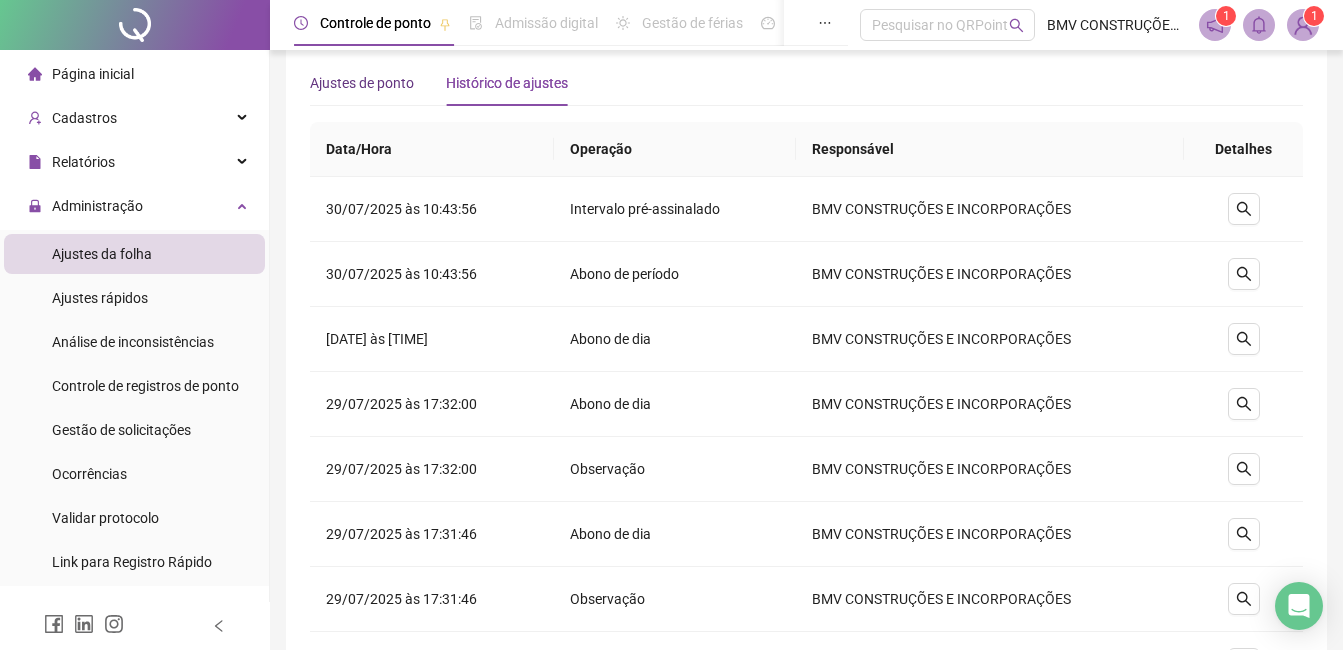 click on "Ajustes de ponto" at bounding box center [362, 83] 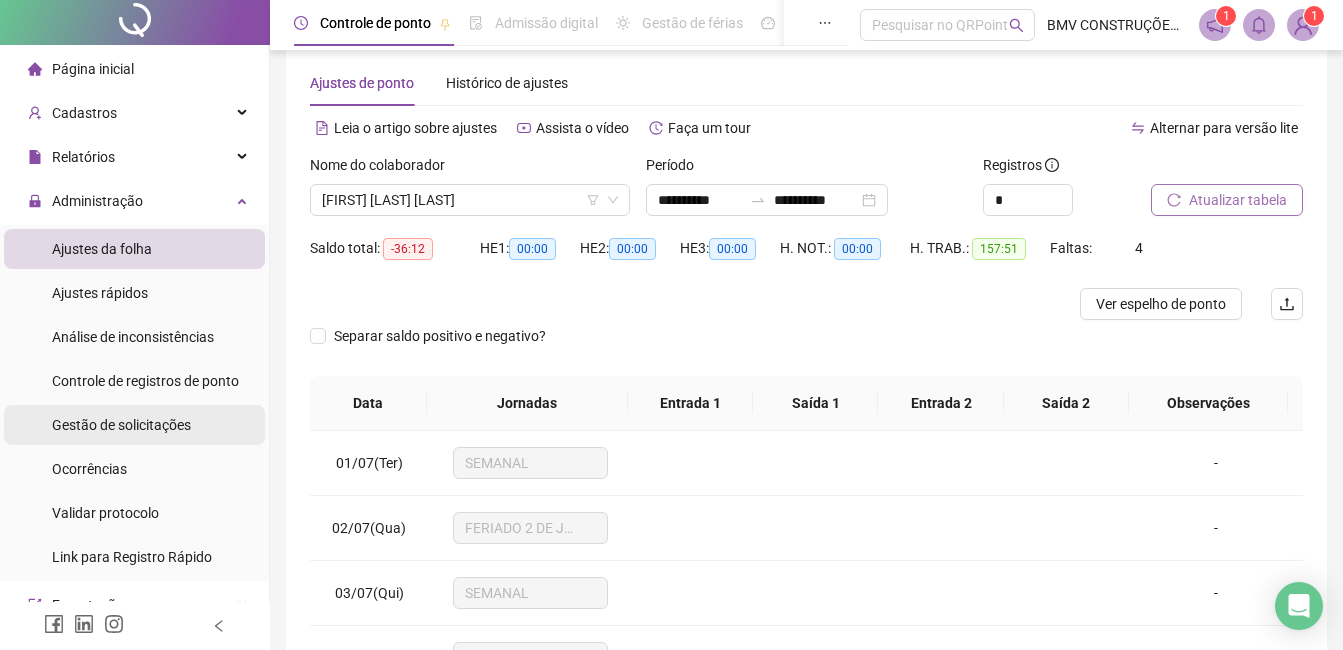 scroll, scrollTop: 0, scrollLeft: 0, axis: both 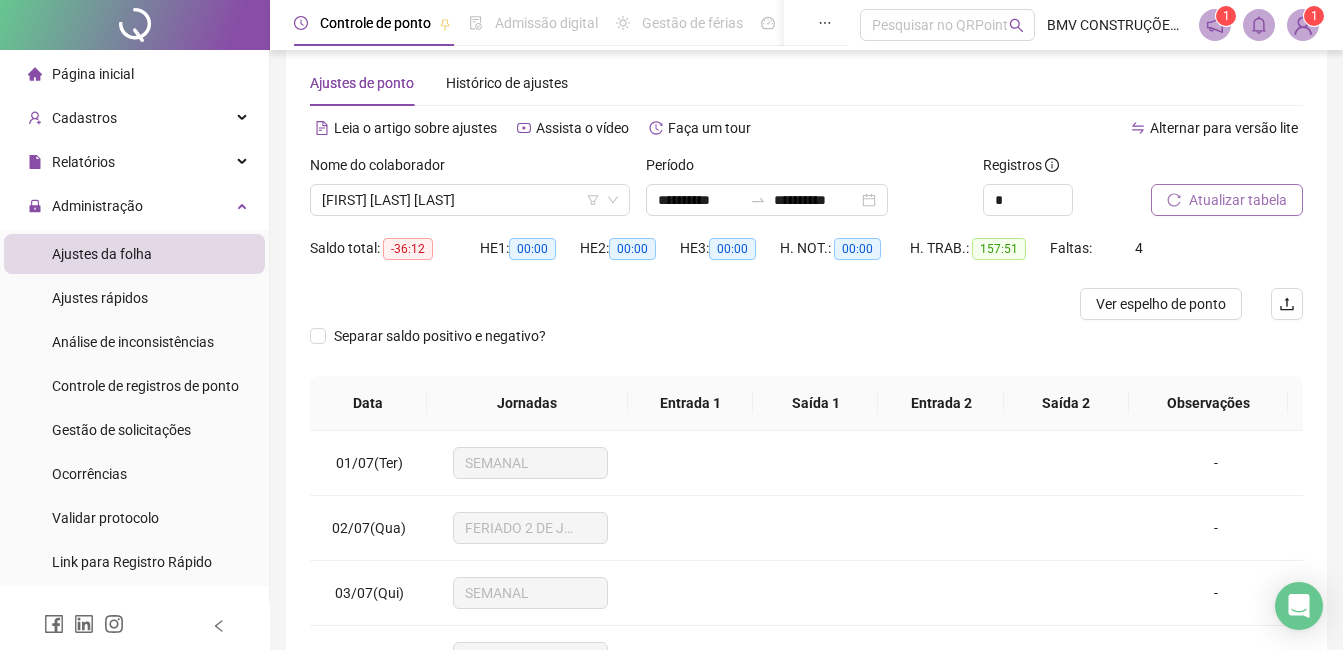 click on "Nome do colaborador" at bounding box center (384, 165) 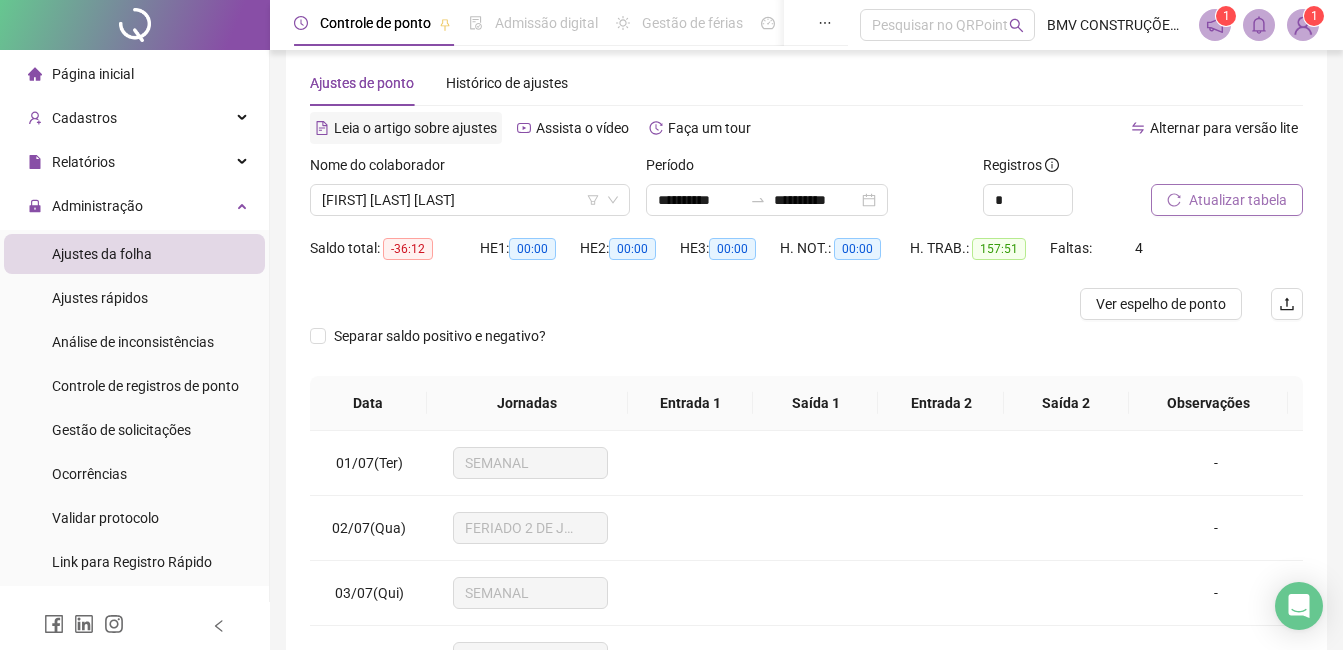click on "Leia o artigo sobre ajustes" at bounding box center (415, 128) 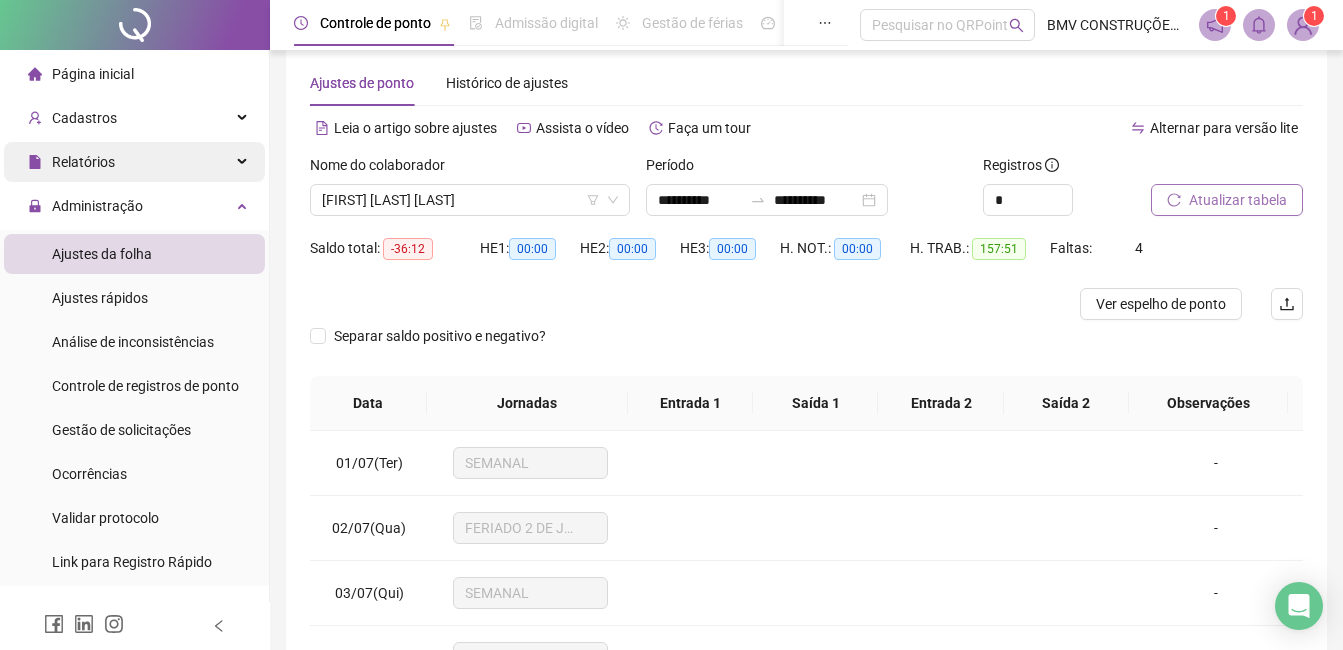 click on "Relatórios" at bounding box center (83, 162) 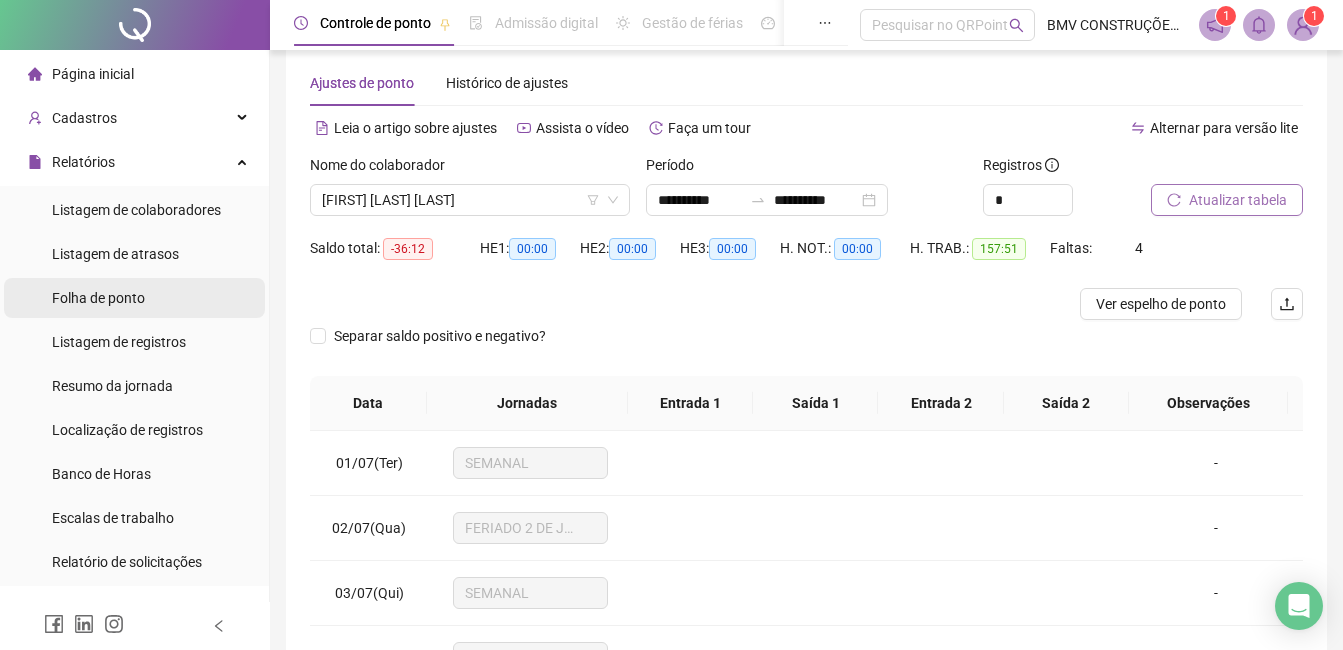 click on "Folha de ponto" at bounding box center (98, 298) 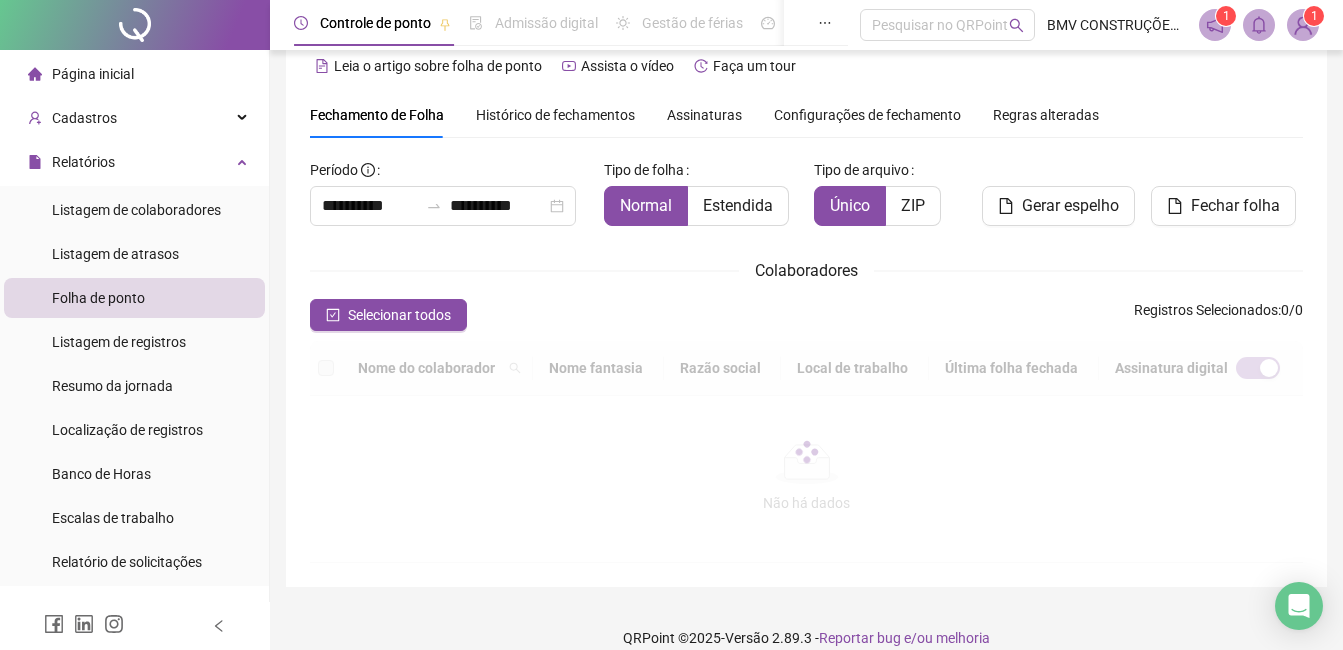 click on "Histórico de fechamentos" at bounding box center [555, 115] 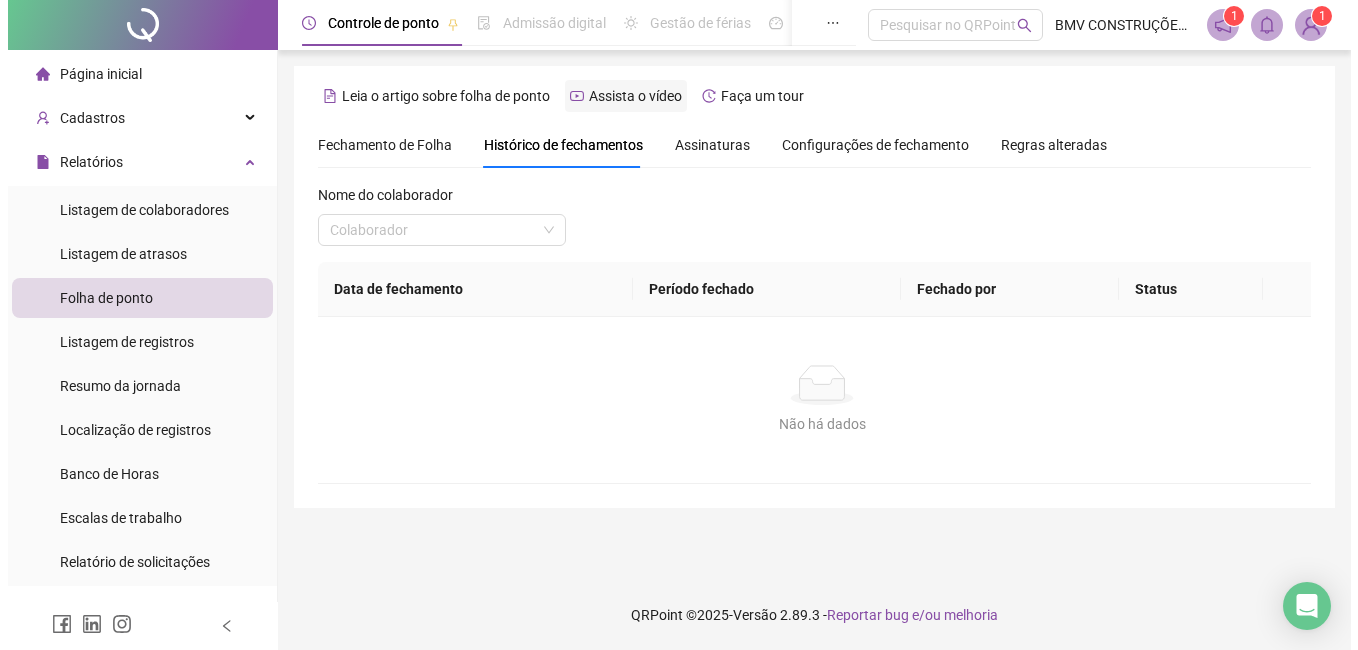 scroll, scrollTop: 0, scrollLeft: 0, axis: both 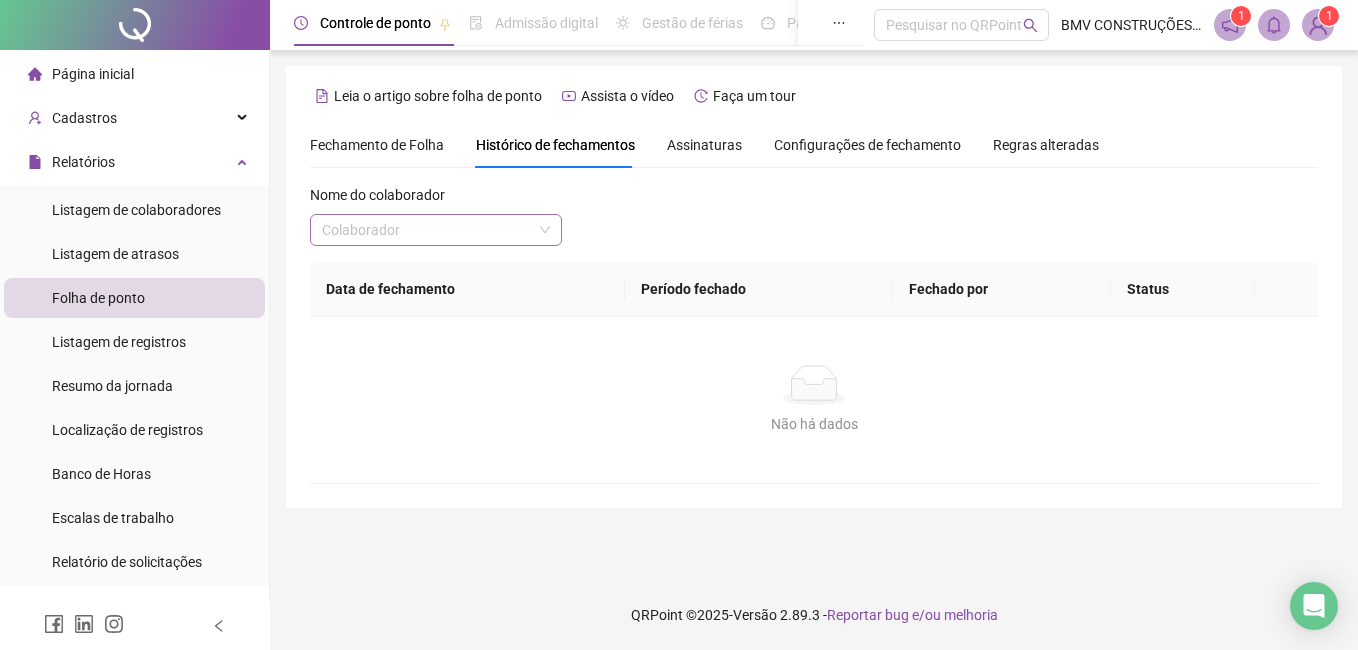 click at bounding box center [427, 230] 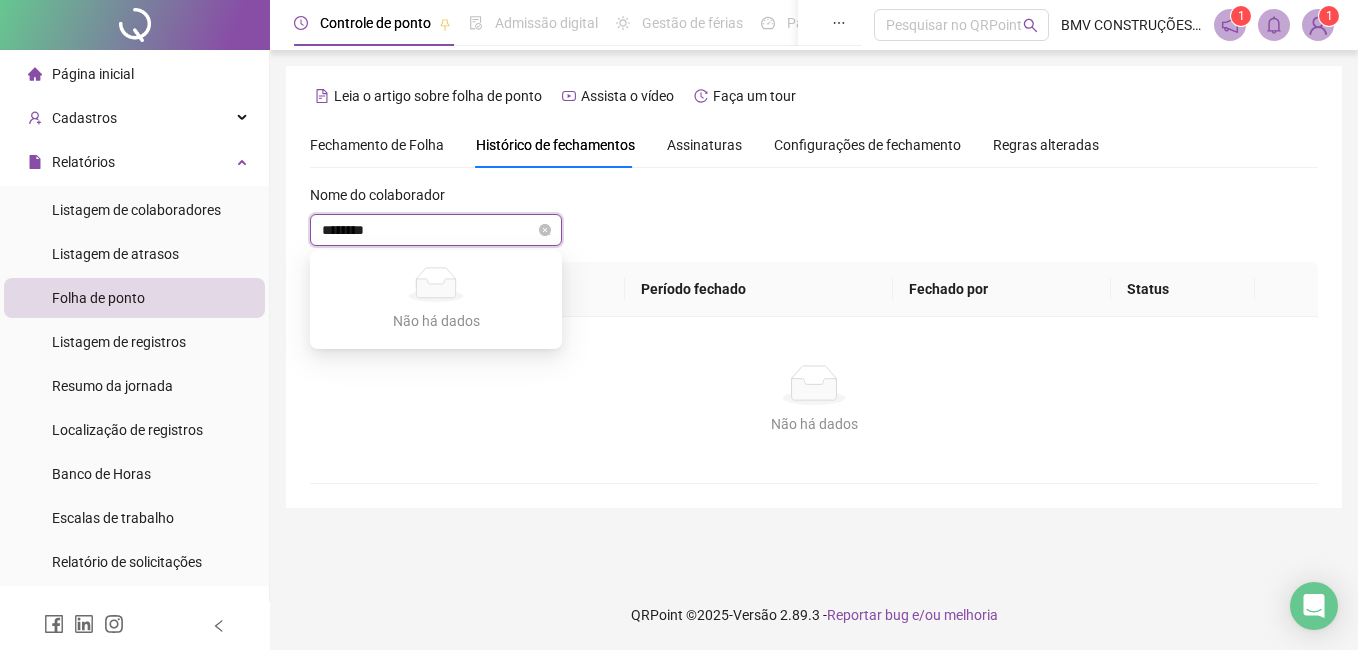 type on "*********" 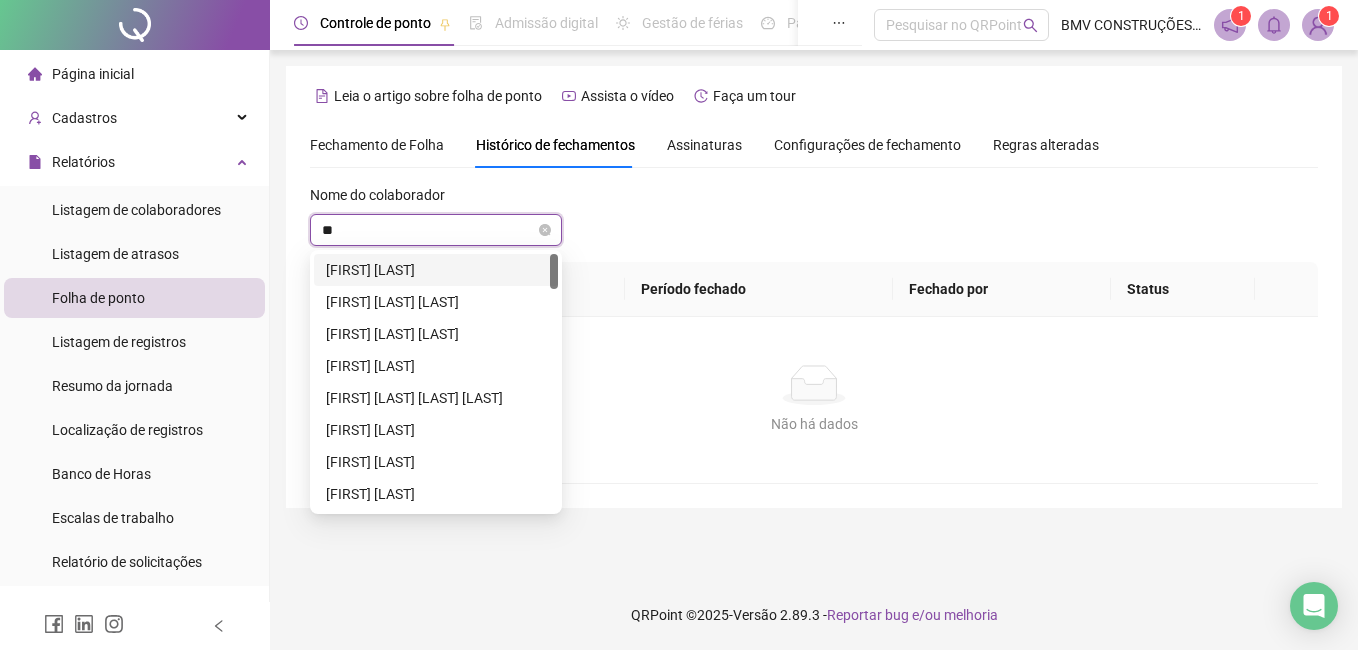 type on "***" 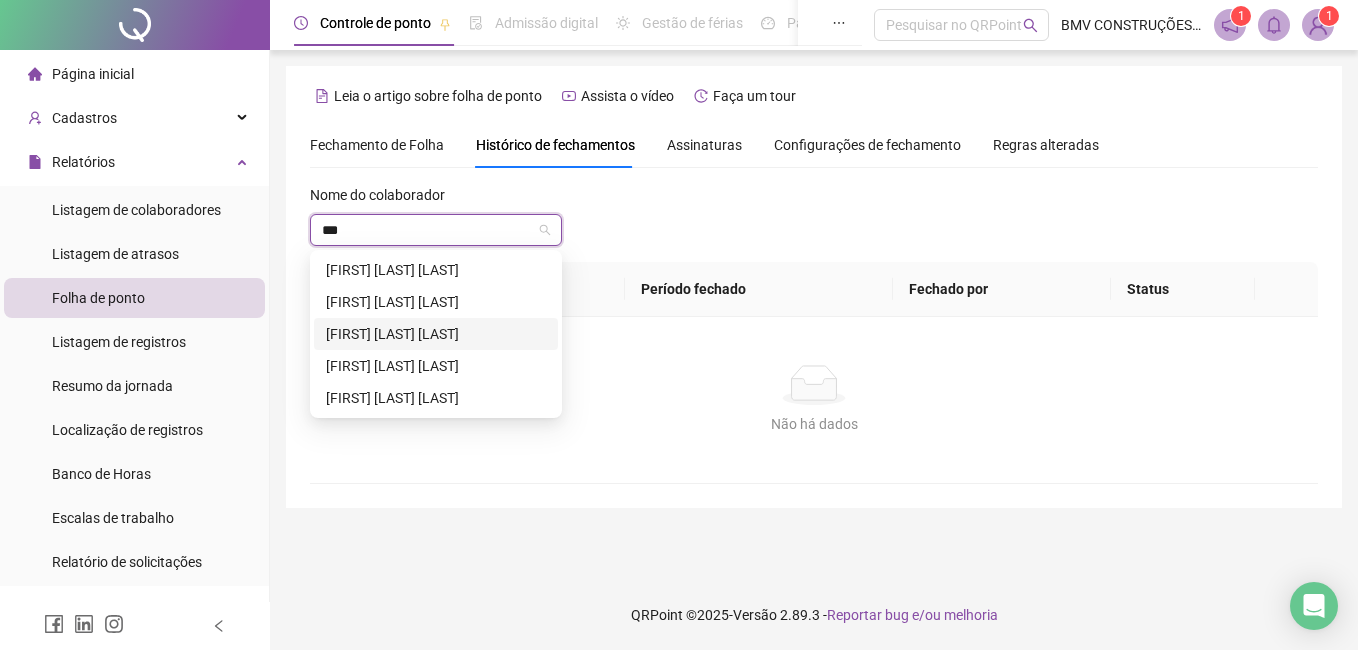 click on "[FIRST] [LAST]" at bounding box center [436, 334] 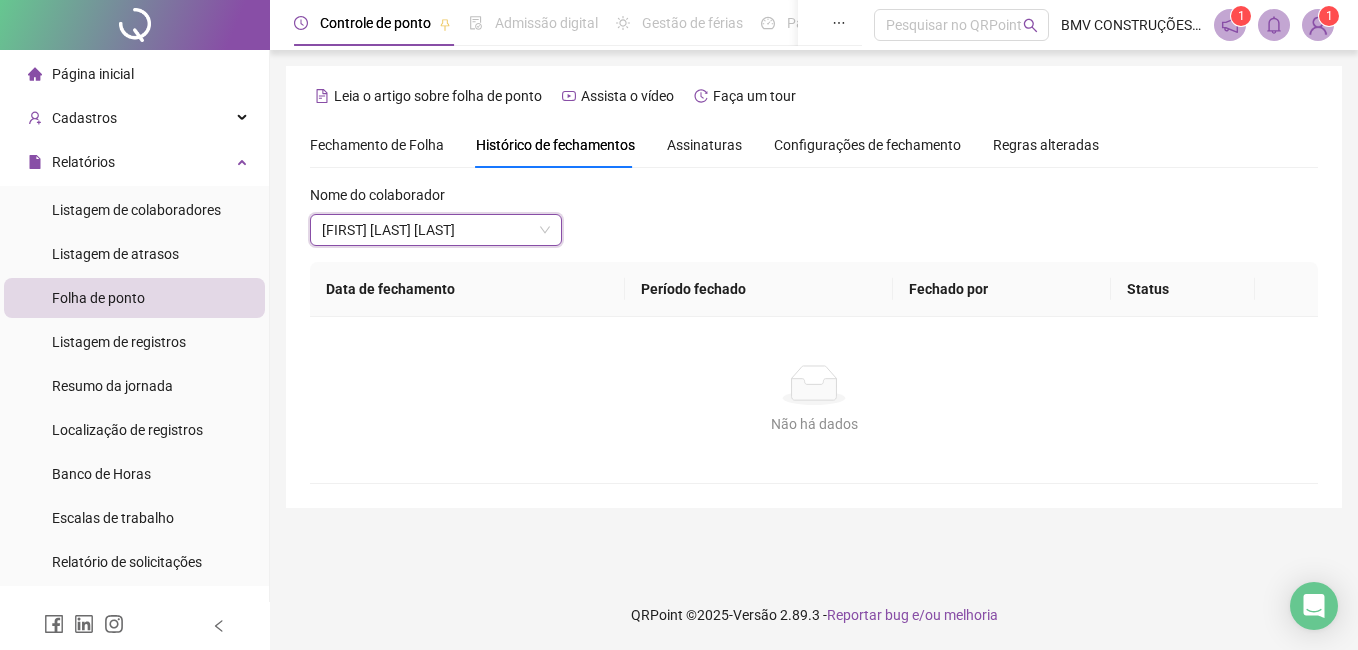 scroll, scrollTop: 101, scrollLeft: 0, axis: vertical 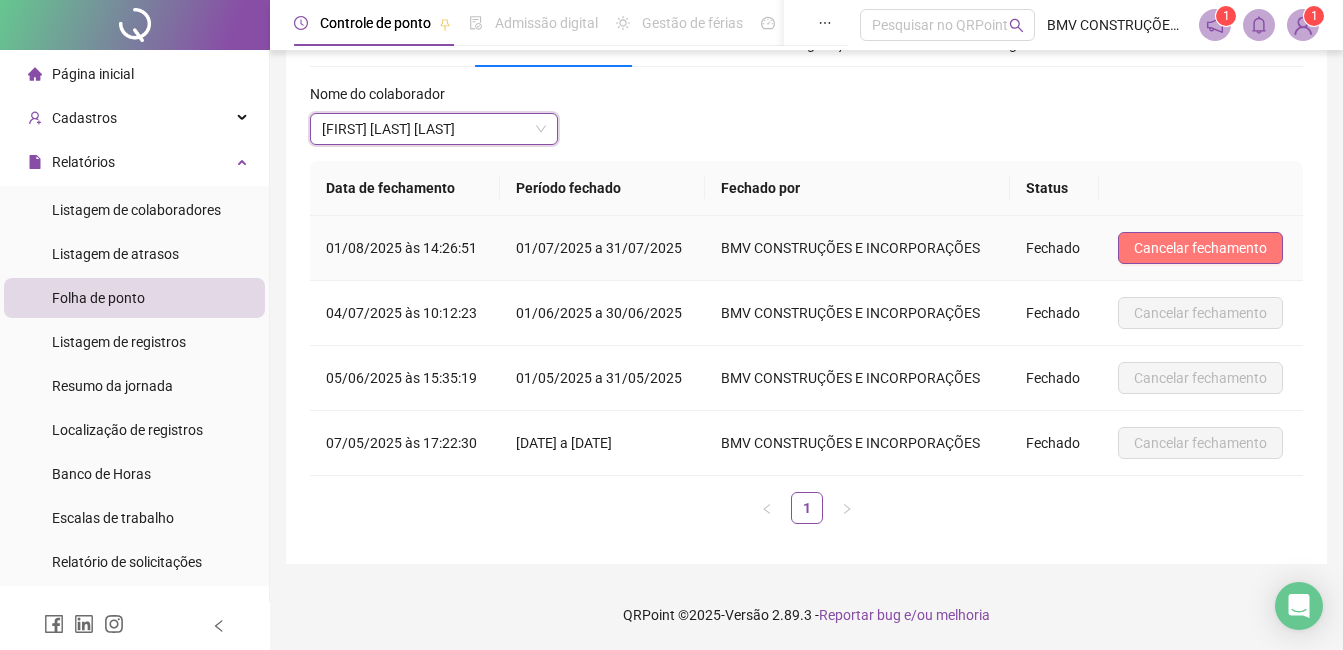 click on "Cancelar fechamento" at bounding box center (1200, 248) 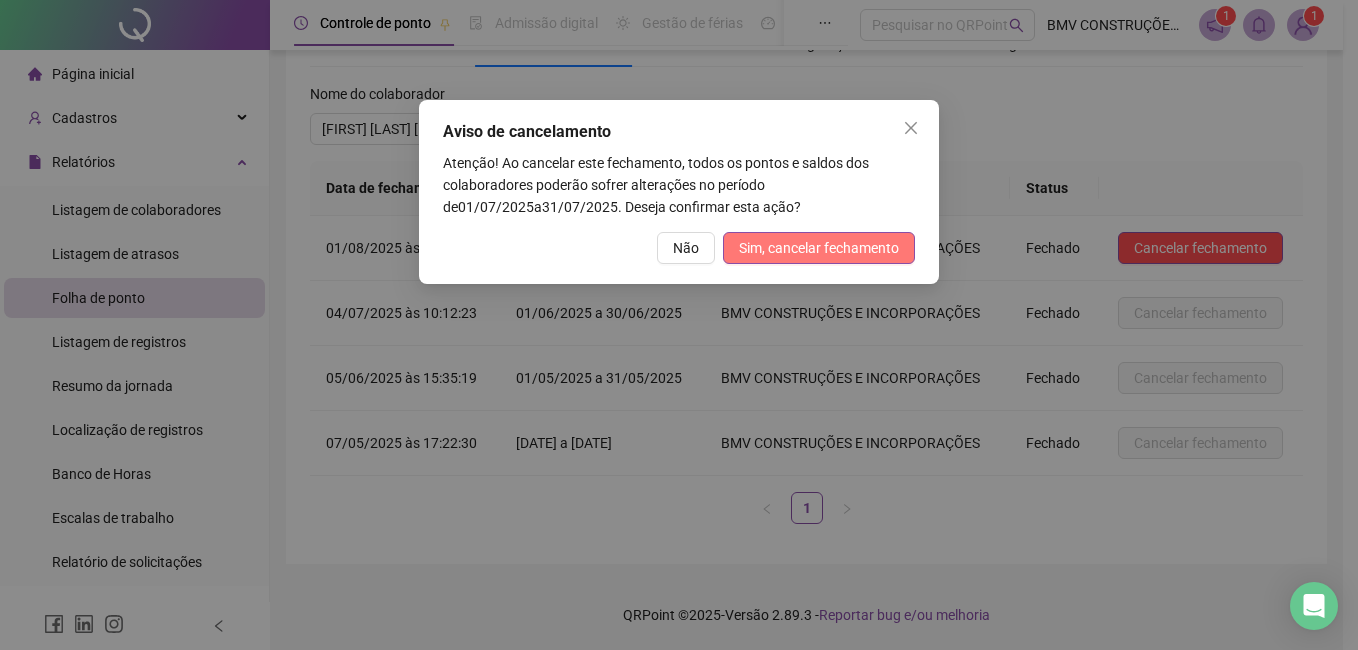 click on "Sim, cancelar fechamento" at bounding box center [819, 248] 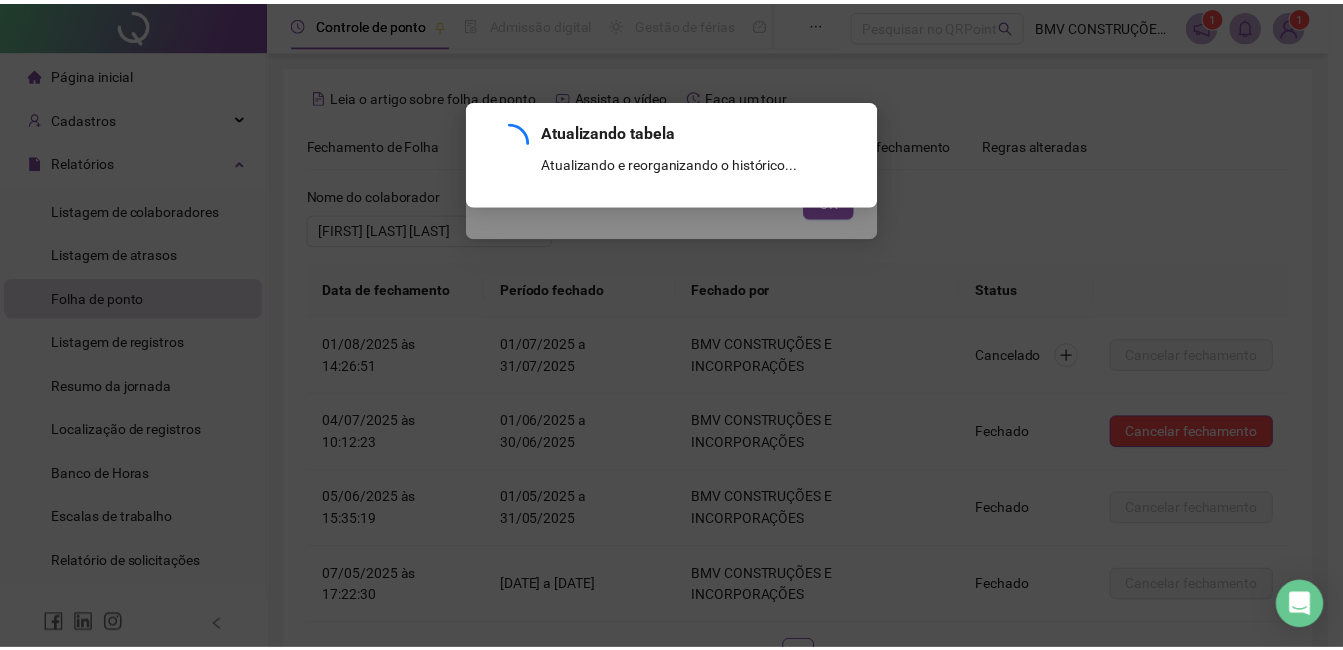 scroll, scrollTop: 101, scrollLeft: 0, axis: vertical 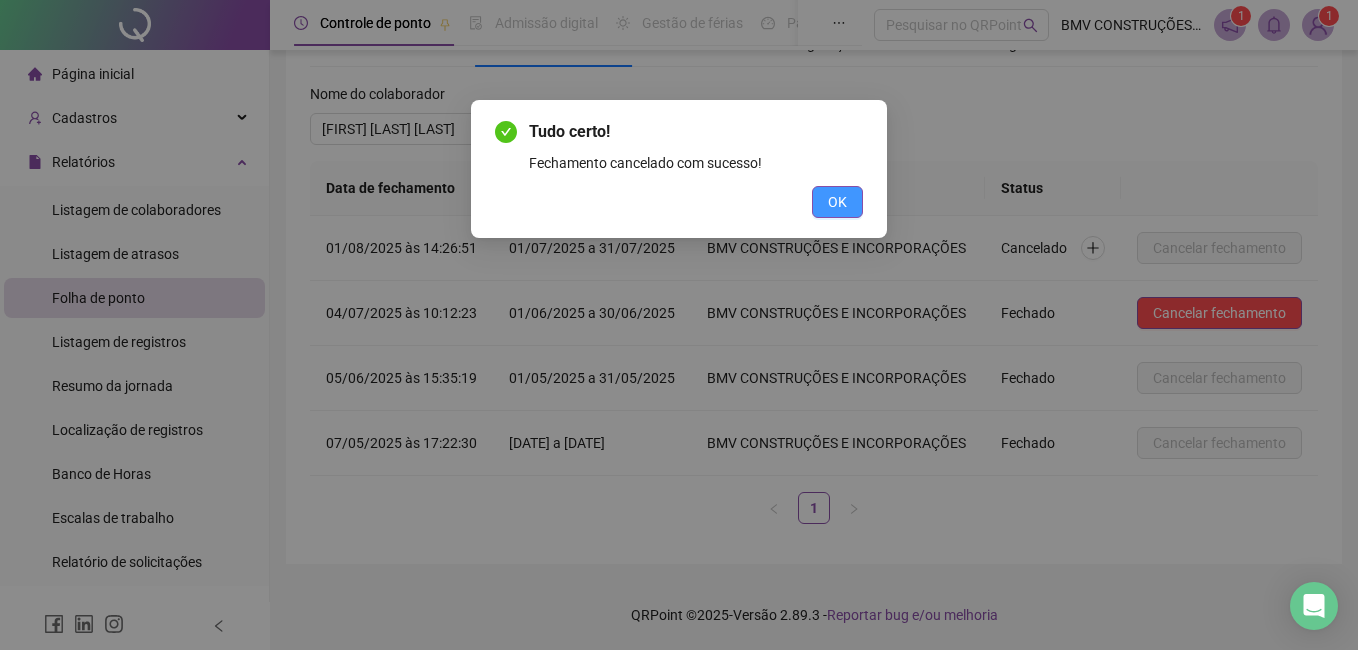 click on "OK" at bounding box center [837, 202] 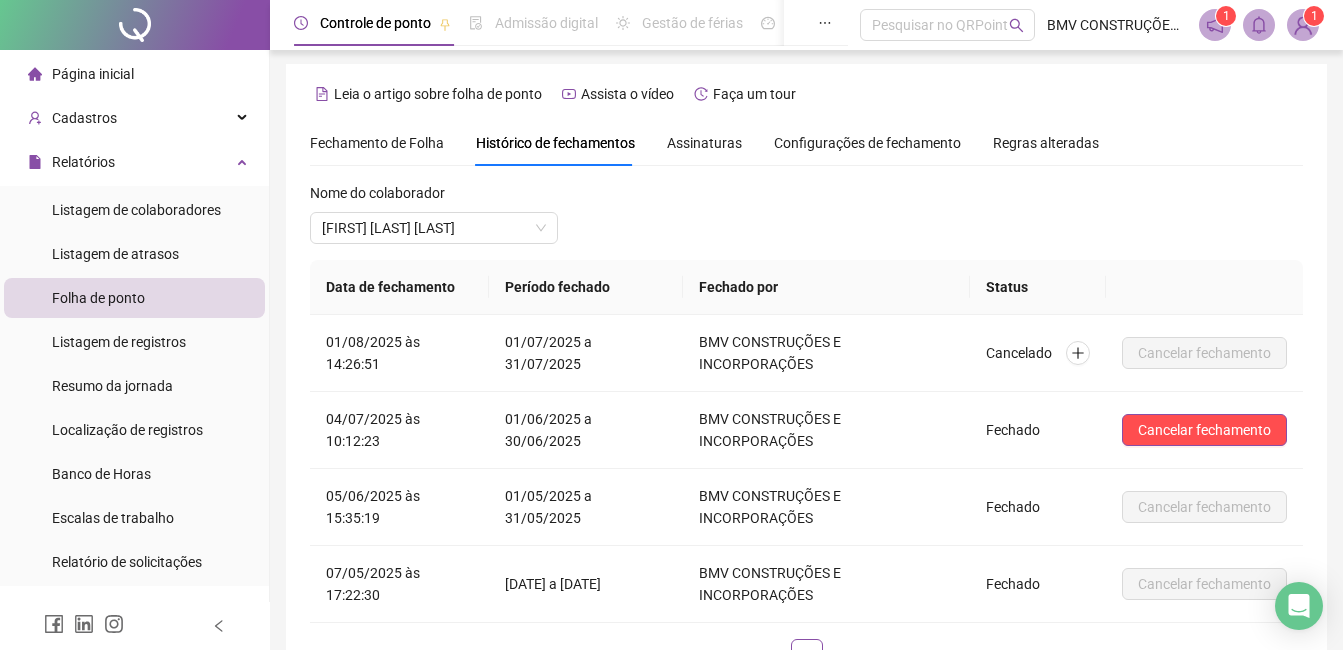 scroll, scrollTop: 0, scrollLeft: 0, axis: both 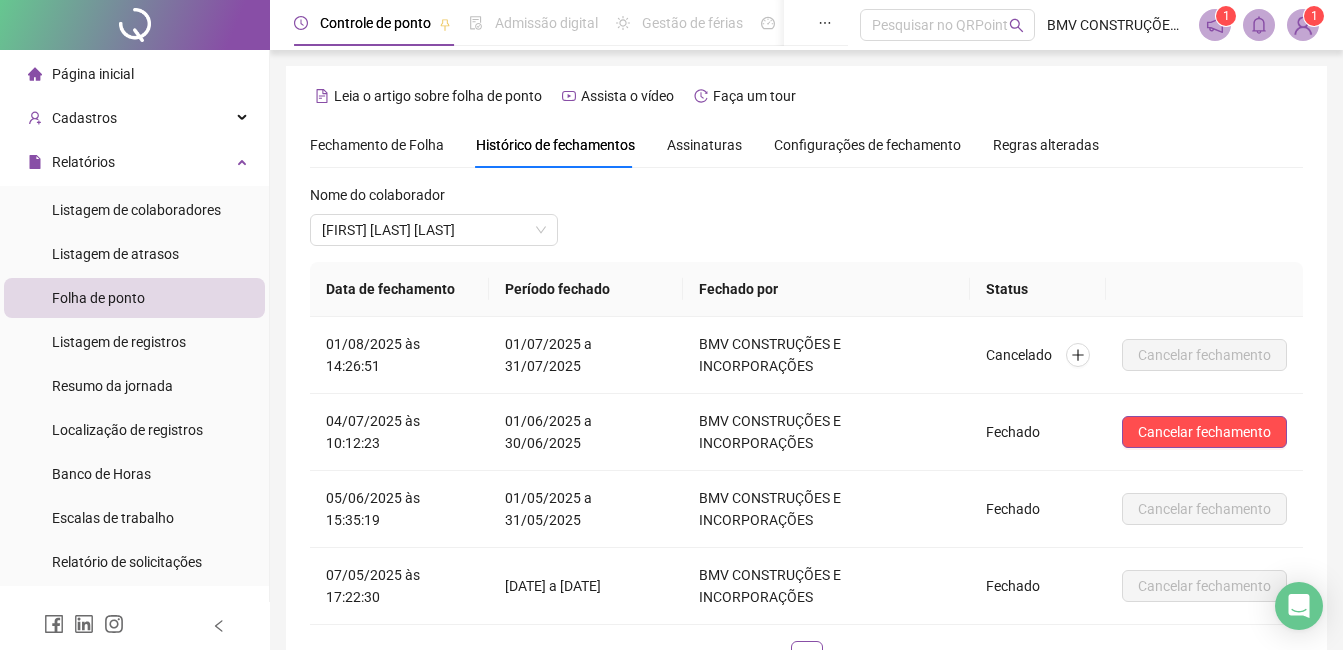 click on "Fechamento de Folha" at bounding box center [377, 145] 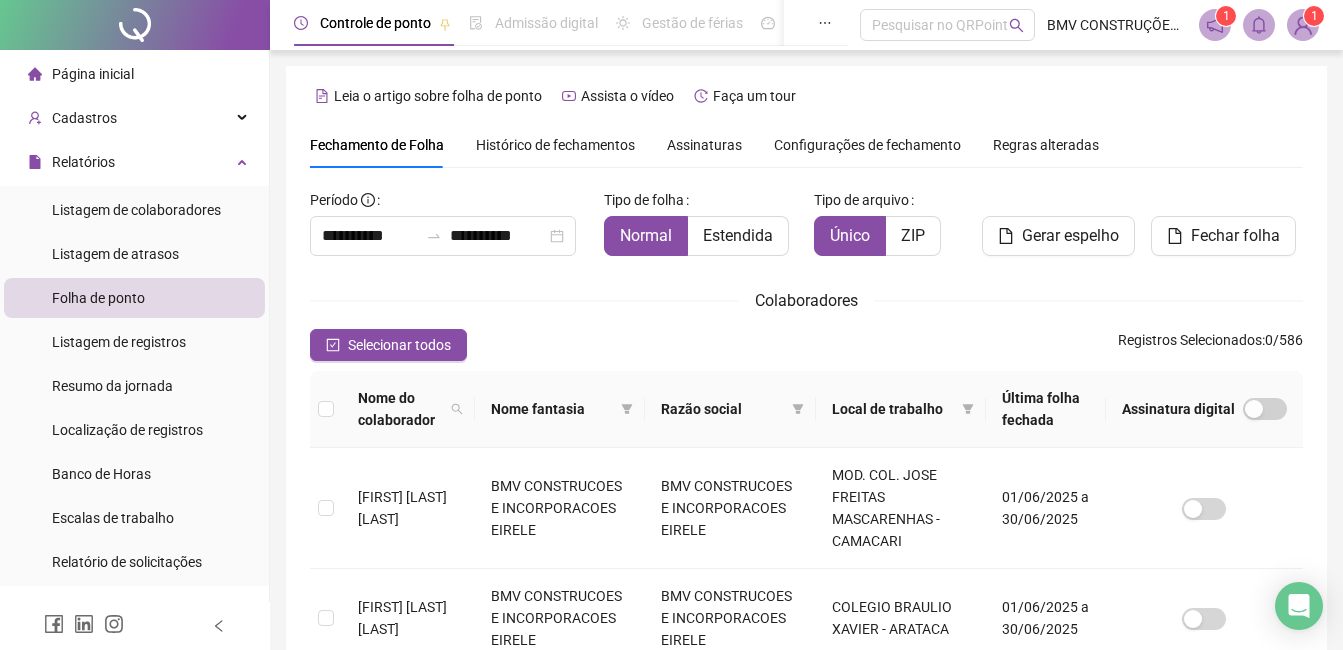 scroll, scrollTop: 85, scrollLeft: 0, axis: vertical 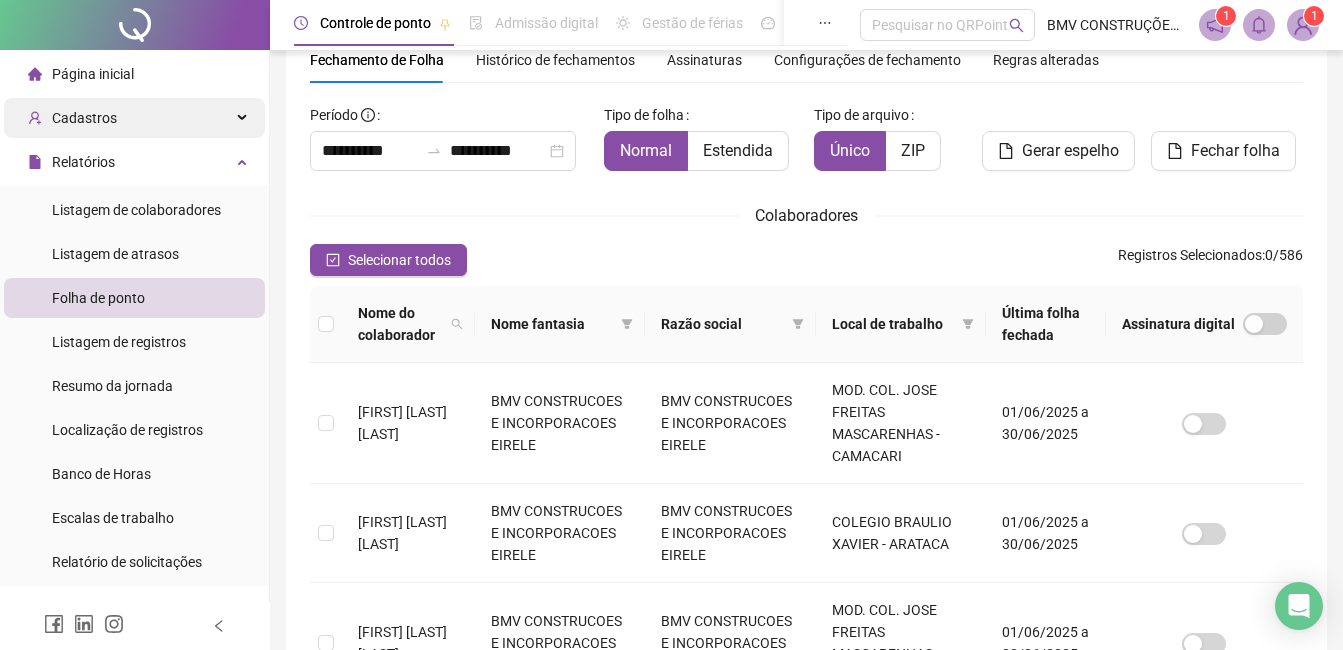 click on "Cadastros" at bounding box center (84, 118) 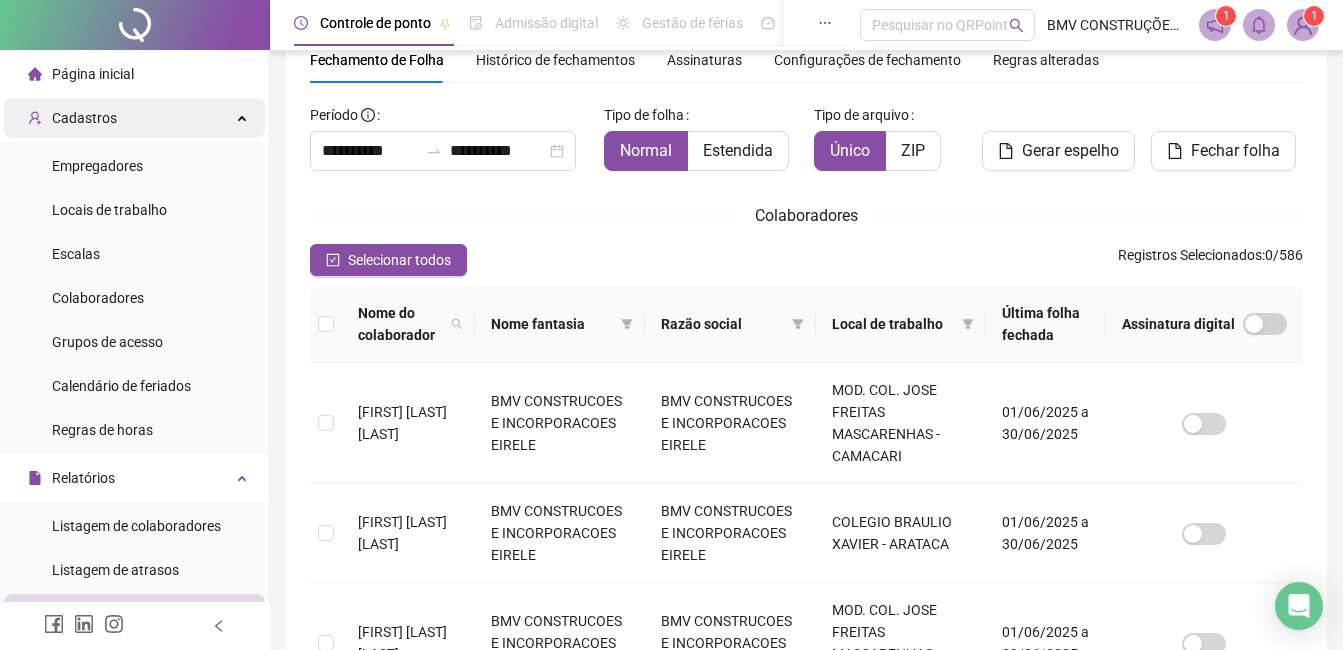 click on "Cadastros" at bounding box center [84, 118] 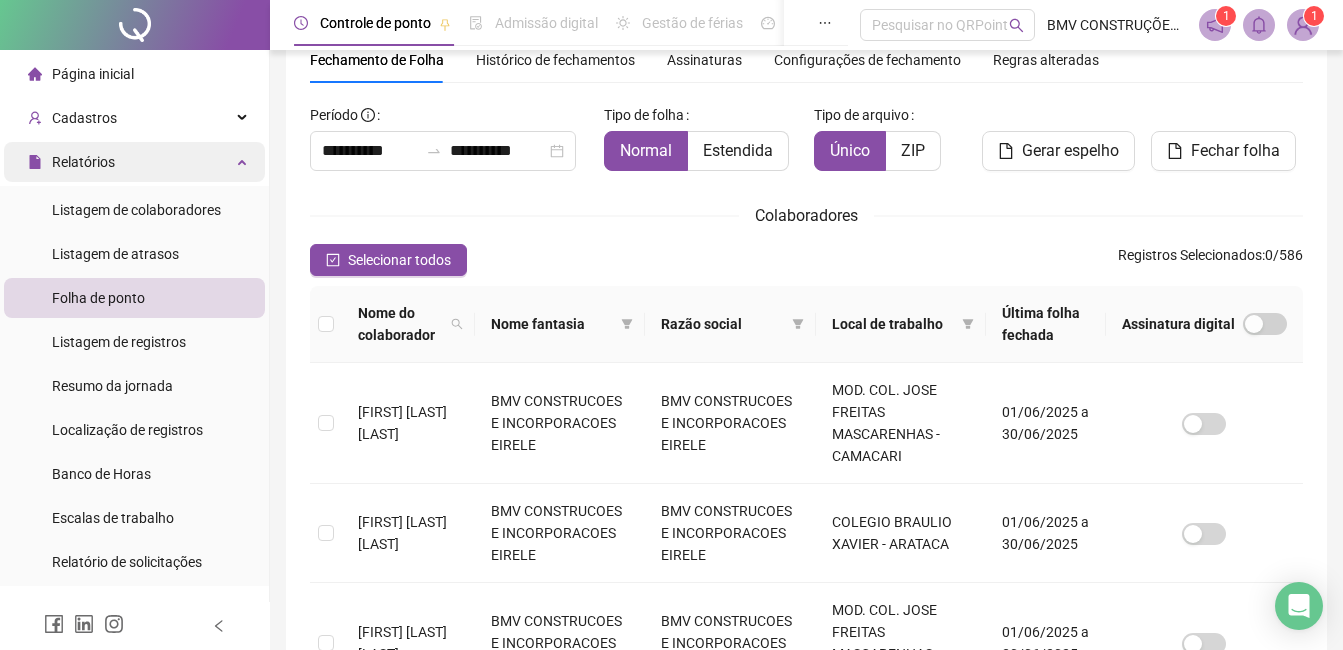 click on "Relatórios" at bounding box center (83, 162) 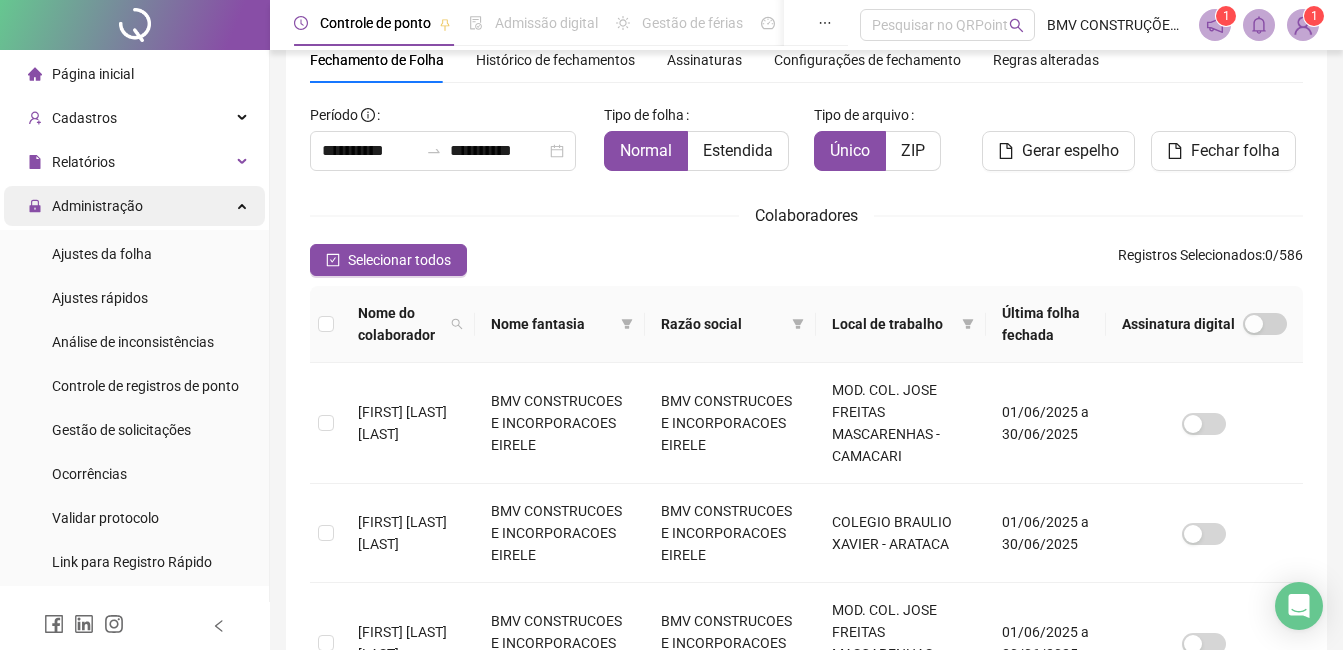 click on "Administração" at bounding box center [97, 206] 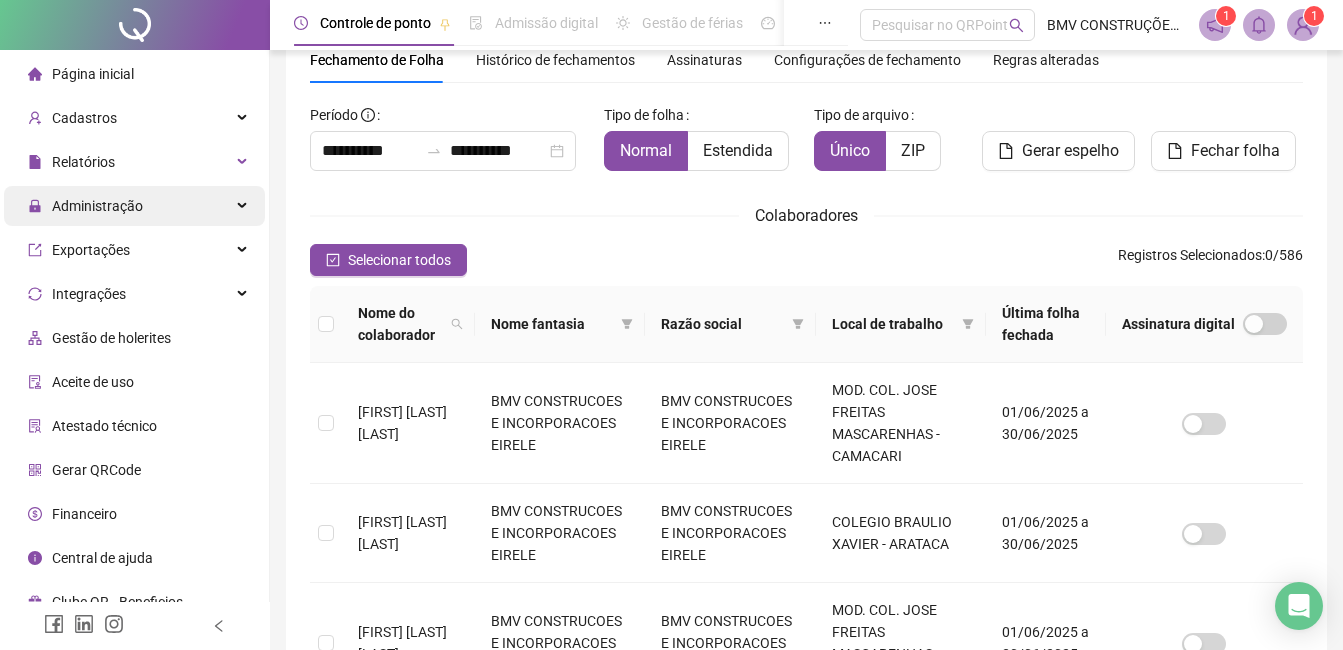 click on "Administração" at bounding box center [97, 206] 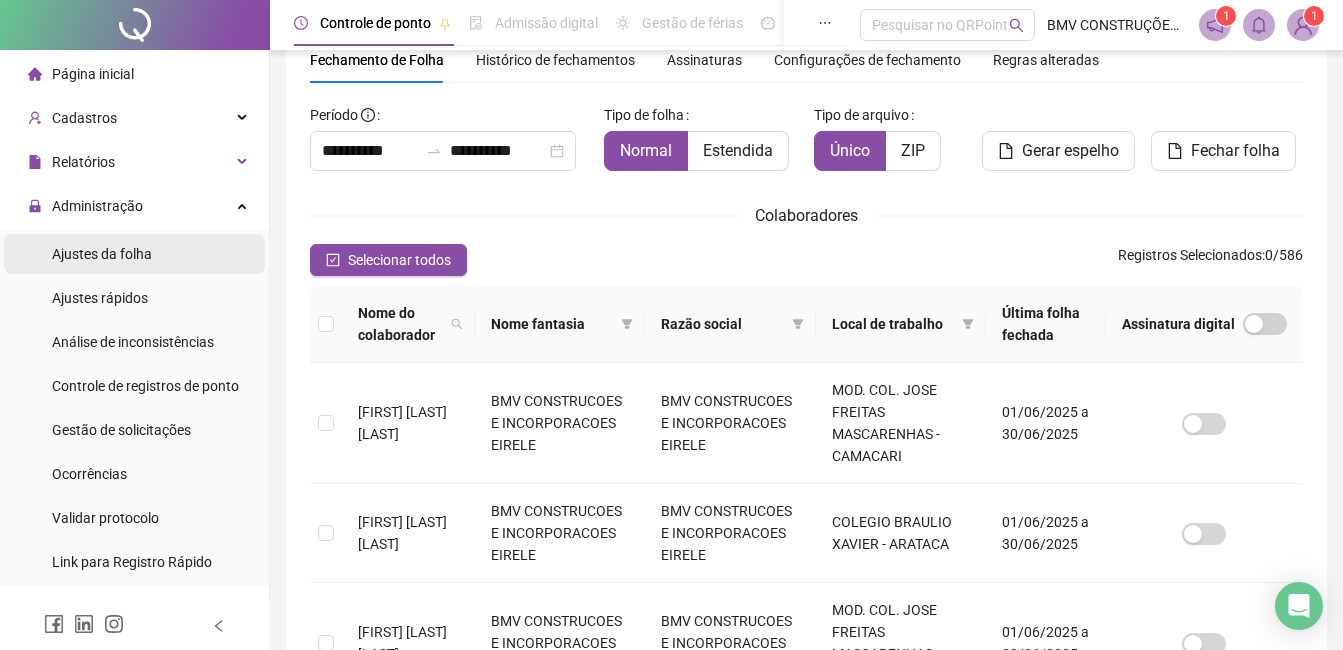 click on "Ajustes da folha" at bounding box center [102, 254] 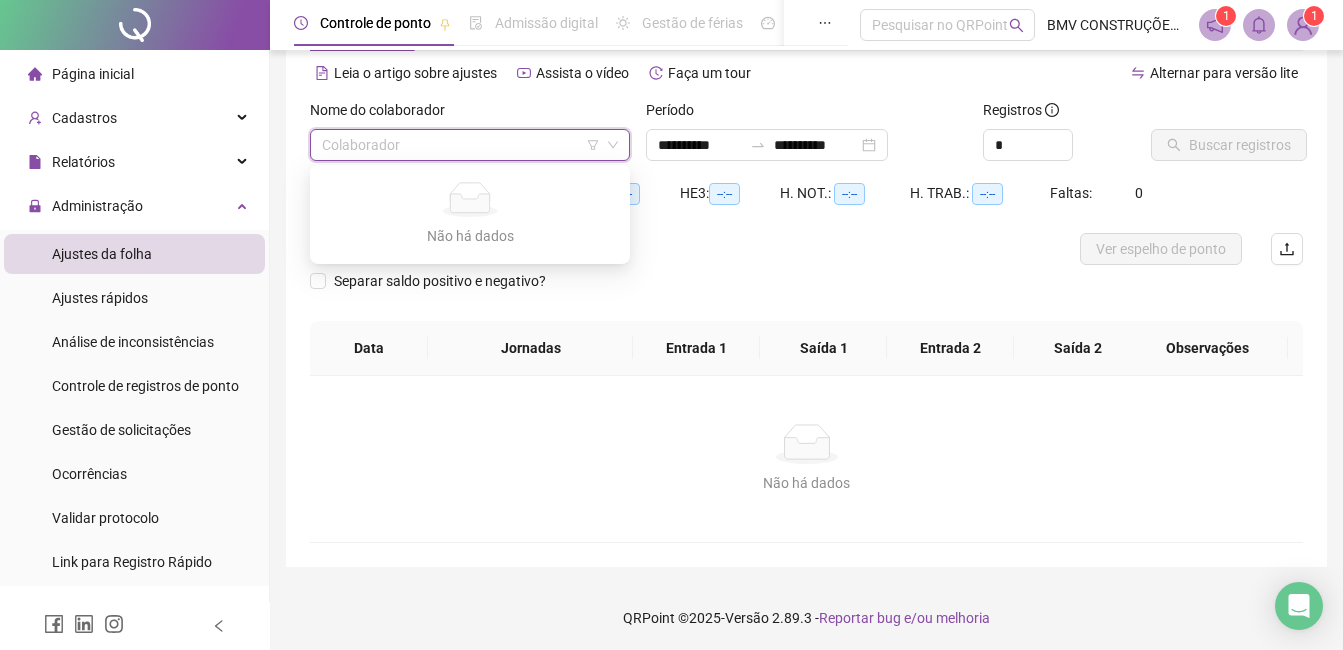 click at bounding box center [461, 145] 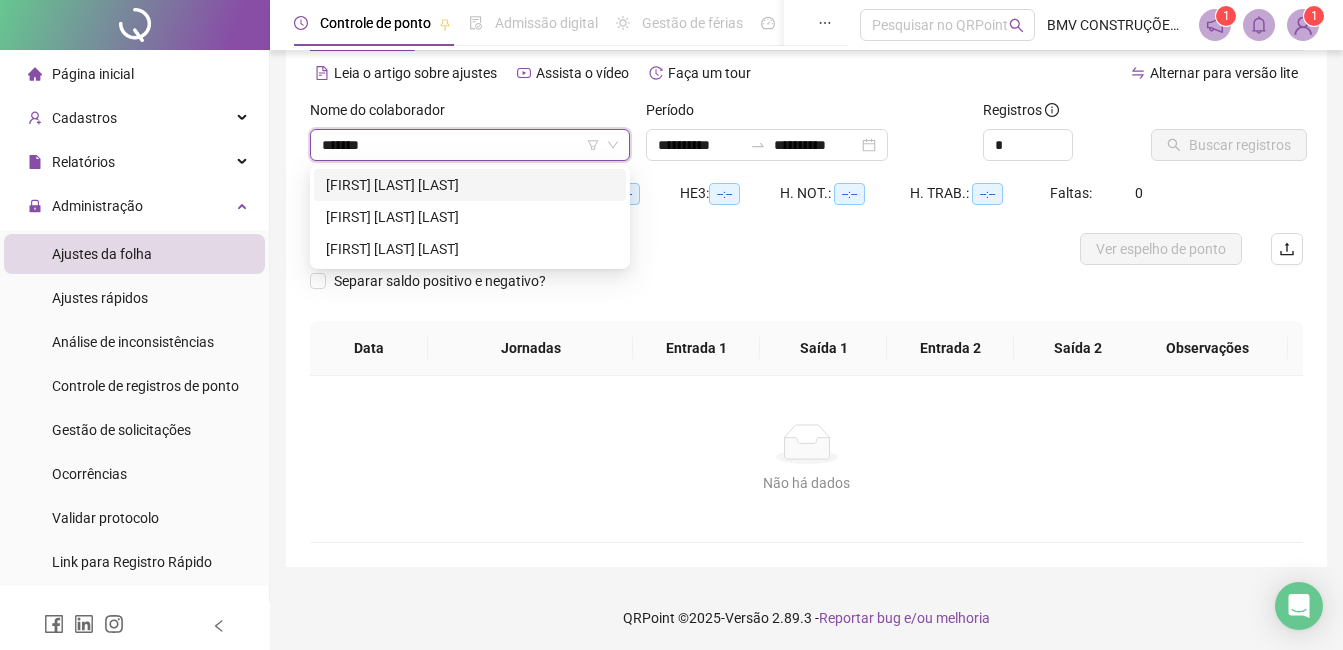 type on "********" 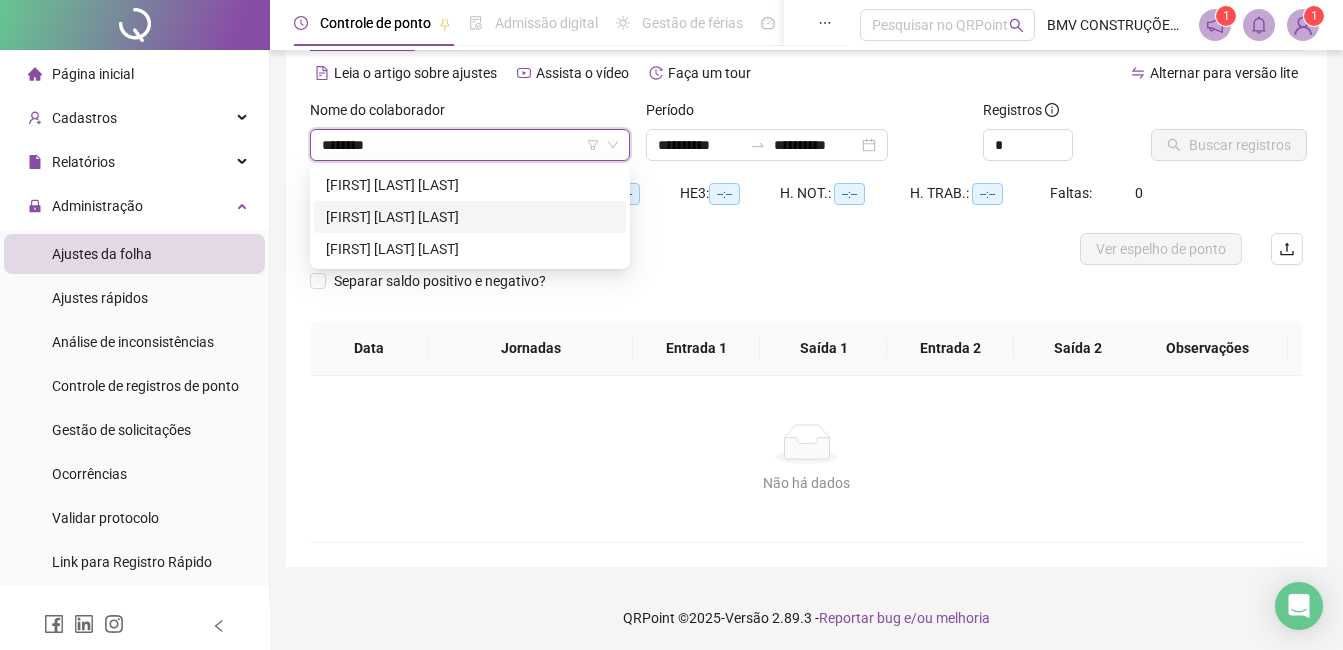 click on "[FIRST] [LAST]" at bounding box center (470, 217) 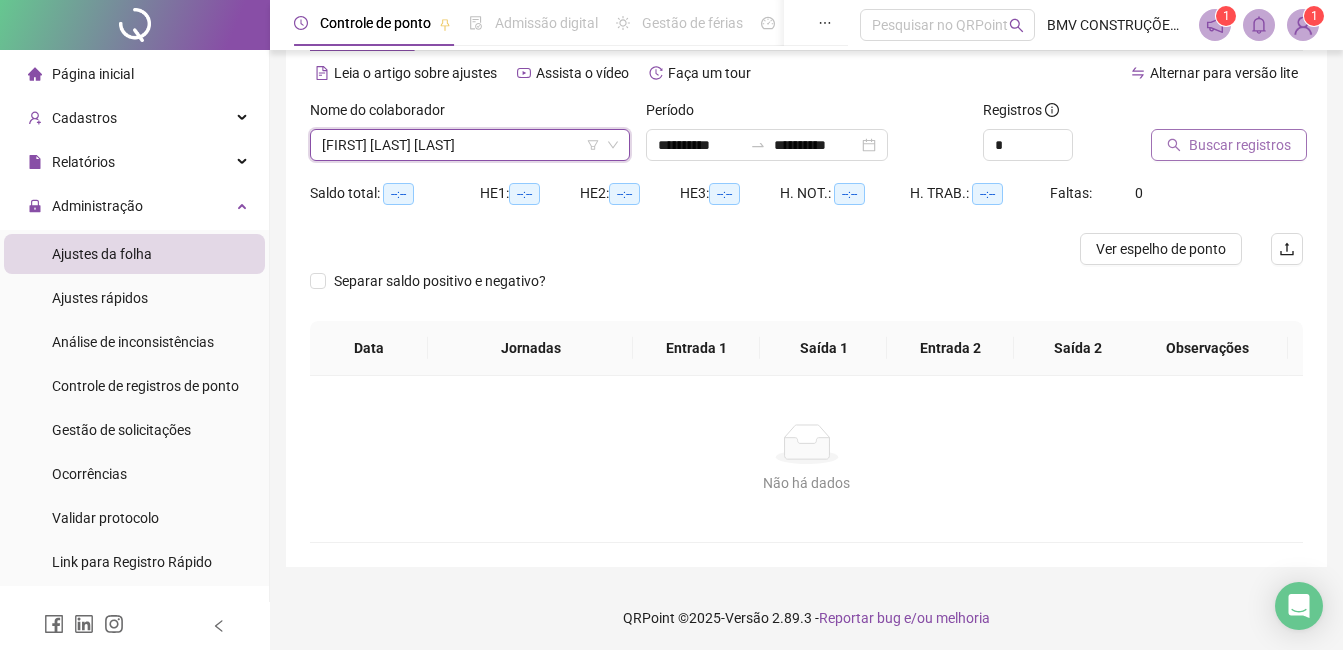 click on "Buscar registros" at bounding box center [1229, 145] 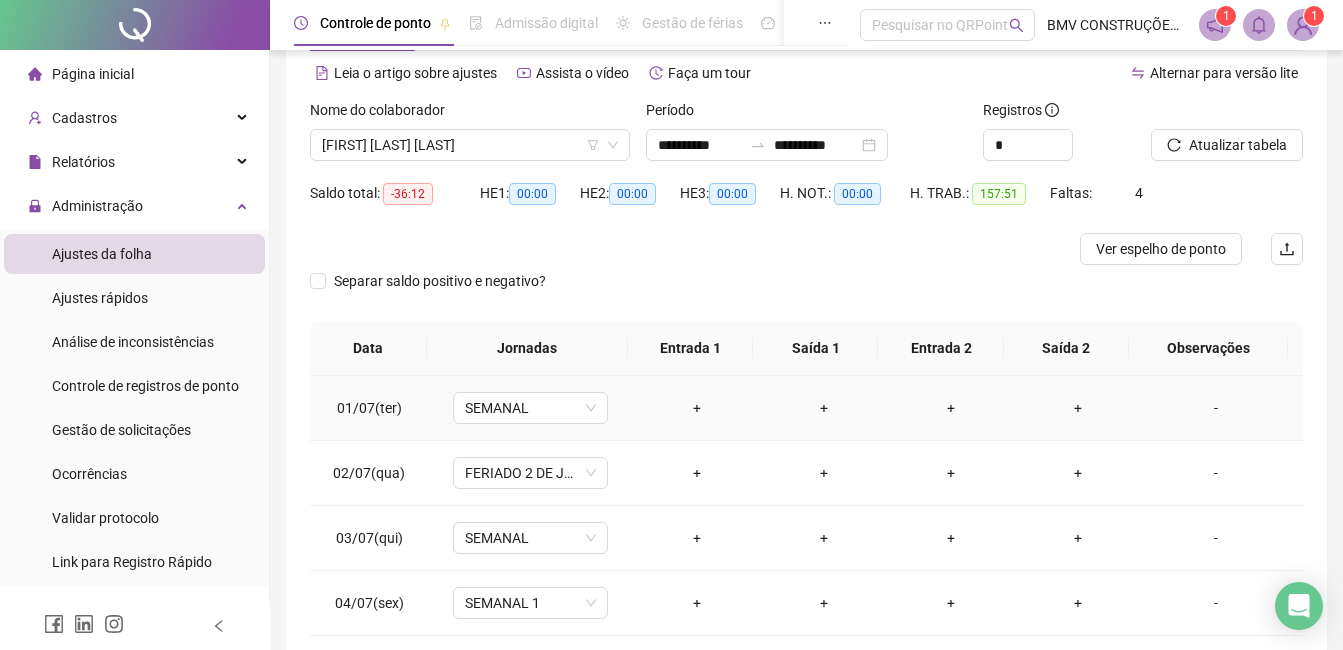 click on "-" at bounding box center (1216, 408) 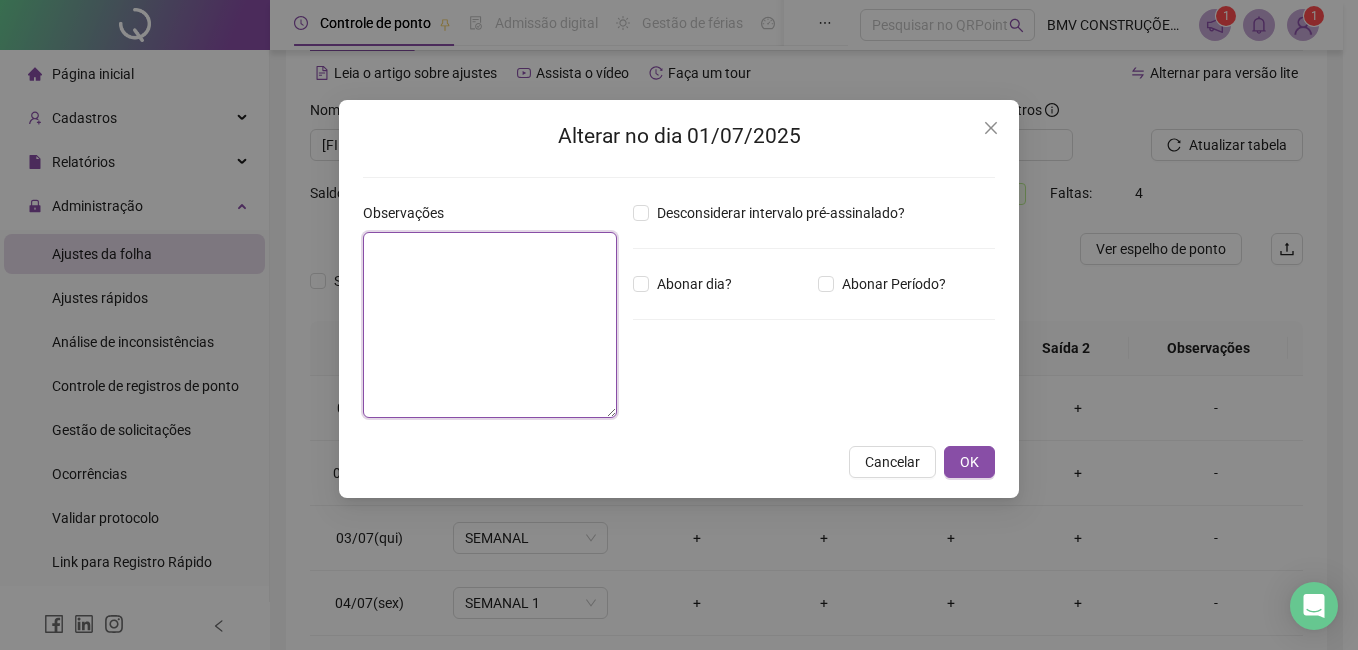 click at bounding box center [490, 325] 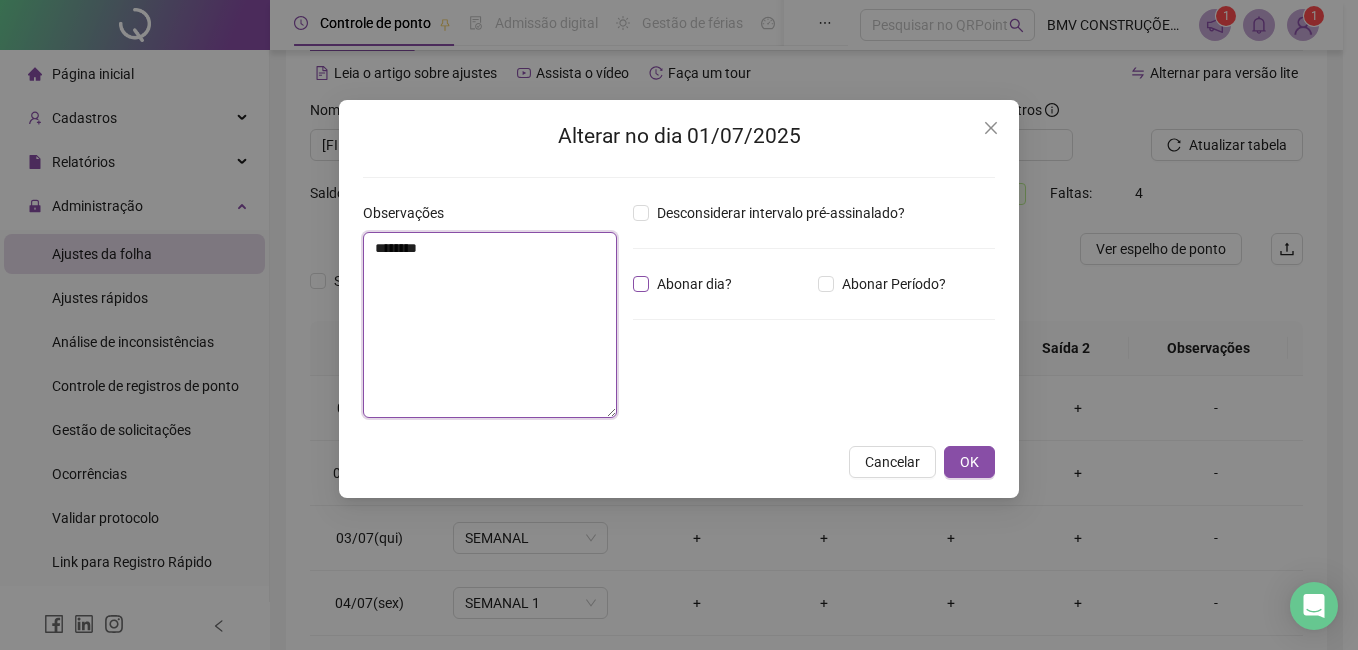 type on "********" 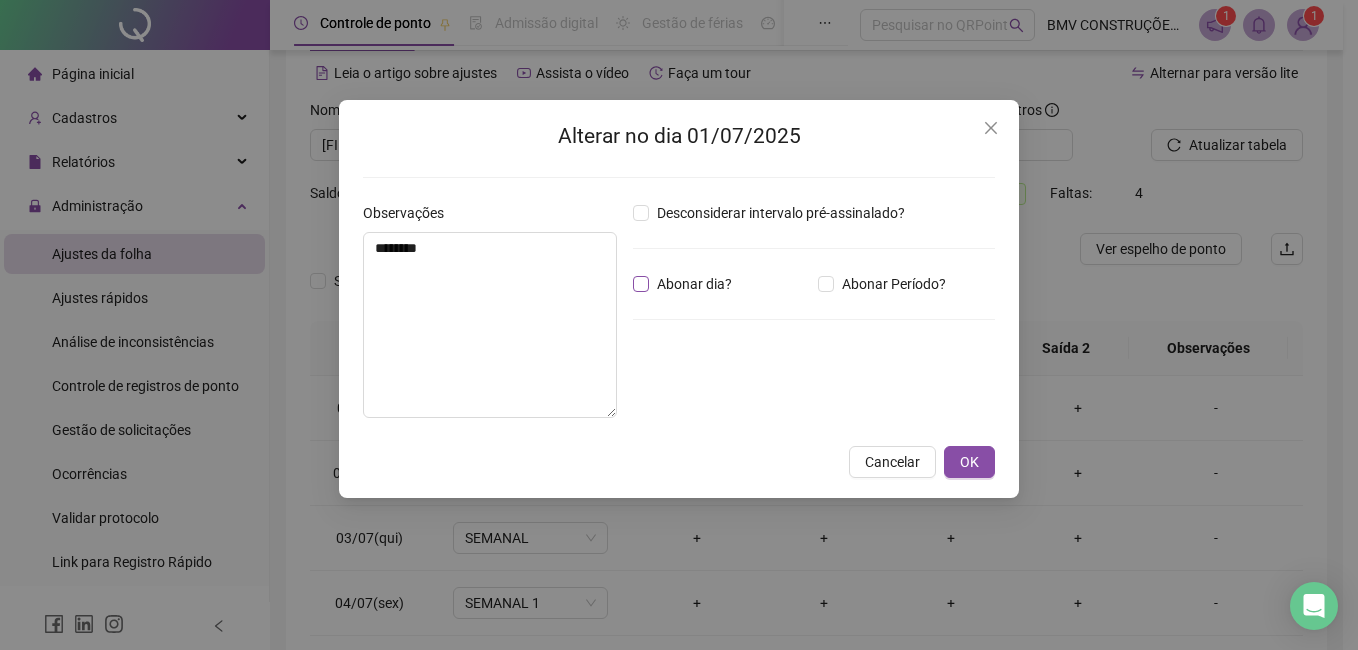 click on "Abonar dia?" at bounding box center [694, 284] 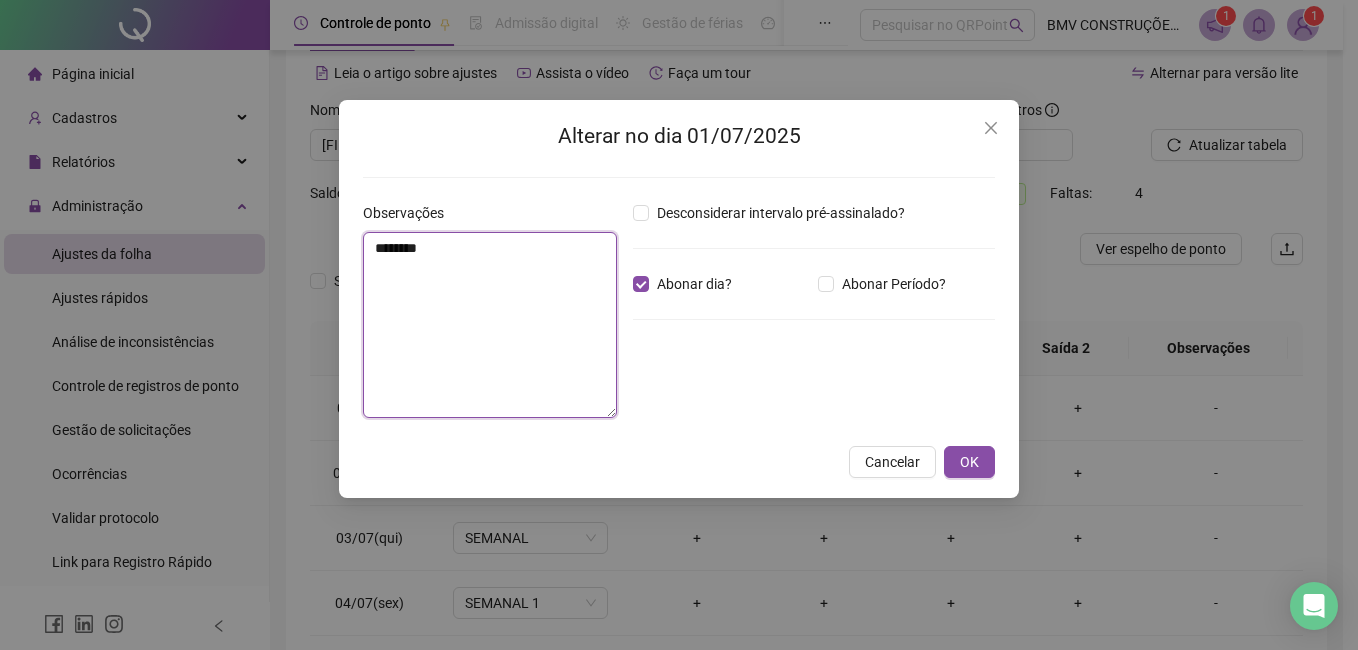 drag, startPoint x: 459, startPoint y: 245, endPoint x: 278, endPoint y: 233, distance: 181.39735 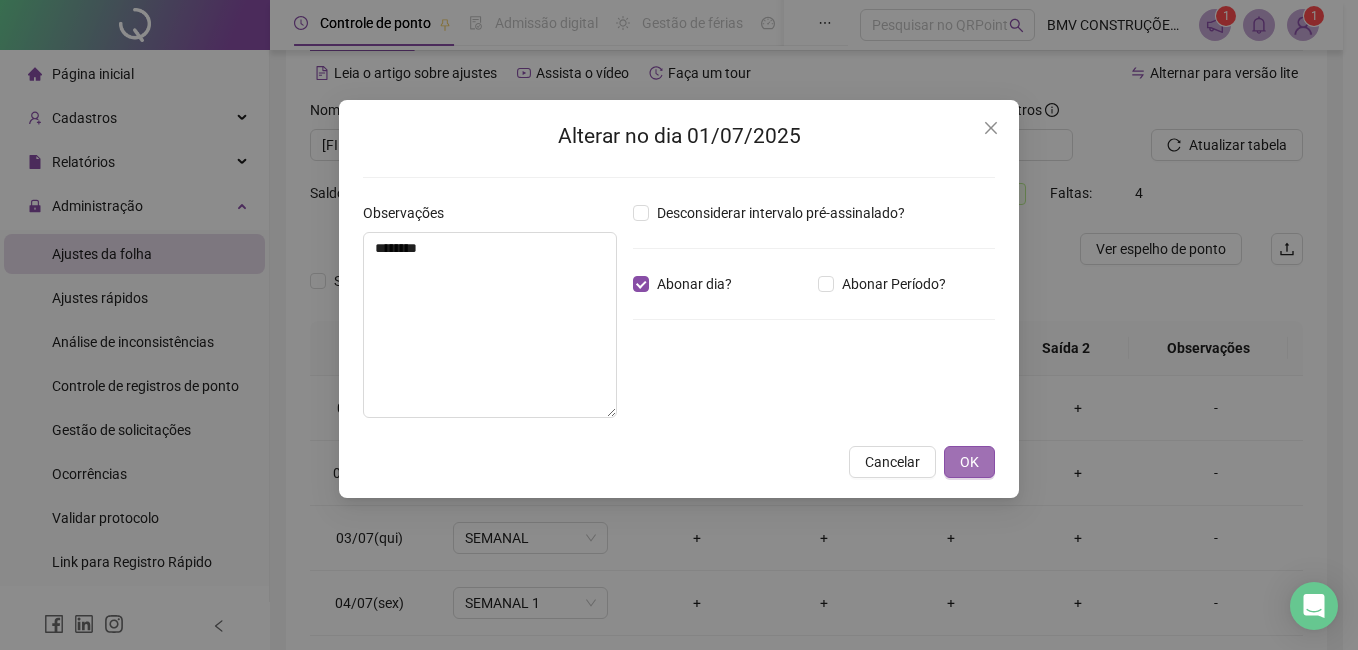 click on "OK" at bounding box center (969, 462) 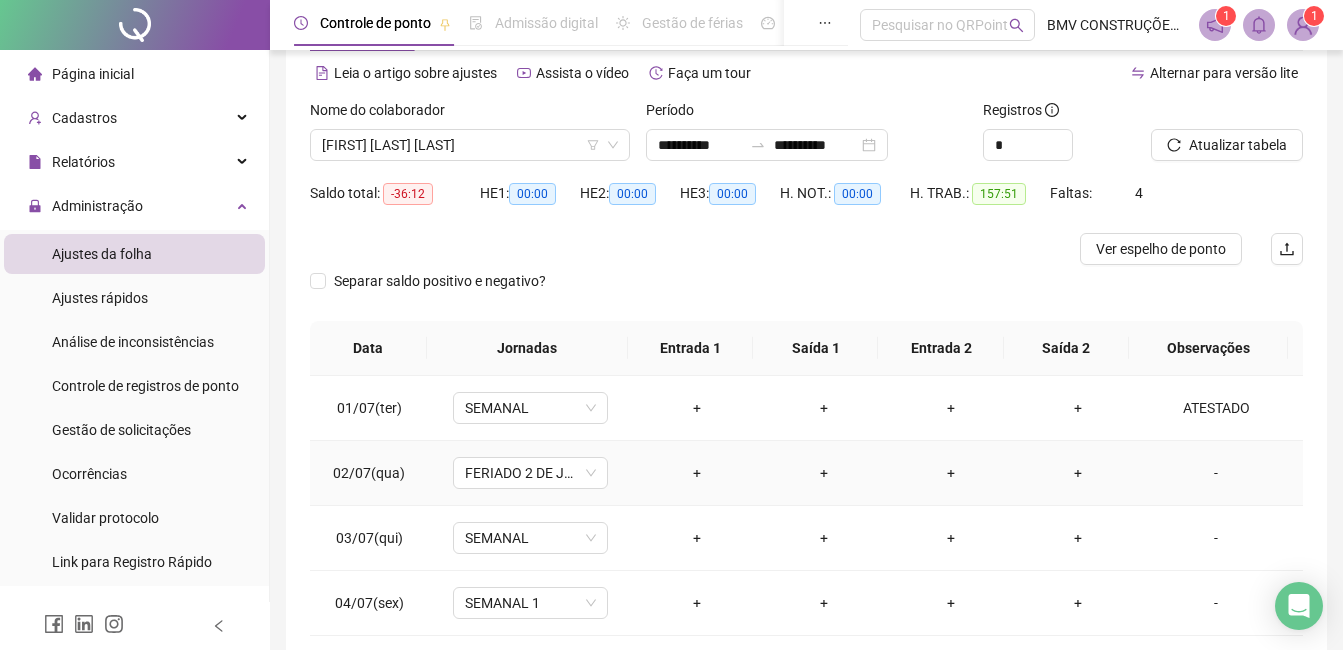 drag, startPoint x: 1209, startPoint y: 479, endPoint x: 1168, endPoint y: 476, distance: 41.109608 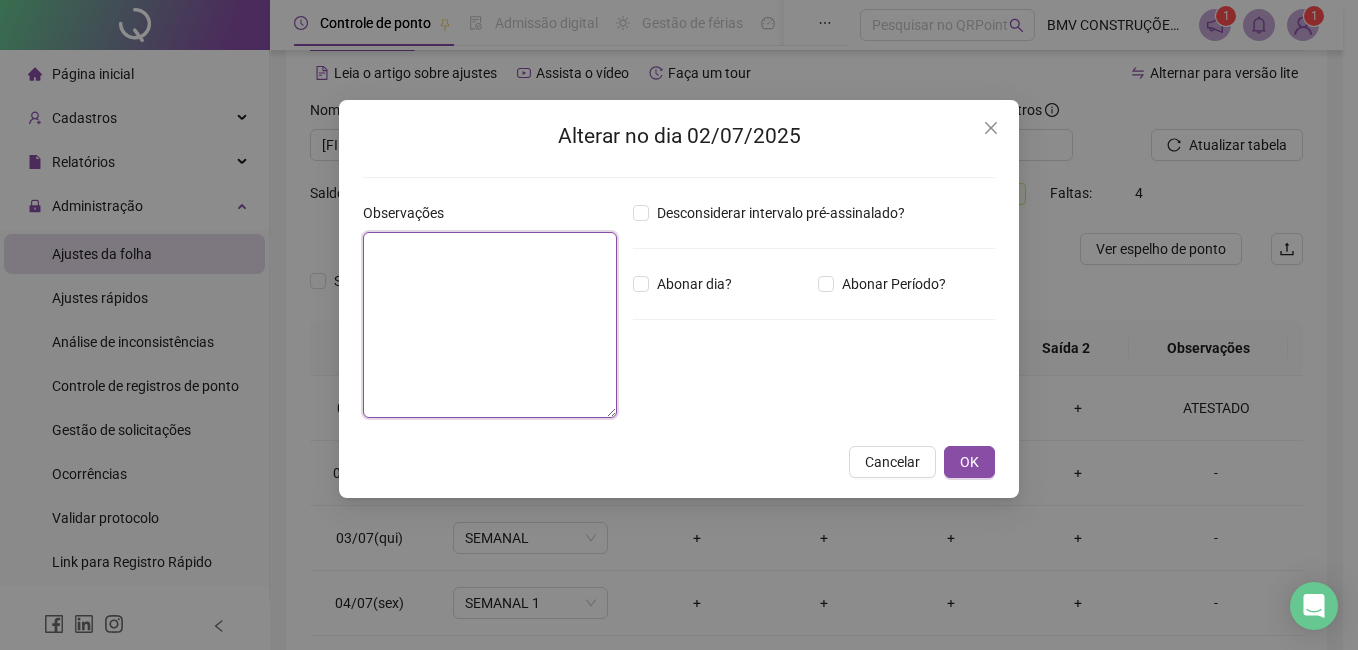 click at bounding box center [490, 325] 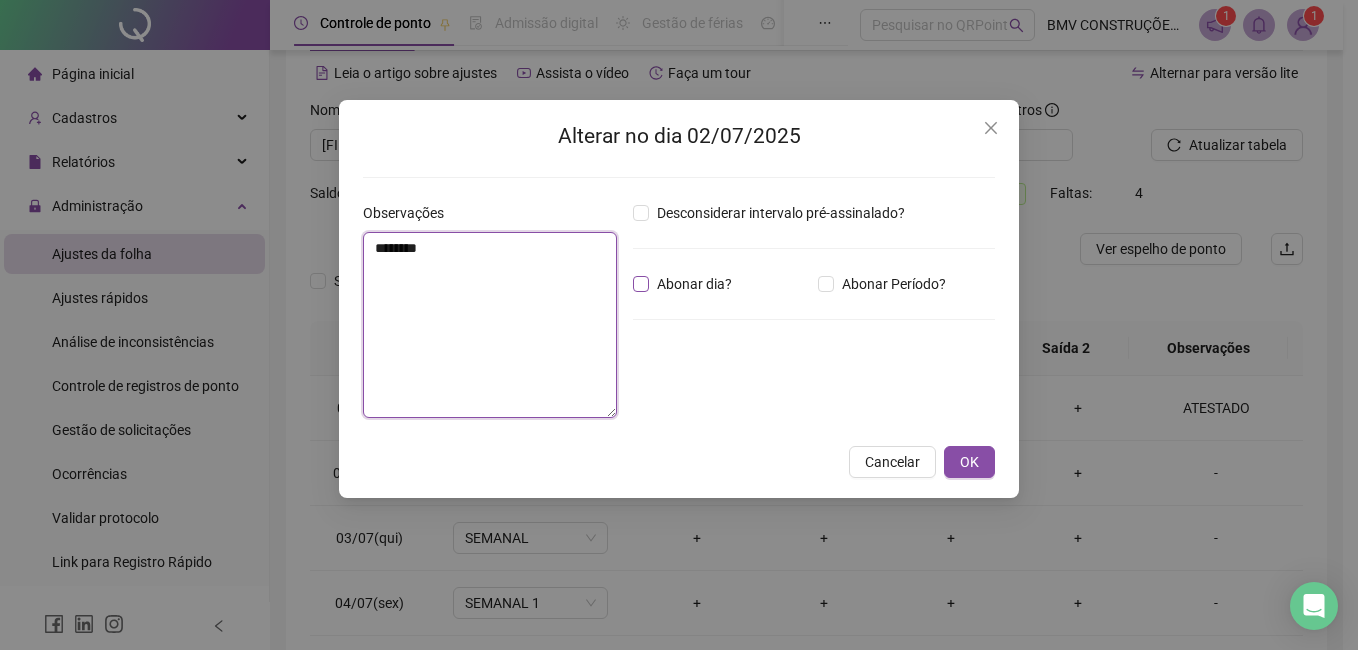 type on "********" 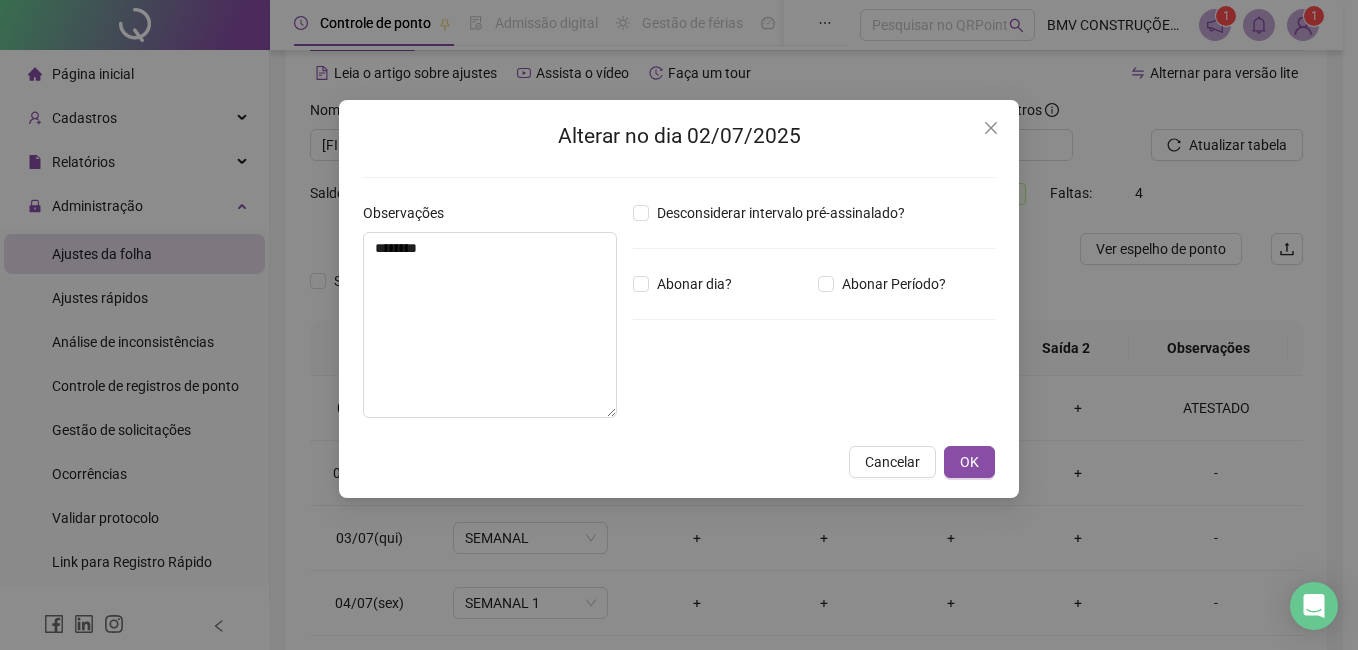 drag, startPoint x: 662, startPoint y: 289, endPoint x: 684, endPoint y: 298, distance: 23.769728 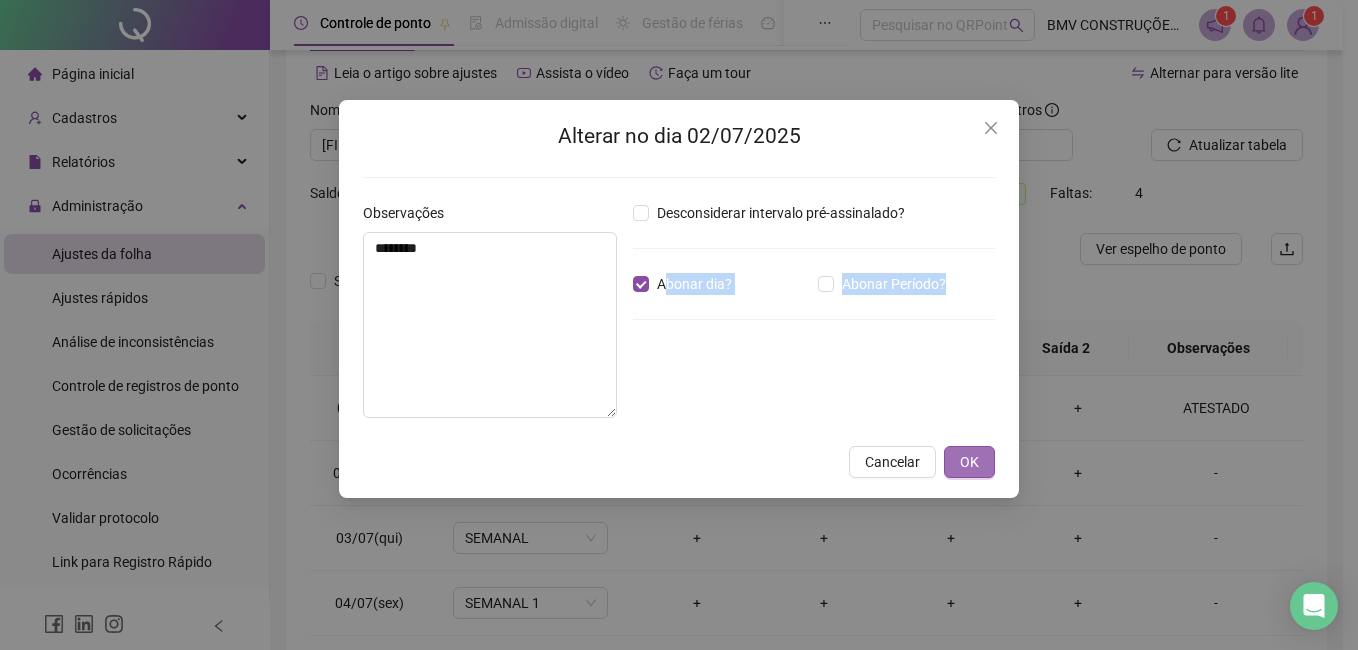 click on "OK" at bounding box center [969, 462] 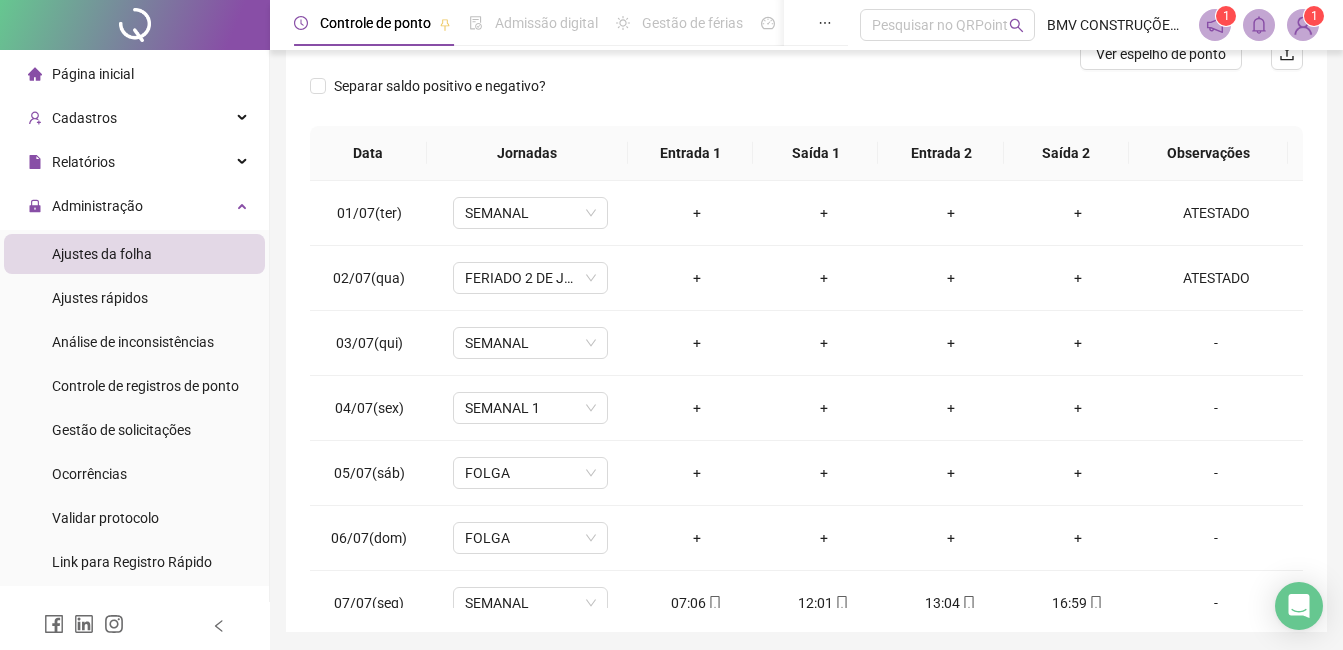 scroll, scrollTop: 285, scrollLeft: 0, axis: vertical 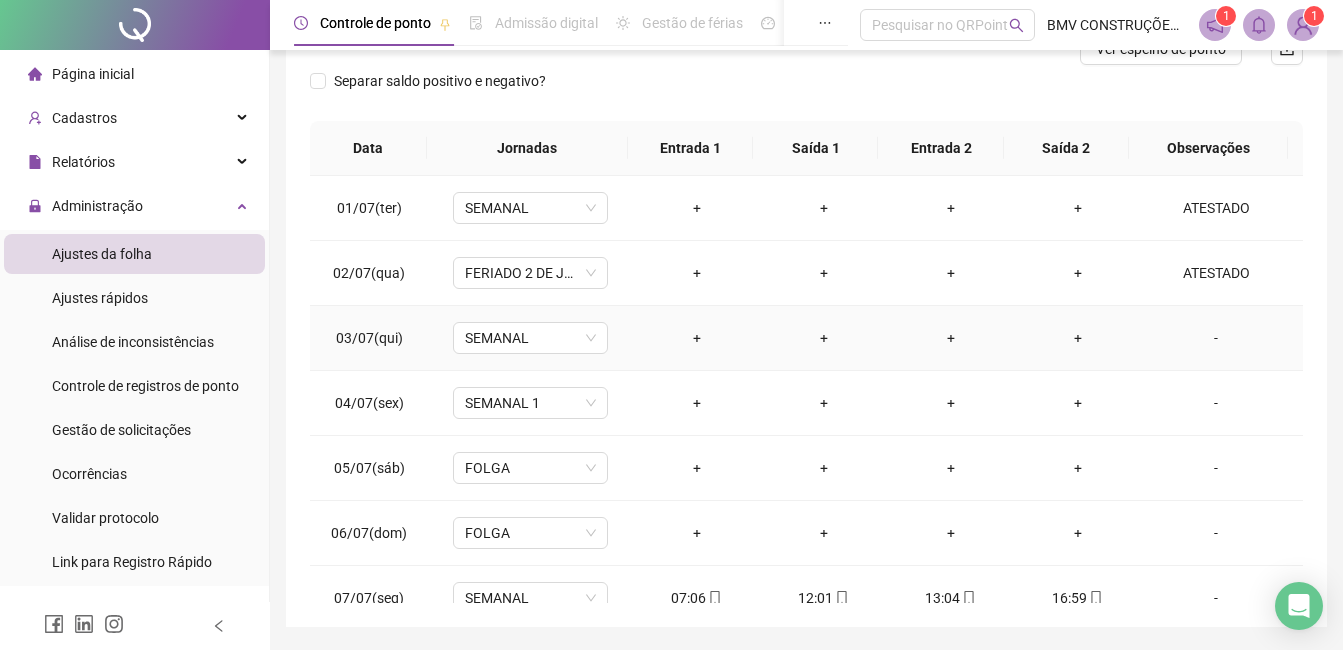 click on "-" at bounding box center (1216, 338) 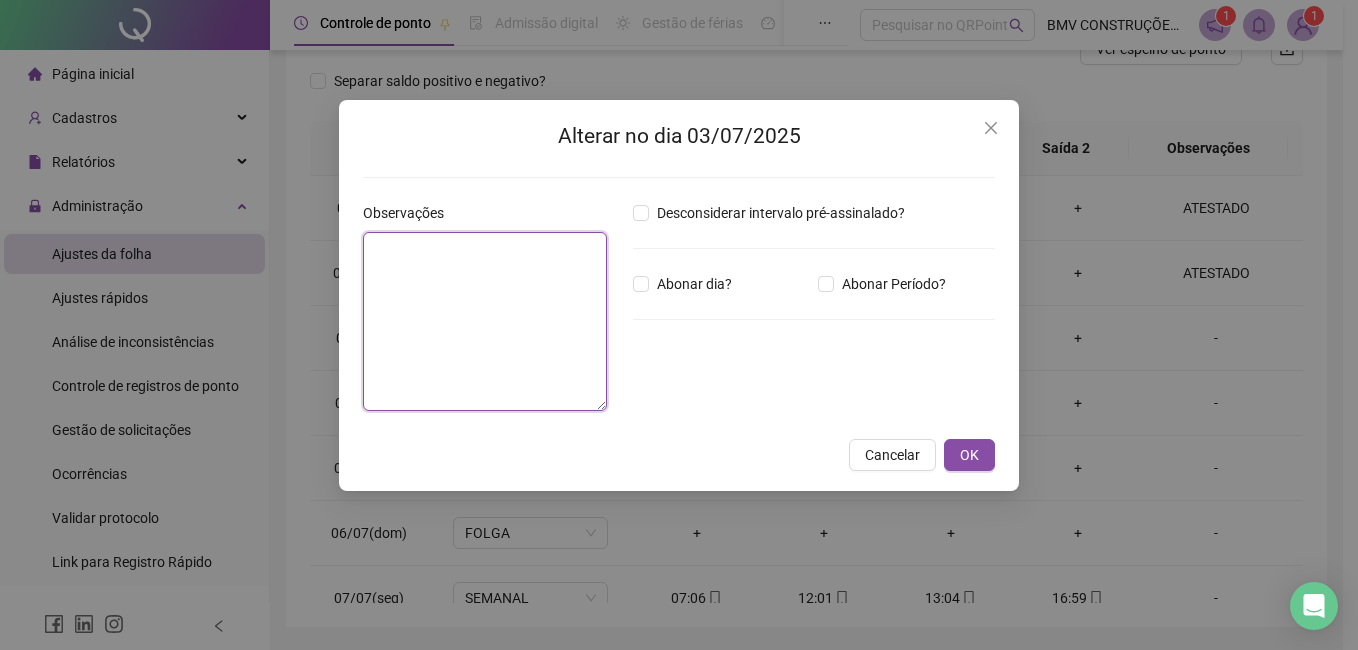 click at bounding box center (485, 321) 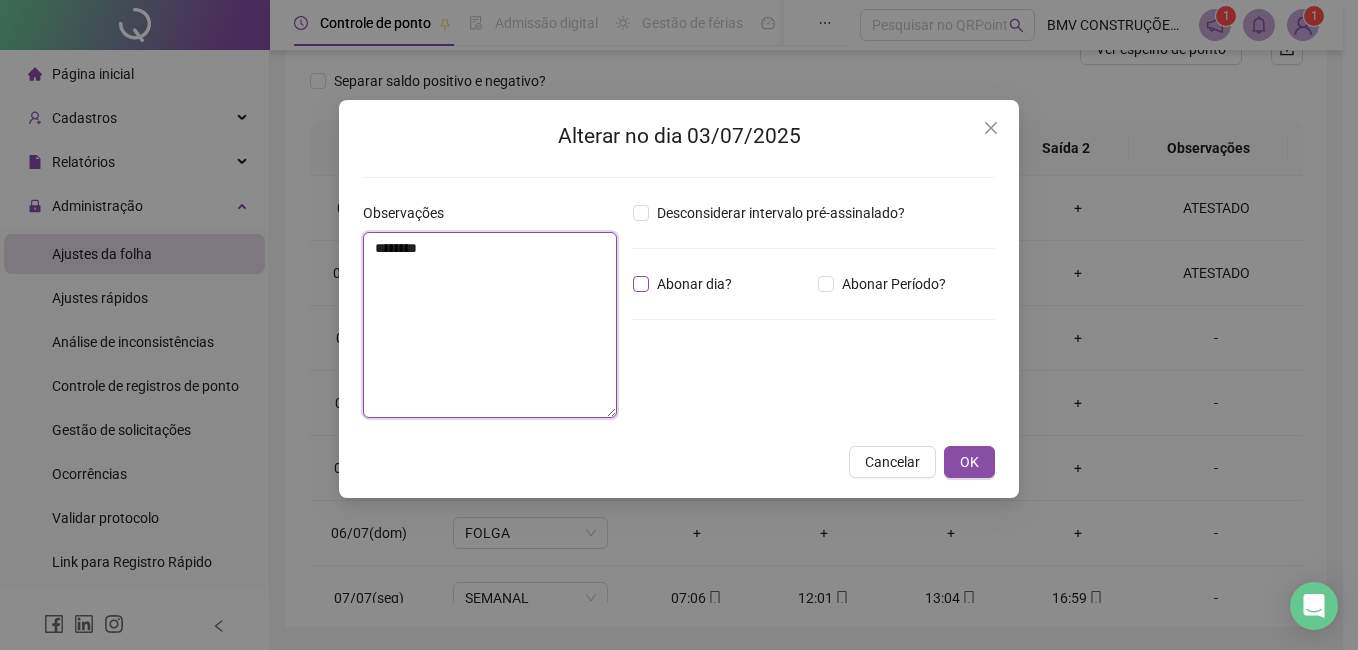type on "********" 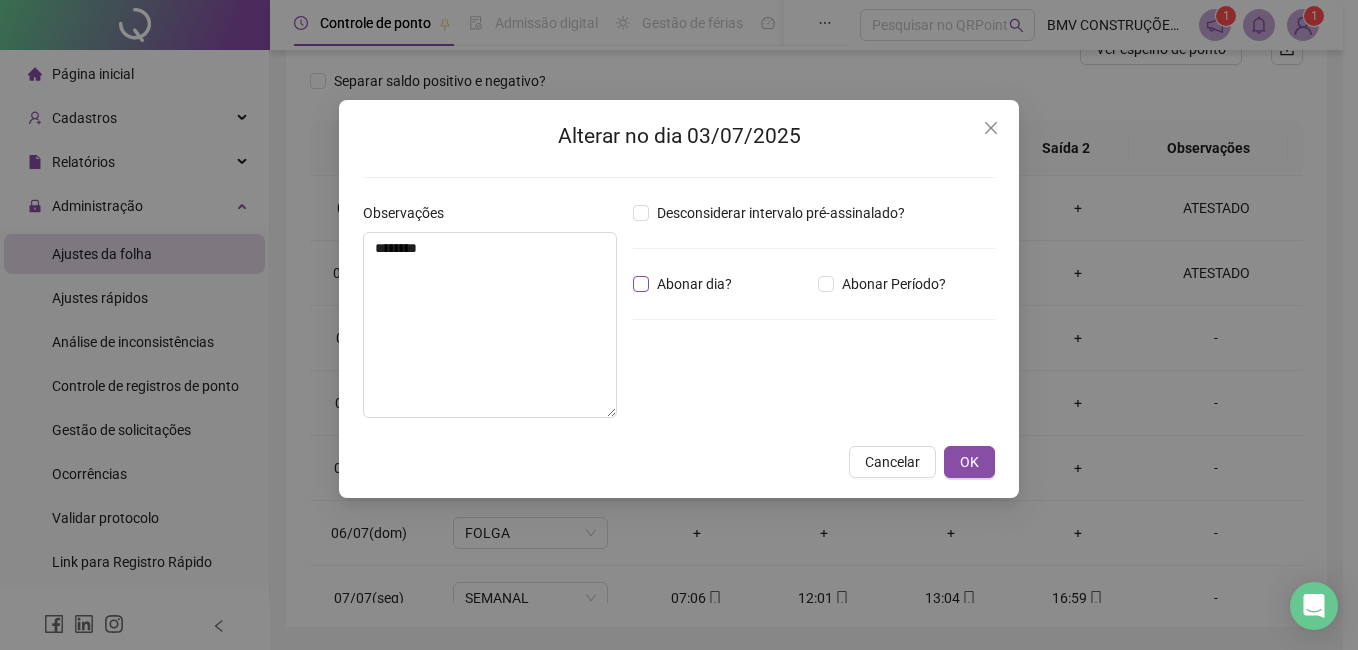 click on "Abonar dia?" at bounding box center (694, 284) 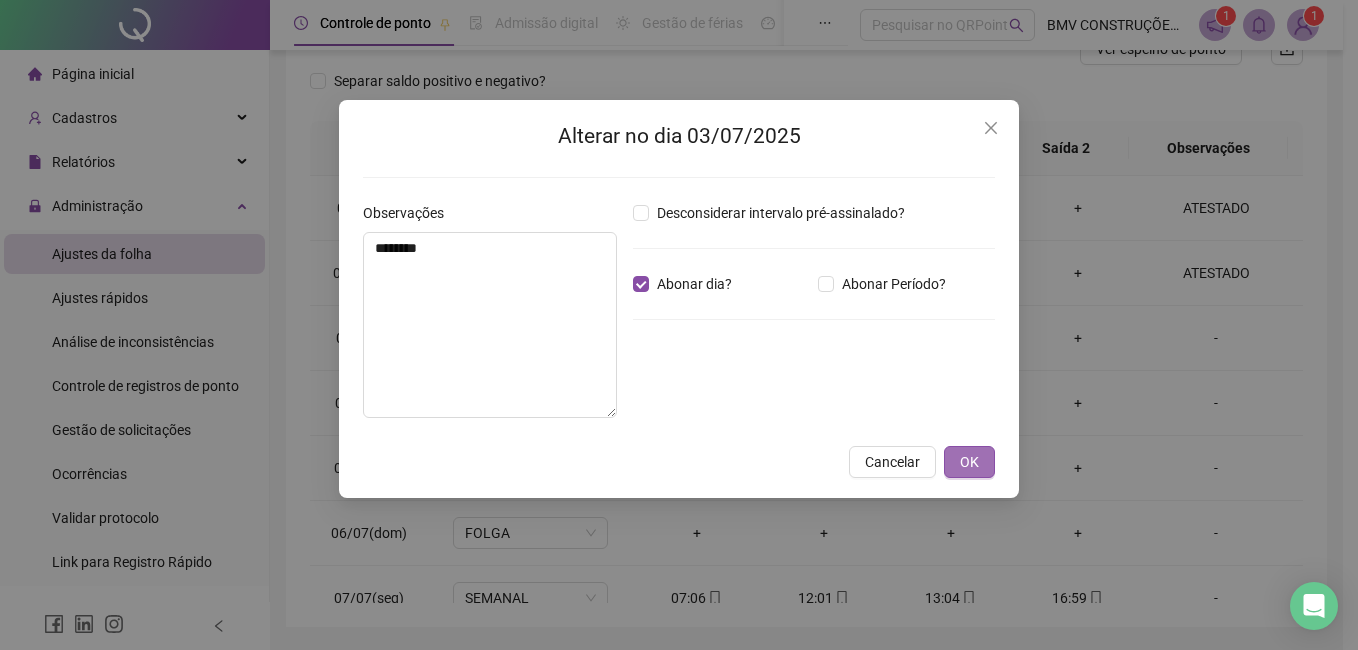 drag, startPoint x: 957, startPoint y: 467, endPoint x: 1175, endPoint y: 351, distance: 246.94128 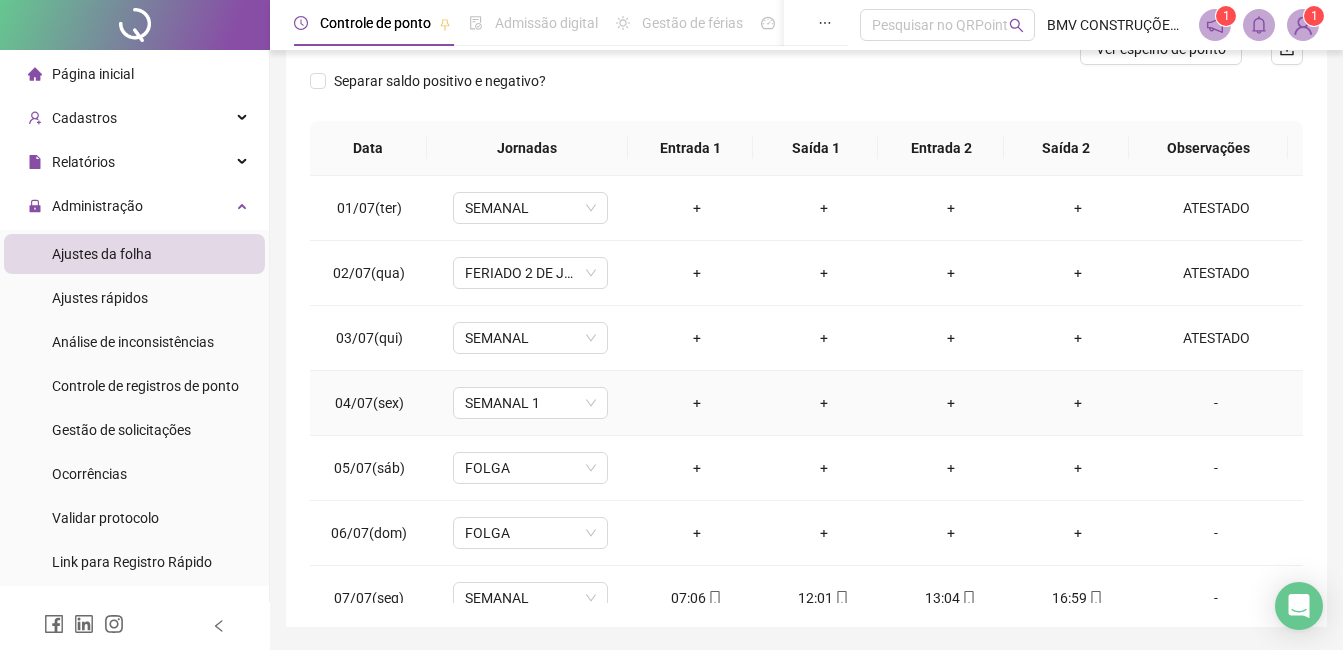 click on "-" at bounding box center [1216, 403] 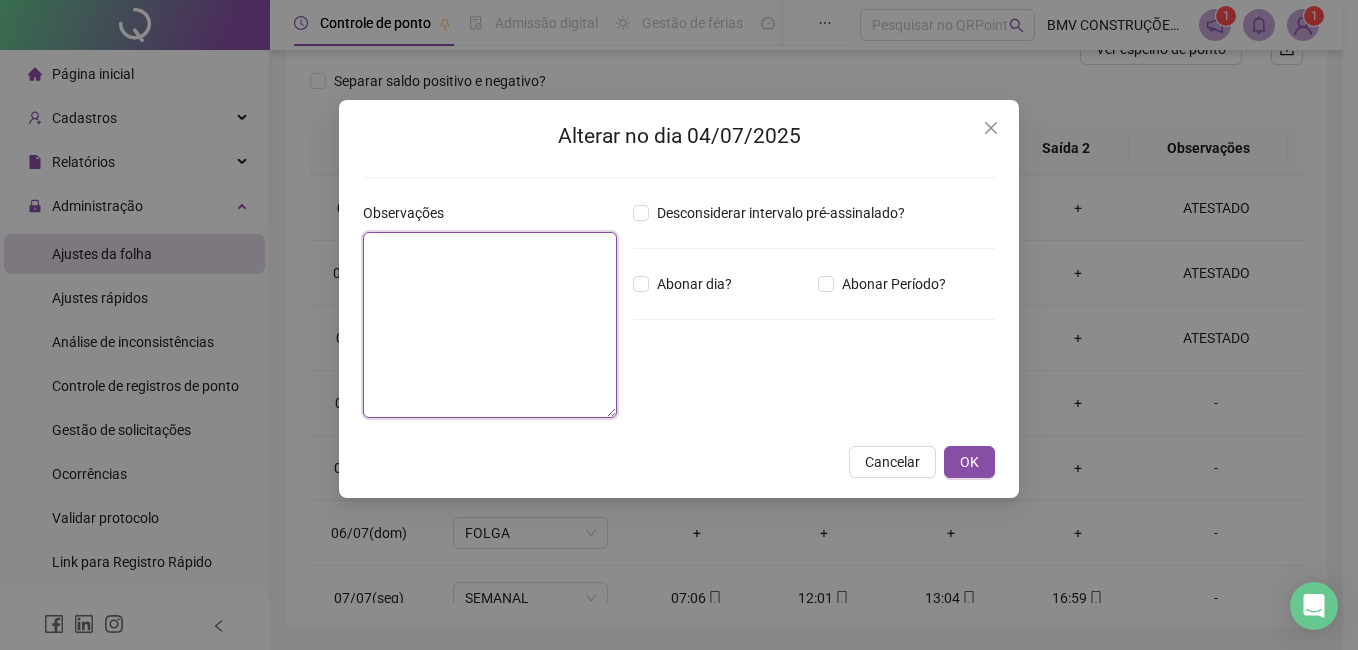 click at bounding box center (490, 325) 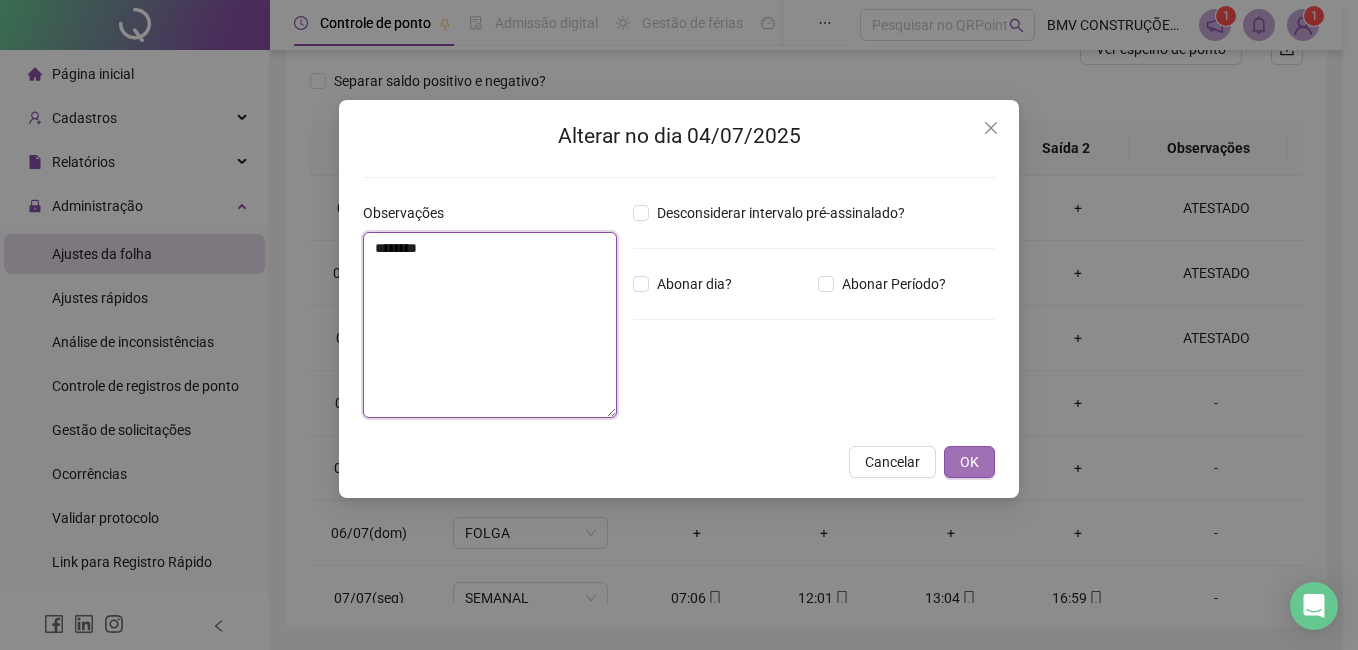 type on "********" 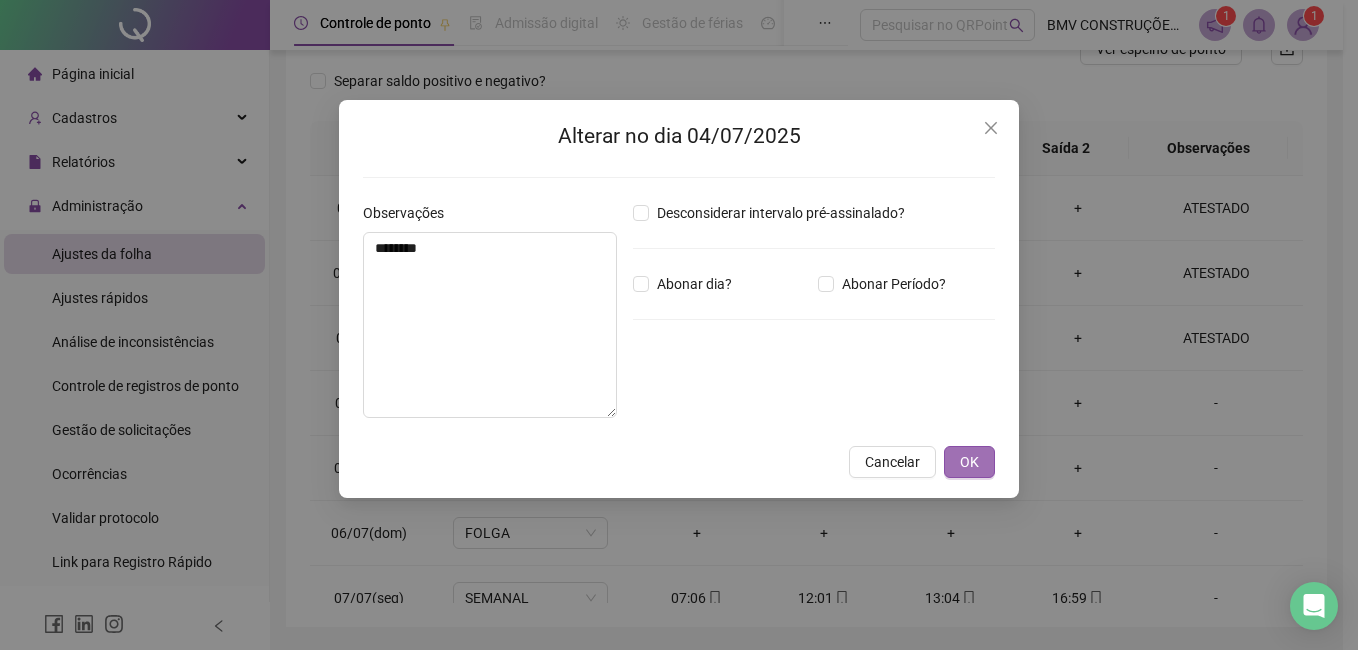click on "OK" at bounding box center (969, 462) 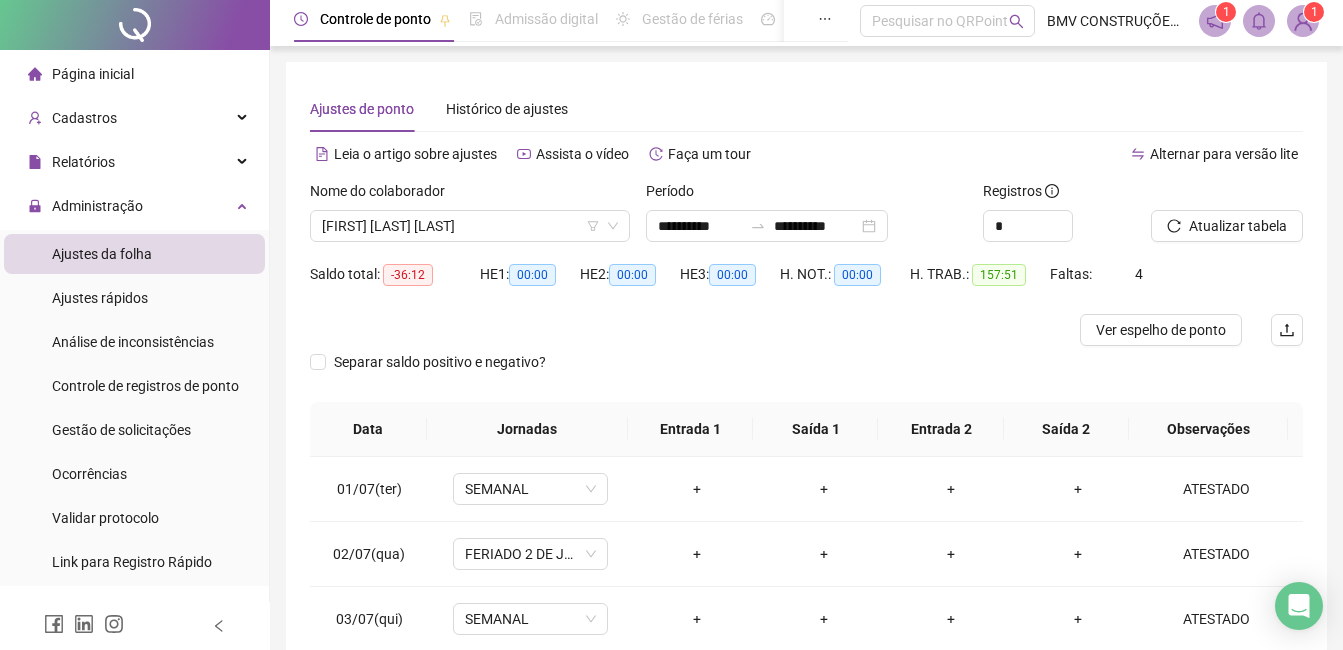 scroll, scrollTop: 0, scrollLeft: 0, axis: both 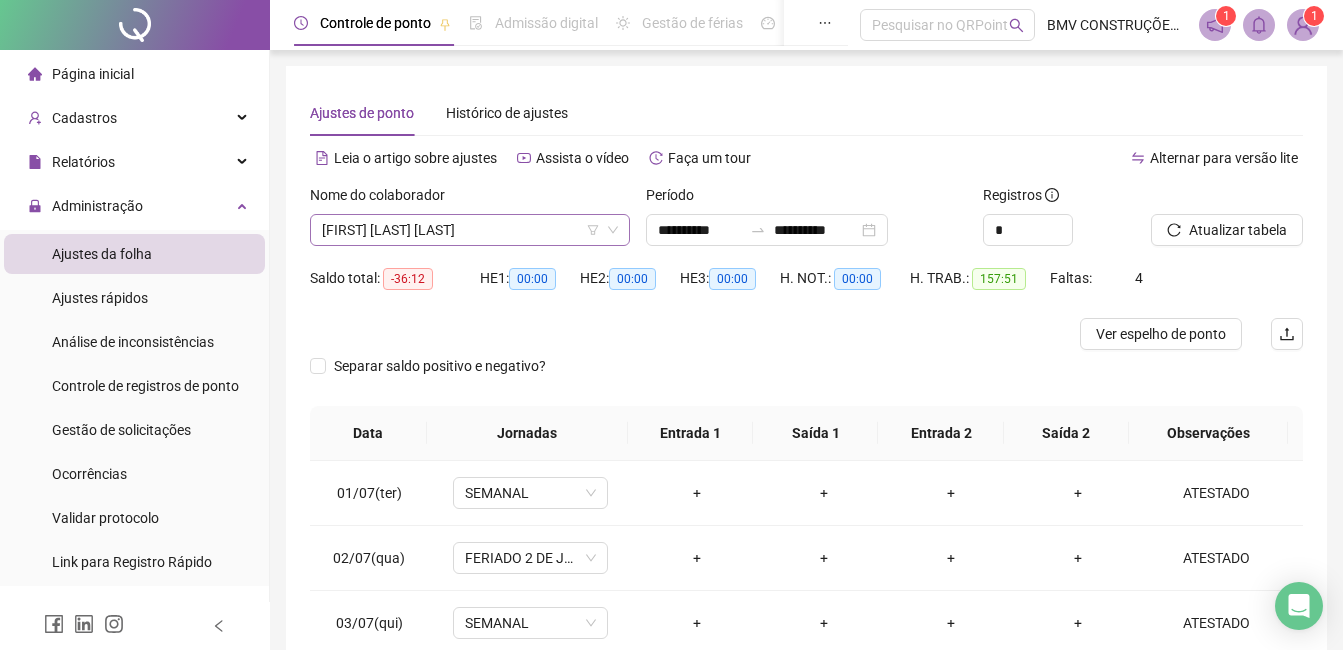 click on "[FIRST] [LAST]" at bounding box center (470, 230) 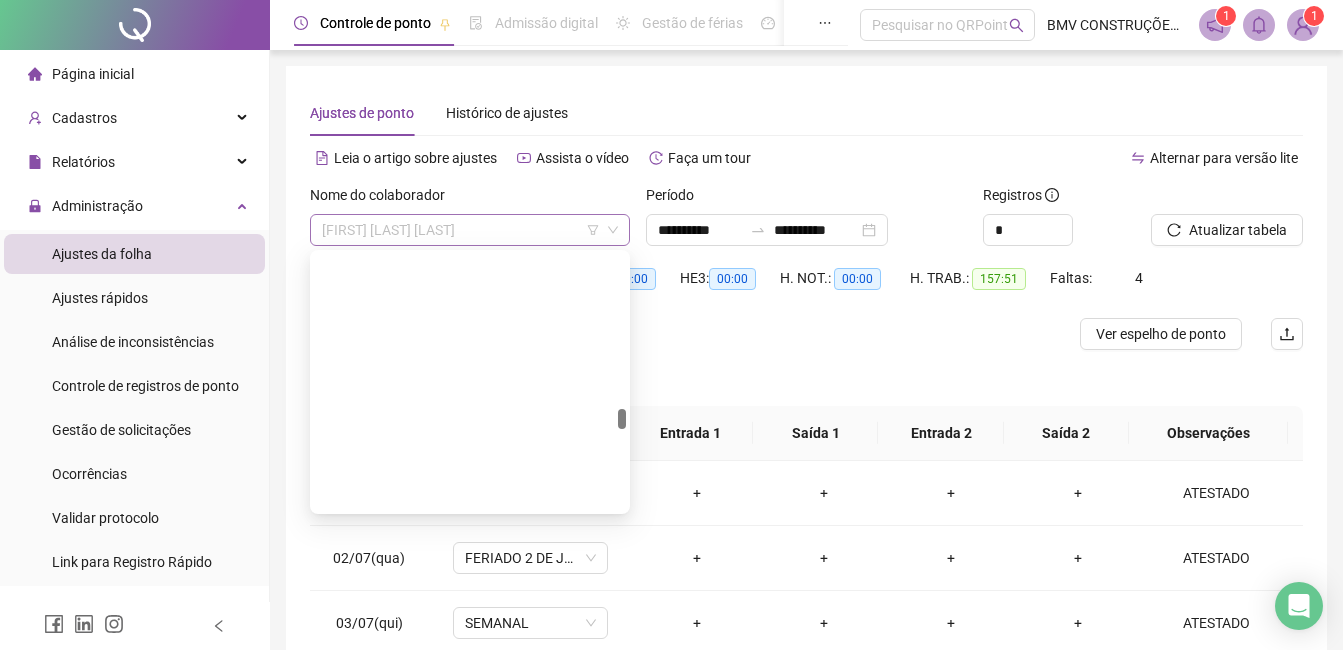 scroll, scrollTop: 12128, scrollLeft: 0, axis: vertical 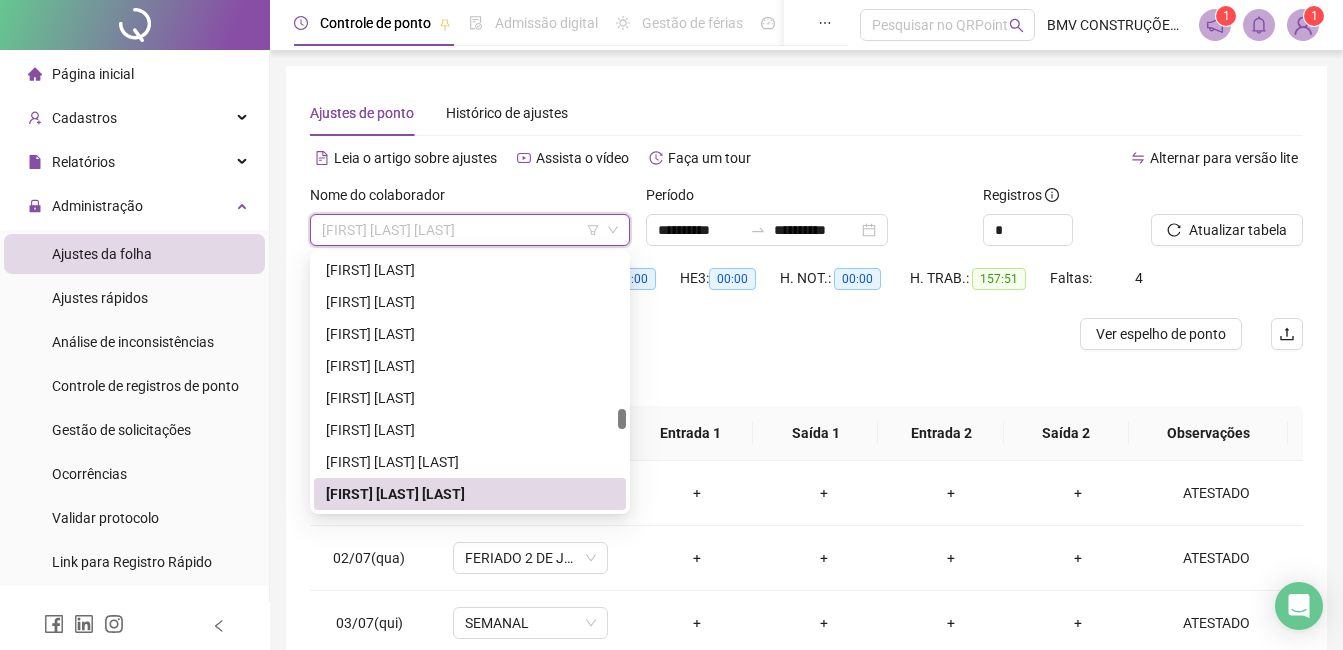 drag, startPoint x: 407, startPoint y: 226, endPoint x: 427, endPoint y: 226, distance: 20 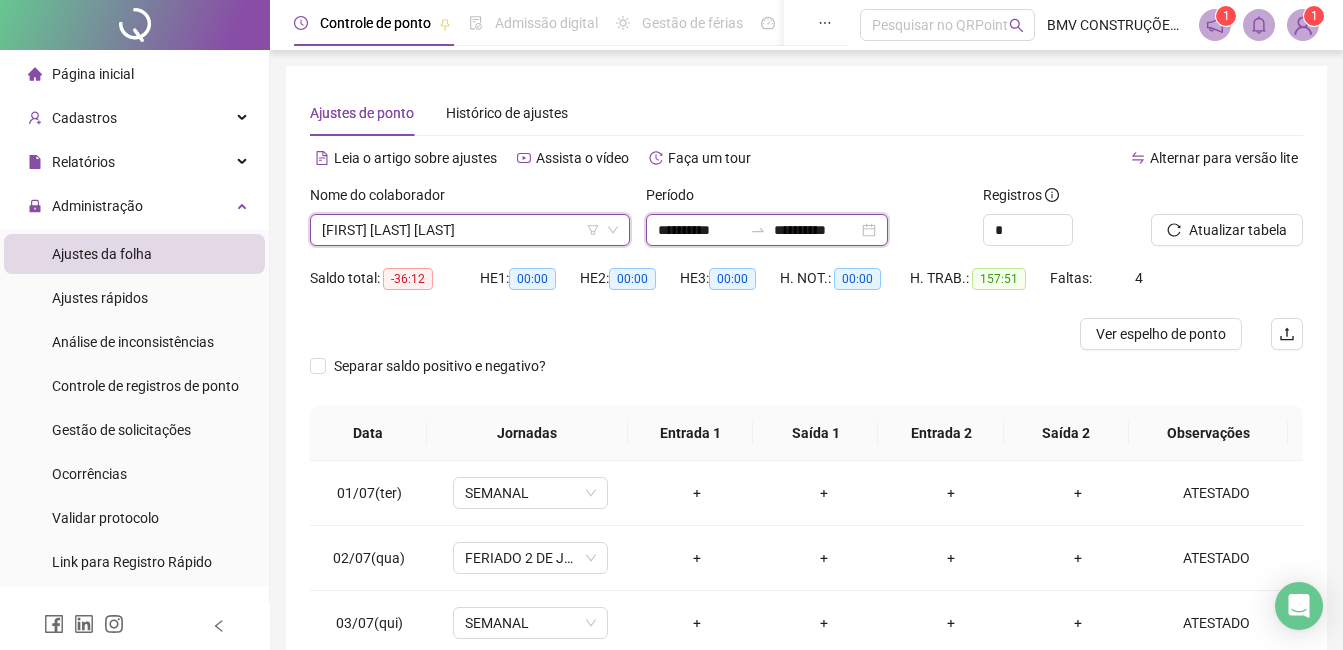 click on "**********" at bounding box center [700, 230] 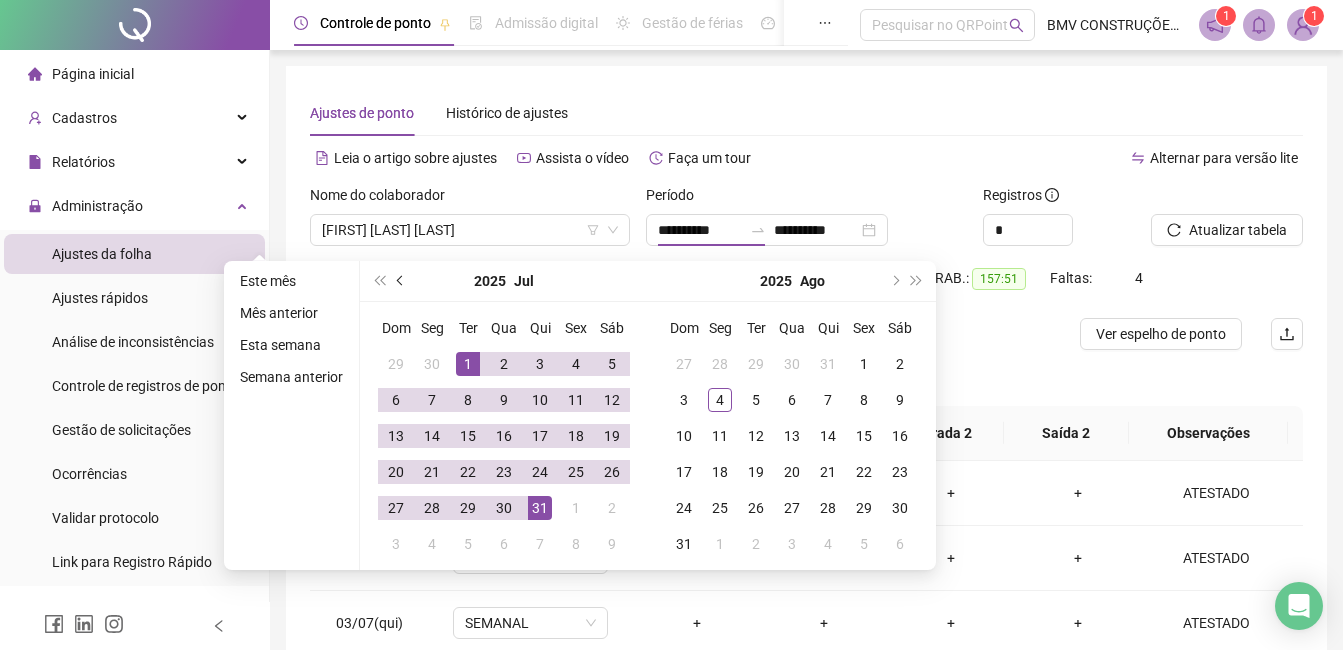 click at bounding box center (401, 281) 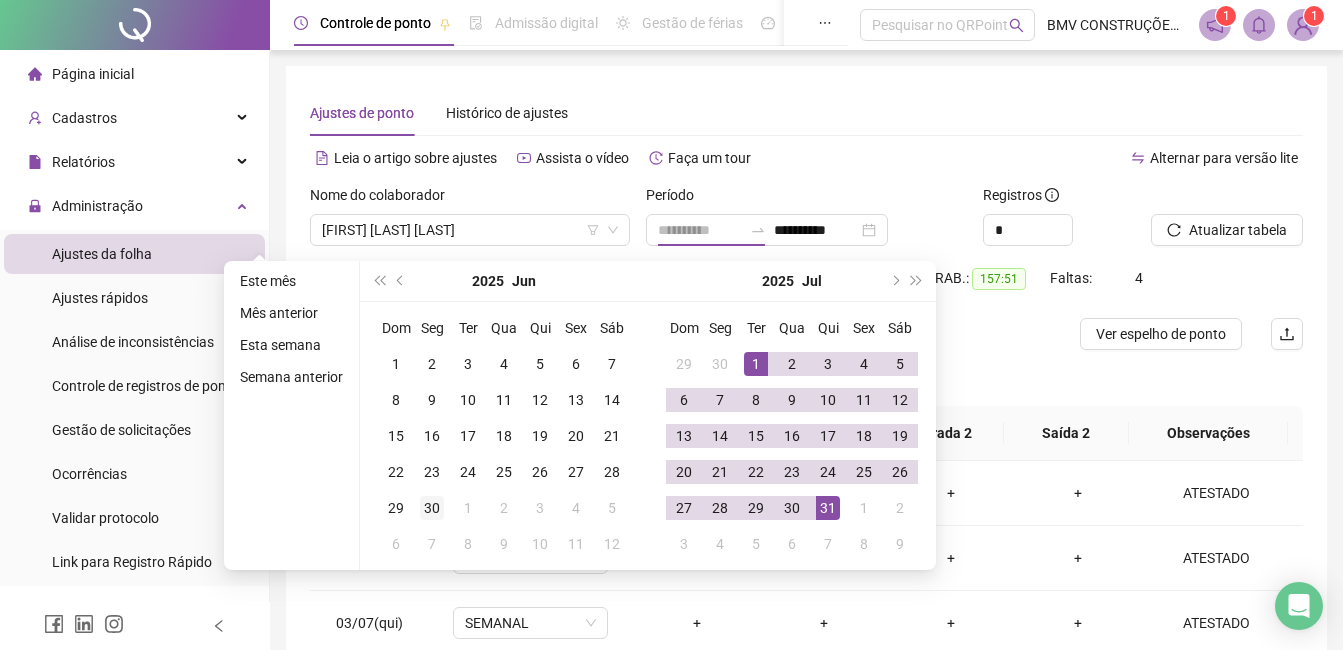 type on "**********" 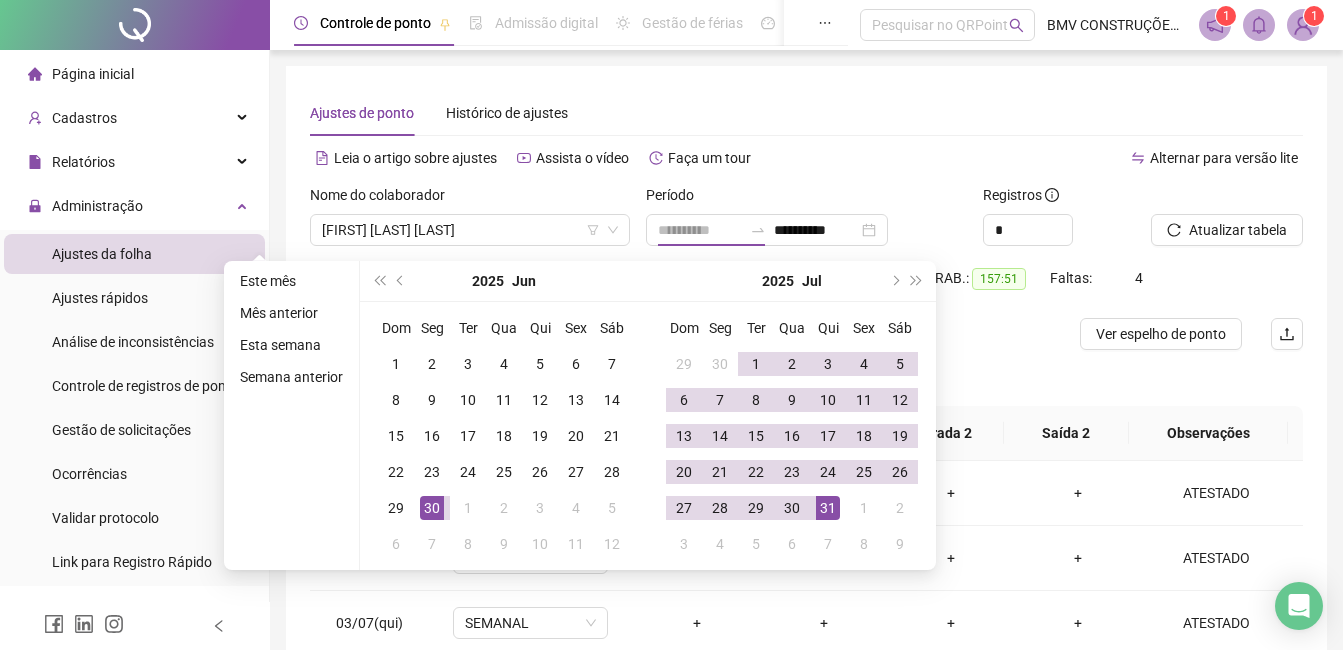 click on "30" at bounding box center (432, 508) 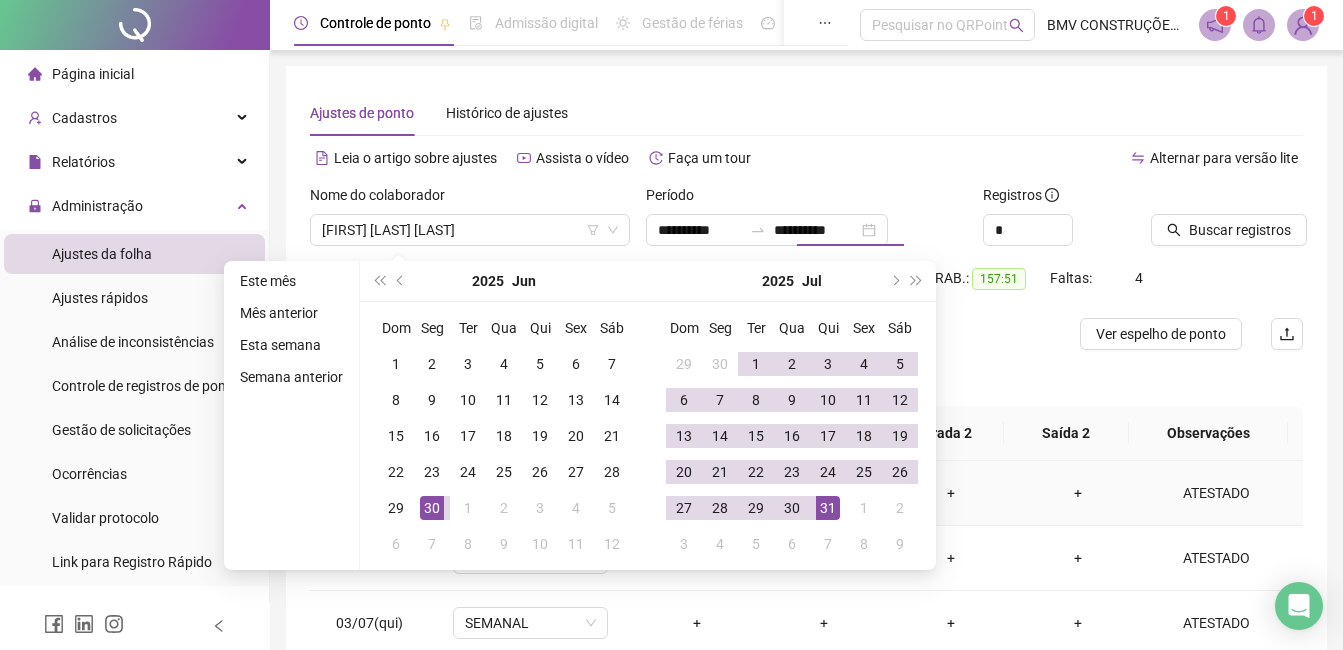 type on "**********" 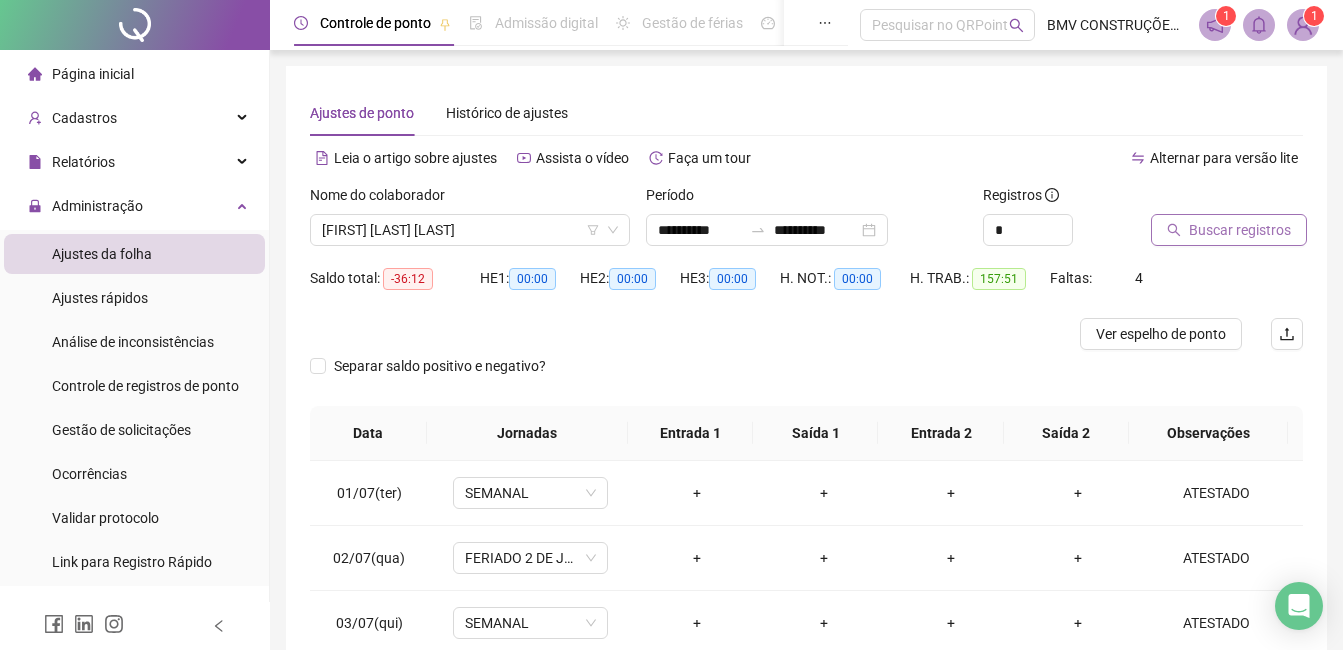 click on "Buscar registros" at bounding box center (1240, 230) 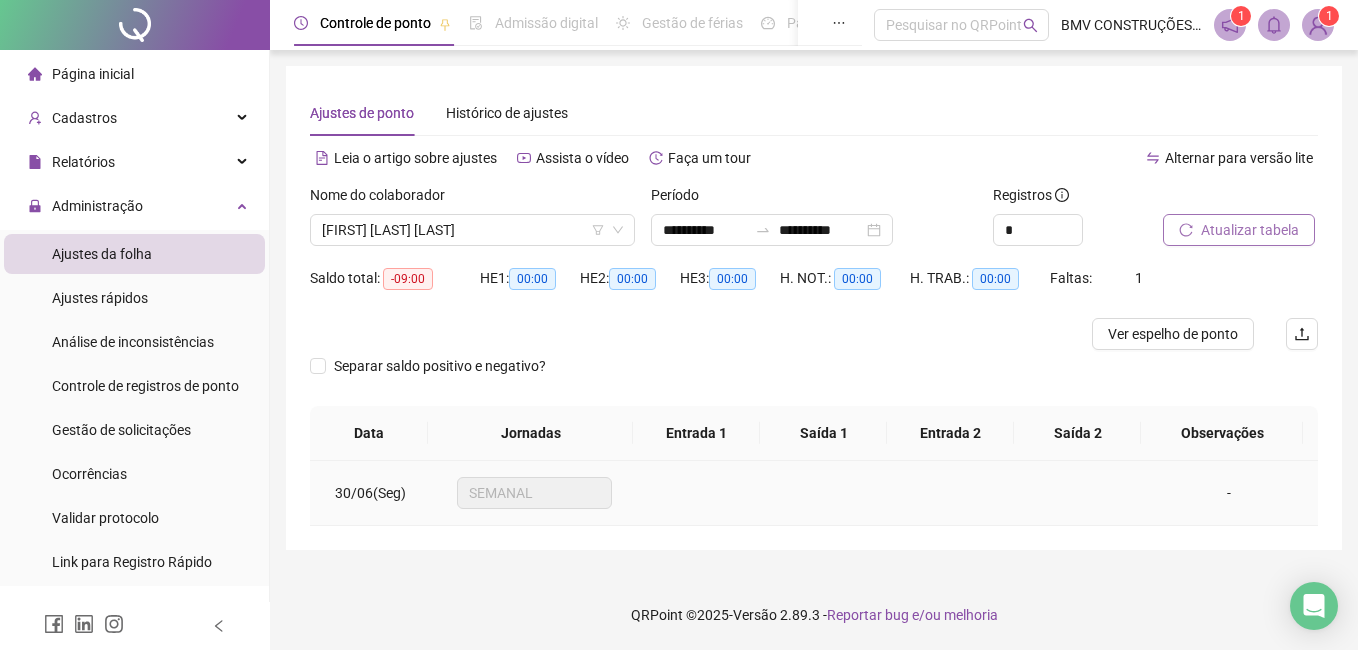 click at bounding box center [1089, 493] 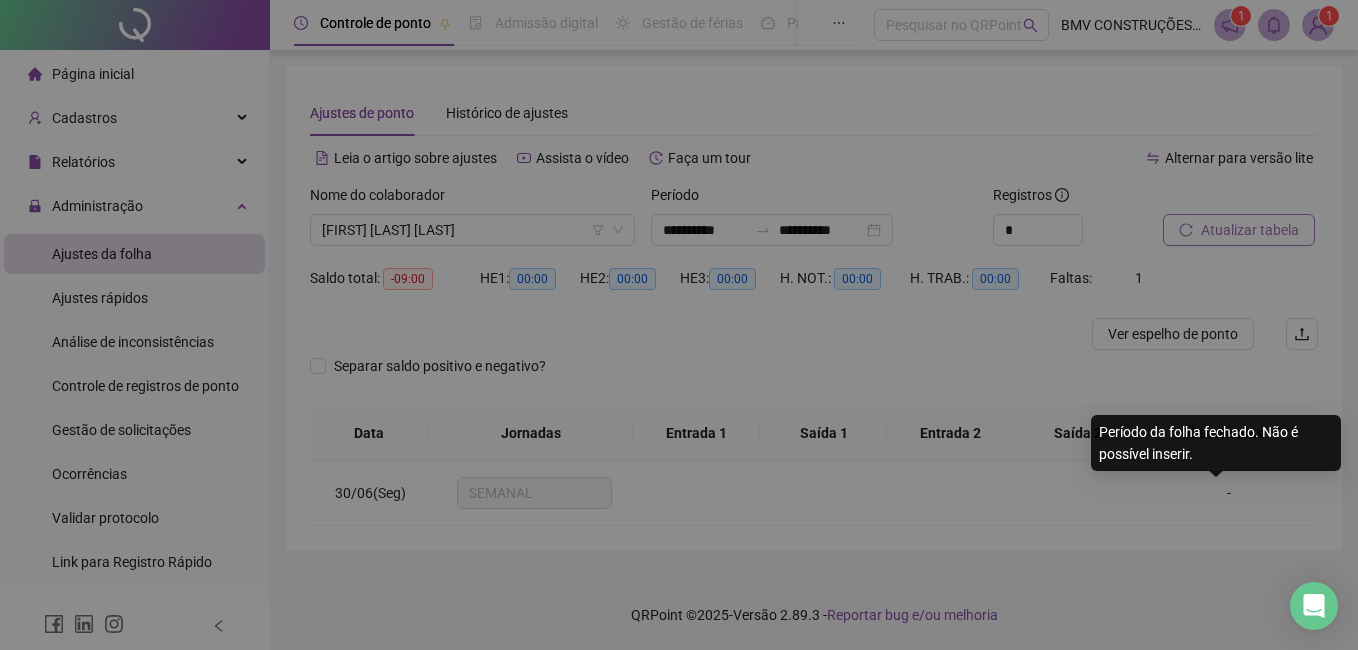 type 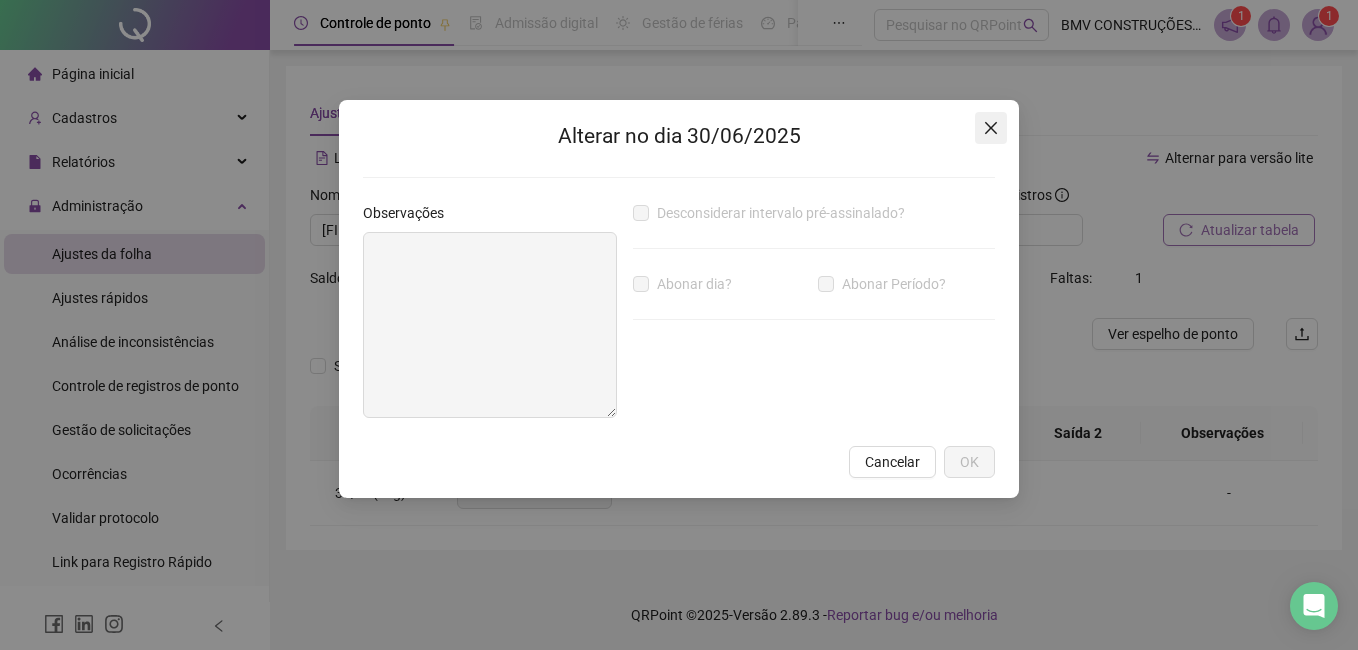 click 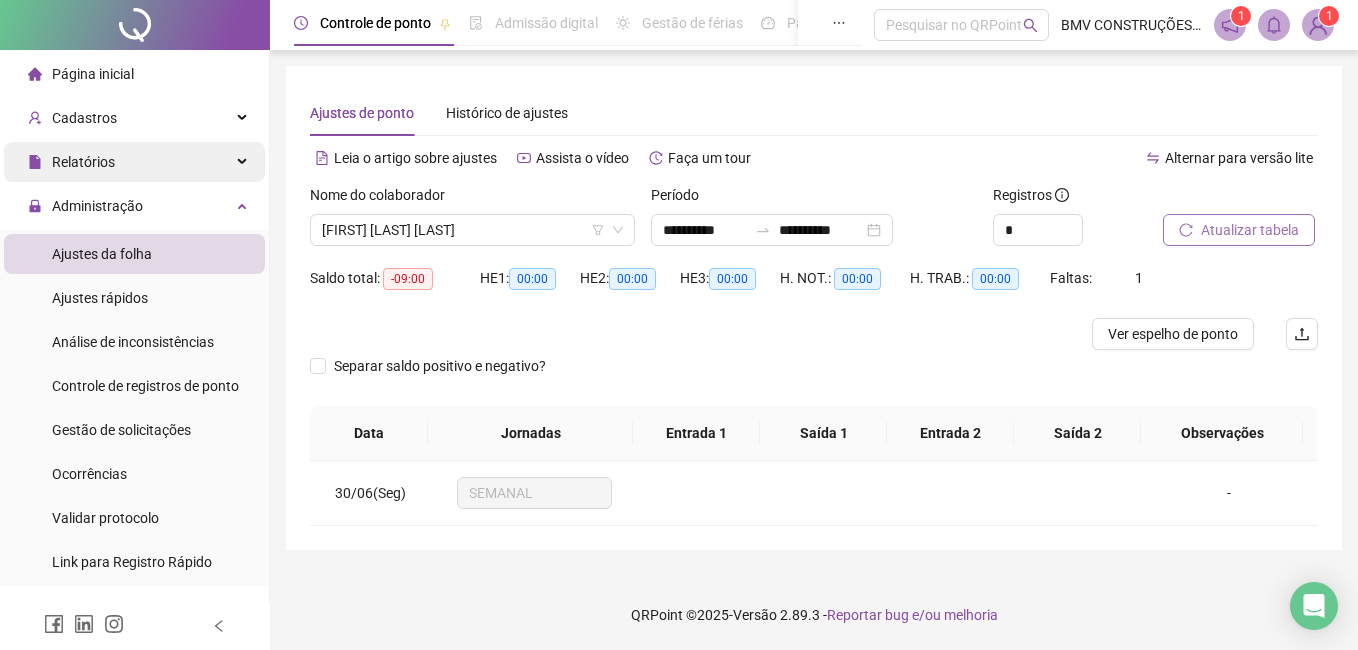 click on "Relatórios" at bounding box center (83, 162) 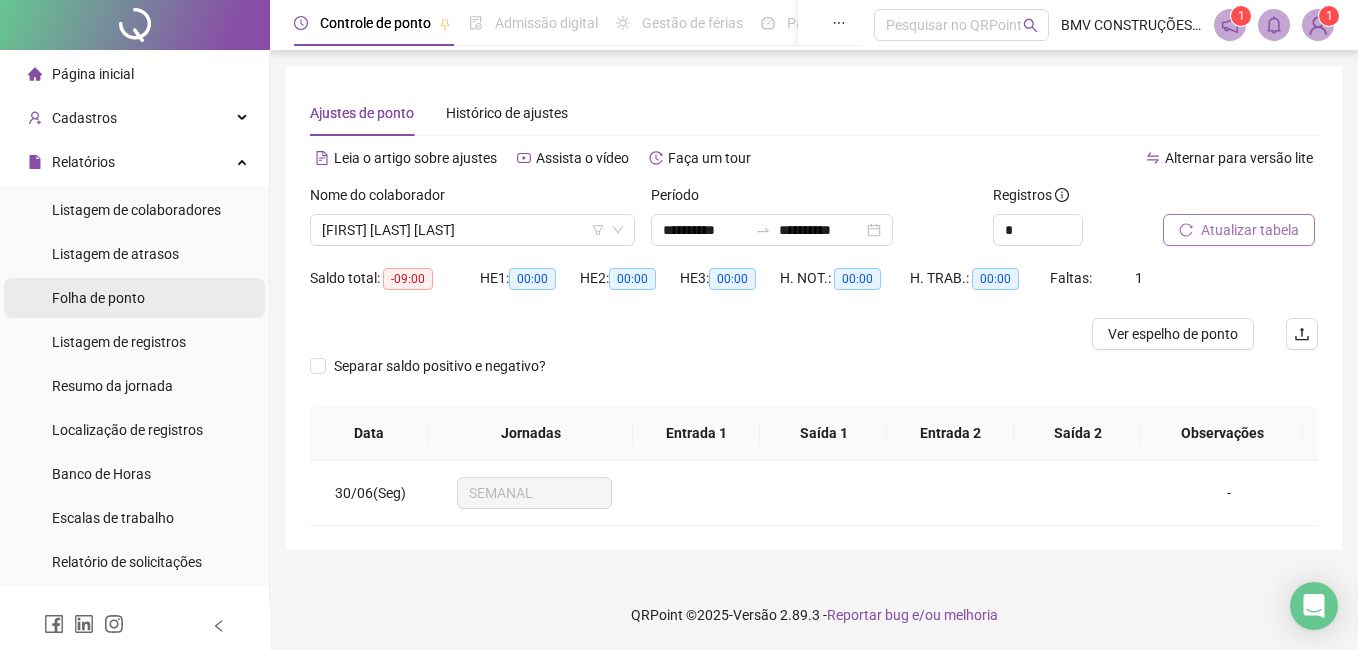 click on "Folha de ponto" at bounding box center (98, 298) 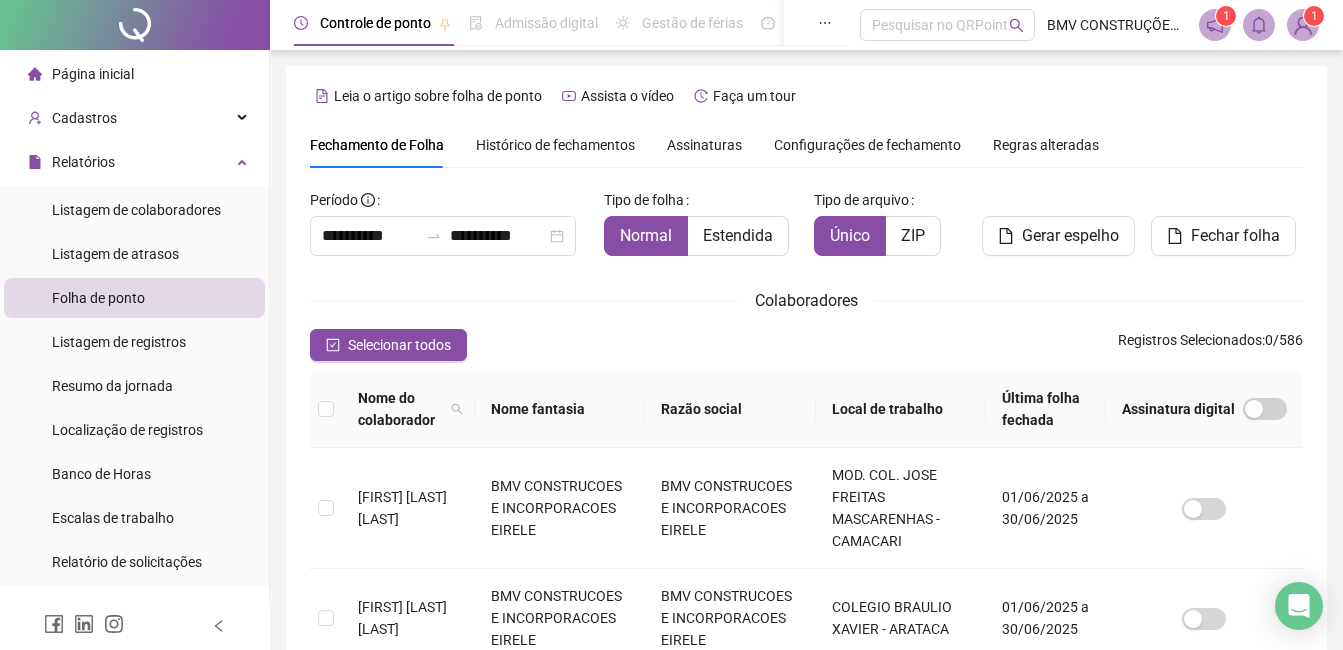 scroll, scrollTop: 85, scrollLeft: 0, axis: vertical 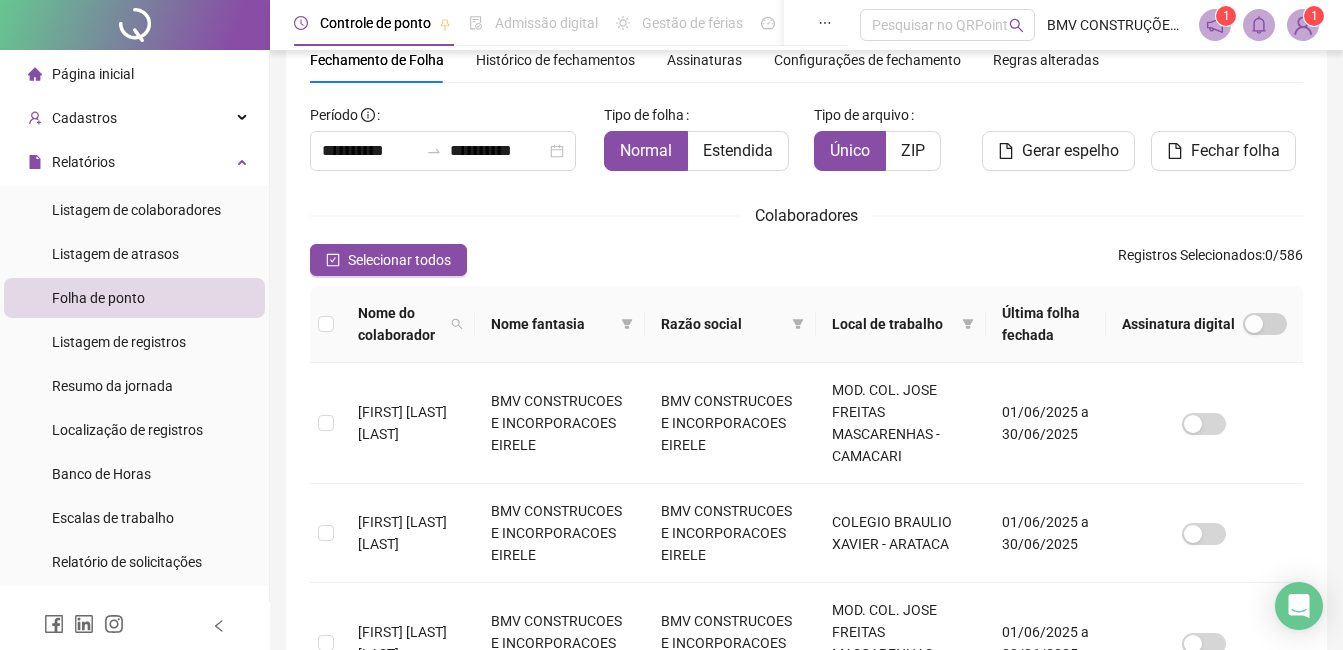 click on "Folha de ponto" at bounding box center [98, 298] 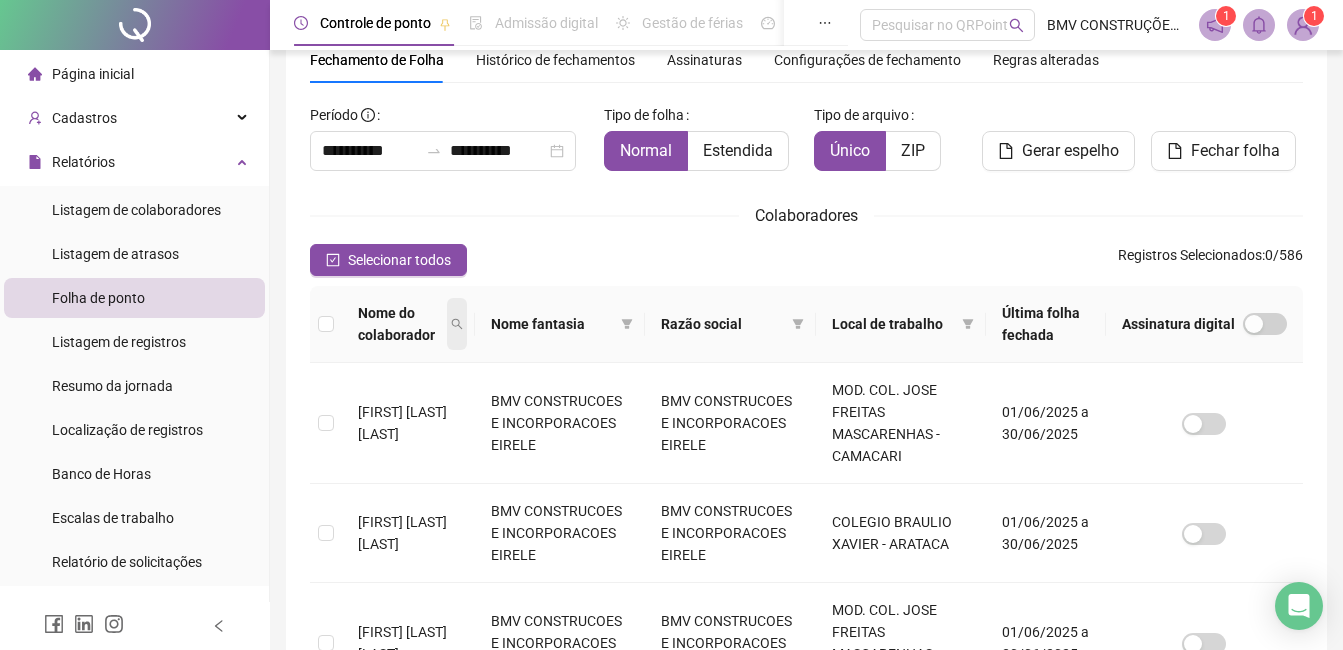 click 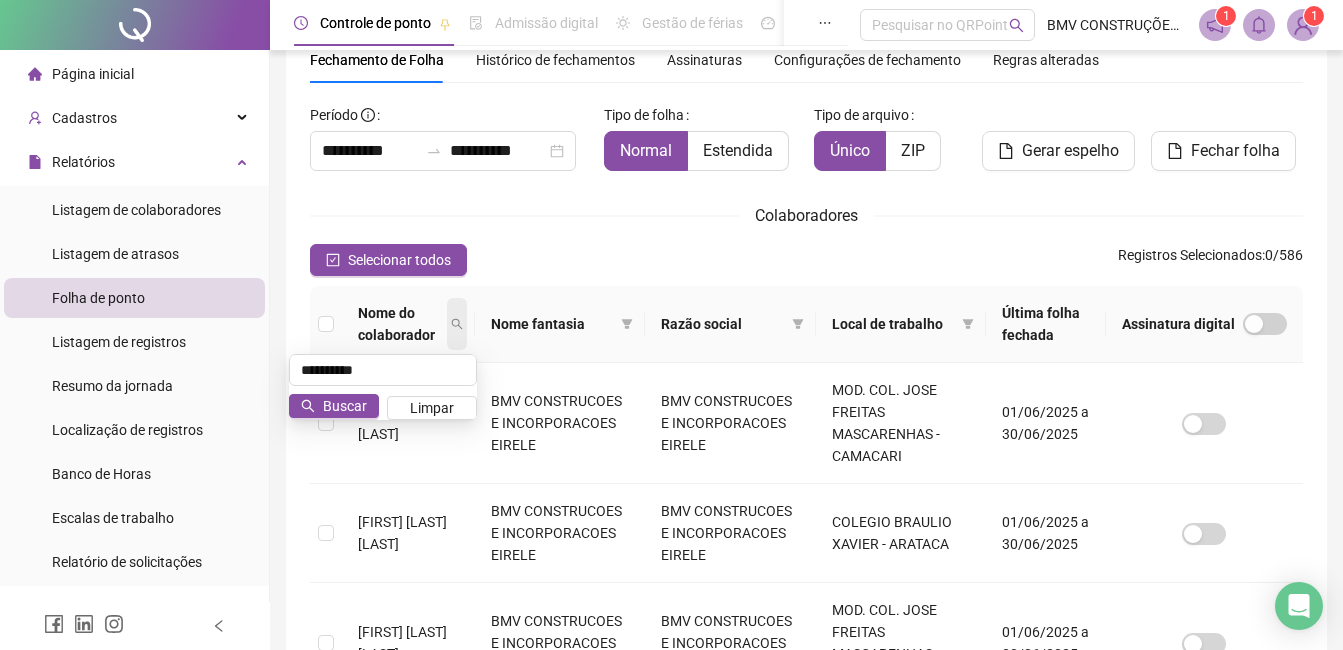 type on "**********" 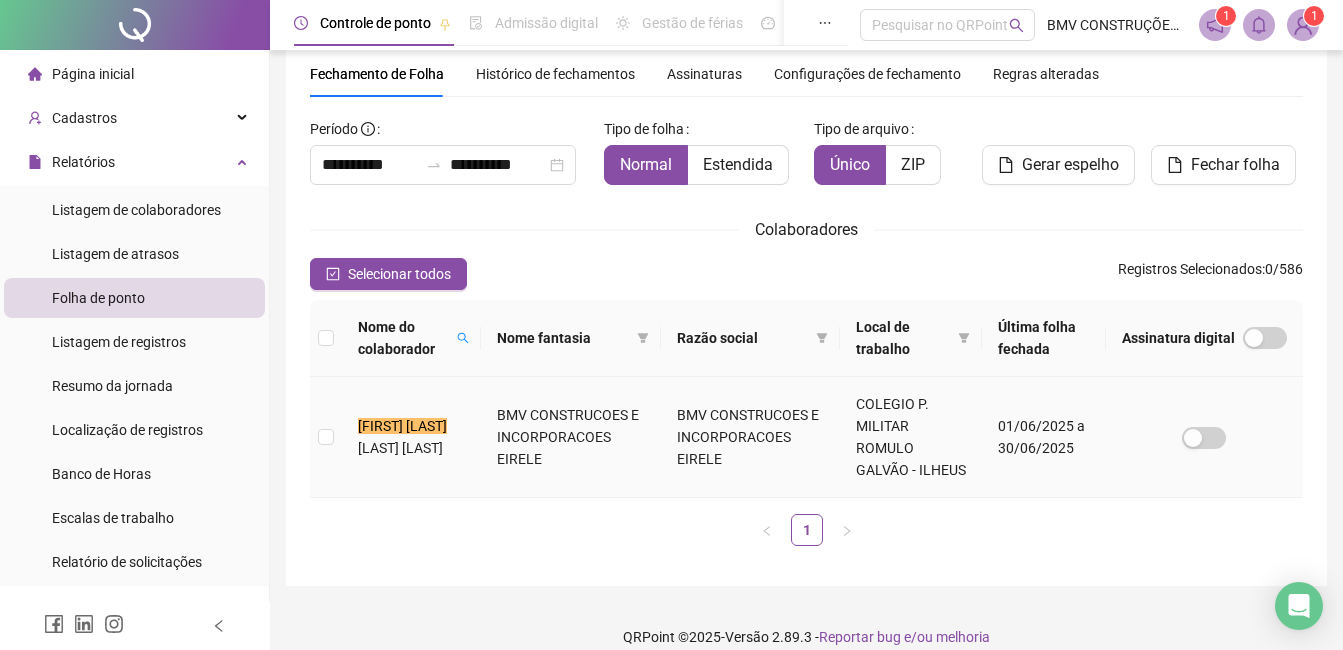 click on "LEONARDO N ASCIMENTO CASTRO" at bounding box center (411, 437) 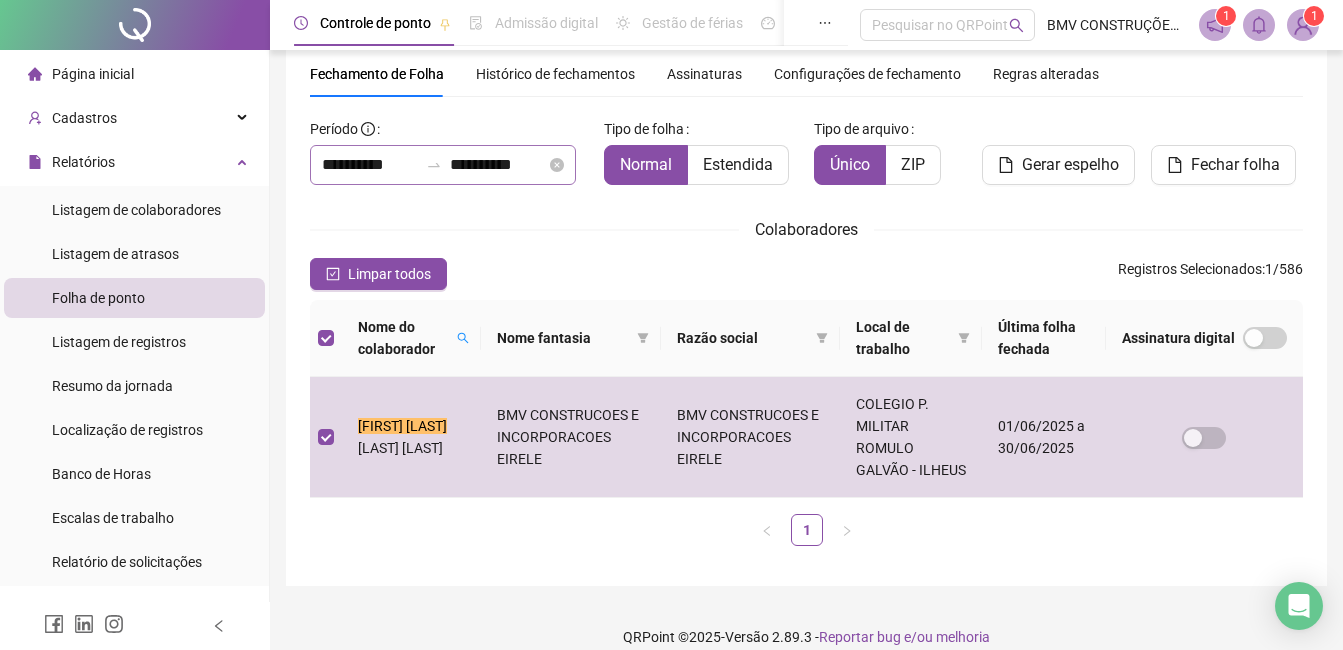 click 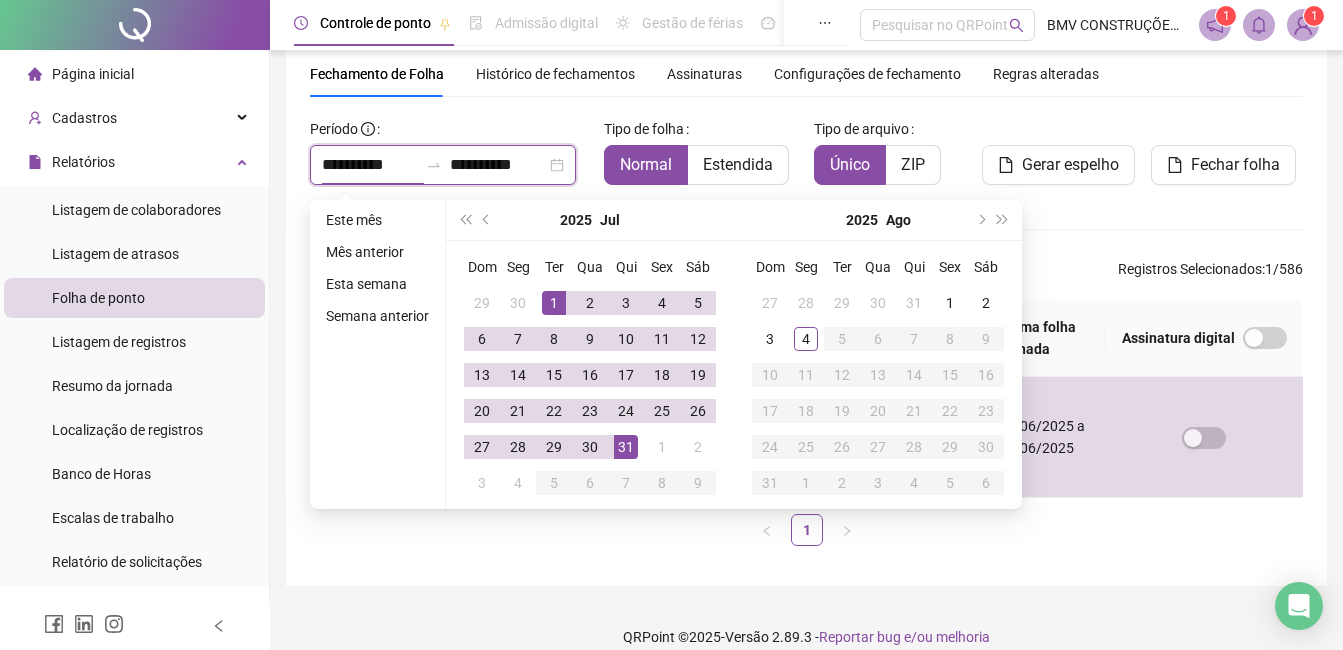 type on "**********" 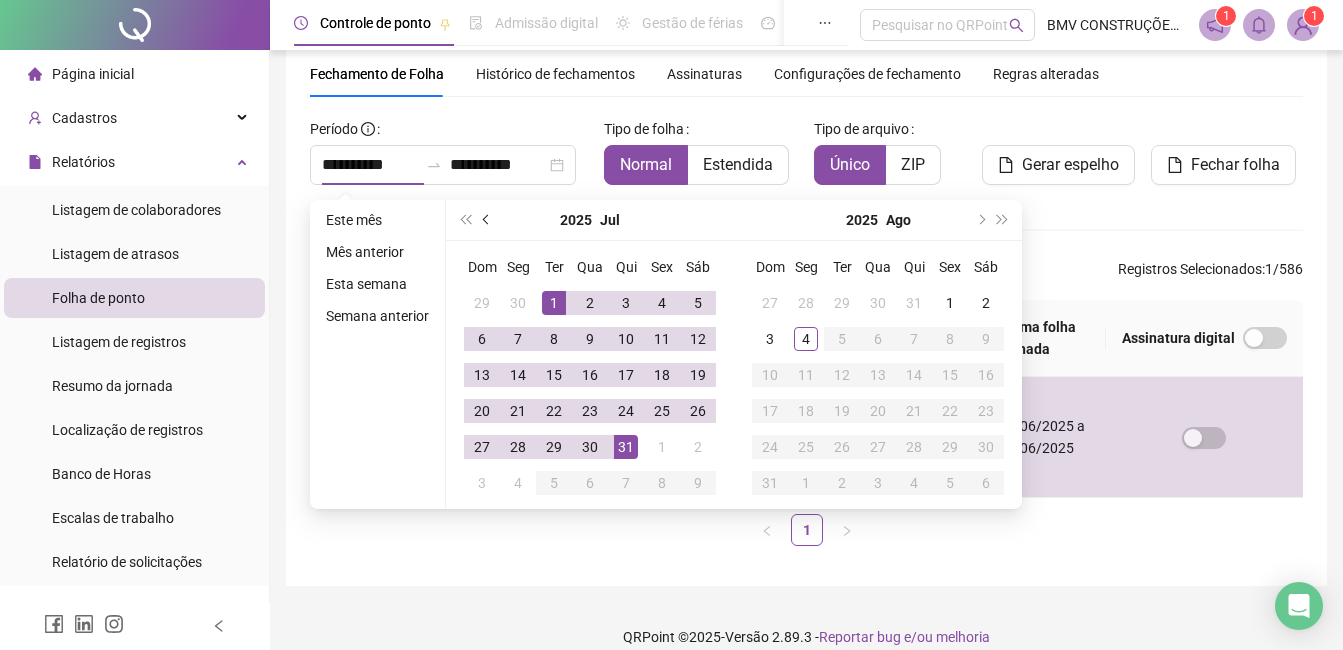 click at bounding box center (487, 220) 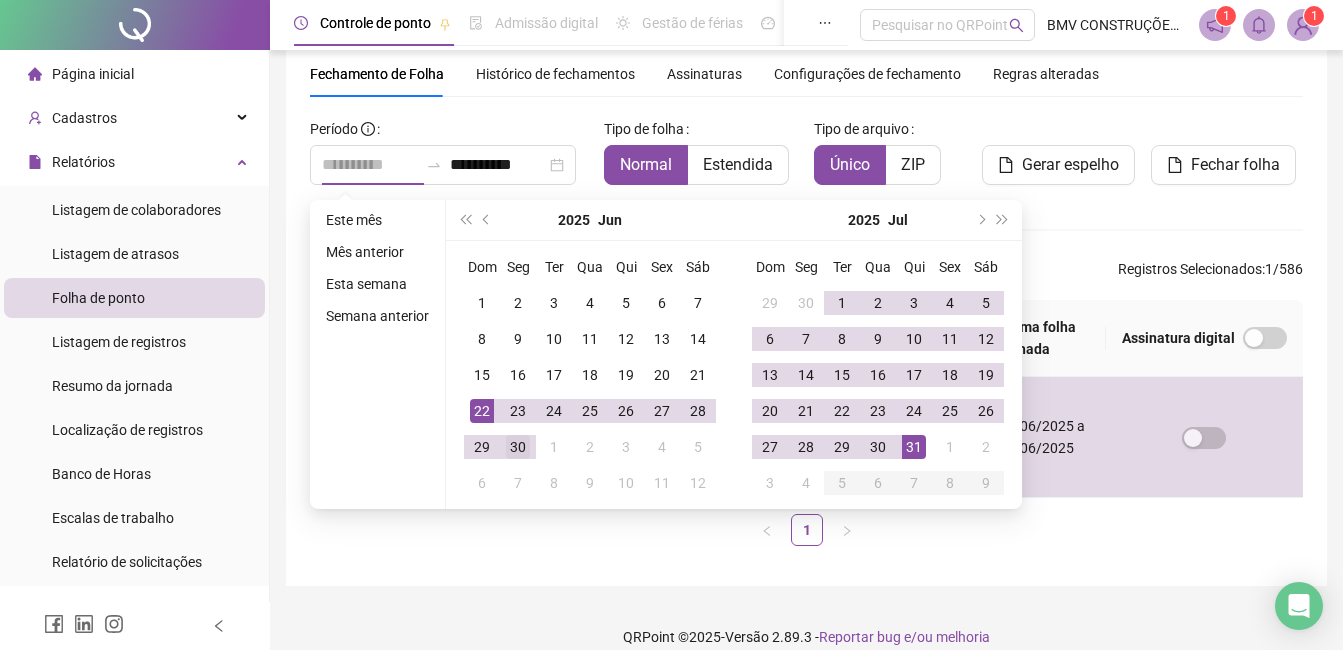 type on "**********" 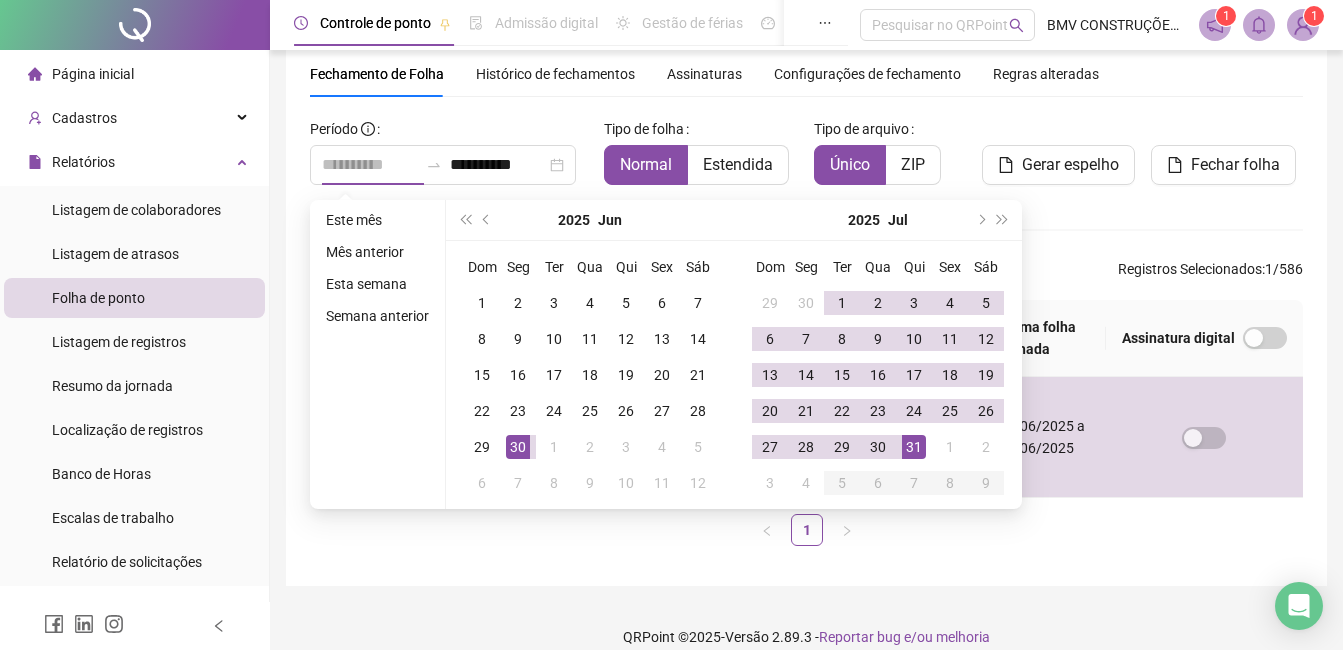 click on "30" at bounding box center [518, 447] 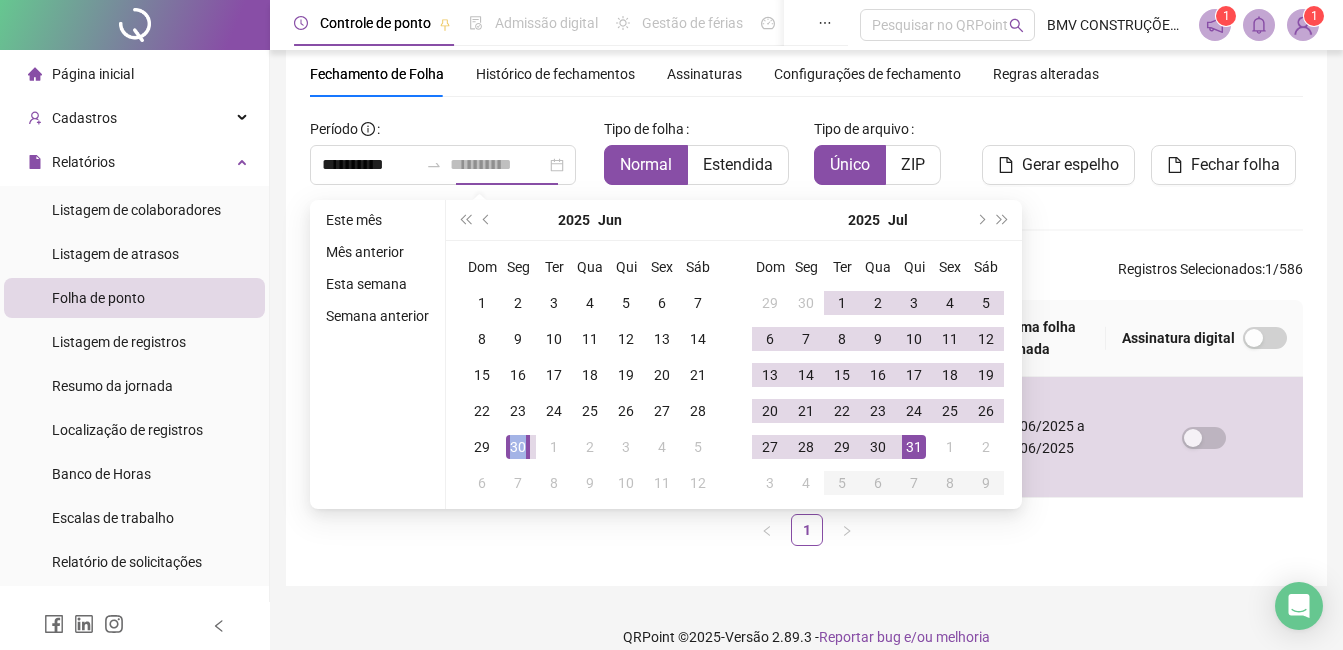 click on "30" at bounding box center (518, 447) 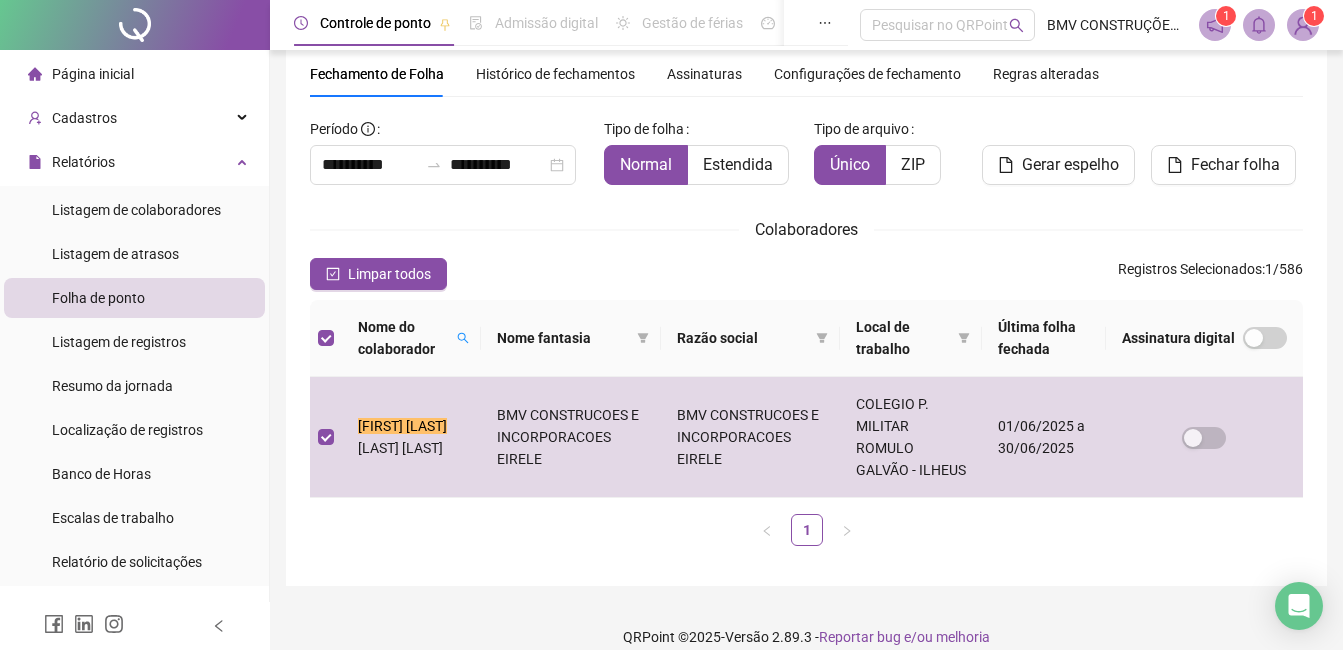 click on "Histórico de fechamentos" at bounding box center [555, 74] 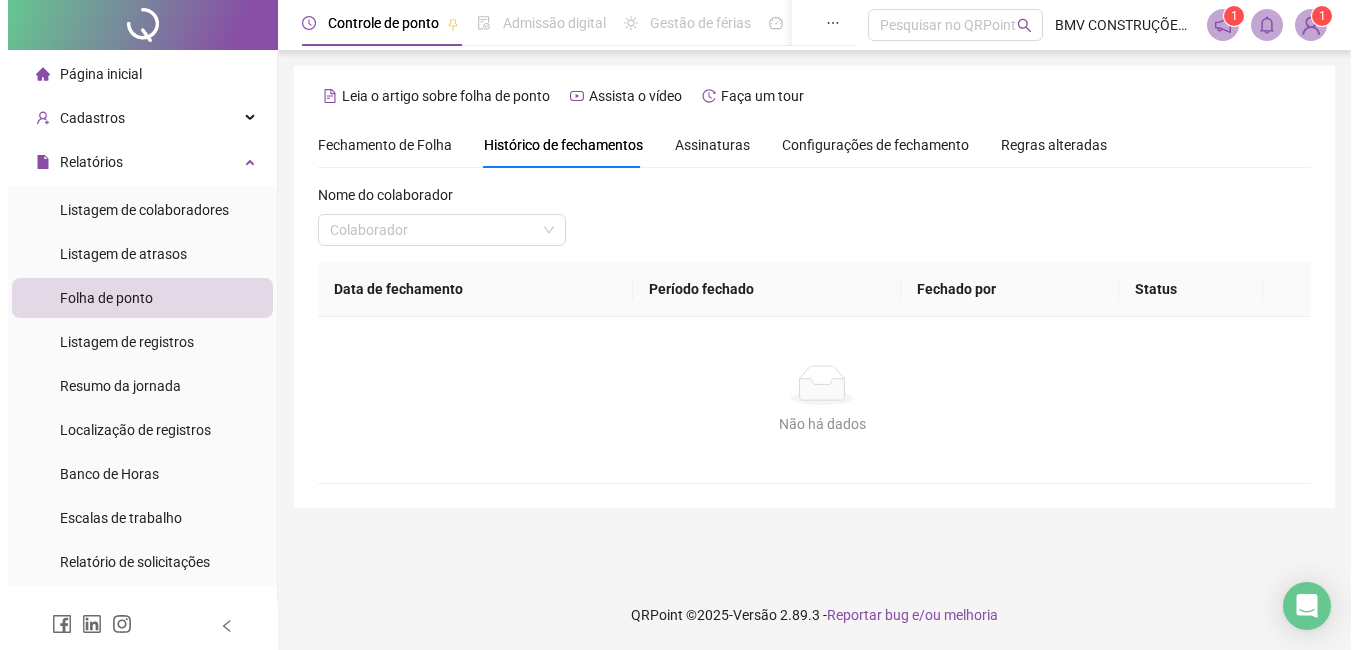 scroll, scrollTop: 0, scrollLeft: 0, axis: both 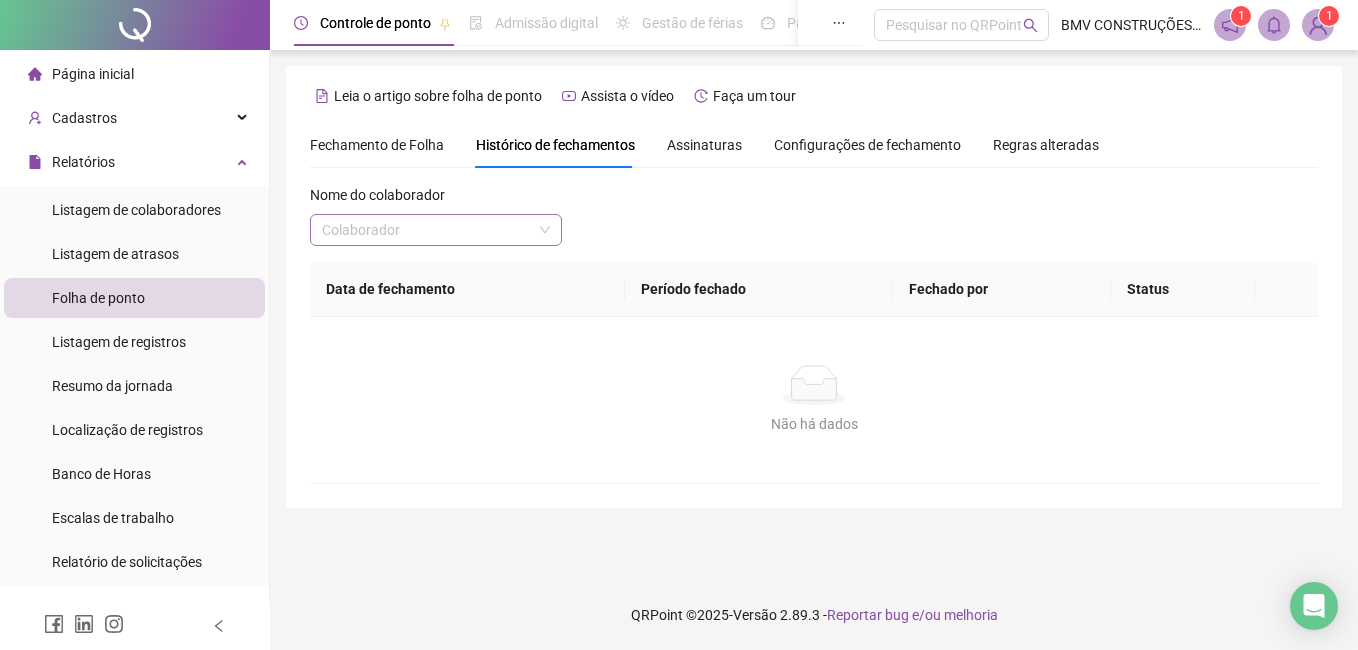 click at bounding box center (427, 230) 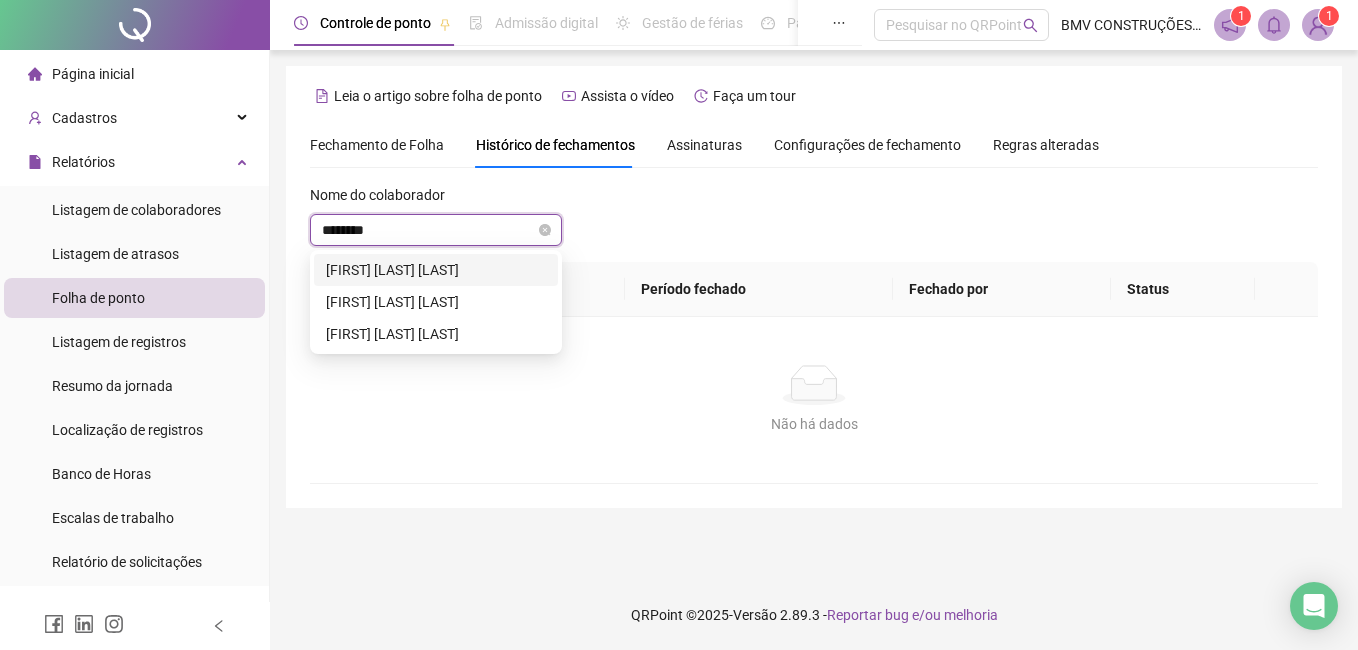 type on "********" 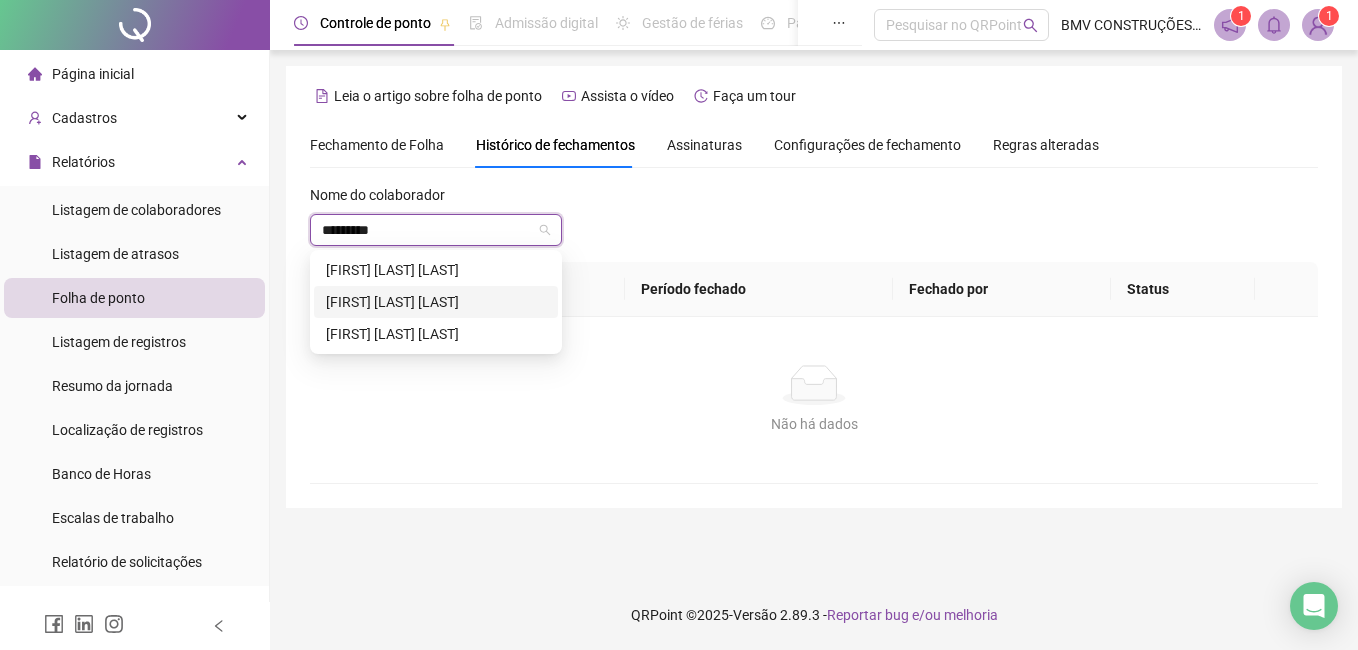 click on "[FIRST] [LAST]" at bounding box center (436, 302) 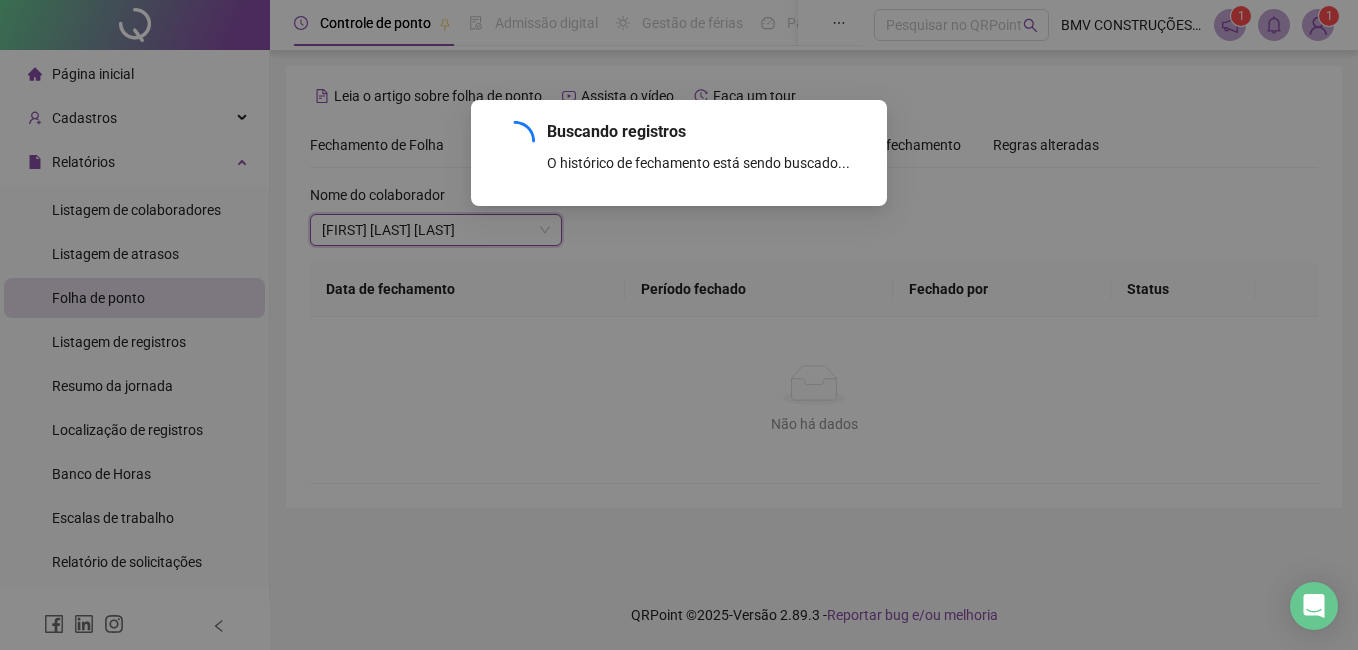 scroll, scrollTop: 101, scrollLeft: 0, axis: vertical 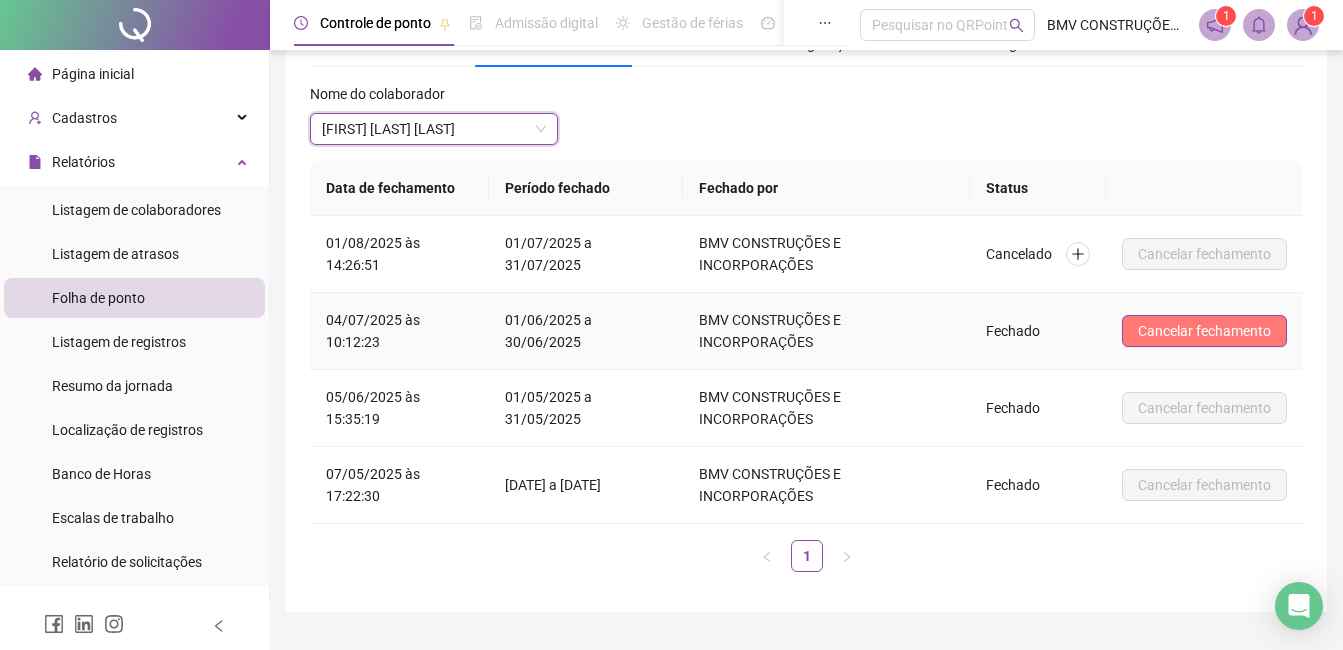 click on "Cancelar fechamento" at bounding box center [1204, 331] 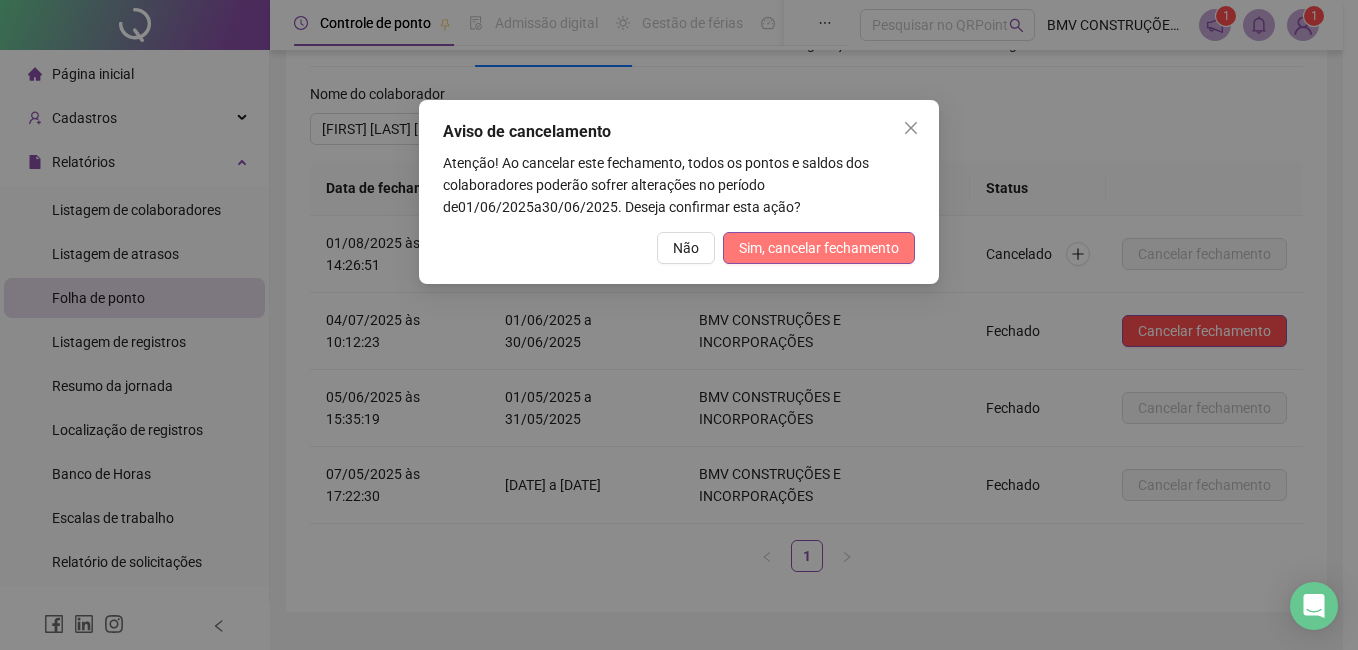 click on "Sim, cancelar fechamento" at bounding box center [819, 248] 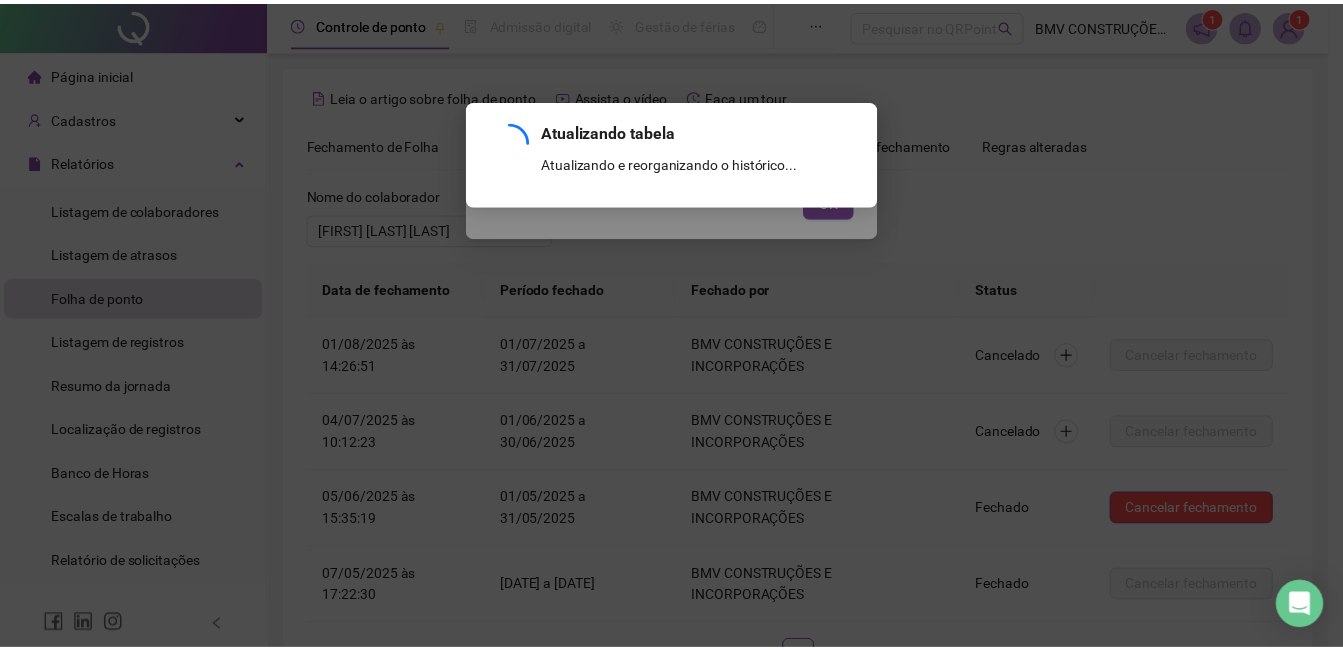 scroll, scrollTop: 101, scrollLeft: 0, axis: vertical 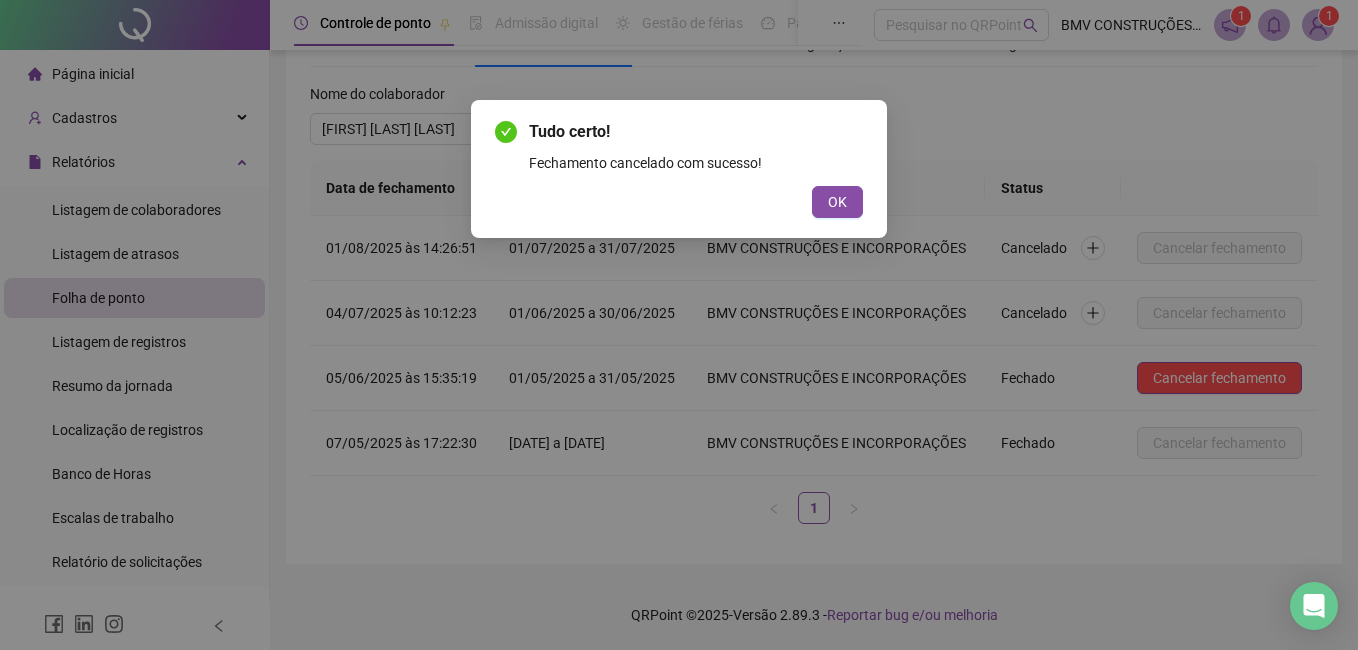 drag, startPoint x: 843, startPoint y: 199, endPoint x: 723, endPoint y: 201, distance: 120.01666 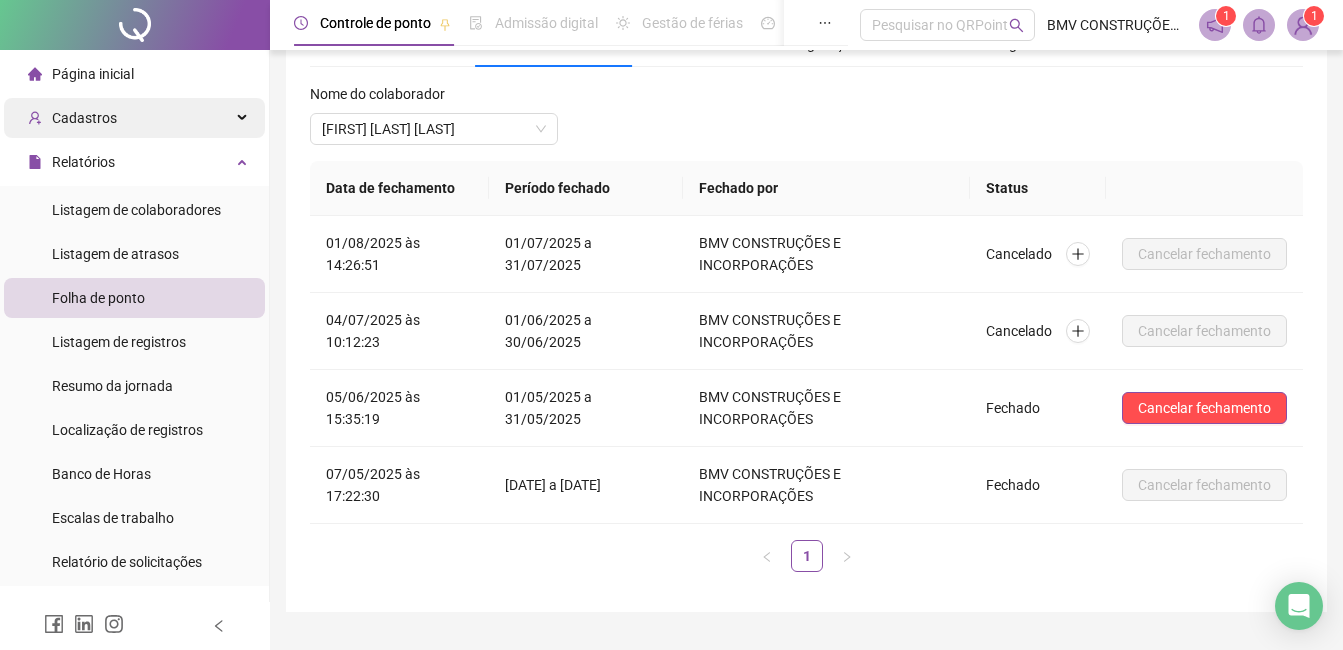 click on "Cadastros" at bounding box center (72, 118) 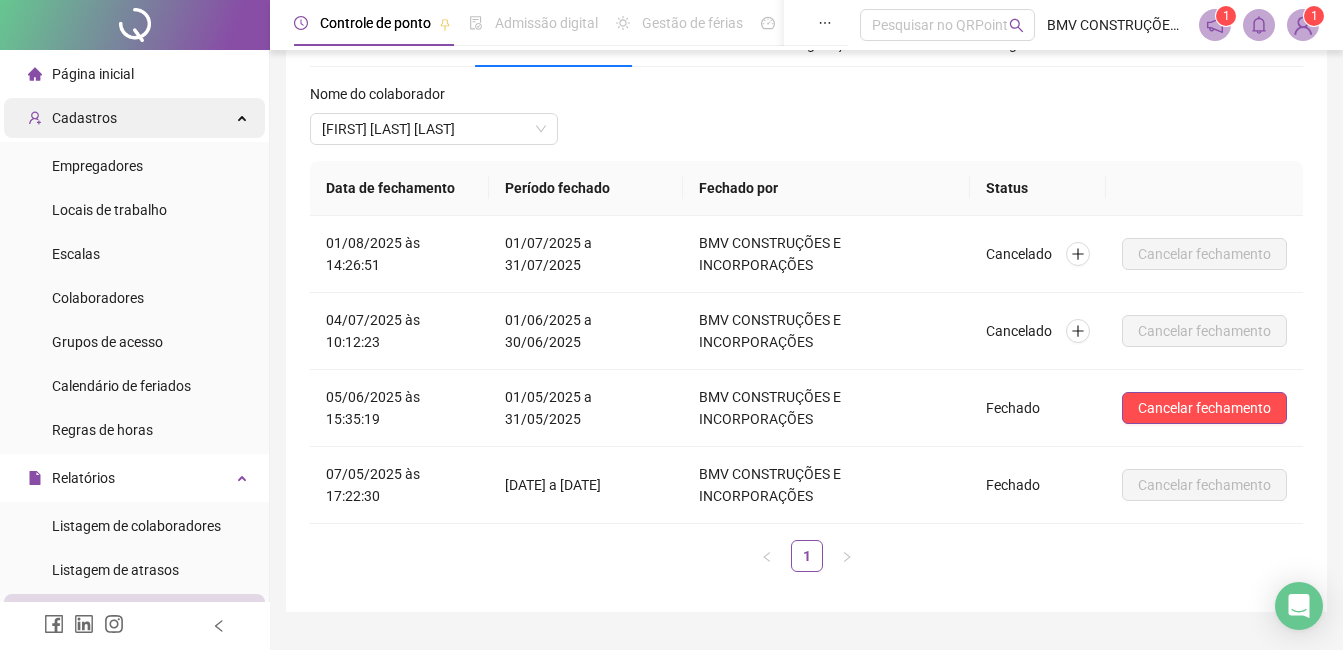 click on "Cadastros" at bounding box center [72, 118] 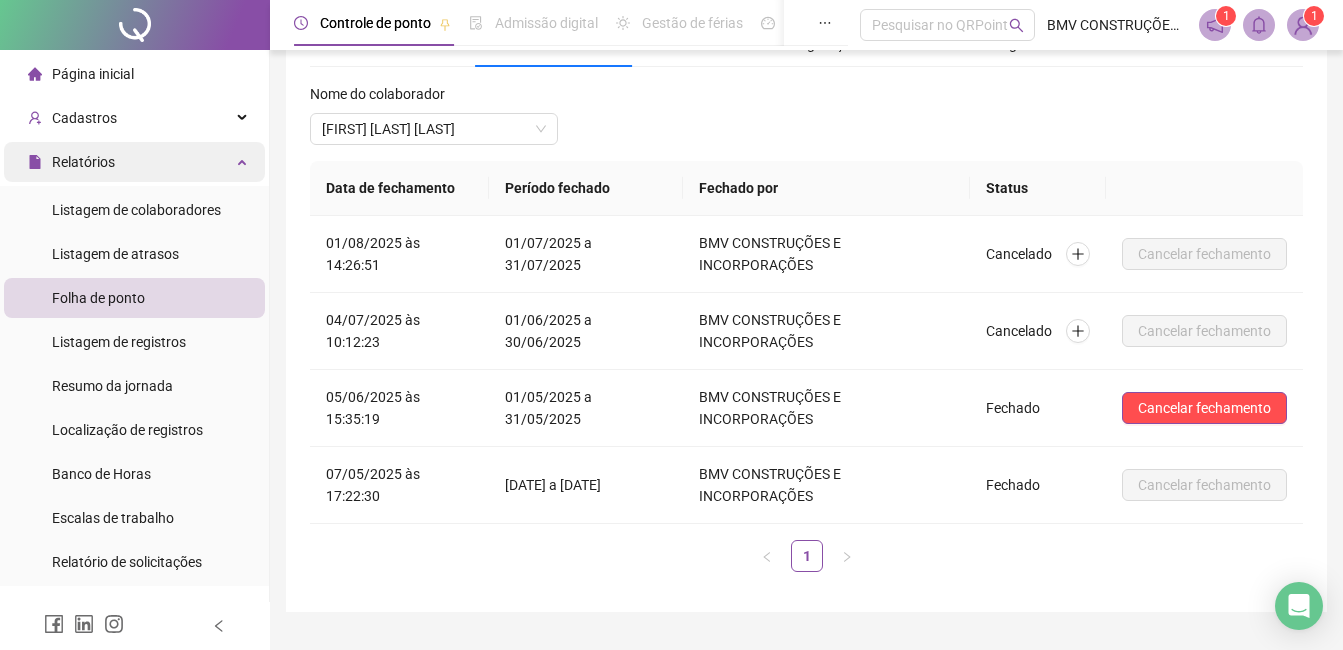 click on "Relatórios" at bounding box center [83, 162] 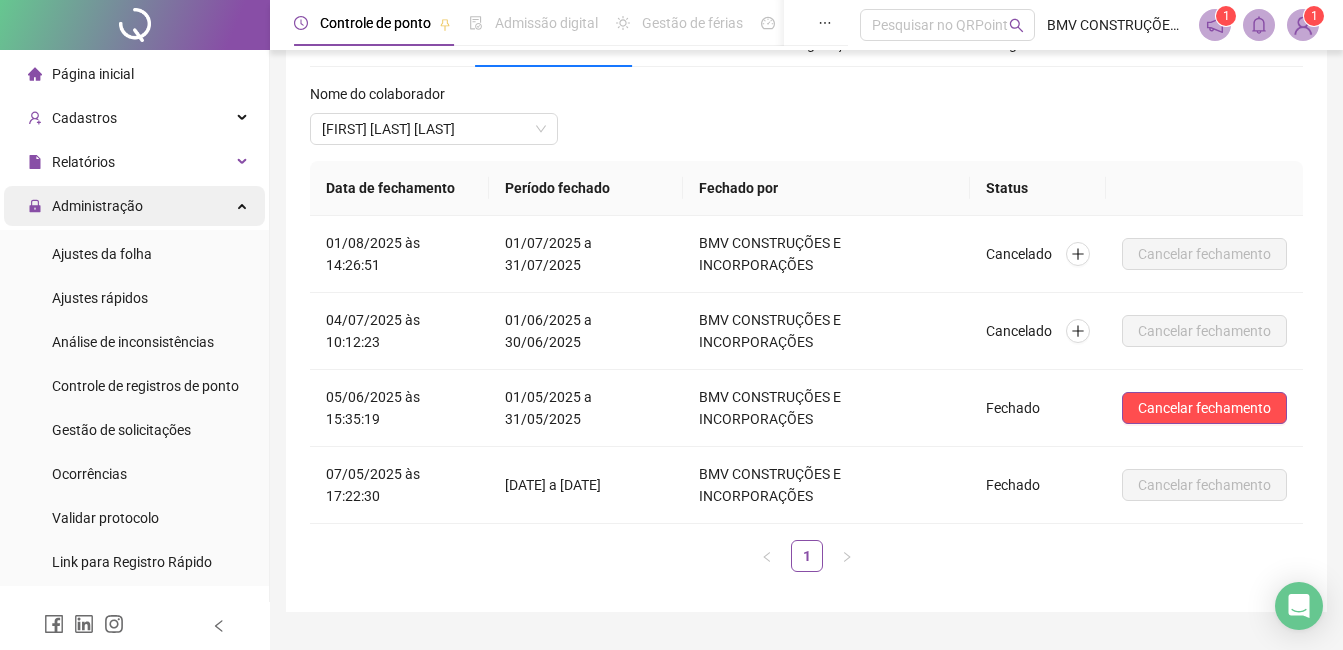 click on "Administração" at bounding box center (97, 206) 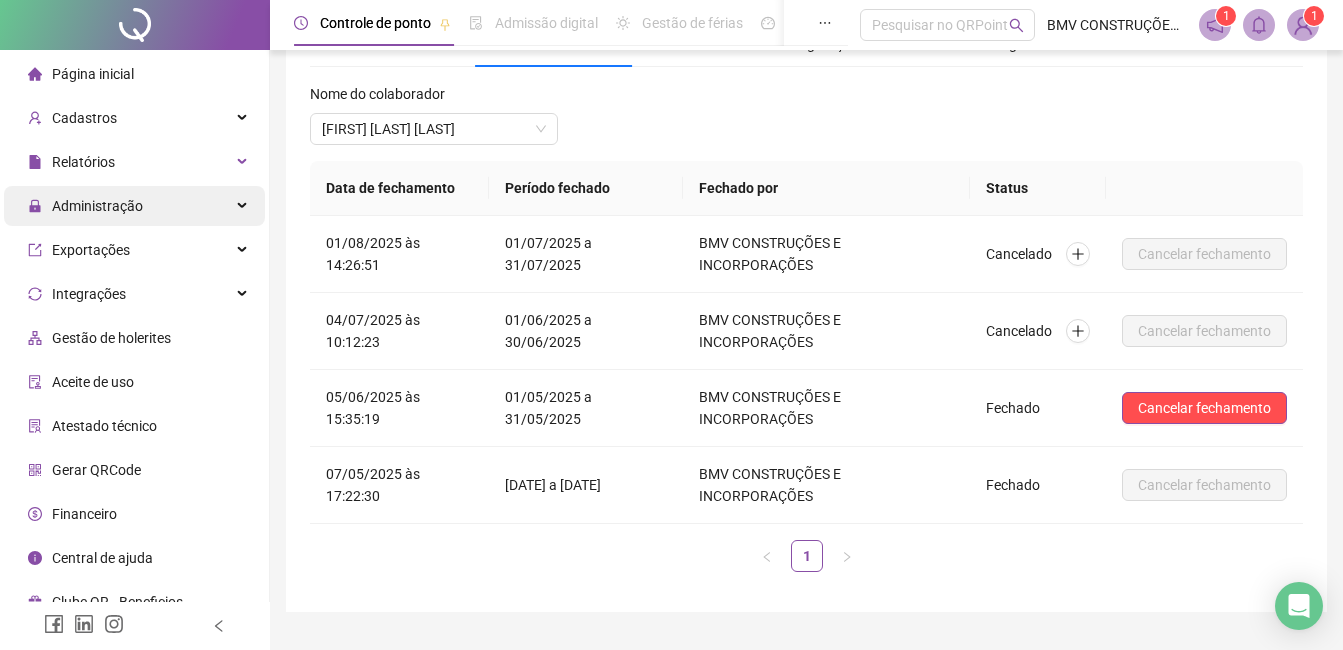 click on "Administração" at bounding box center (97, 206) 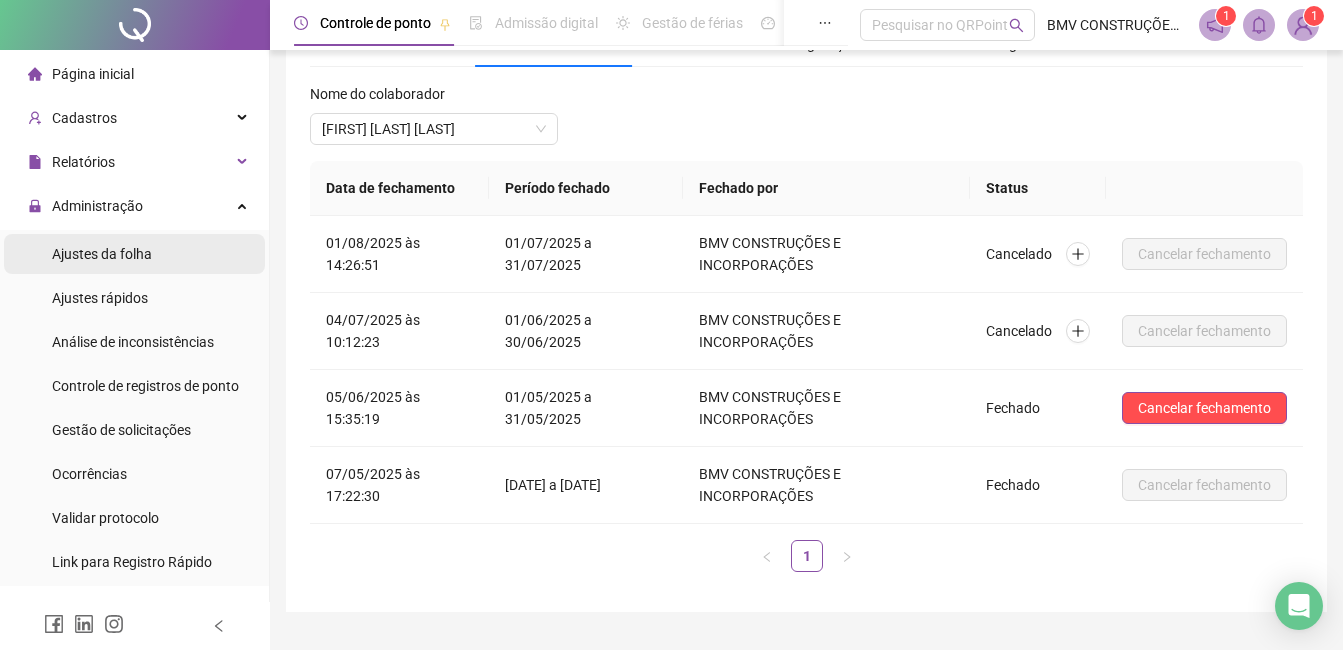 click on "Ajustes da folha" at bounding box center (102, 254) 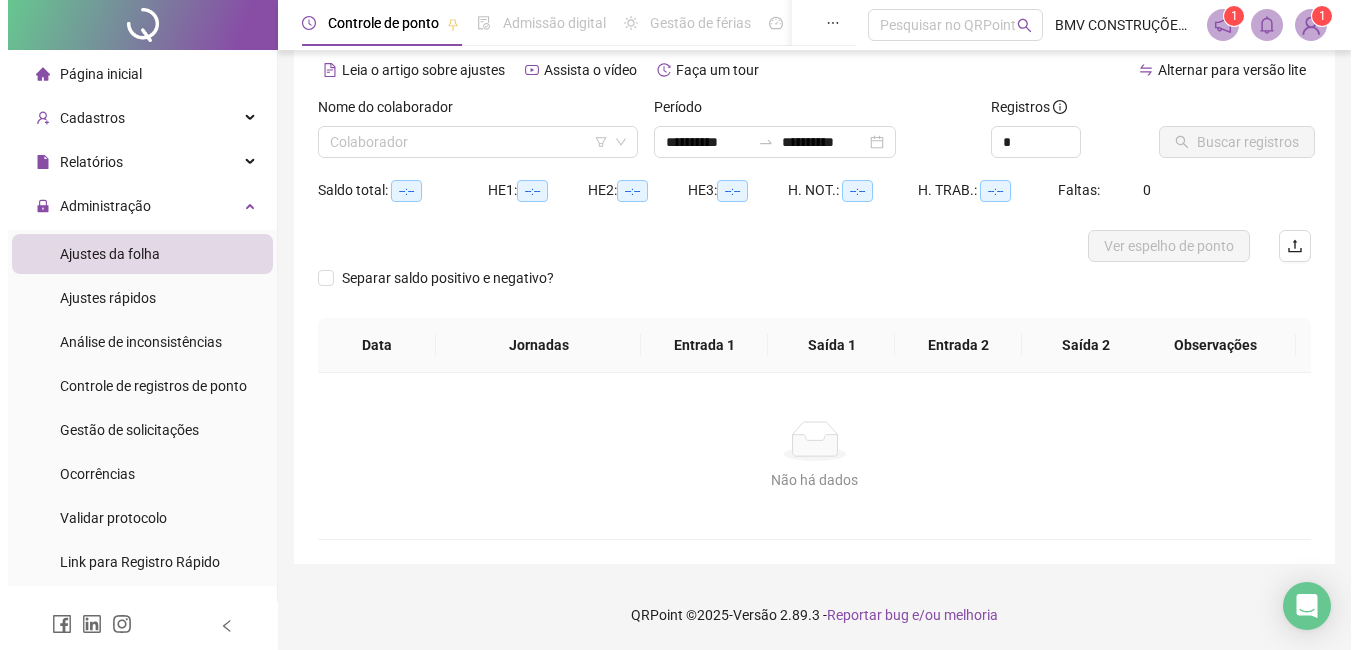 scroll, scrollTop: 88, scrollLeft: 0, axis: vertical 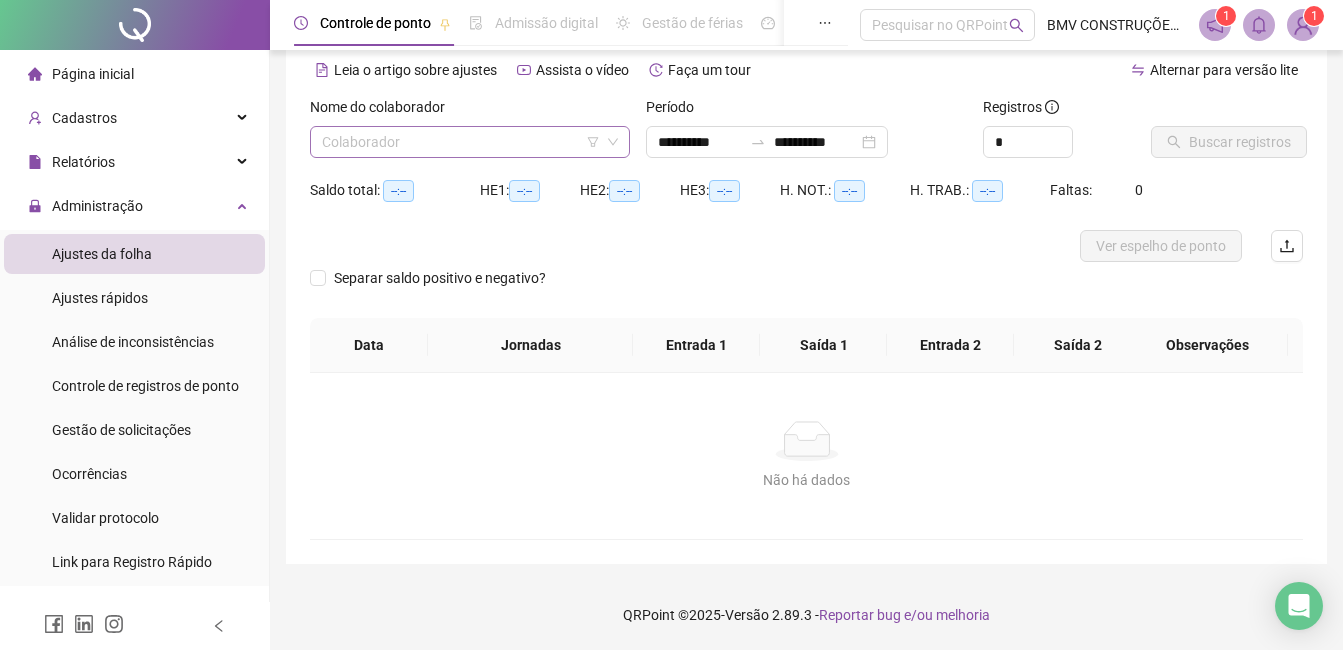 click at bounding box center (461, 142) 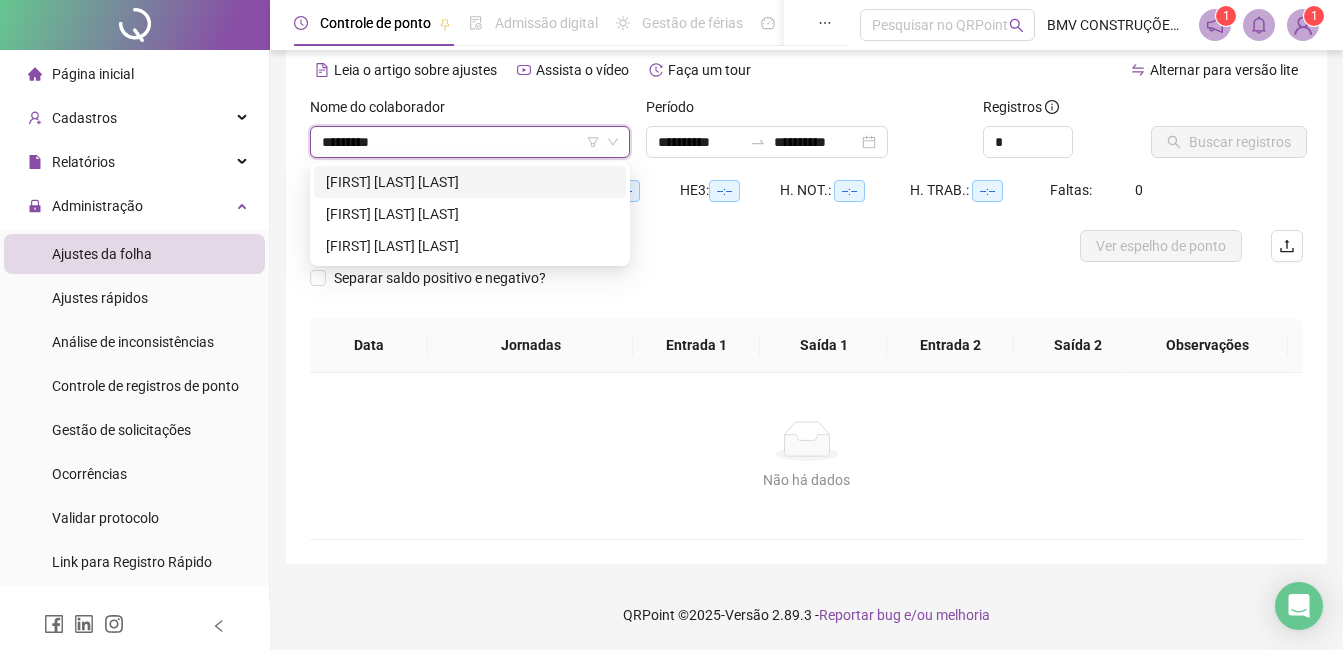 type on "**********" 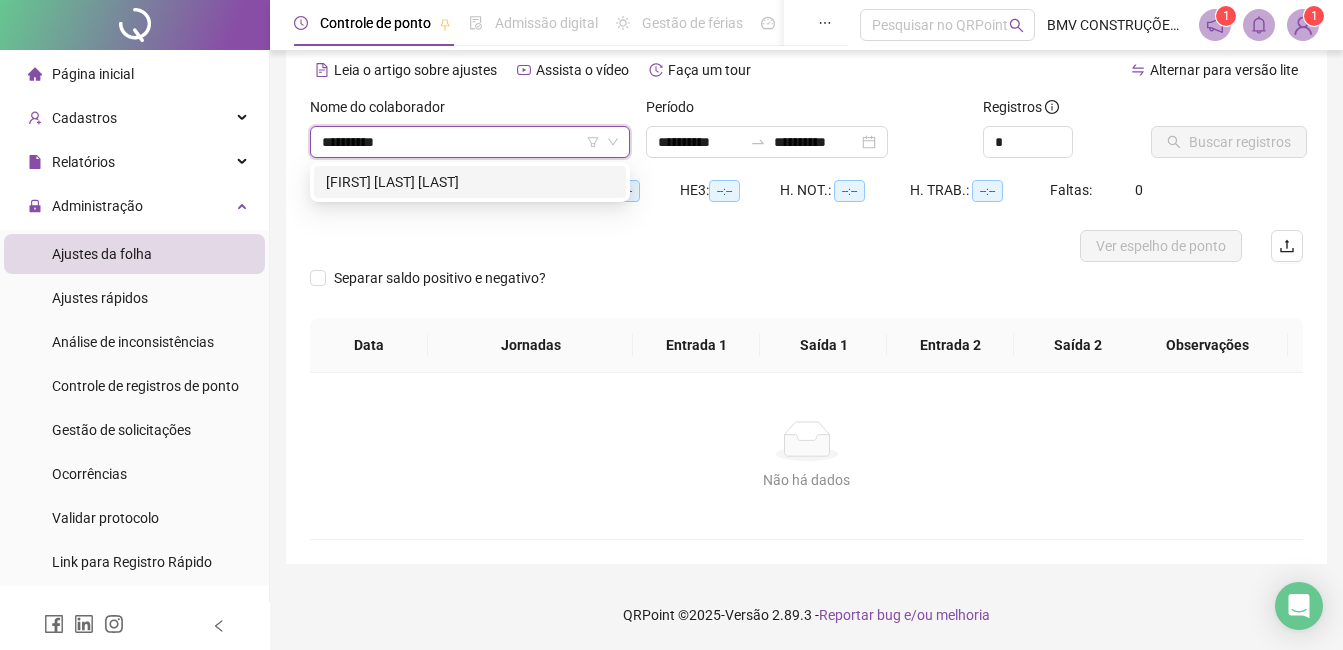 click on "[FIRST] [LAST]" at bounding box center (470, 182) 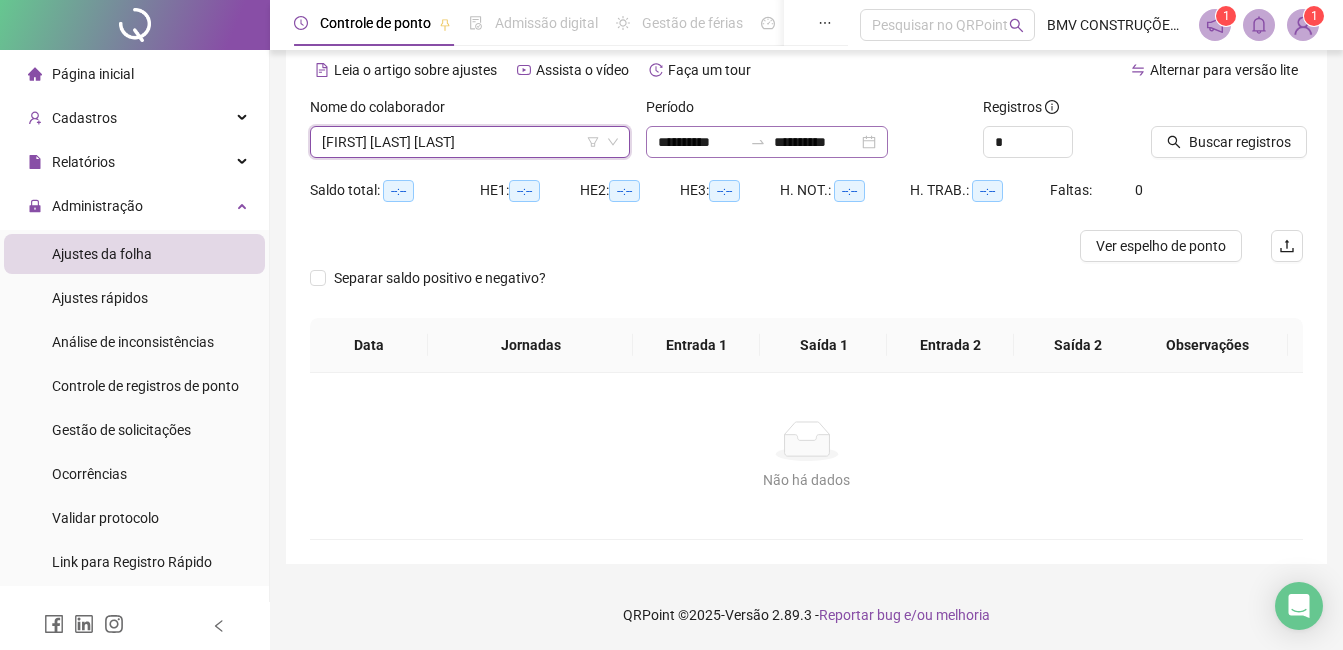 click 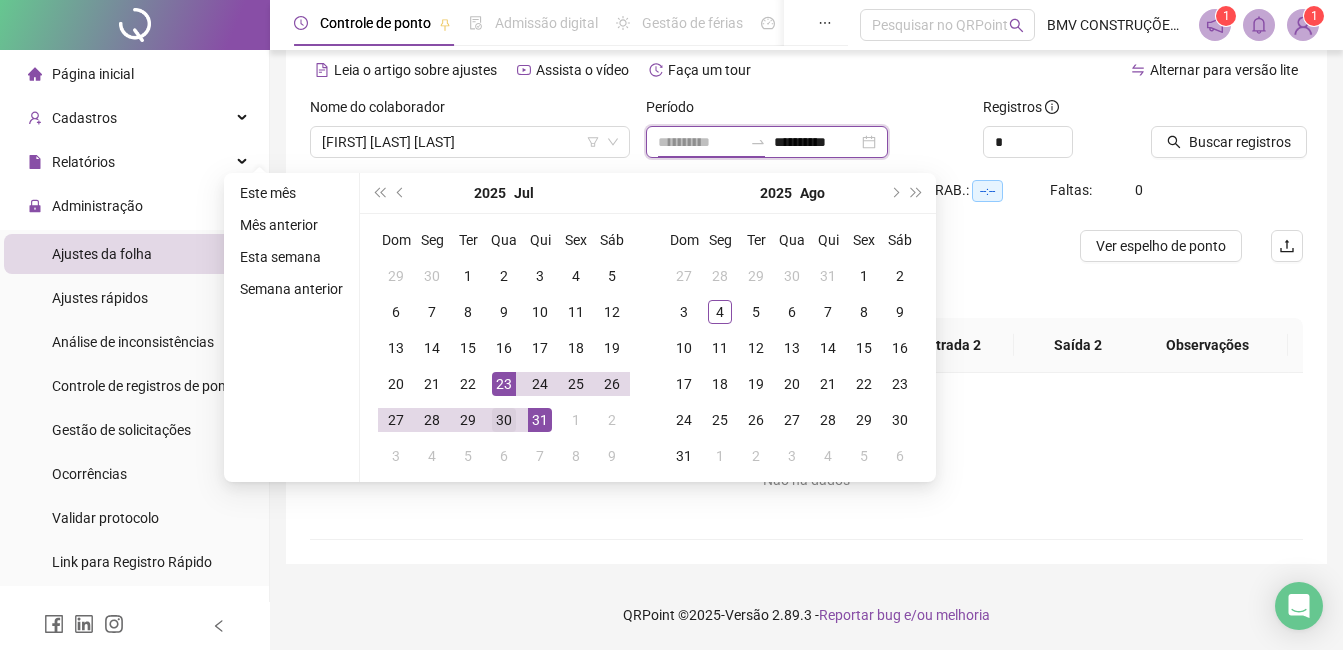 type on "**********" 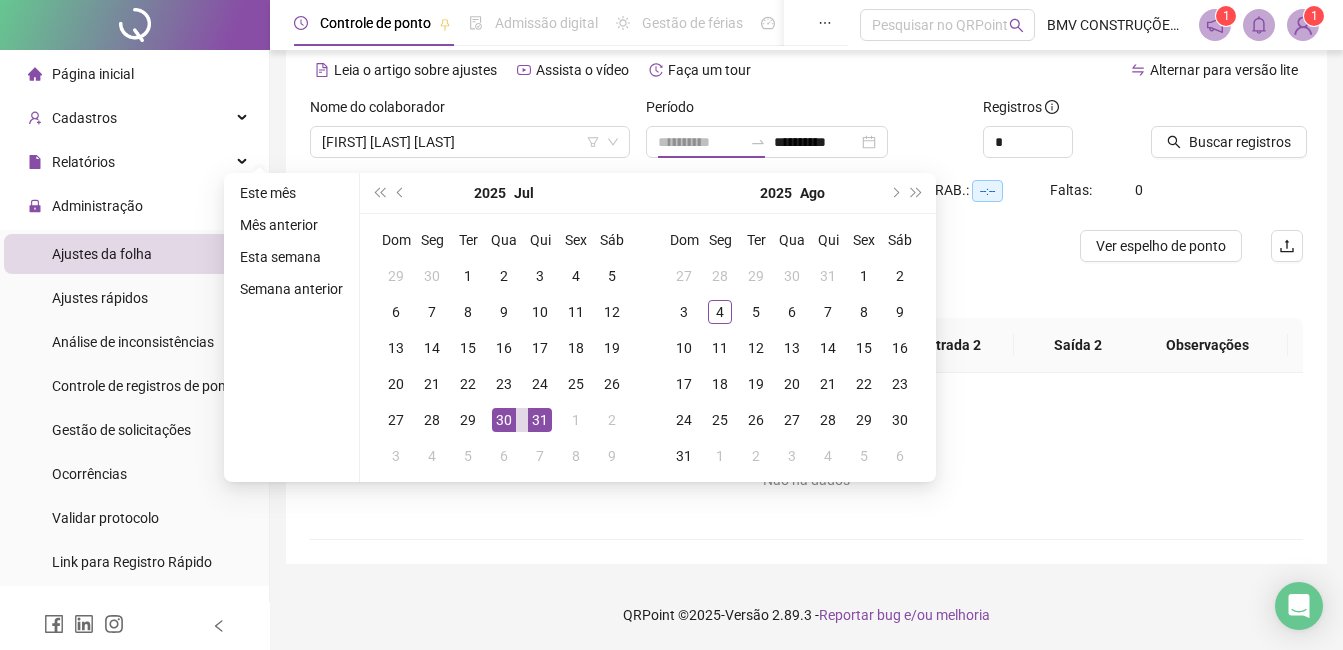 click on "30" at bounding box center (504, 420) 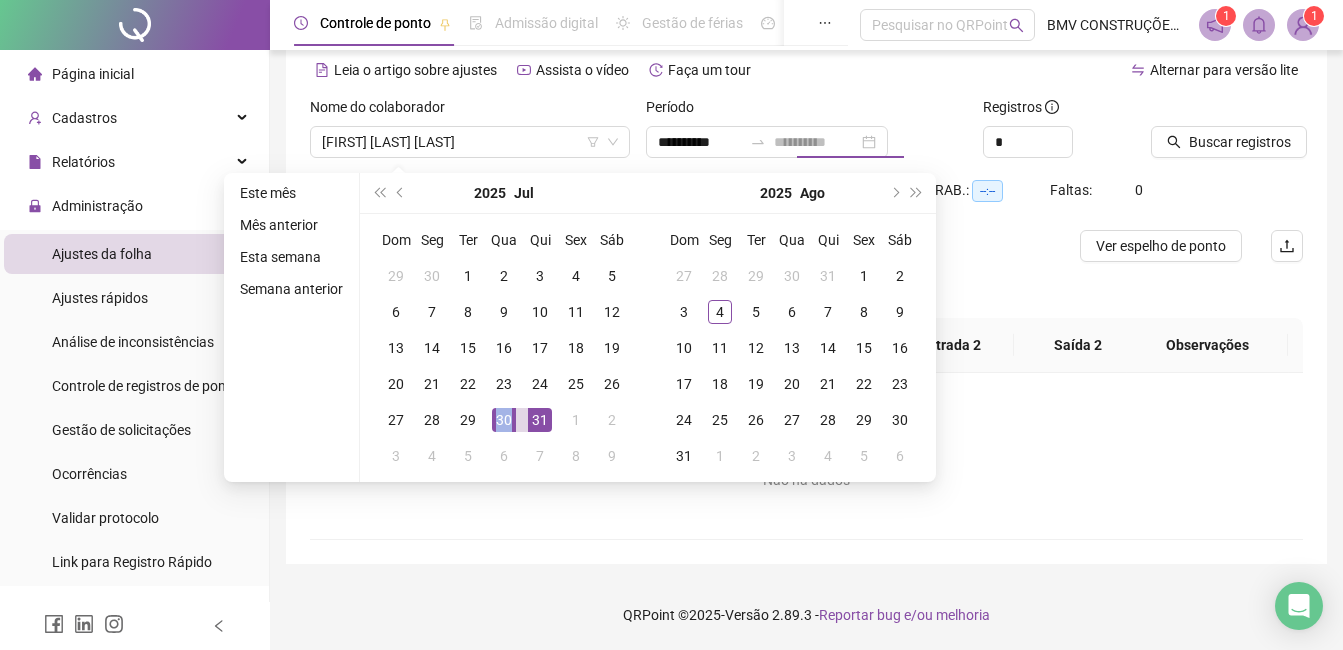 click on "30" at bounding box center [504, 420] 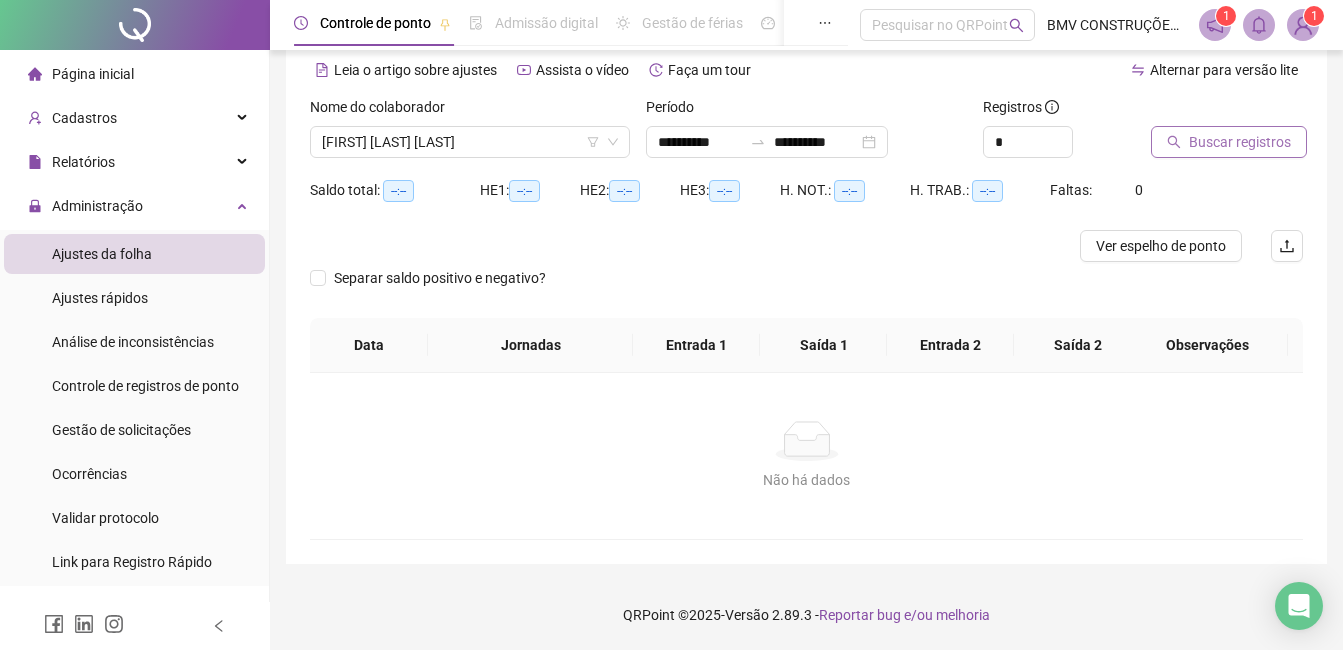 click on "Buscar registros" at bounding box center [1240, 142] 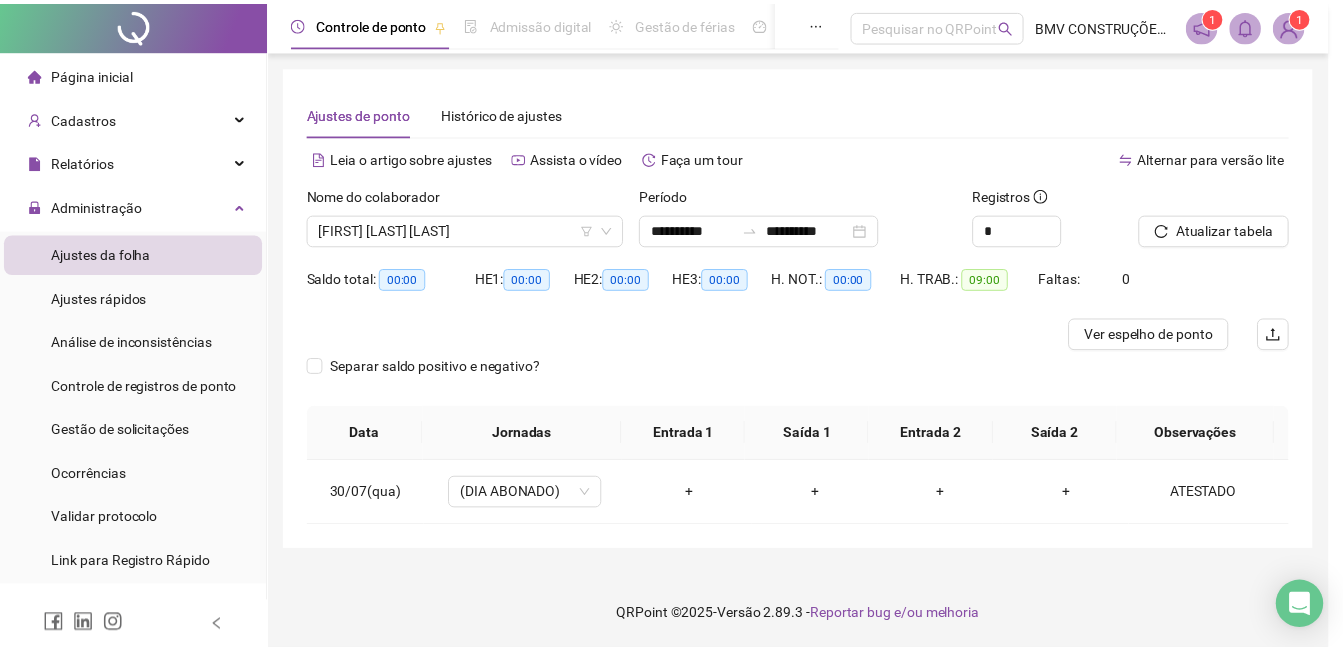 scroll, scrollTop: 0, scrollLeft: 0, axis: both 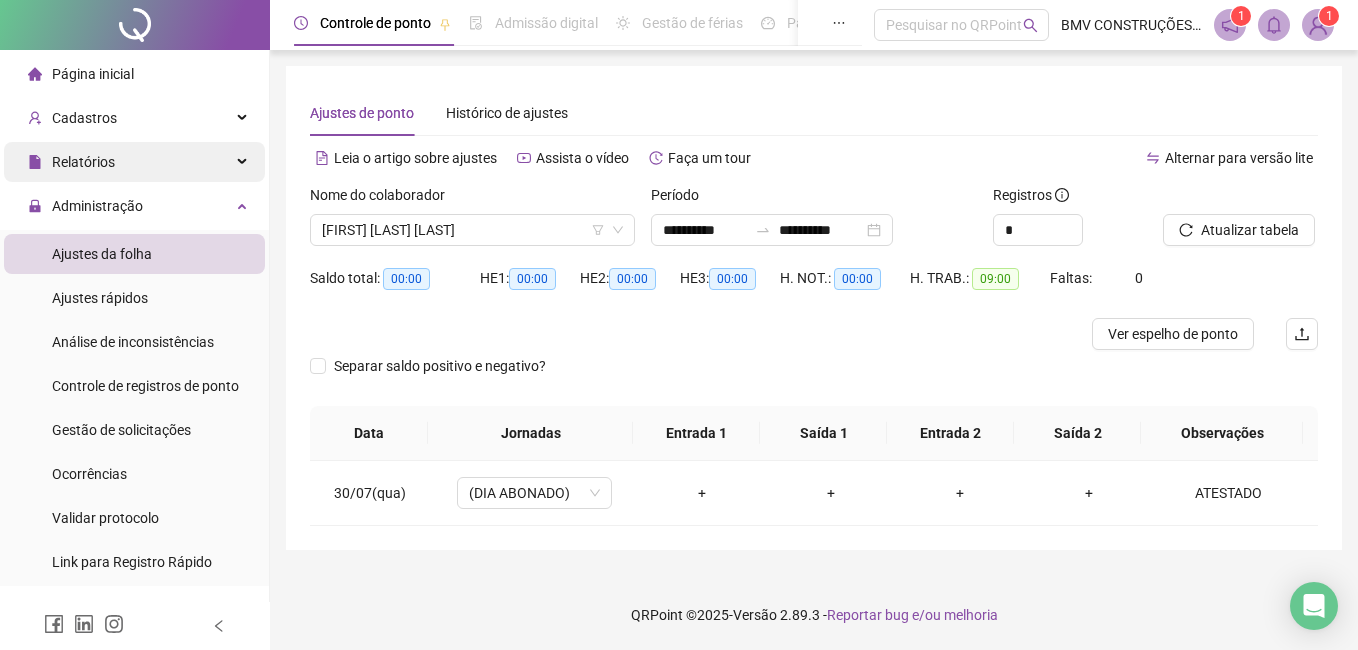 click on "Relatórios" at bounding box center (83, 162) 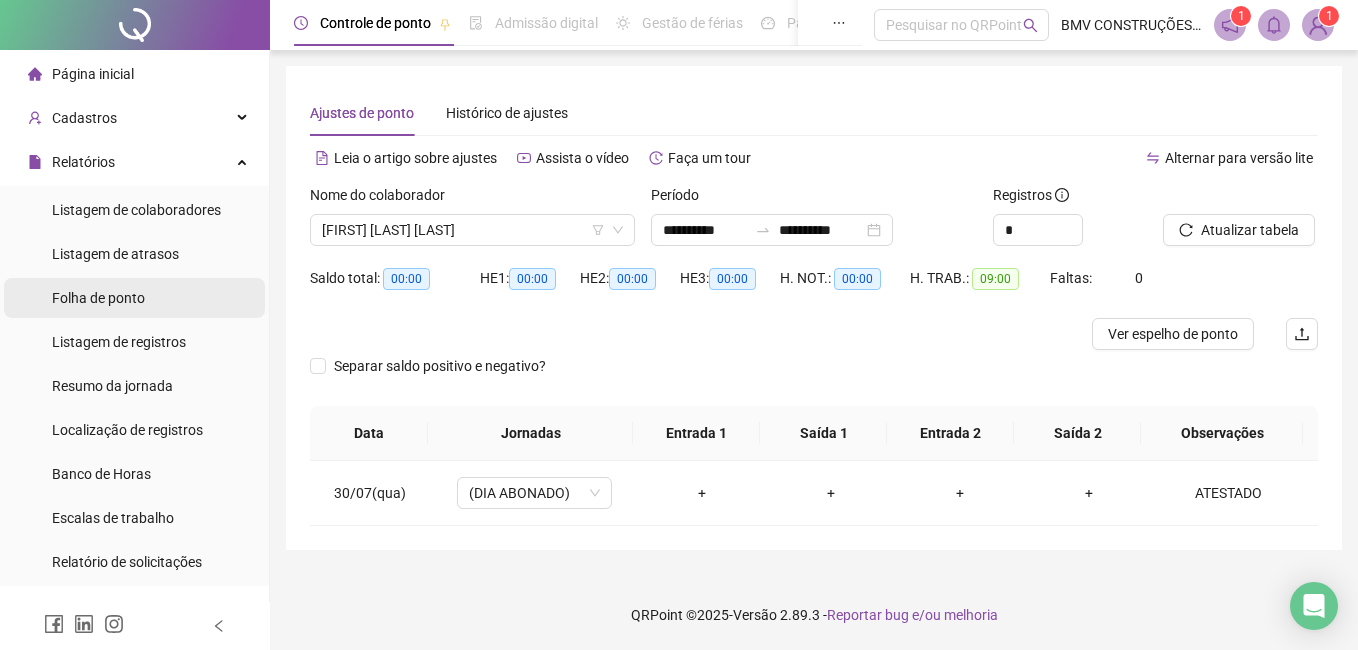 click on "Folha de ponto" at bounding box center (98, 298) 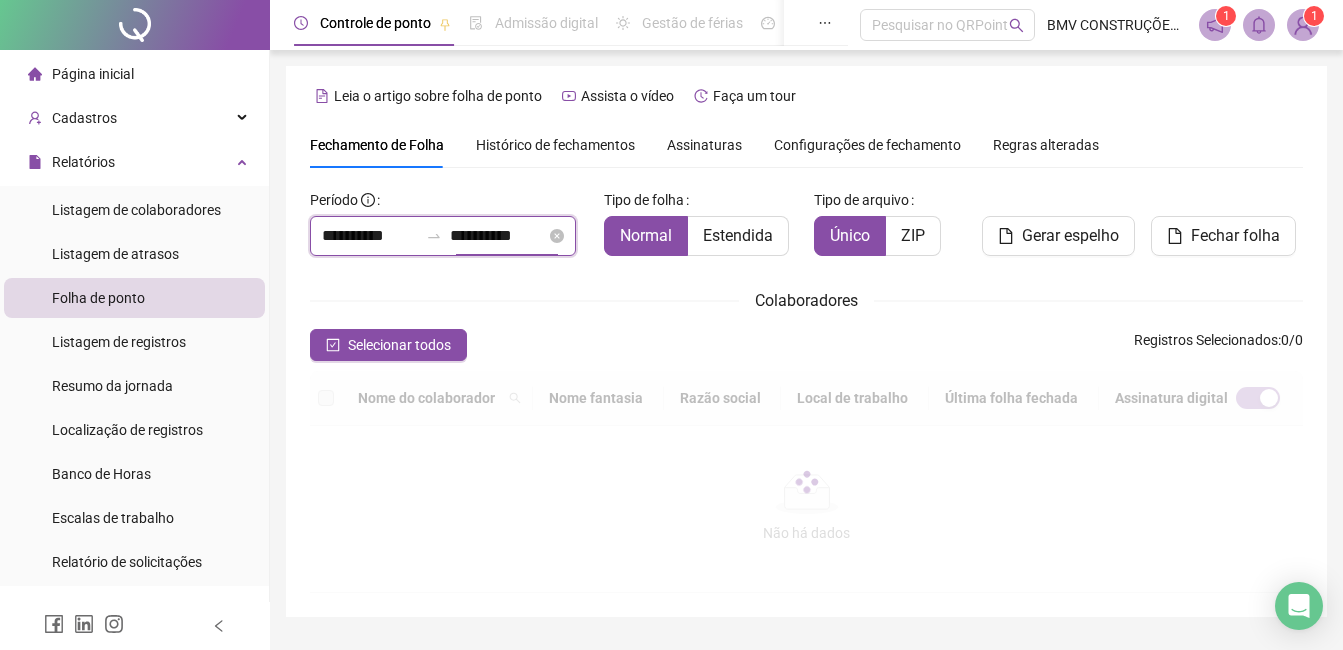 click on "**********" at bounding box center [498, 236] 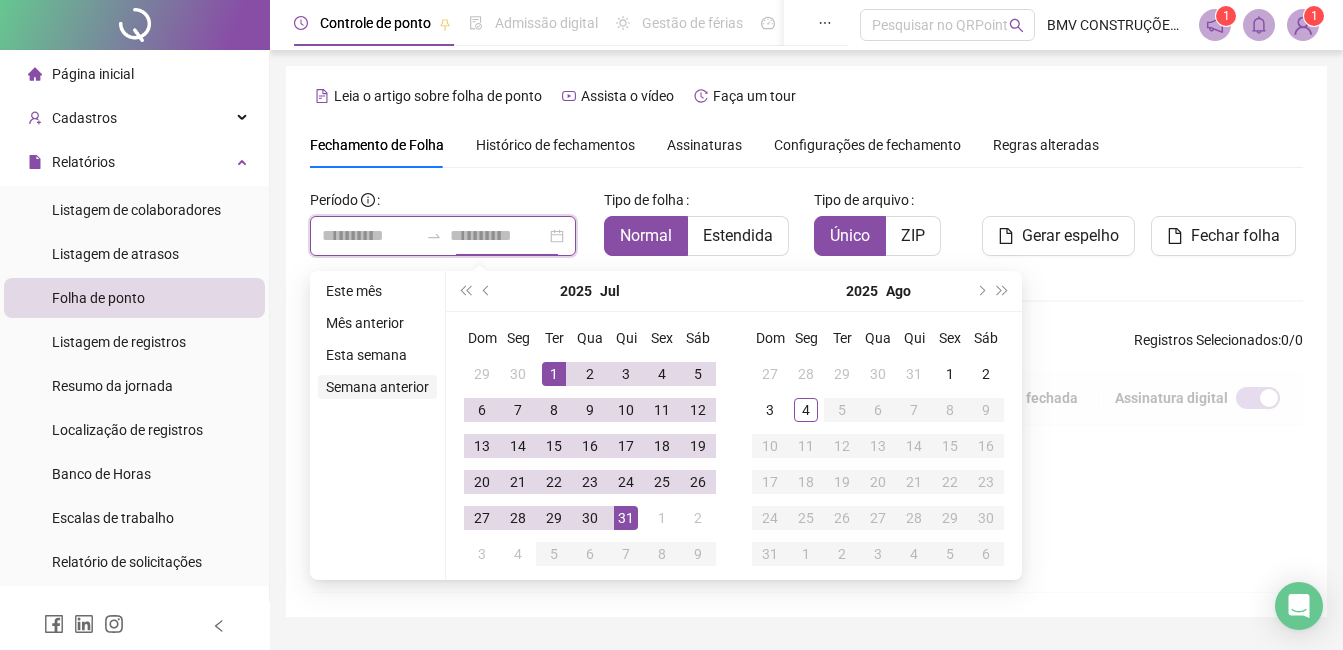 type on "**********" 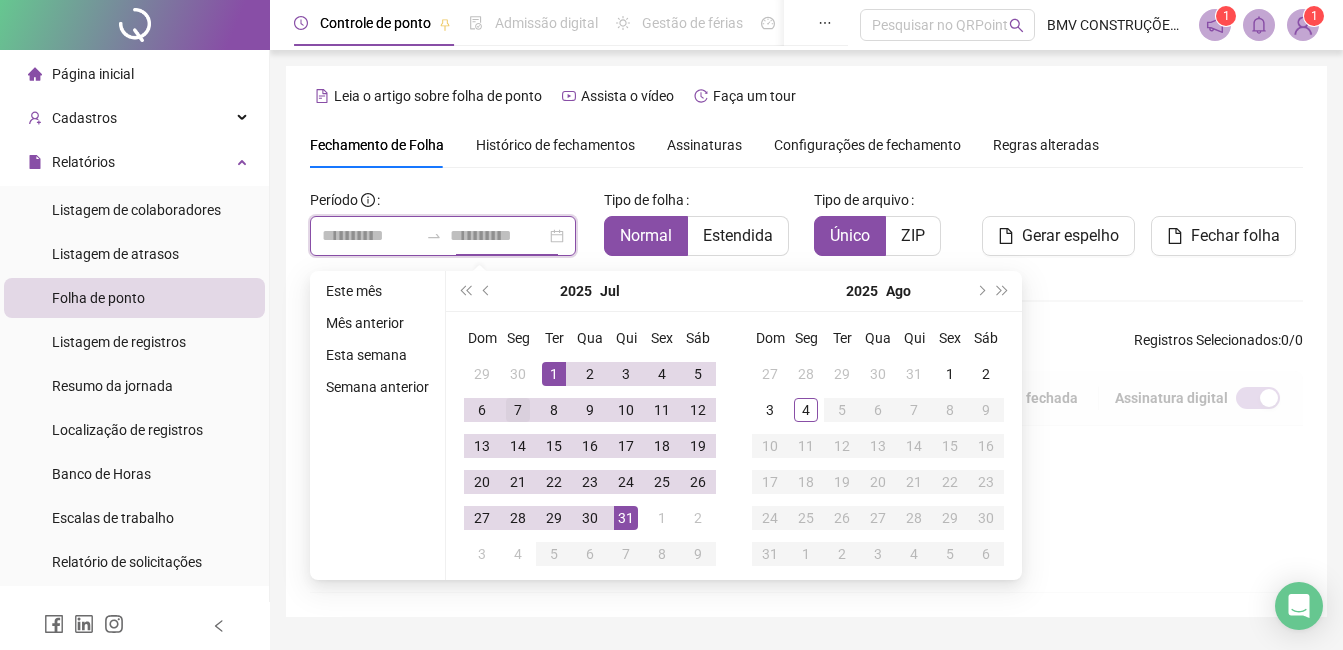 type on "**********" 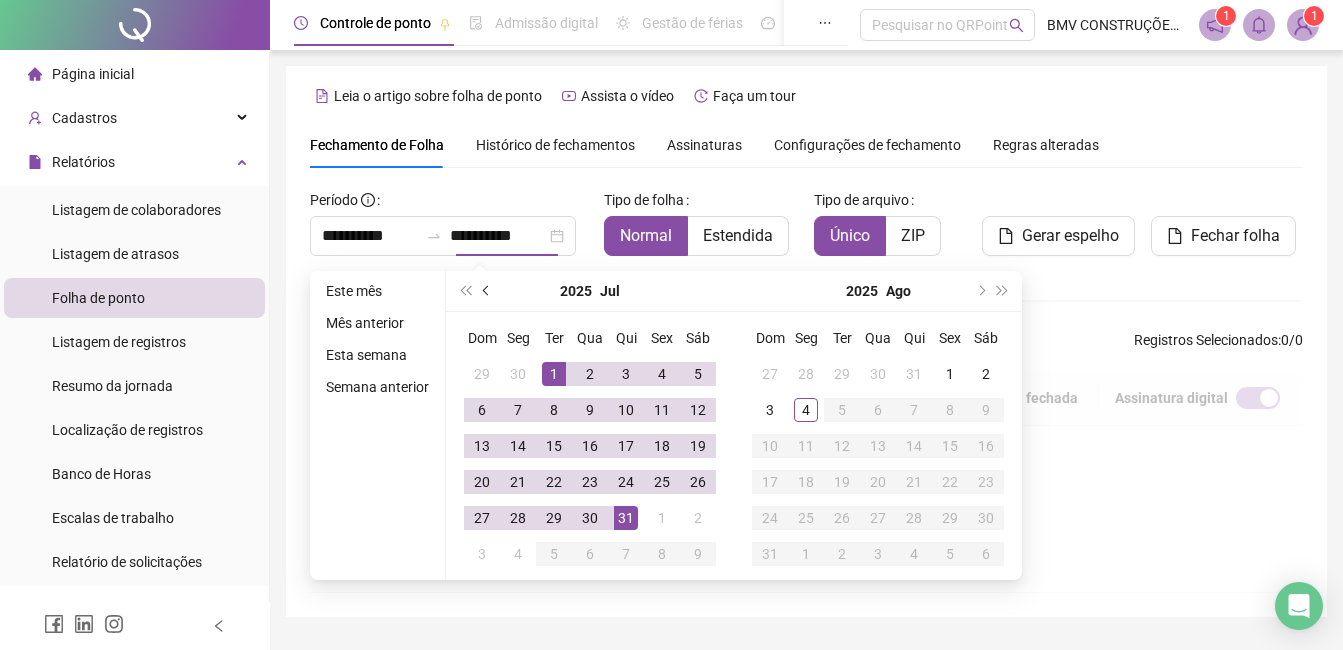 click at bounding box center (487, 291) 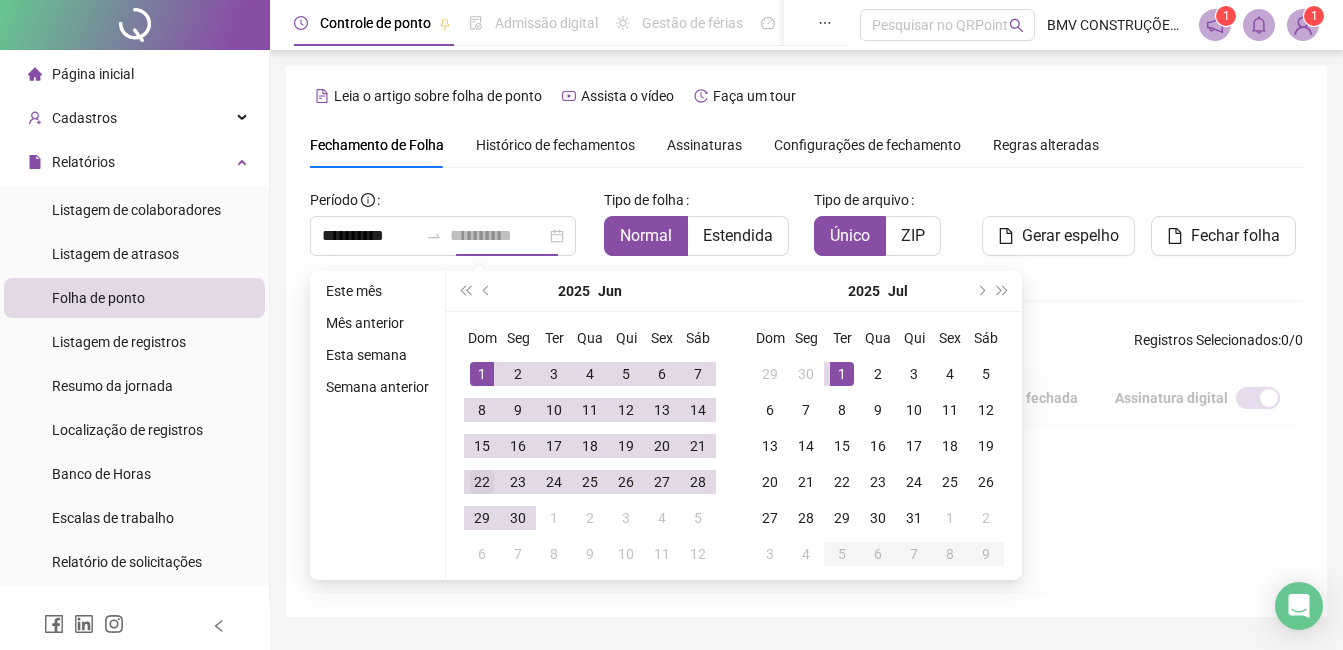 drag, startPoint x: 478, startPoint y: 372, endPoint x: 492, endPoint y: 410, distance: 40.496914 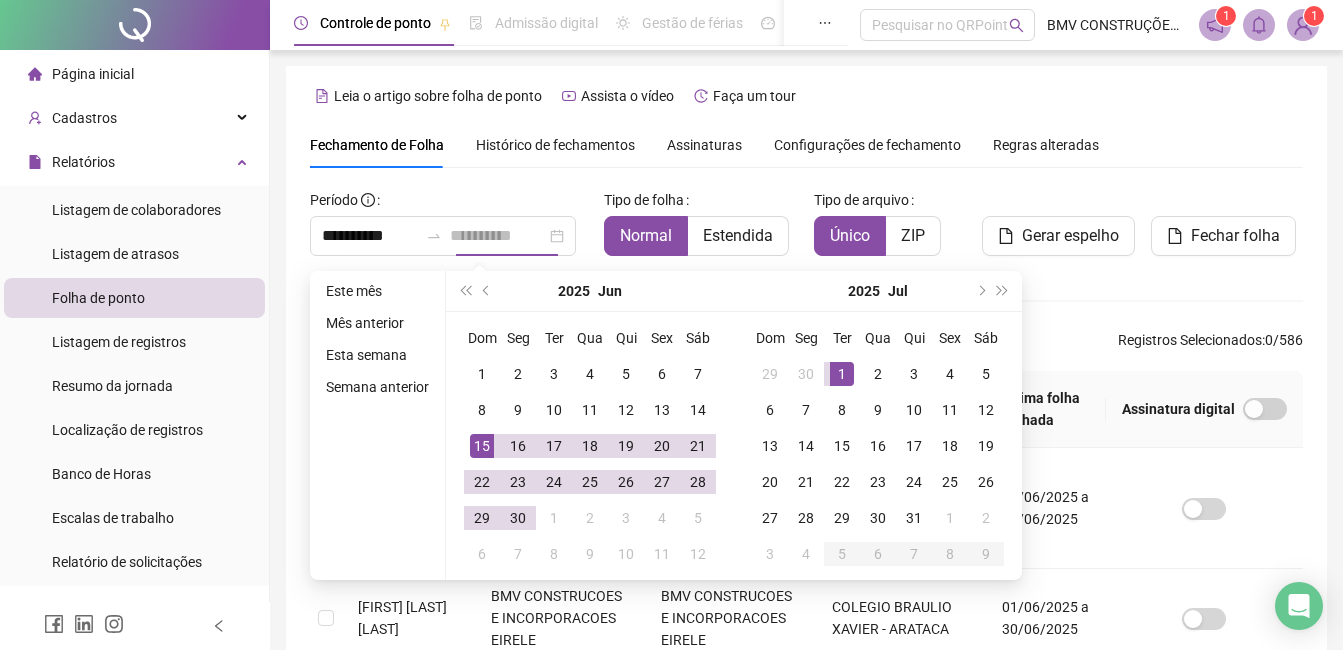 scroll, scrollTop: 85, scrollLeft: 0, axis: vertical 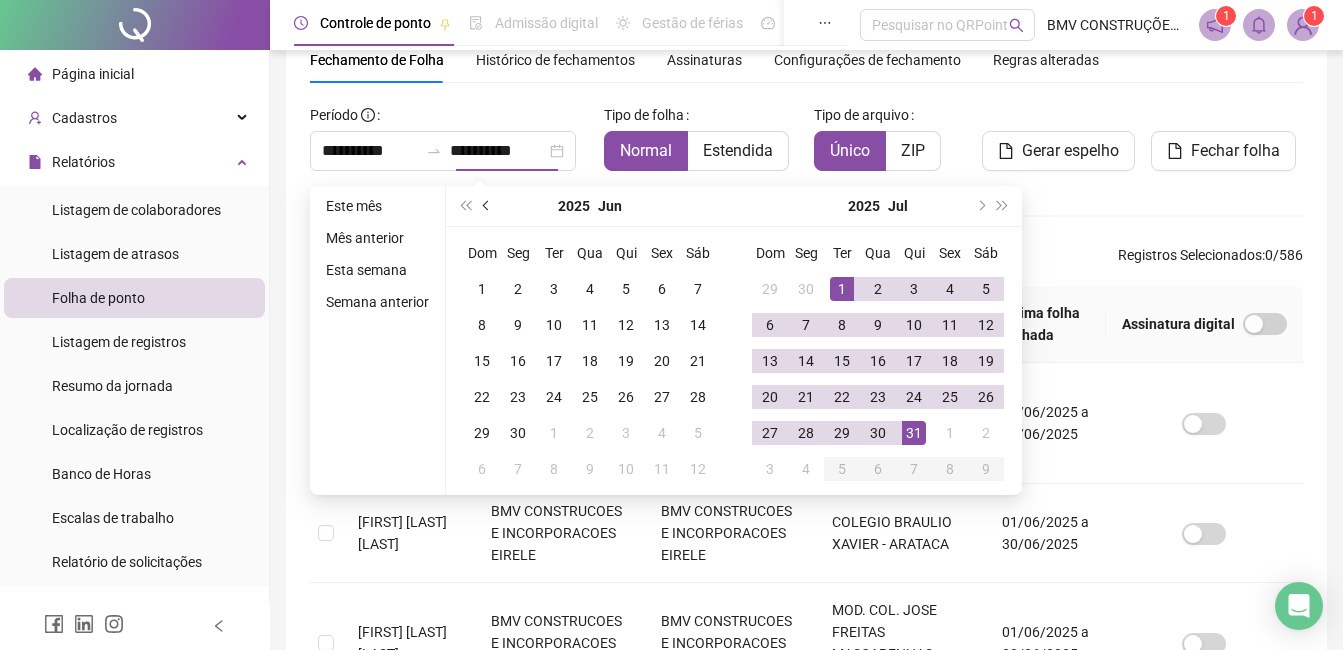 click at bounding box center [488, 206] 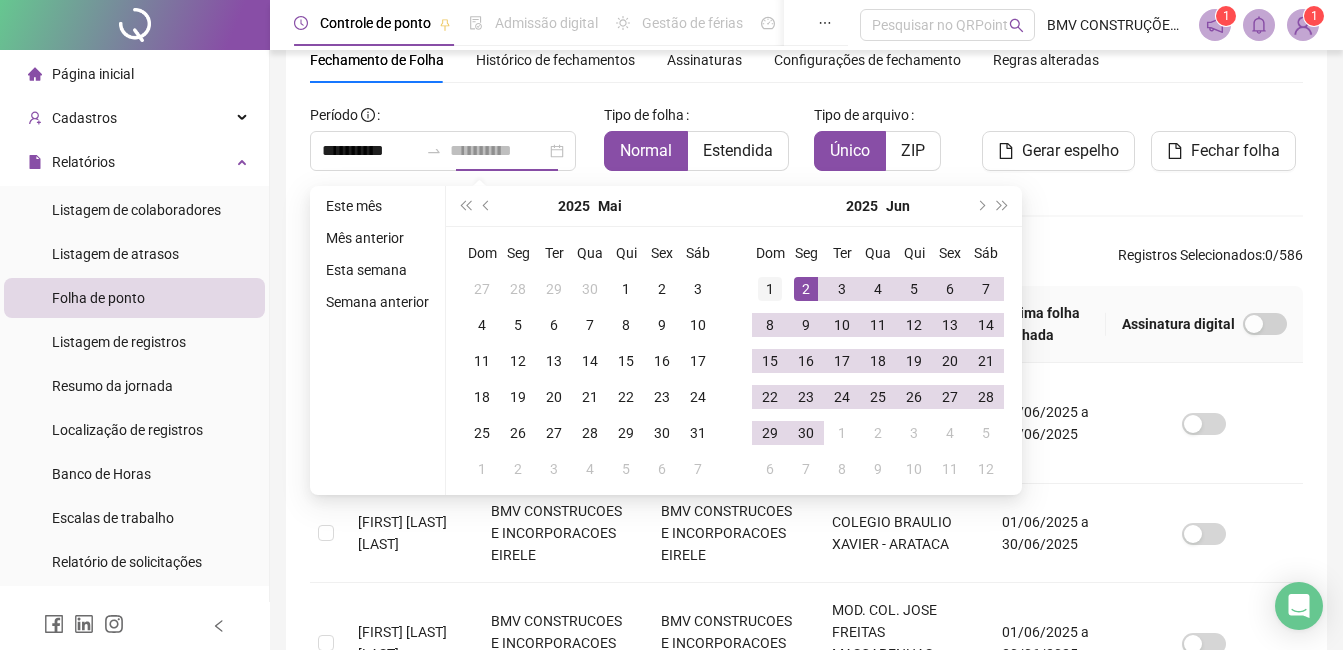 type on "**********" 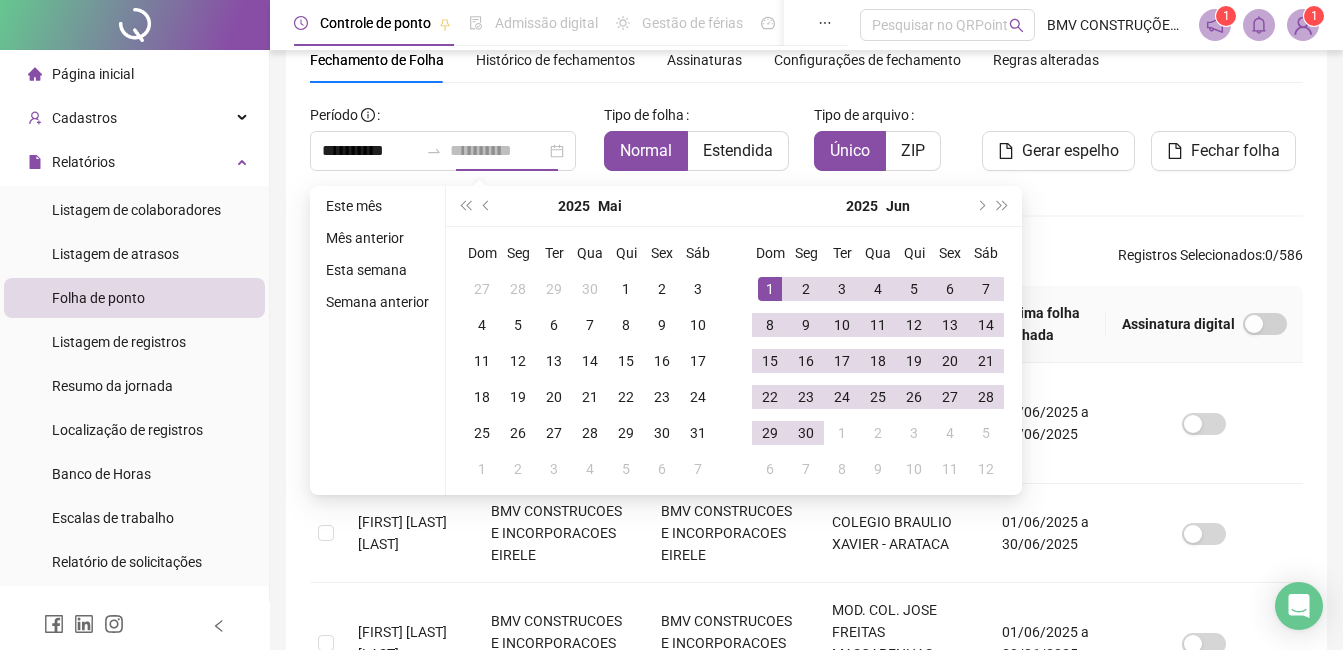click on "1" at bounding box center [770, 289] 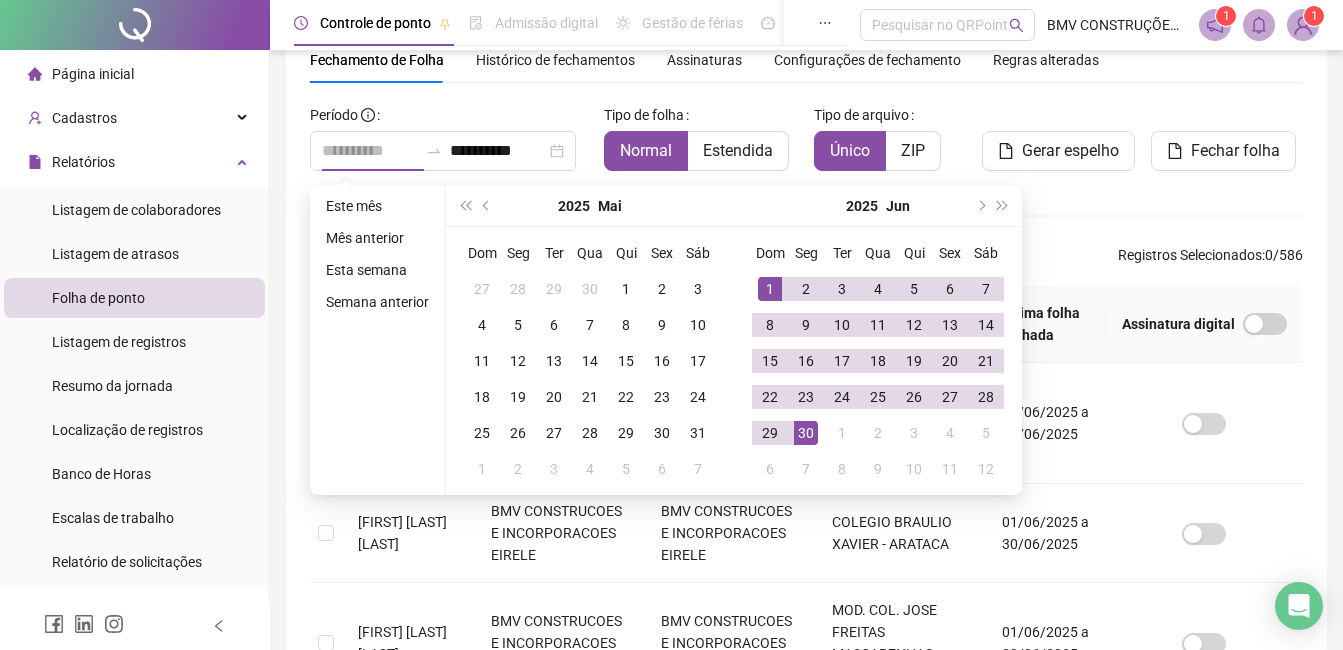 click on "30" at bounding box center (806, 433) 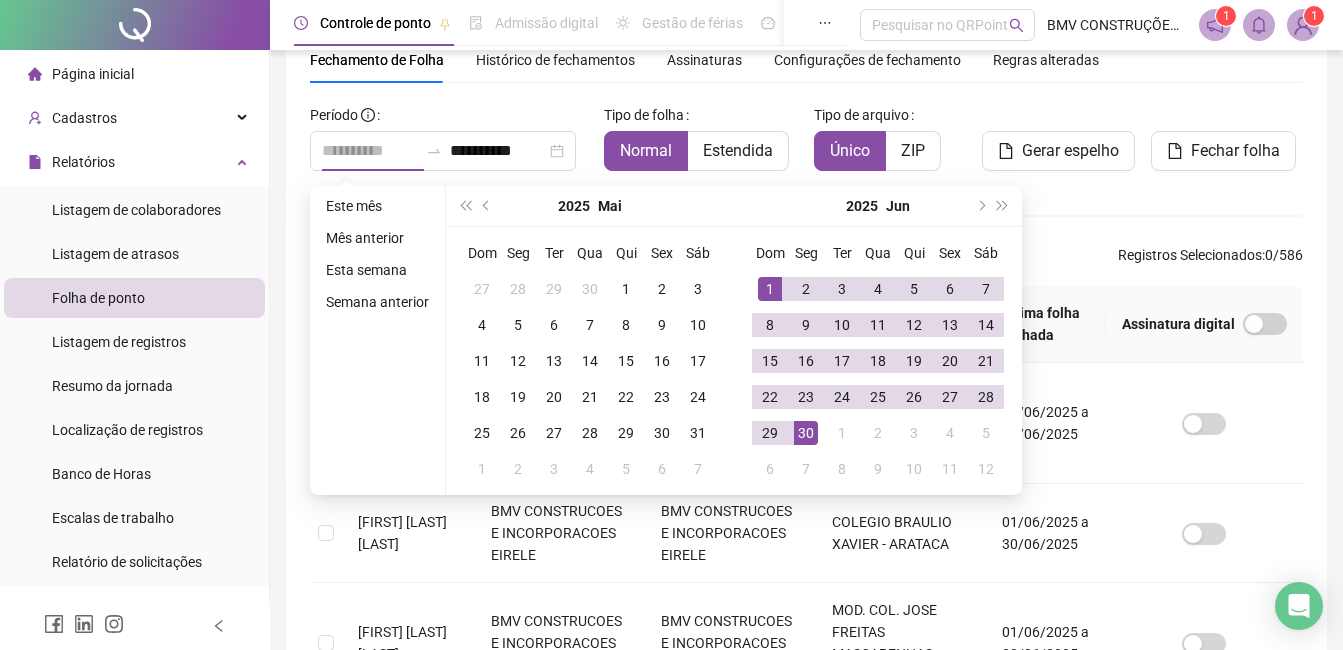 type on "**********" 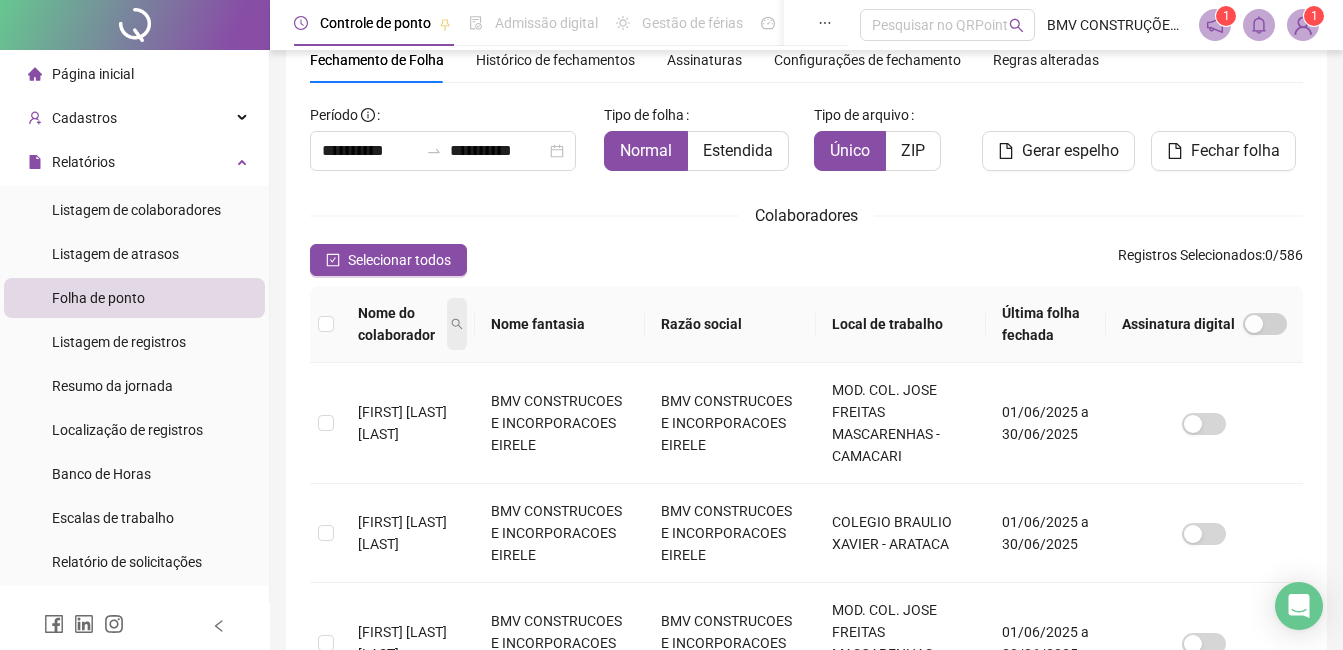 click 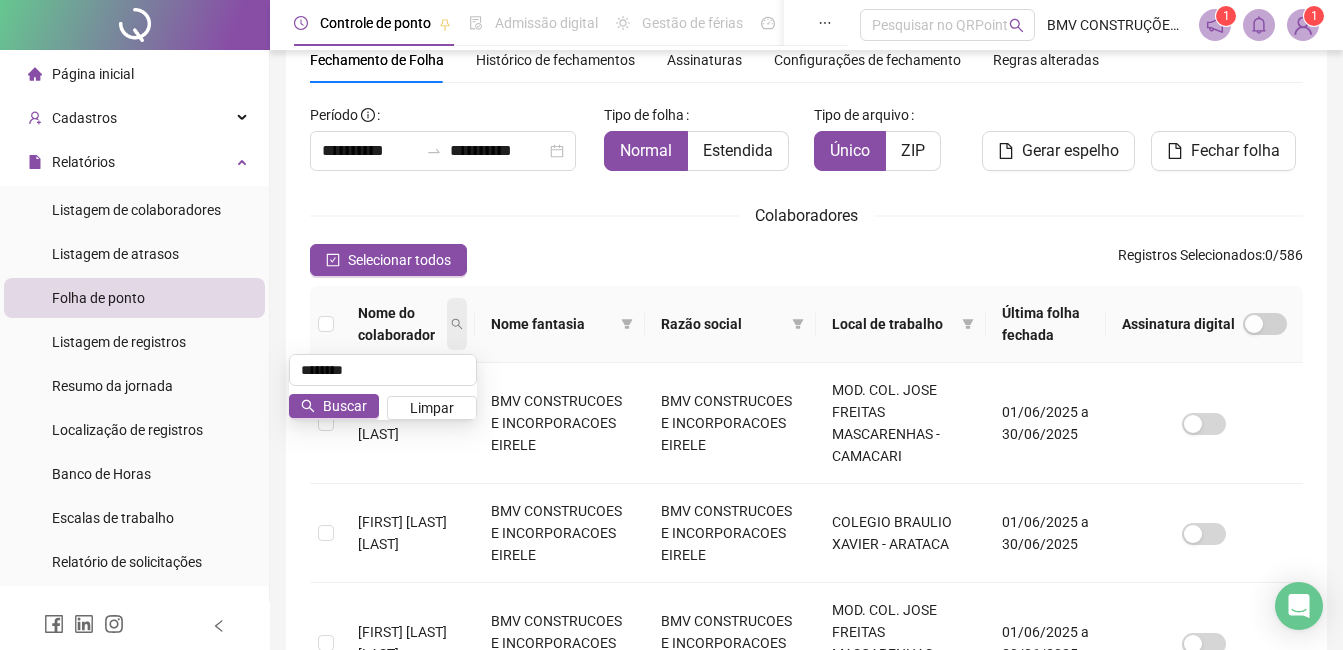type on "********" 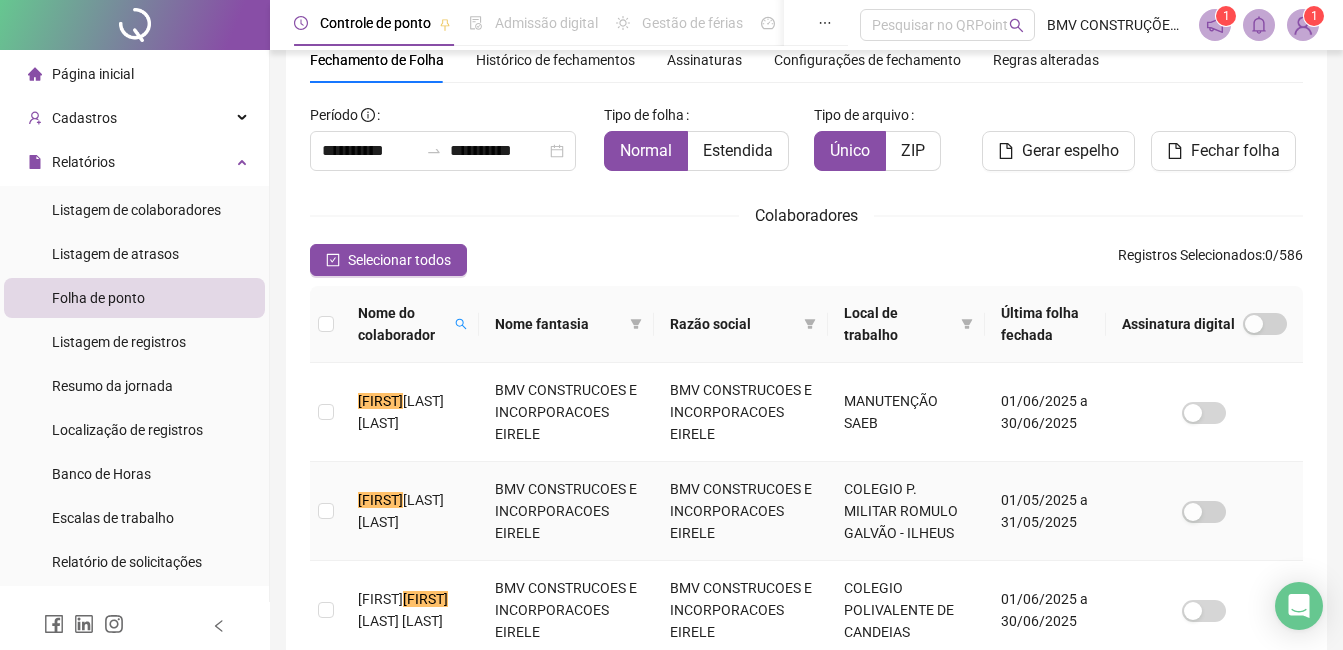 click on "NASCIMENTO CASTRO" at bounding box center (401, 511) 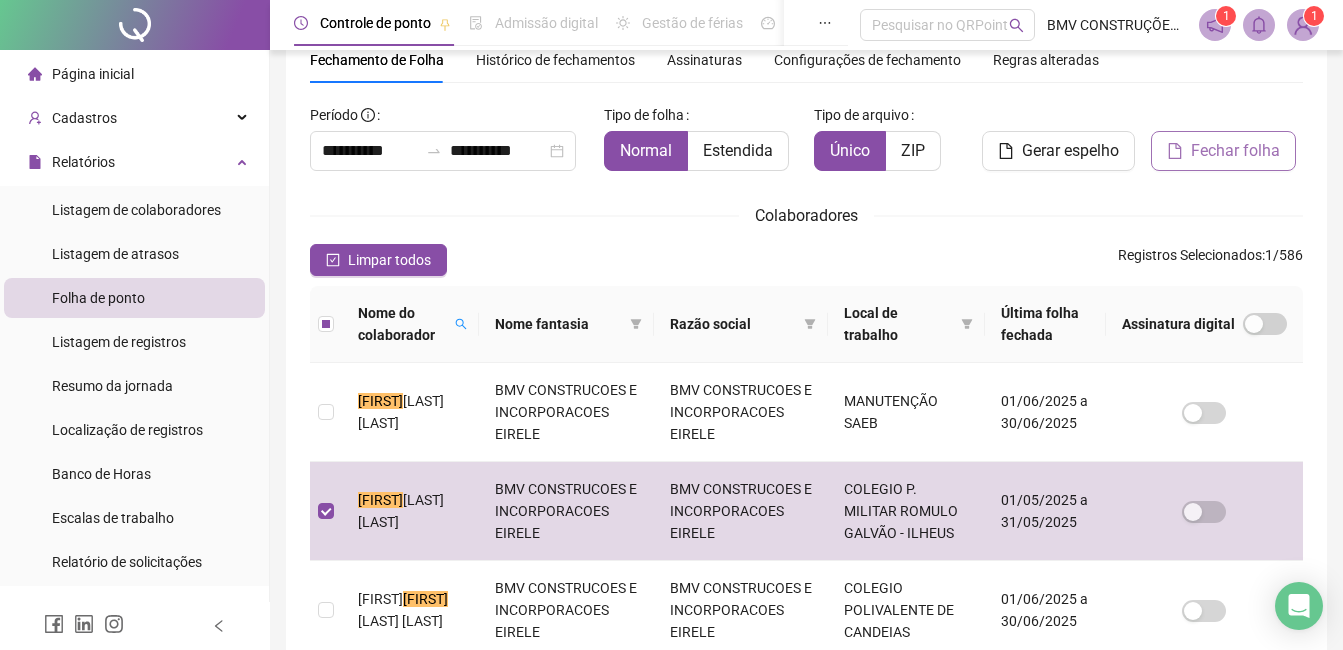 click on "Fechar folha" at bounding box center [1223, 151] 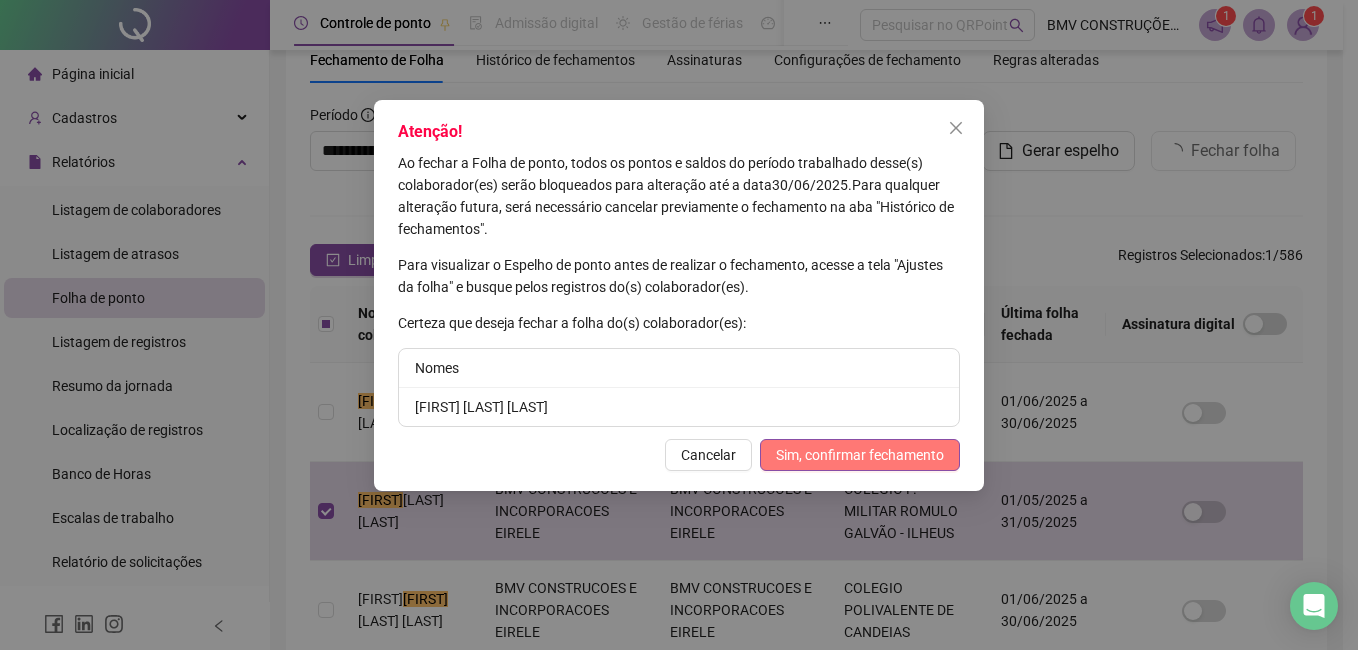click on "Sim, confirmar fechamento" at bounding box center [860, 455] 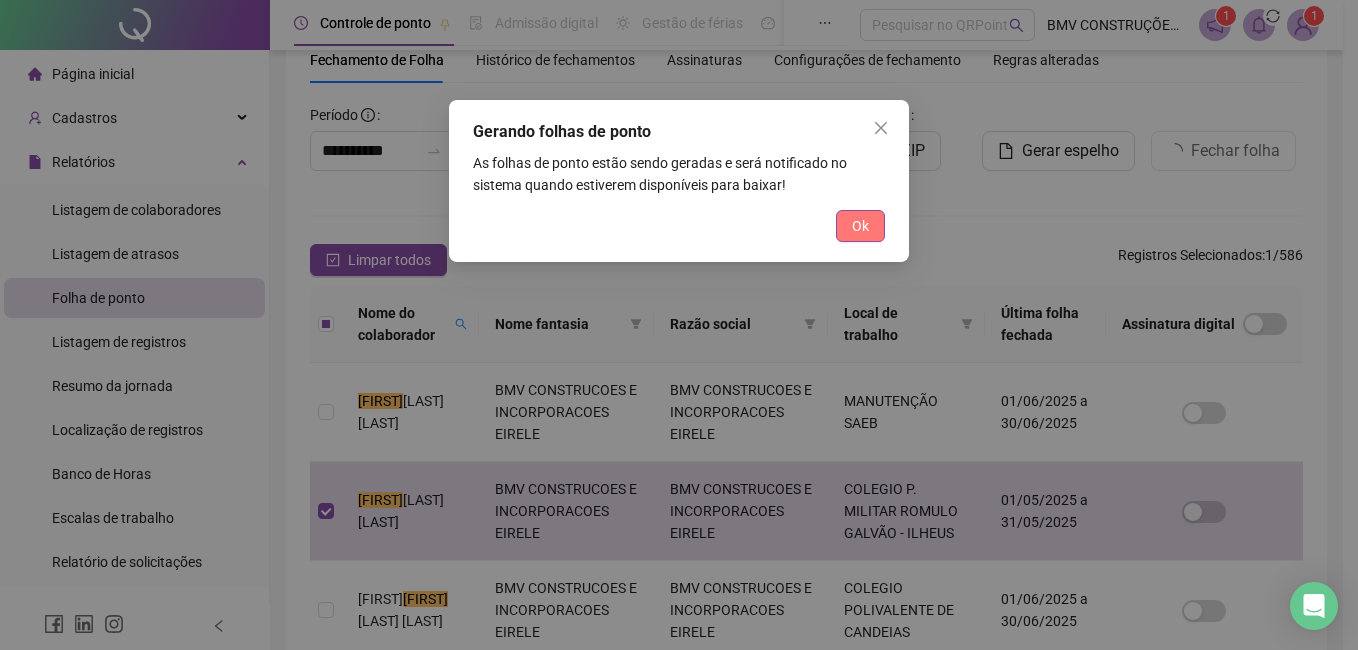 click on "Ok" at bounding box center [860, 226] 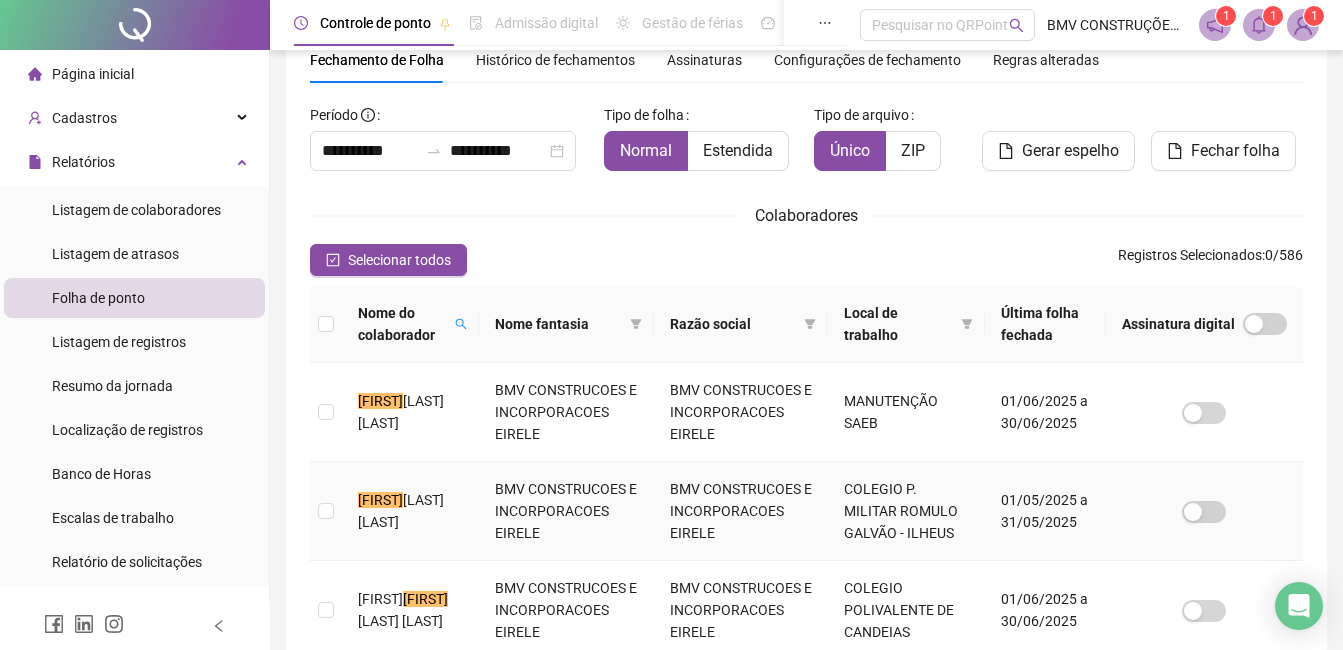 click on "LEONARDO" at bounding box center (380, 500) 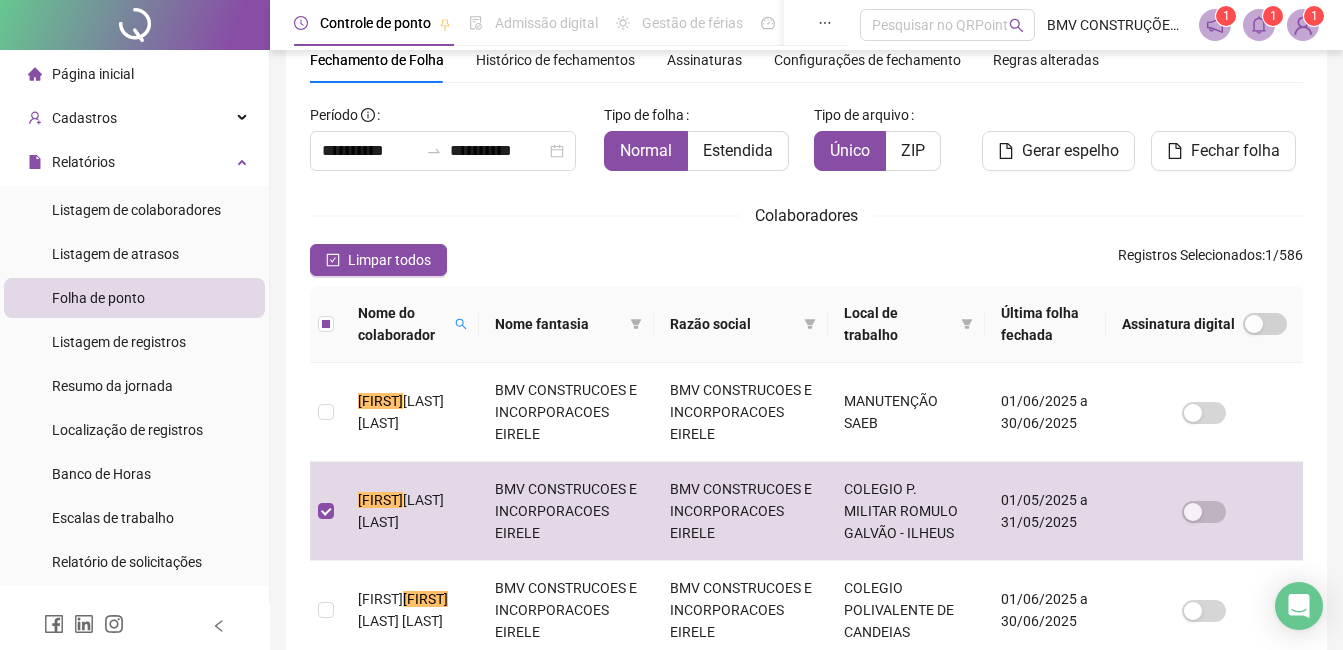 click 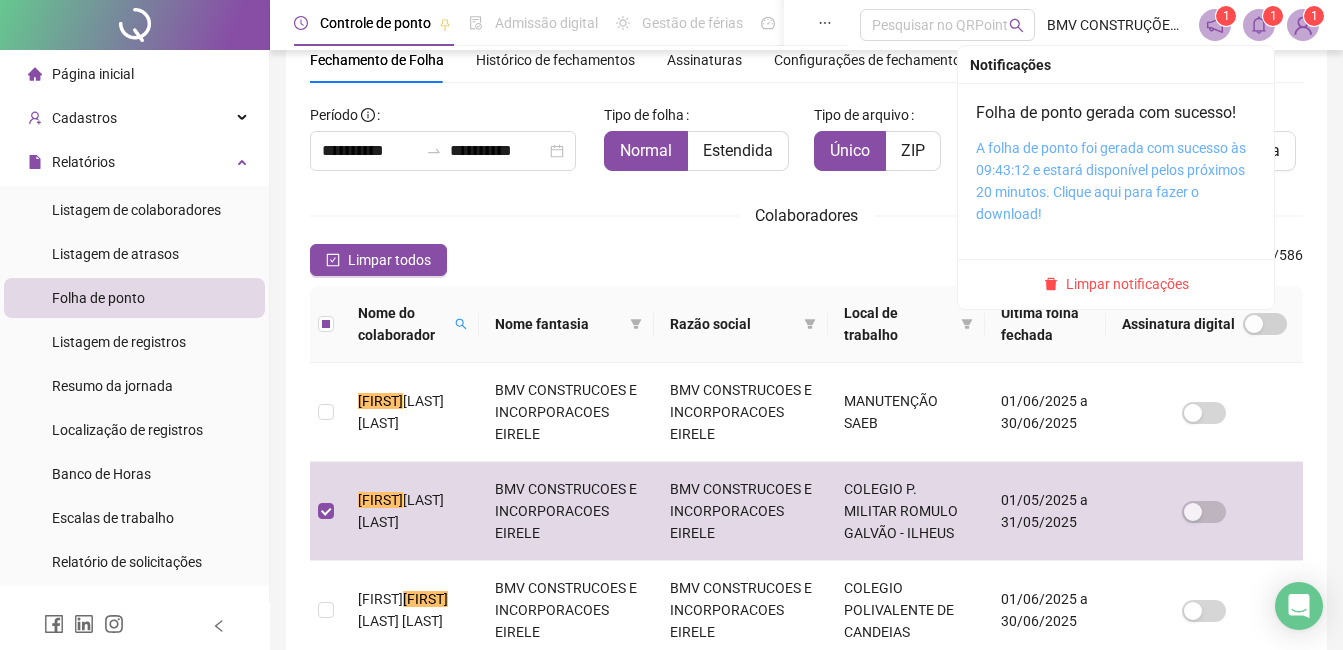 click on "A folha de ponto foi gerada com sucesso às 09:43:12 e estará disponível pelos próximos 20 minutos.
Clique aqui para fazer o download!" at bounding box center [1111, 181] 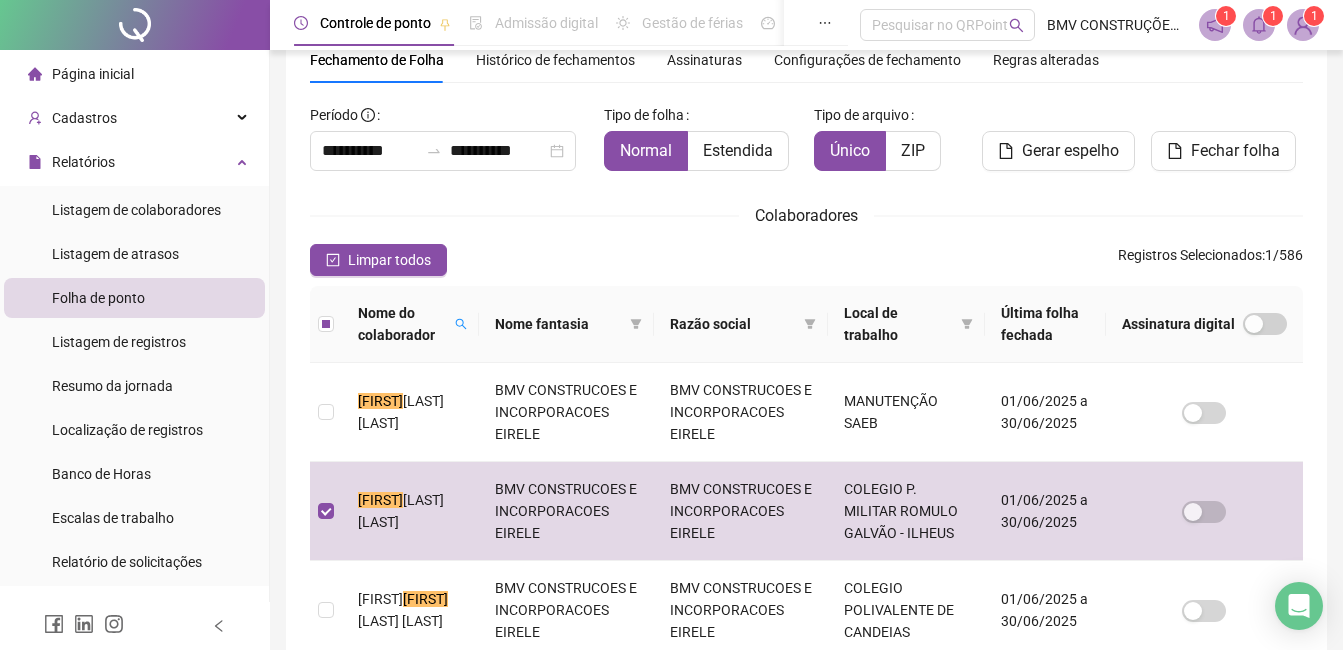 click on "Histórico de fechamentos" at bounding box center (555, 60) 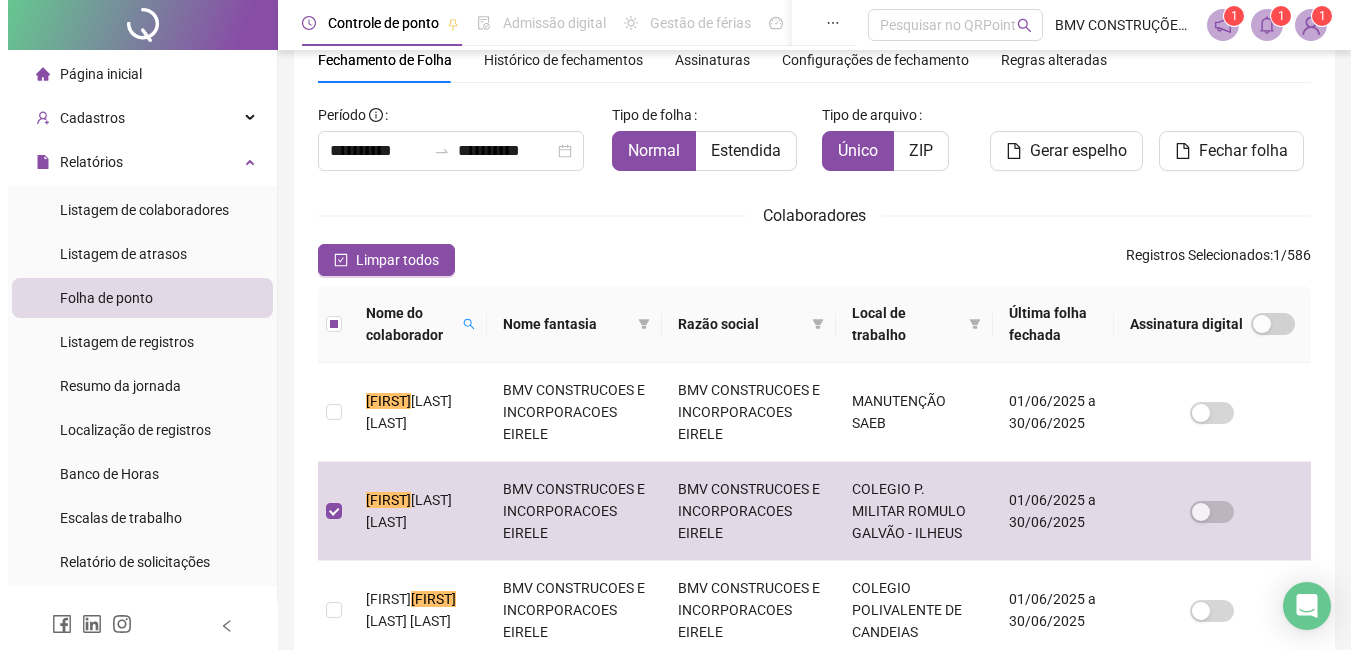 scroll, scrollTop: 0, scrollLeft: 0, axis: both 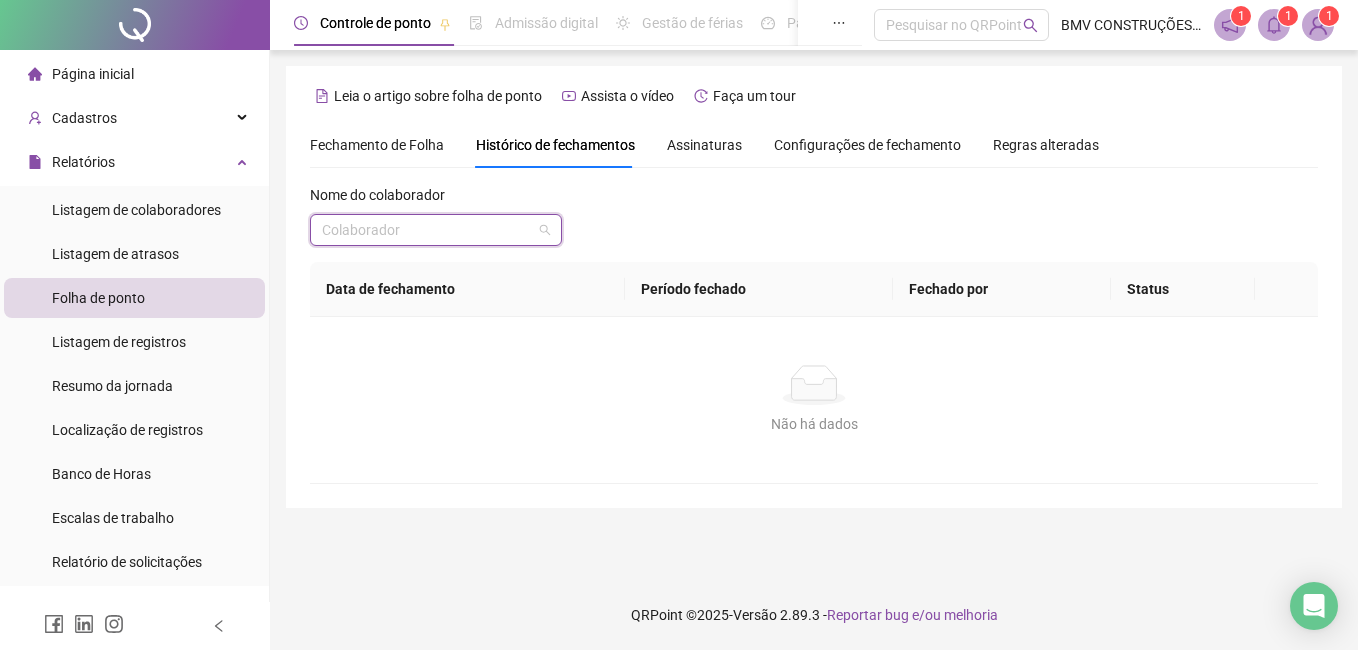 click at bounding box center [427, 230] 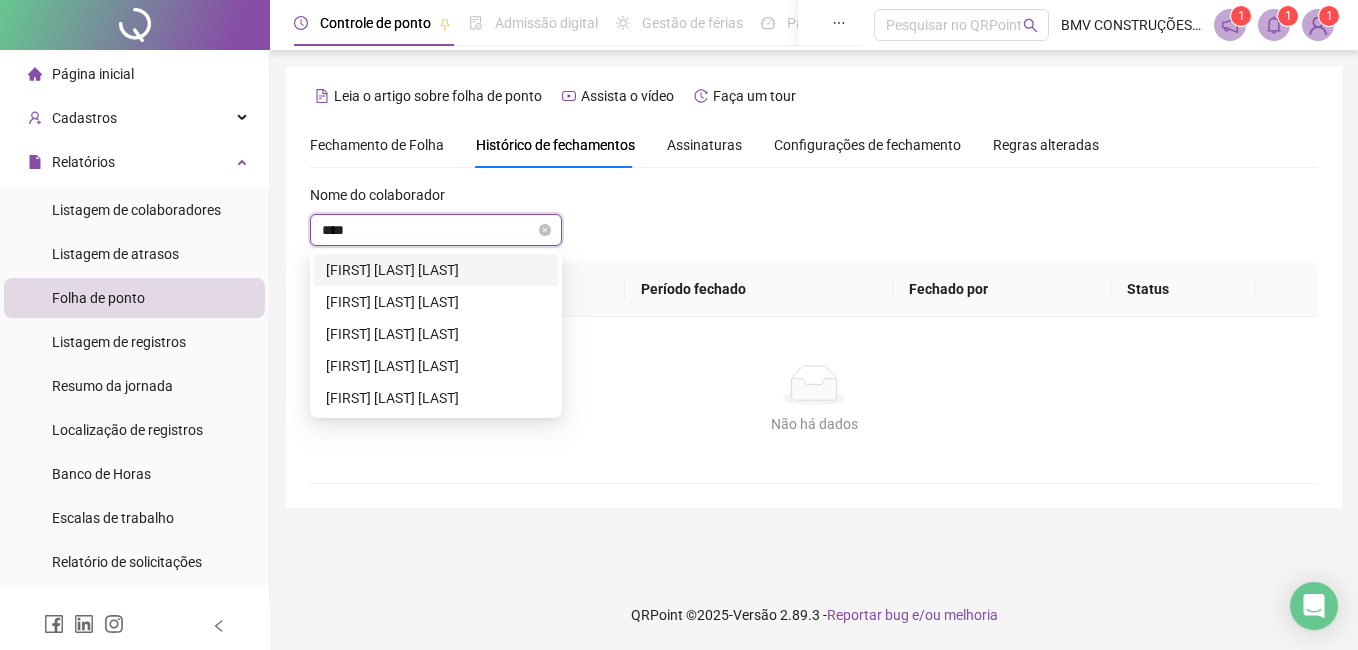 type on "*****" 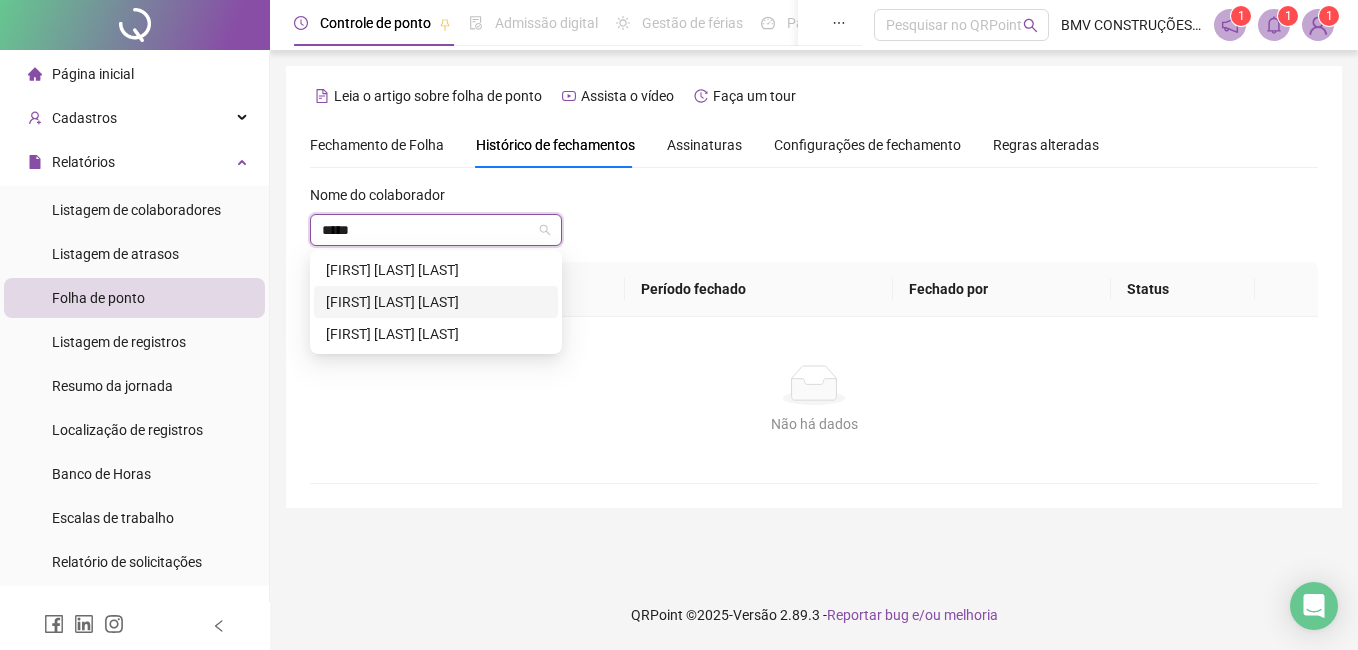 click on "[FIRST] [LAST]" at bounding box center [436, 302] 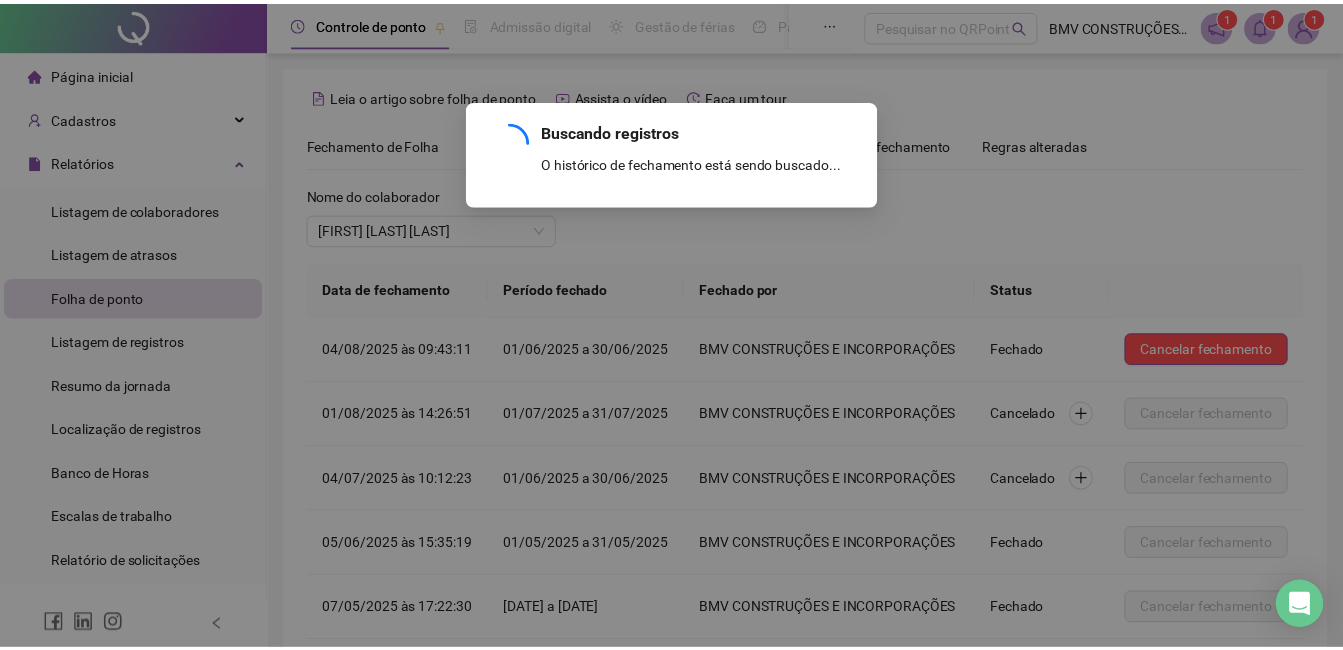 scroll, scrollTop: 166, scrollLeft: 0, axis: vertical 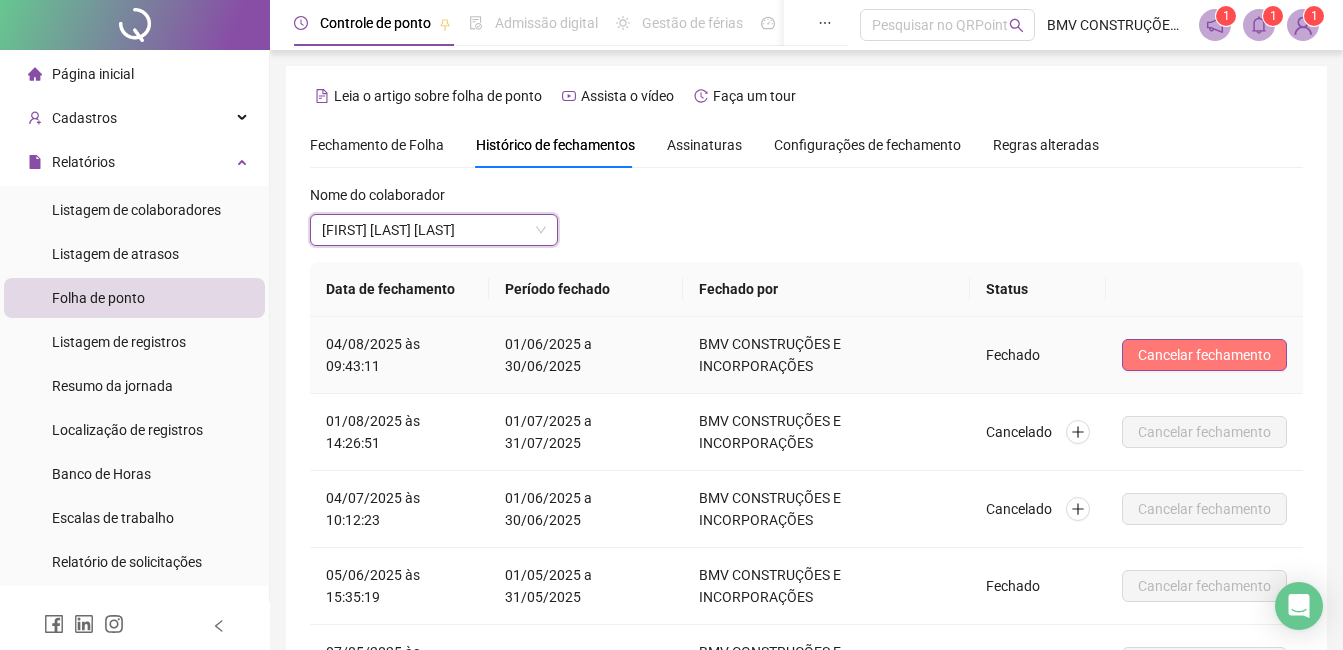 click on "Cancelar fechamento" at bounding box center (1204, 355) 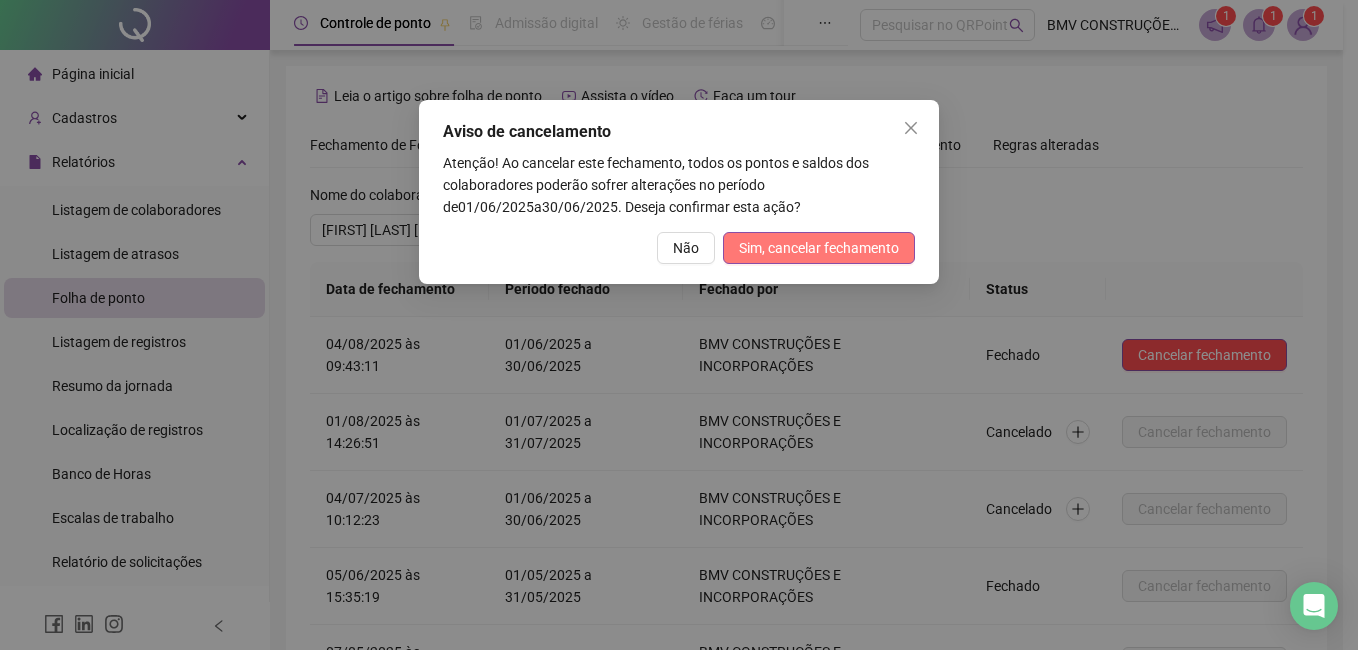 click on "Sim, cancelar fechamento" at bounding box center [819, 248] 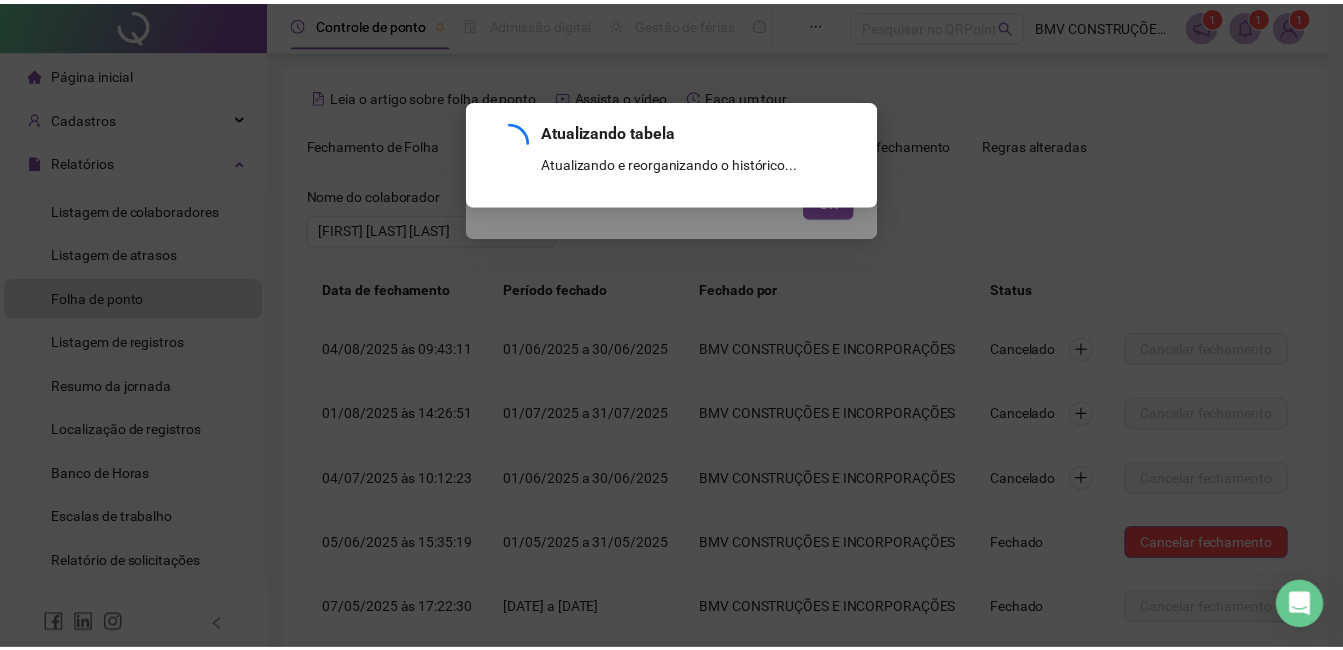 scroll, scrollTop: 166, scrollLeft: 0, axis: vertical 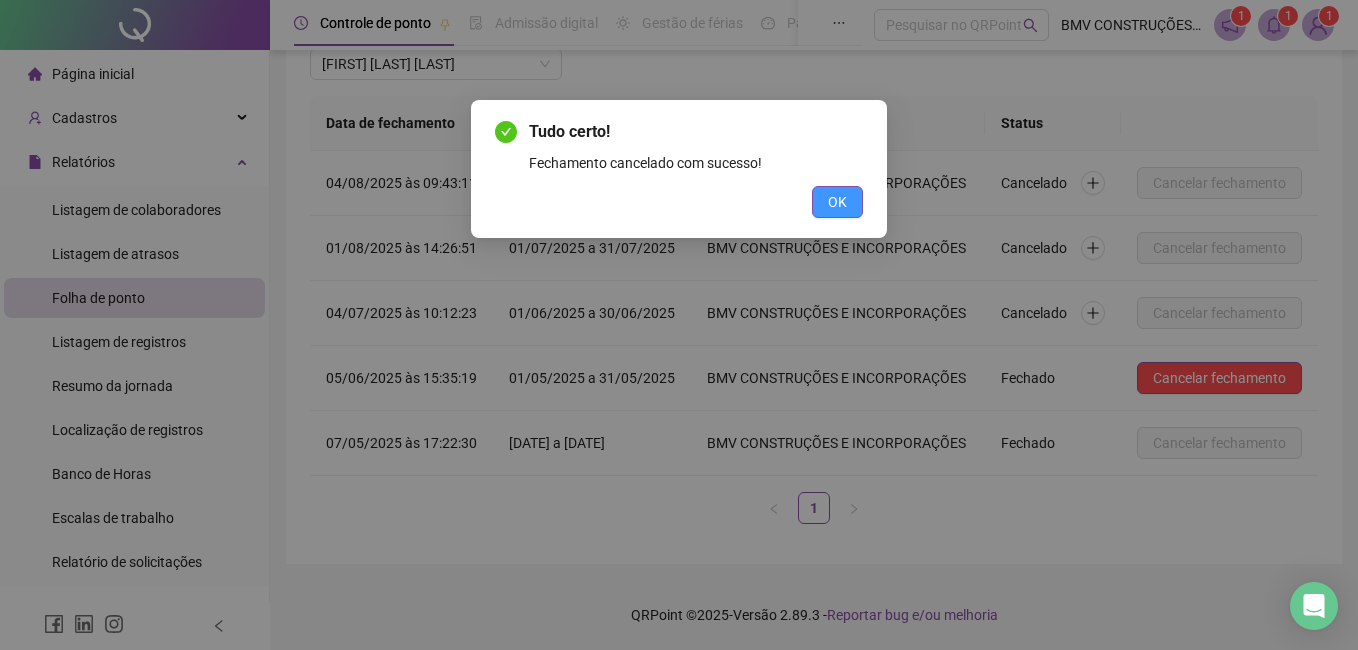 click on "OK" at bounding box center (837, 202) 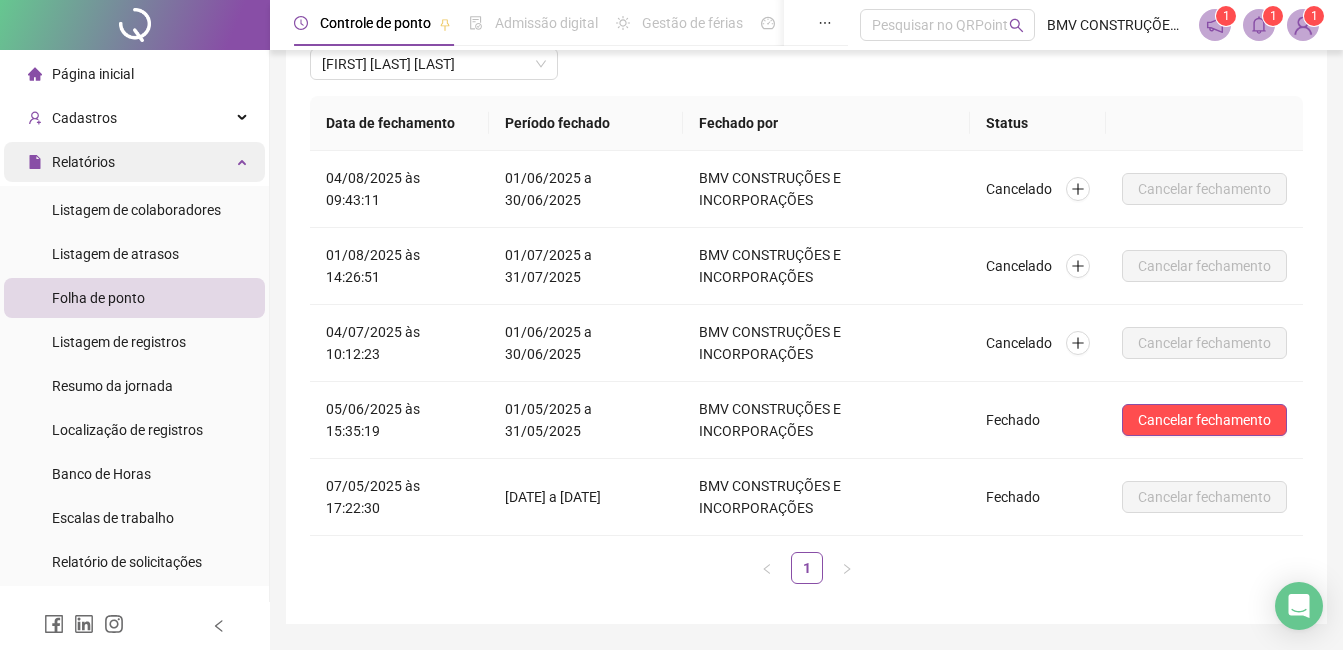 click on "Relatórios" at bounding box center (134, 162) 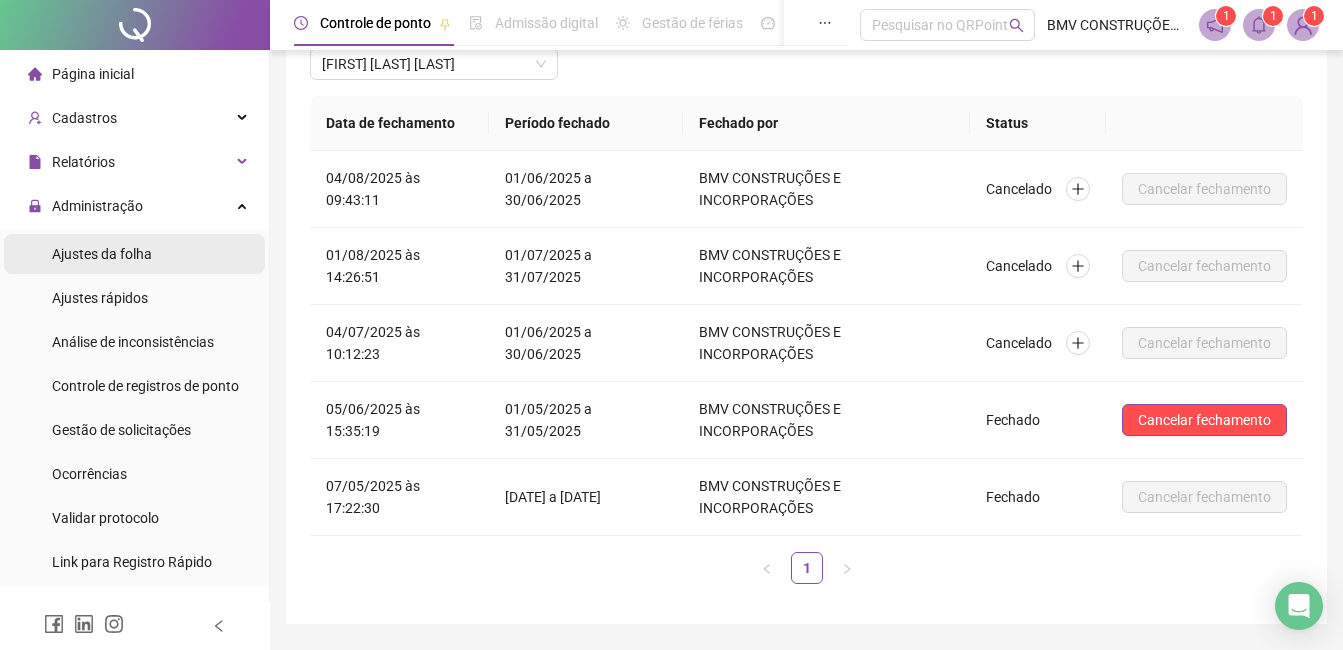 click on "Ajustes da folha" at bounding box center [102, 254] 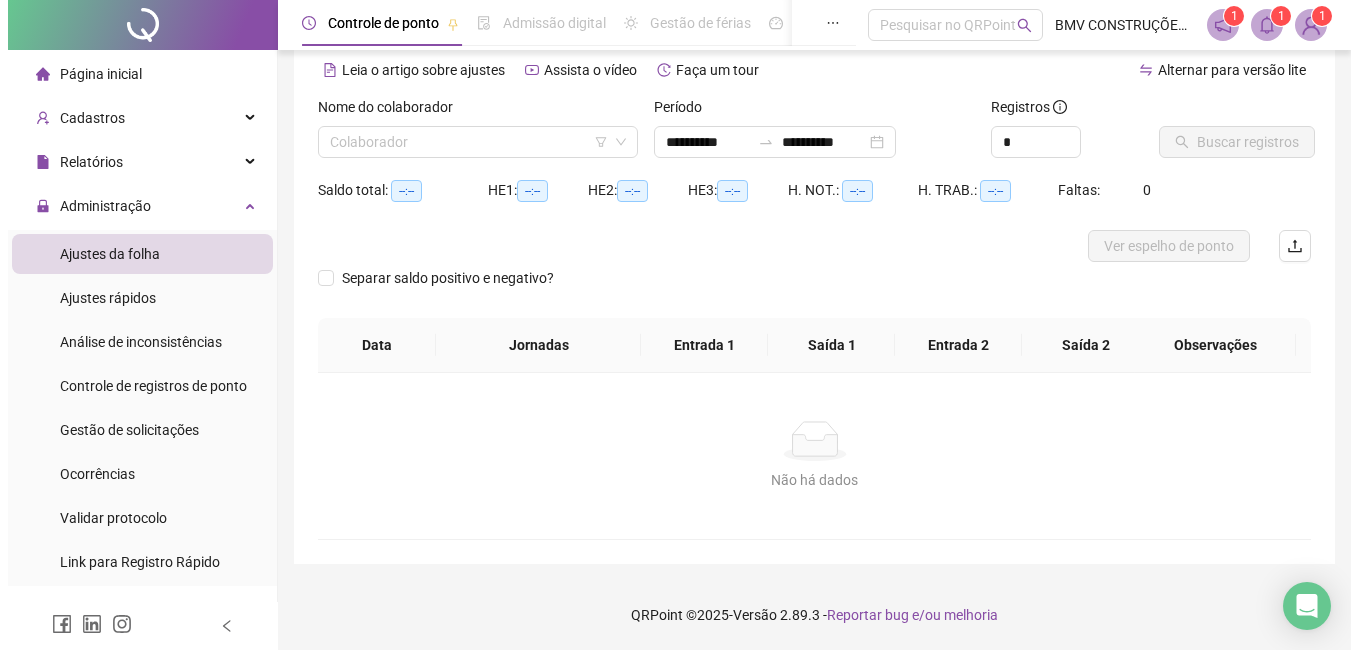 scroll, scrollTop: 88, scrollLeft: 0, axis: vertical 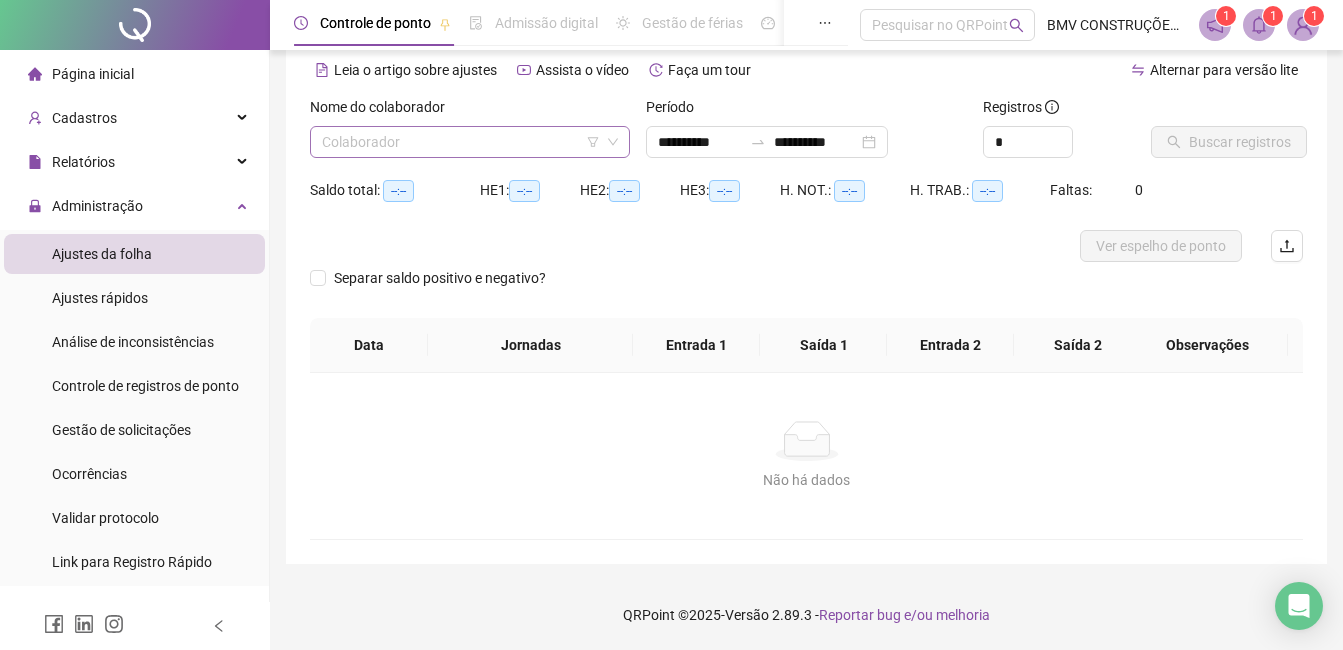 click at bounding box center [461, 142] 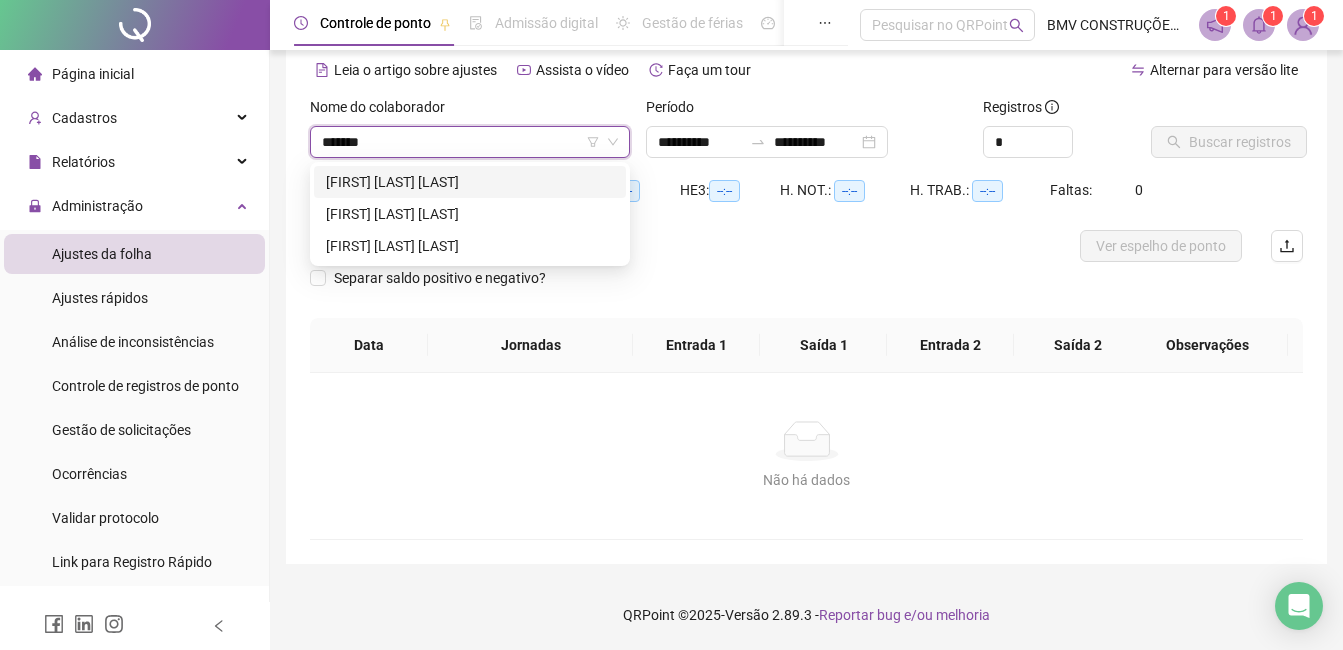 type on "********" 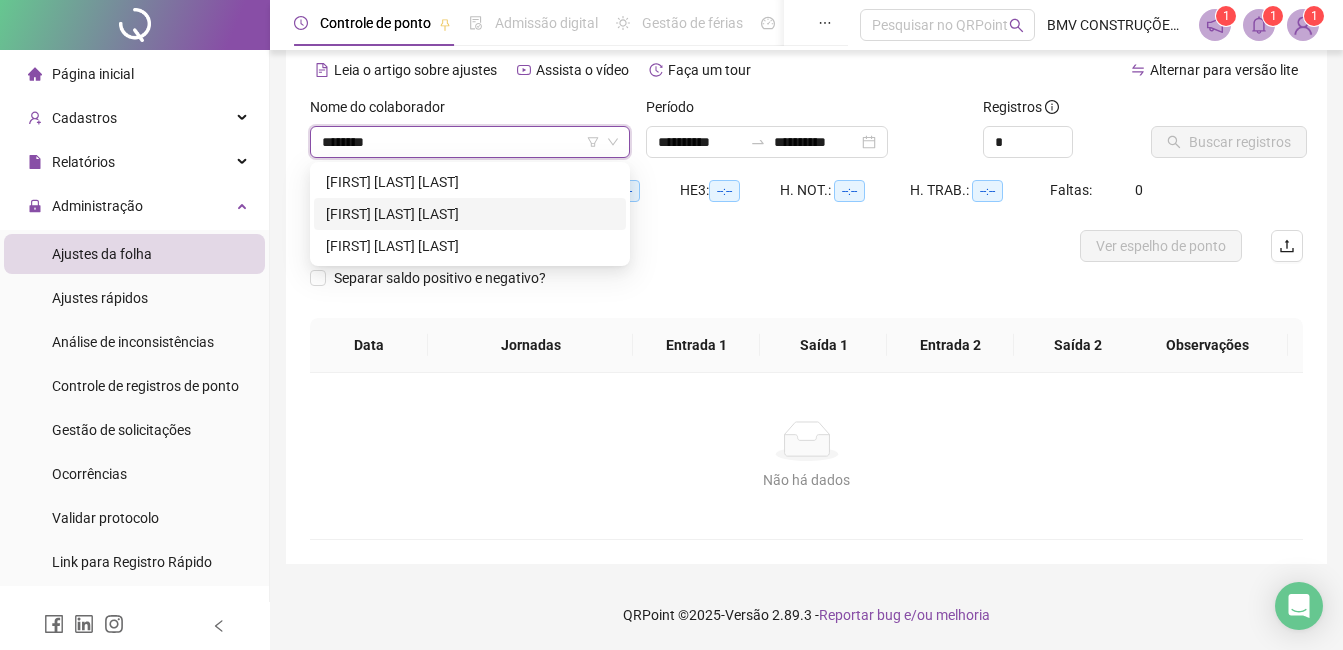 click on "[FIRST] [LAST]" at bounding box center (470, 214) 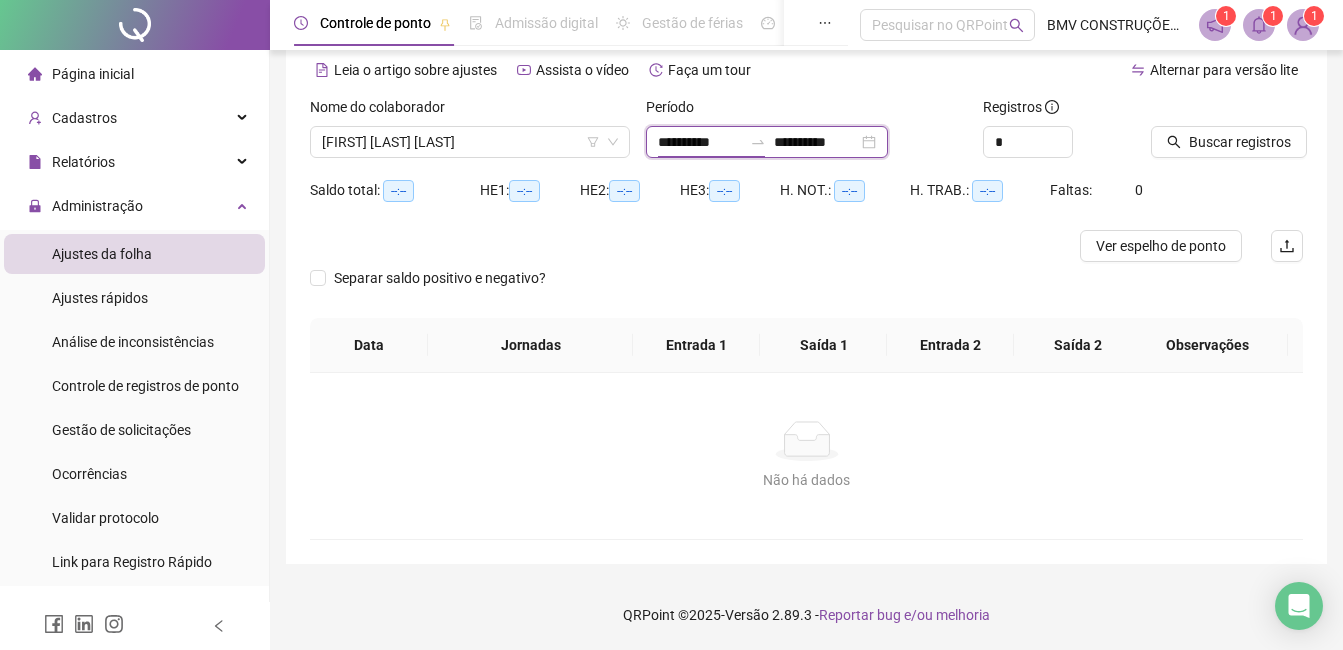 click on "**********" at bounding box center [700, 142] 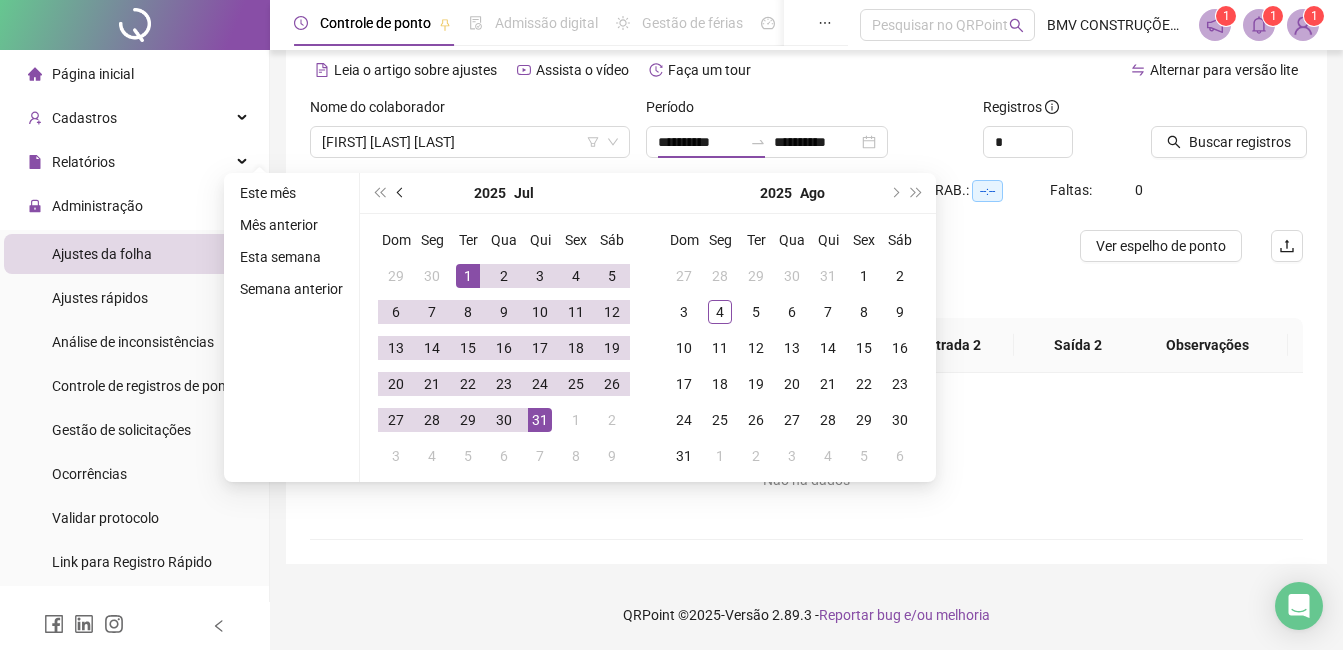 click at bounding box center [401, 193] 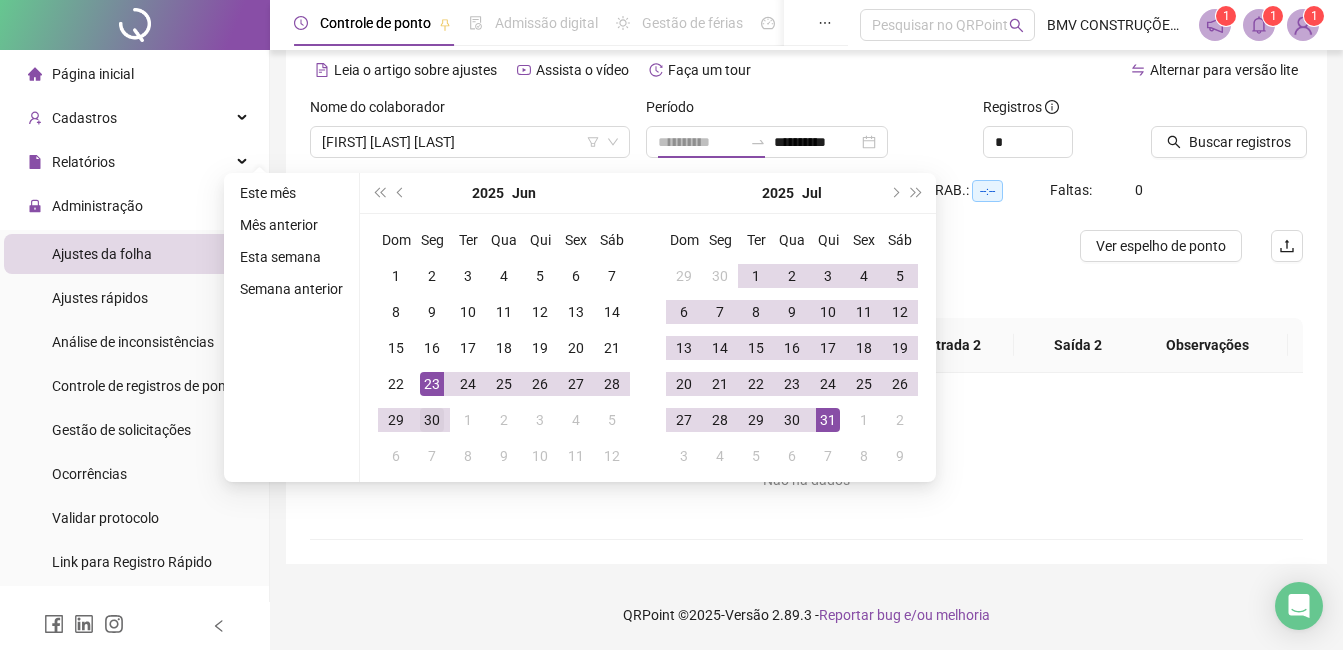 type on "**********" 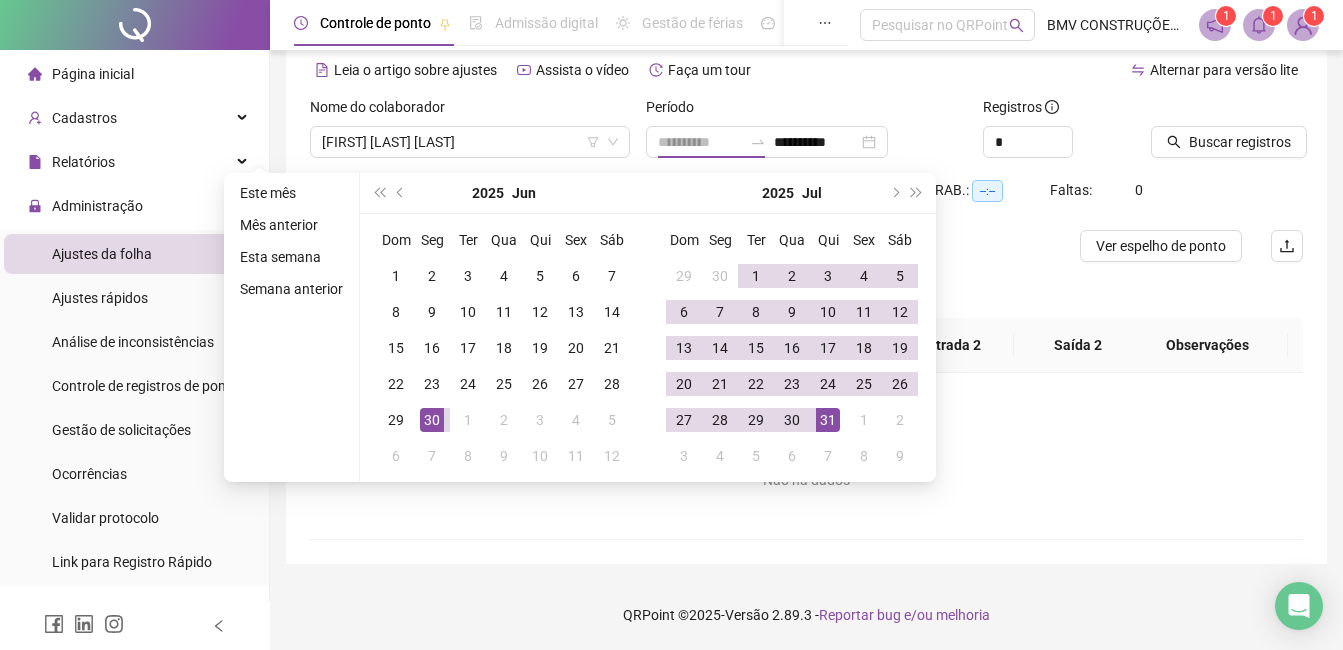 click on "30" at bounding box center [432, 420] 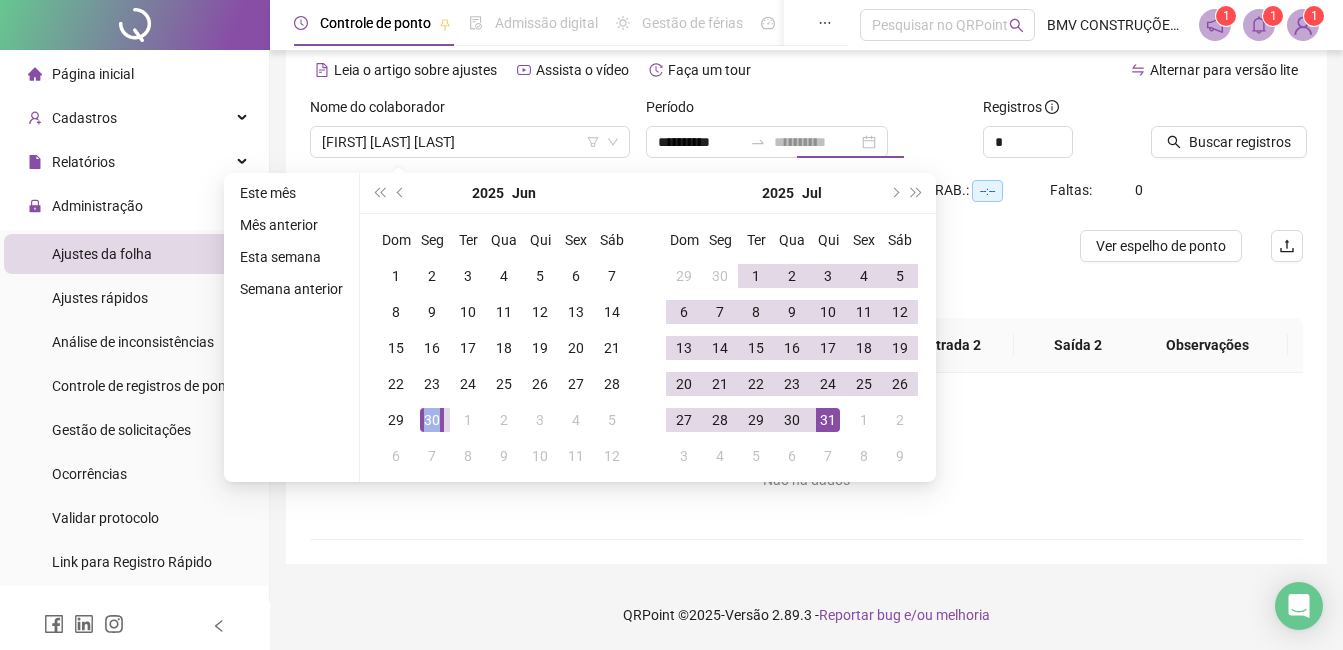 click on "30" at bounding box center [432, 420] 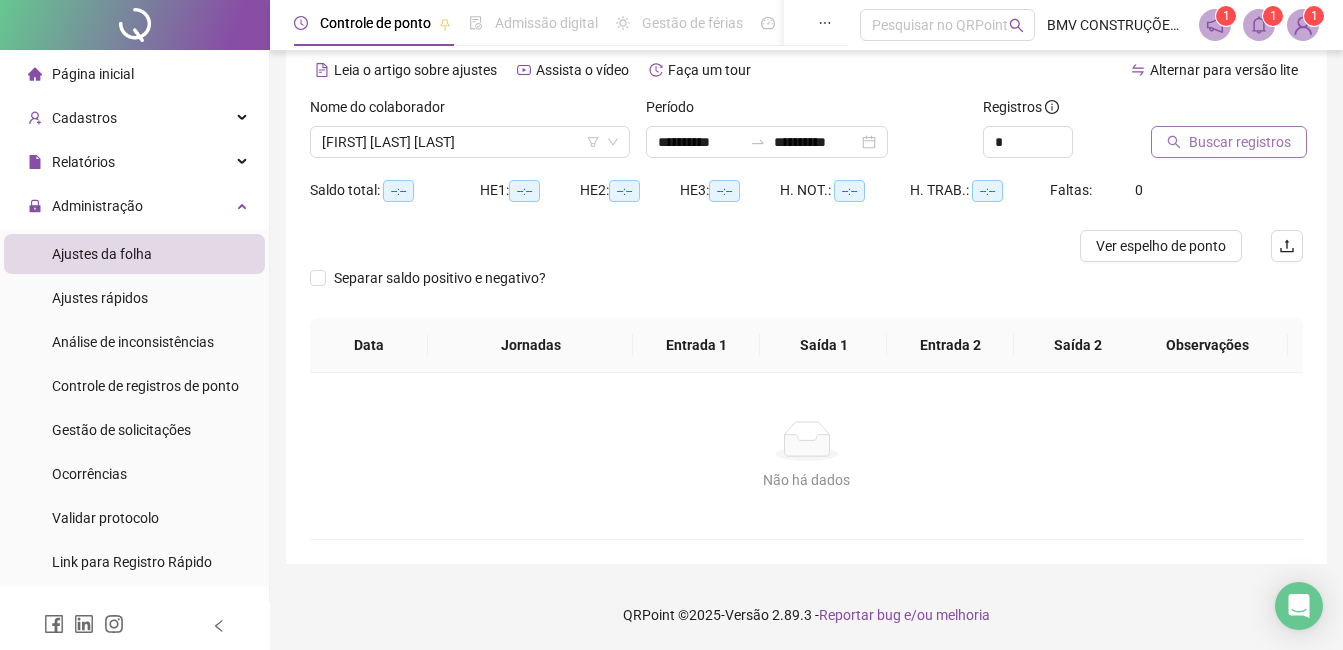 click on "Buscar registros" at bounding box center [1240, 142] 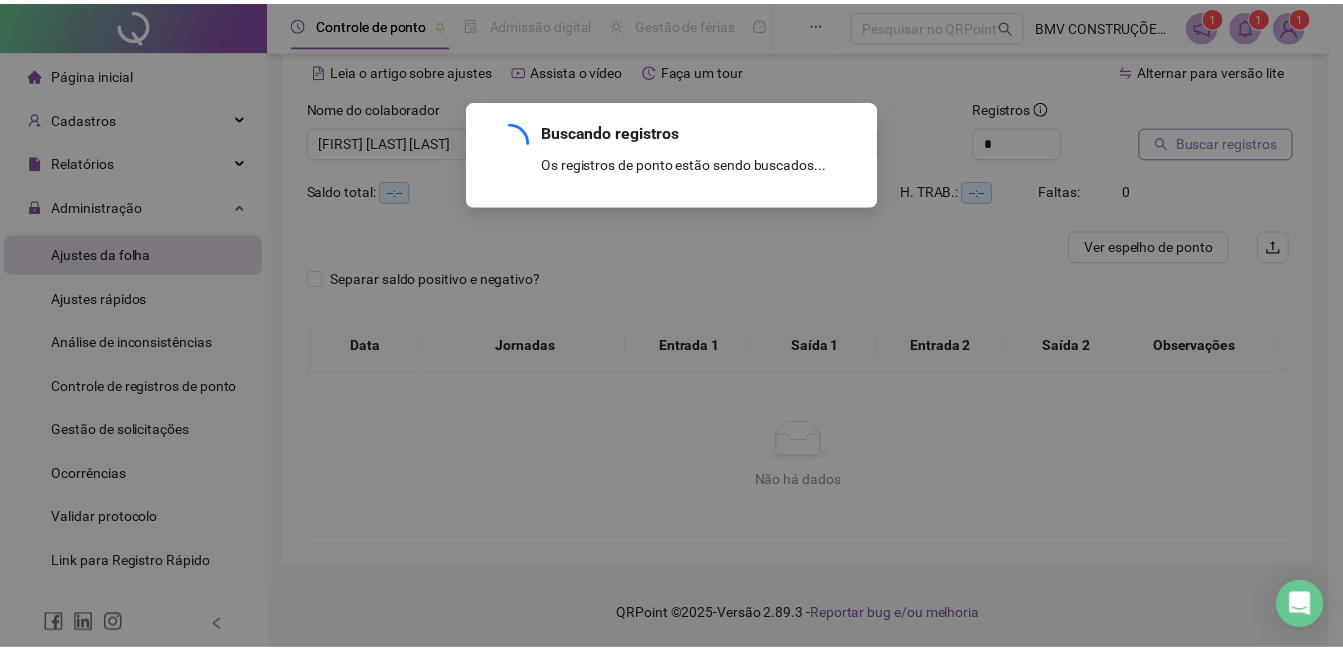 scroll, scrollTop: 0, scrollLeft: 0, axis: both 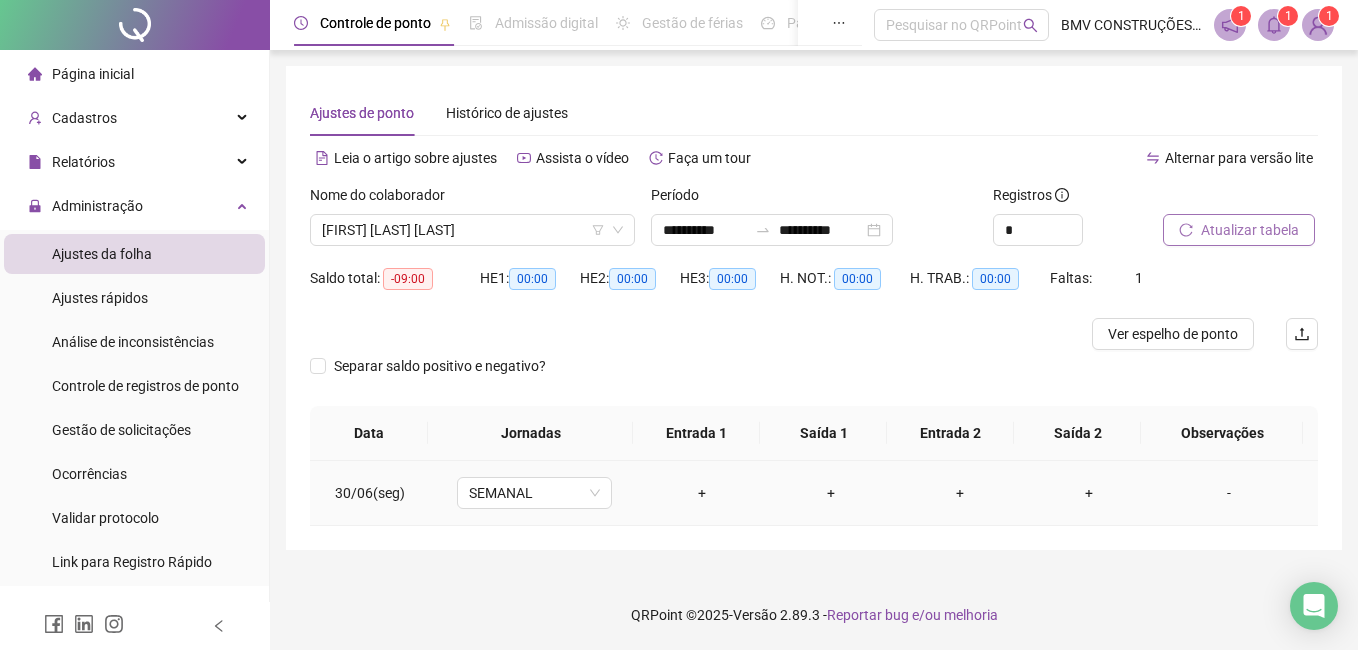 click on "-" at bounding box center (1229, 493) 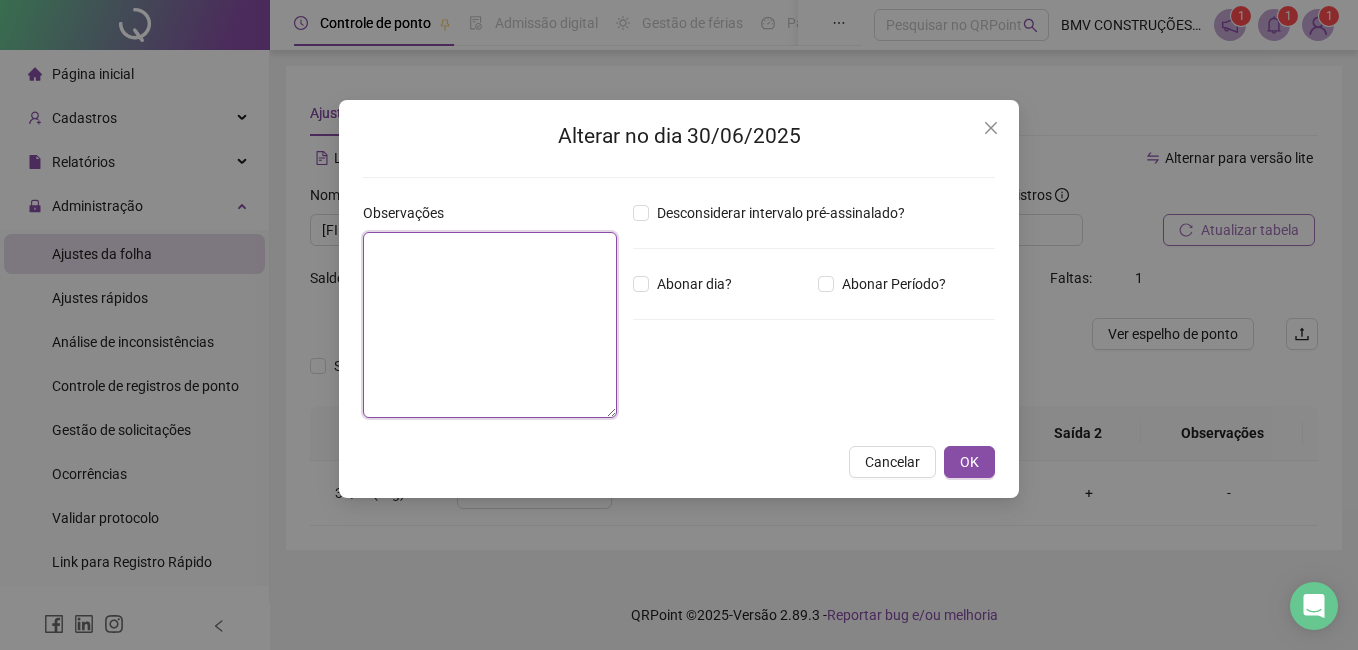 click at bounding box center (490, 325) 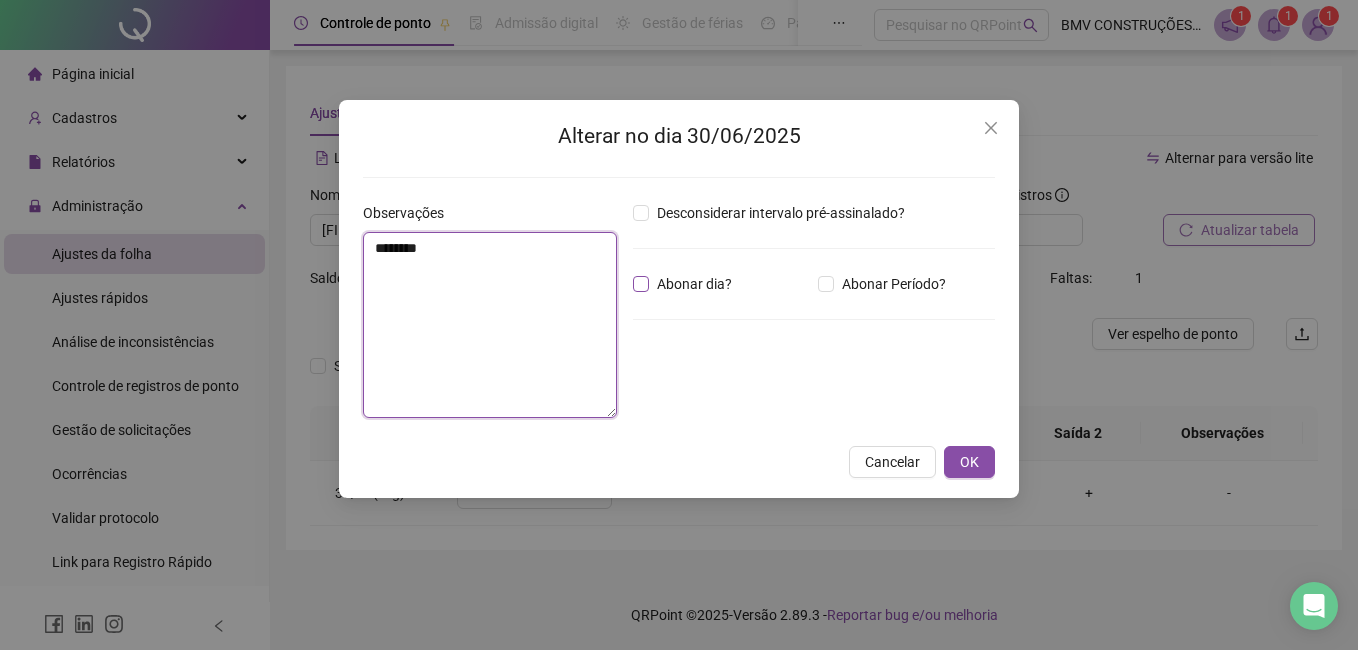 type on "********" 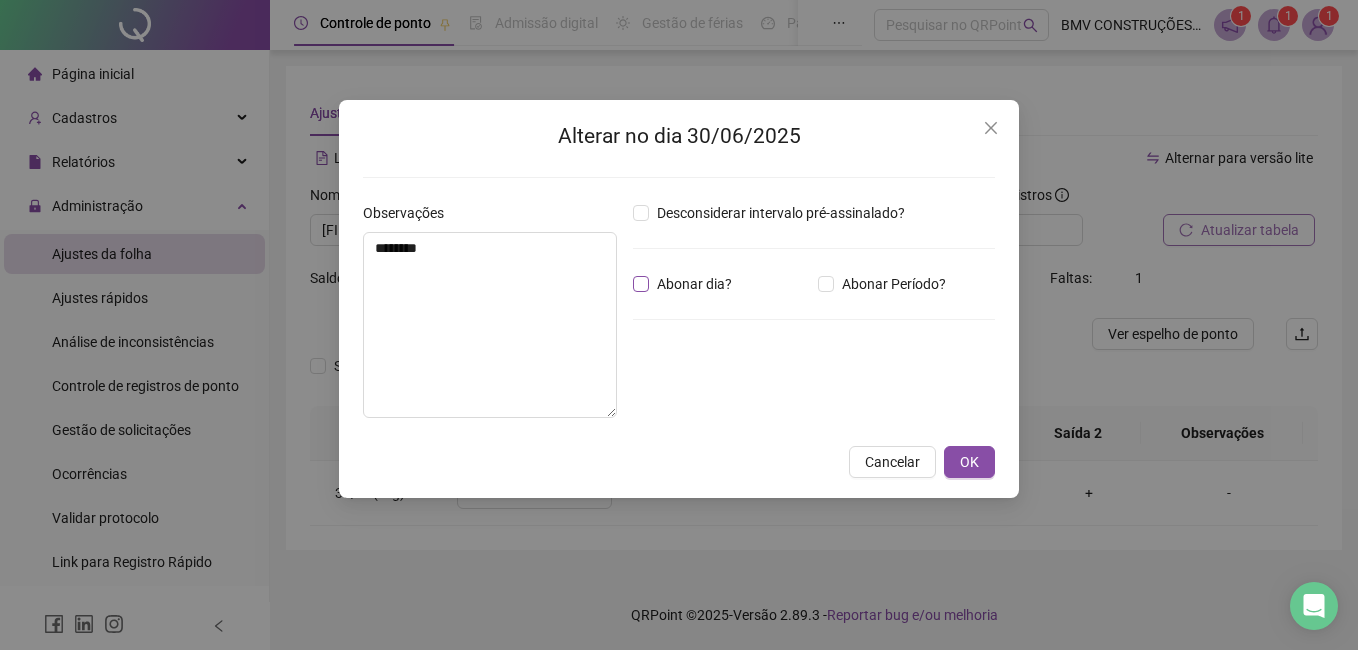 click on "Abonar dia?" at bounding box center [694, 284] 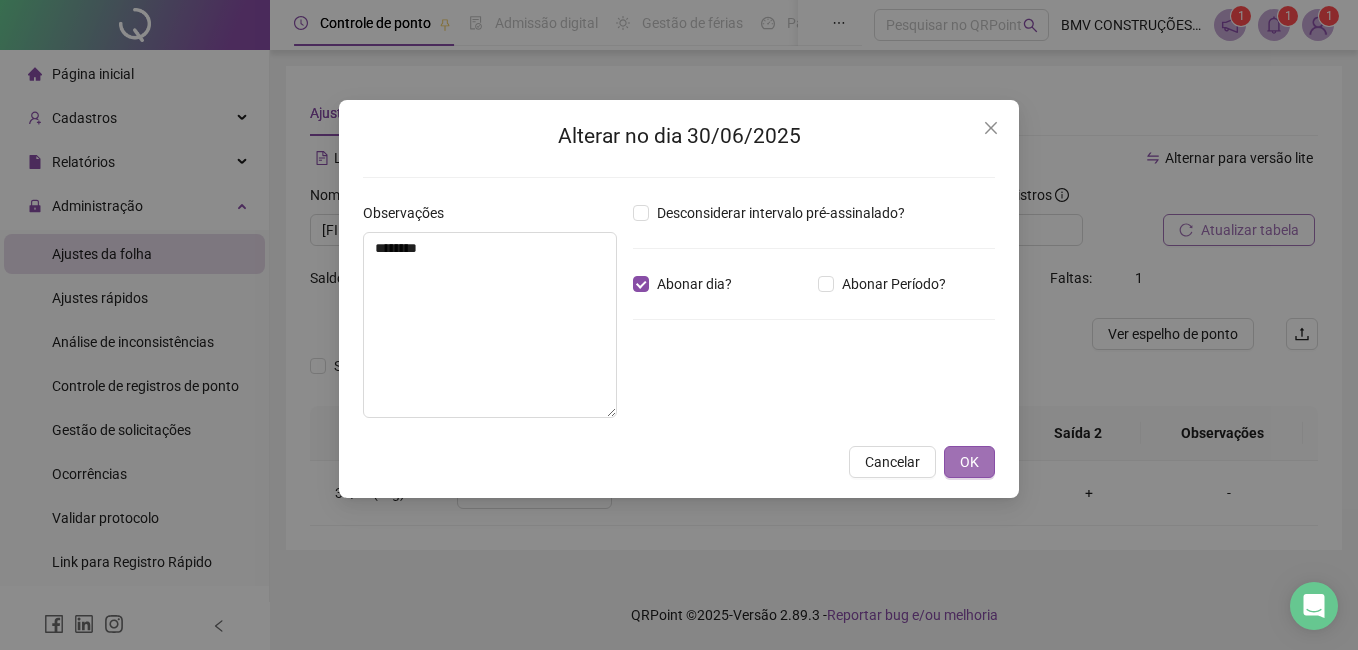 click on "OK" at bounding box center (969, 462) 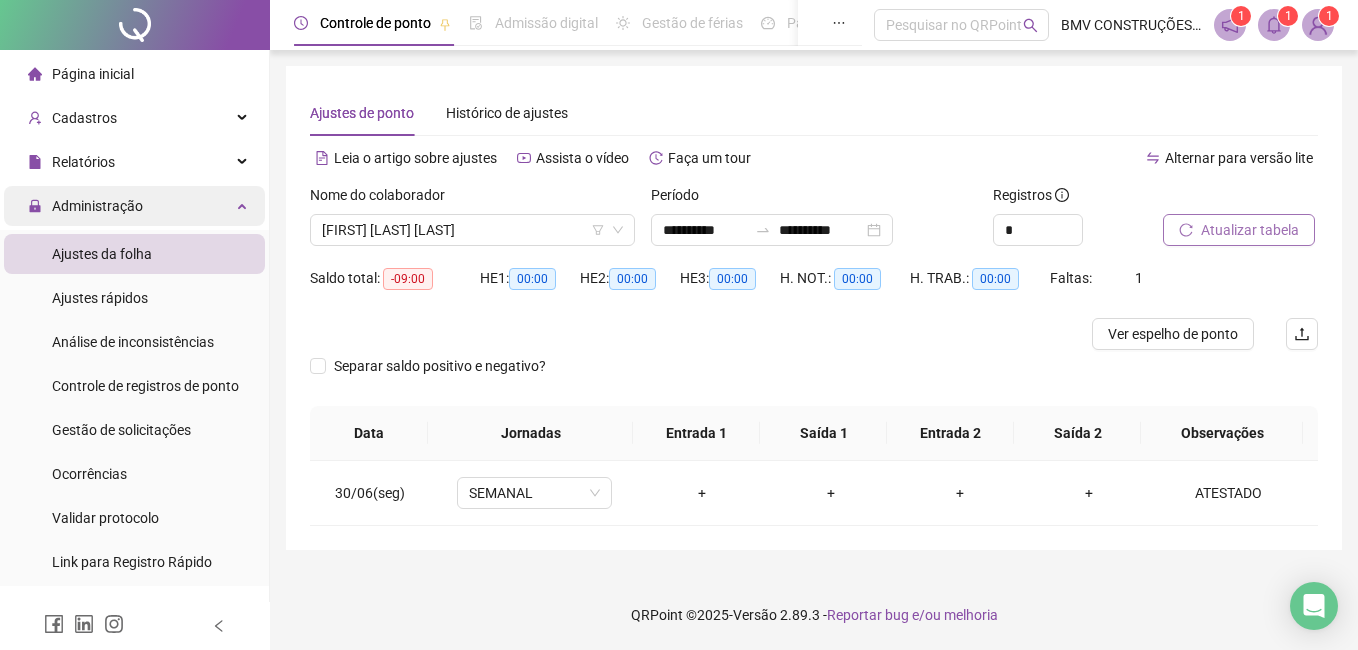 click on "Administração" at bounding box center [97, 206] 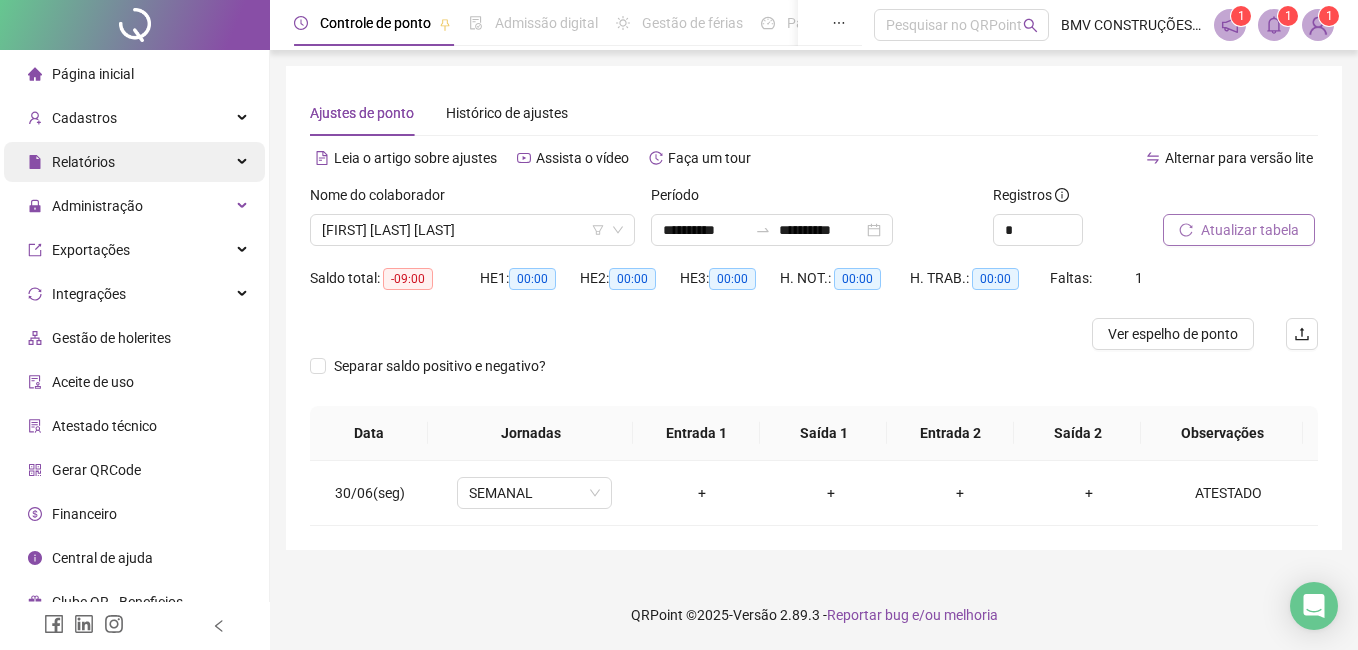 click on "Relatórios" at bounding box center [83, 162] 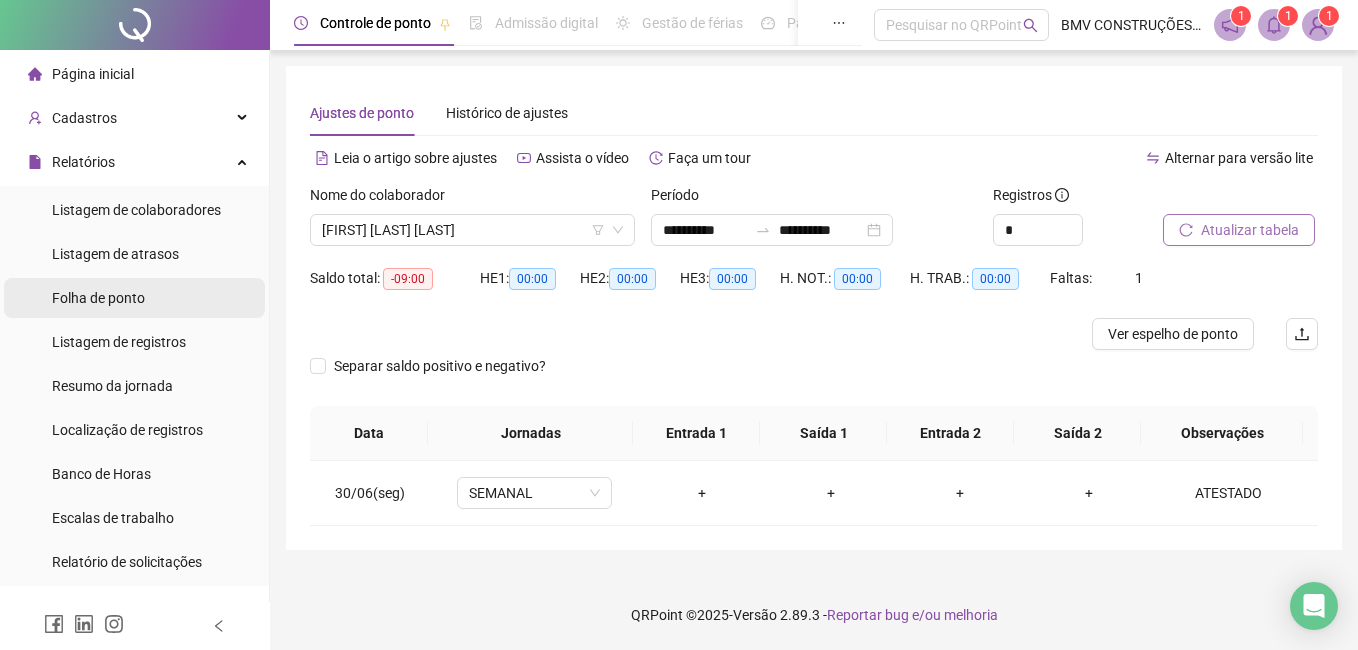click on "Folha de ponto" at bounding box center [98, 298] 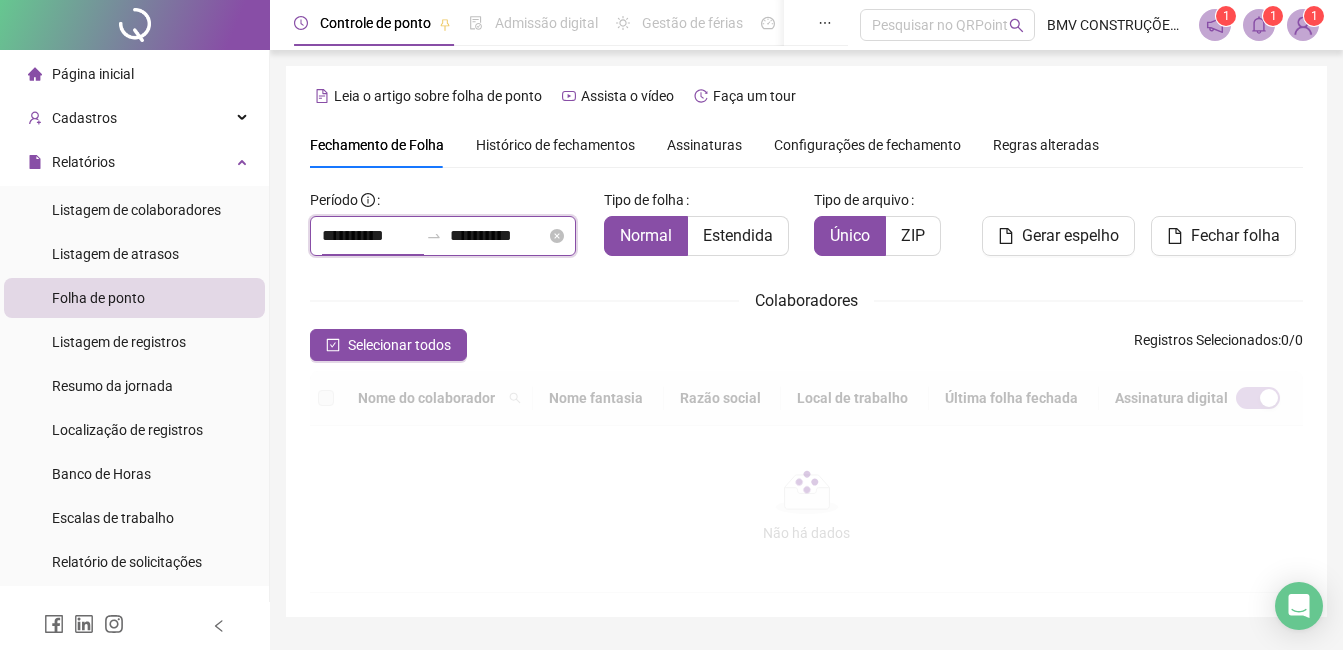 click on "**********" at bounding box center [370, 236] 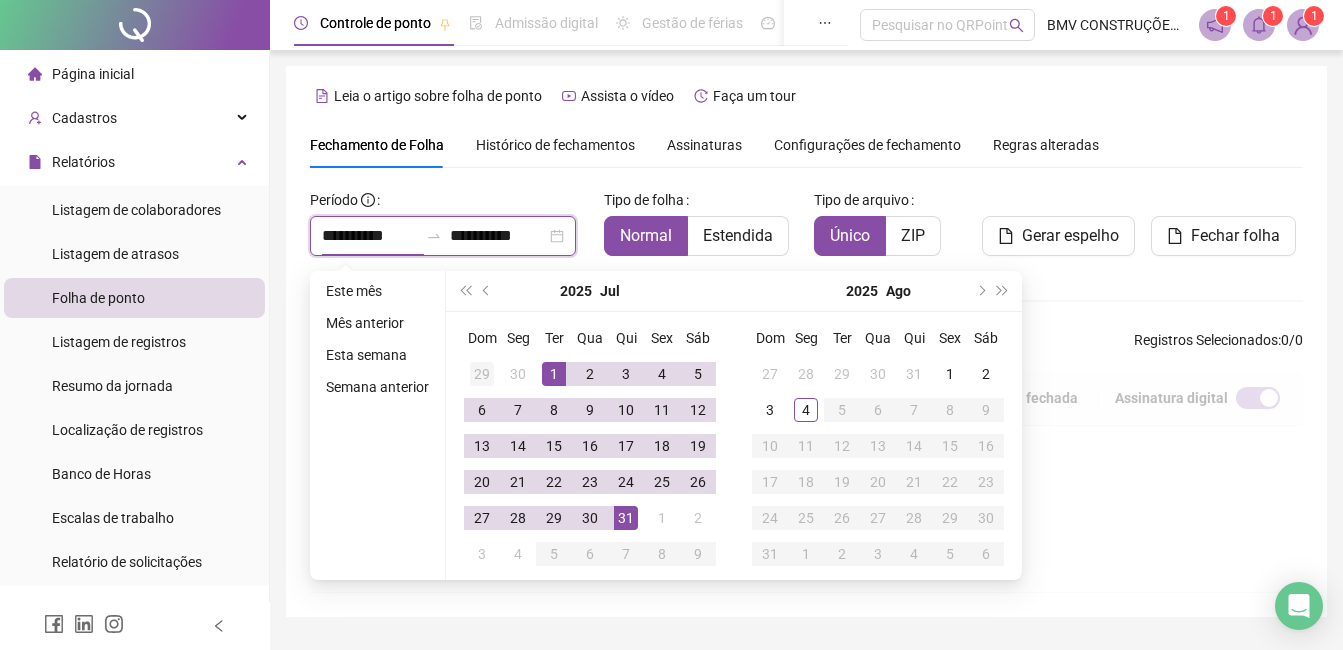 type on "**********" 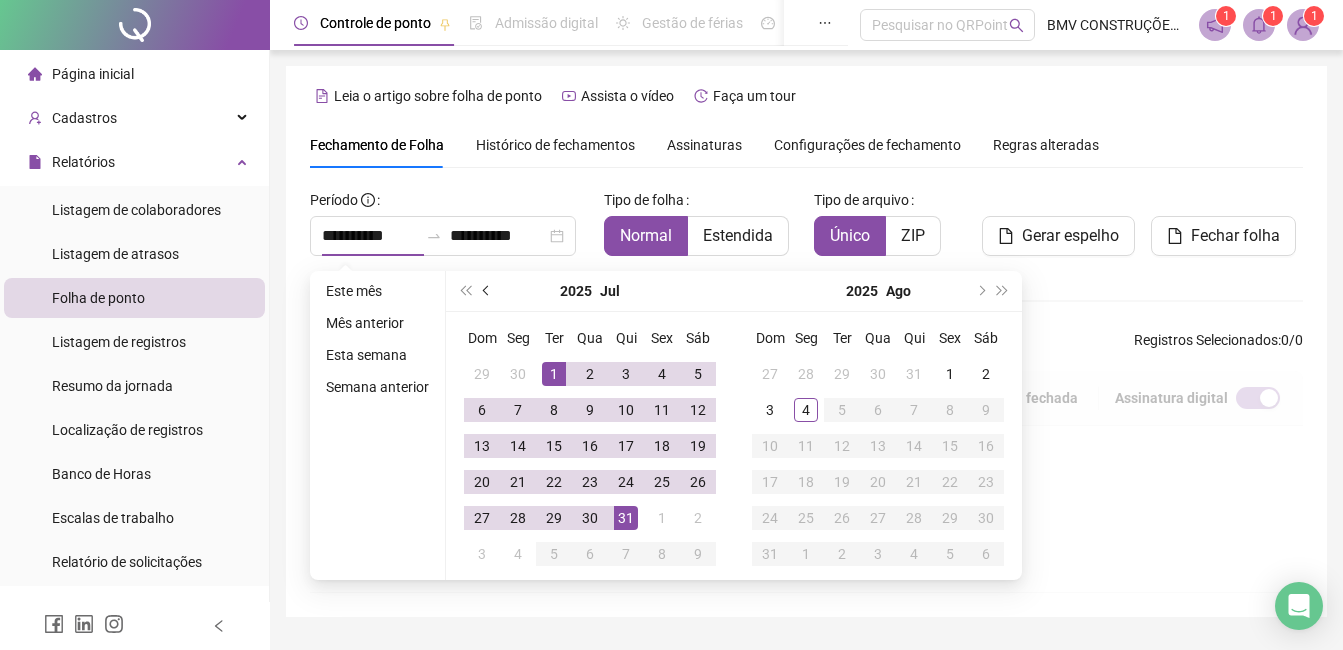 click at bounding box center [488, 291] 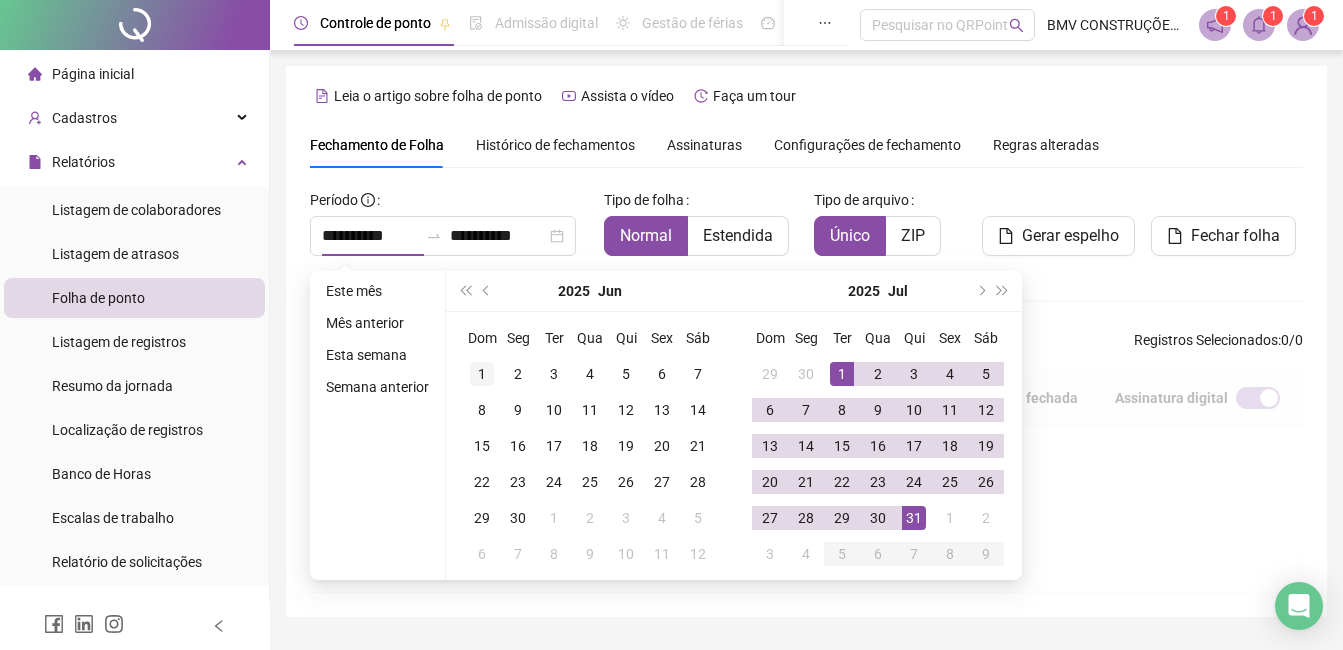 type on "**********" 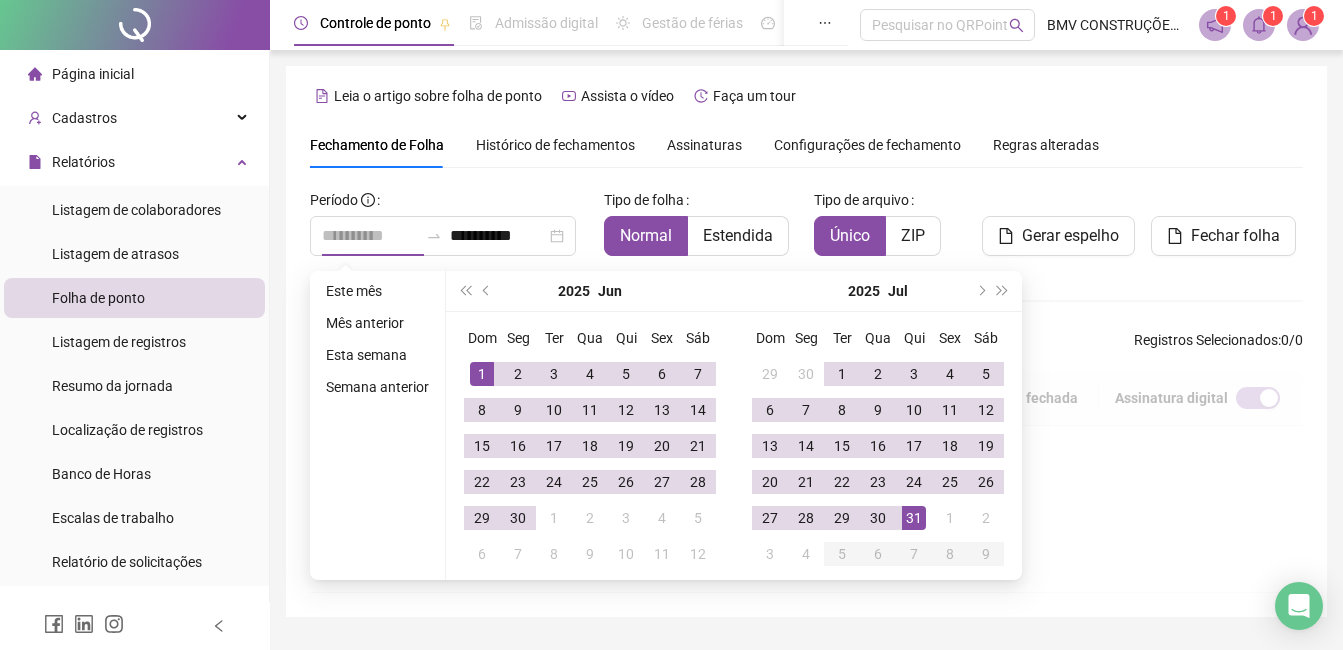 click on "1" at bounding box center (482, 374) 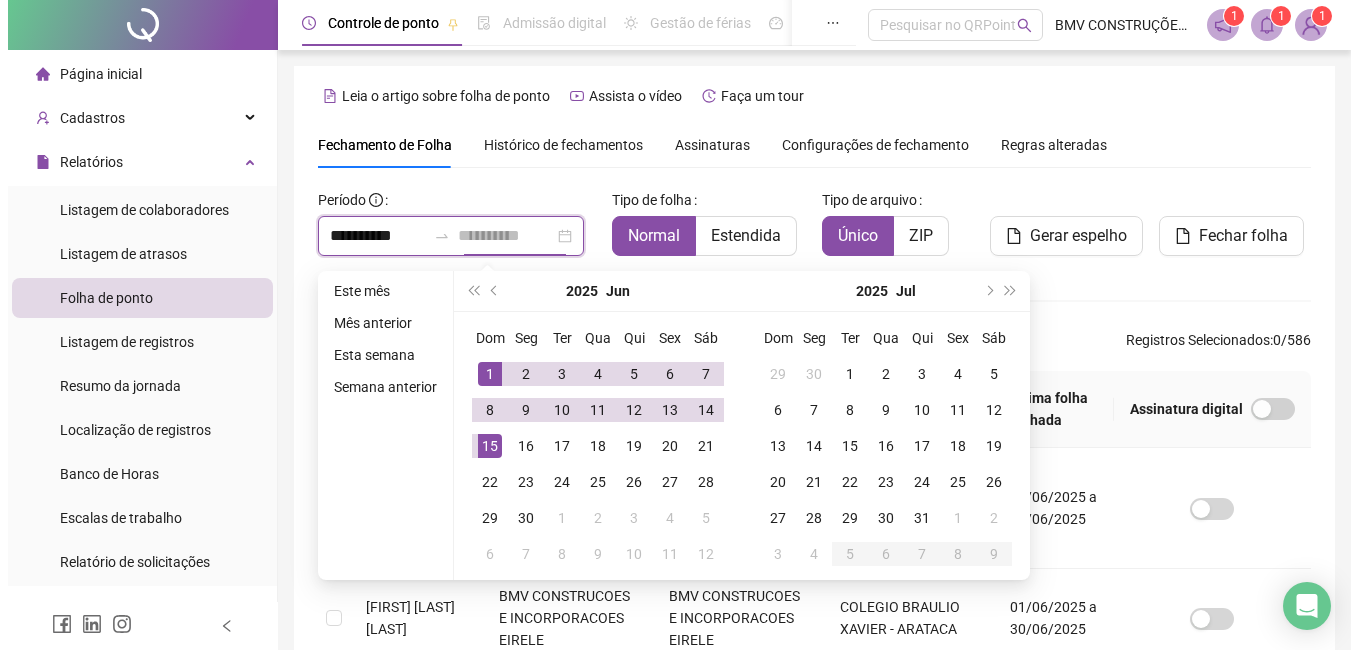 scroll, scrollTop: 85, scrollLeft: 0, axis: vertical 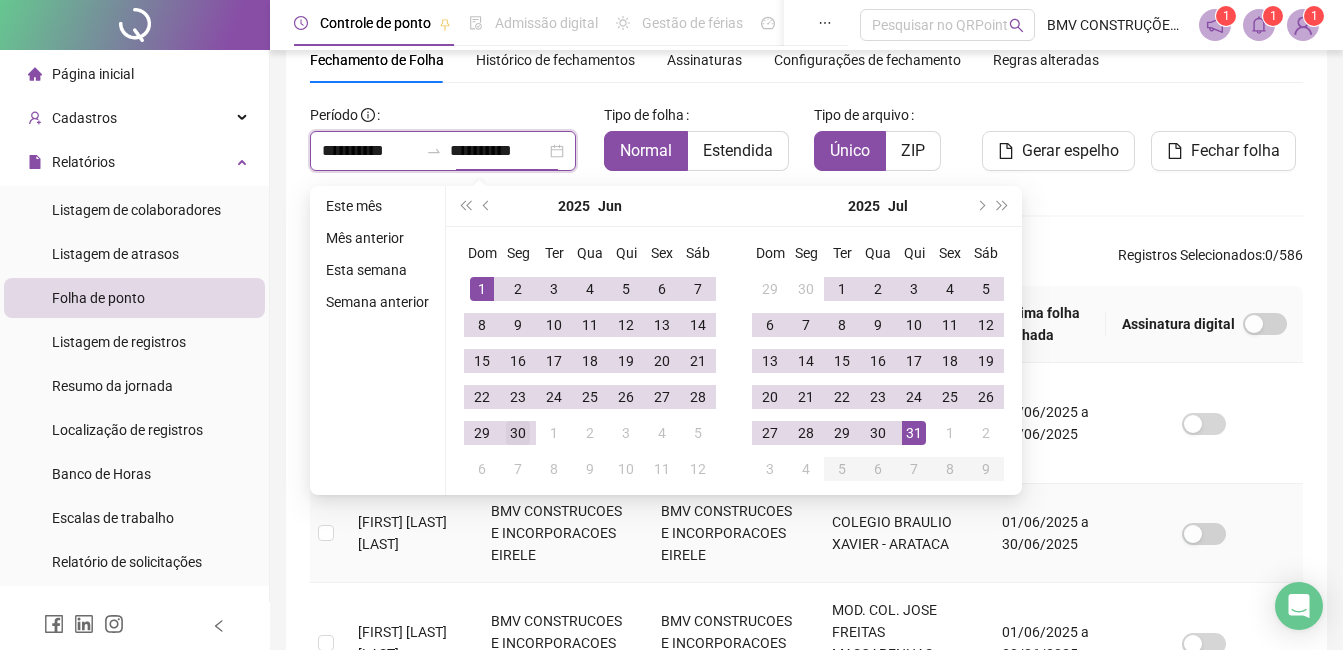 type on "**********" 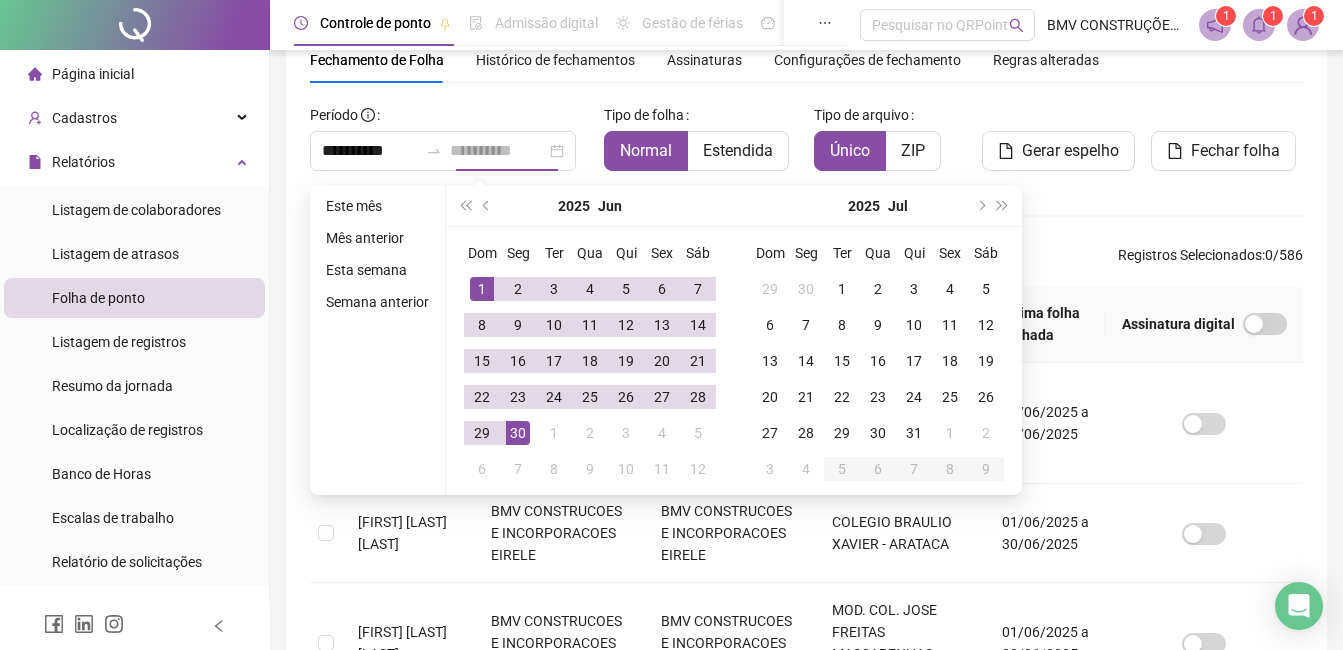 click on "30" at bounding box center (518, 433) 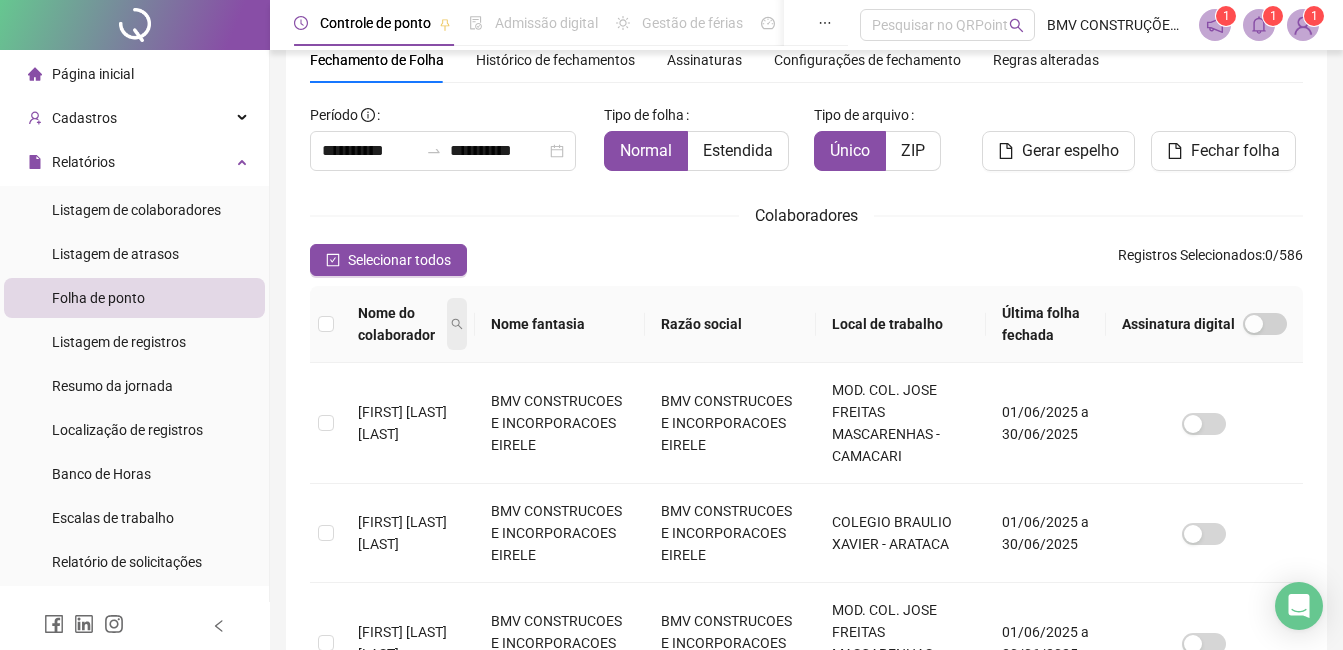 click 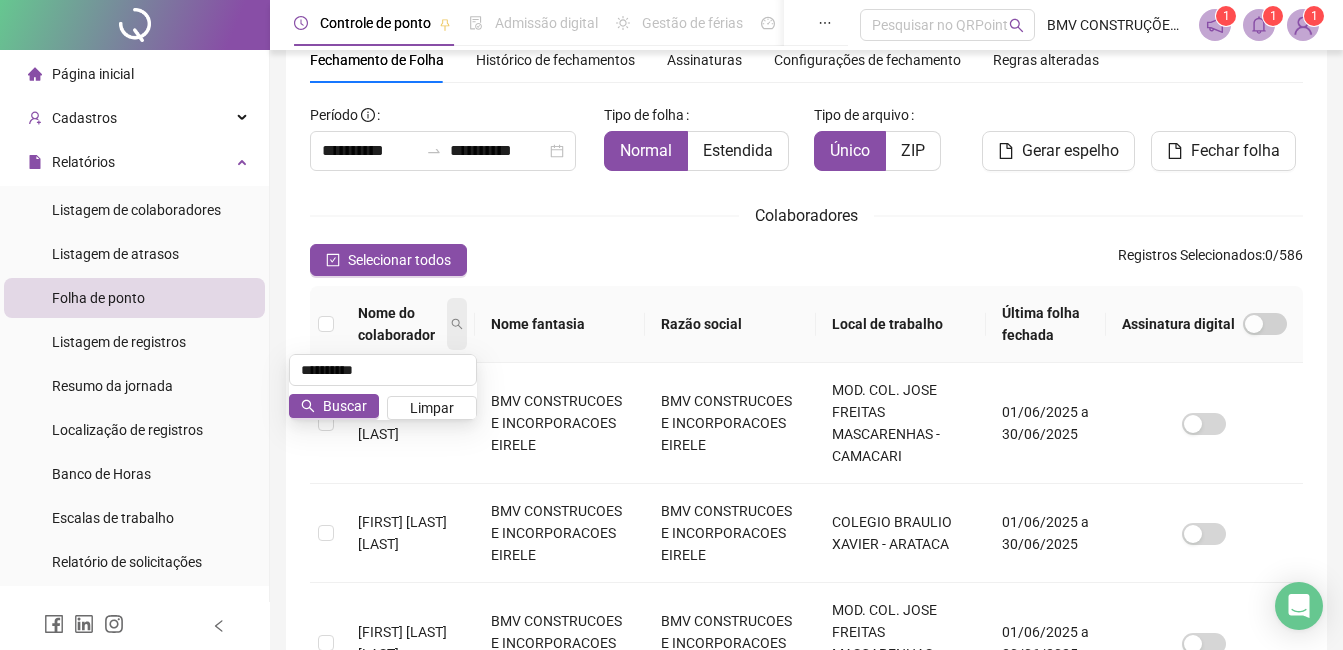 type on "**********" 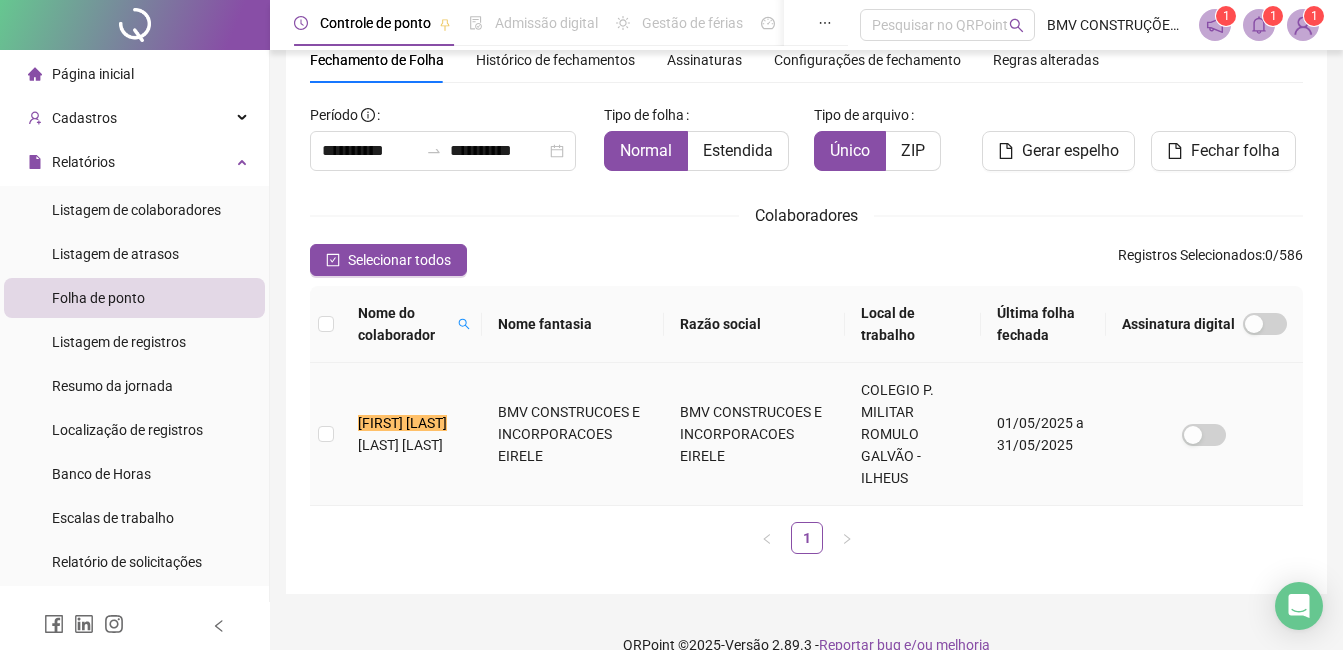 click on "LEONARDO N" at bounding box center (402, 423) 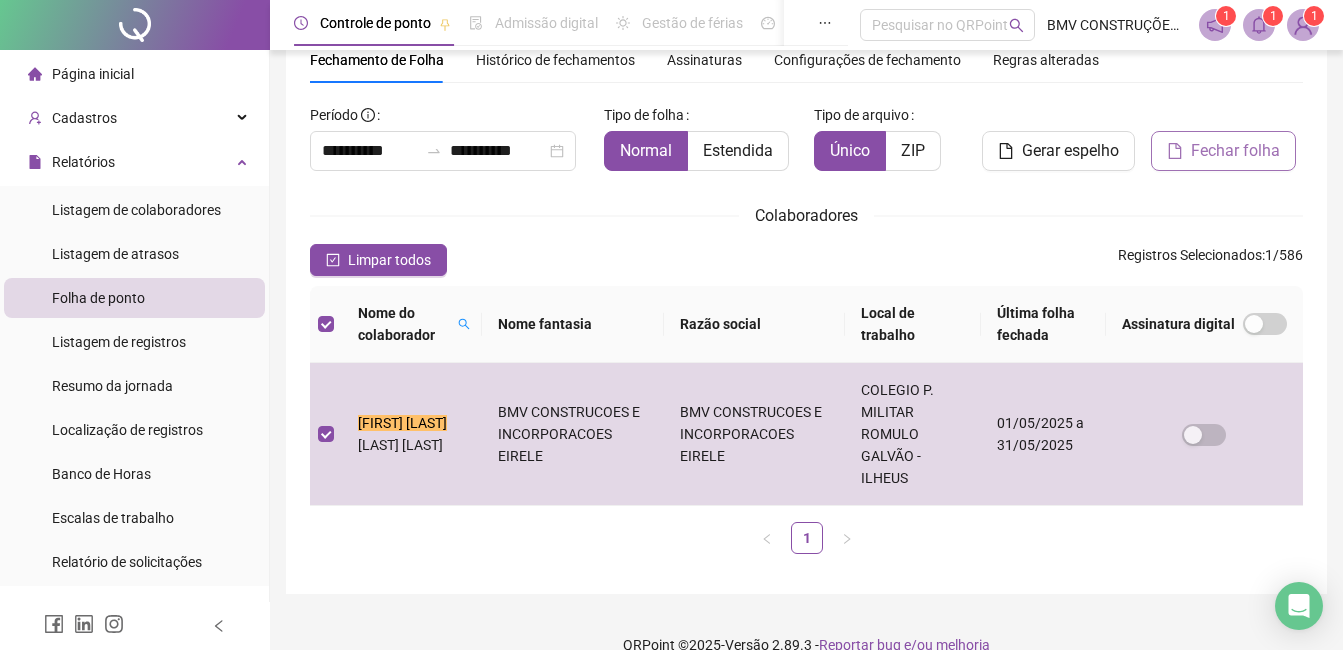 click on "Fechar folha" at bounding box center (1235, 151) 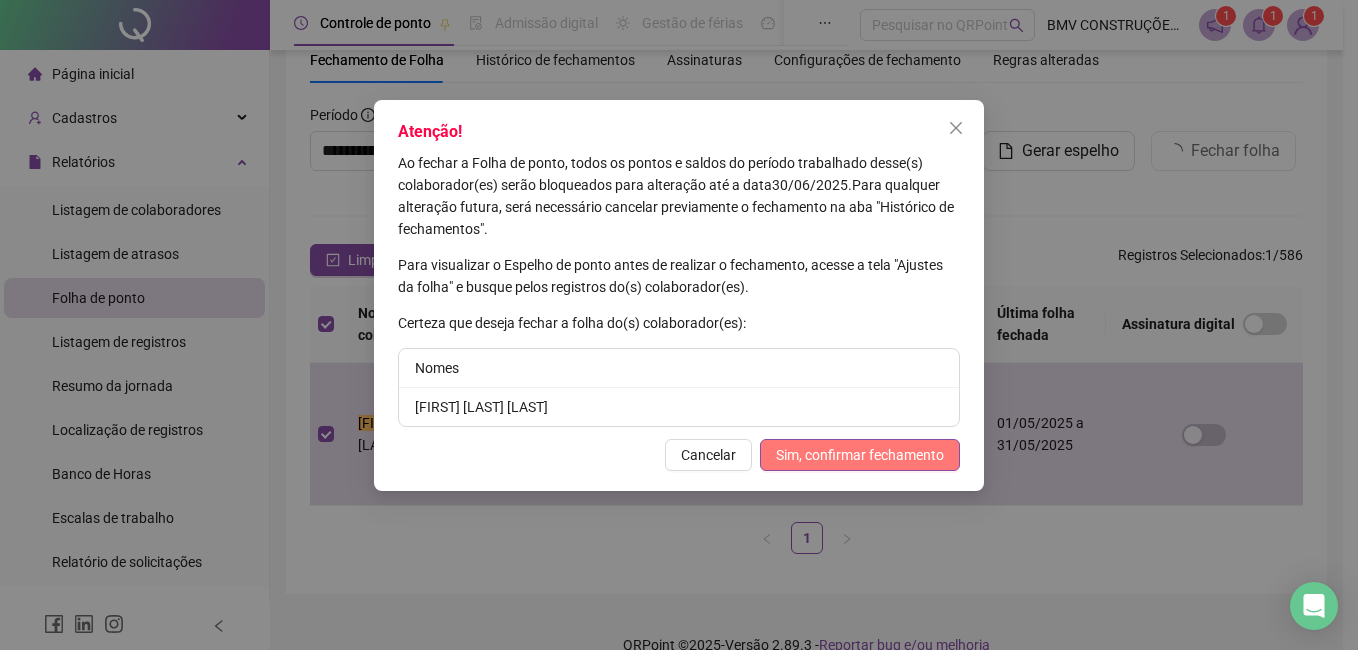 click on "Sim, confirmar fechamento" at bounding box center (860, 455) 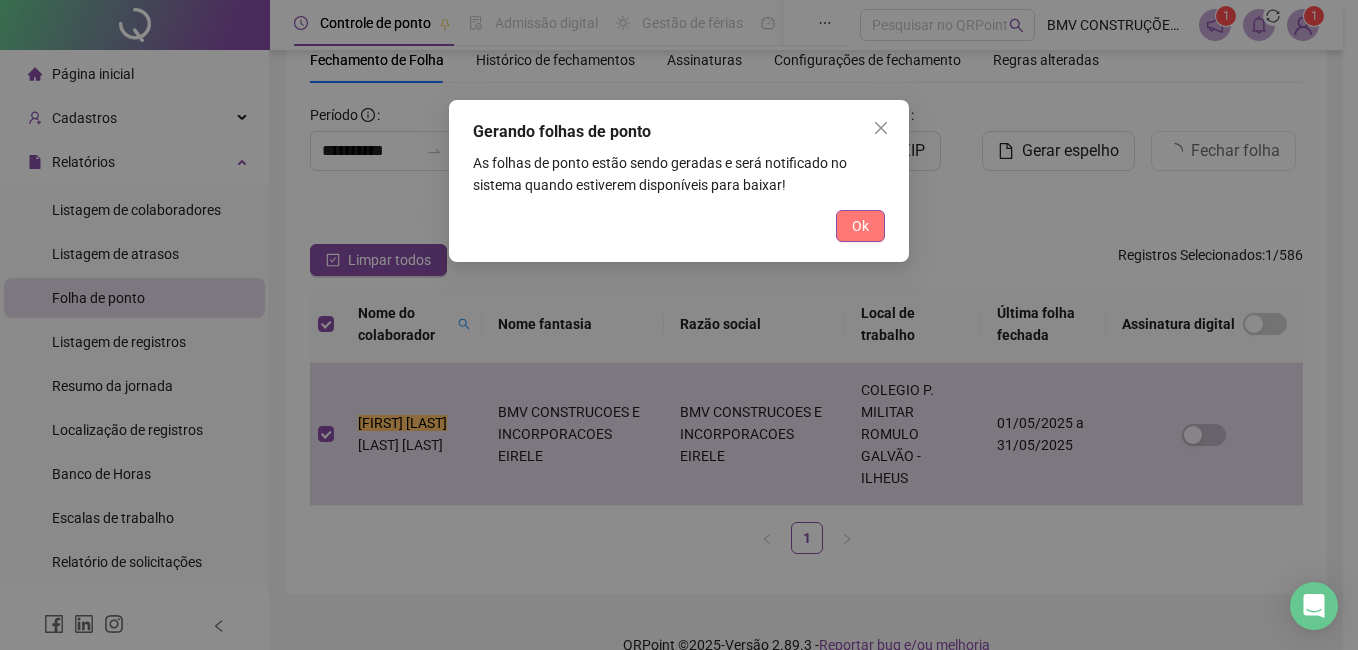 click on "Ok" at bounding box center (860, 226) 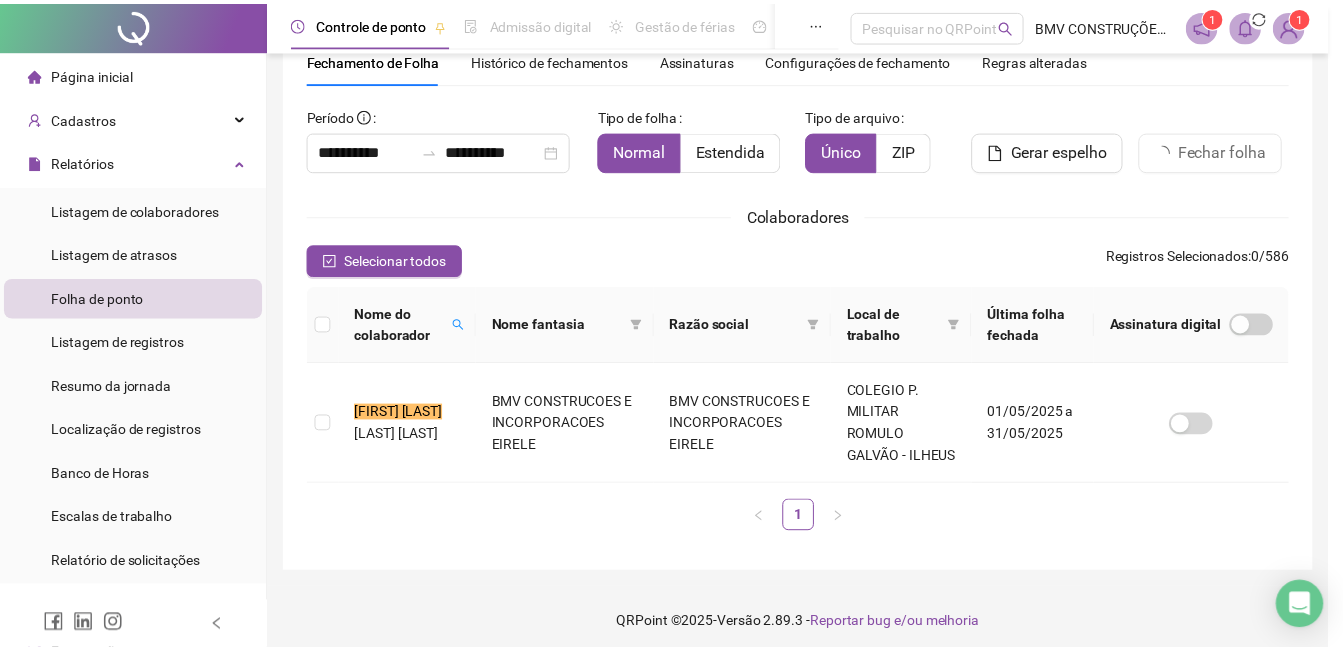 scroll, scrollTop: 71, scrollLeft: 0, axis: vertical 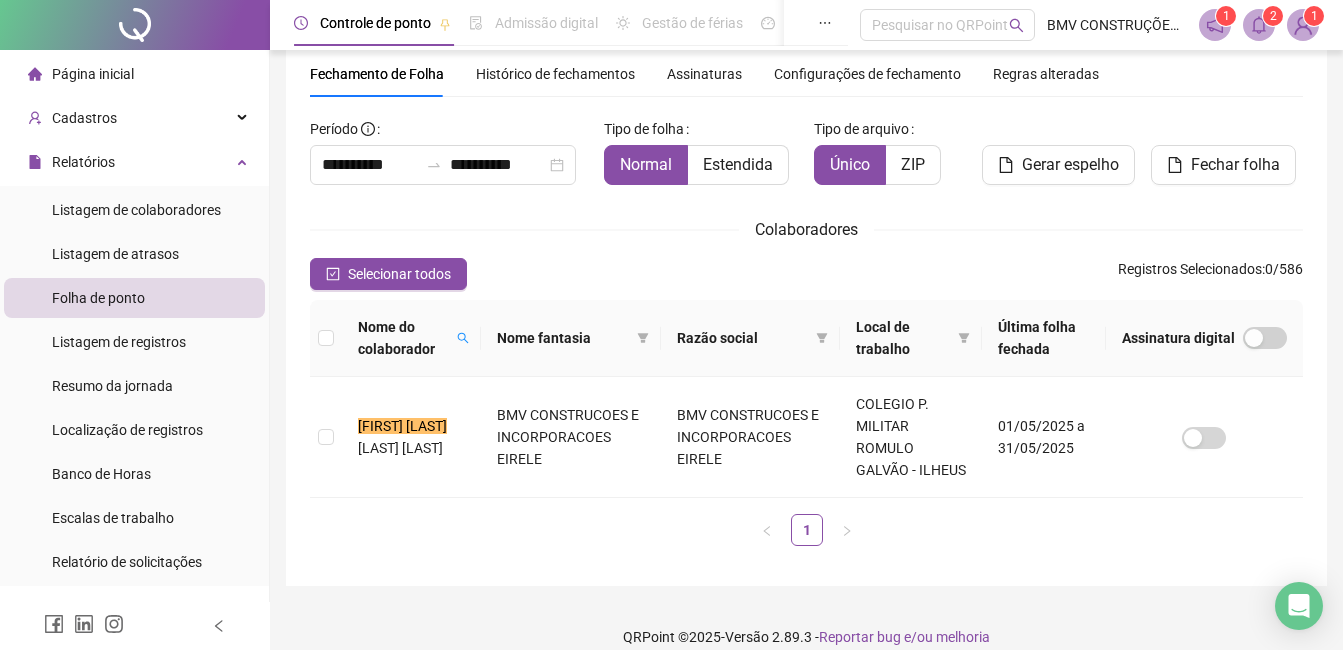 click 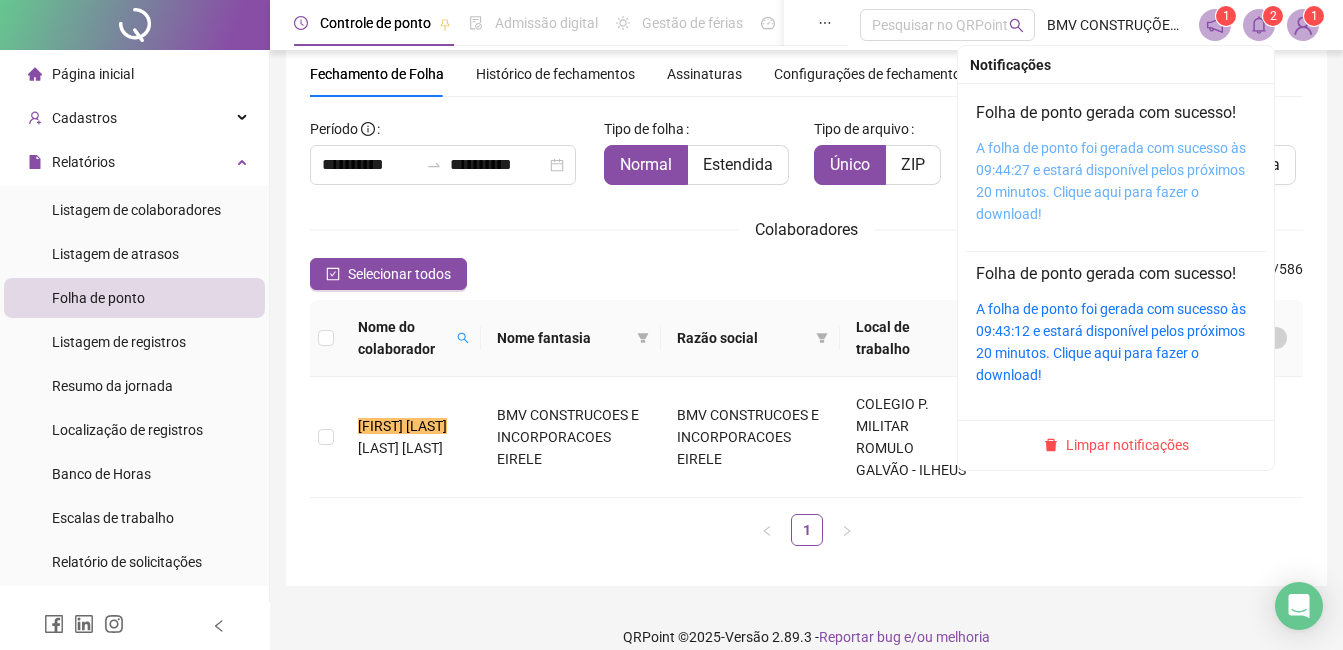 click on "A folha de ponto foi gerada com sucesso às 09:44:27 e estará disponível pelos próximos 20 minutos.
Clique aqui para fazer o download!" at bounding box center [1111, 181] 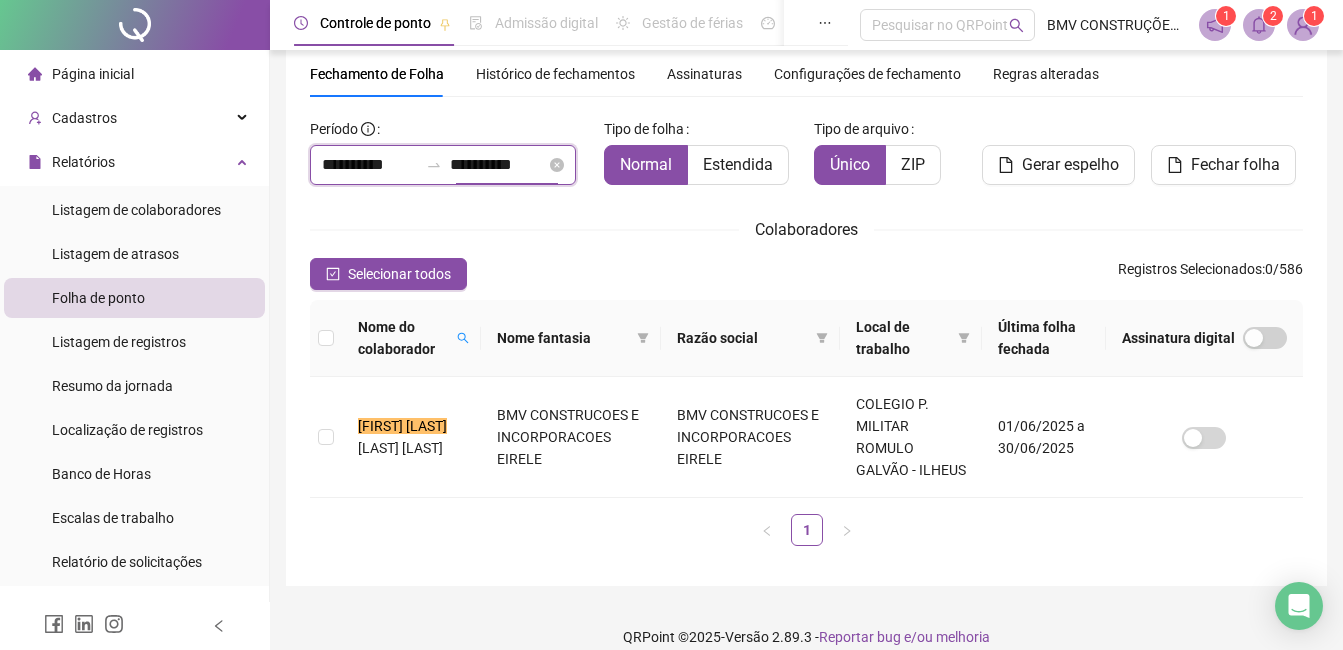click on "**********" at bounding box center [498, 165] 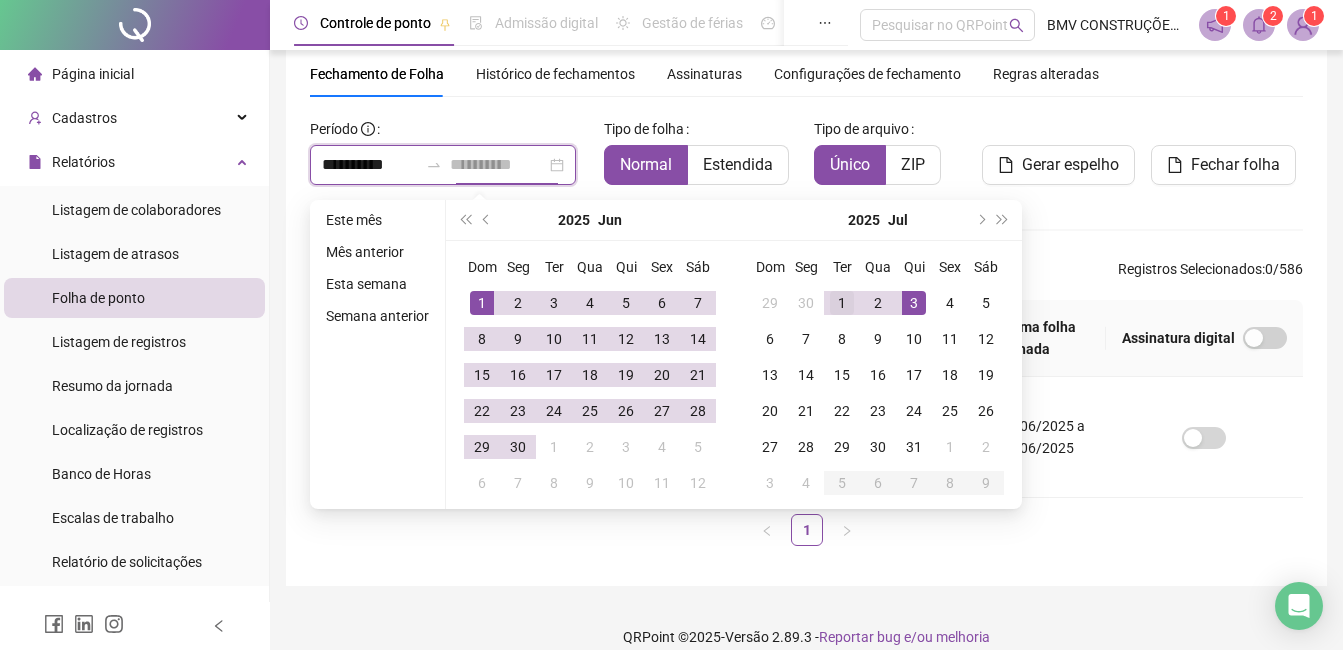 type on "**********" 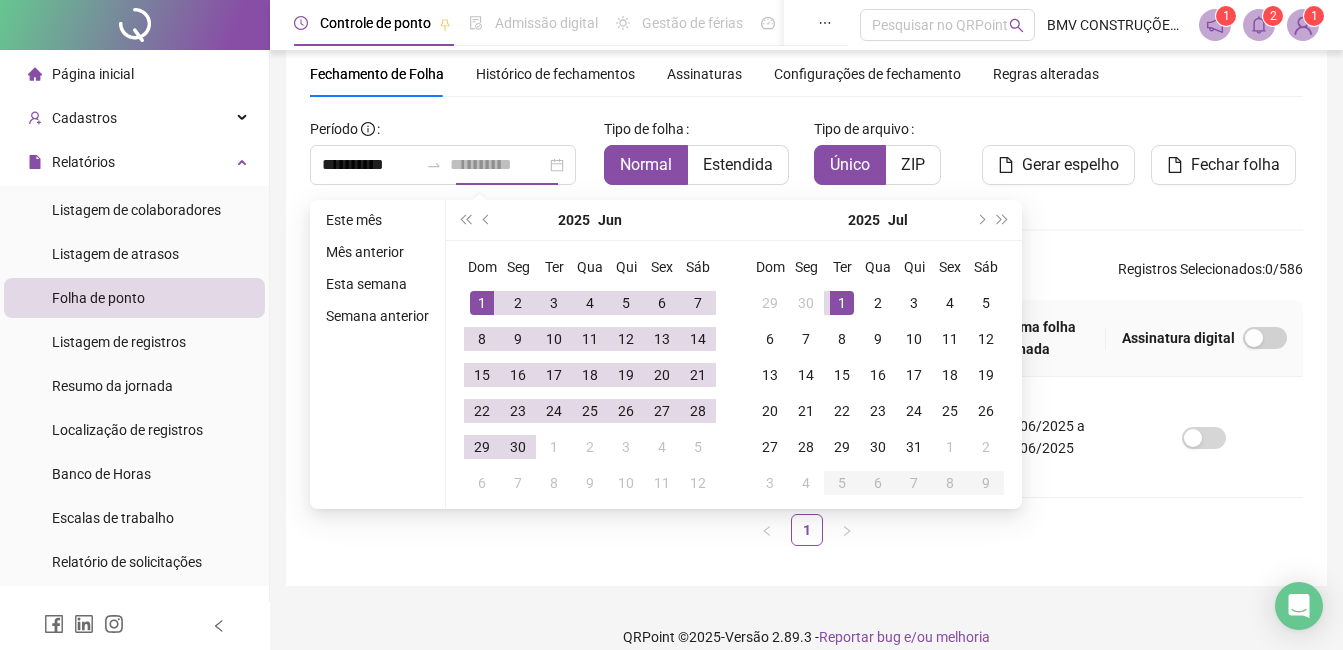 click on "1" at bounding box center (842, 303) 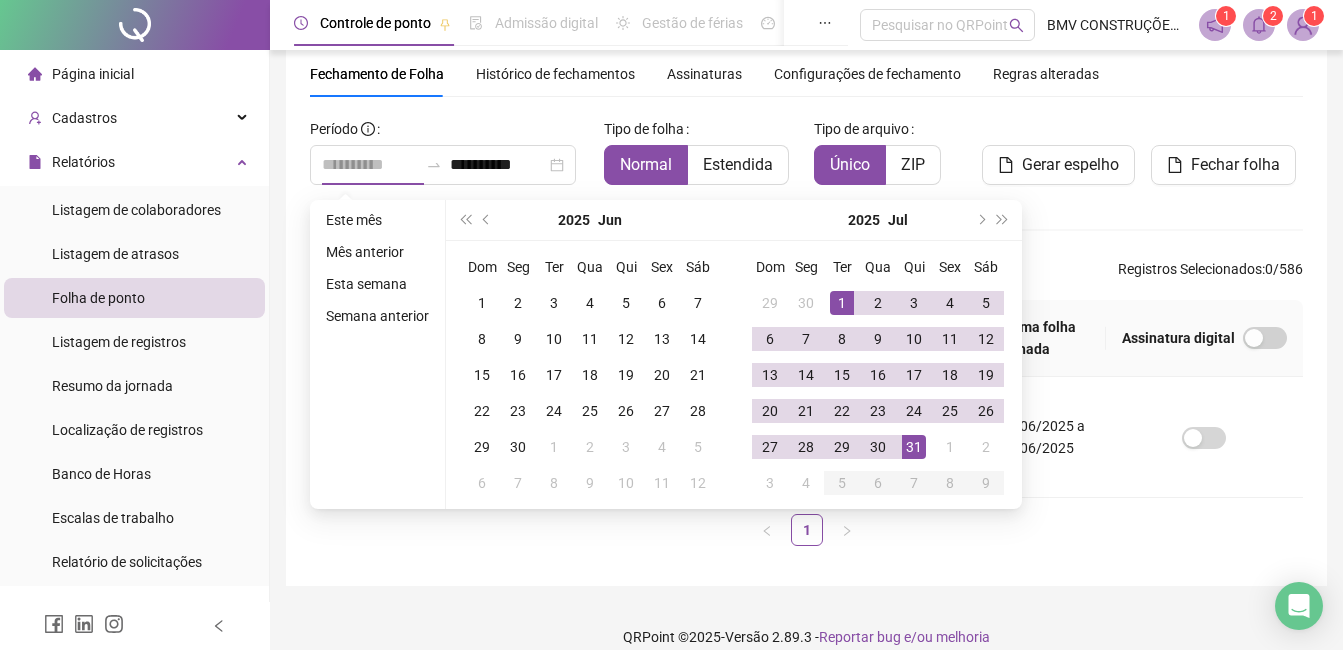 click on "31" at bounding box center (914, 447) 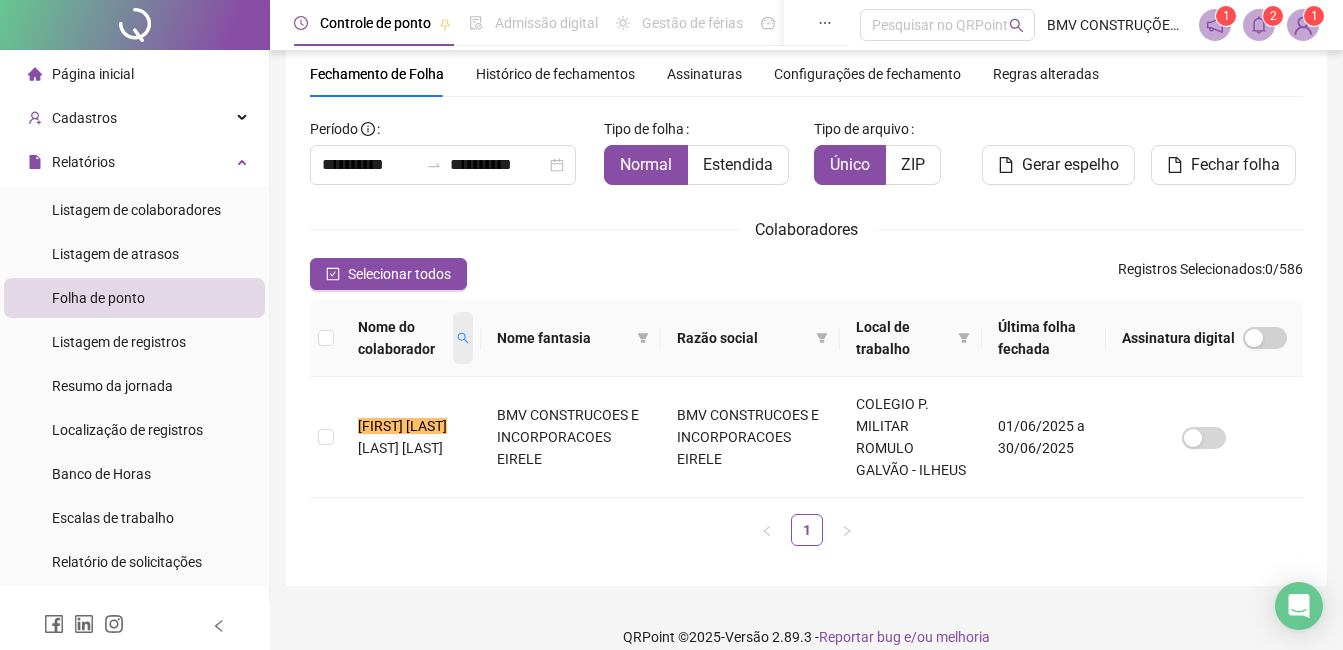 click 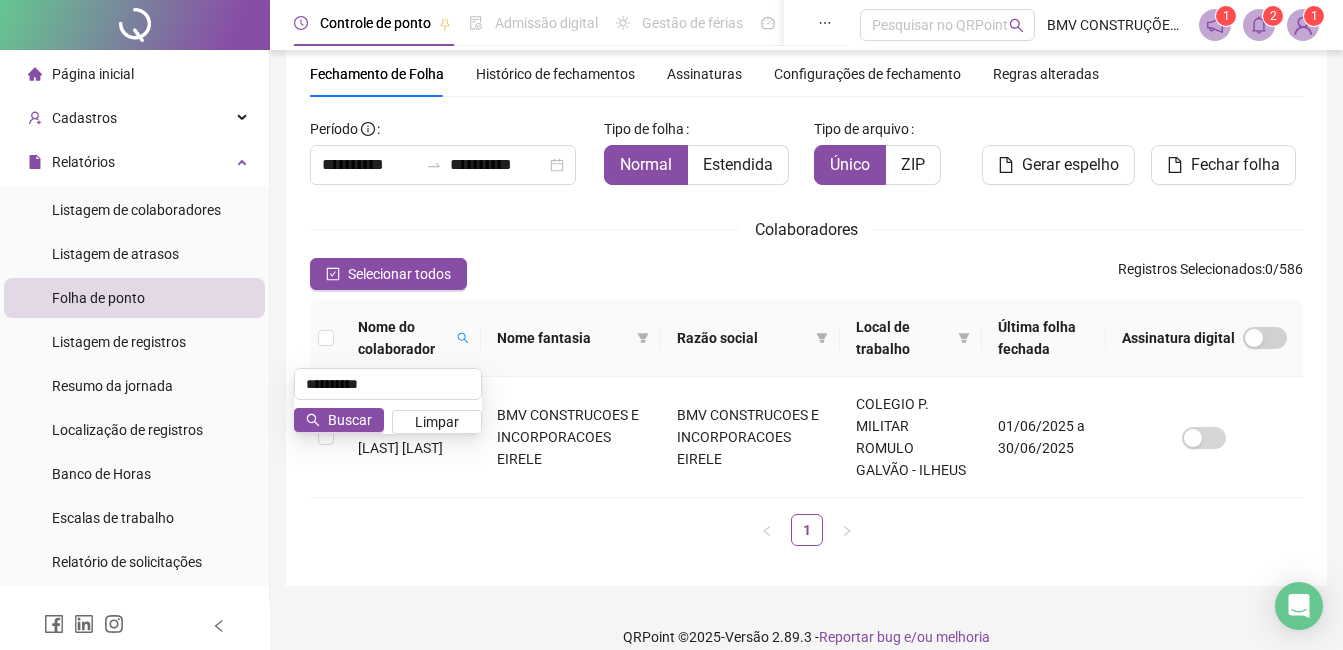 click on "**********" at bounding box center [806, 290] 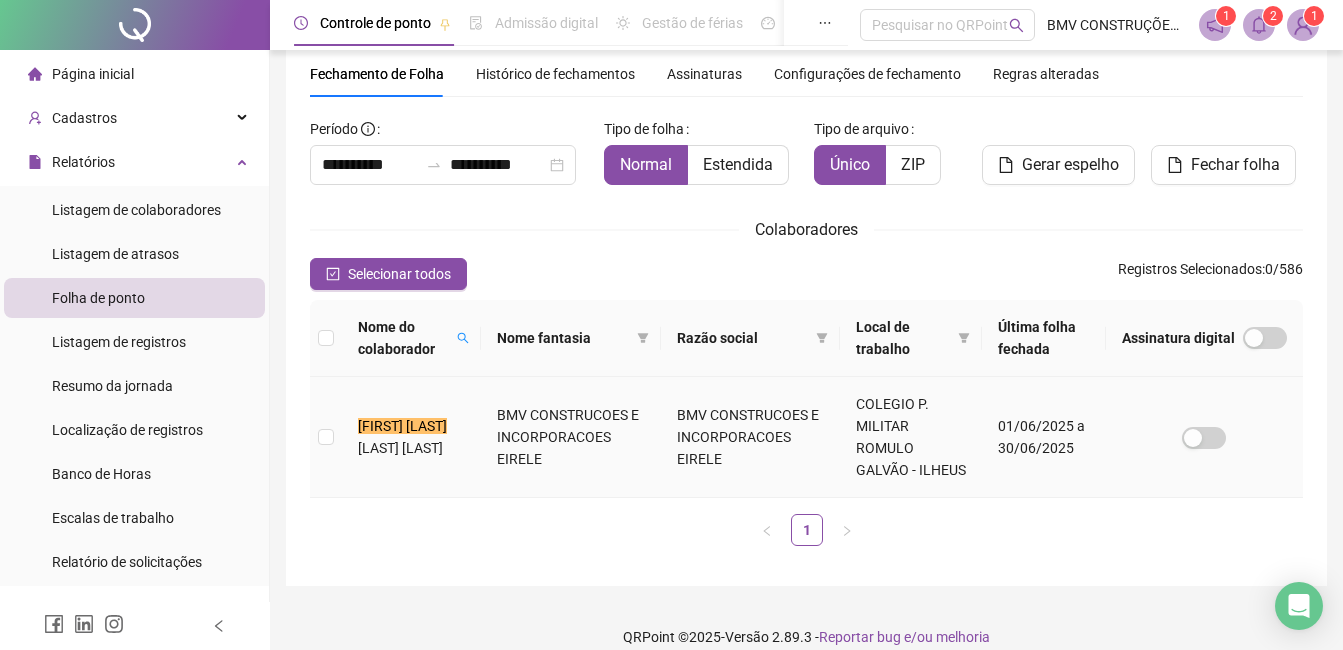 click on "ASCIMENTO CASTRO" at bounding box center (400, 448) 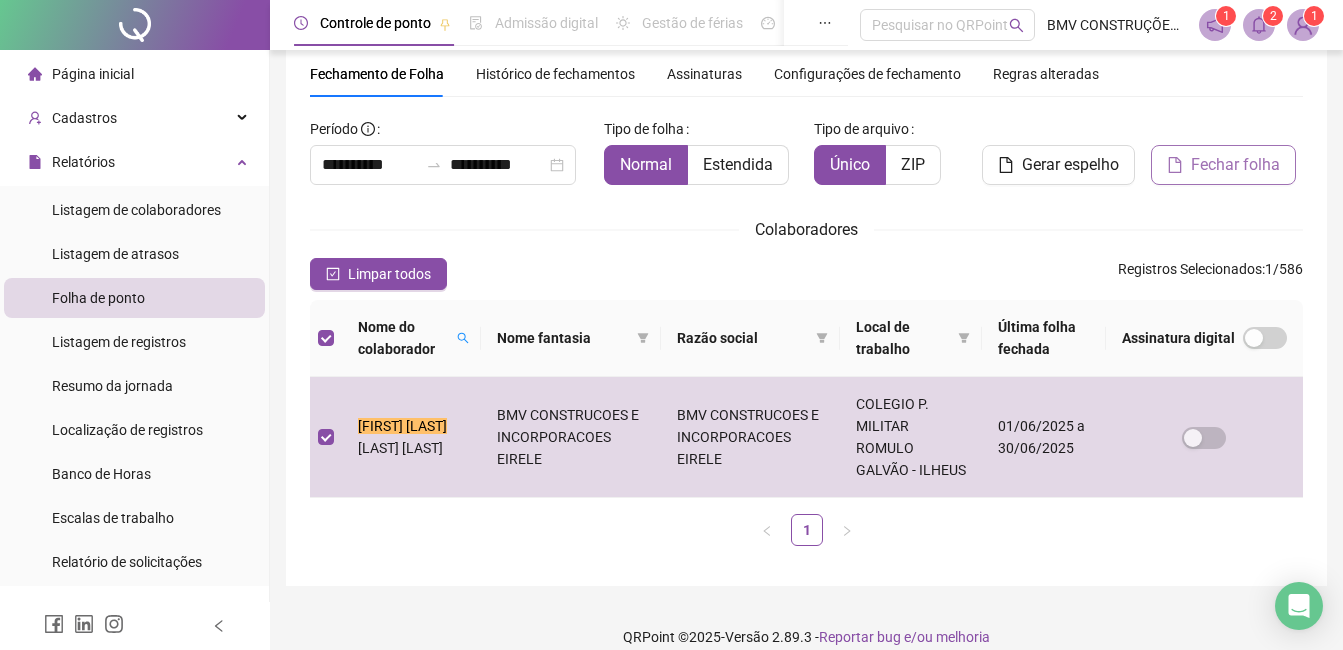 click on "Fechar folha" at bounding box center [1235, 165] 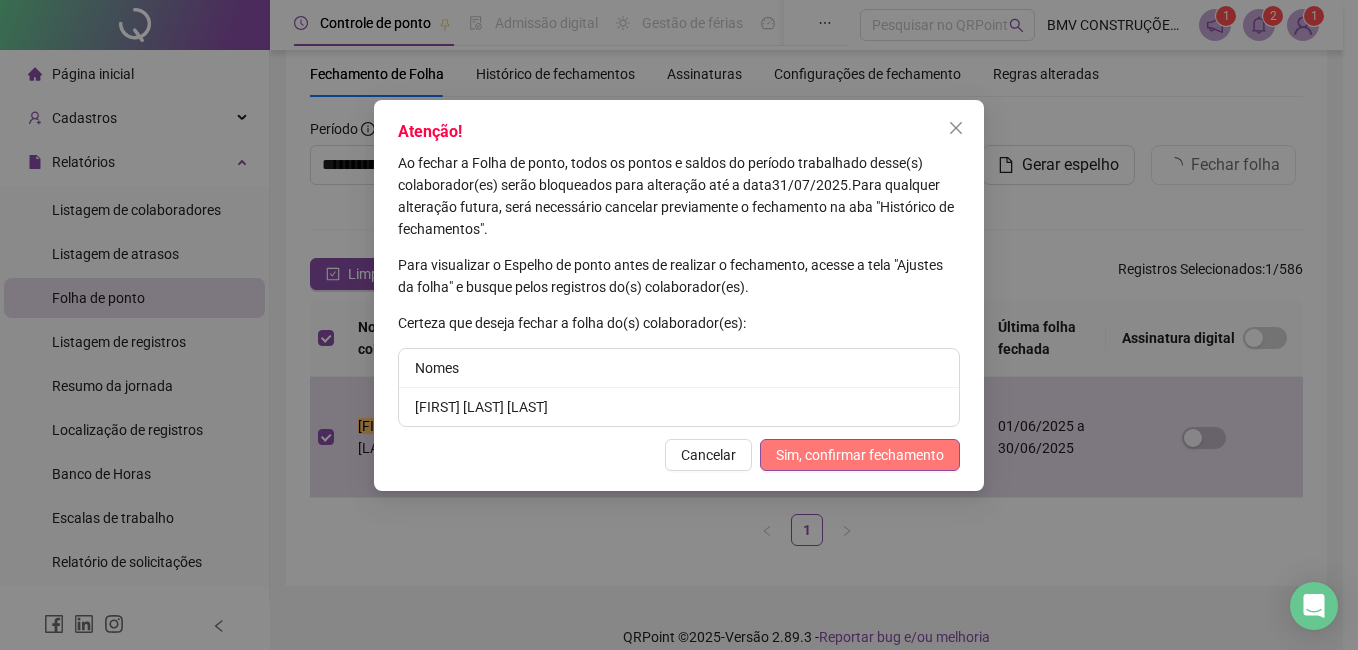 click on "Sim, confirmar fechamento" at bounding box center [860, 455] 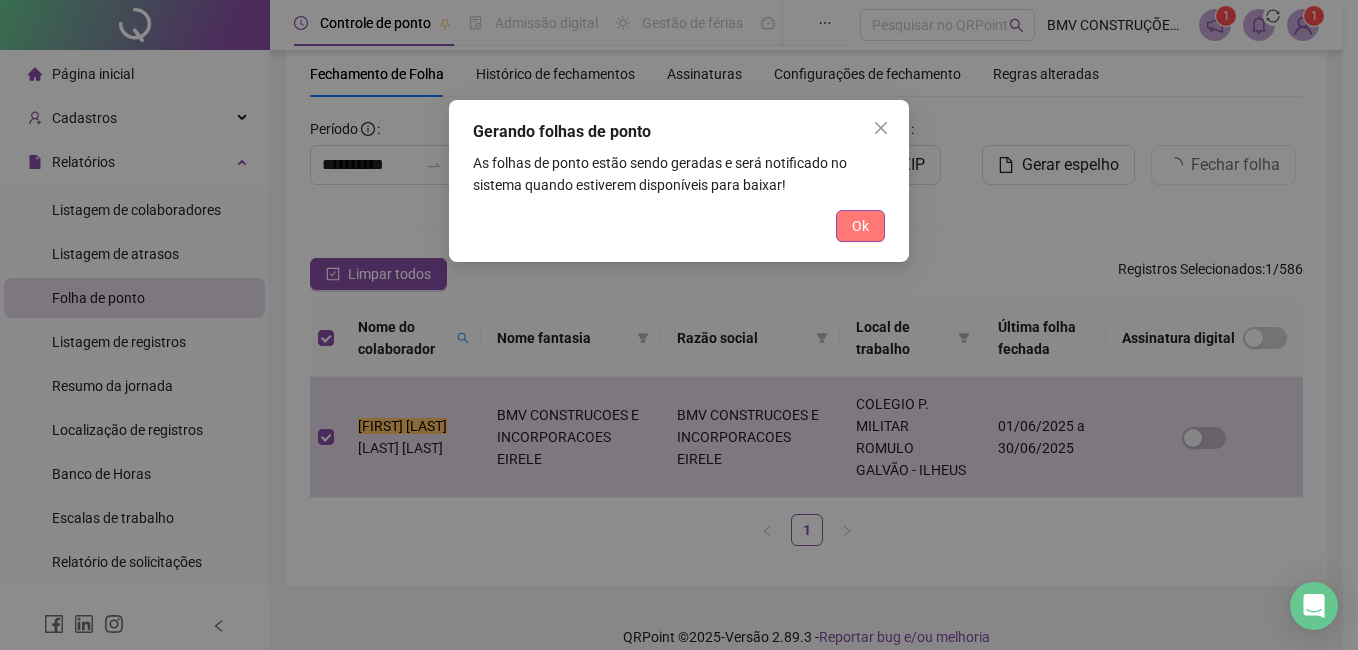 click on "Ok" at bounding box center (860, 226) 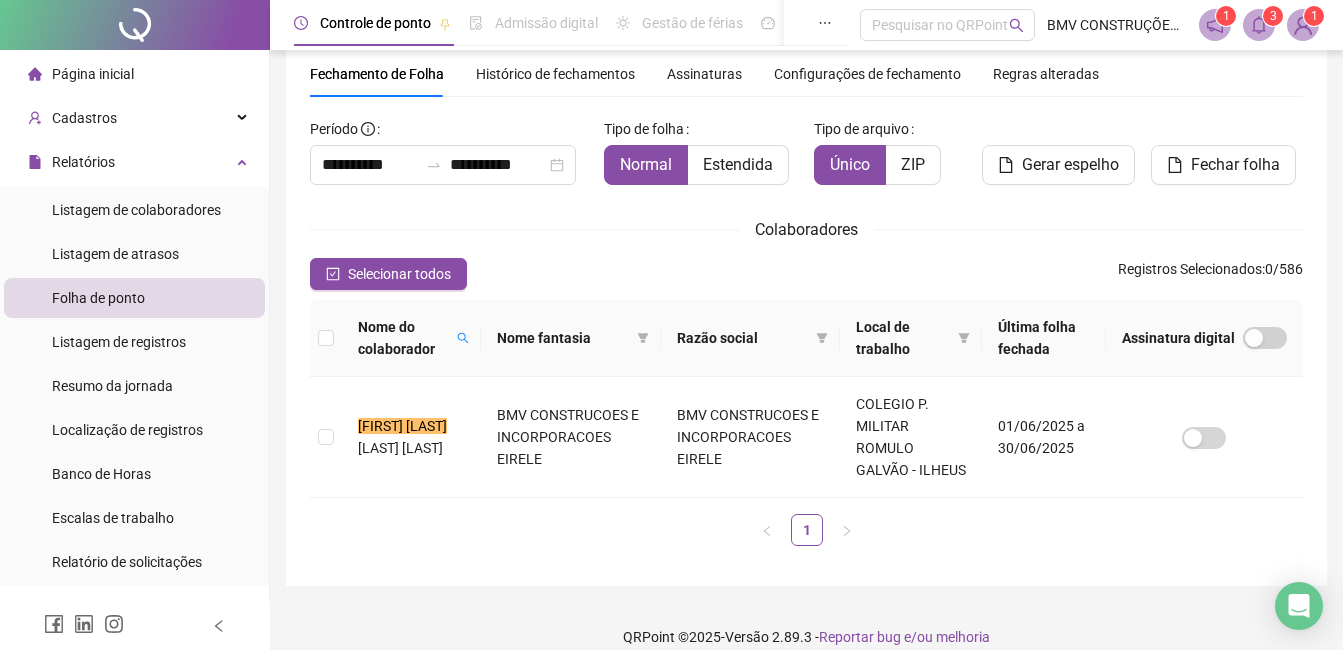 click 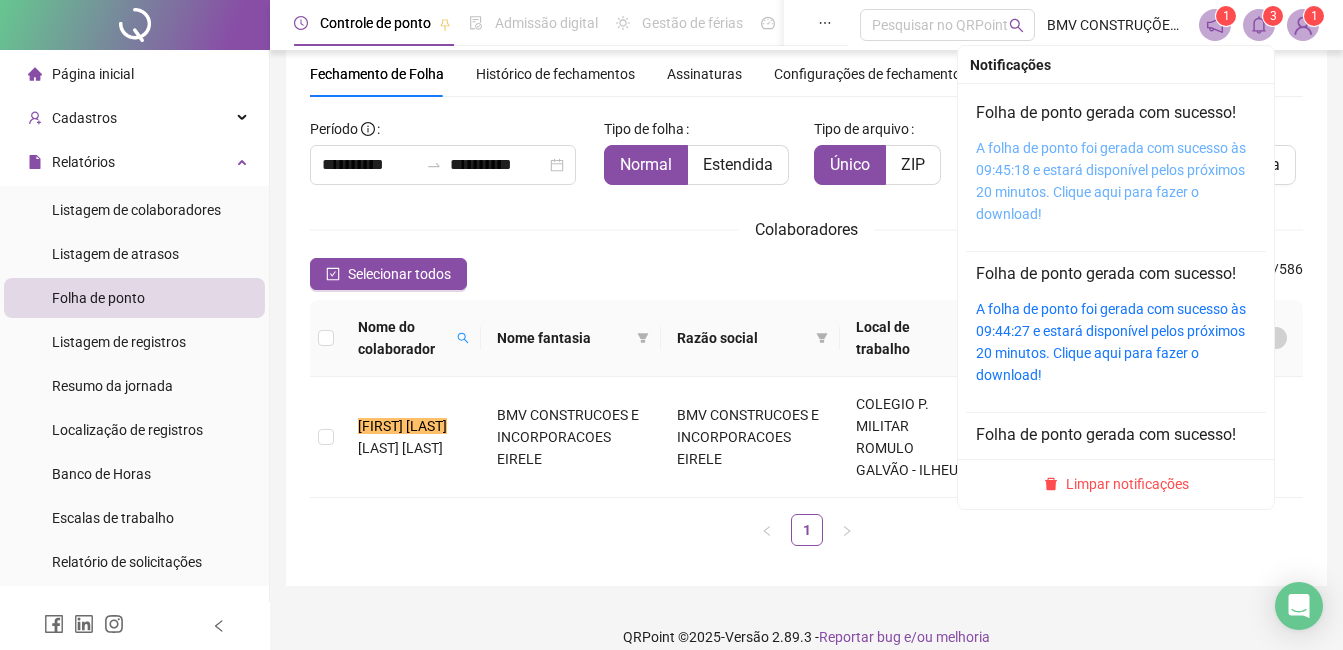 click on "A folha de ponto foi gerada com sucesso às 09:45:18 e estará disponível pelos próximos 20 minutos.
Clique aqui para fazer o download!" at bounding box center [1111, 181] 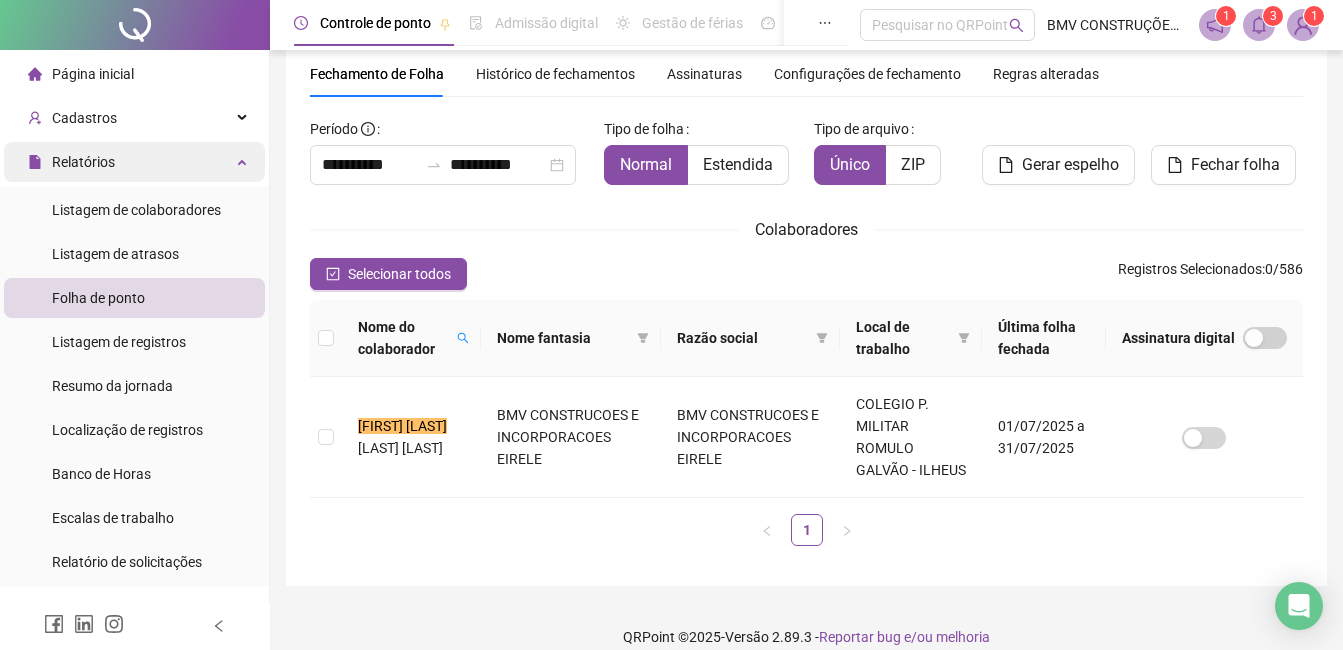 click on "Relatórios" at bounding box center (83, 162) 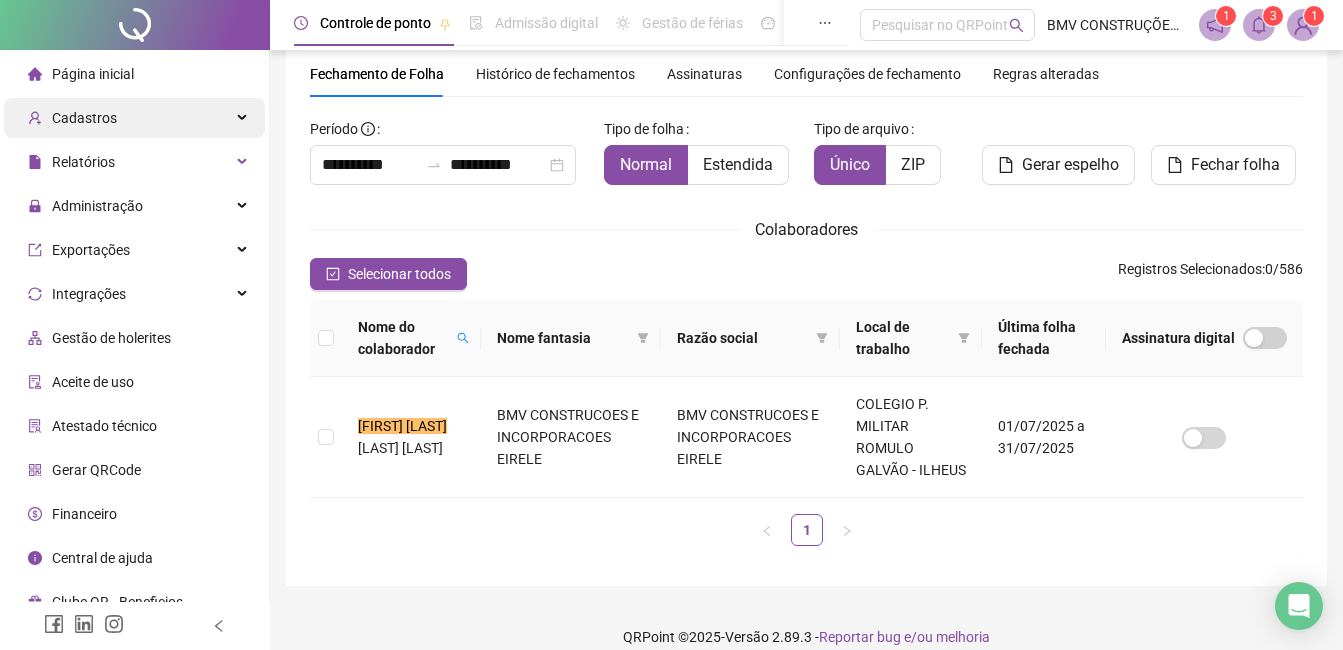 click on "Cadastros" at bounding box center (134, 118) 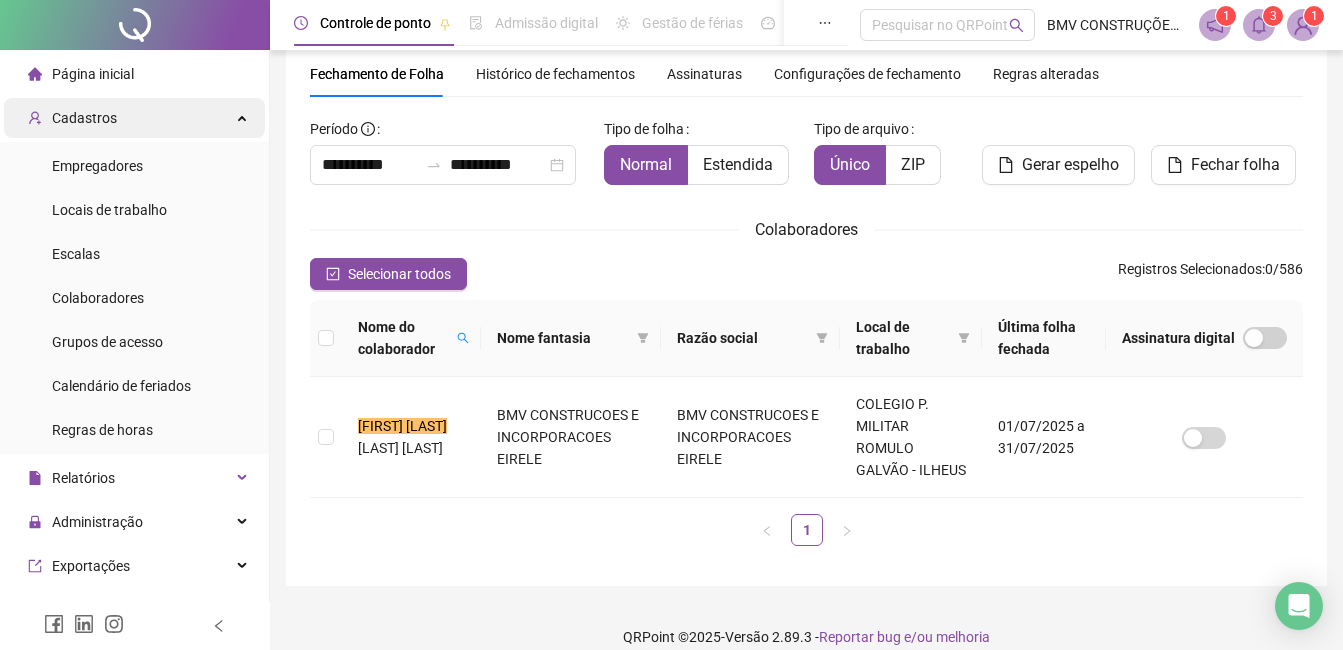 click on "Cadastros" at bounding box center (134, 118) 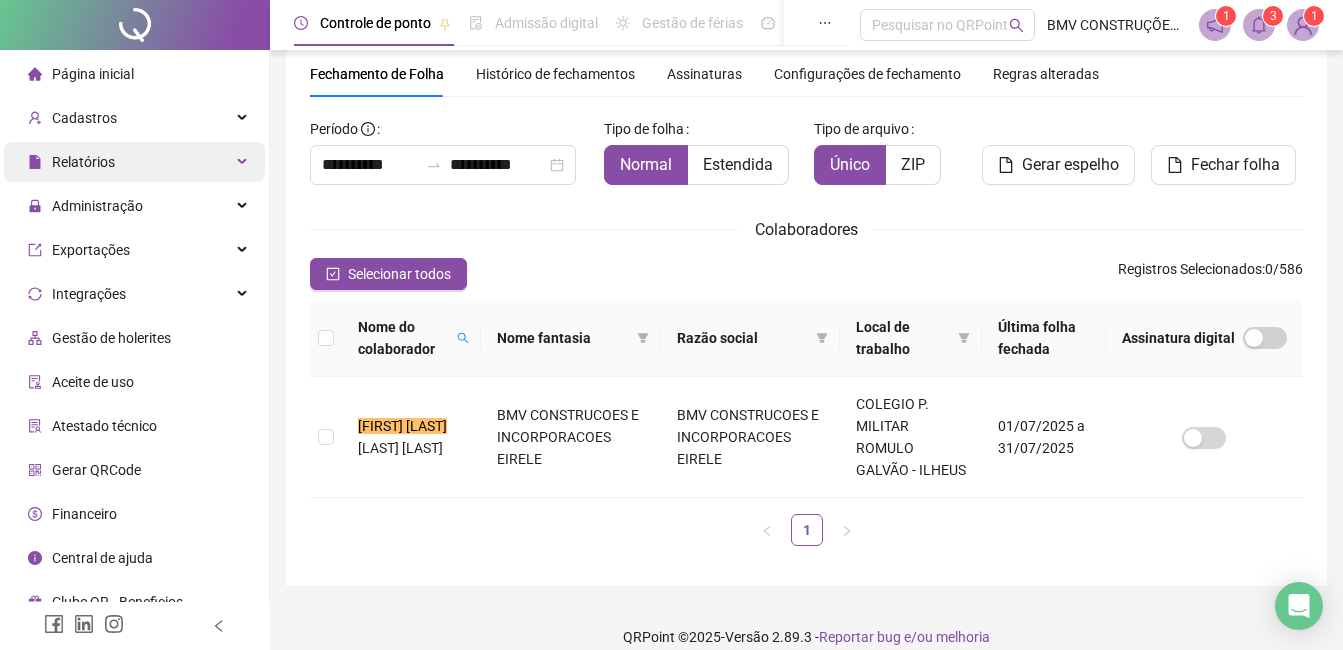 click on "Relatórios" at bounding box center [134, 162] 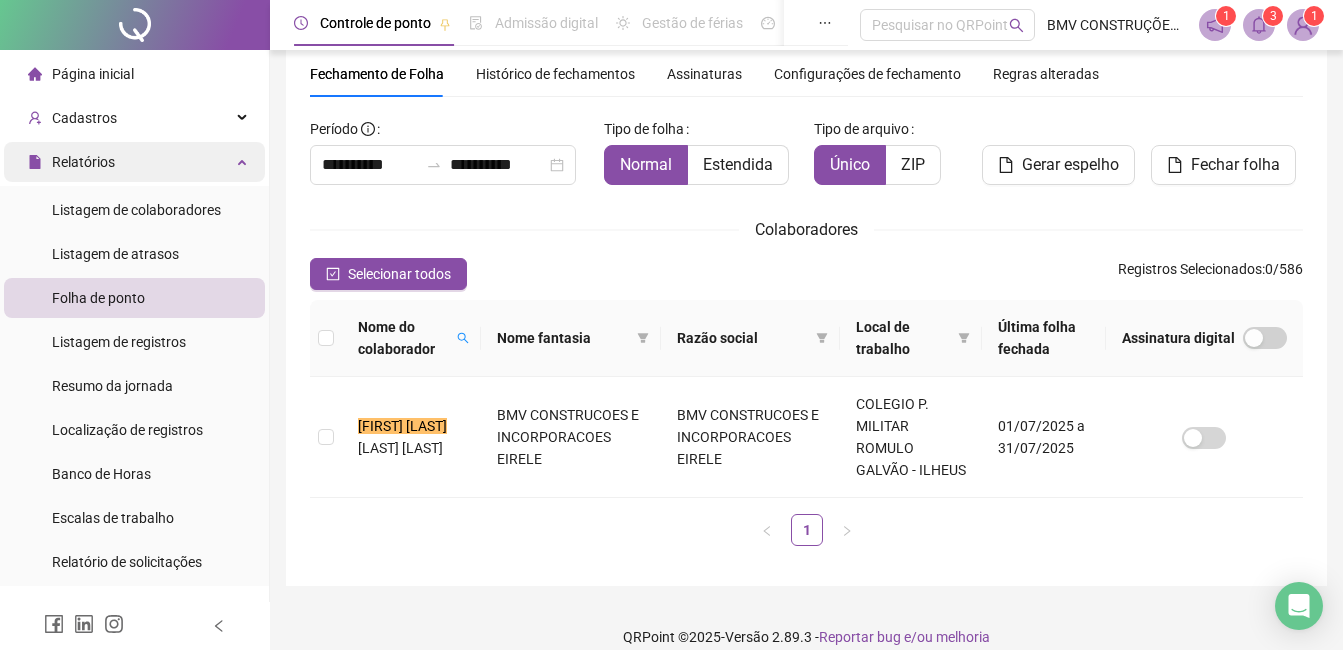 click on "Relatórios" at bounding box center [134, 162] 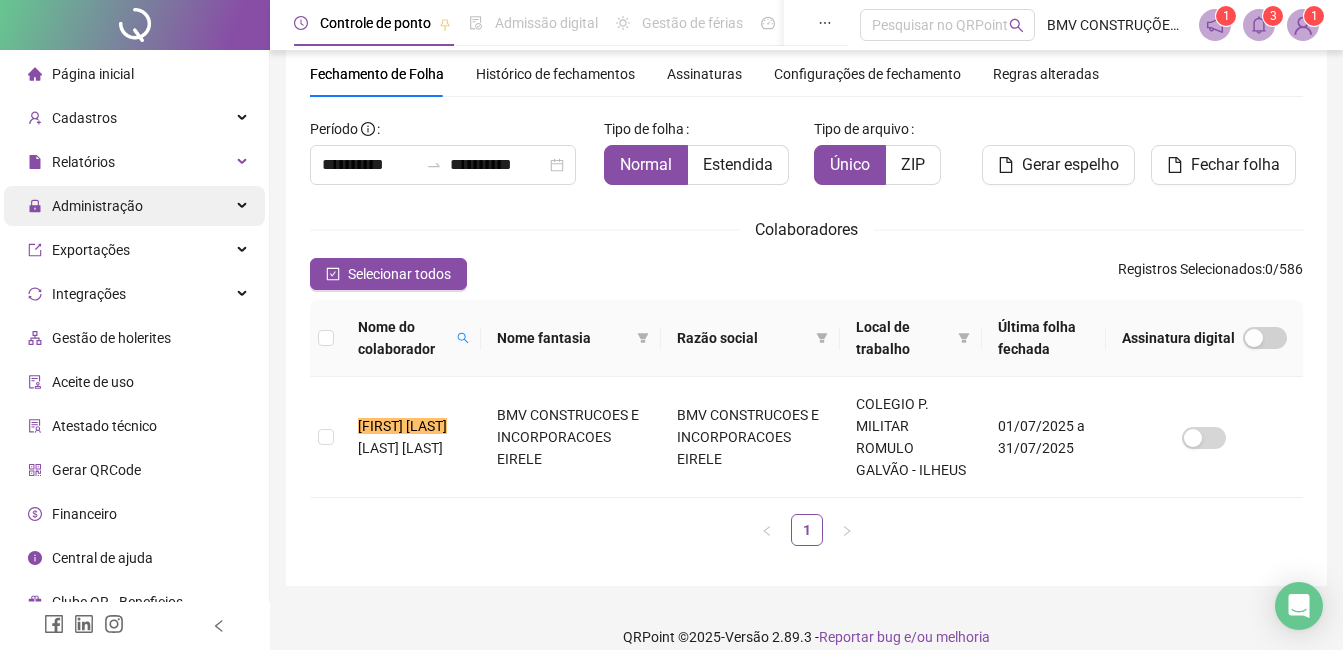 click on "Administração" at bounding box center (97, 206) 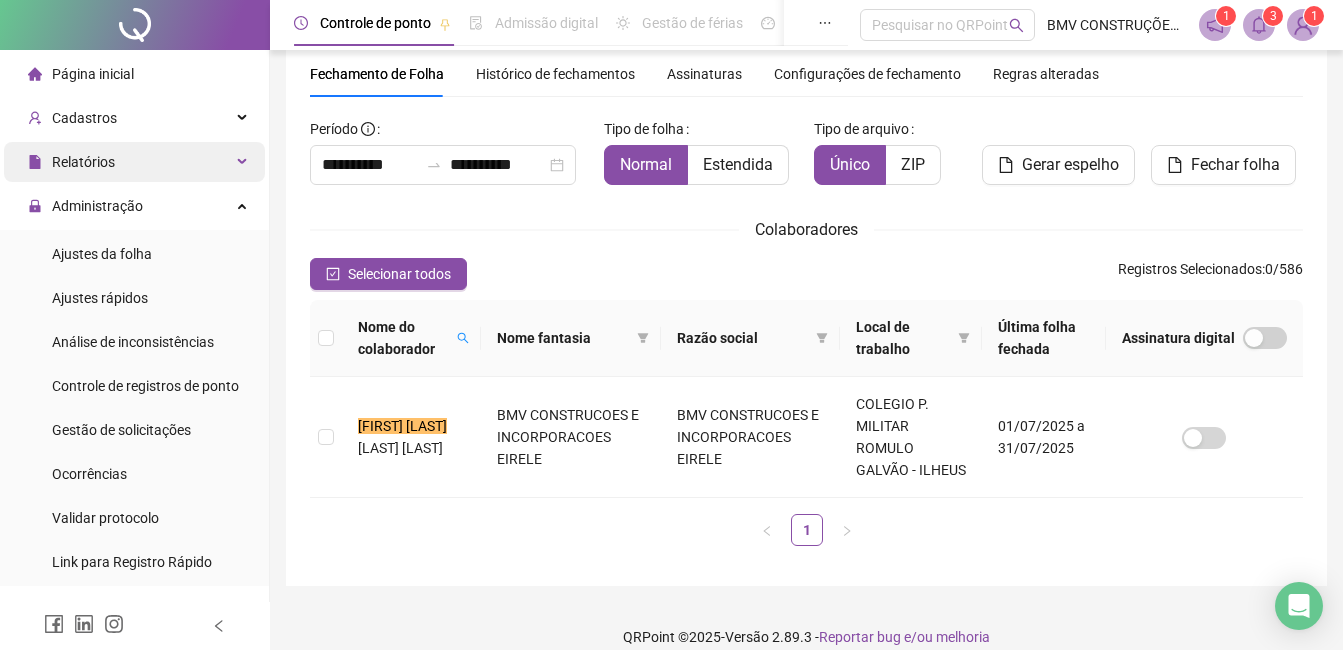 click on "Relatórios" at bounding box center [134, 162] 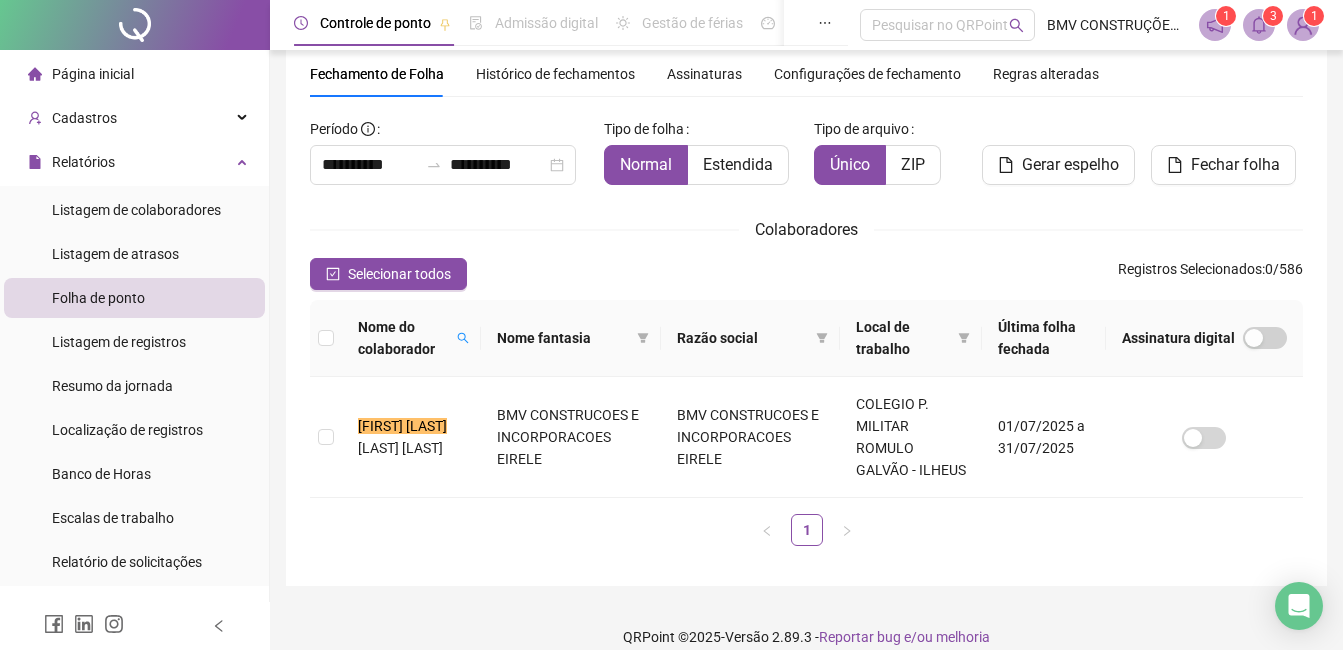 click on "Folha de ponto" at bounding box center [98, 298] 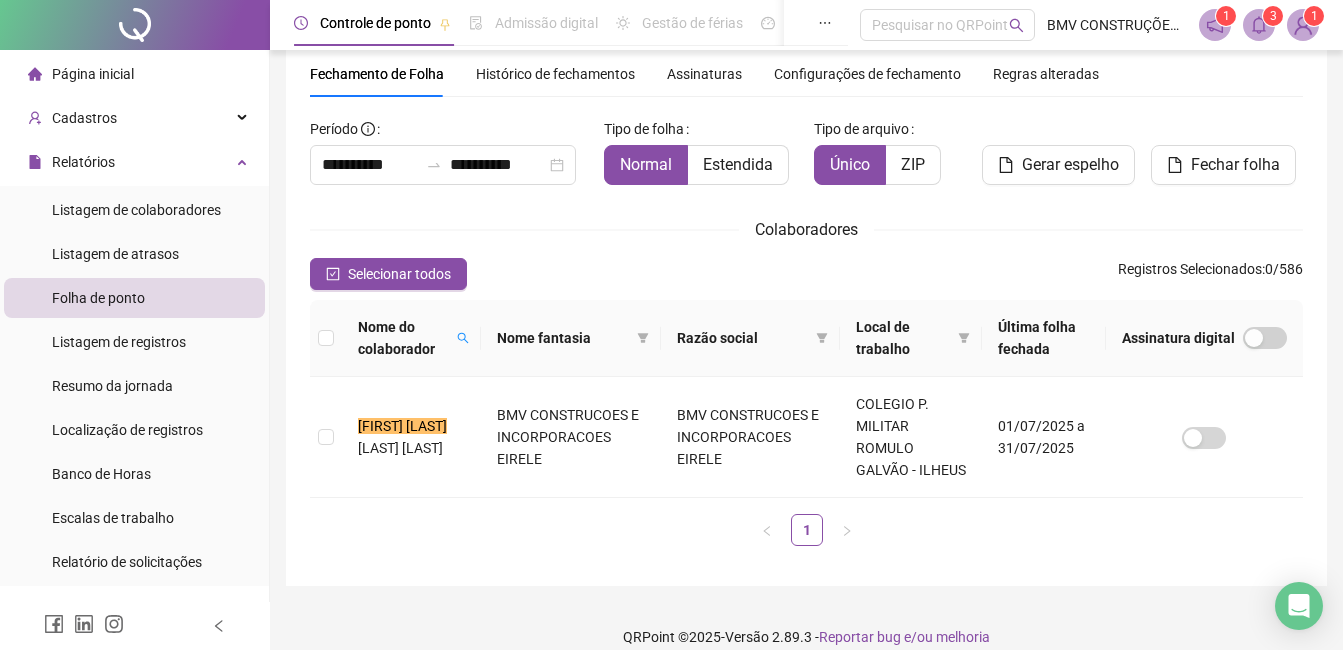 click on "Histórico de fechamentos" at bounding box center (555, 74) 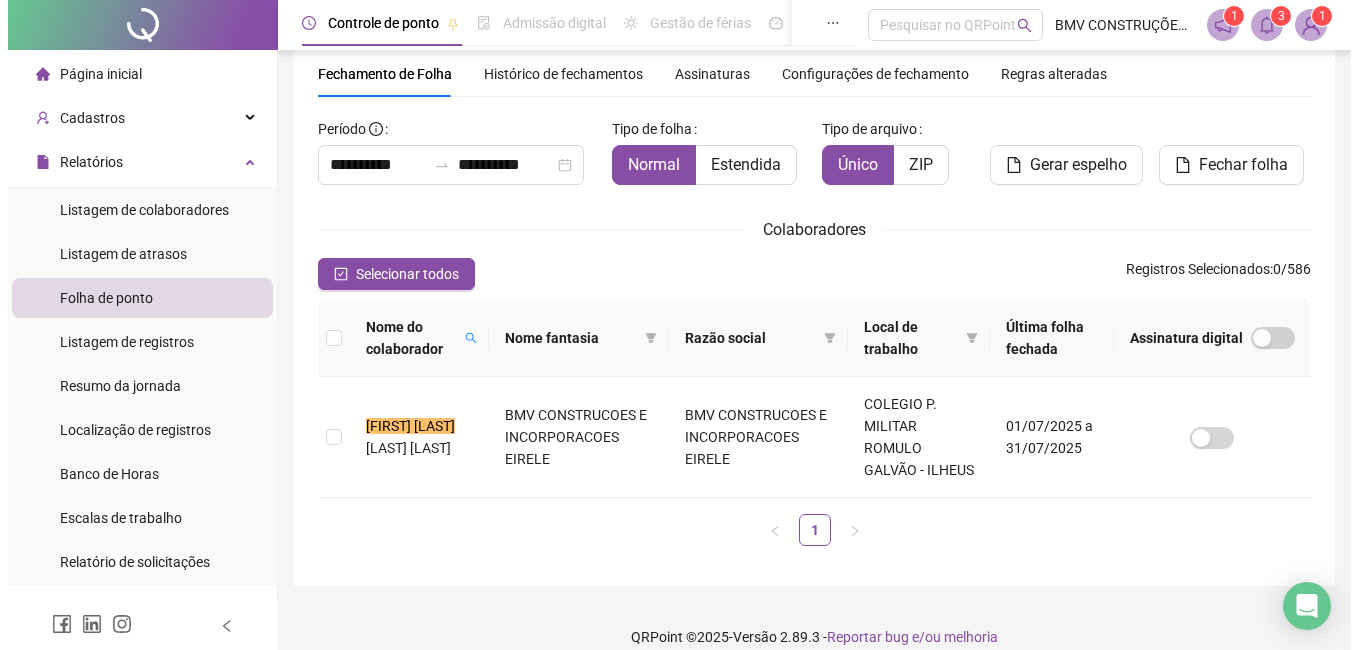 scroll, scrollTop: 0, scrollLeft: 0, axis: both 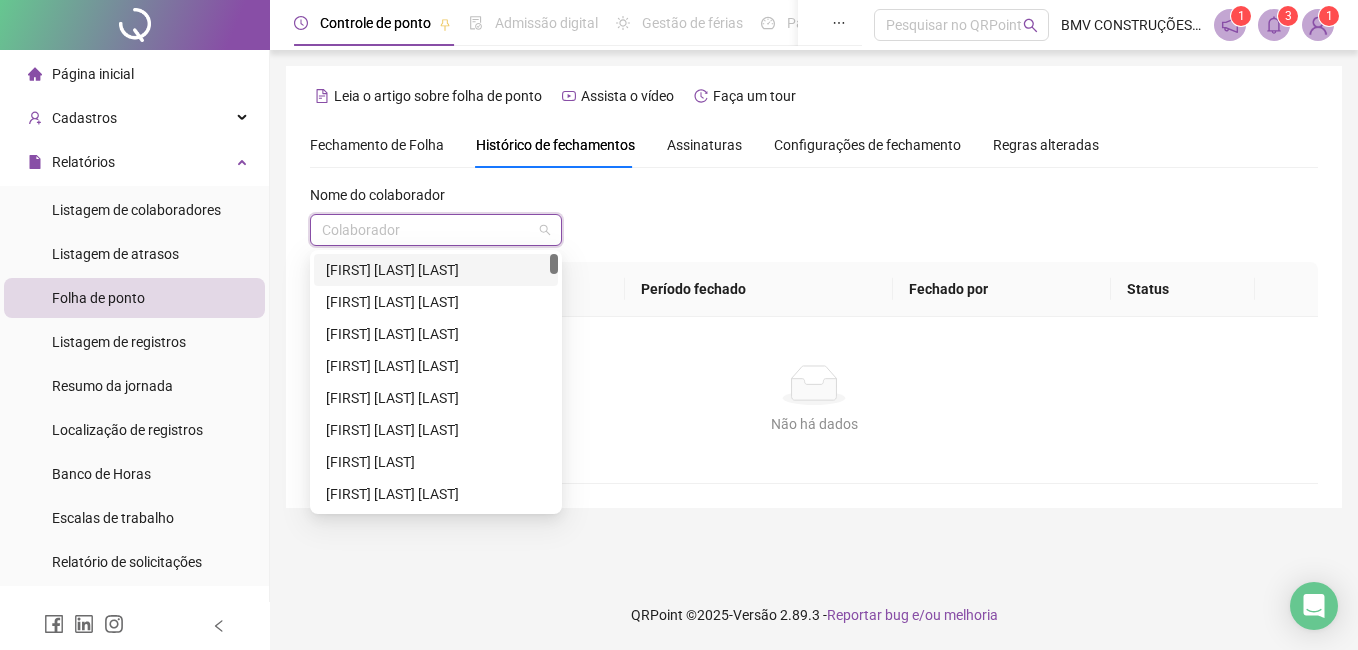 click at bounding box center [427, 230] 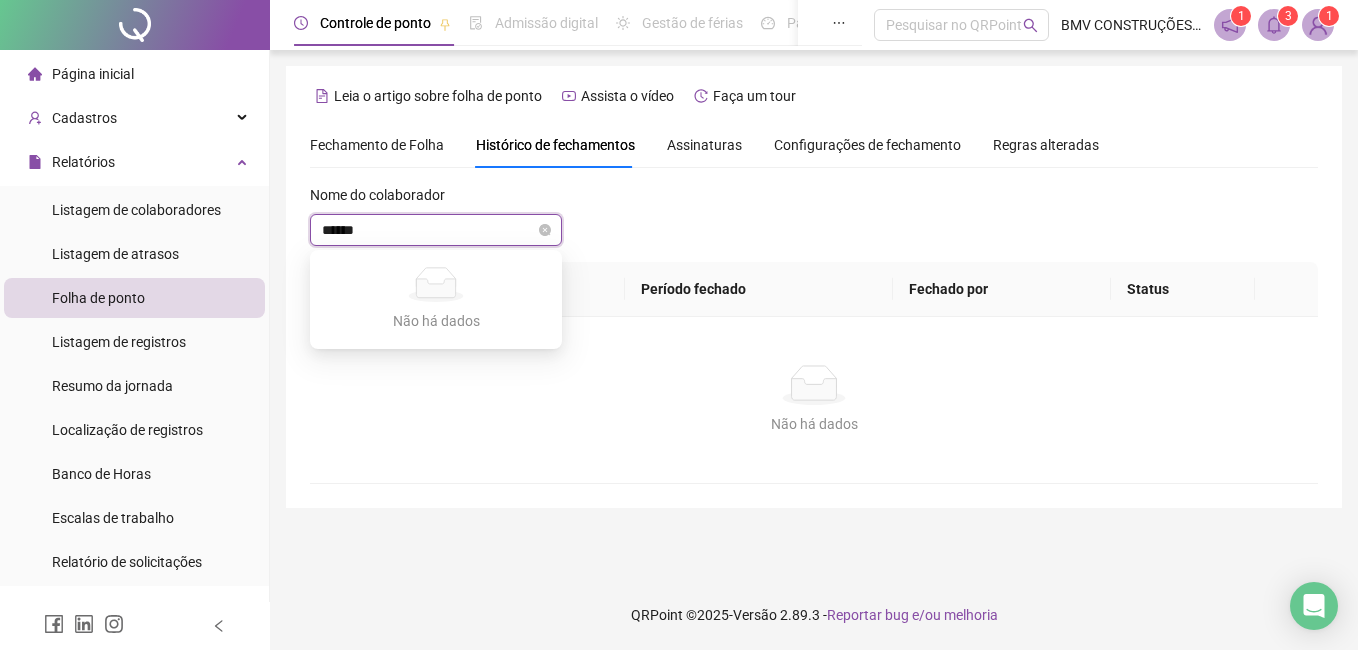 type on "*******" 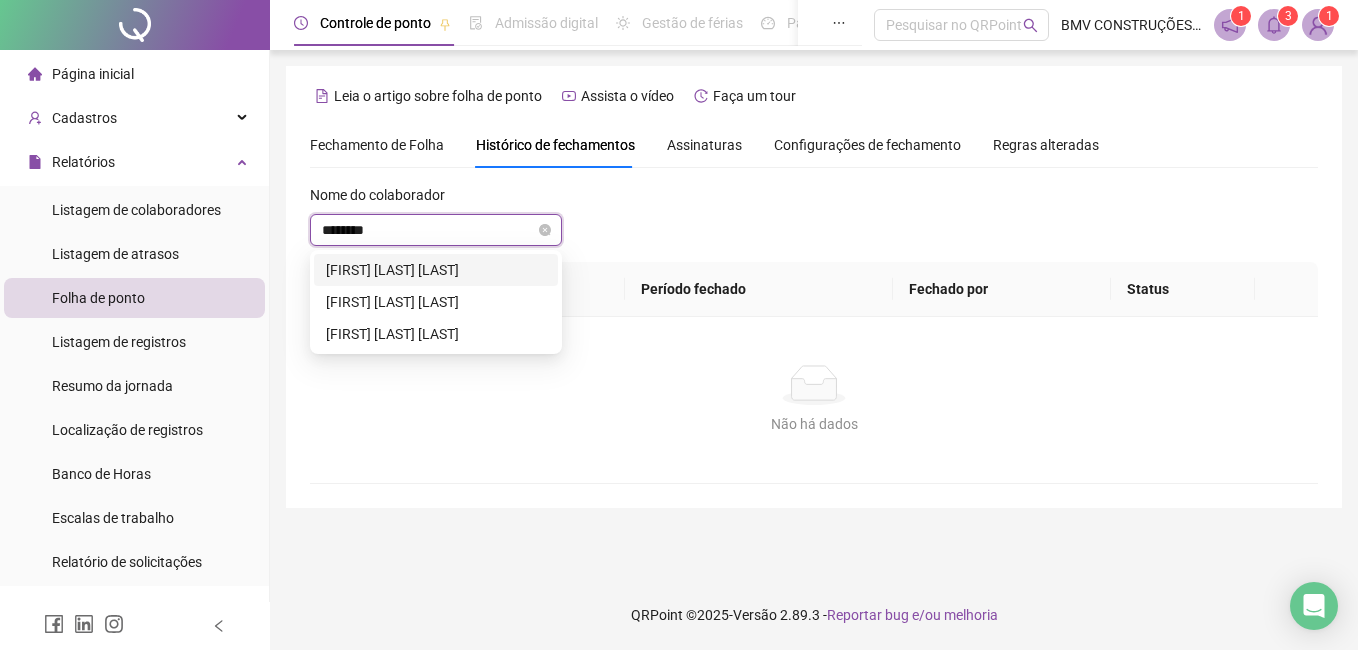 type on "********" 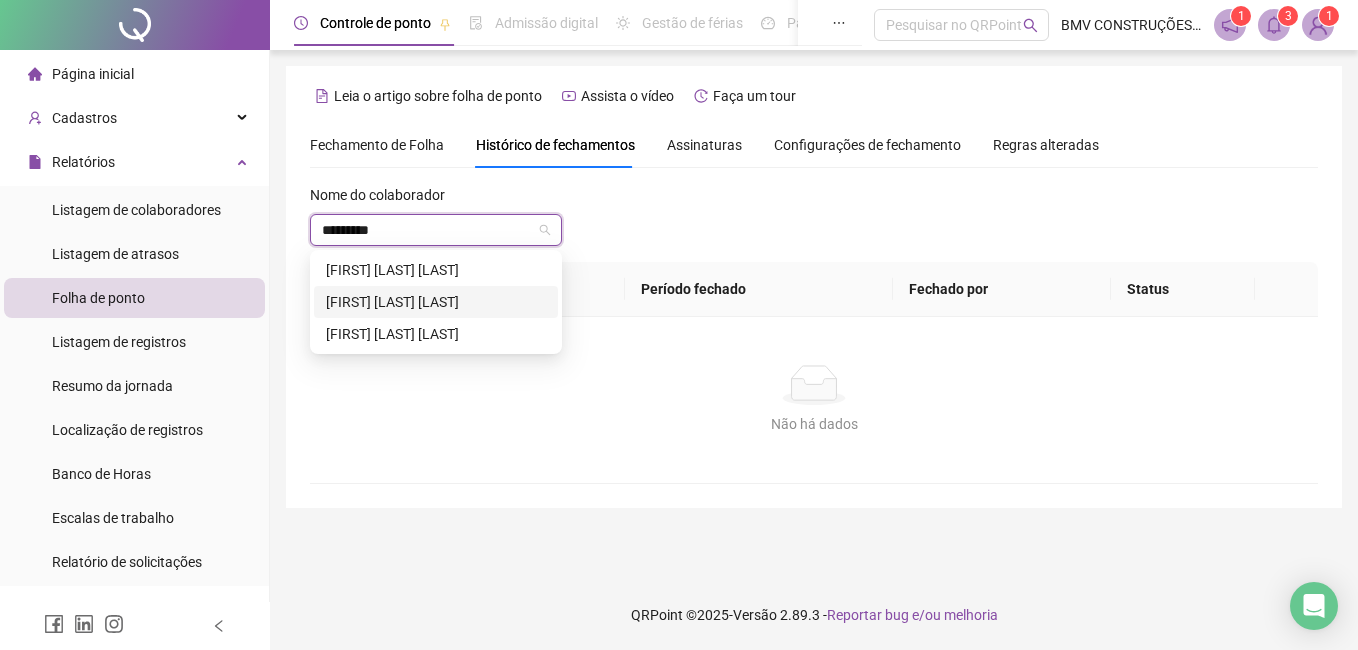click on "[FIRST] [LAST]" at bounding box center (436, 302) 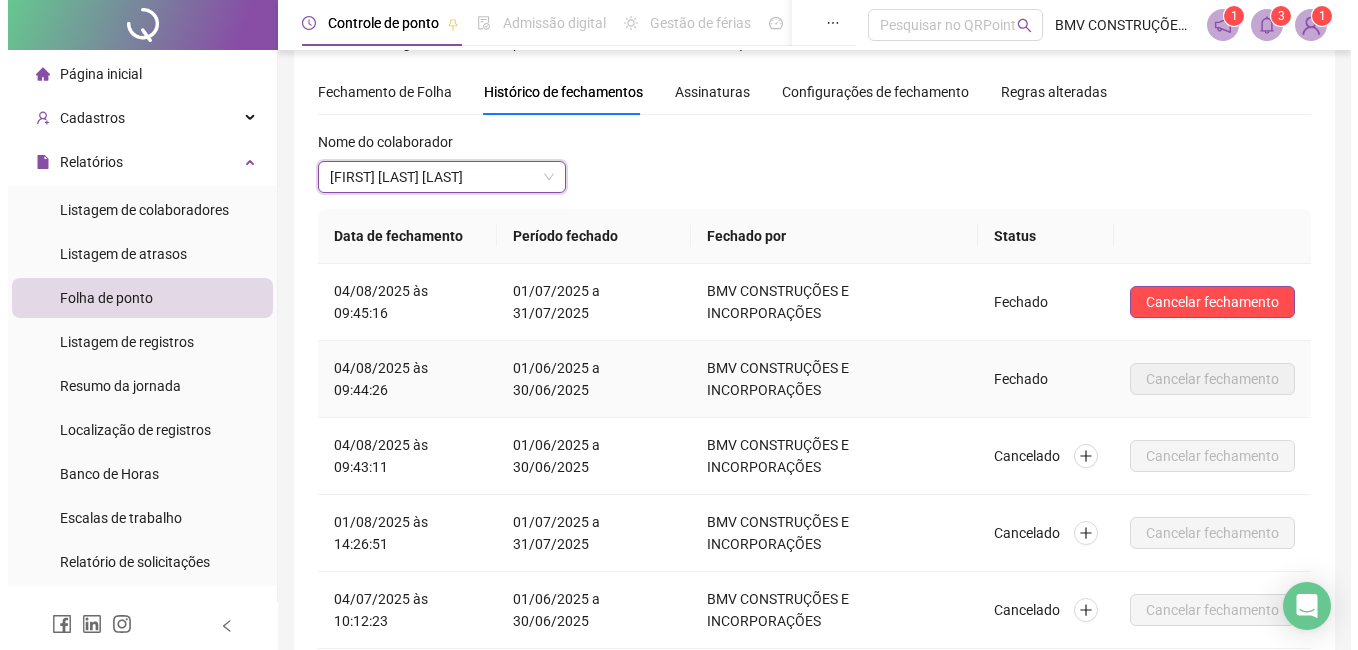 scroll, scrollTop: 31, scrollLeft: 0, axis: vertical 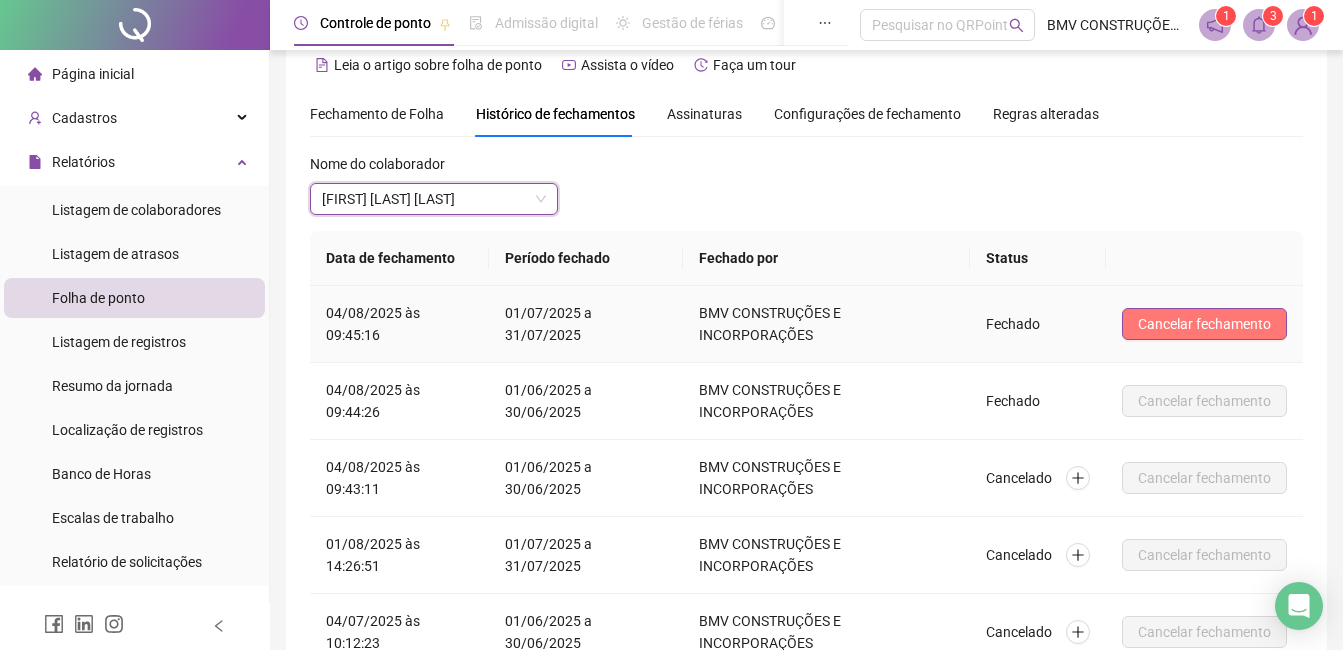 click on "Cancelar fechamento" at bounding box center (1204, 324) 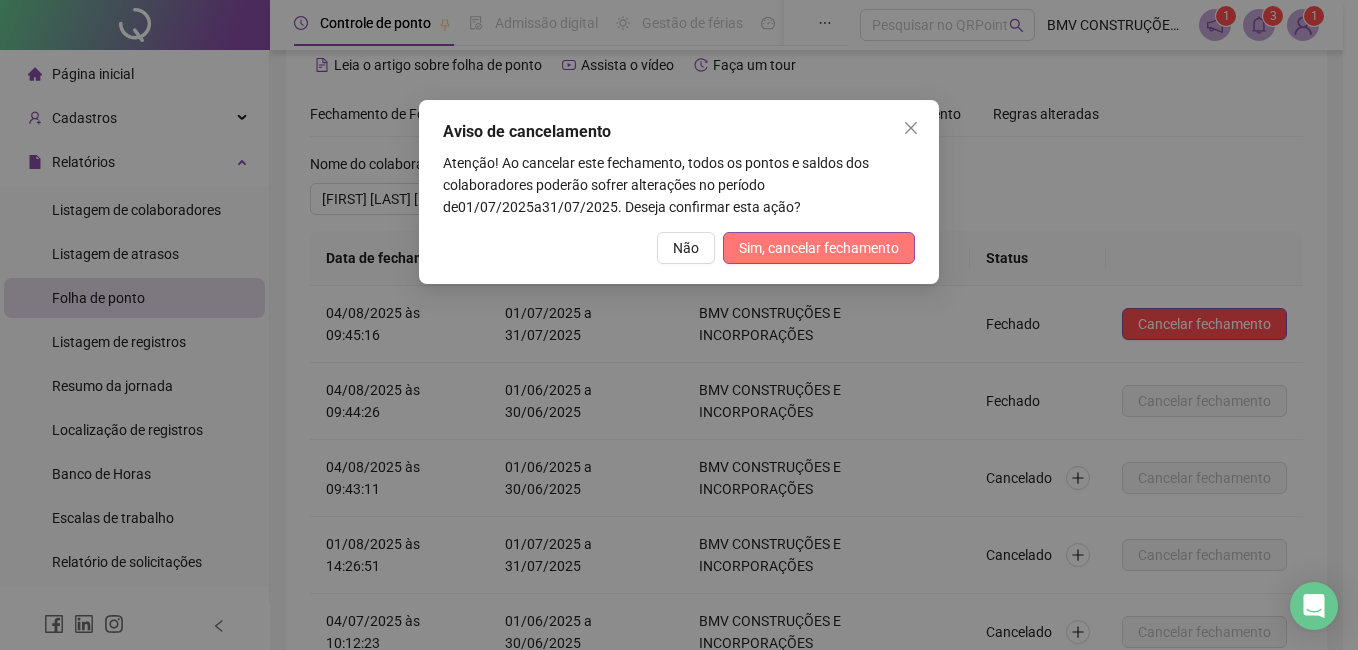 click on "Sim, cancelar fechamento" at bounding box center [819, 248] 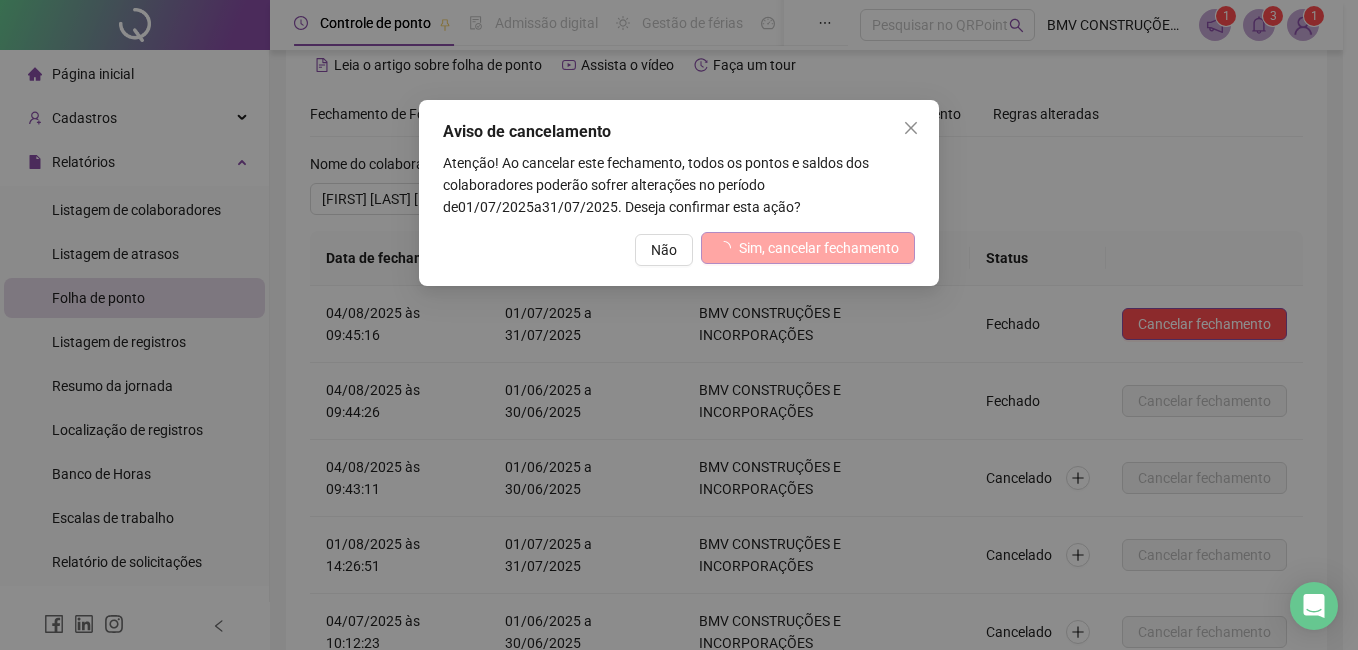 scroll, scrollTop: 0, scrollLeft: 0, axis: both 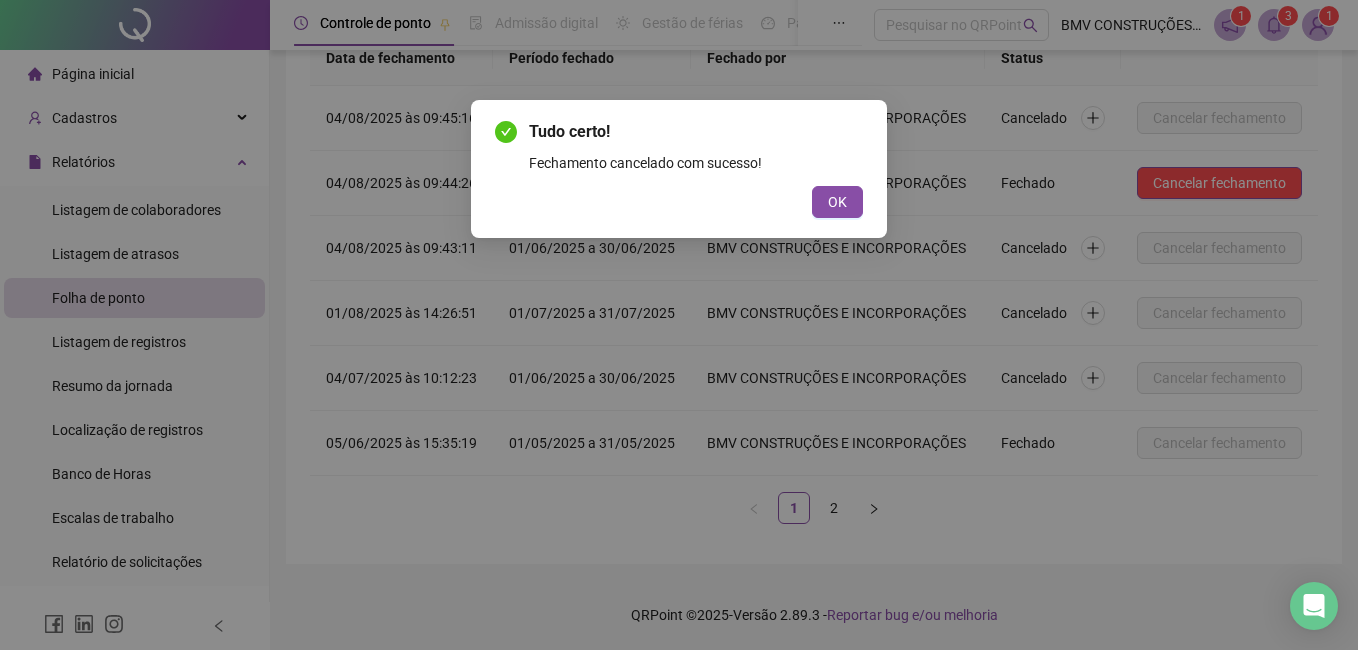 click on "OK" at bounding box center (837, 202) 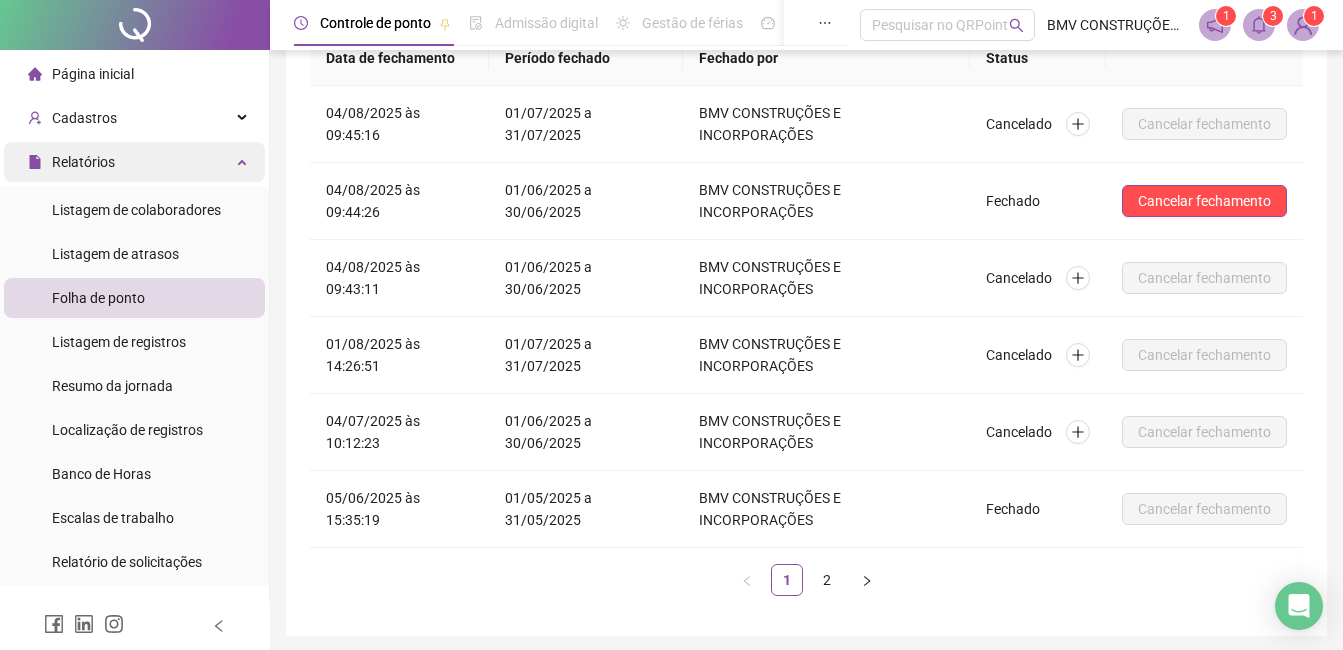 click on "Relatórios" at bounding box center [83, 162] 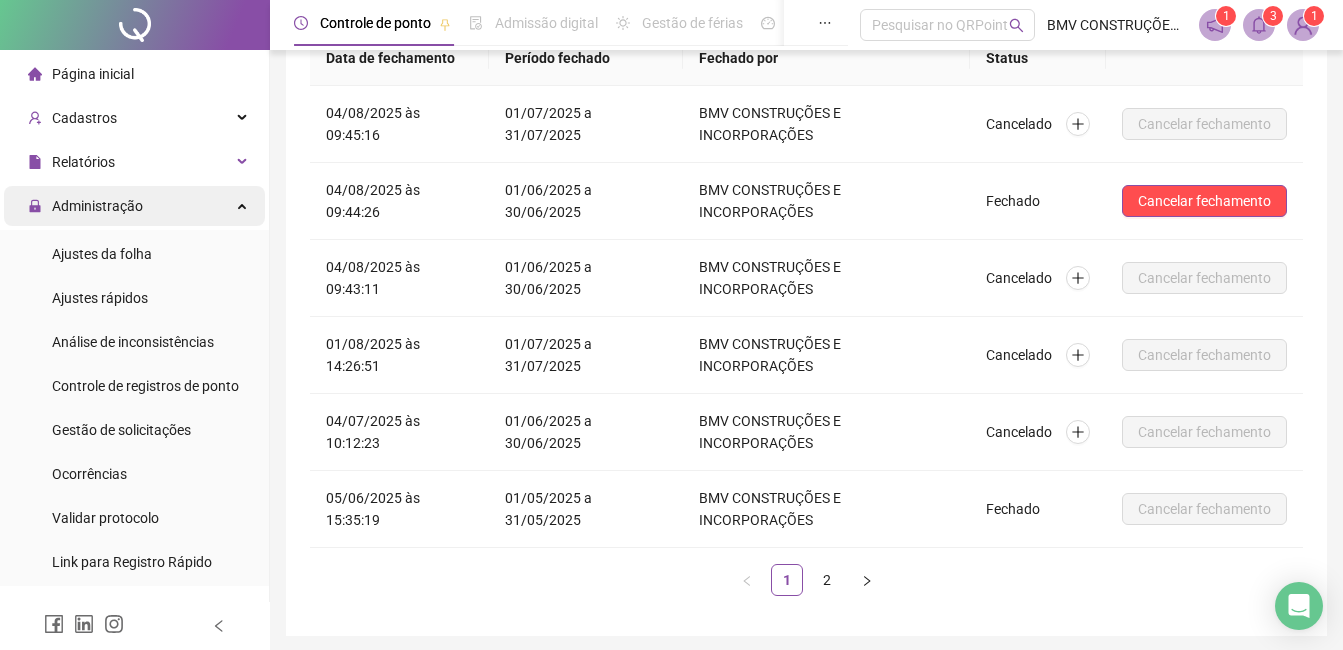 click on "Administração" at bounding box center [97, 206] 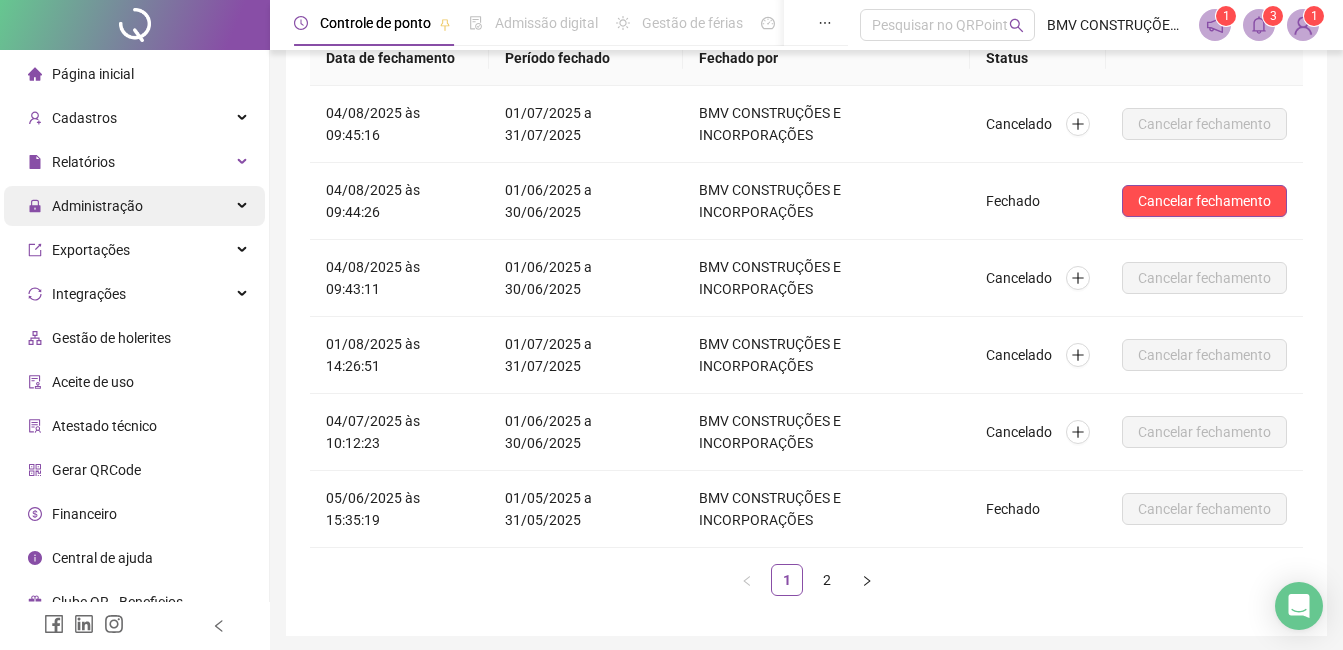 click on "Administração" at bounding box center [97, 206] 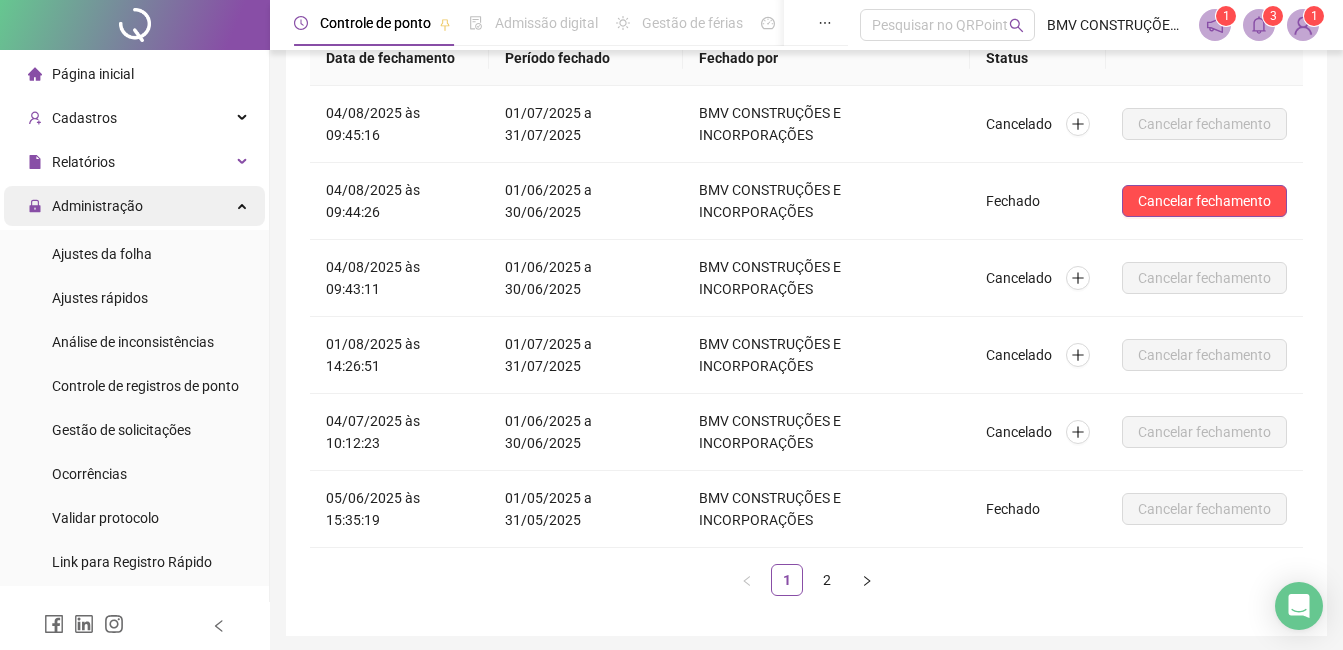 click on "Administração" at bounding box center [97, 206] 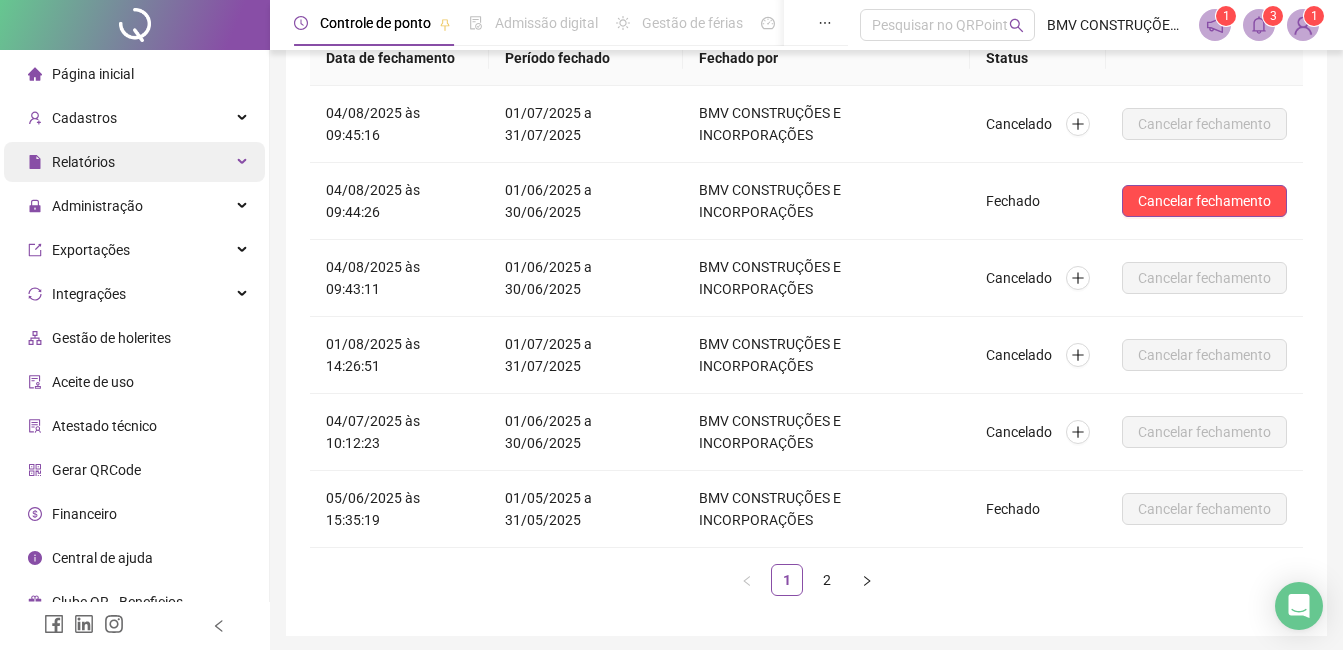 click on "Relatórios" at bounding box center [134, 162] 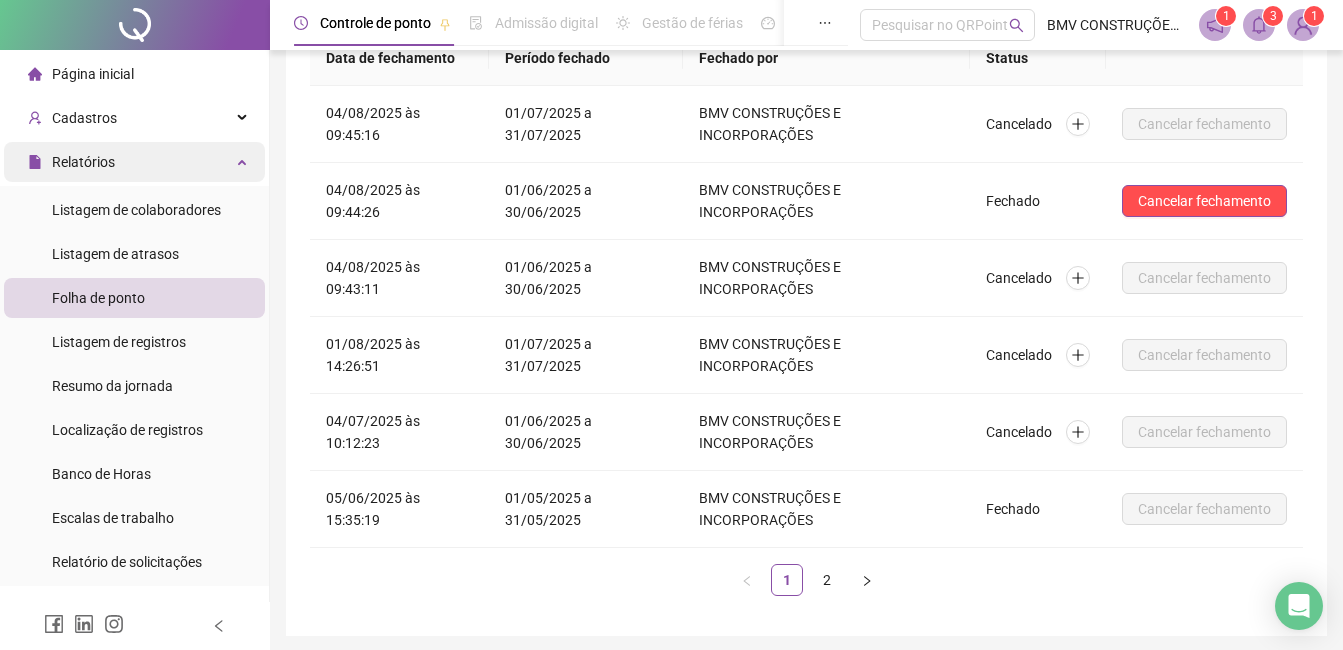 click on "Relatórios" at bounding box center [83, 162] 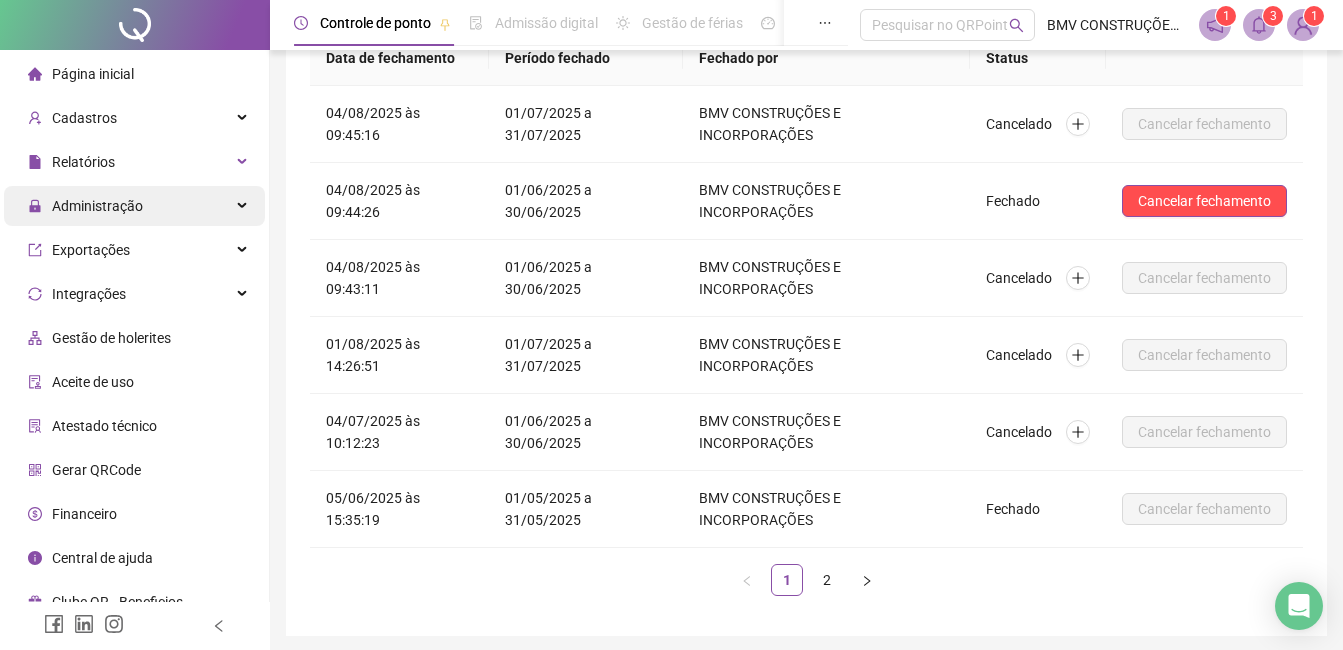 click on "Administração" at bounding box center [85, 206] 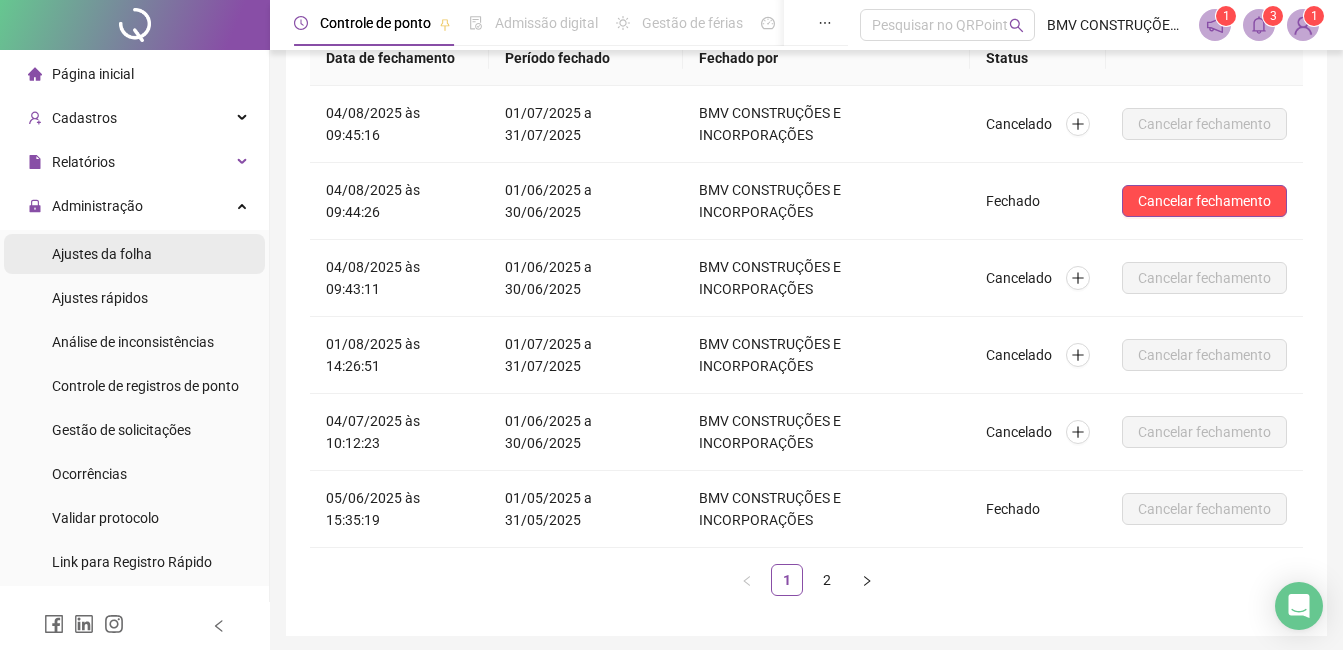 click on "Ajustes da folha" at bounding box center (102, 254) 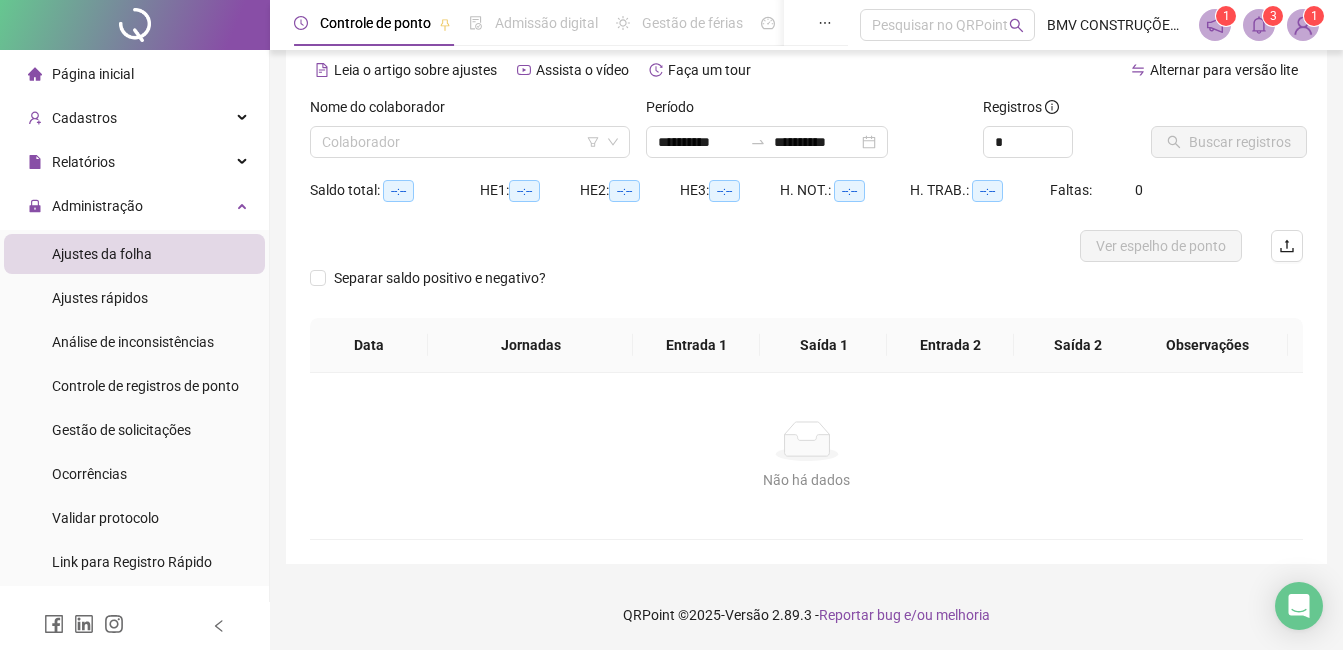 scroll, scrollTop: 88, scrollLeft: 0, axis: vertical 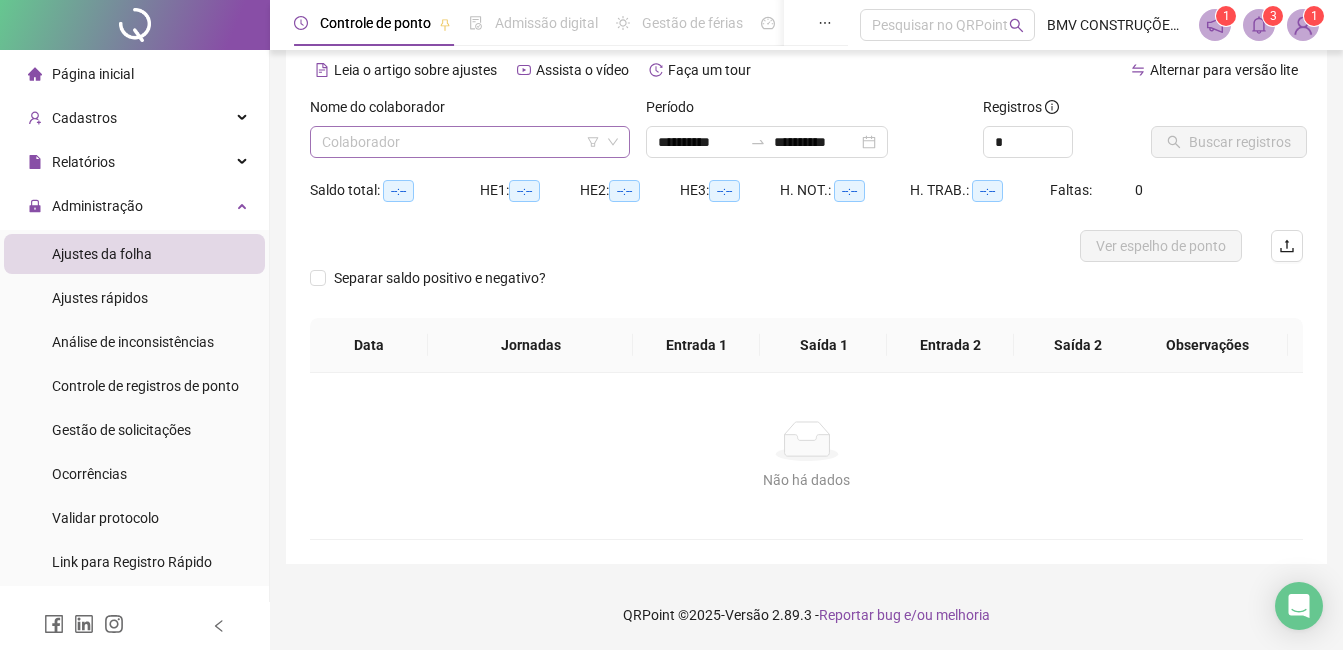 click at bounding box center [461, 142] 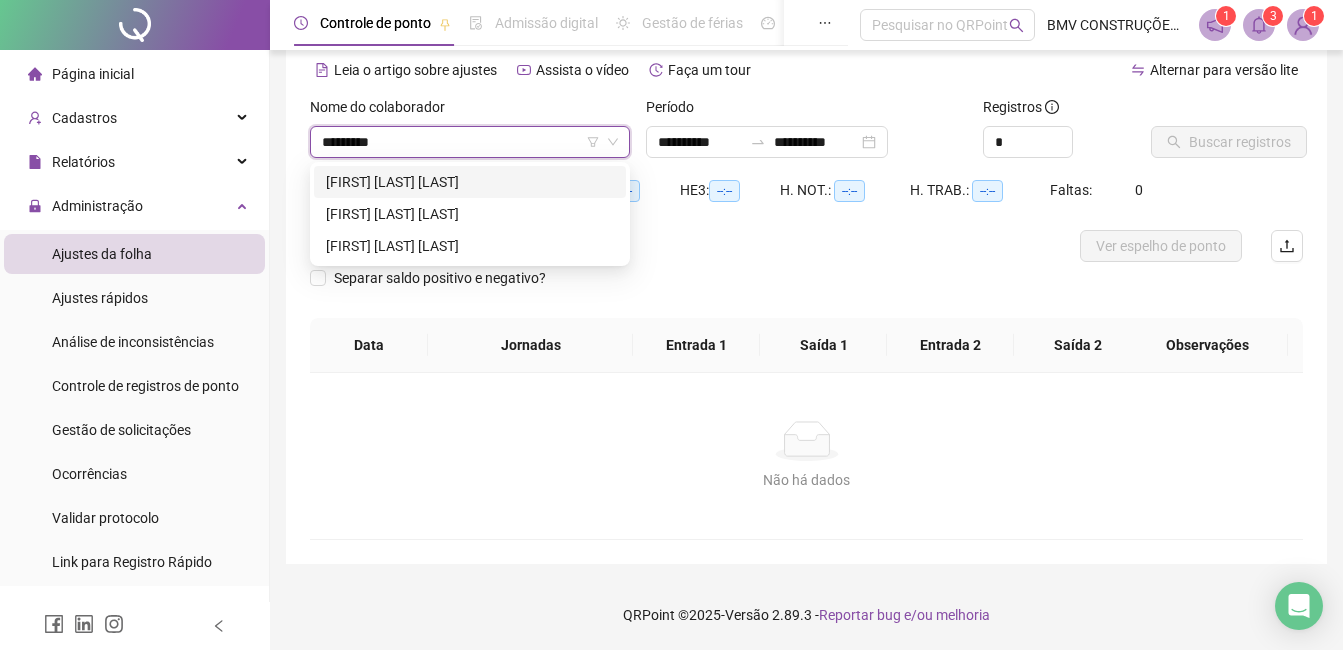 type on "**********" 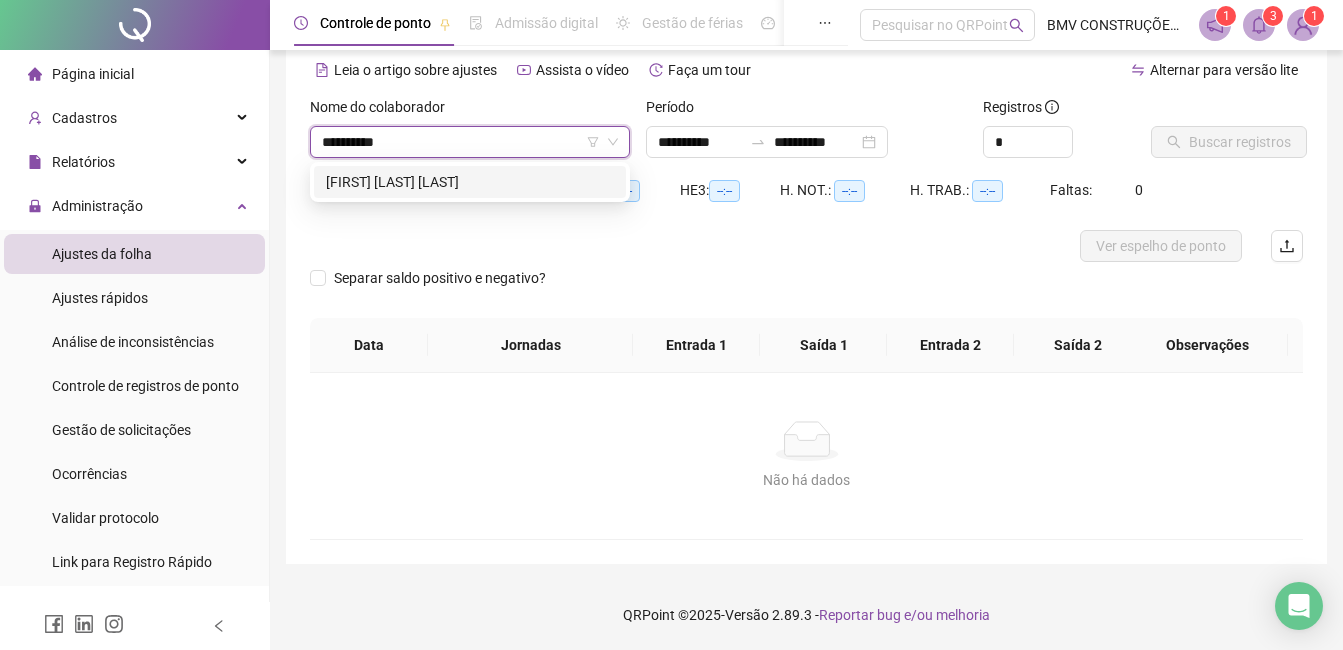 type 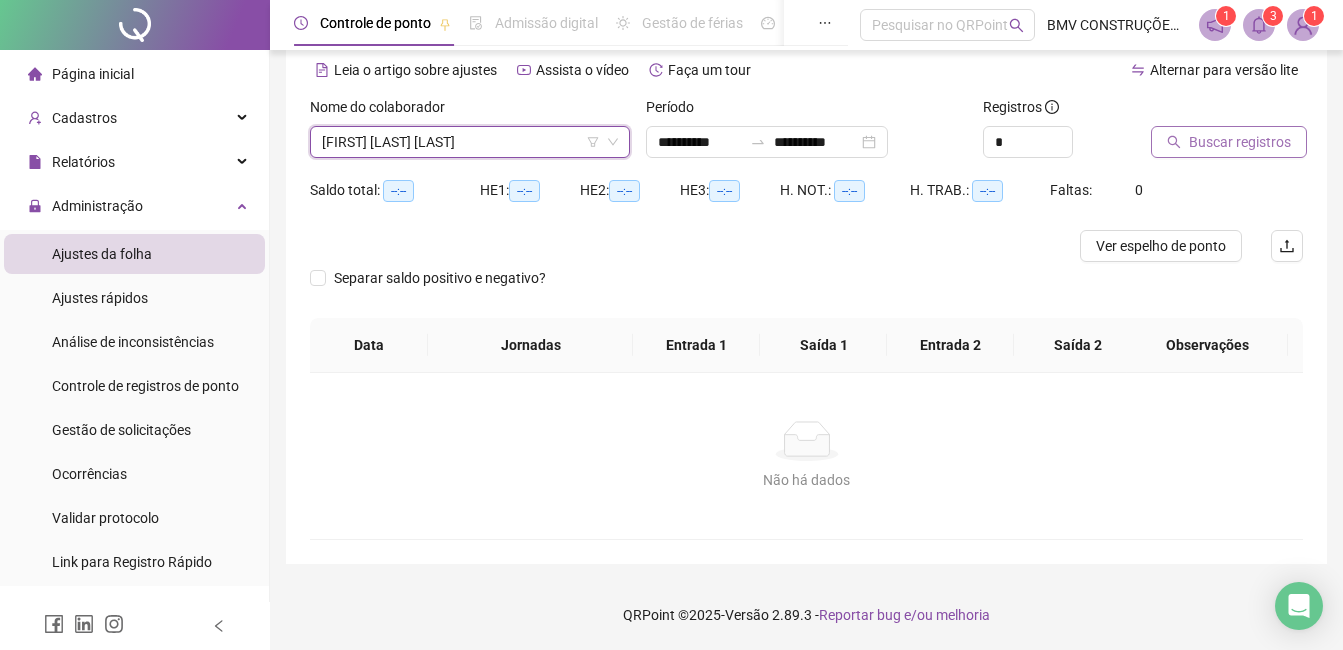 click on "Buscar registros" at bounding box center (1240, 142) 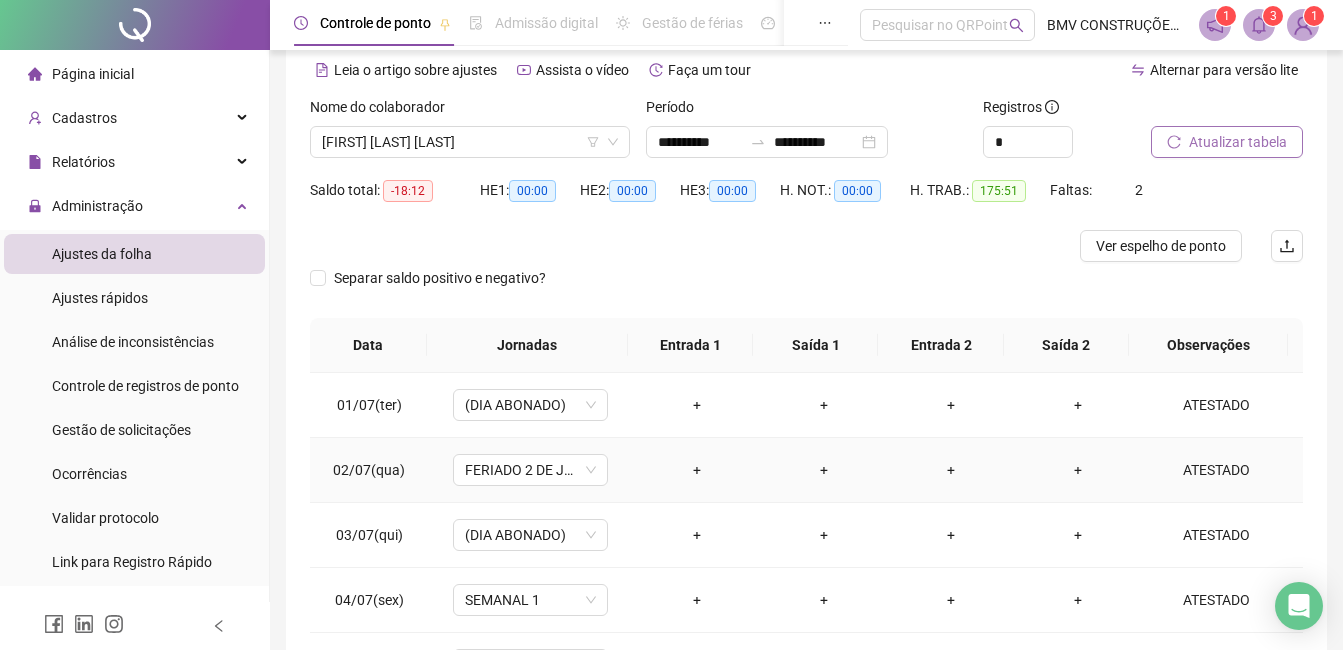 click on "ATESTADO" at bounding box center (1216, 470) 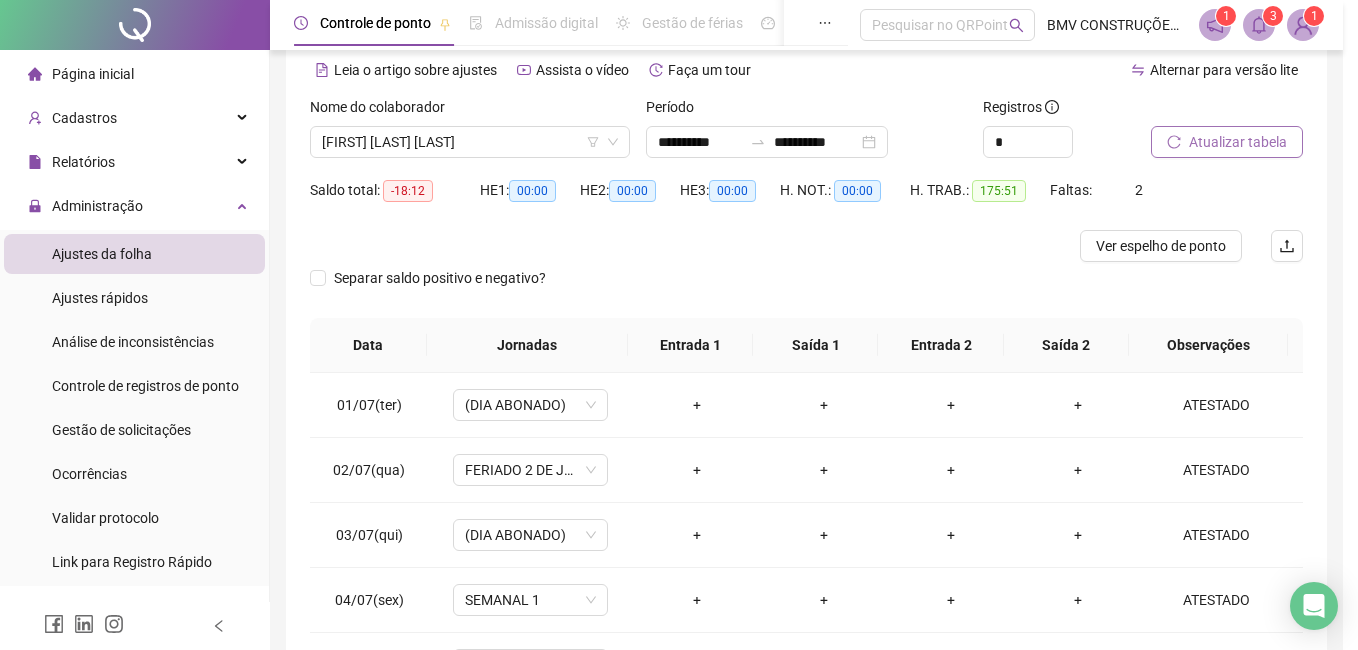 type on "********" 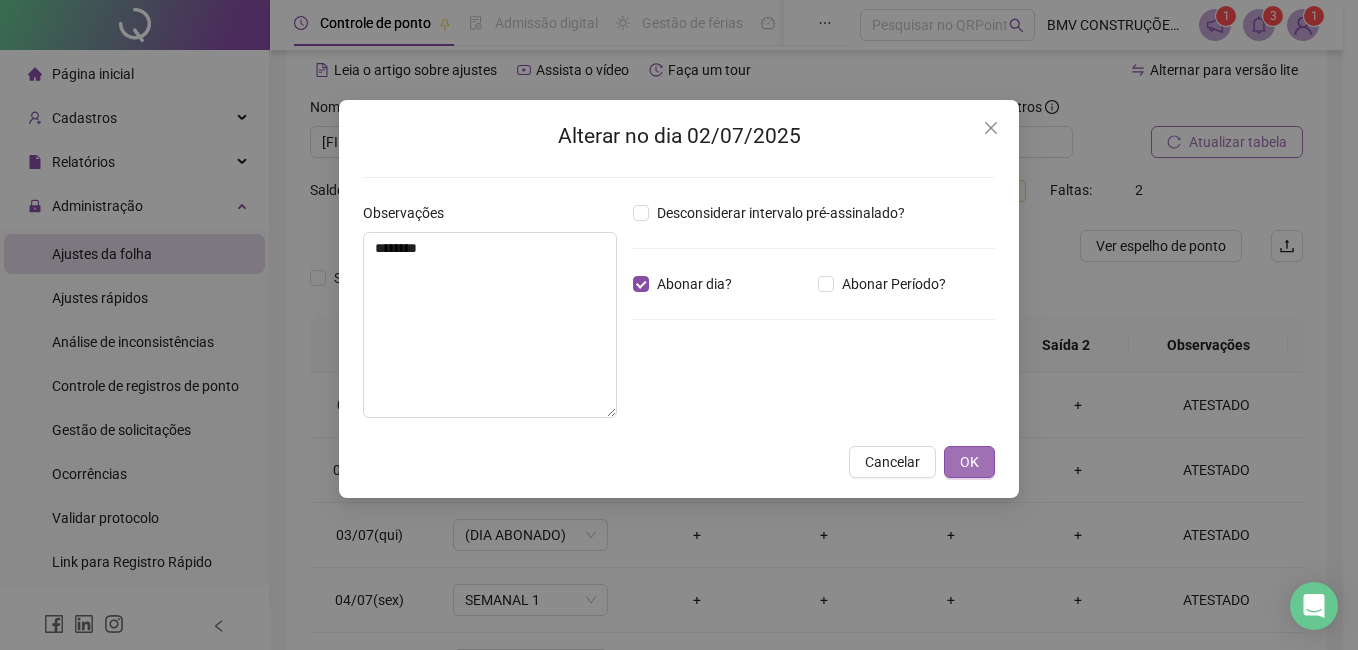 drag, startPoint x: 964, startPoint y: 462, endPoint x: 1074, endPoint y: 438, distance: 112.587746 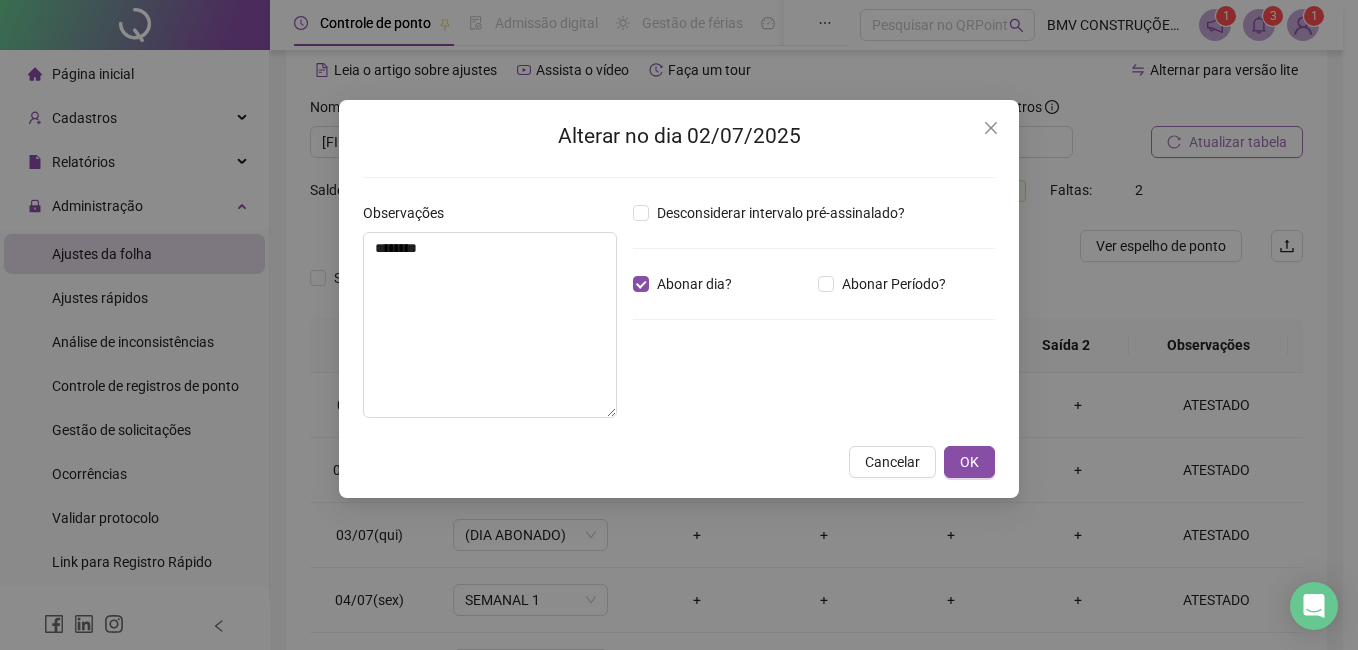 click on "OK" at bounding box center (969, 462) 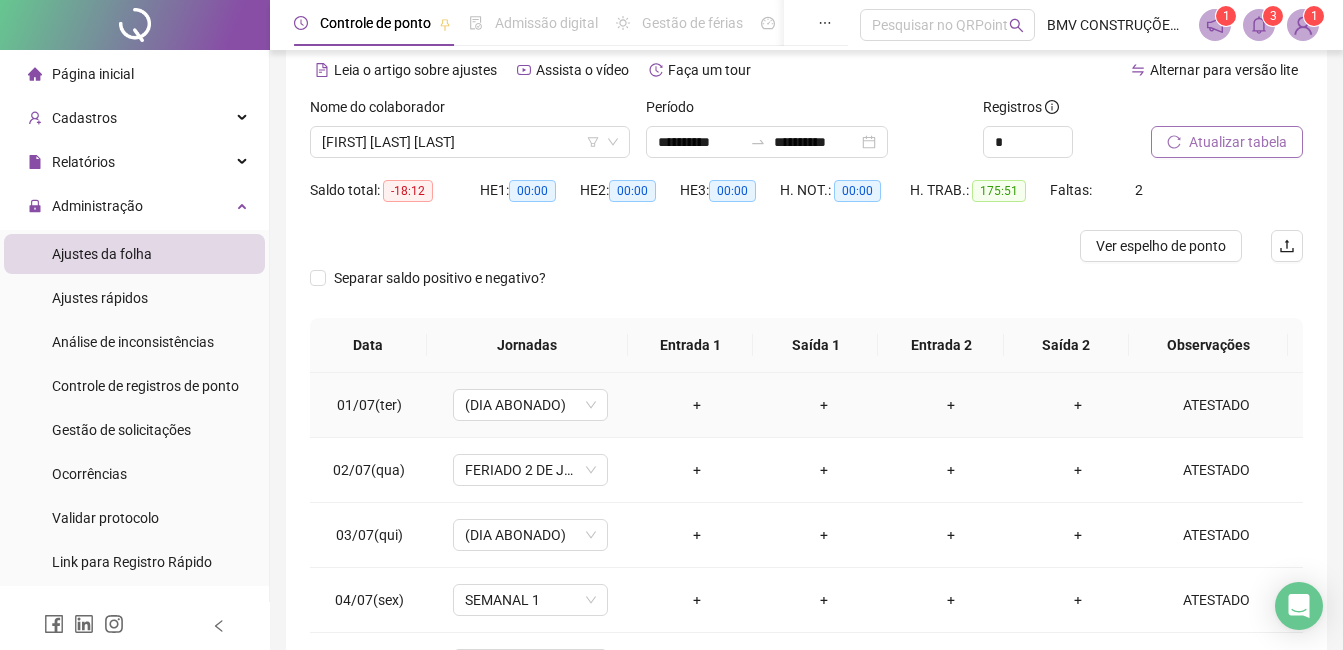 click on "ATESTADO" at bounding box center [1216, 405] 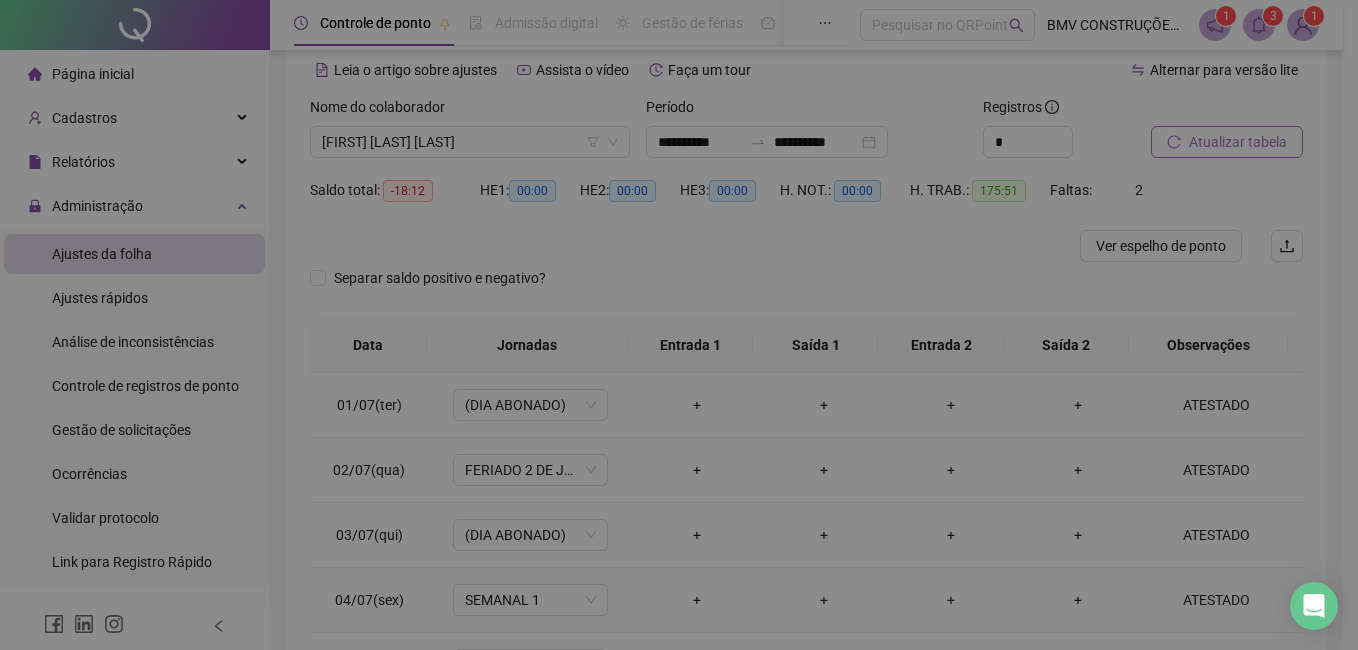 type on "********" 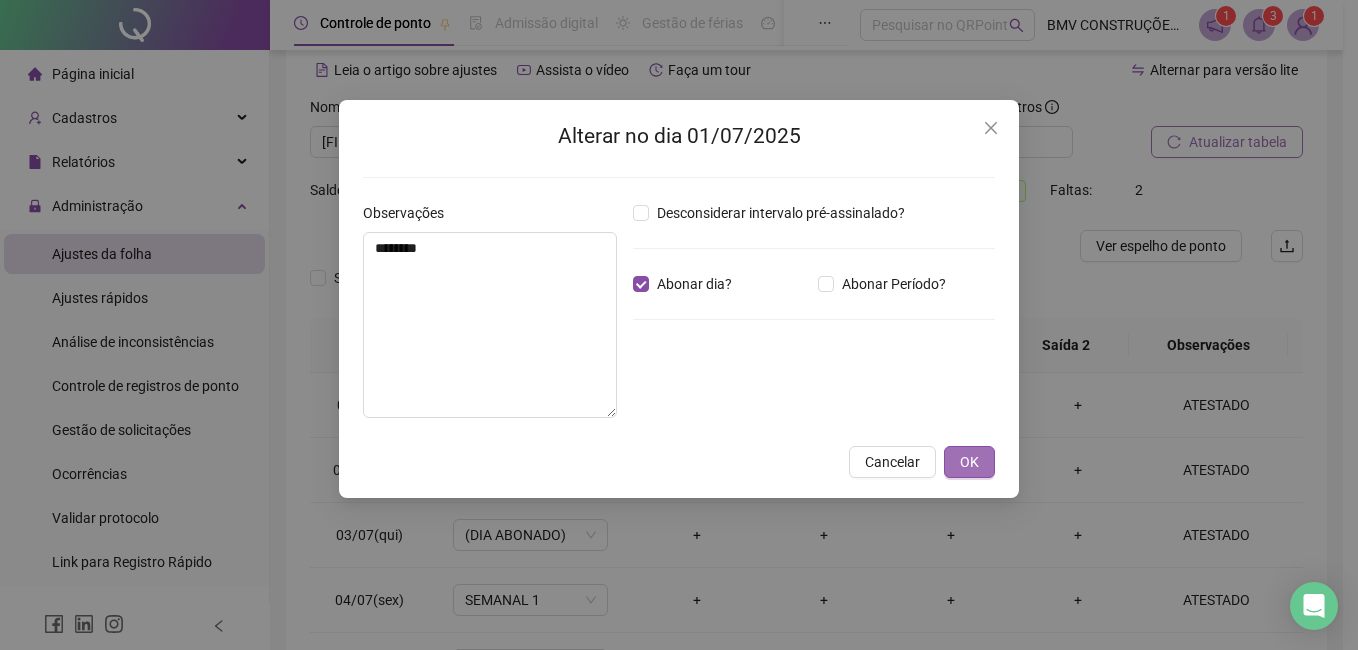 click on "OK" at bounding box center (969, 462) 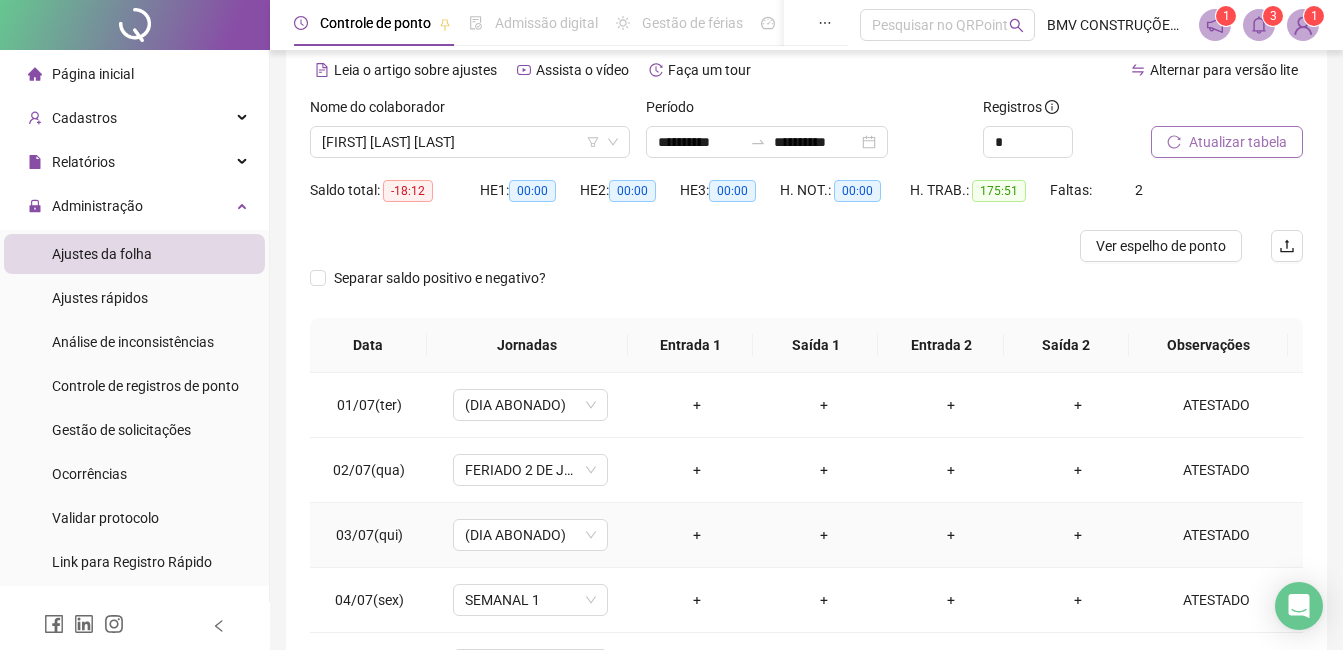click on "ATESTADO" at bounding box center [1216, 535] 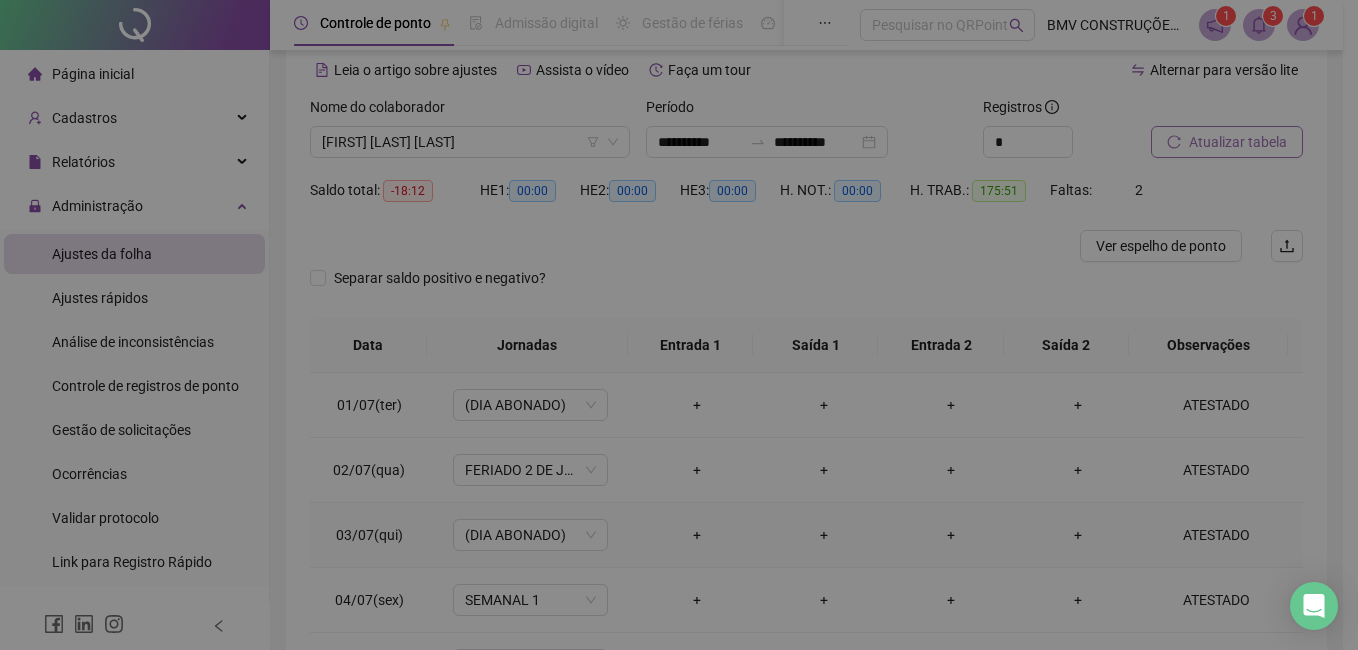 type on "********" 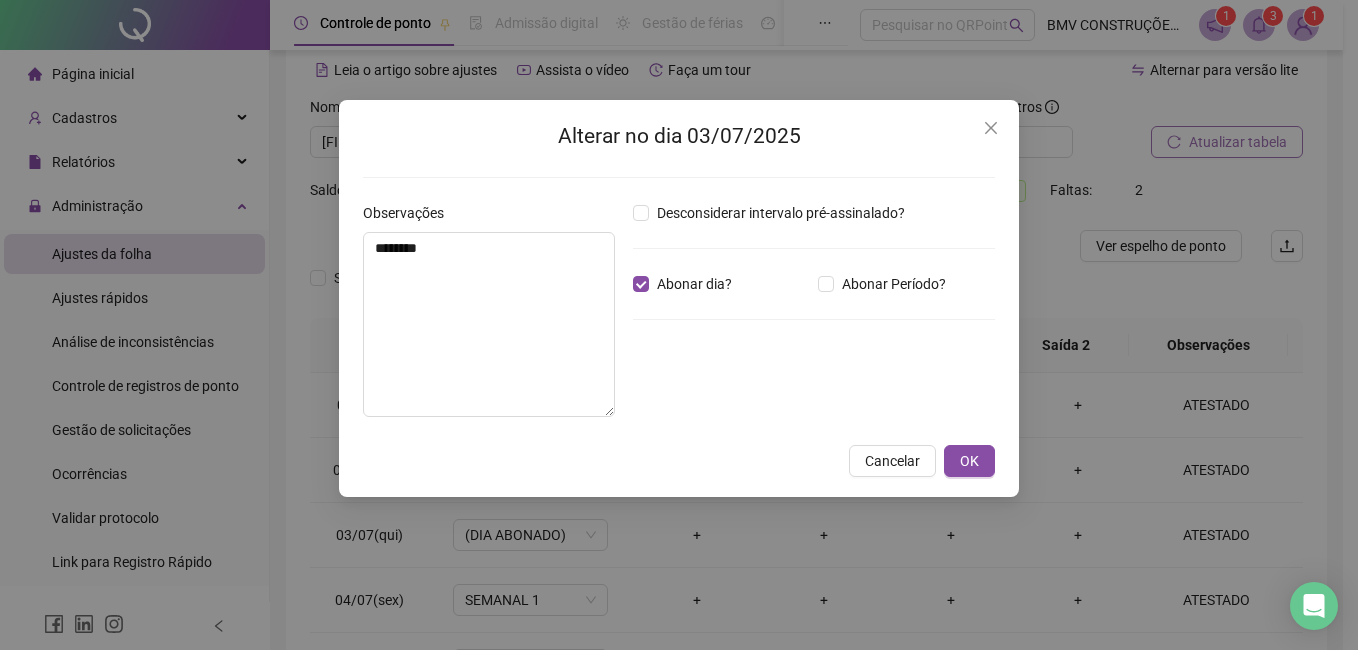 drag, startPoint x: 988, startPoint y: 464, endPoint x: 1011, endPoint y: 470, distance: 23.769728 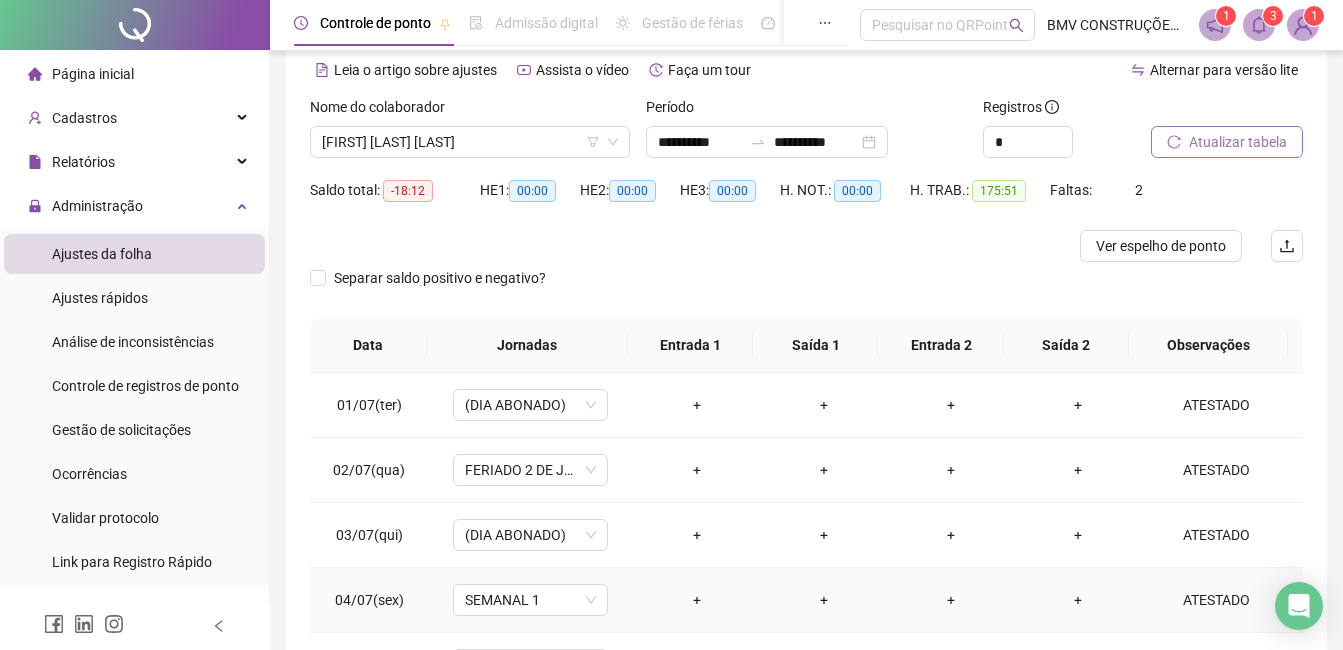 click on "ATESTADO" at bounding box center [1216, 600] 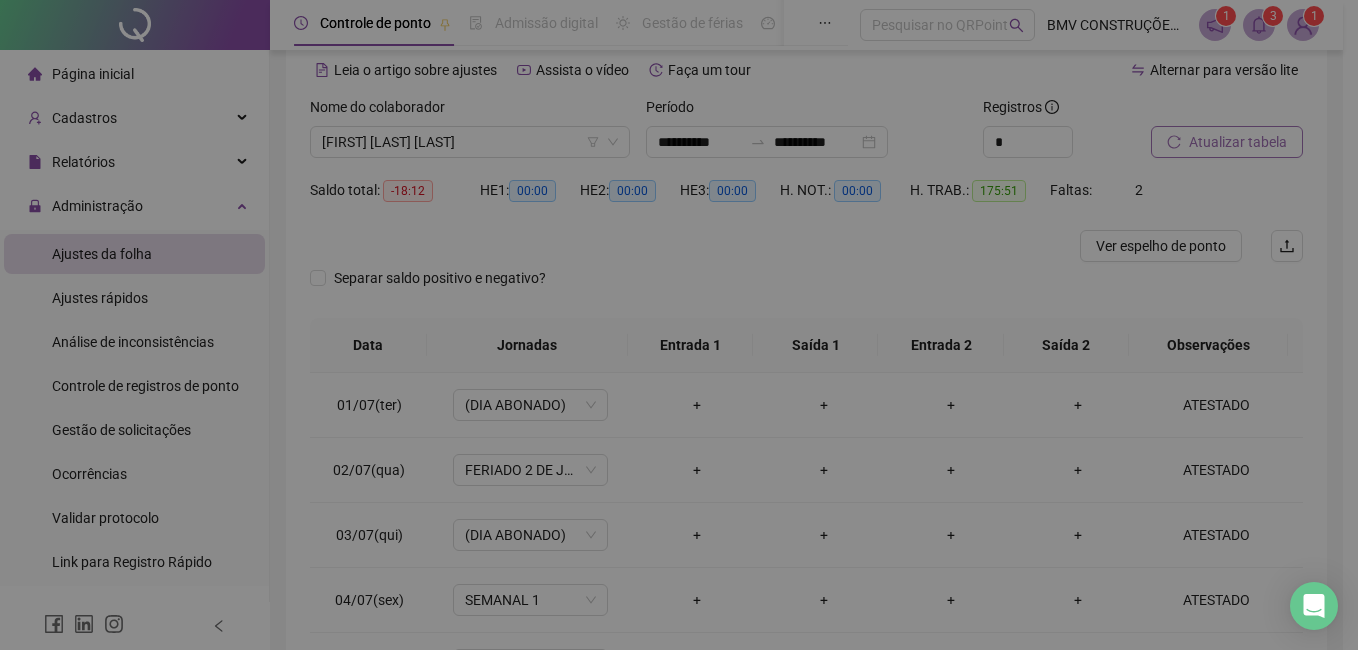type on "********" 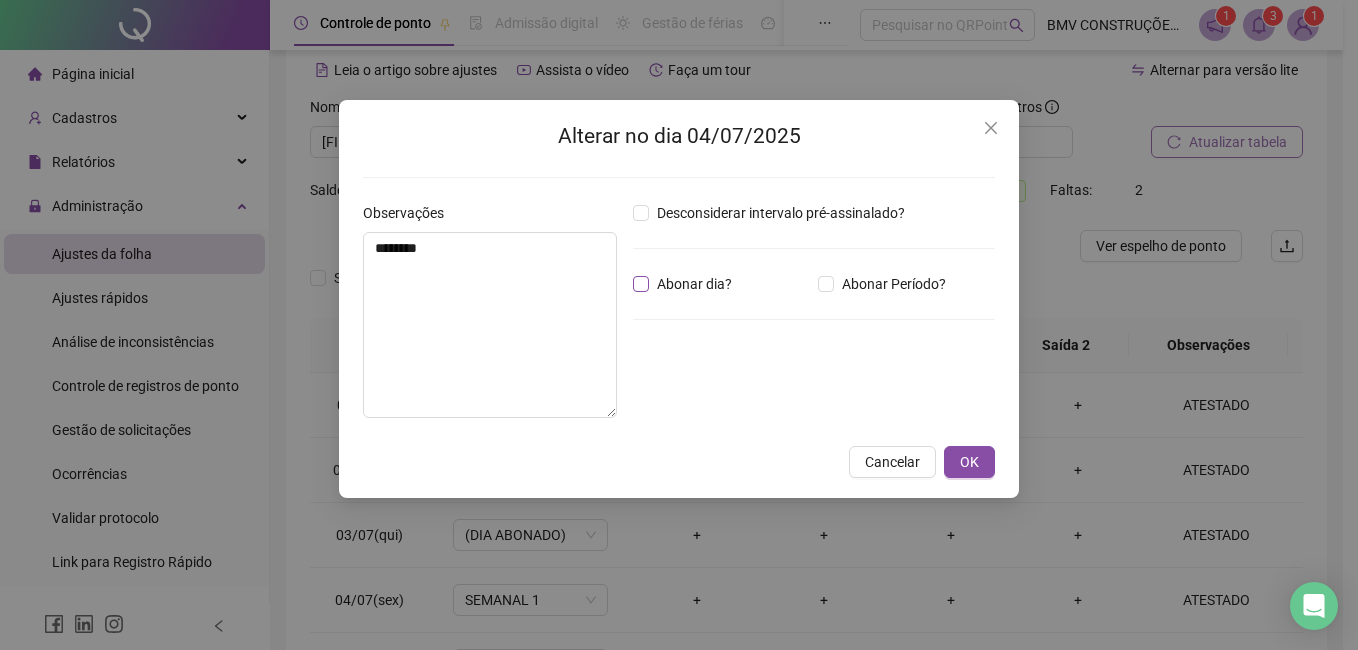 click on "Abonar dia?" at bounding box center [694, 284] 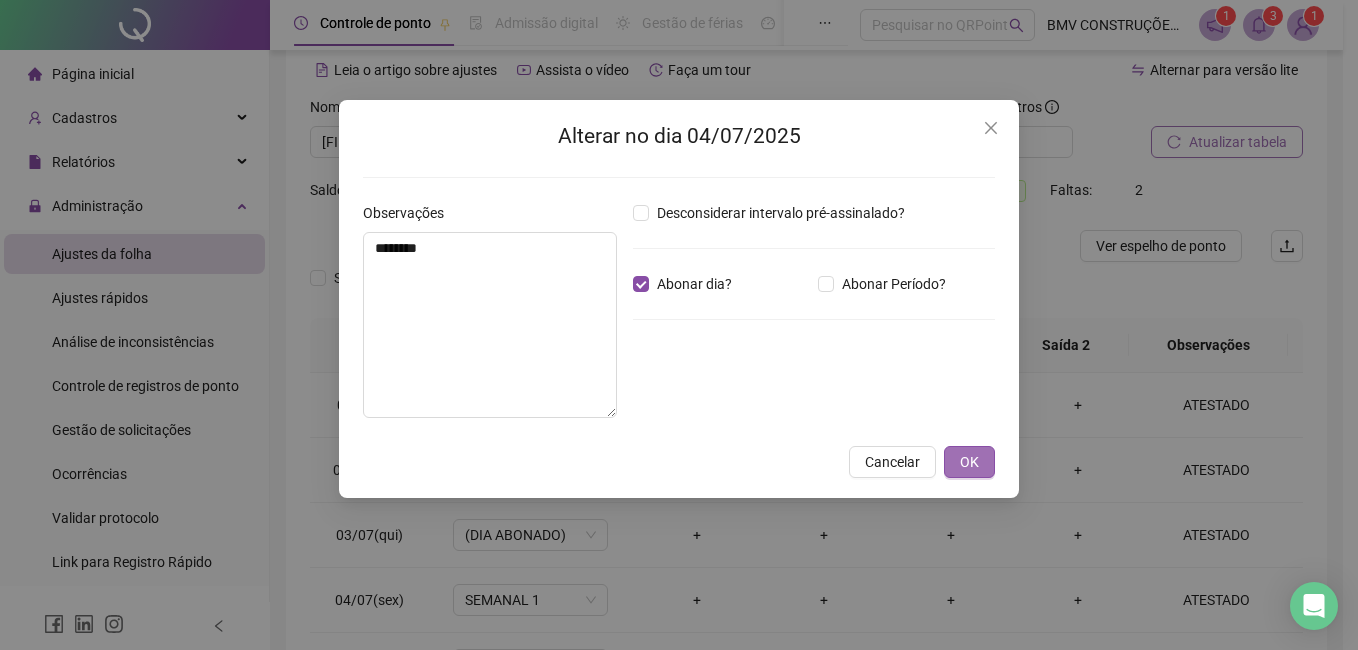 click on "OK" at bounding box center [969, 462] 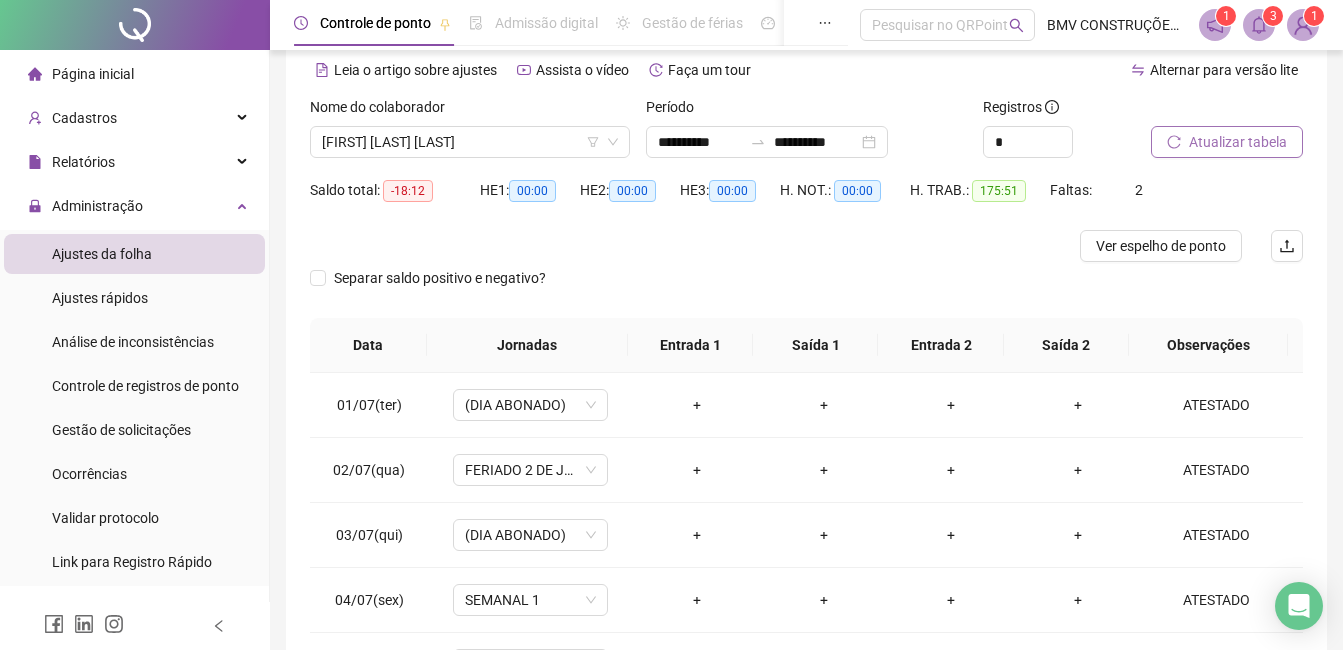 click on "Ajustes da folha" at bounding box center (102, 254) 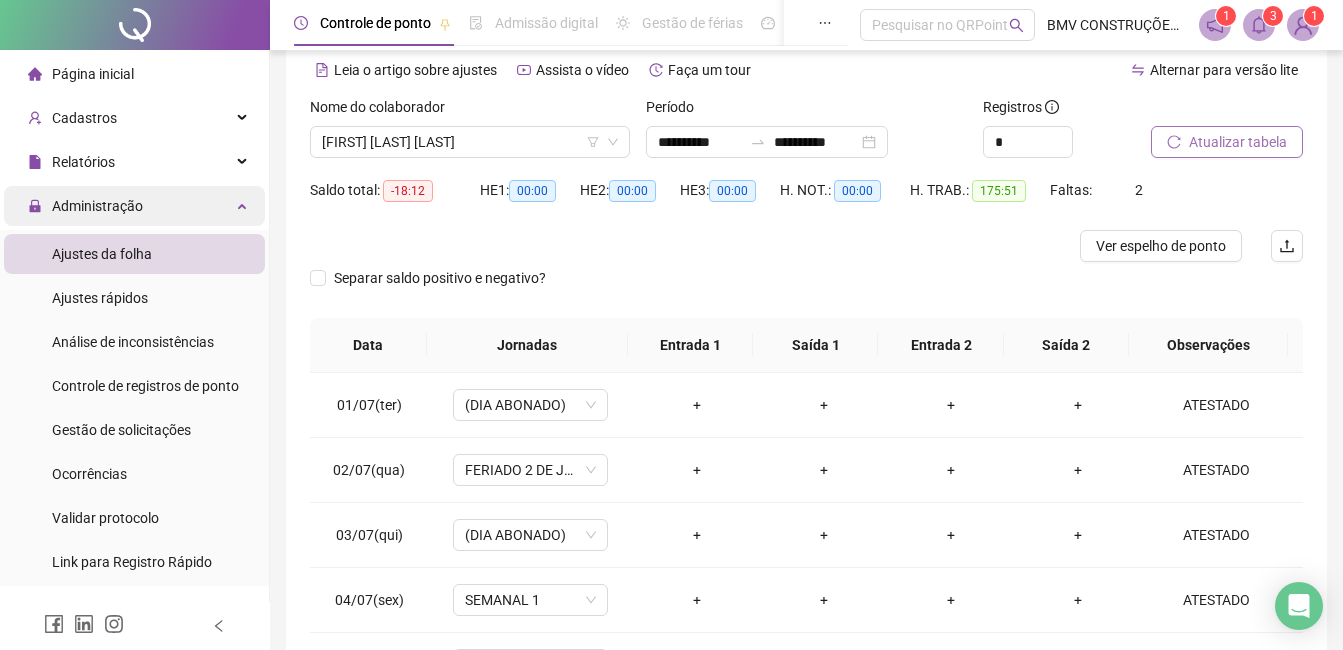 click on "Administração" at bounding box center [97, 206] 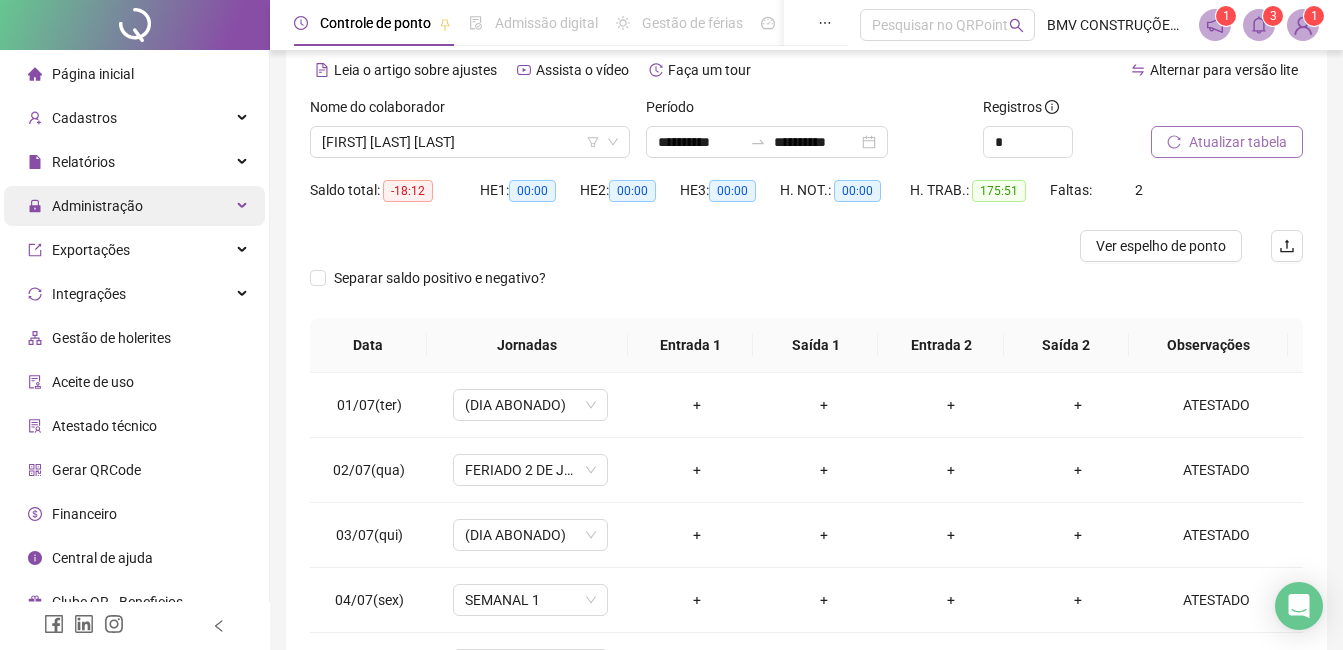 click on "Administração" at bounding box center [97, 206] 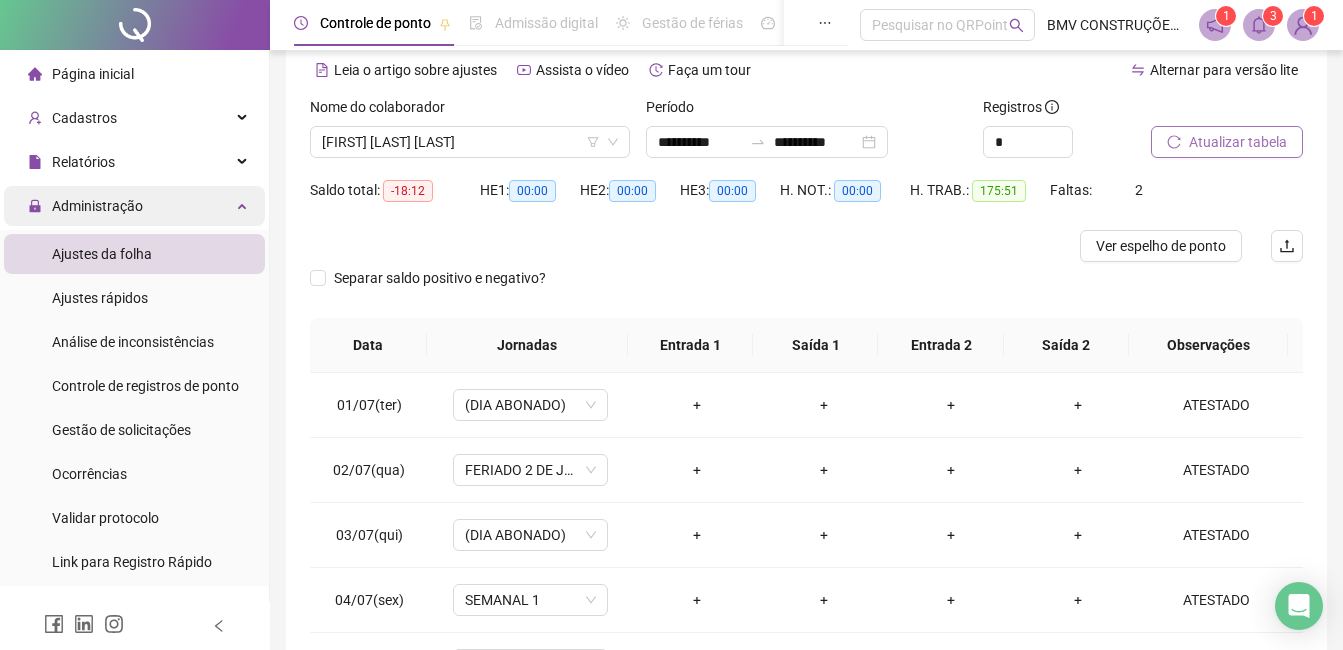 click on "Administração" at bounding box center (97, 206) 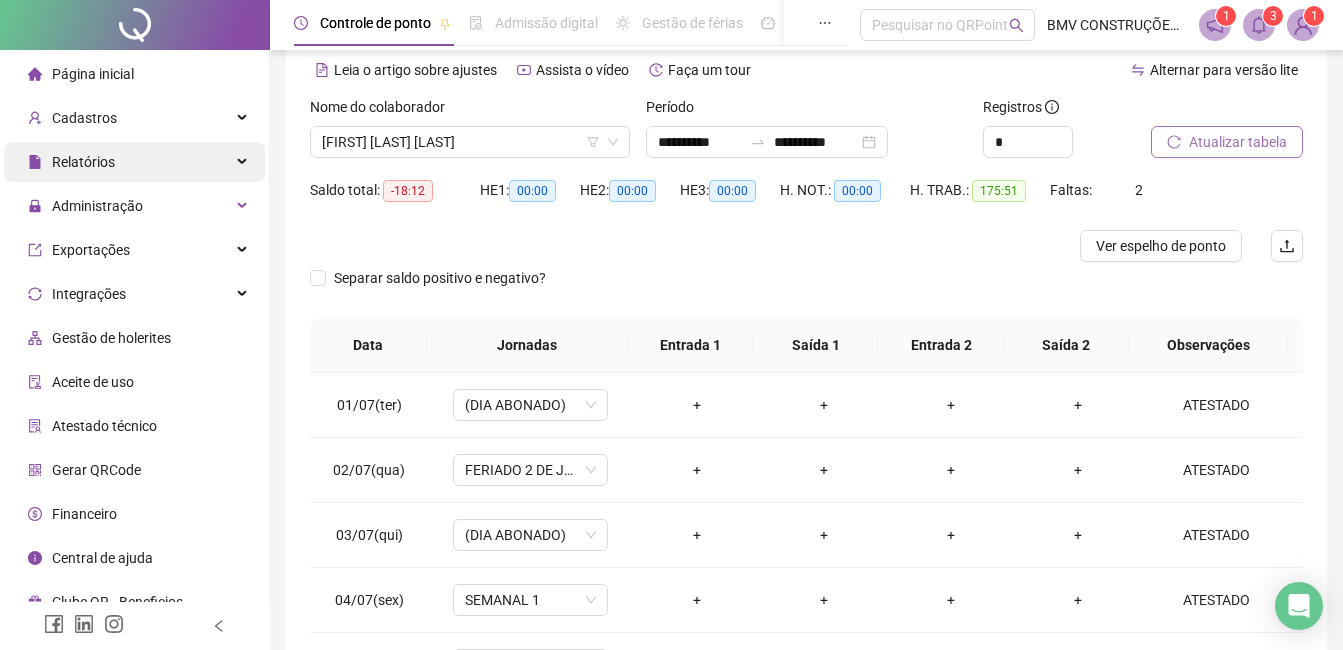 click on "Relatórios" at bounding box center [83, 162] 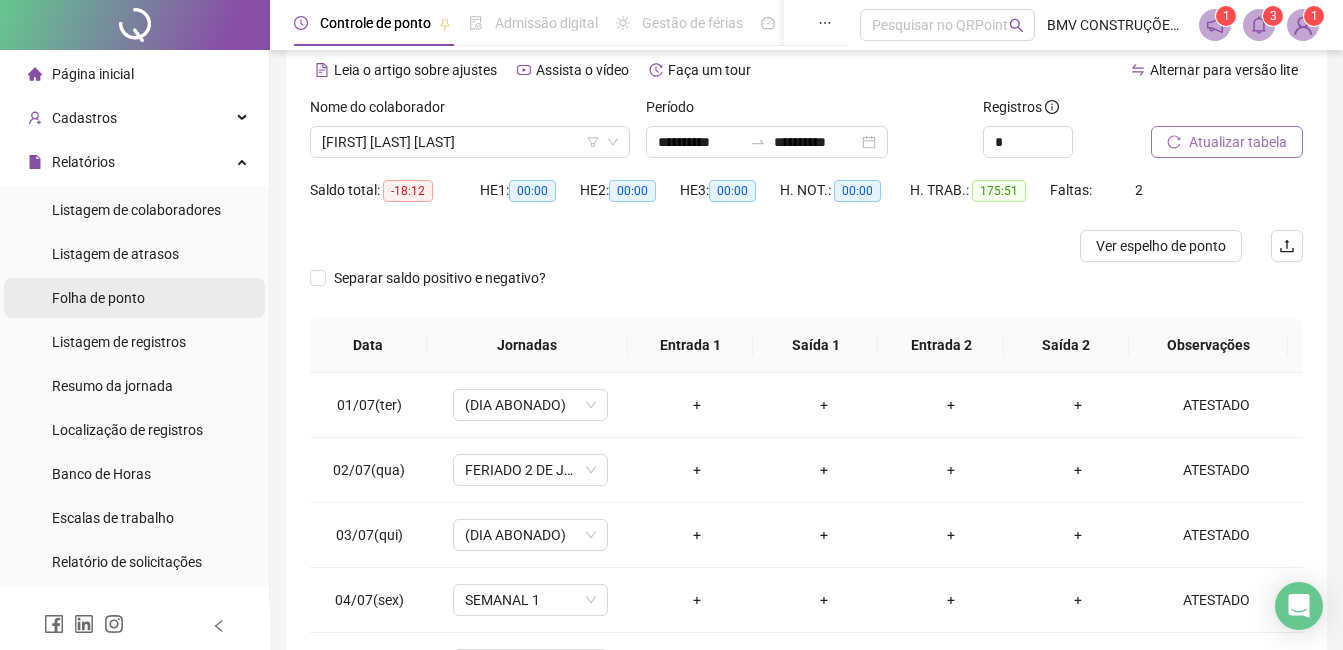 click on "Folha de ponto" at bounding box center (98, 298) 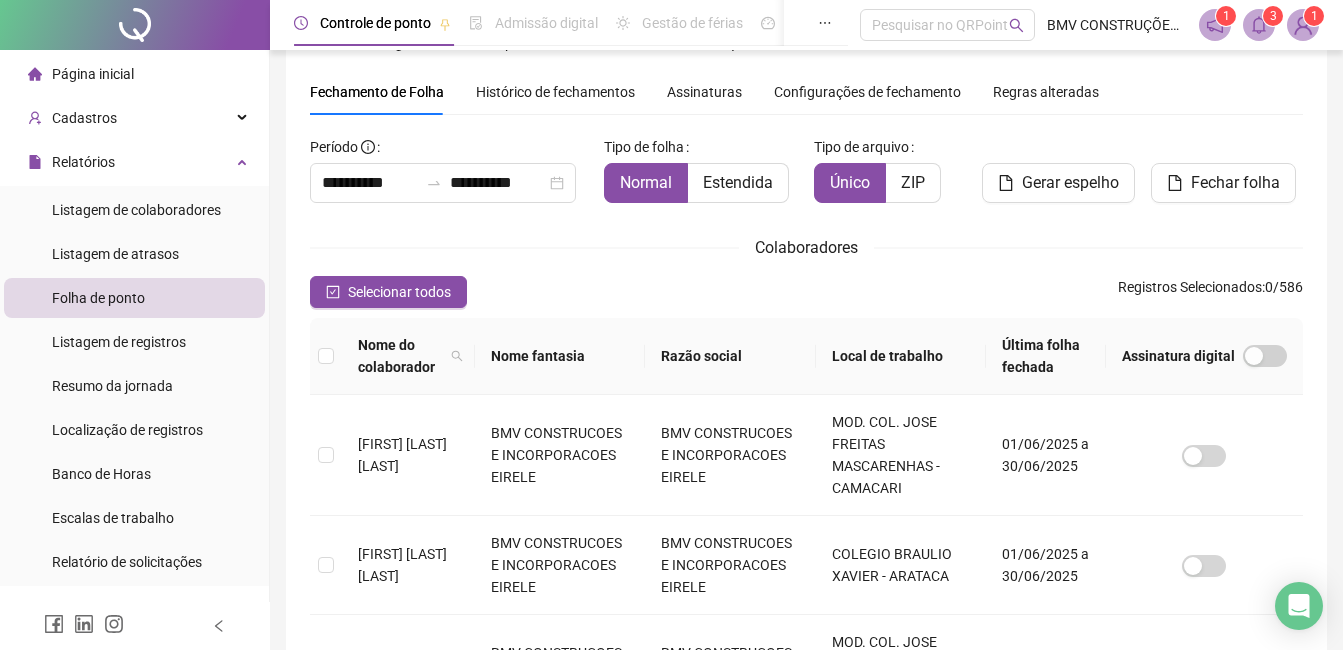 scroll, scrollTop: 85, scrollLeft: 0, axis: vertical 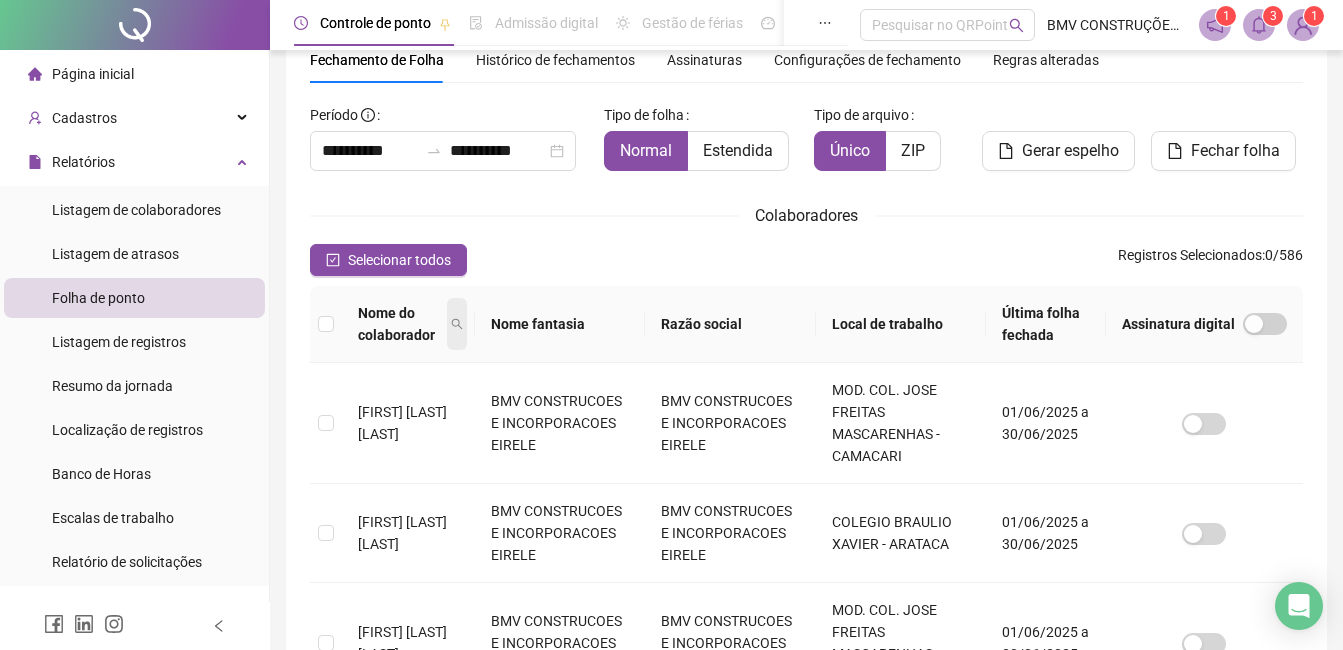click 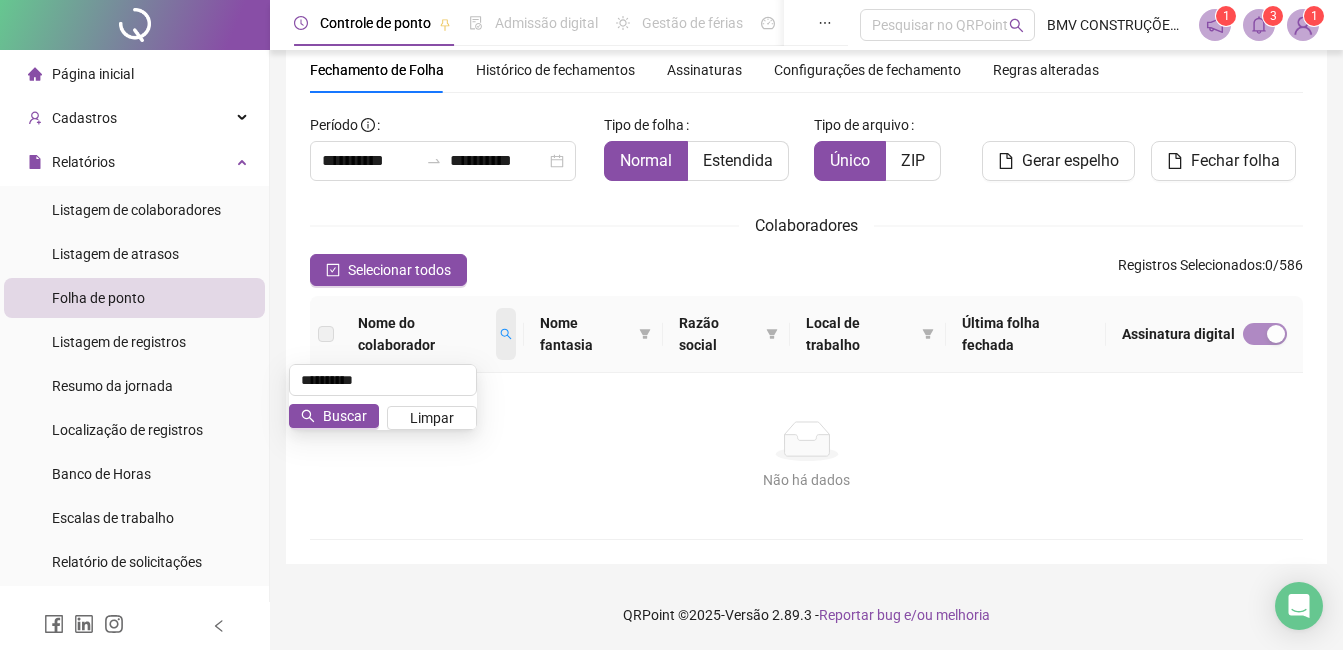 scroll, scrollTop: 75, scrollLeft: 0, axis: vertical 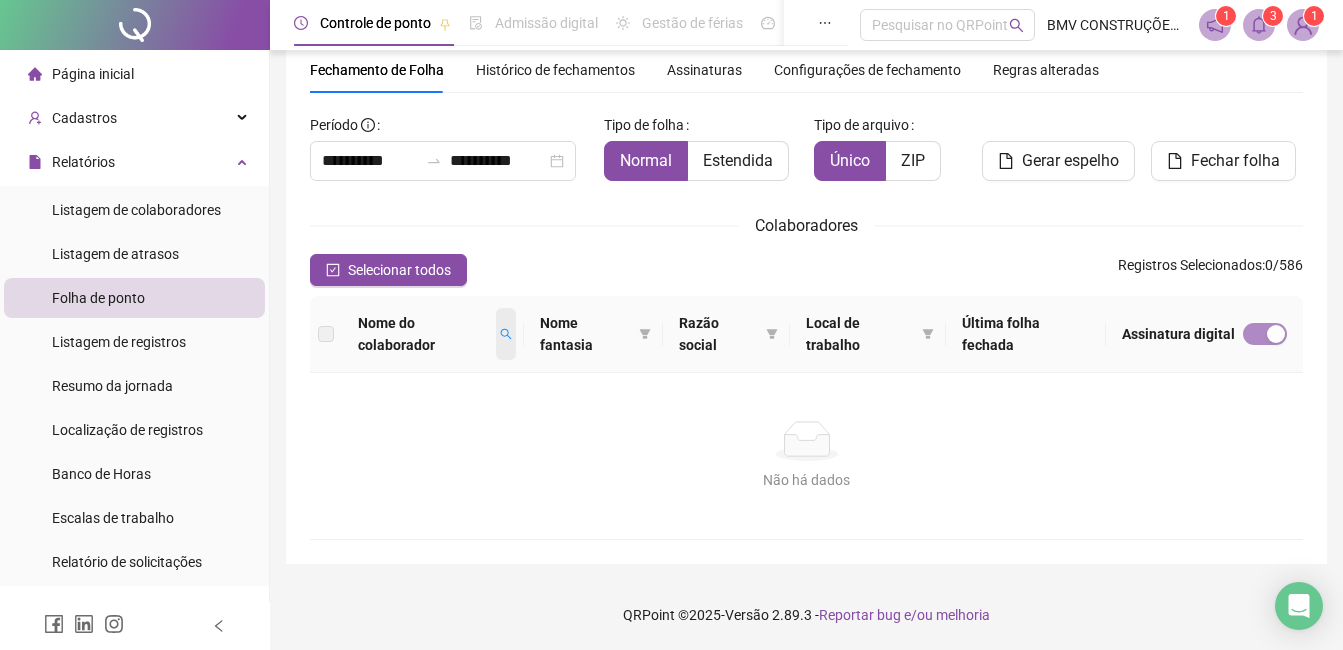 click 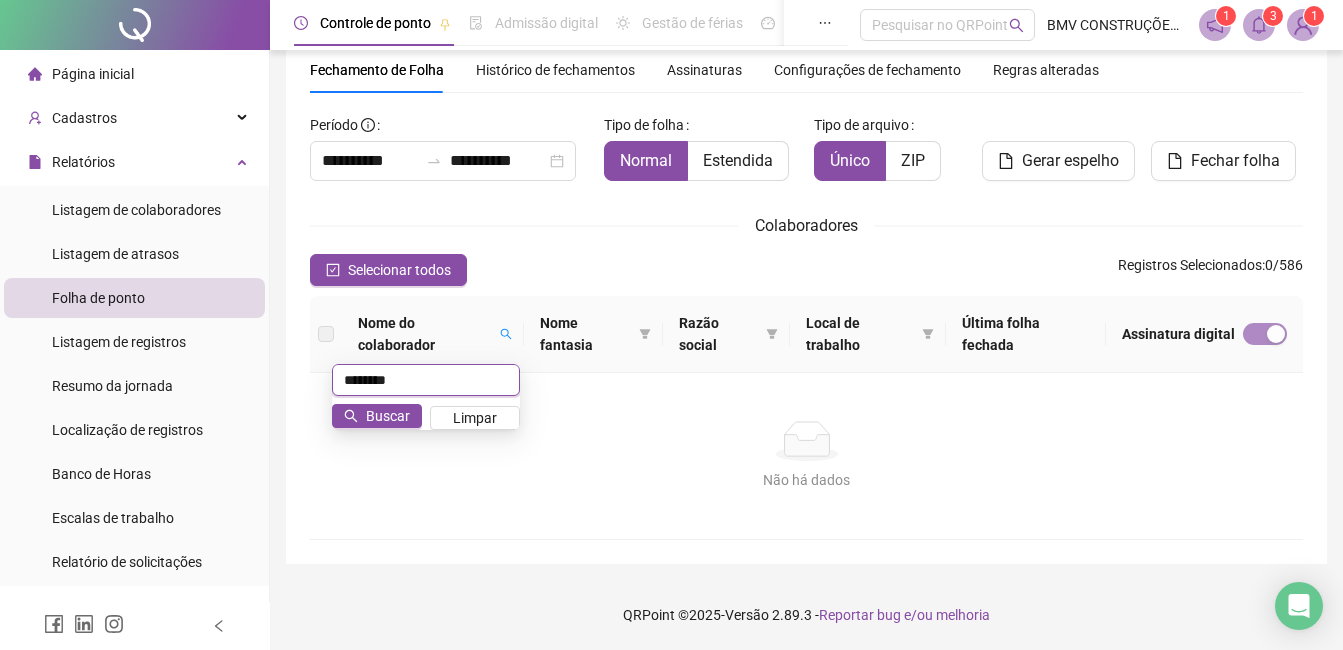 type on "********" 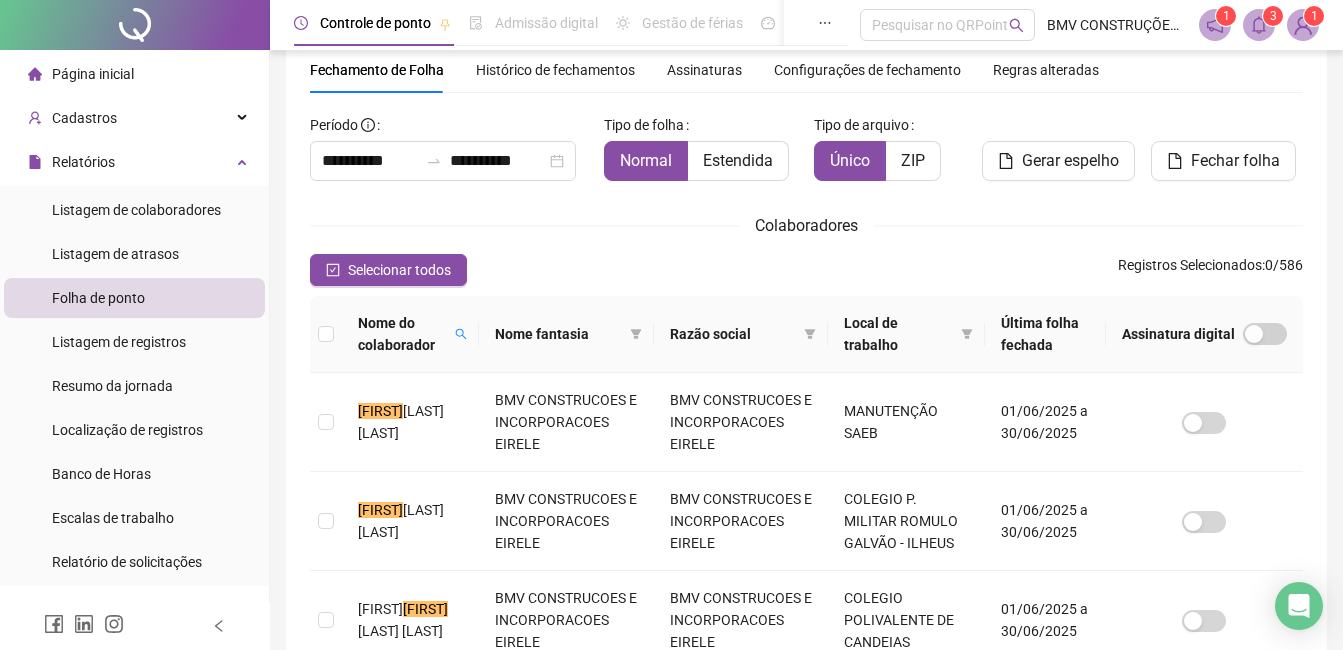 scroll, scrollTop: 85, scrollLeft: 0, axis: vertical 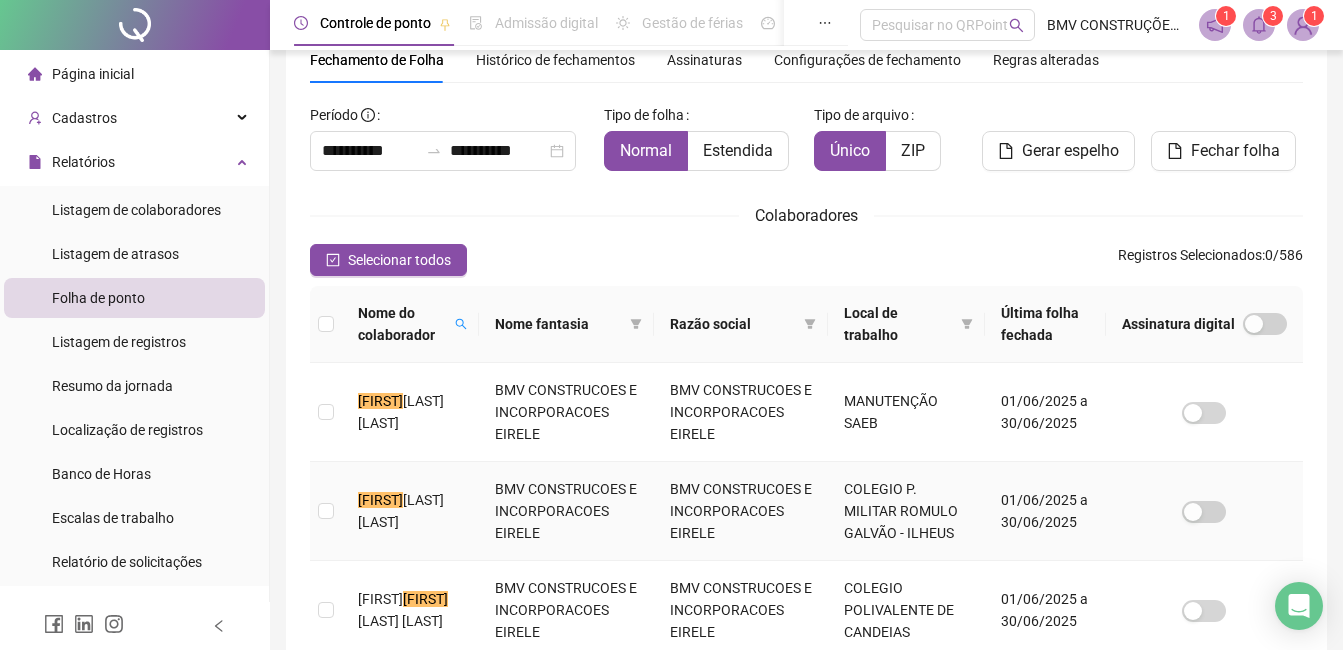 click on "LEONARDO" at bounding box center [380, 500] 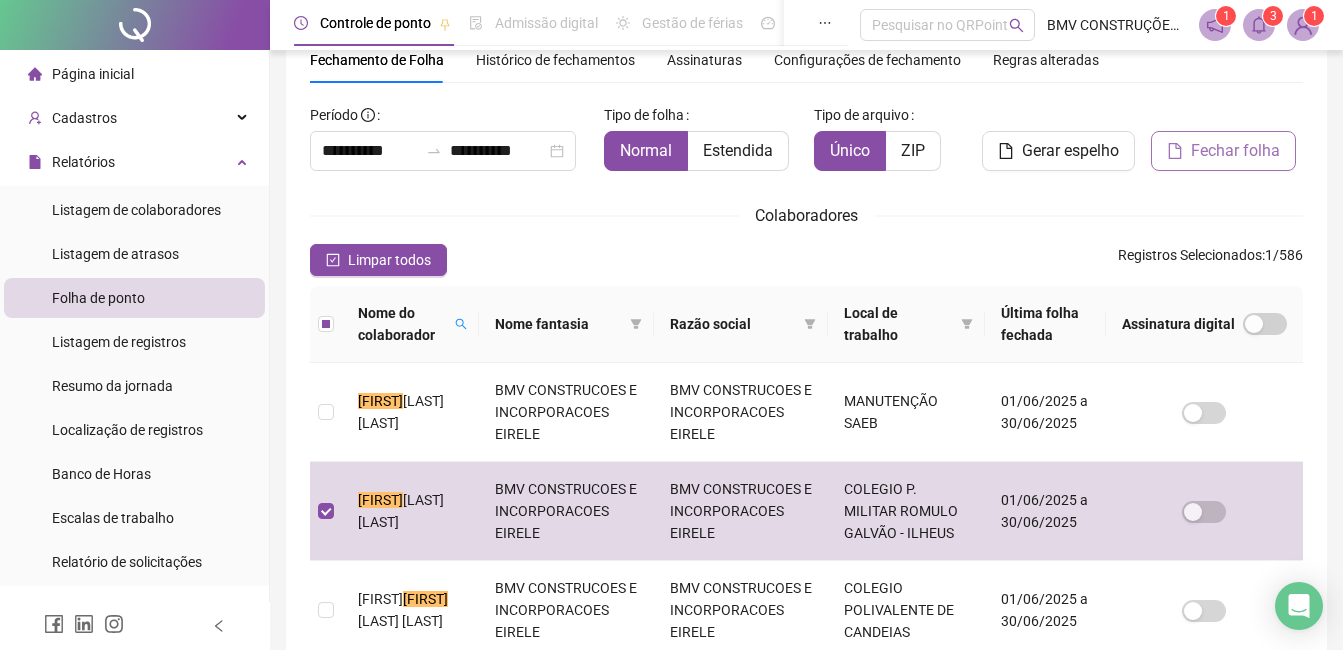 click on "Fechar folha" at bounding box center [1223, 151] 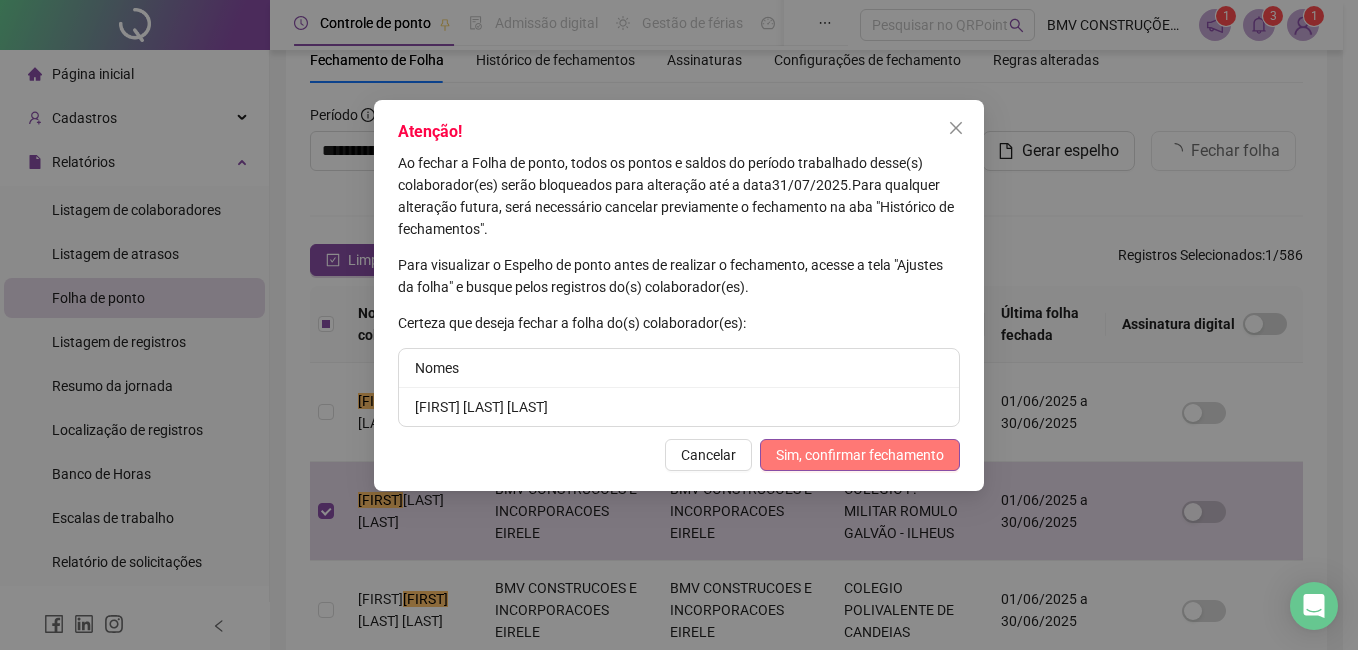 click on "Sim, confirmar fechamento" at bounding box center [860, 455] 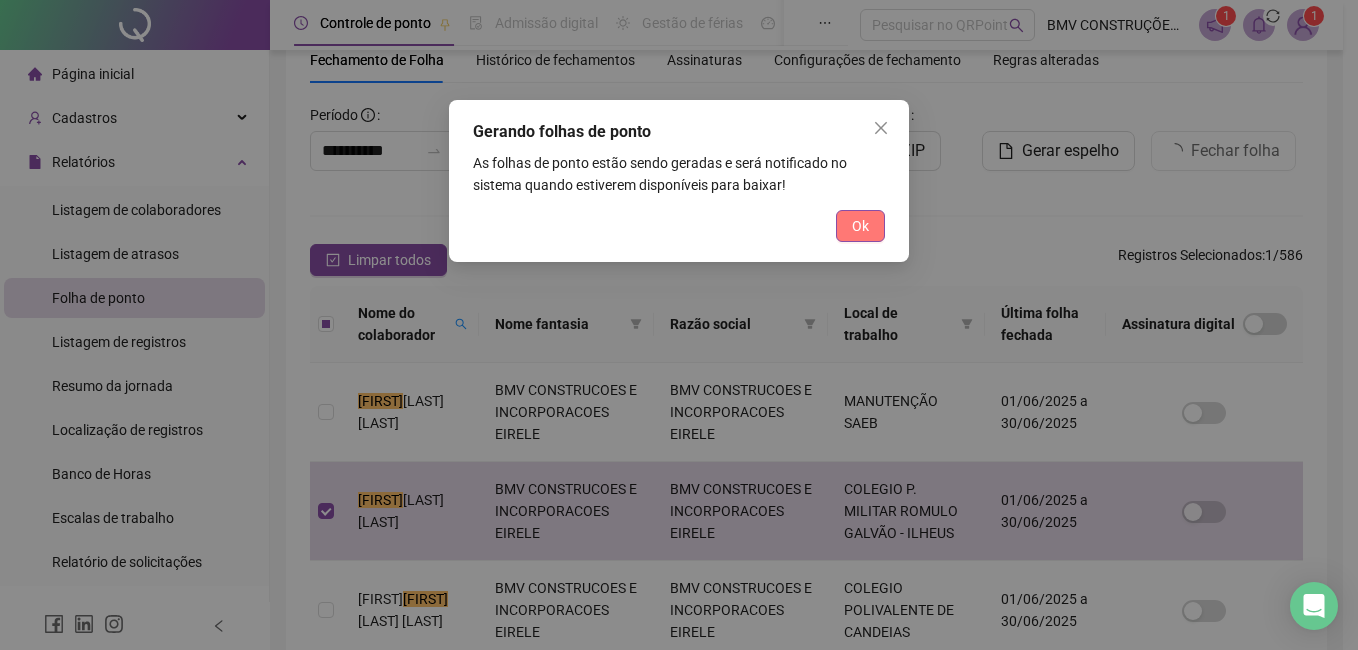 click on "Ok" at bounding box center (860, 226) 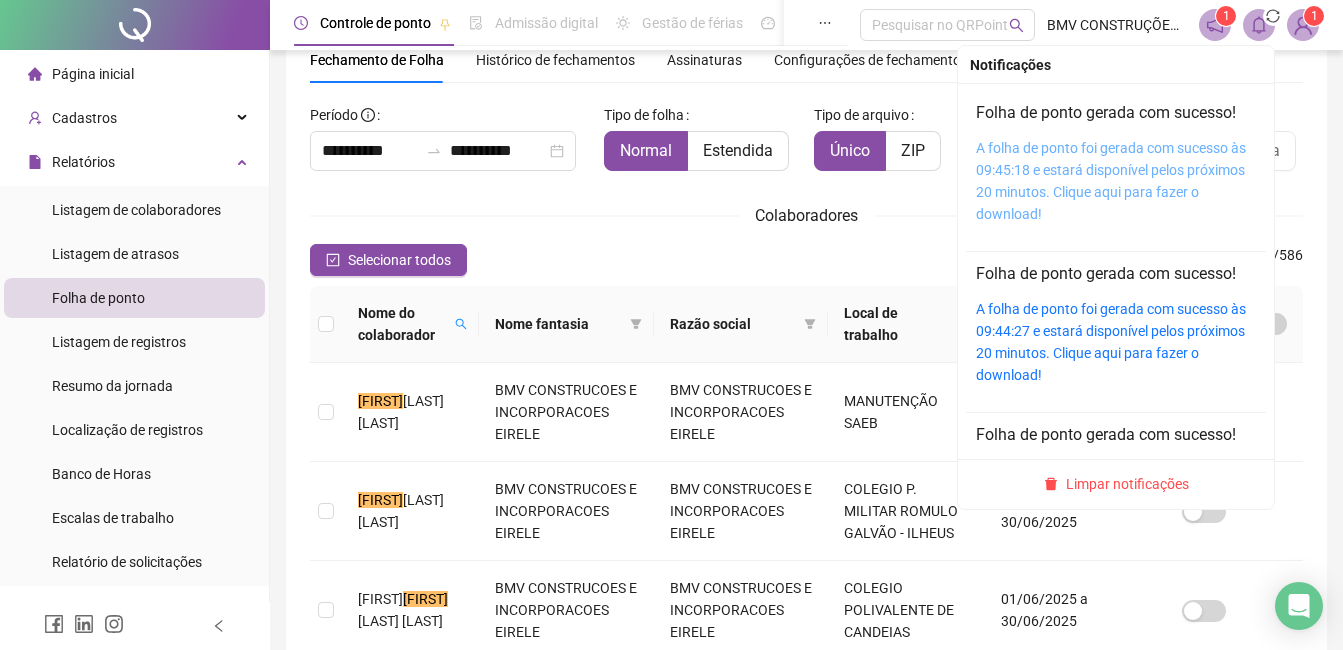 click on "A folha de ponto foi gerada com sucesso às 09:45:18 e estará disponível pelos próximos 20 minutos.
Clique aqui para fazer o download!" at bounding box center [1111, 181] 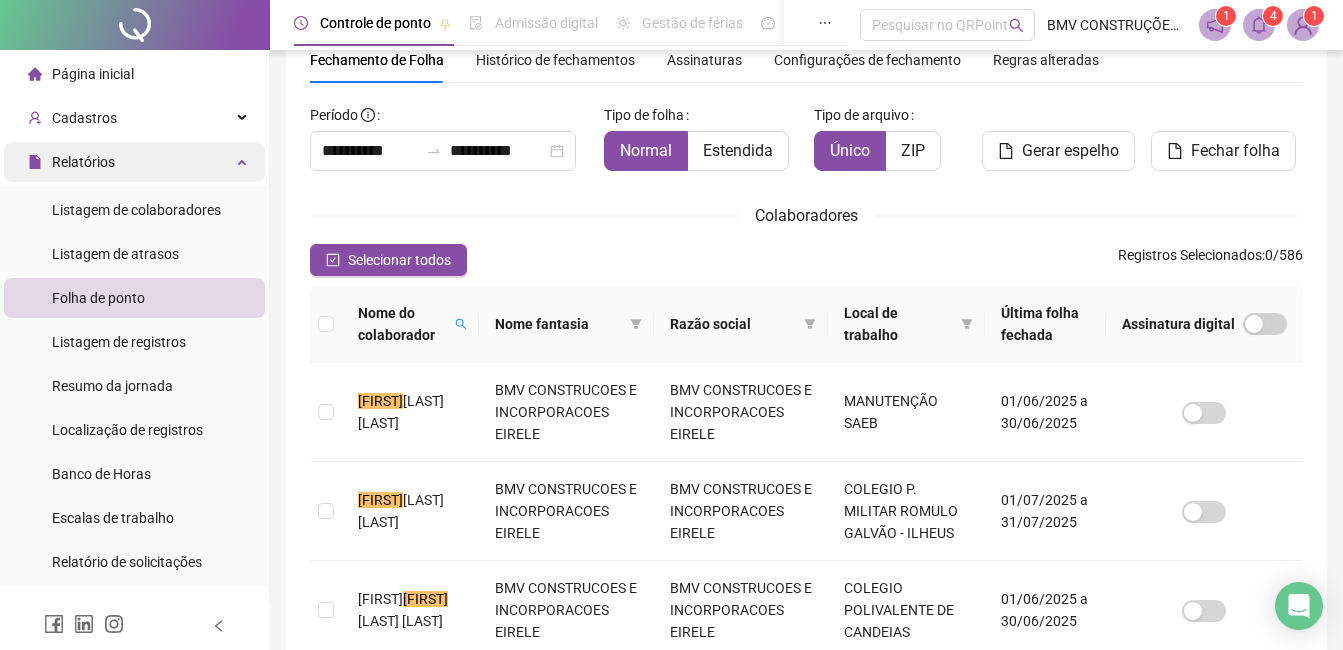 click on "Relatórios" at bounding box center [134, 162] 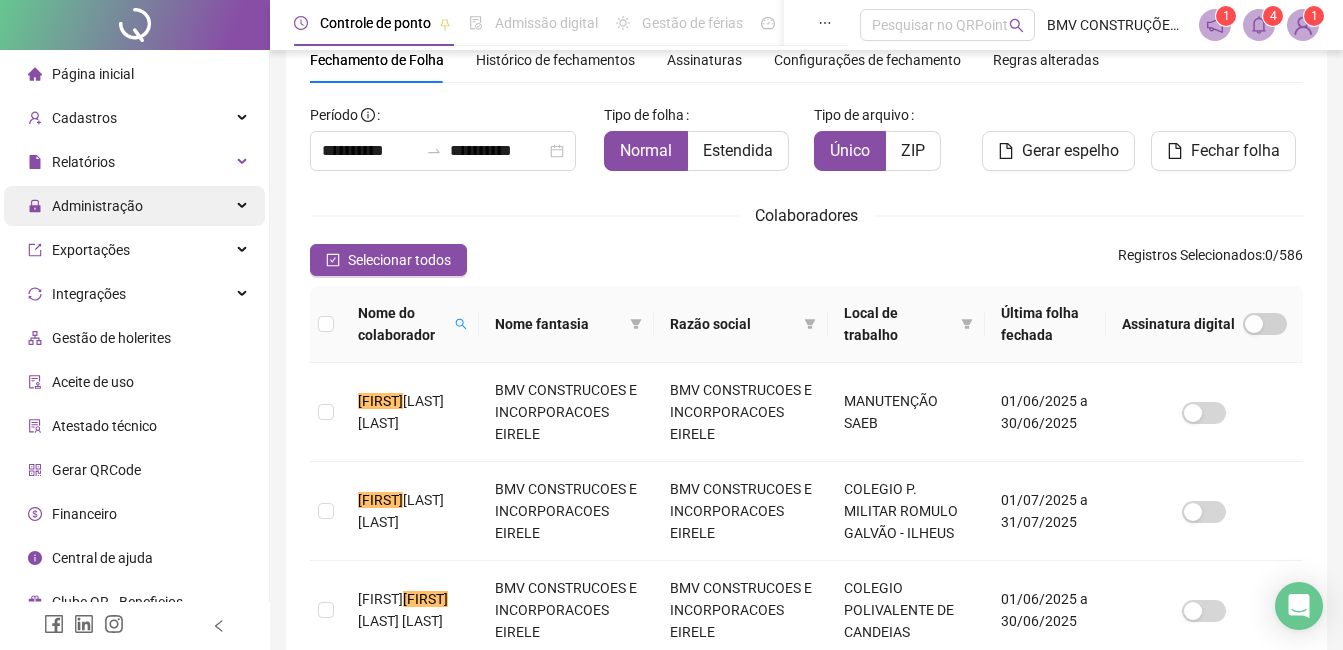 click on "Administração" at bounding box center [97, 206] 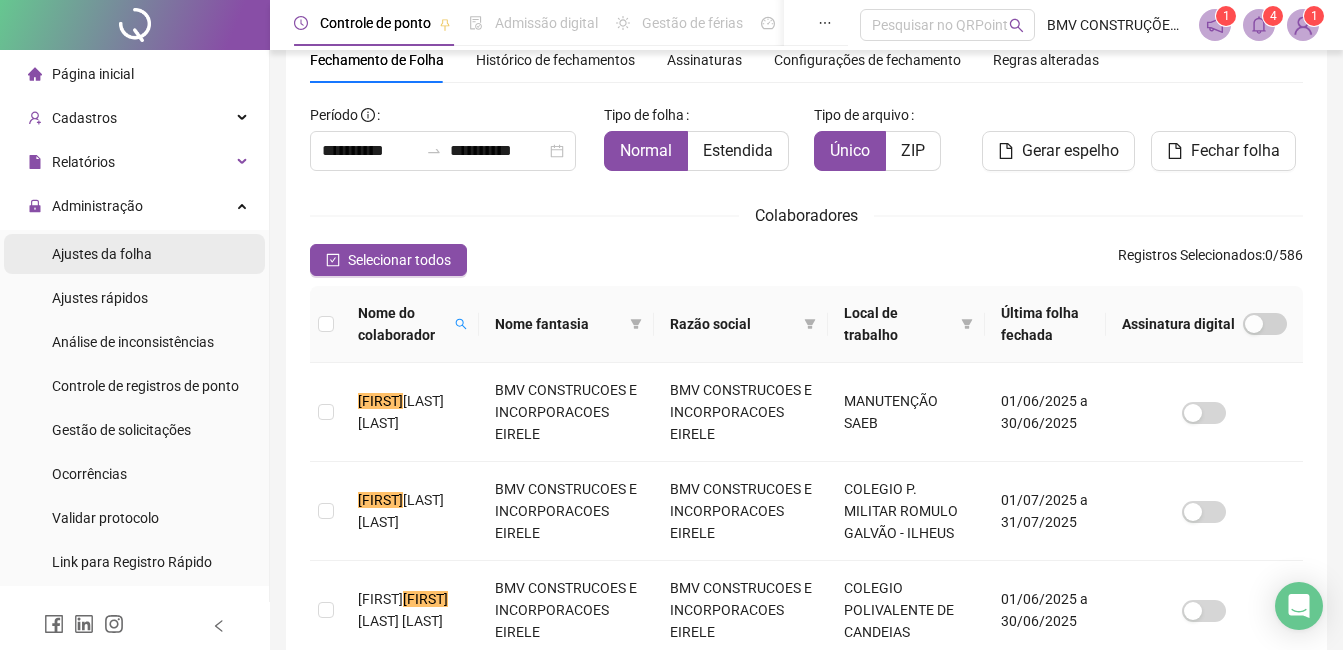 click on "Ajustes da folha" at bounding box center [102, 254] 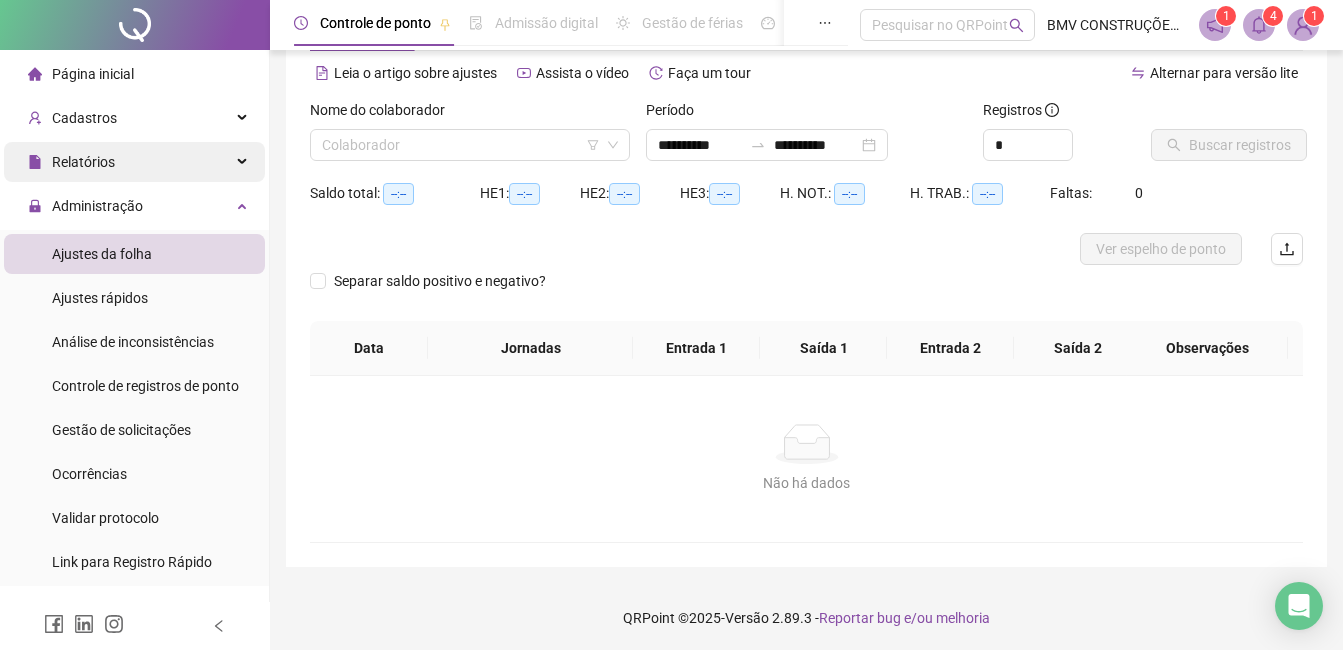 click on "Relatórios" at bounding box center [134, 162] 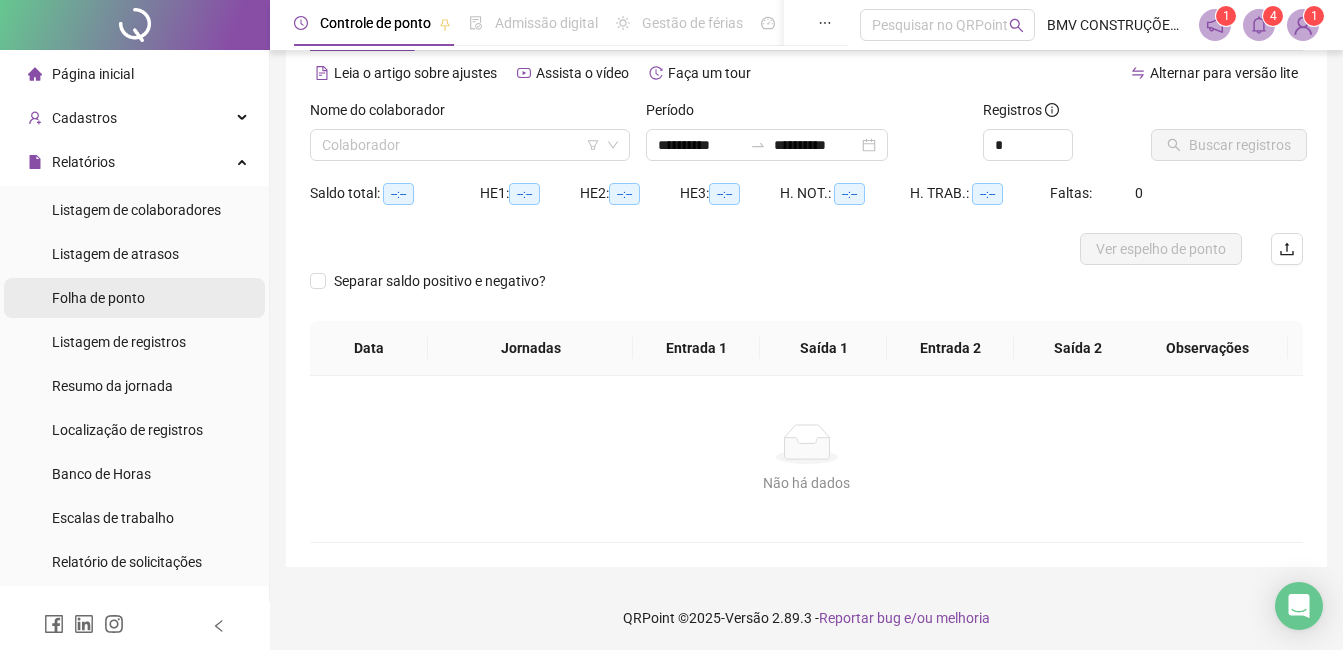 click on "Folha de ponto" at bounding box center [98, 298] 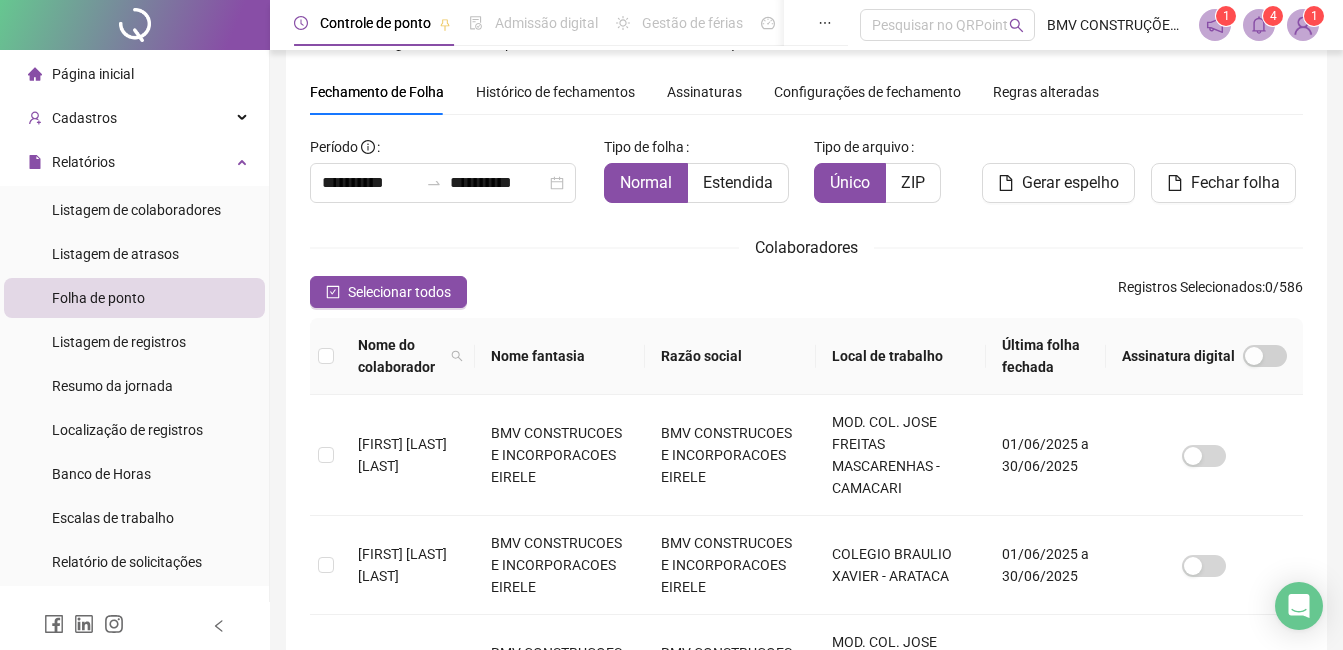 scroll, scrollTop: 85, scrollLeft: 0, axis: vertical 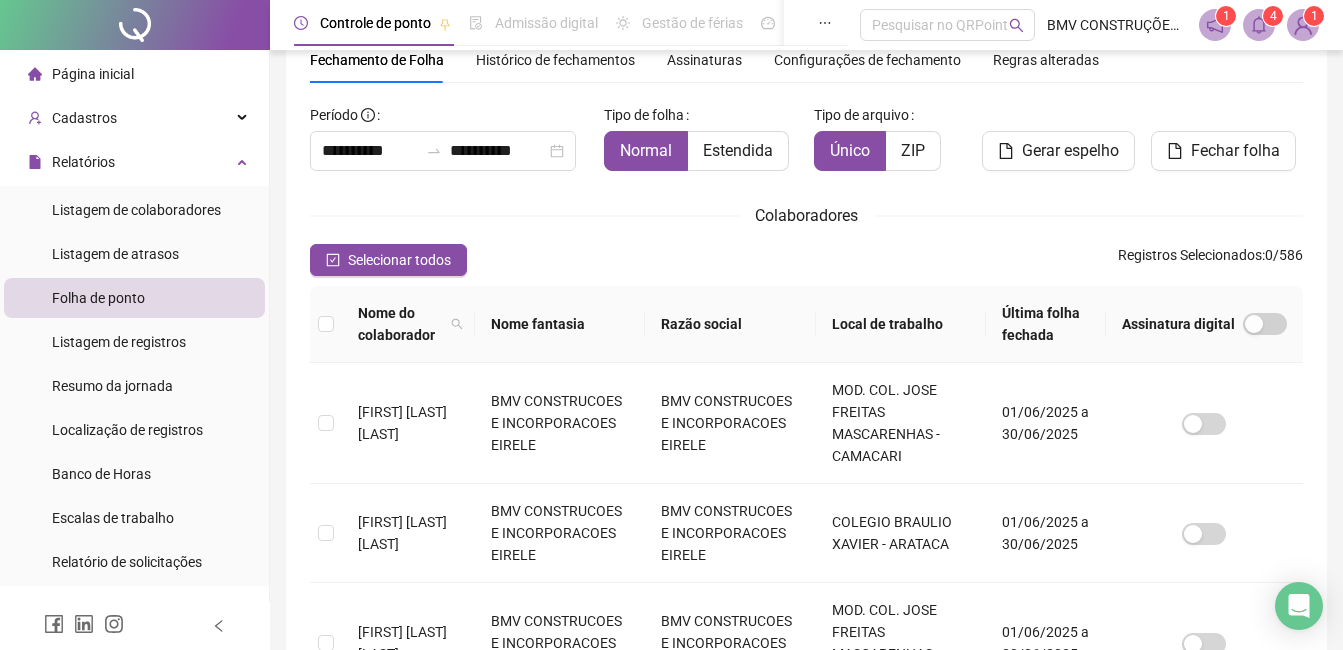click on "**********" at bounding box center (449, 135) 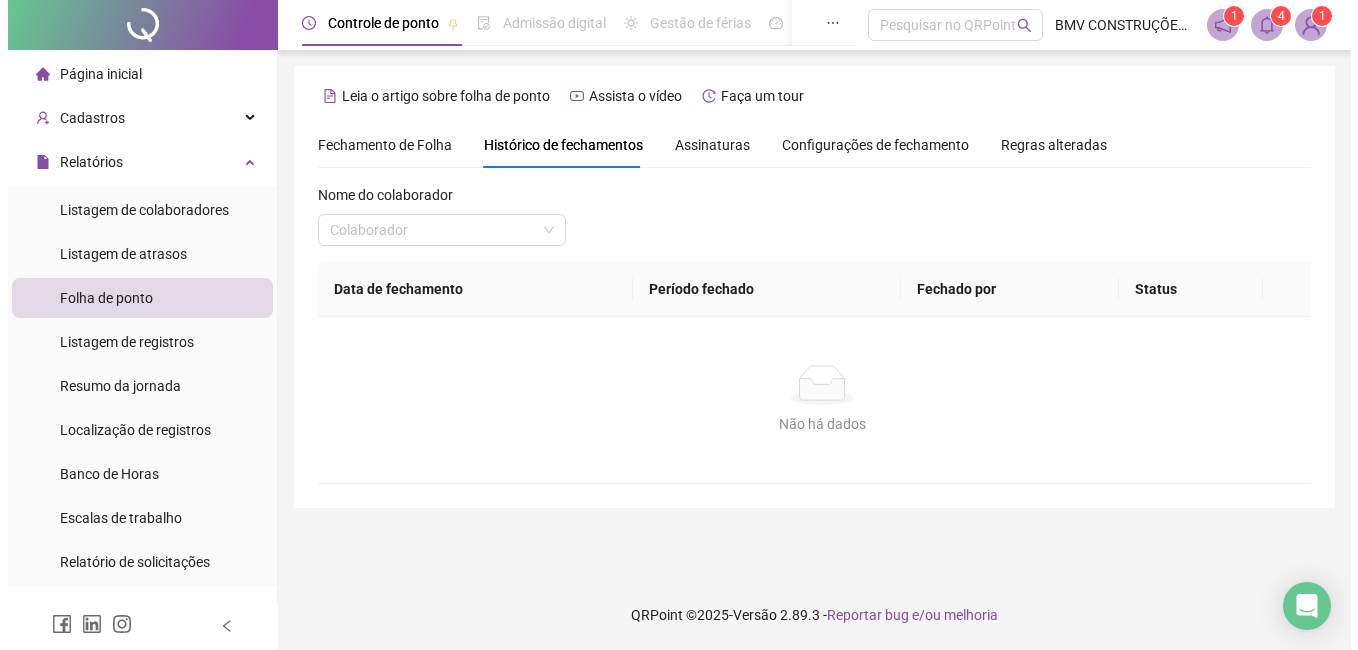 scroll, scrollTop: 0, scrollLeft: 0, axis: both 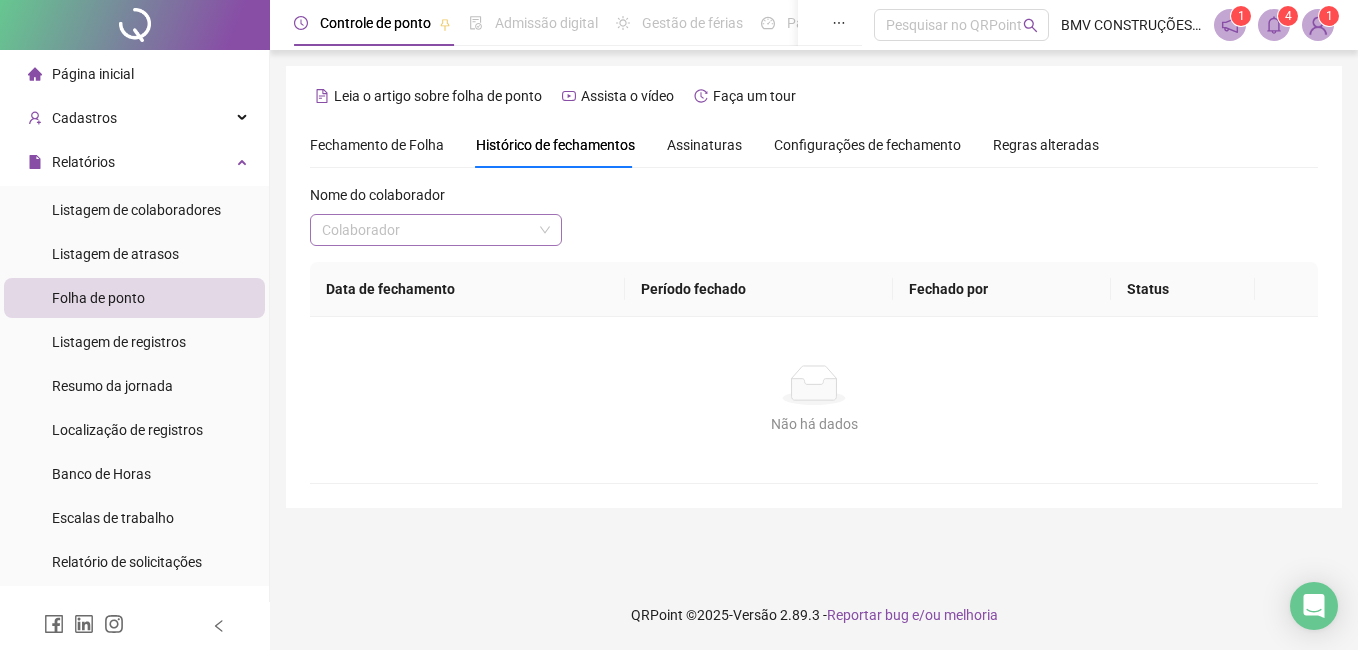 click at bounding box center (427, 230) 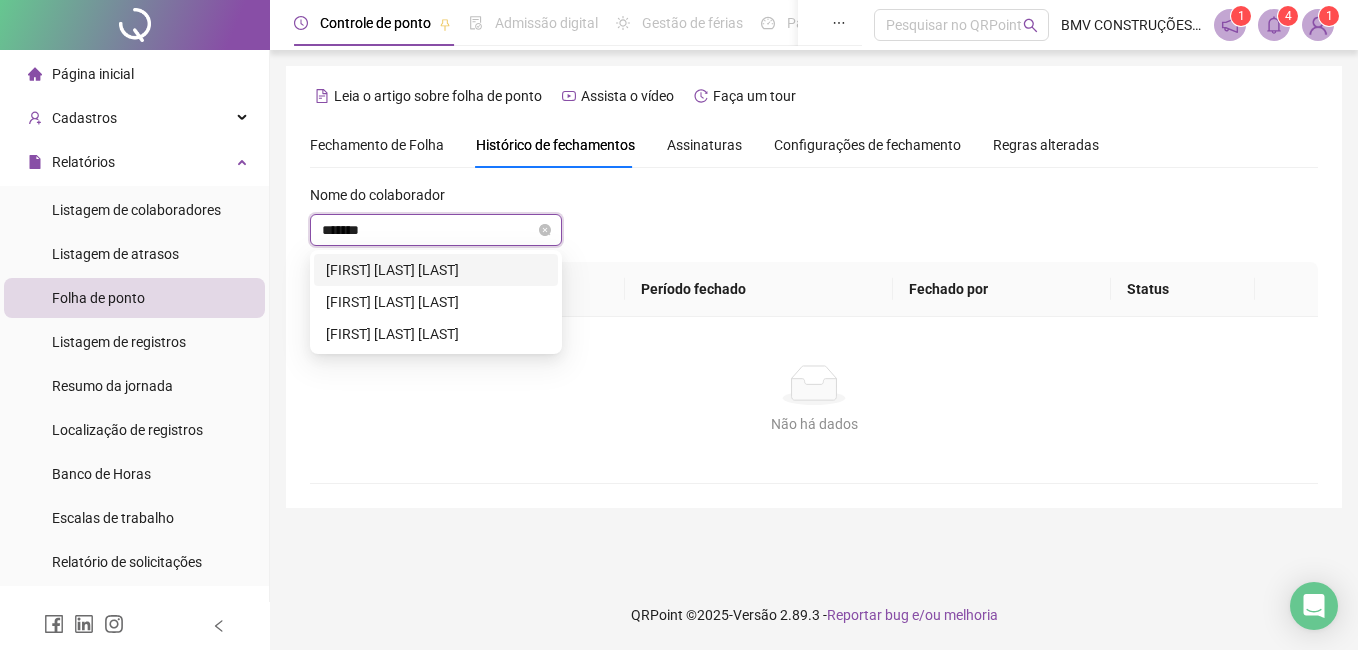 type on "********" 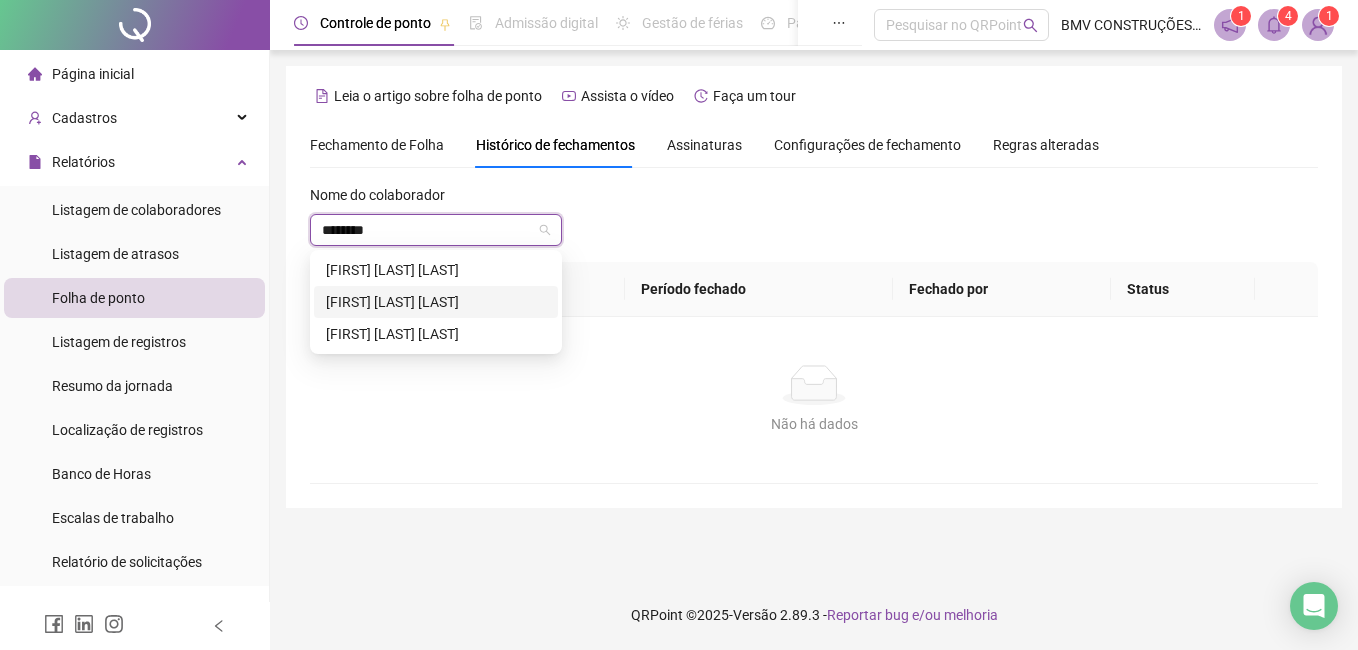 click on "[FIRST] [LAST]" at bounding box center [436, 302] 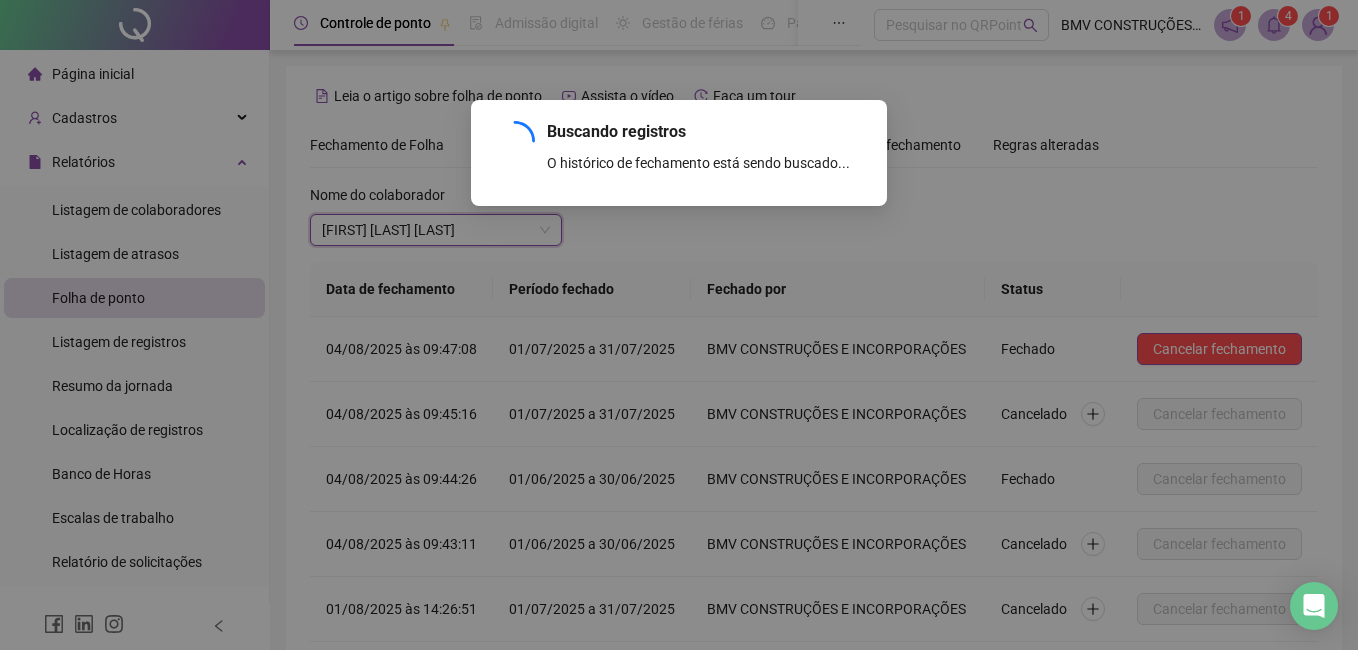scroll, scrollTop: 231, scrollLeft: 0, axis: vertical 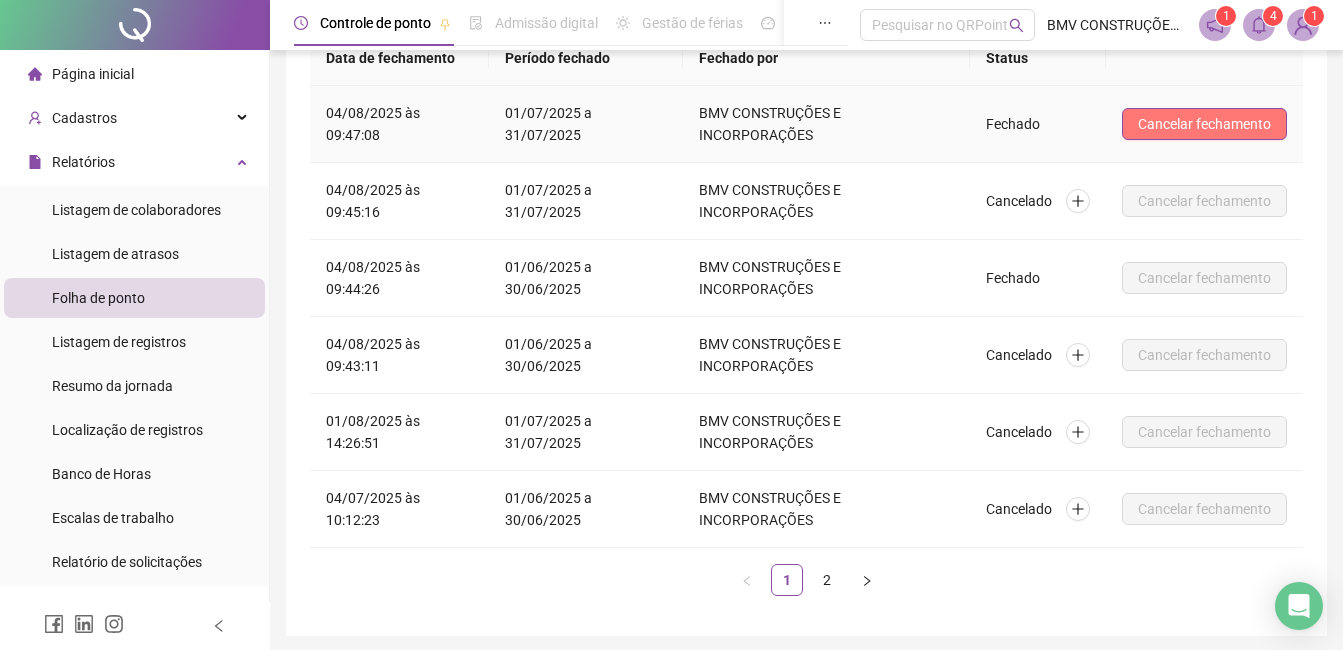 click on "Cancelar fechamento" at bounding box center [1204, 124] 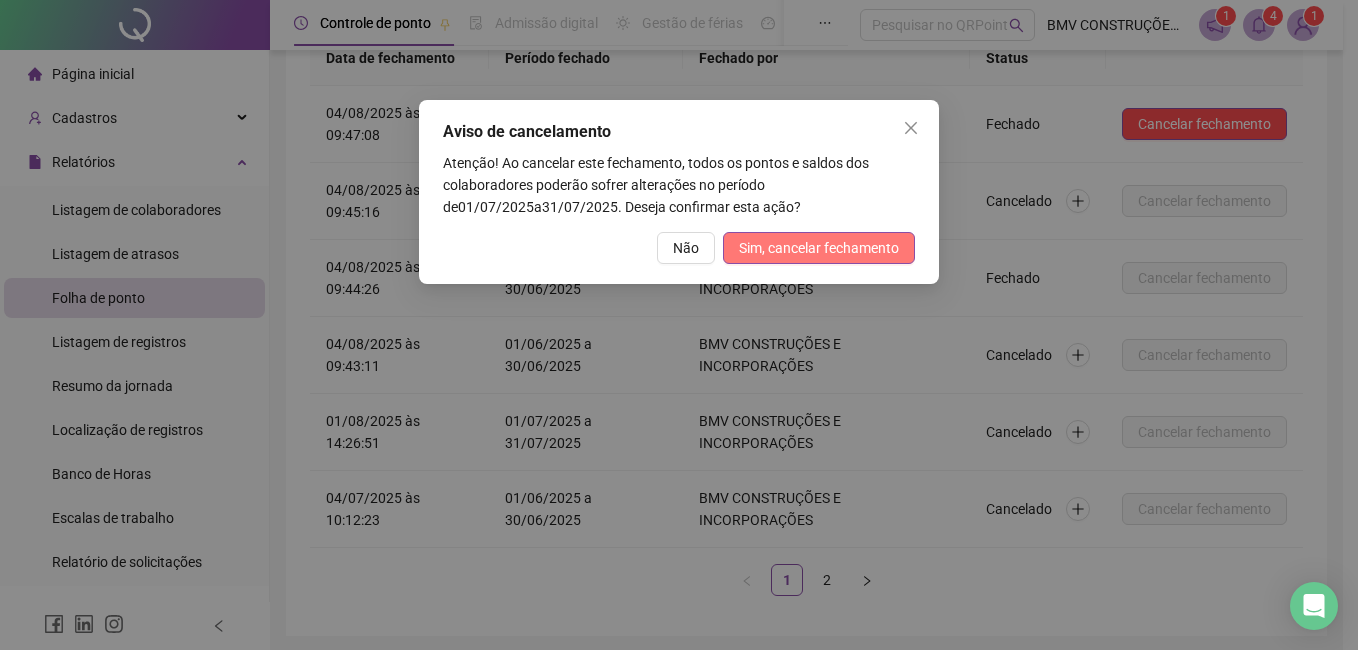 click on "Sim, cancelar fechamento" at bounding box center [819, 248] 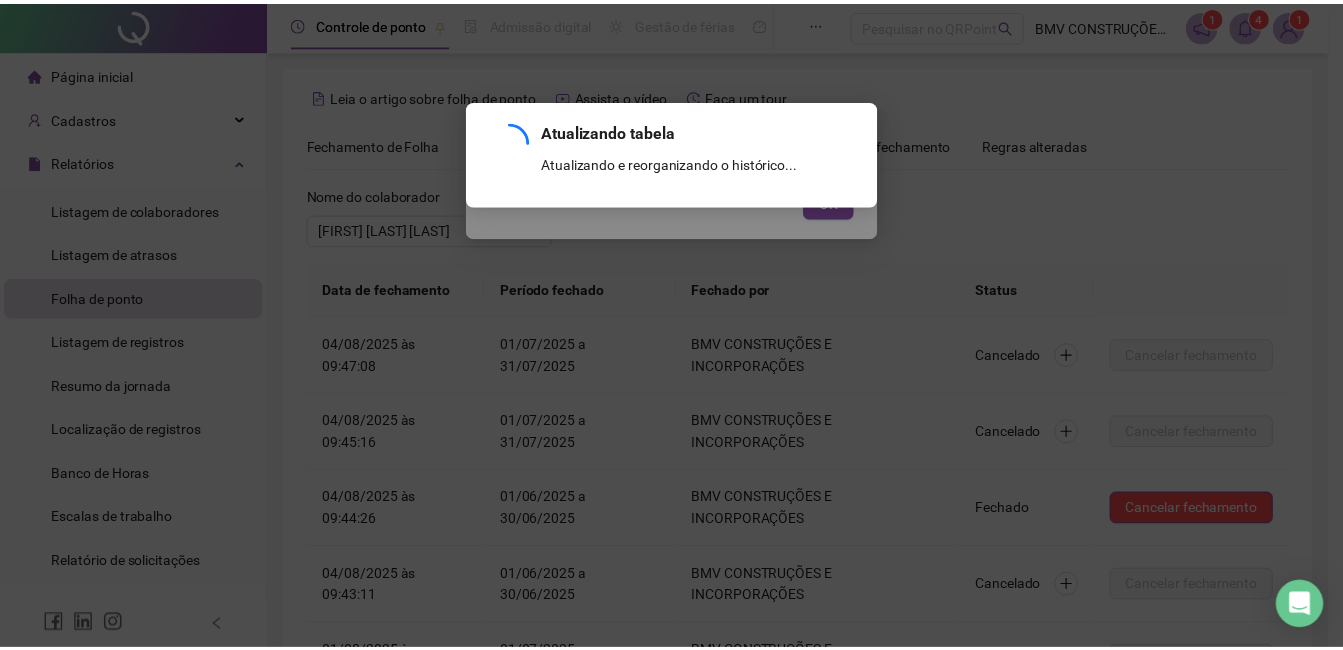 scroll, scrollTop: 231, scrollLeft: 0, axis: vertical 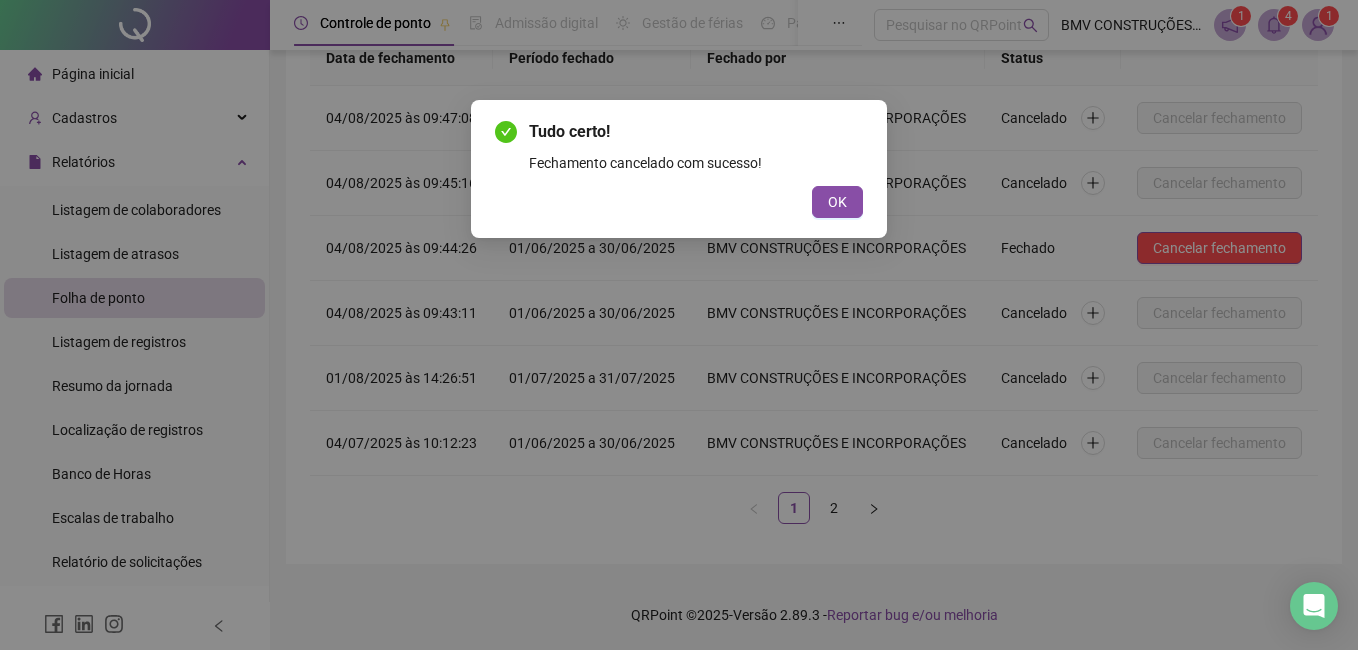drag, startPoint x: 837, startPoint y: 203, endPoint x: 528, endPoint y: 268, distance: 315.76257 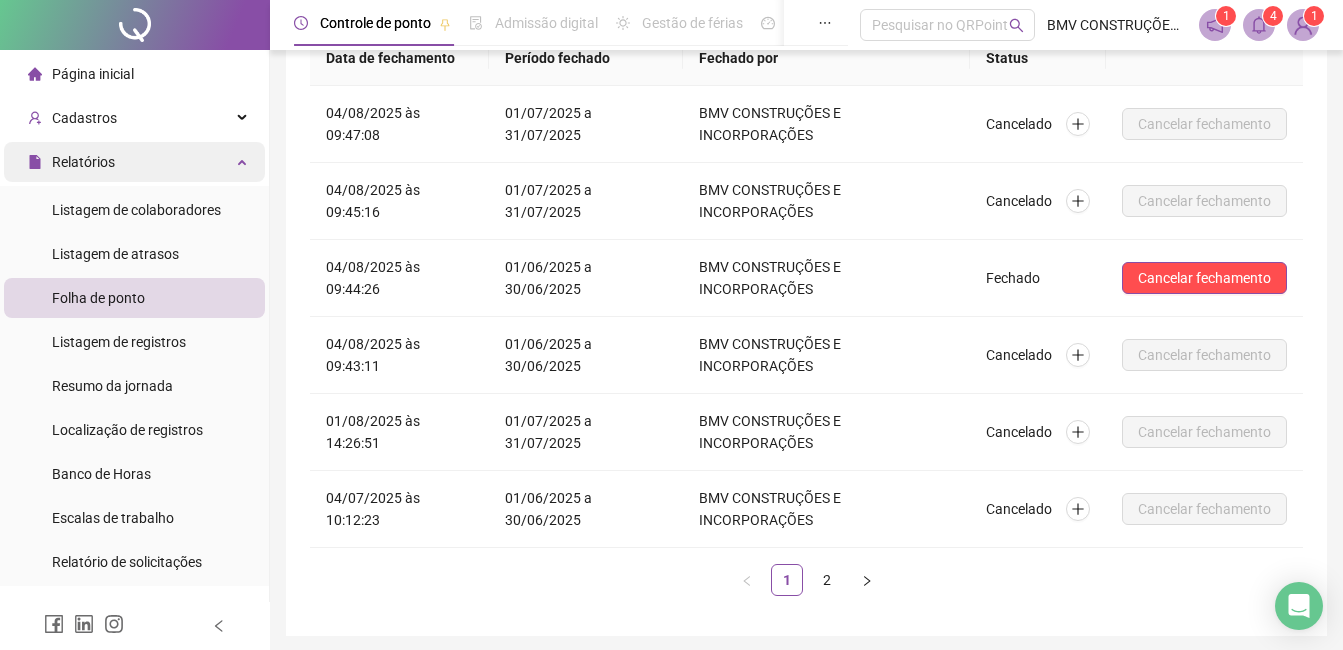 click on "Relatórios" at bounding box center [83, 162] 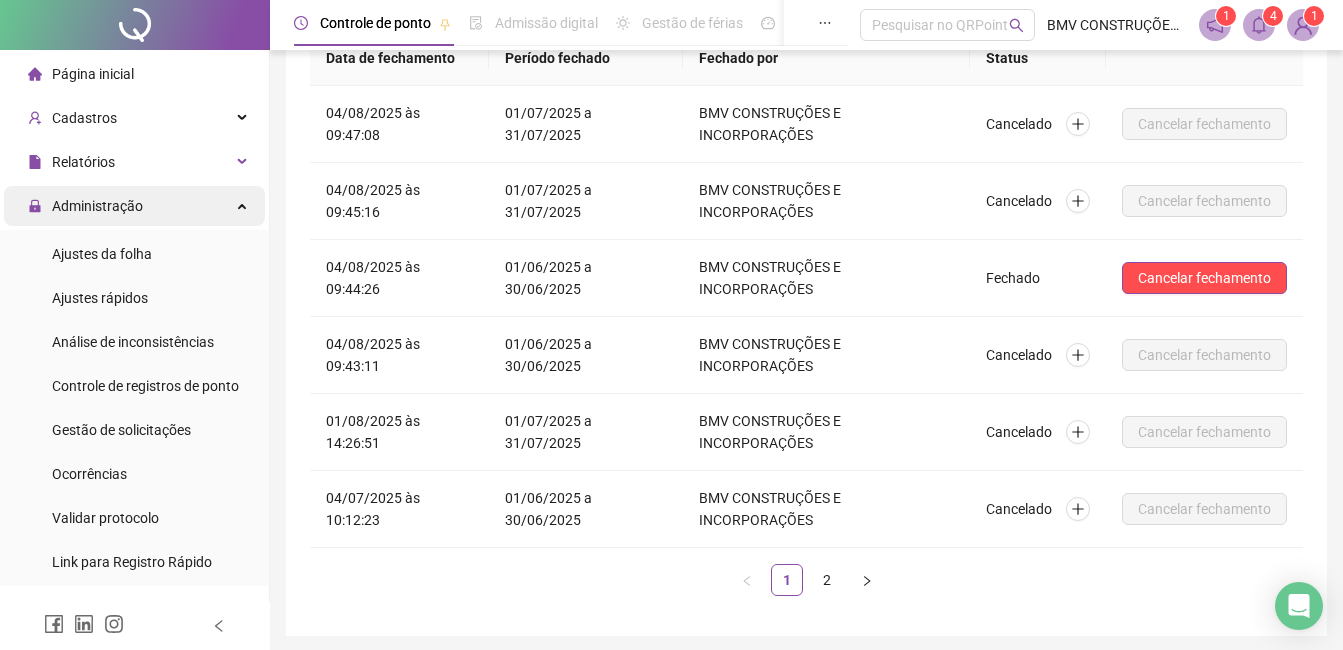click on "Administração" at bounding box center [85, 206] 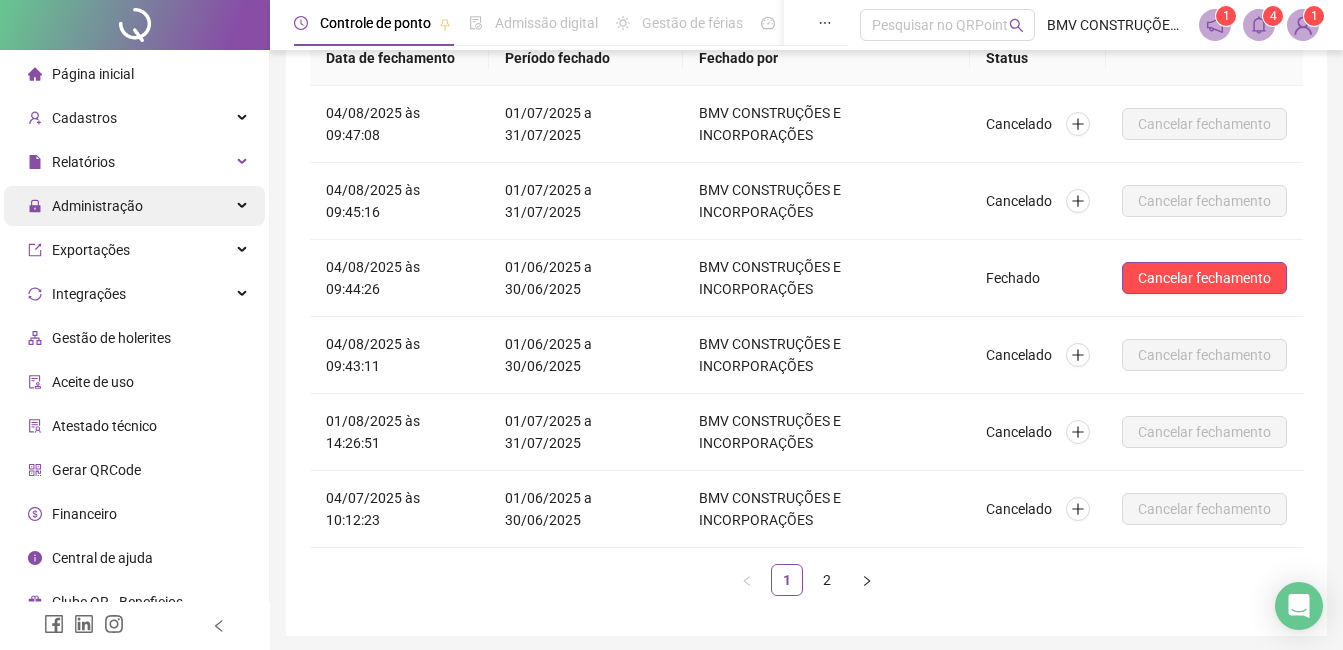 click on "Administração" at bounding box center (97, 206) 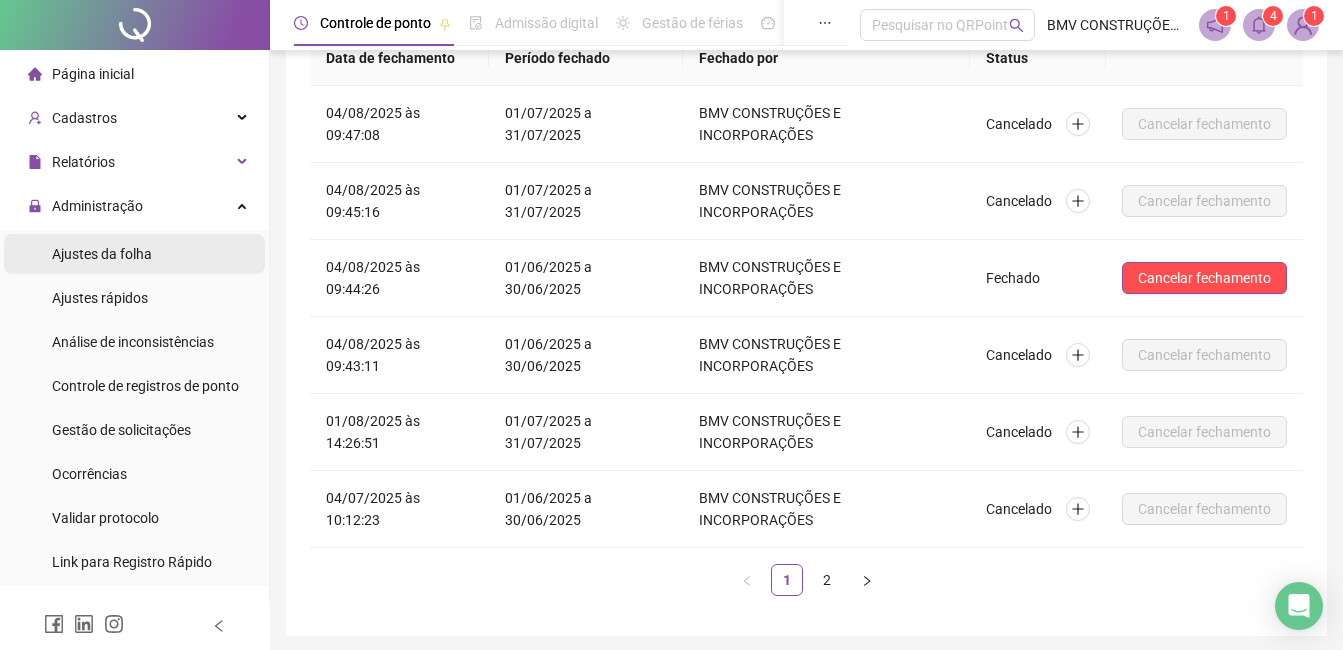 click on "Ajustes da folha" at bounding box center (102, 254) 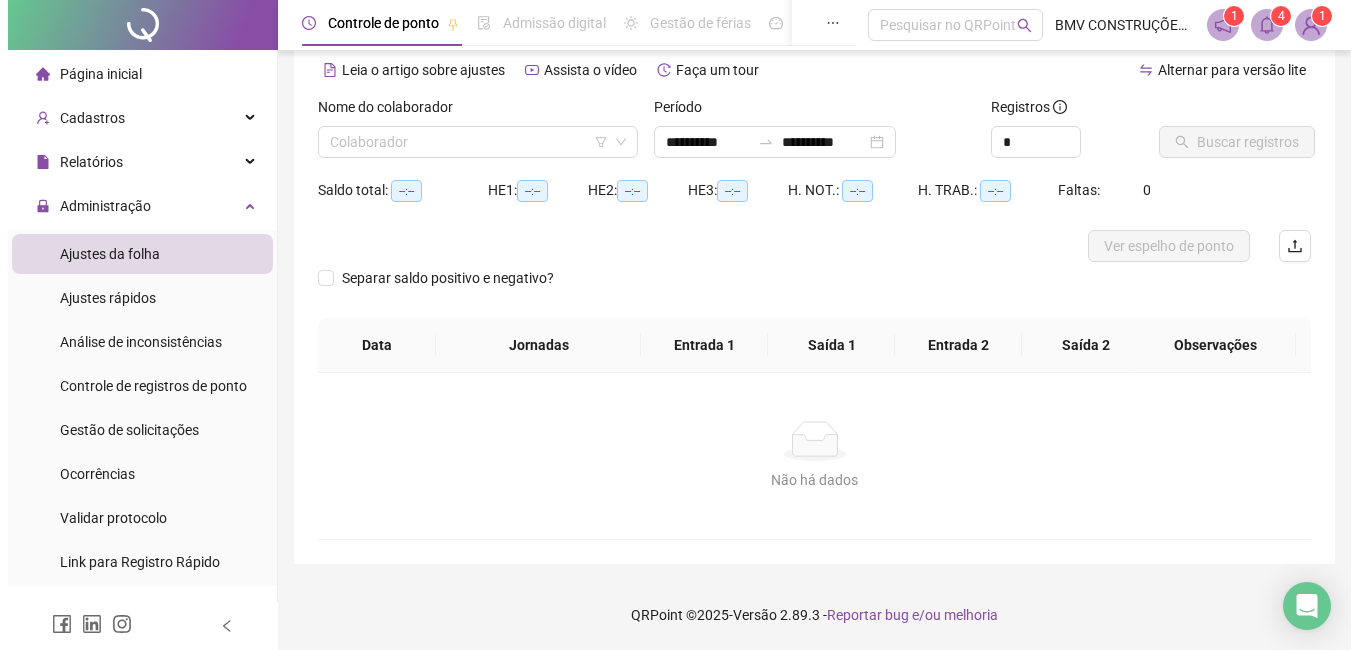 scroll, scrollTop: 88, scrollLeft: 0, axis: vertical 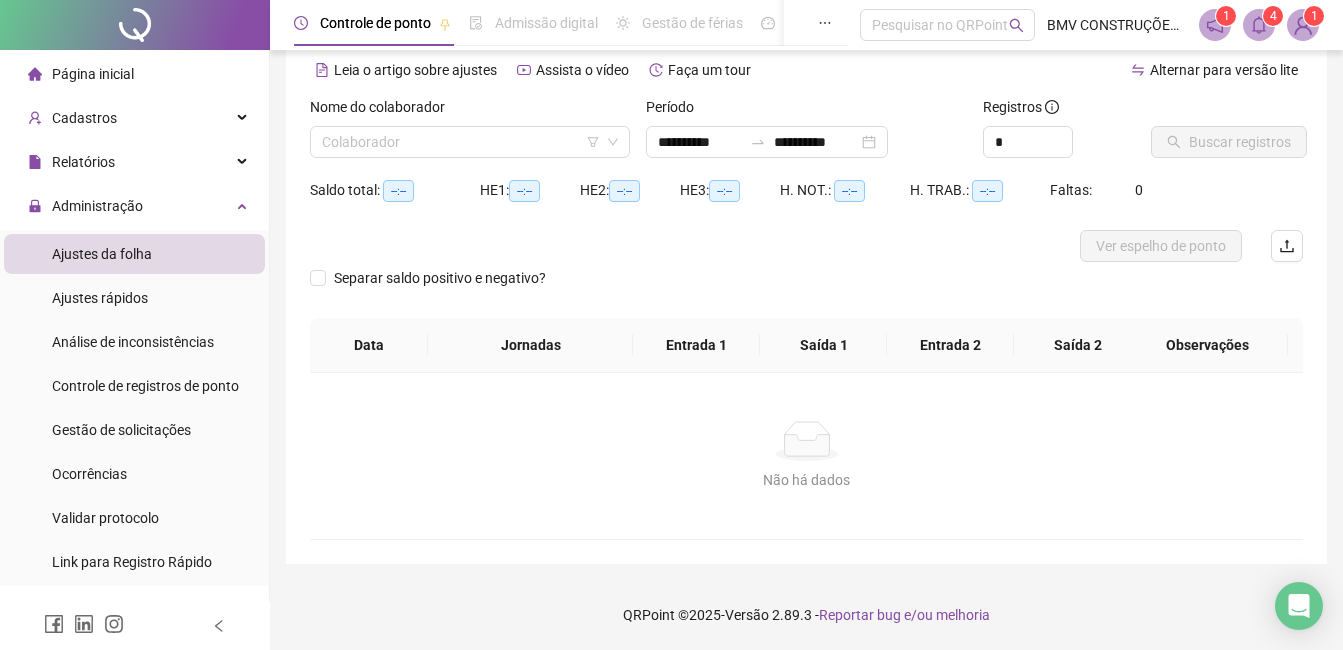 click on "Nome do colaborador Colaborador" at bounding box center (470, 135) 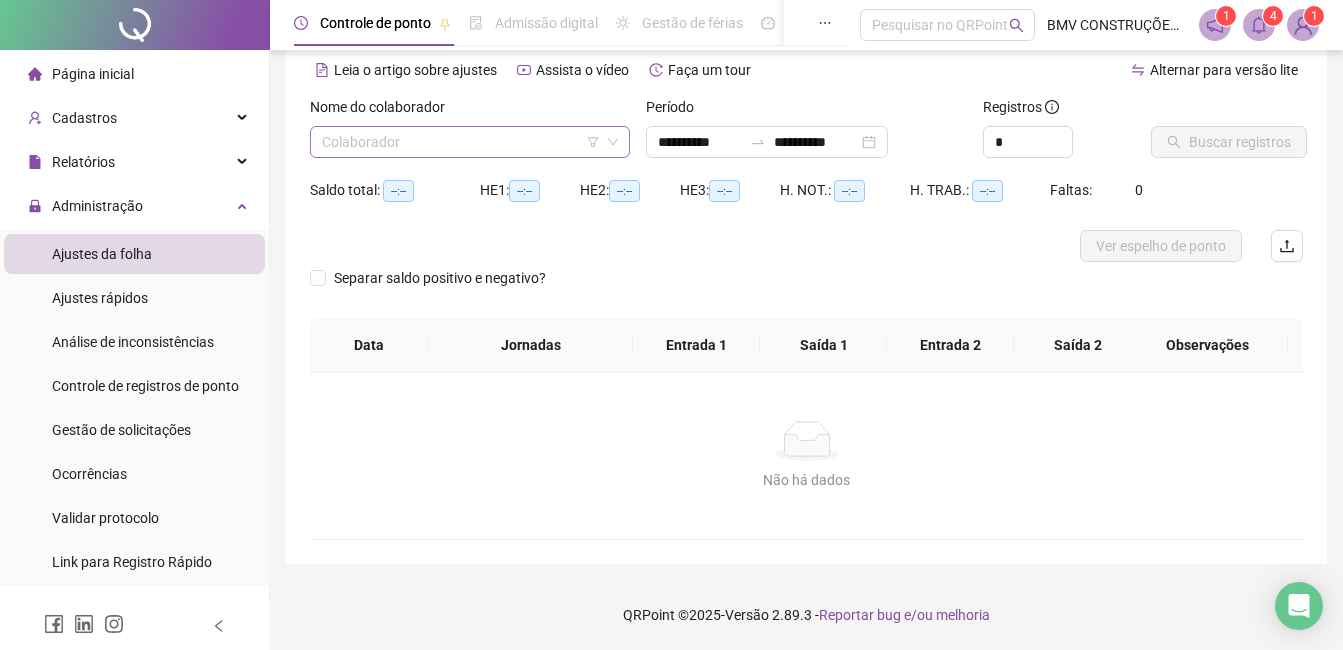 click at bounding box center [461, 142] 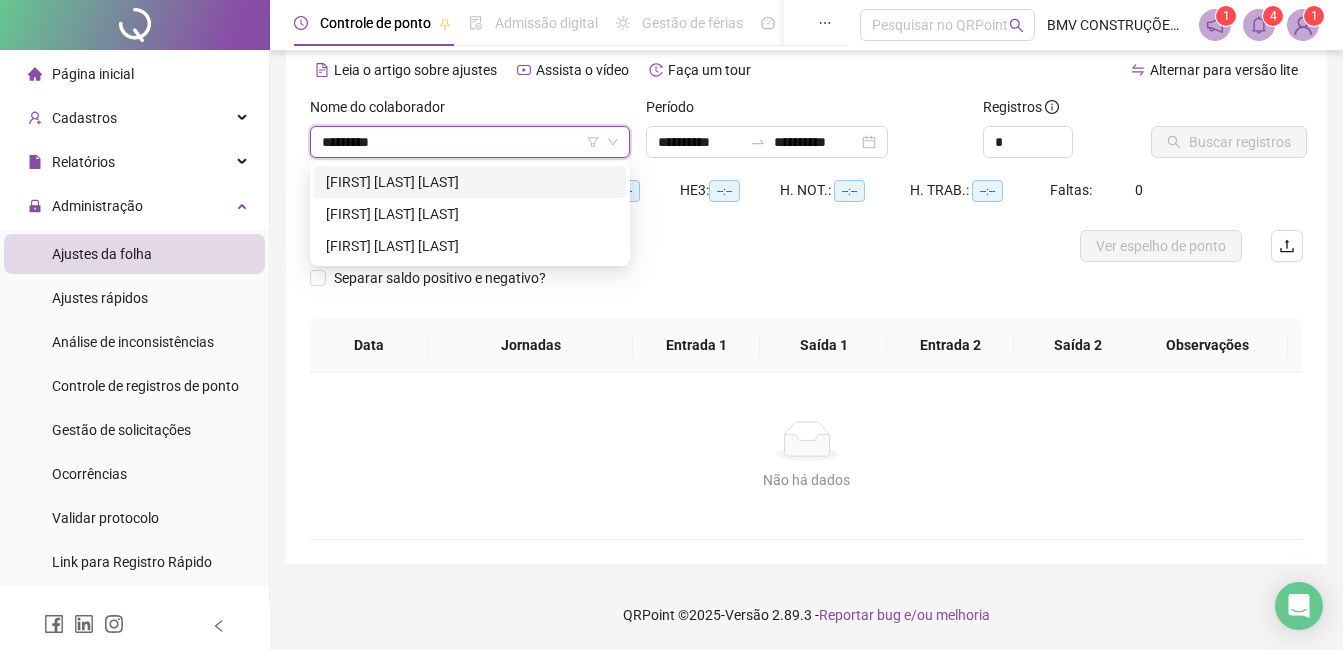 type on "**********" 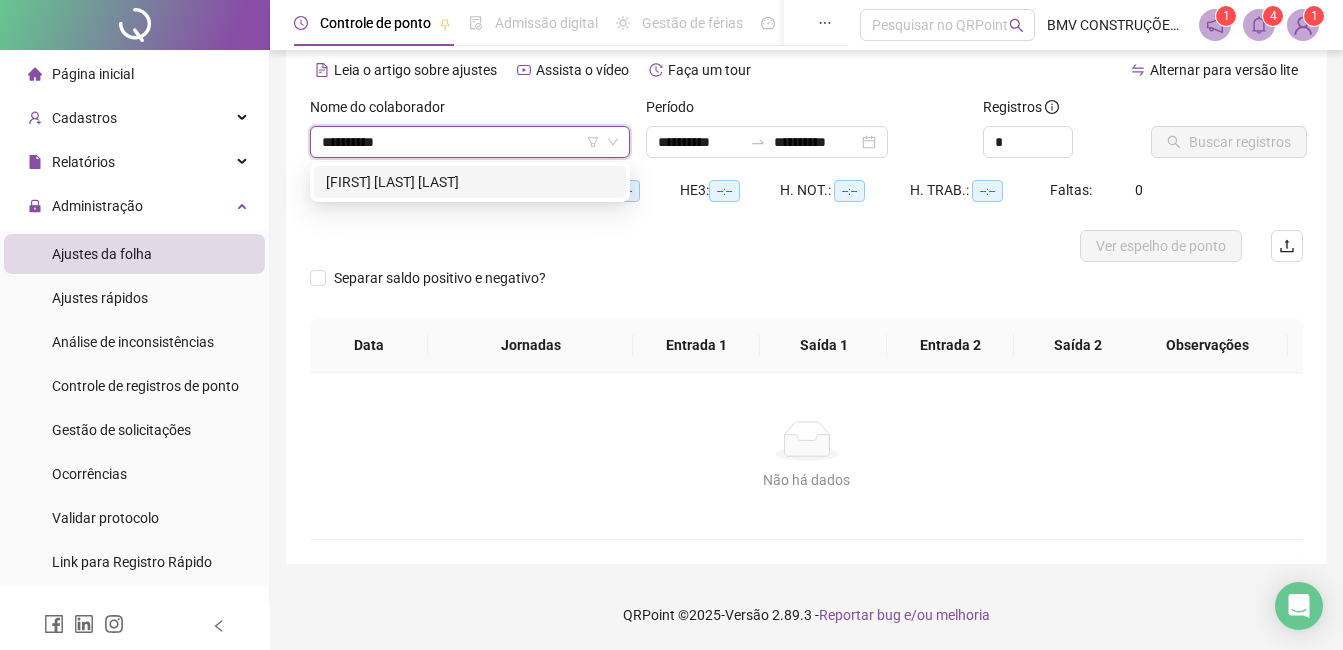 type 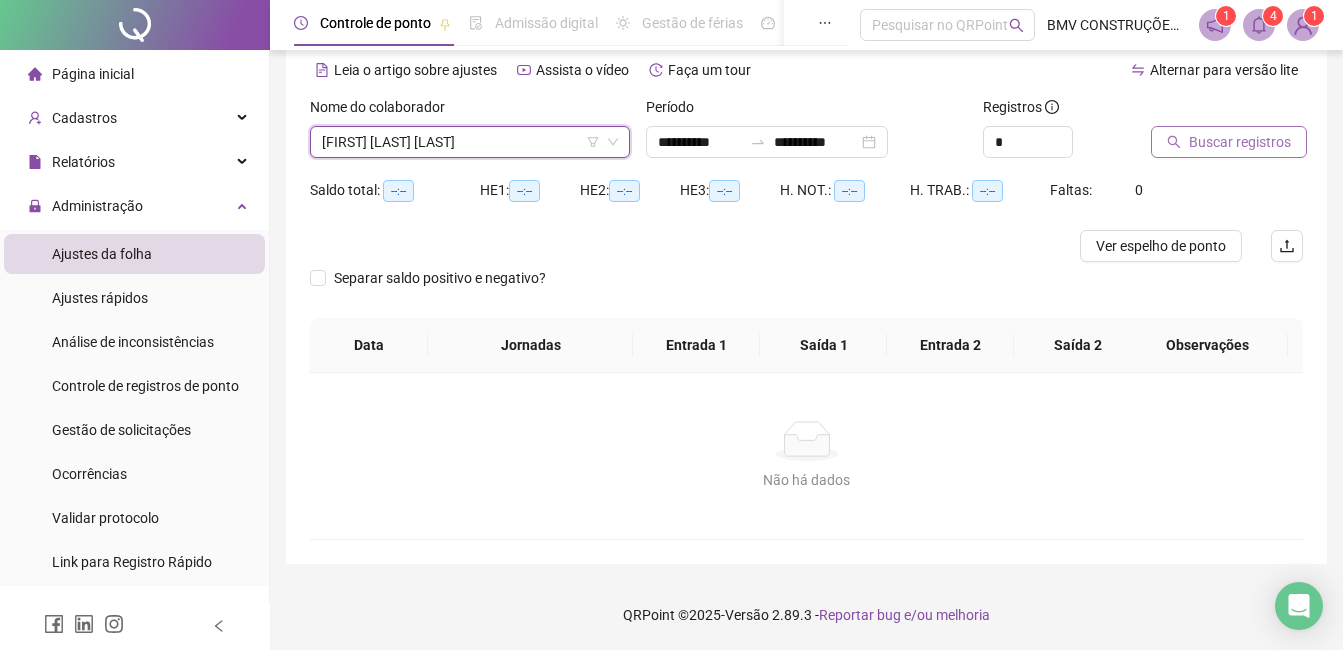 click on "Buscar registros" at bounding box center [1229, 142] 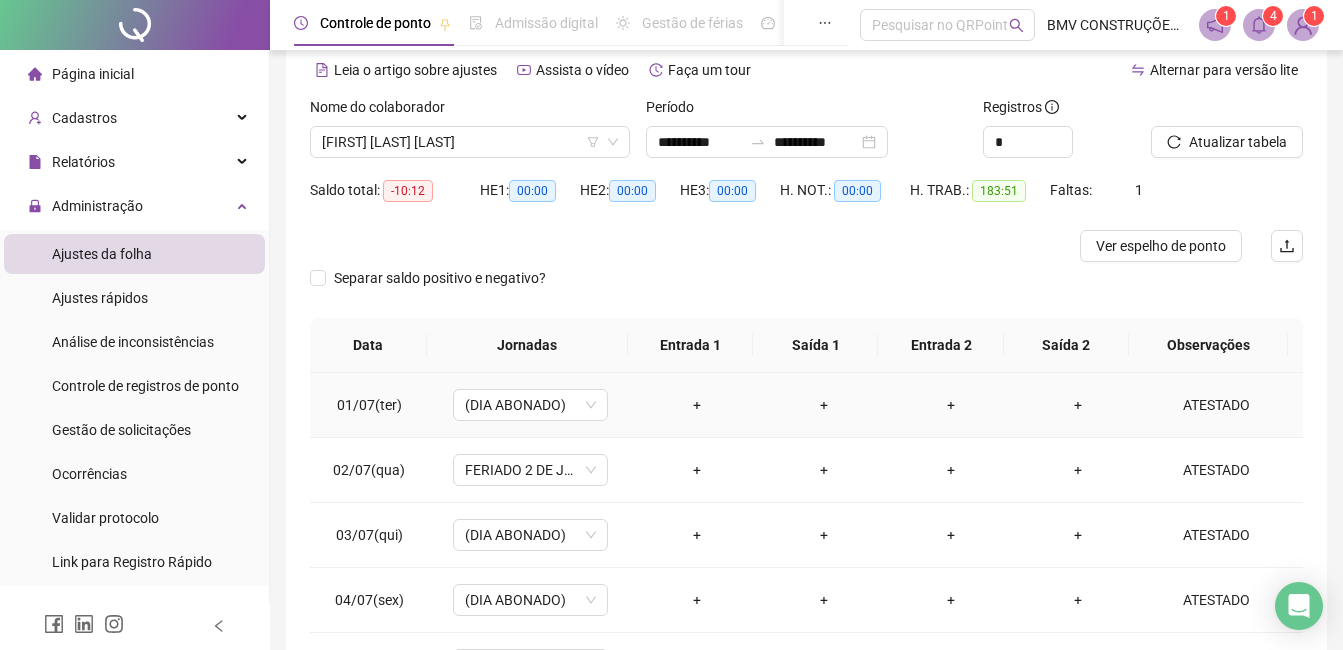 click on "ATESTADO" at bounding box center (1216, 405) 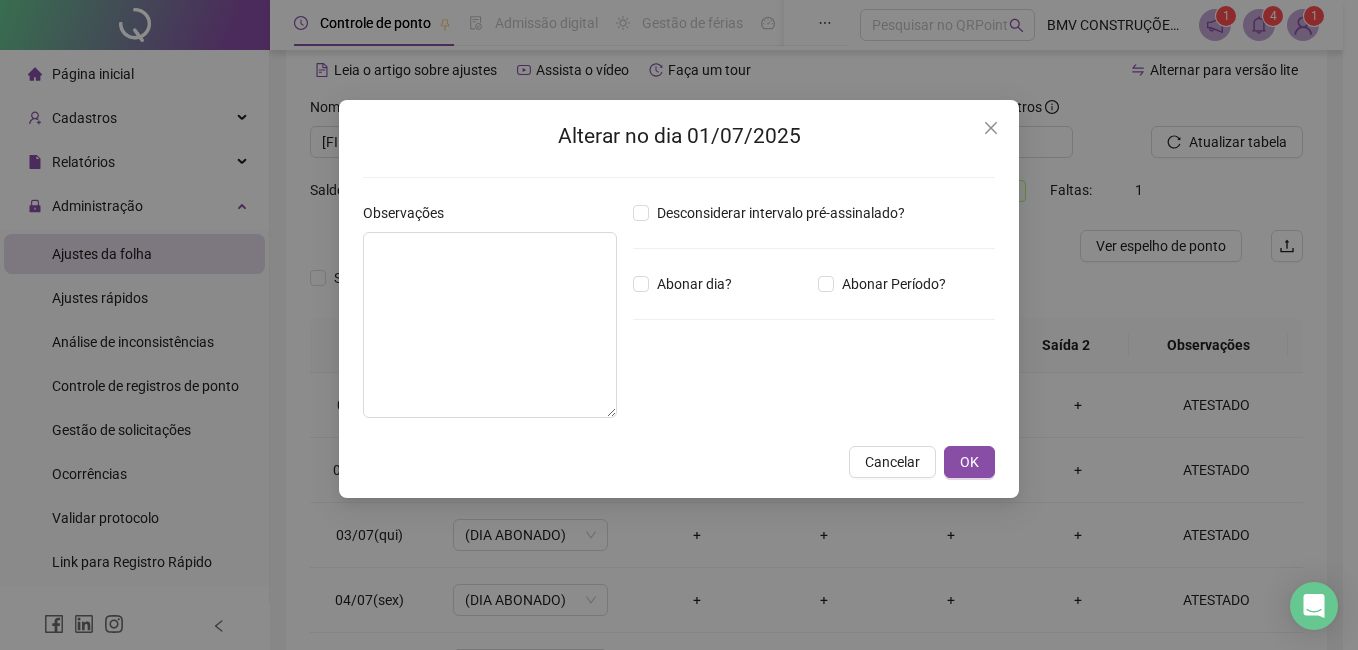 type on "********" 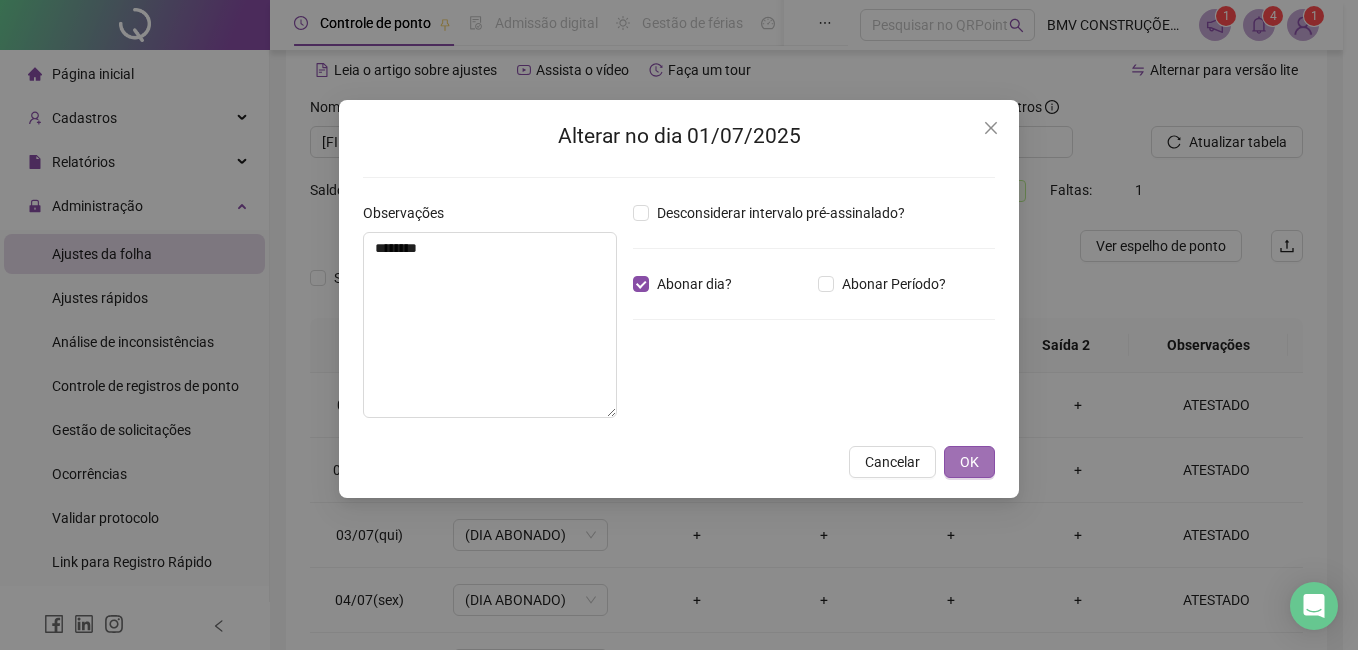 click on "OK" at bounding box center [969, 462] 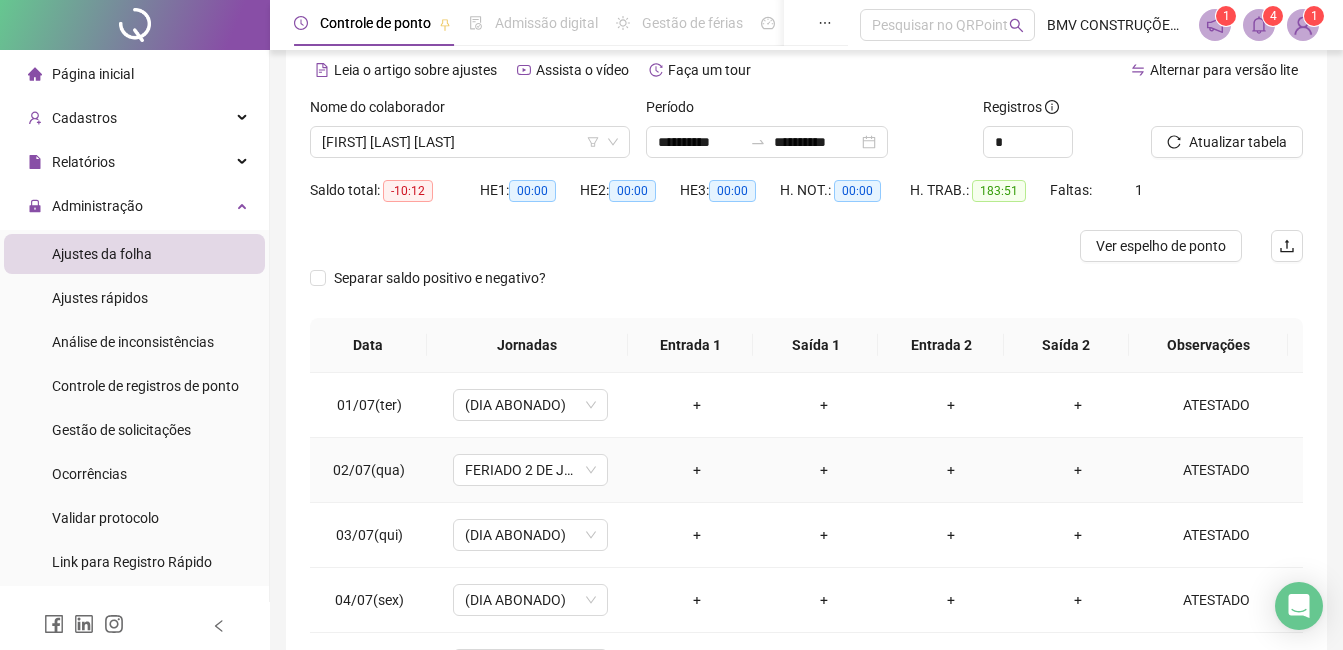 click on "ATESTADO" at bounding box center (1216, 470) 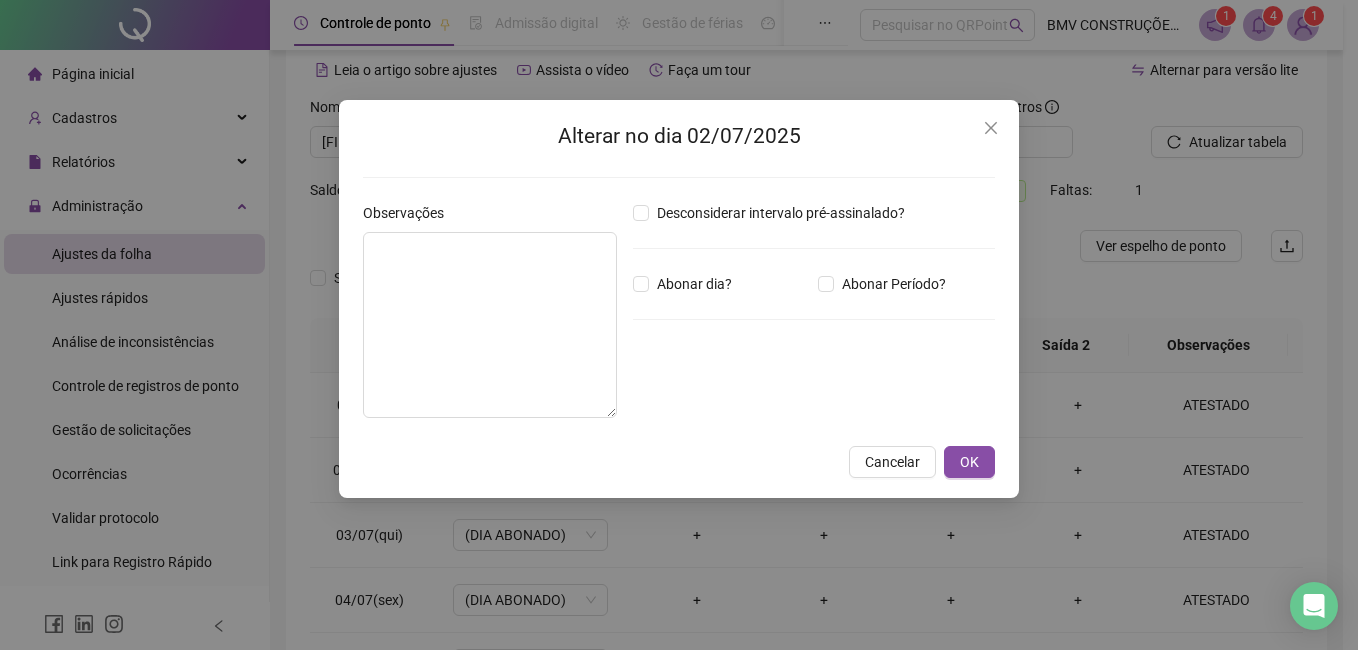 type on "********" 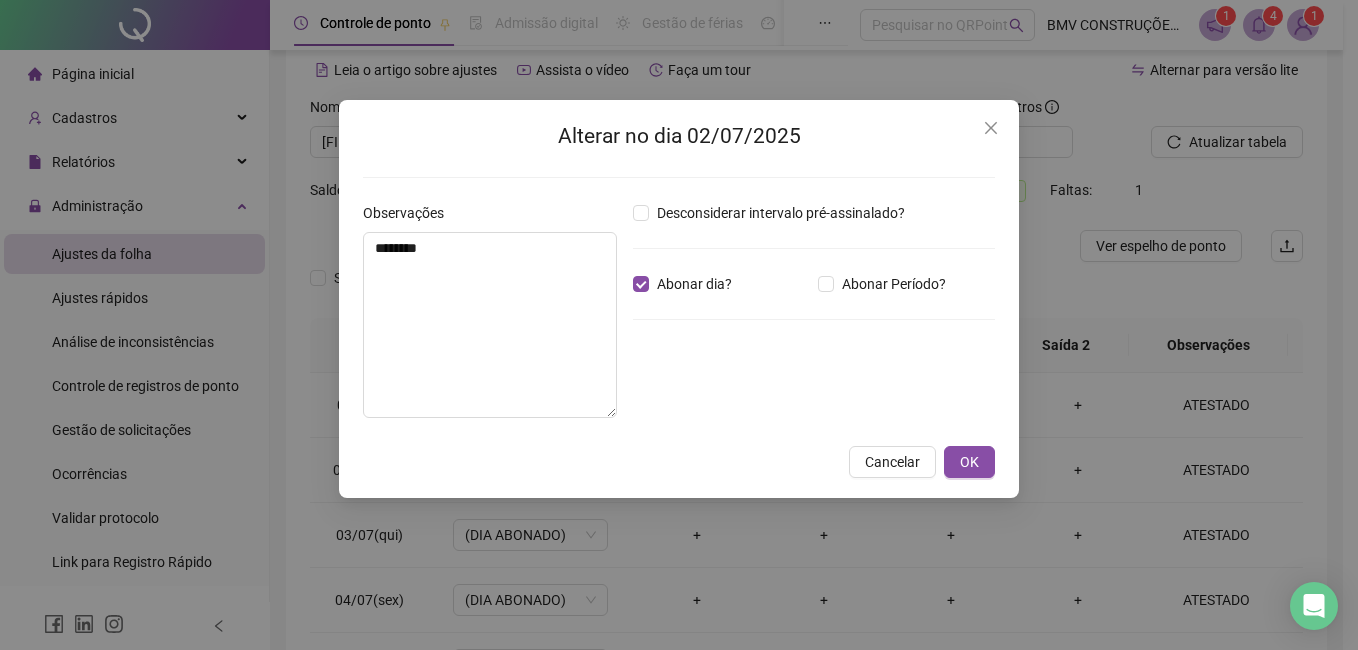 drag, startPoint x: 961, startPoint y: 460, endPoint x: 1097, endPoint y: 490, distance: 139.26952 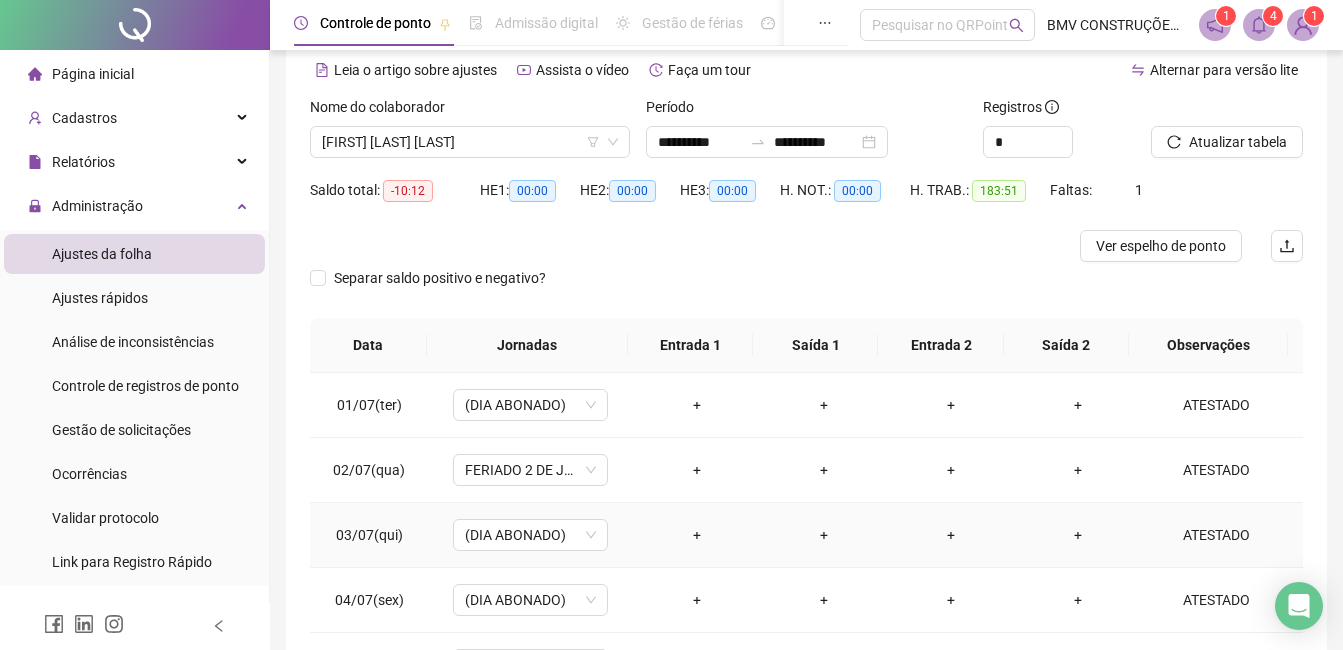 click on "ATESTADO" at bounding box center [1216, 535] 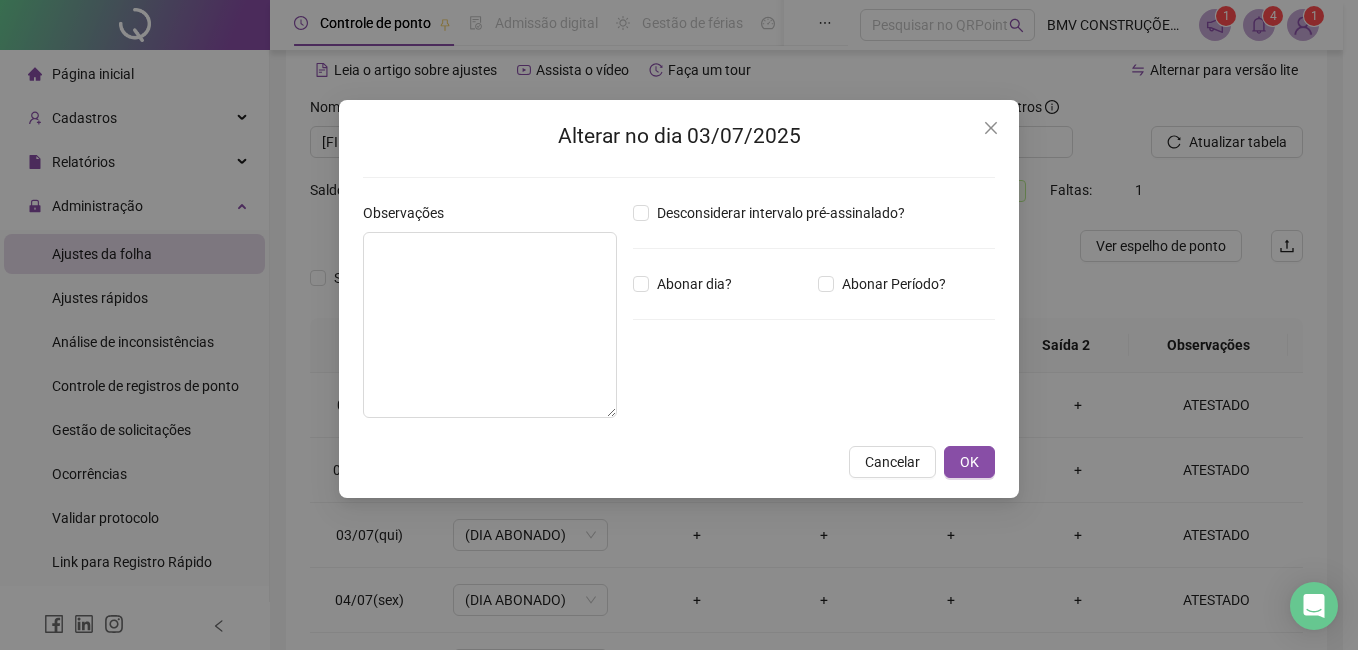 type on "********" 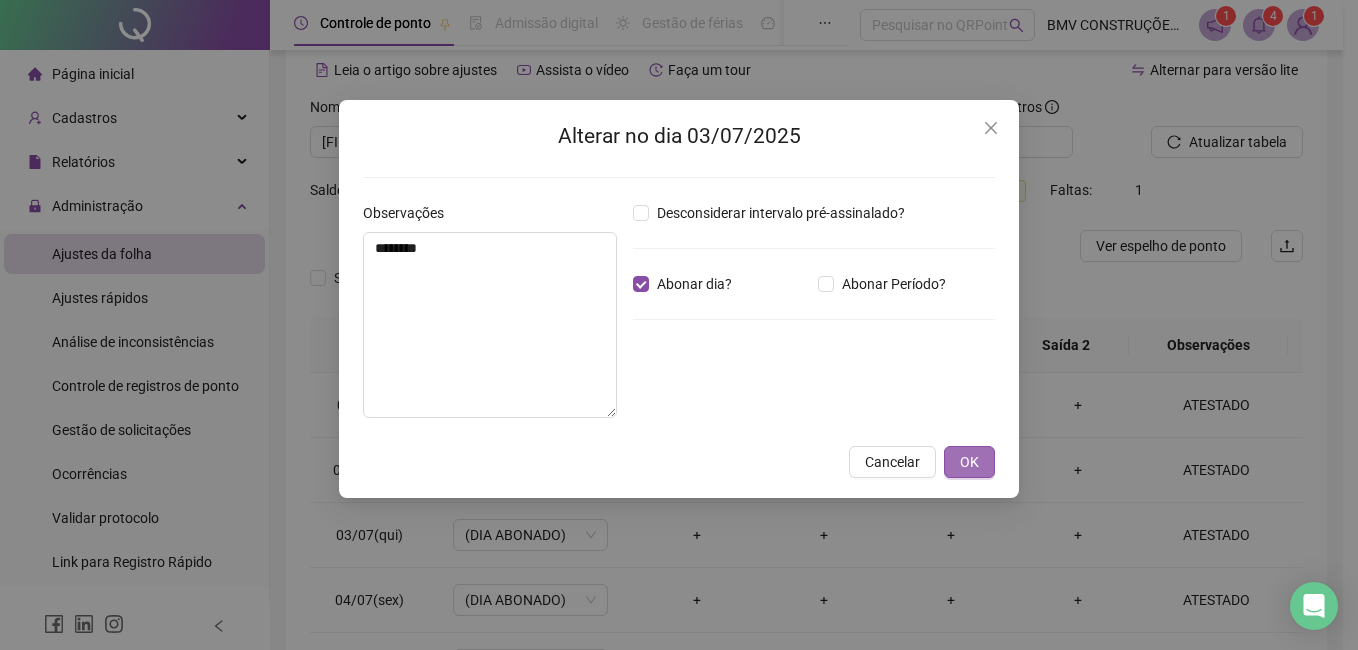 click on "OK" at bounding box center [969, 462] 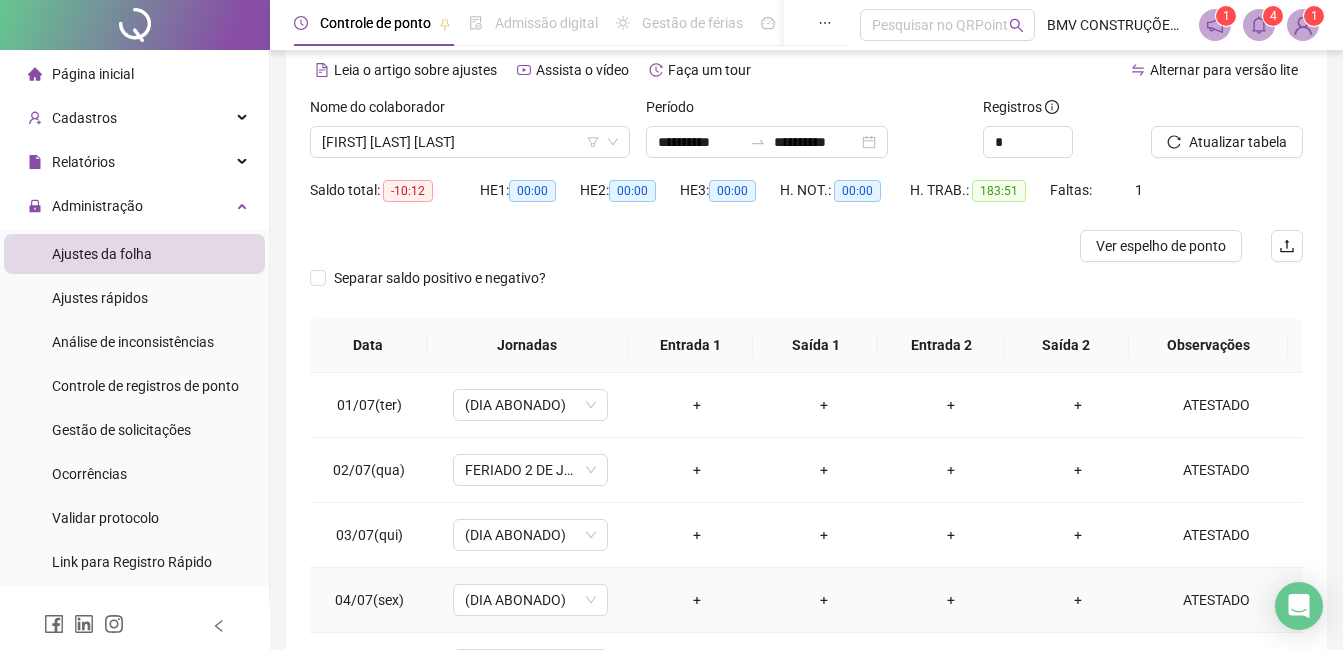 click on "ATESTADO" at bounding box center [1216, 600] 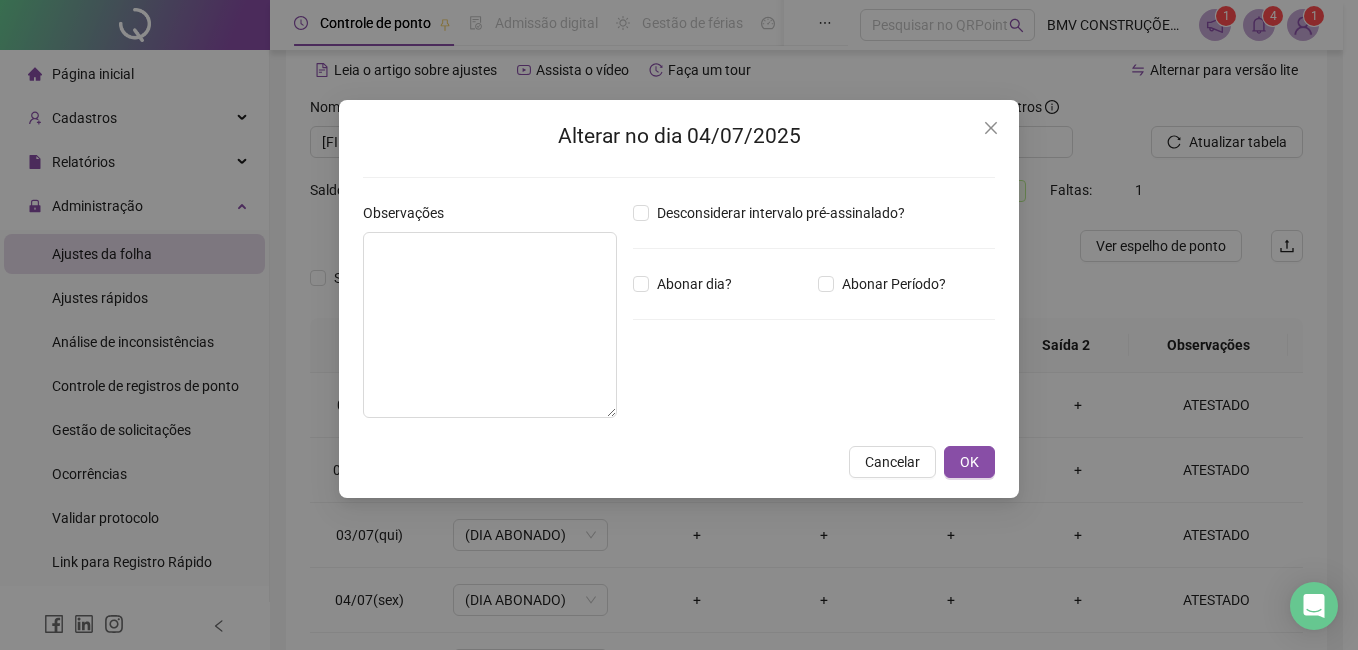 type on "********" 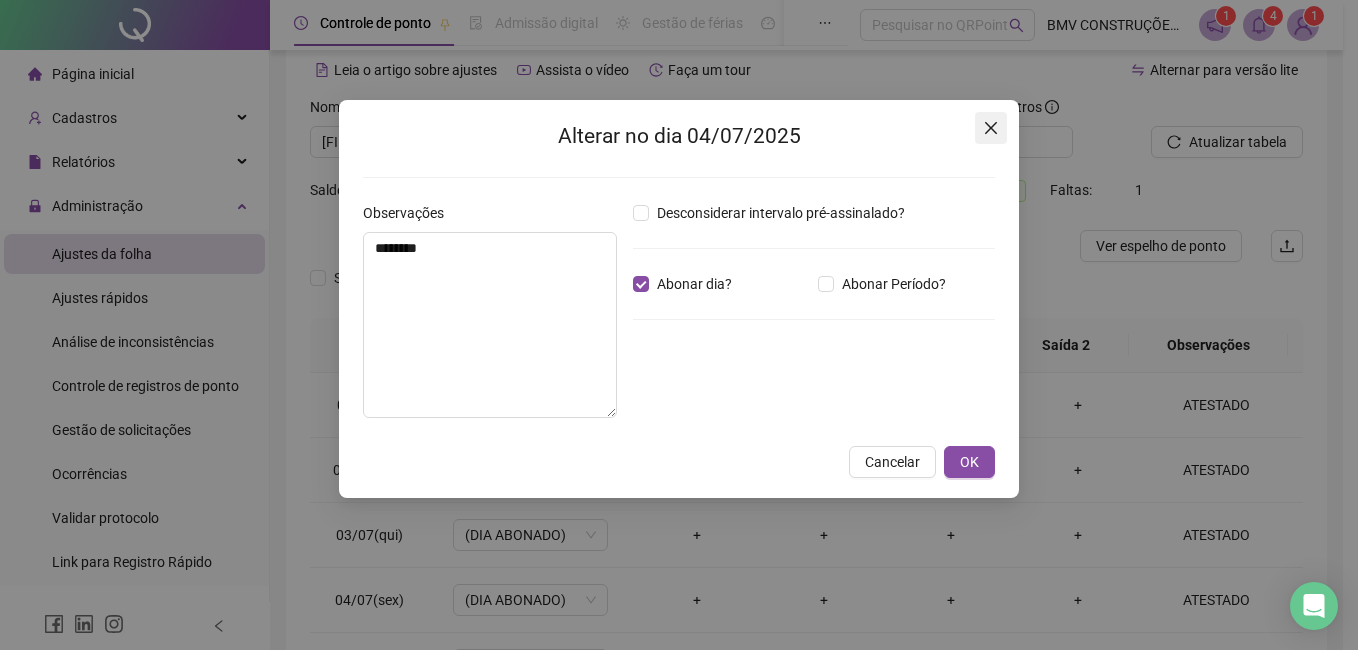 click 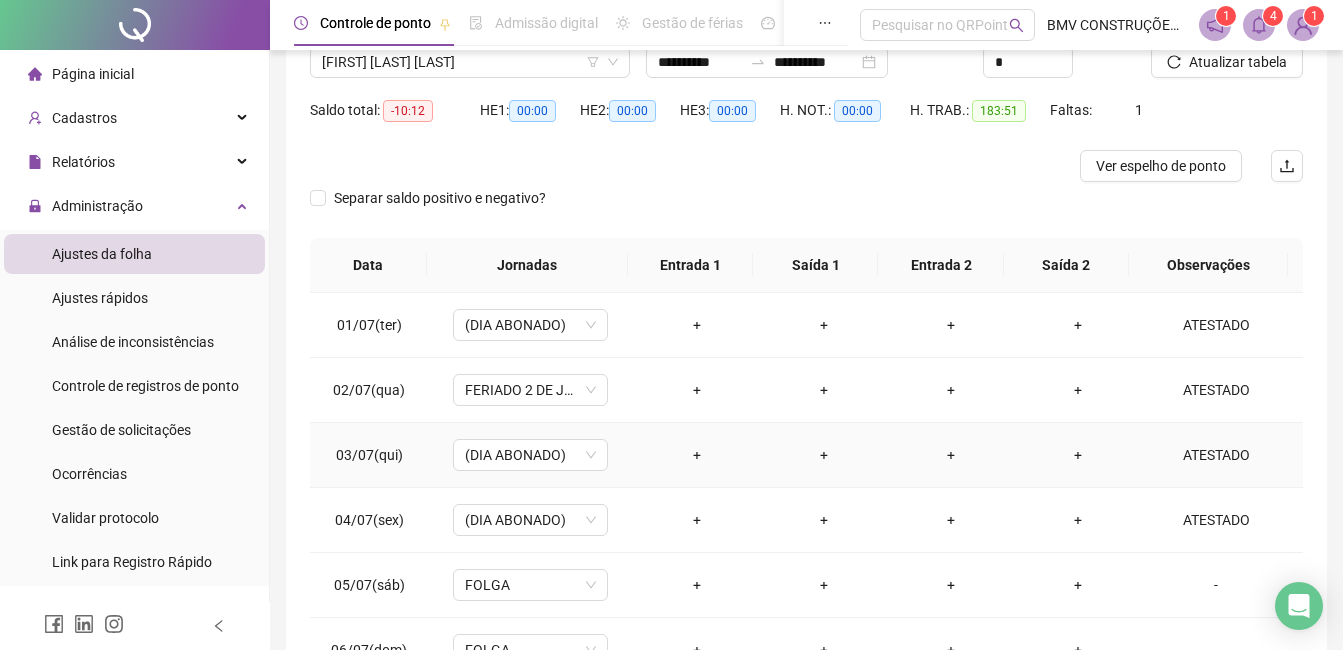scroll, scrollTop: 148, scrollLeft: 0, axis: vertical 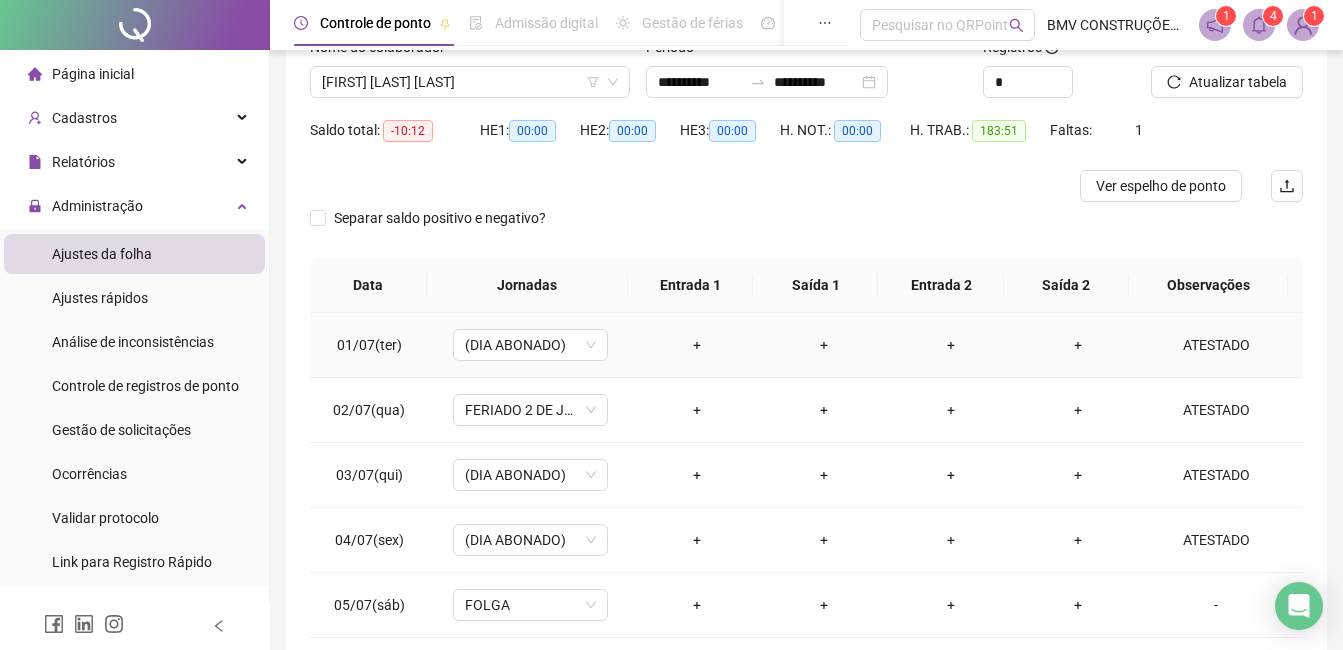 click on "ATESTADO" at bounding box center (1216, 345) 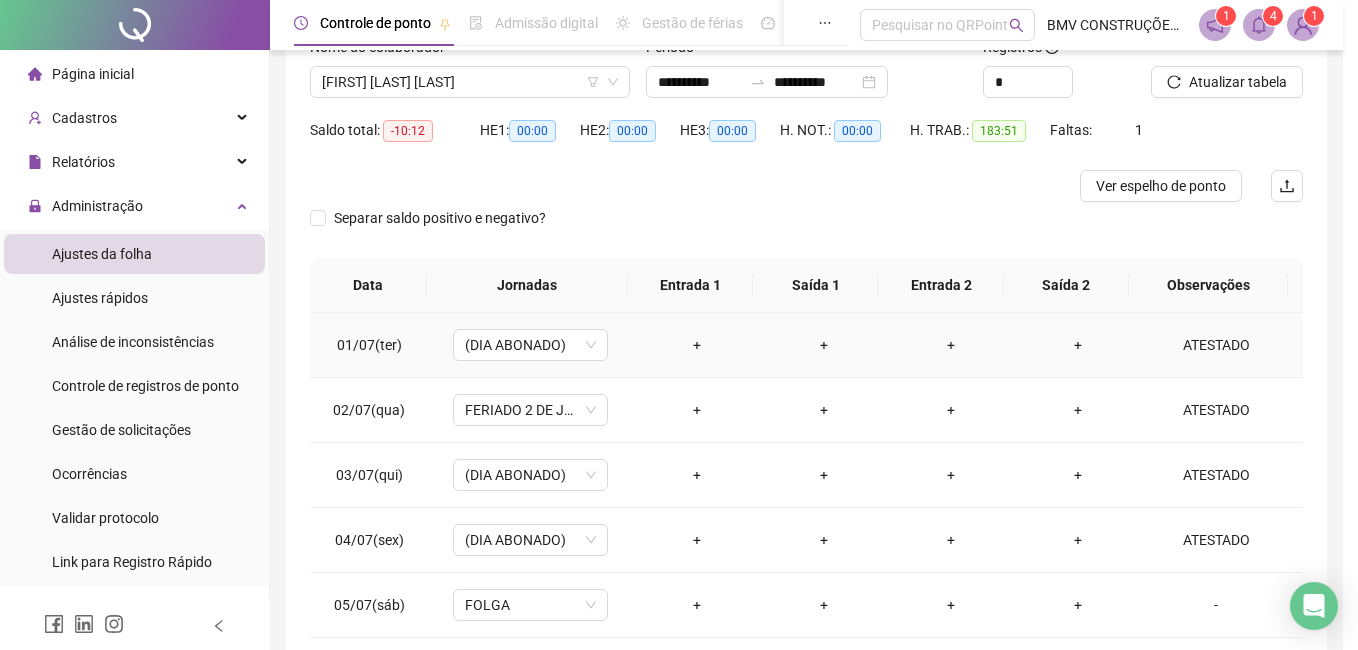 type on "********" 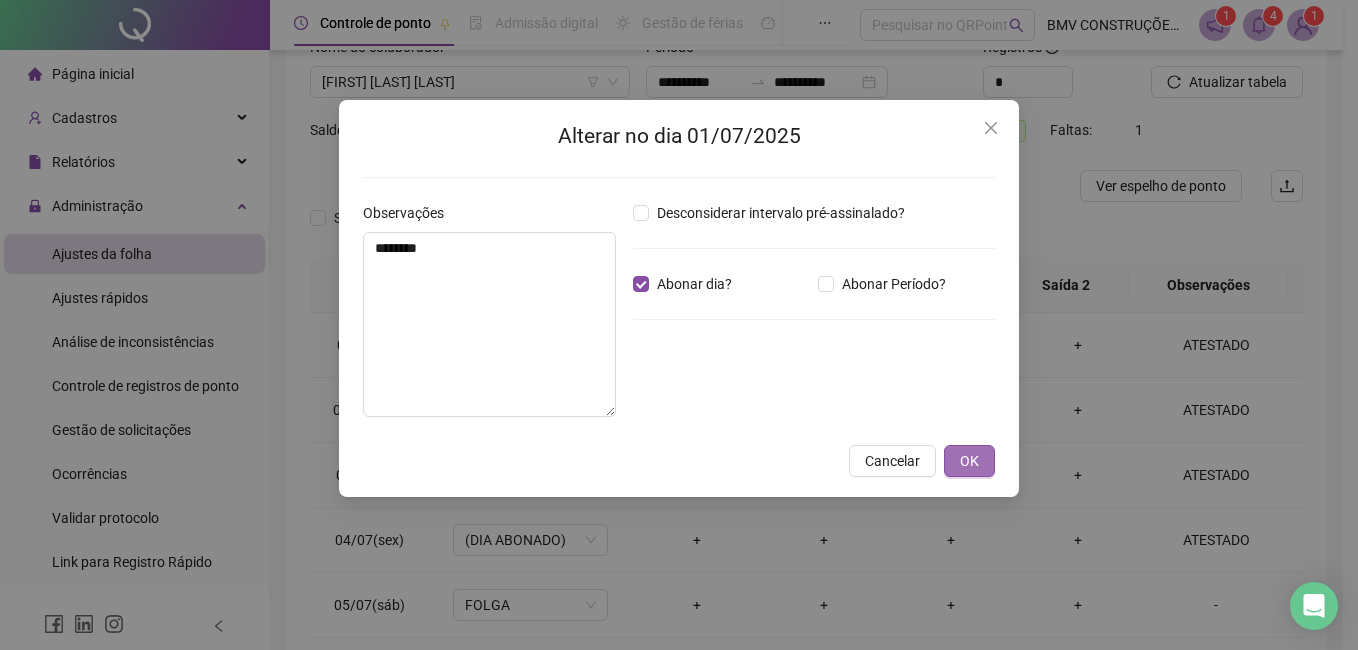click on "OK" at bounding box center [969, 461] 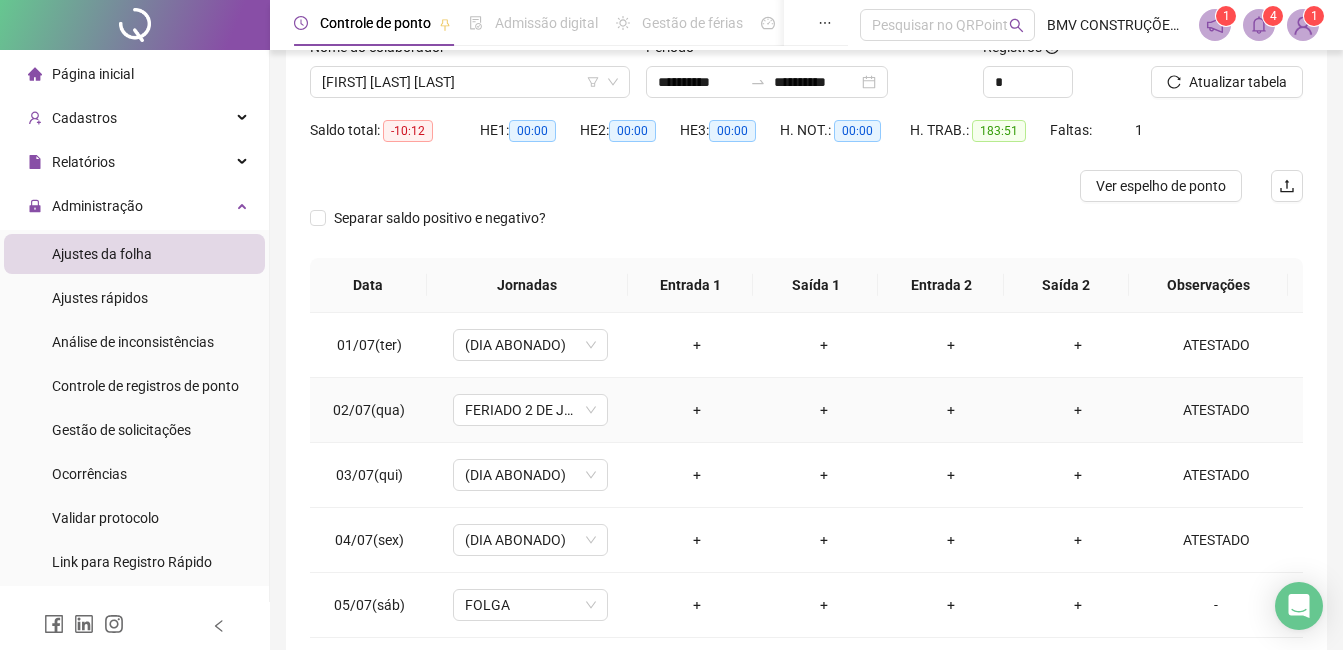 click on "ATESTADO" at bounding box center (1216, 410) 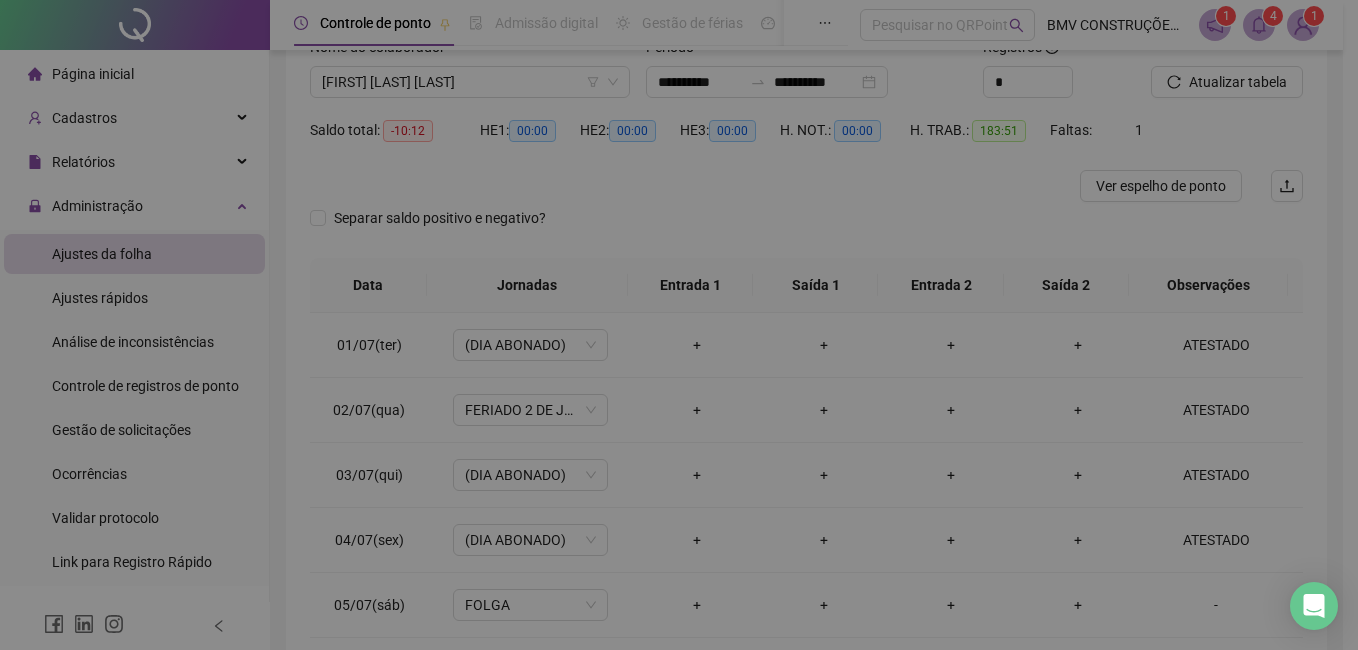 type on "********" 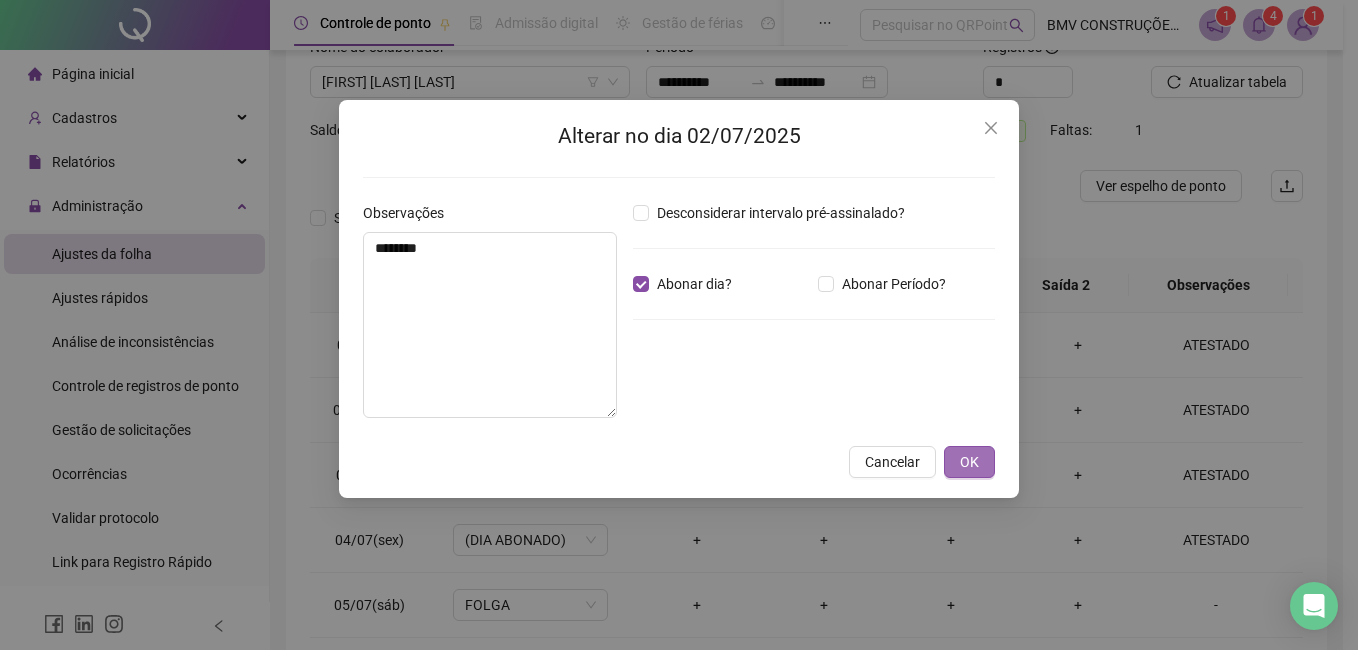 click on "OK" at bounding box center (969, 462) 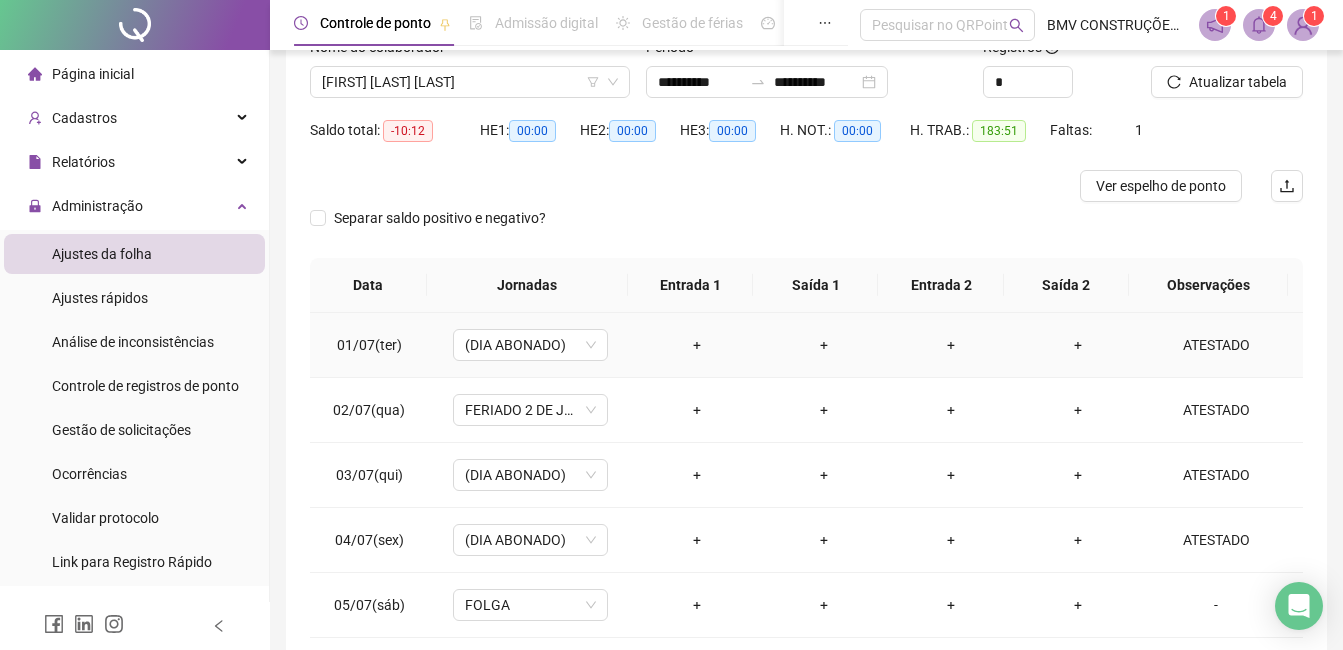 click on "ATESTADO" at bounding box center [1216, 345] 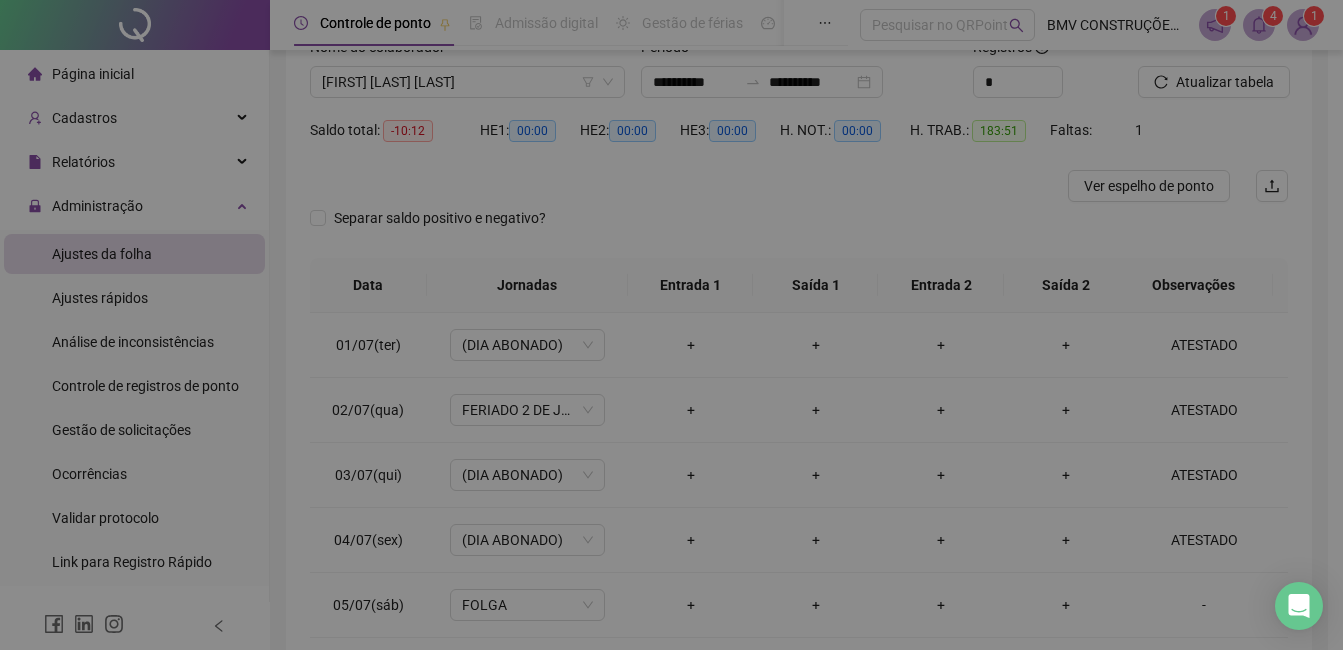 type on "********" 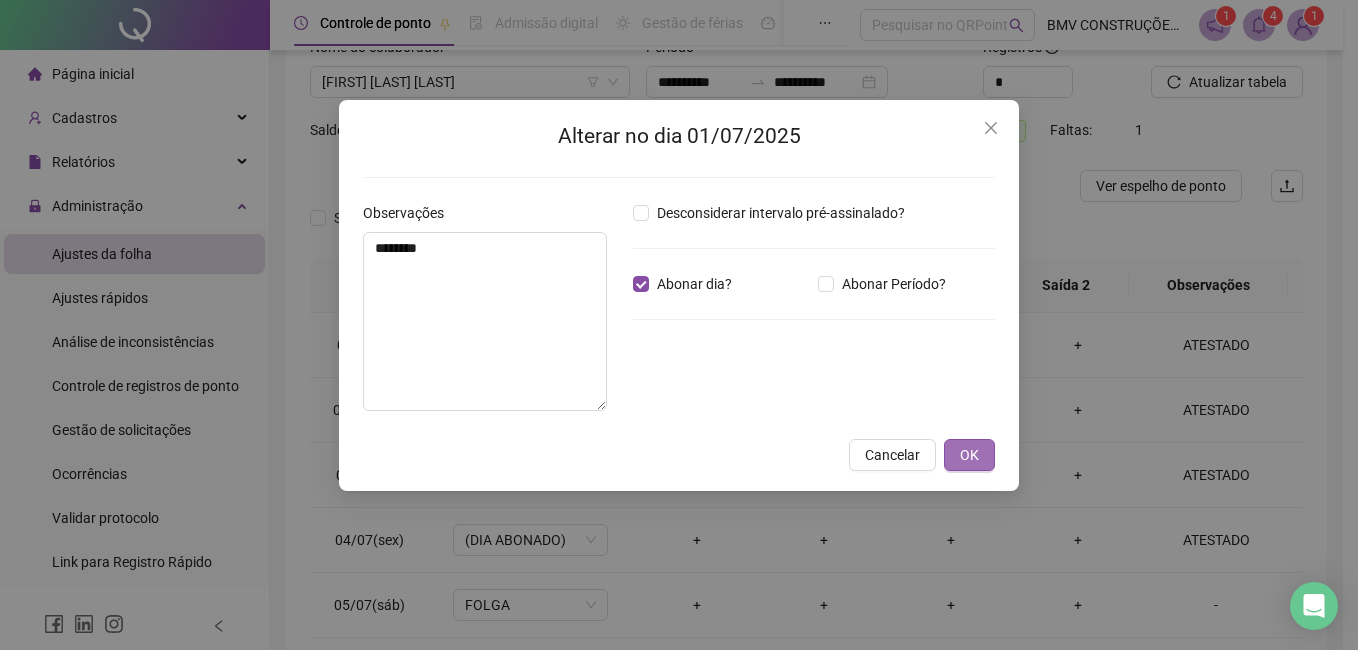 click on "OK" at bounding box center [969, 455] 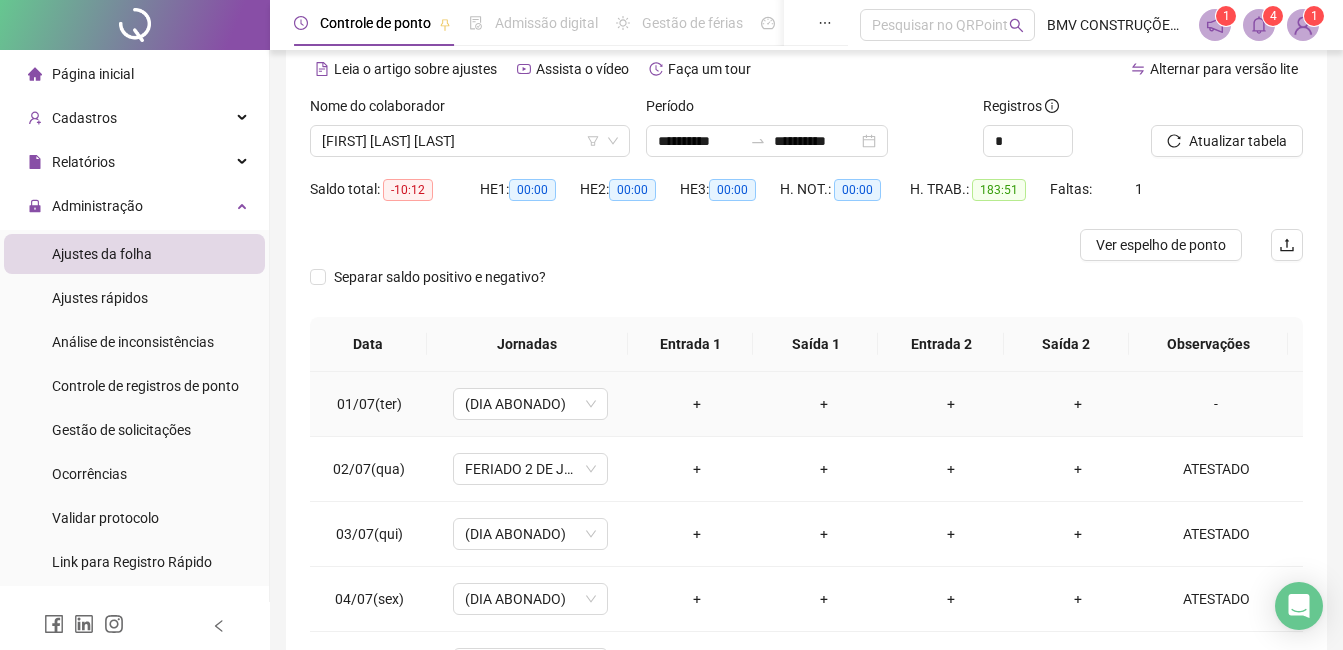 scroll, scrollTop: 48, scrollLeft: 0, axis: vertical 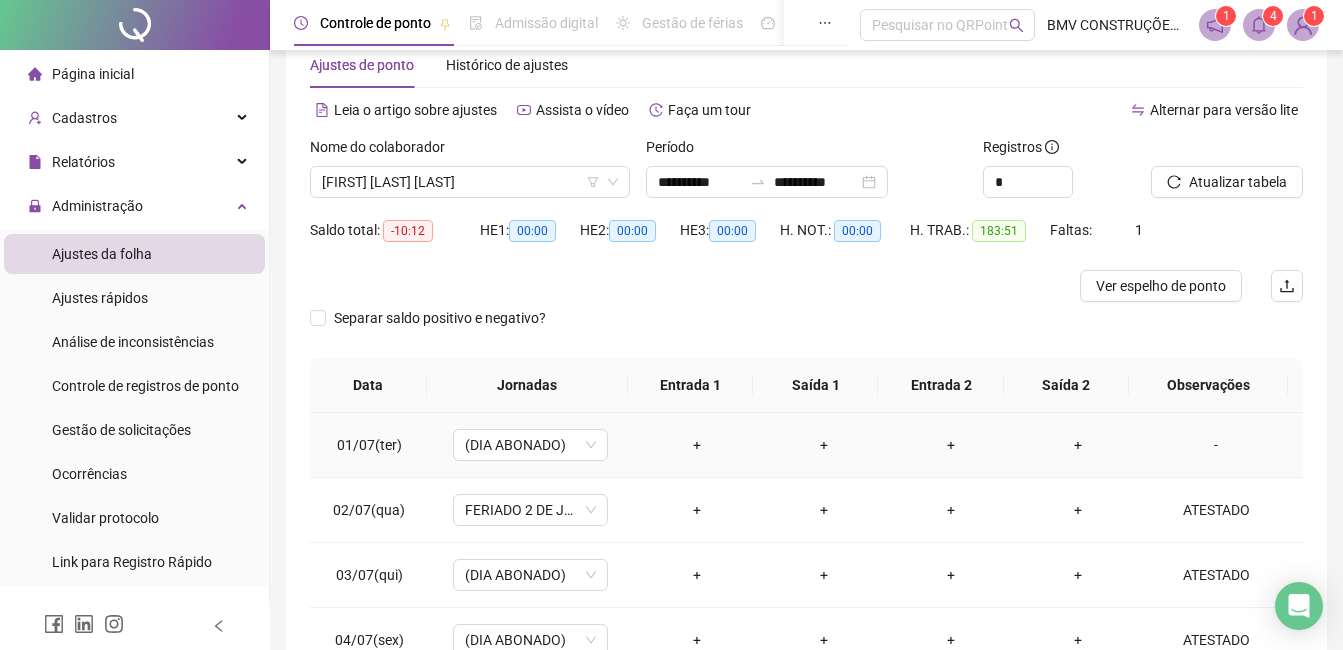 click on "-" at bounding box center (1216, 445) 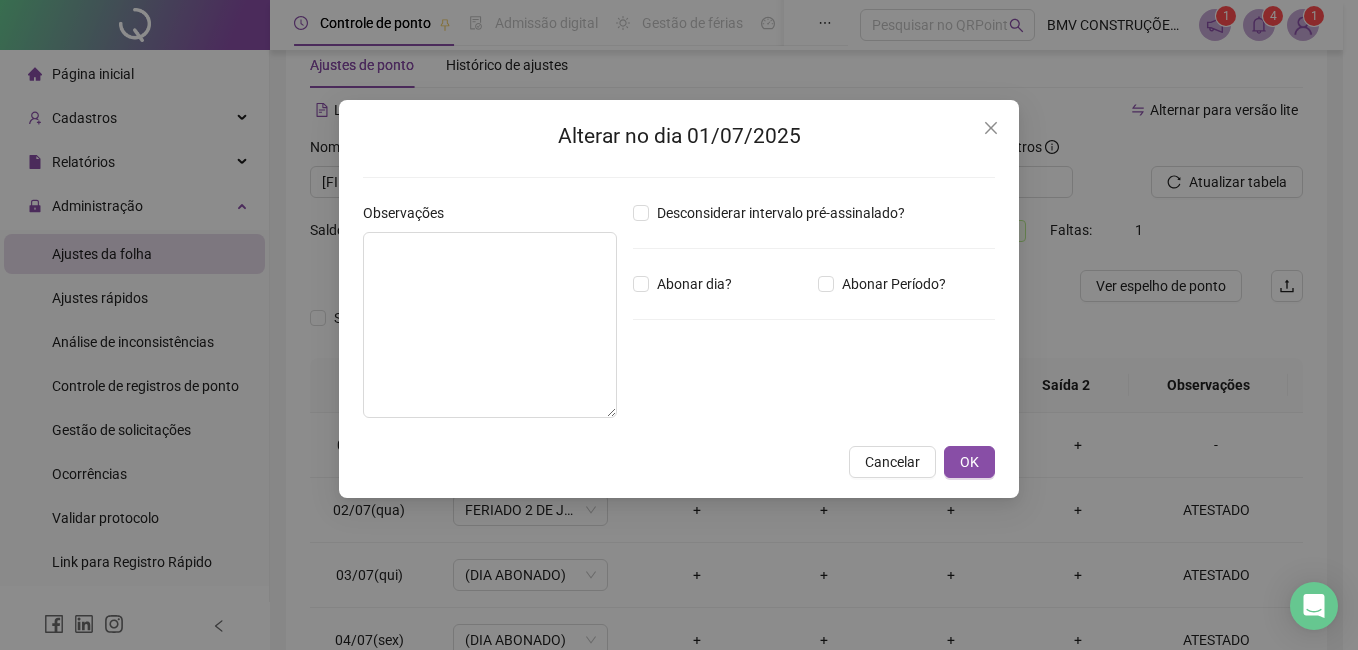 type on "********" 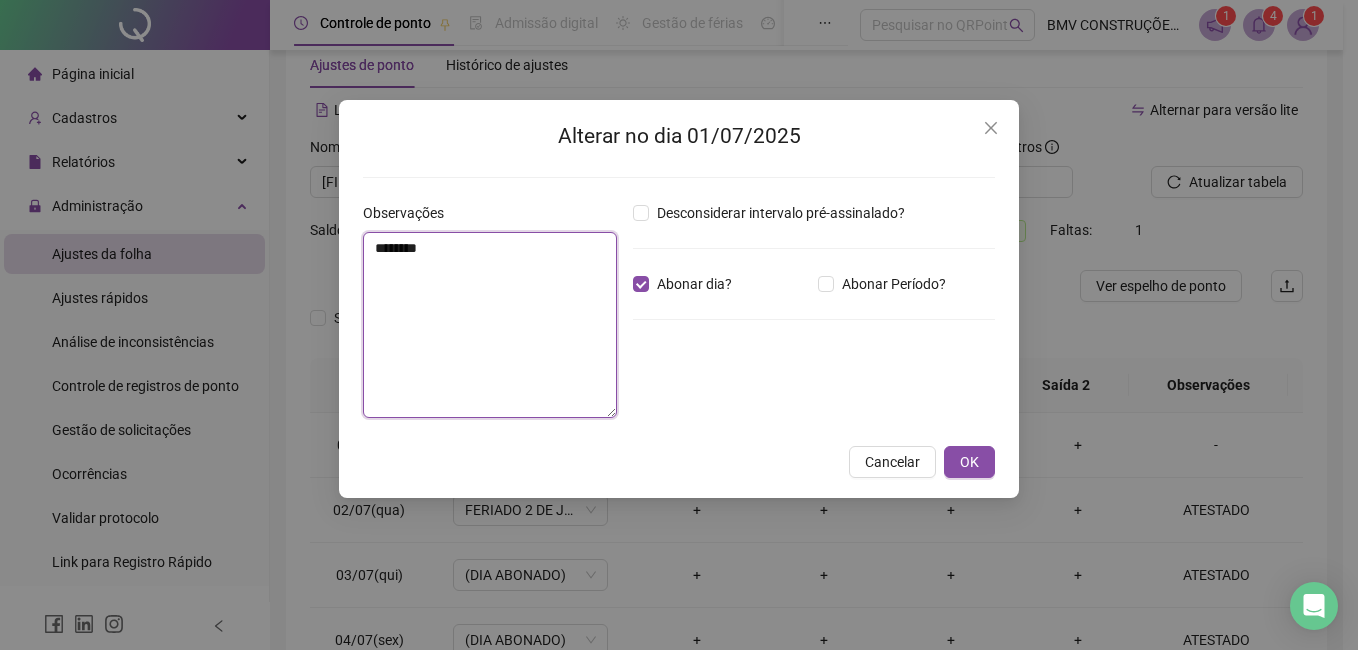 click on "********" at bounding box center (490, 325) 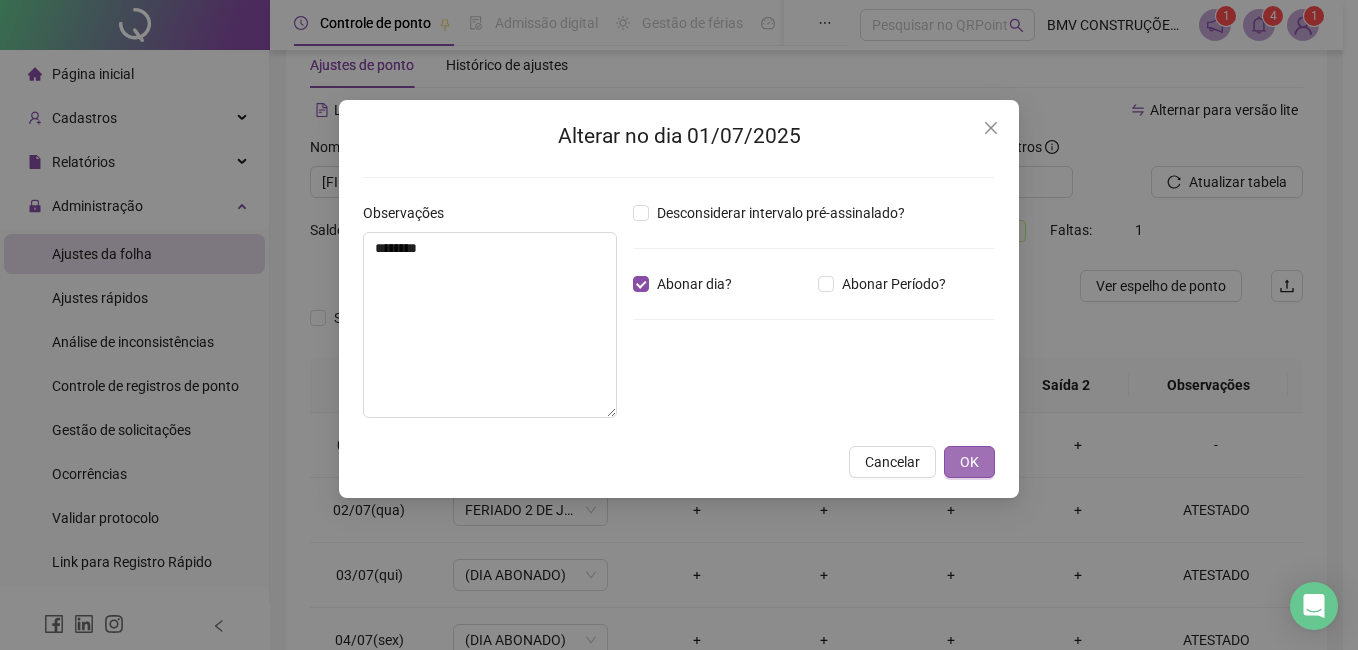click on "OK" at bounding box center (969, 462) 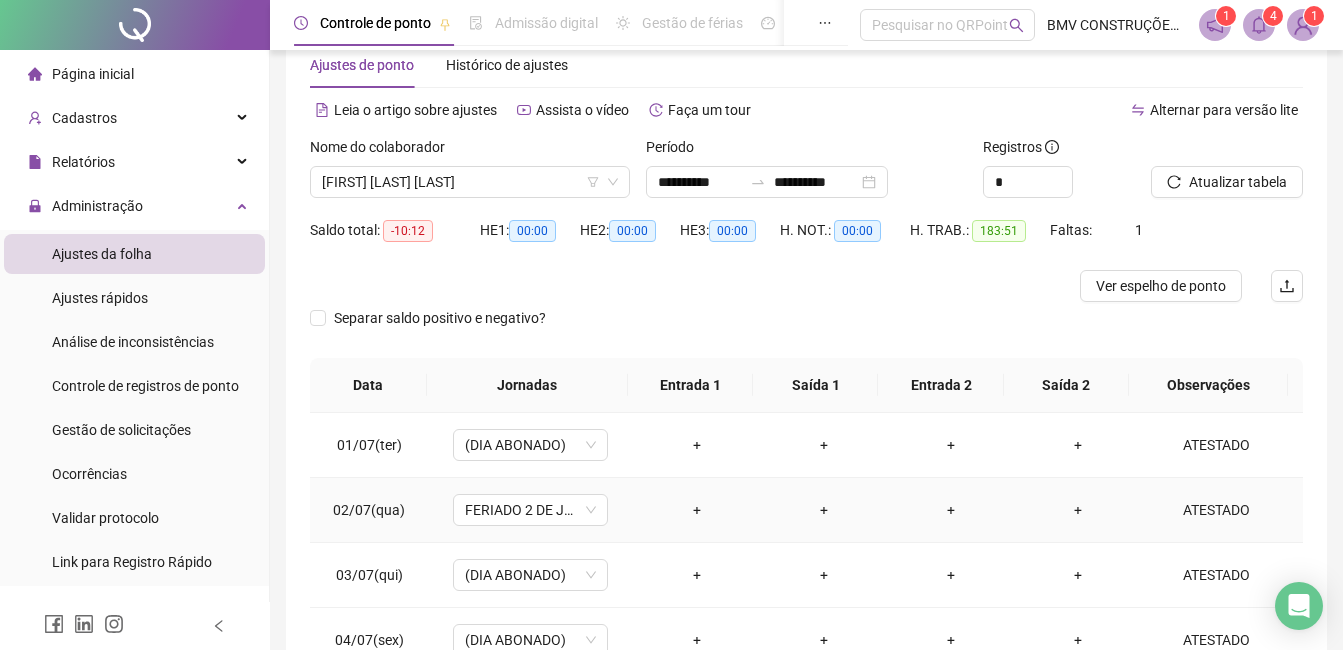 click on "ATESTADO" at bounding box center (1216, 510) 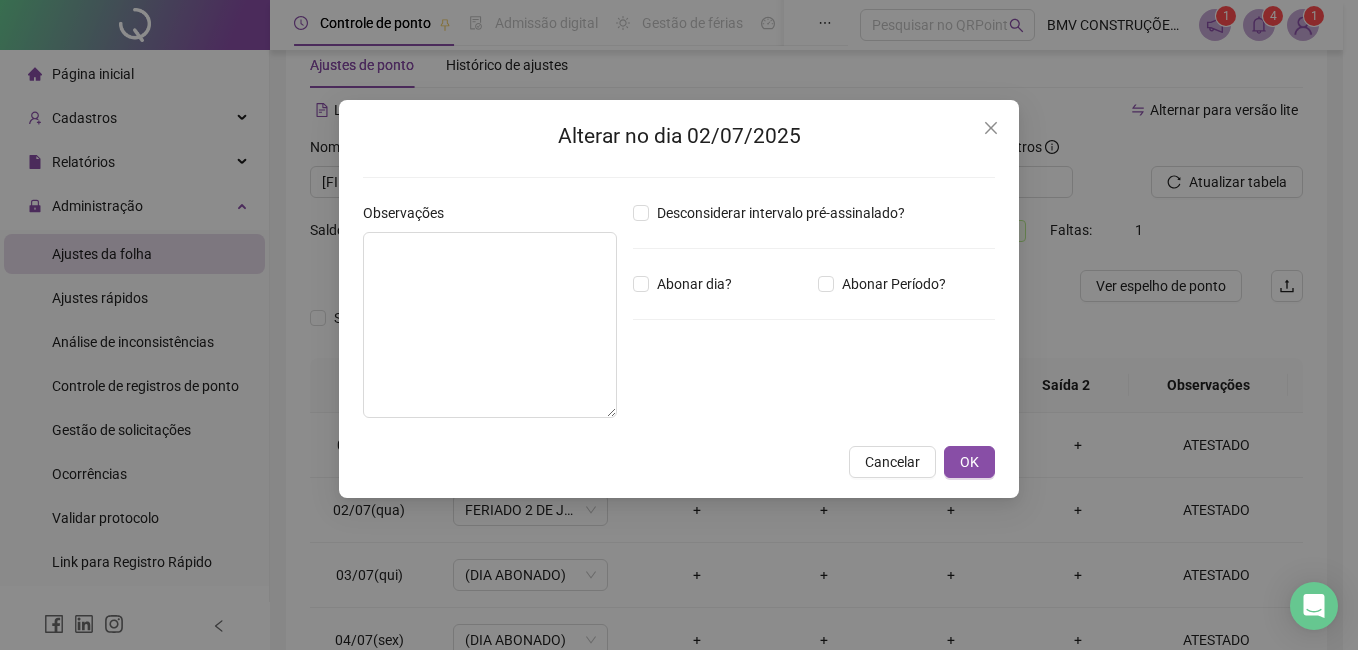 type on "********" 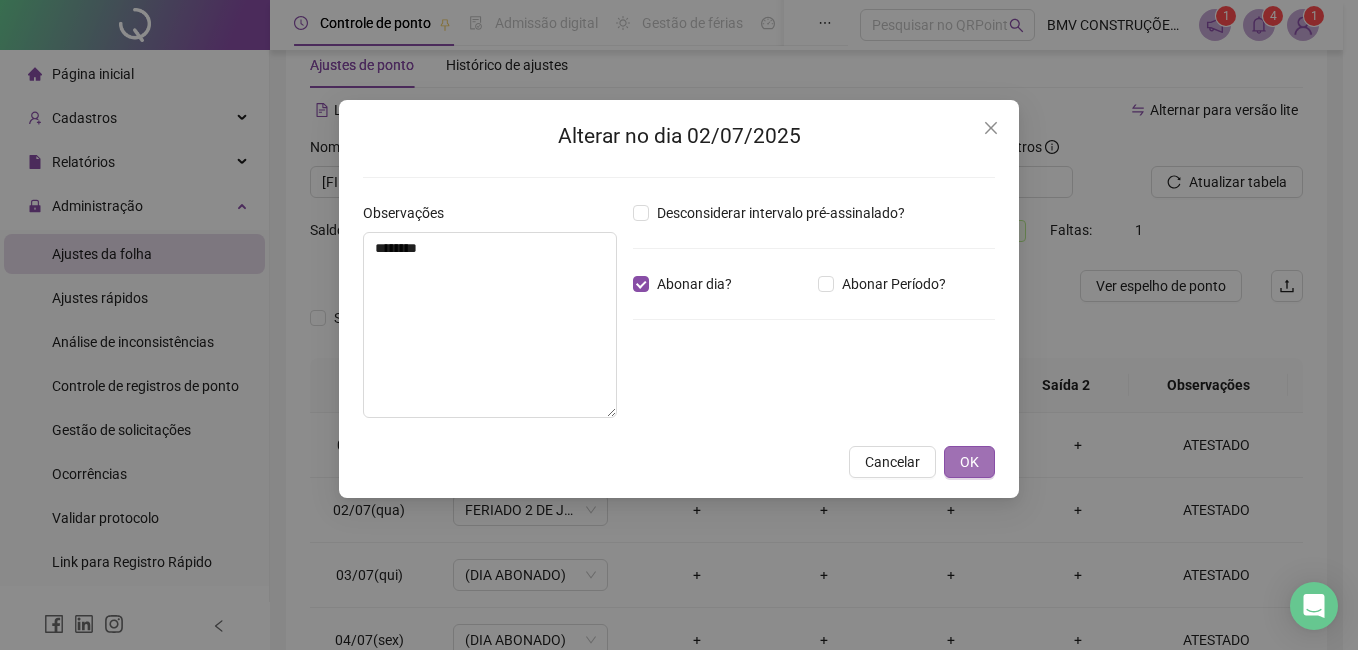 click on "OK" at bounding box center (969, 462) 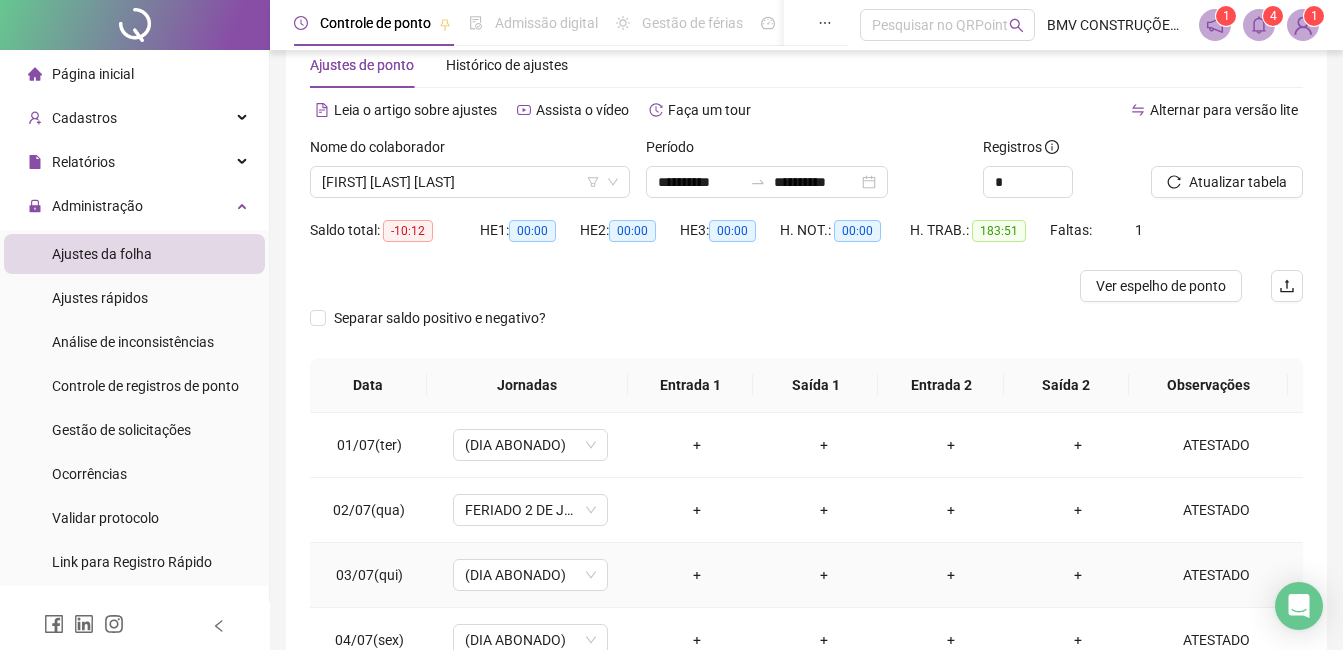 click on "ATESTADO" at bounding box center (1216, 575) 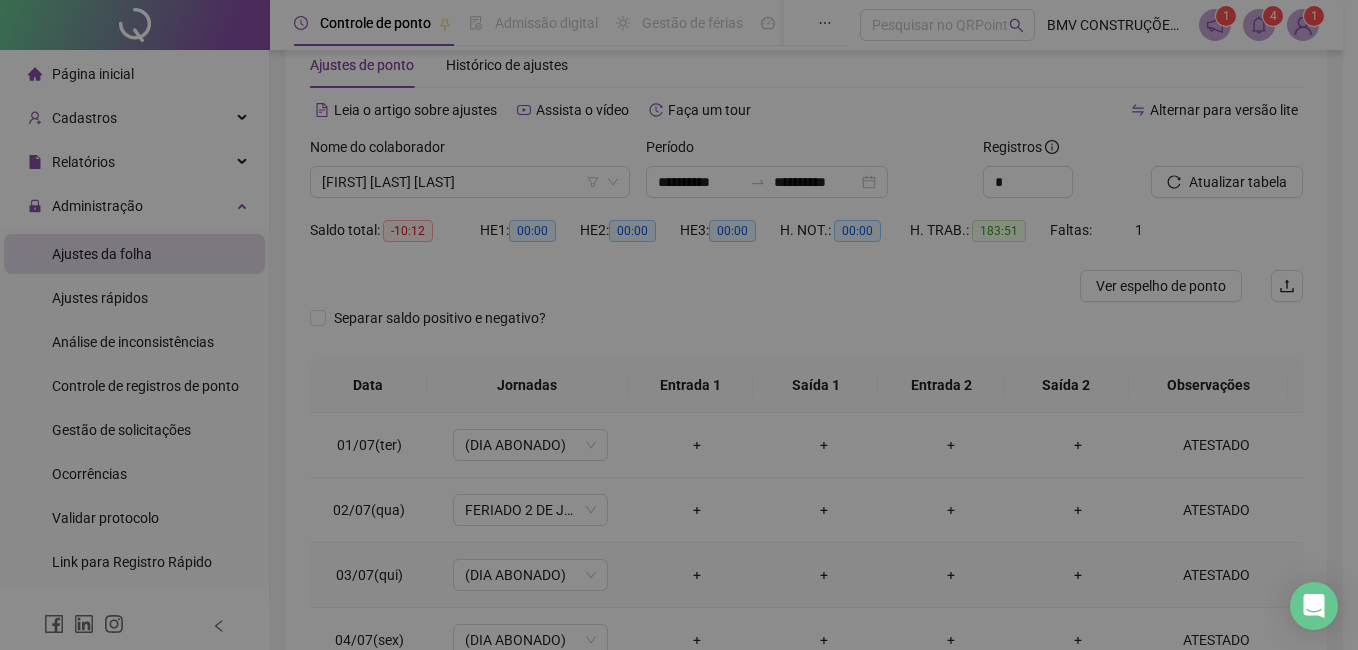 type on "********" 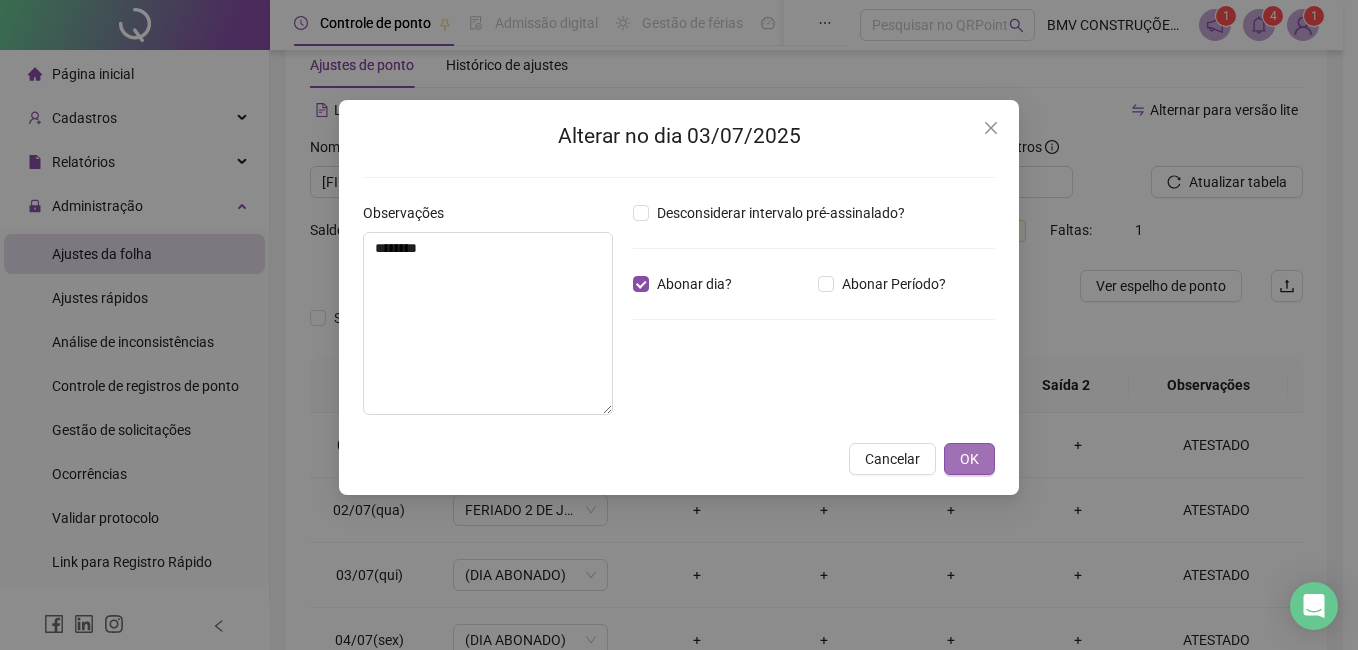click on "OK" at bounding box center [969, 459] 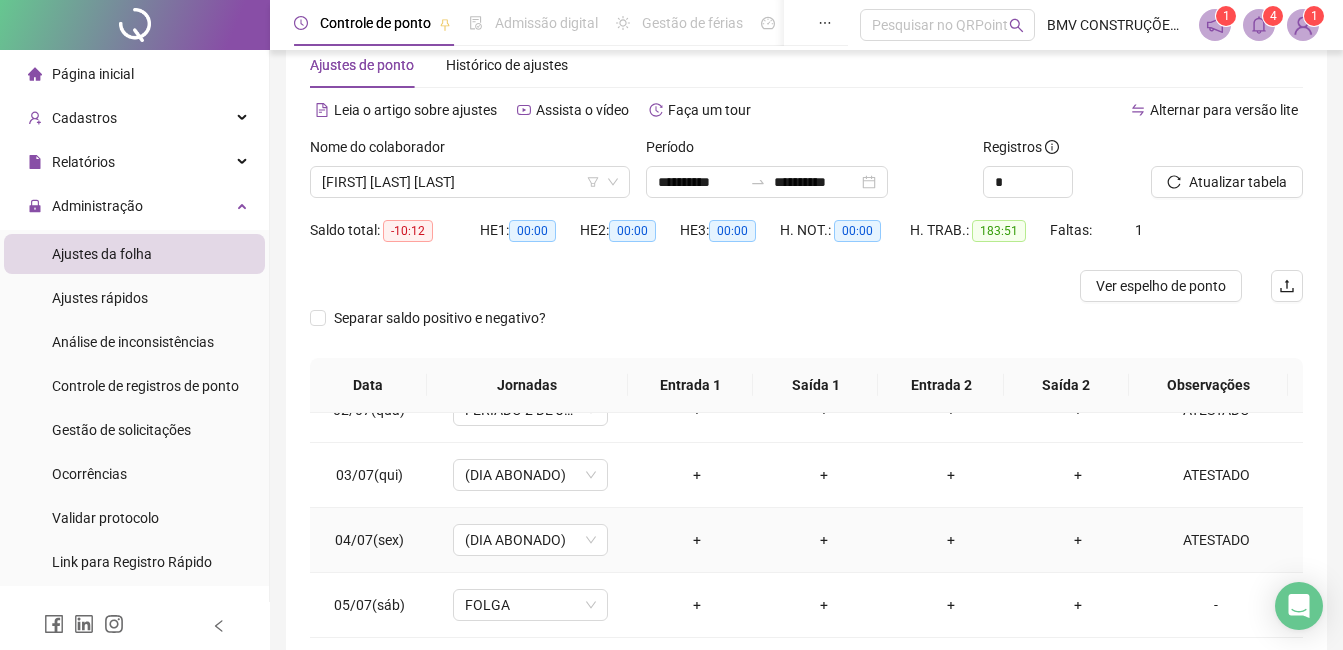 scroll, scrollTop: 200, scrollLeft: 0, axis: vertical 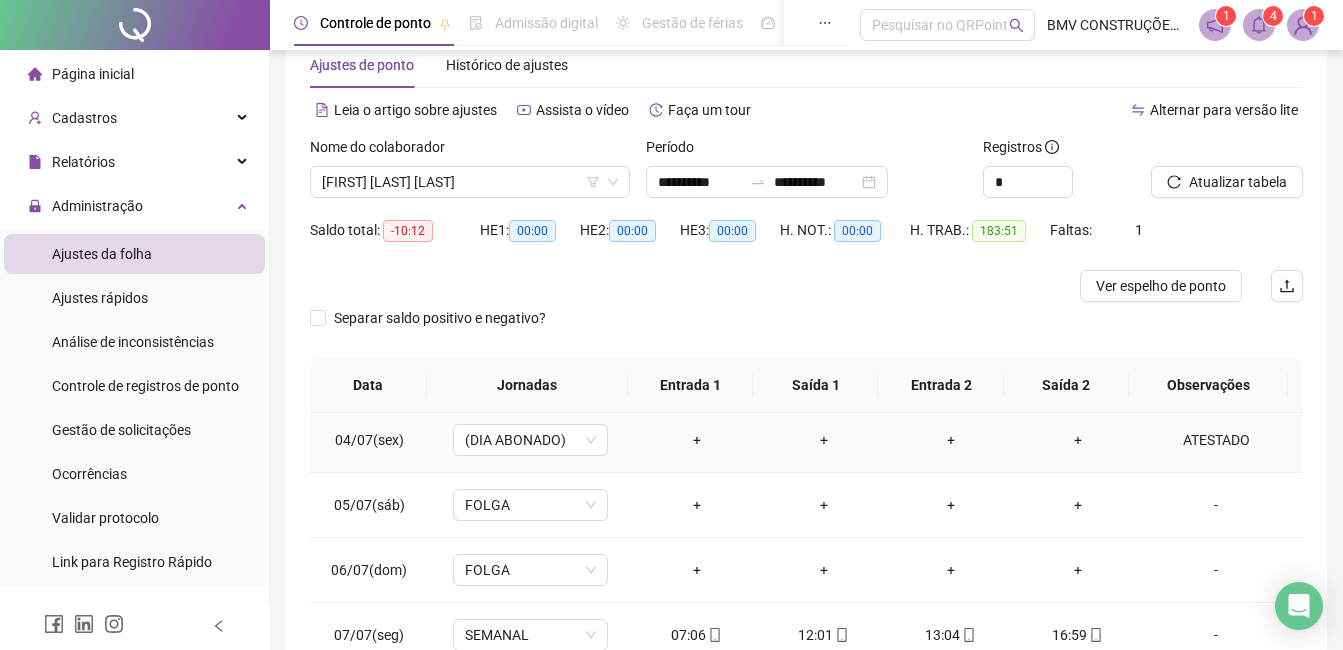 click on "ATESTADO" at bounding box center [1216, 440] 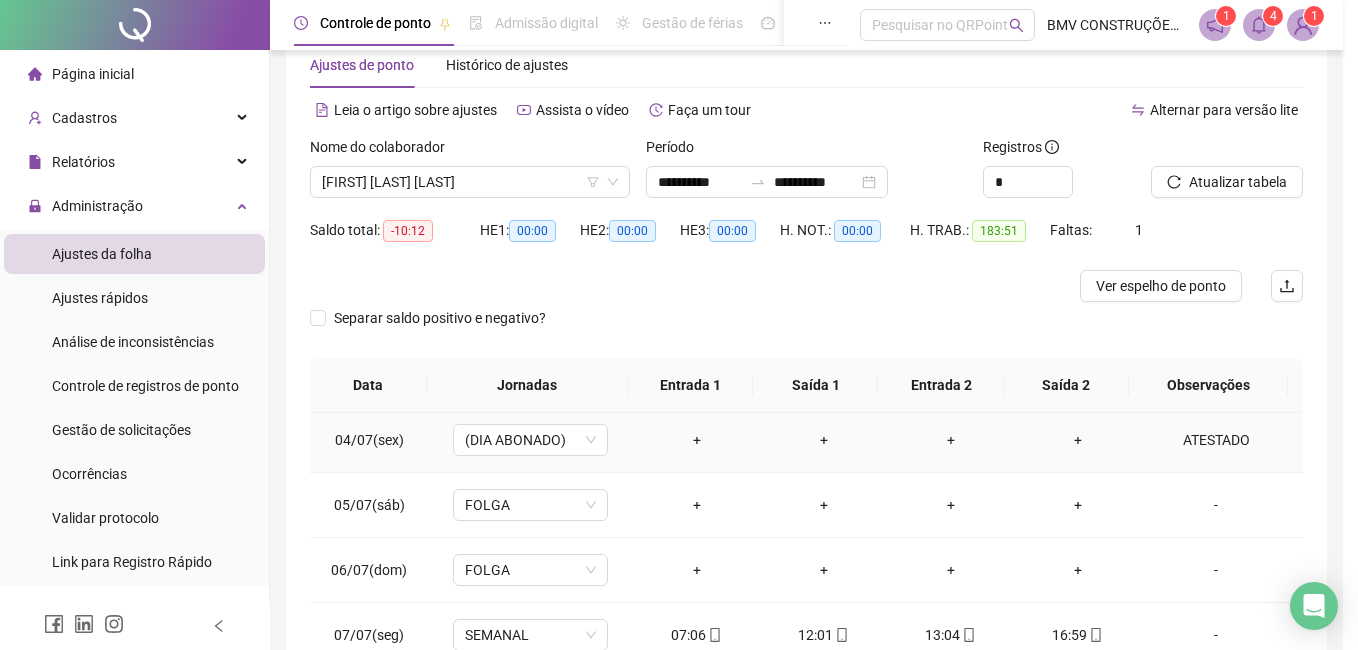 type on "********" 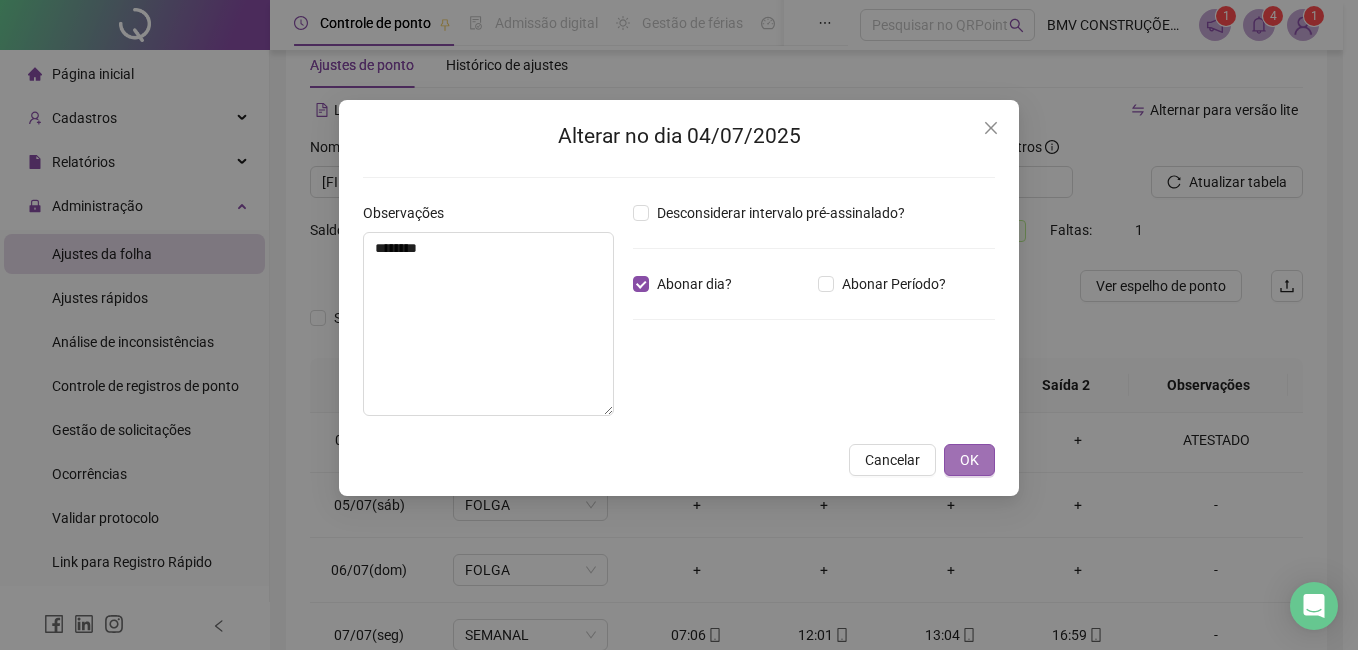 drag, startPoint x: 978, startPoint y: 460, endPoint x: 959, endPoint y: 459, distance: 19.026299 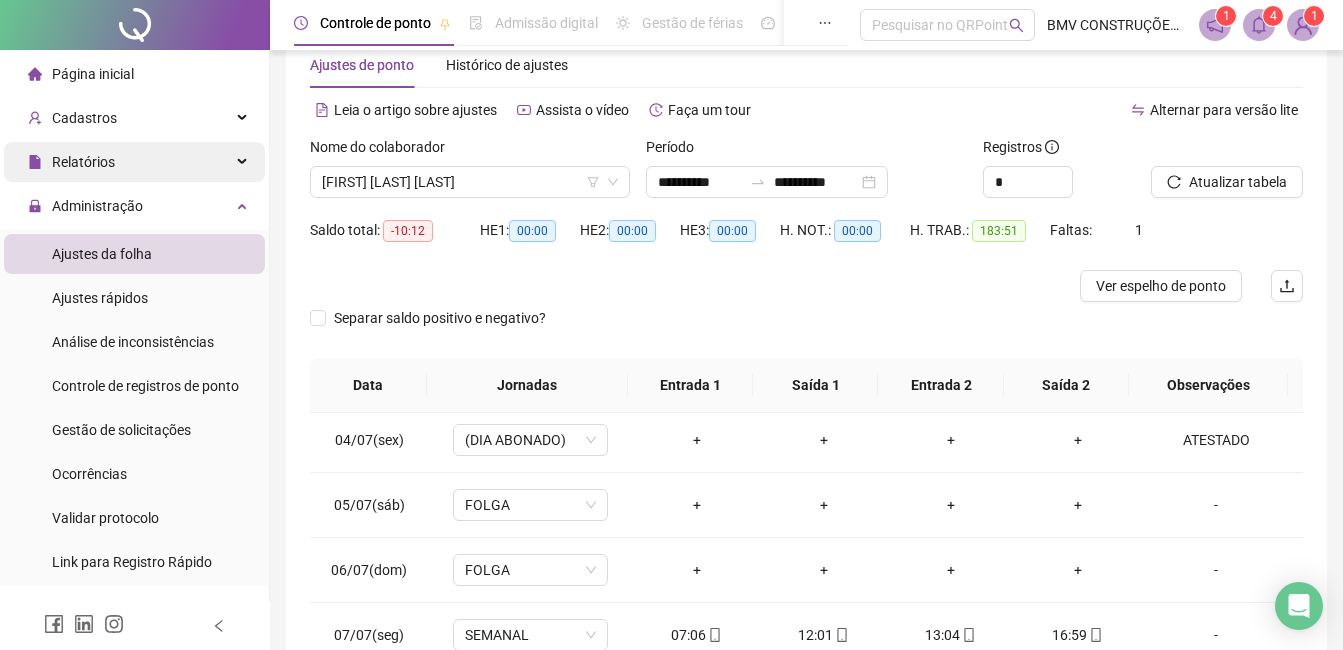 click on "Relatórios" at bounding box center (134, 162) 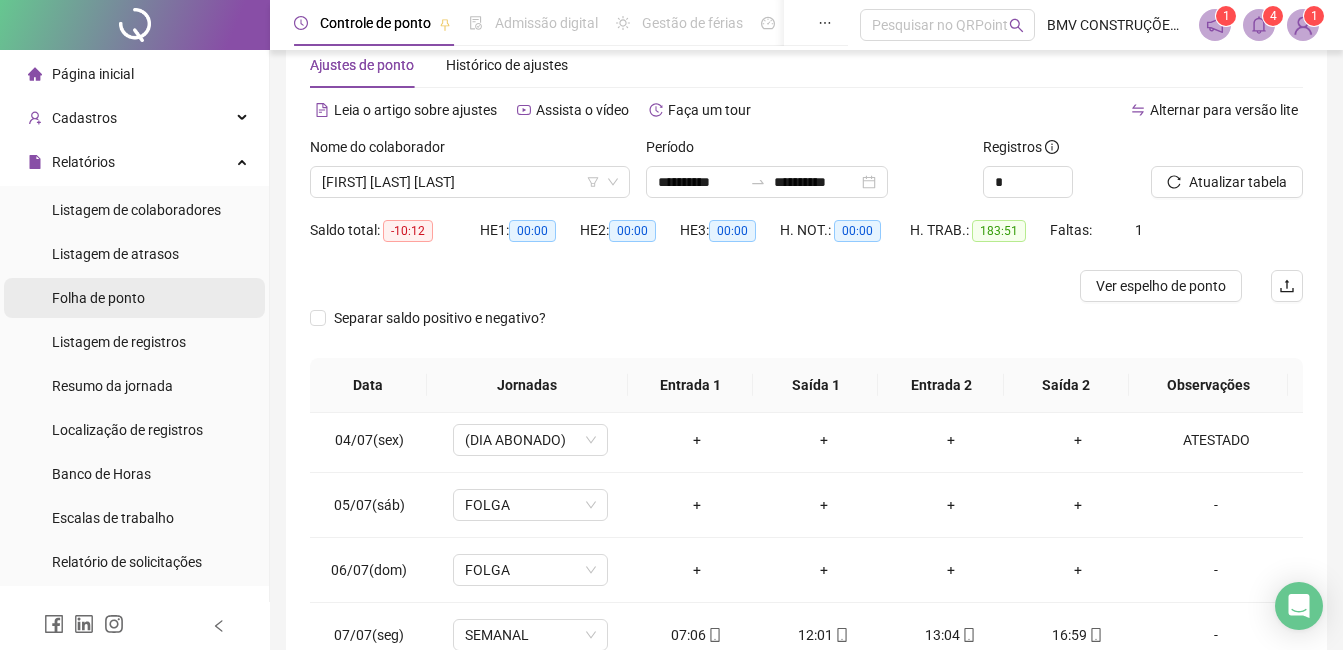 click on "Folha de ponto" at bounding box center [98, 298] 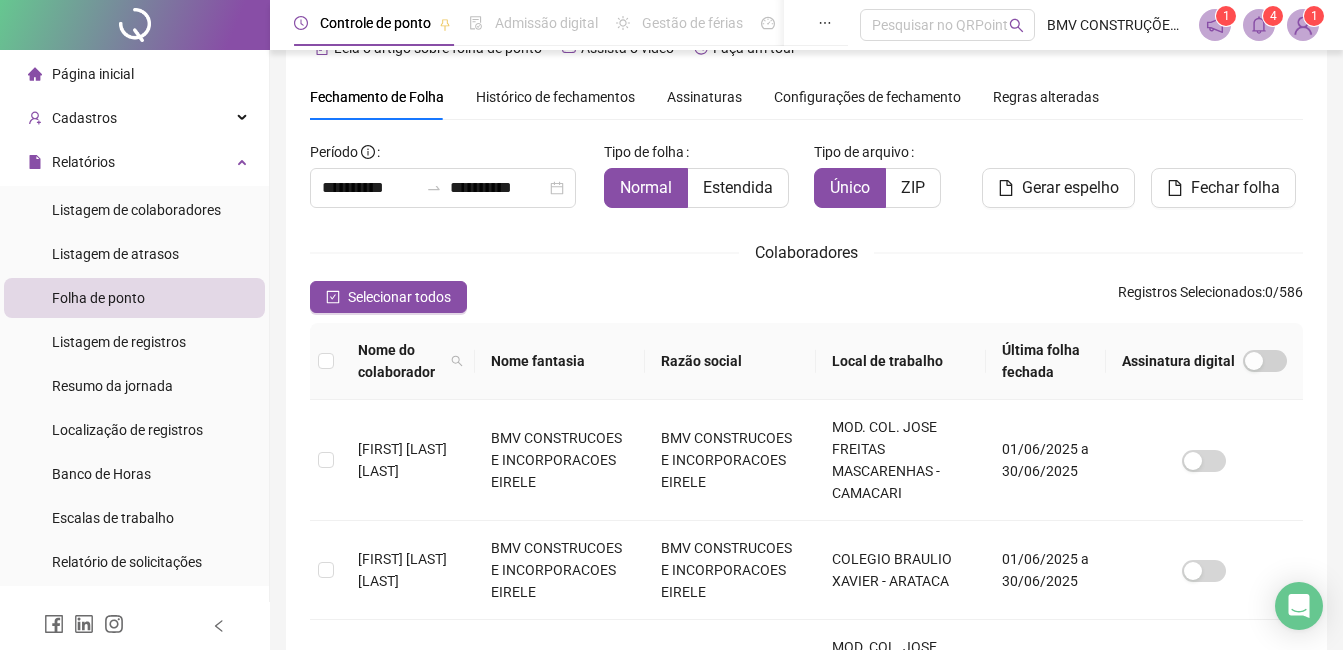 scroll, scrollTop: 85, scrollLeft: 0, axis: vertical 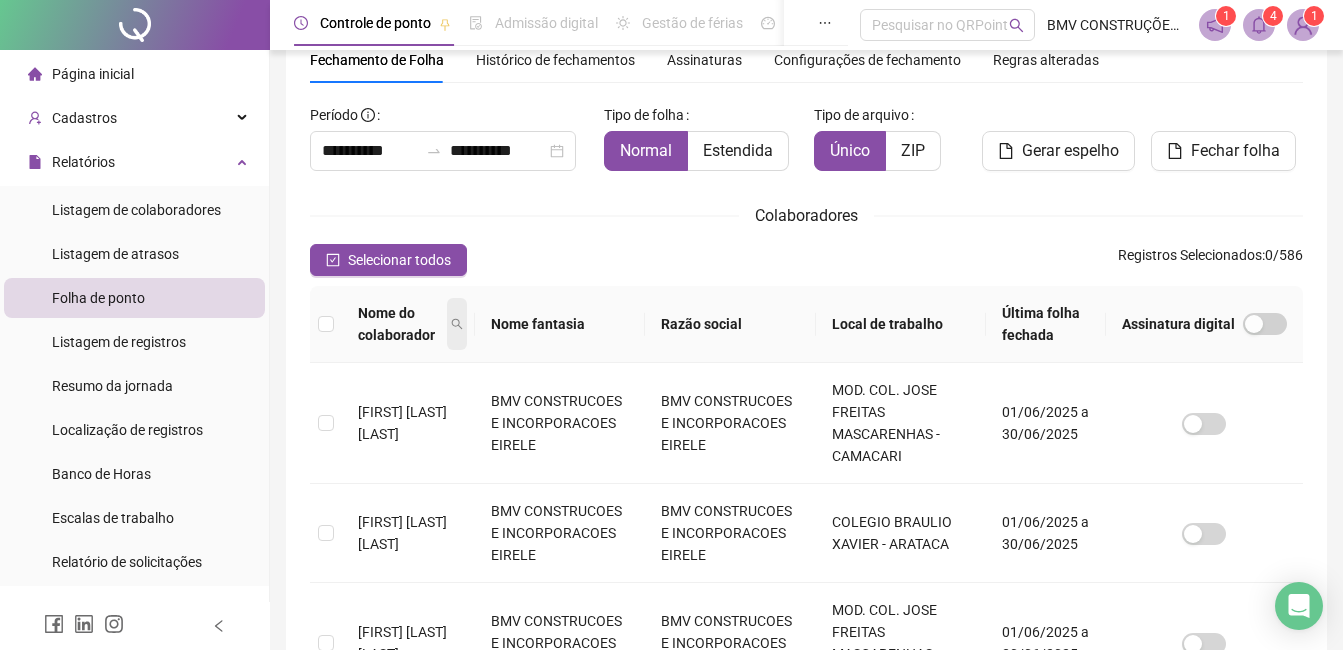 click 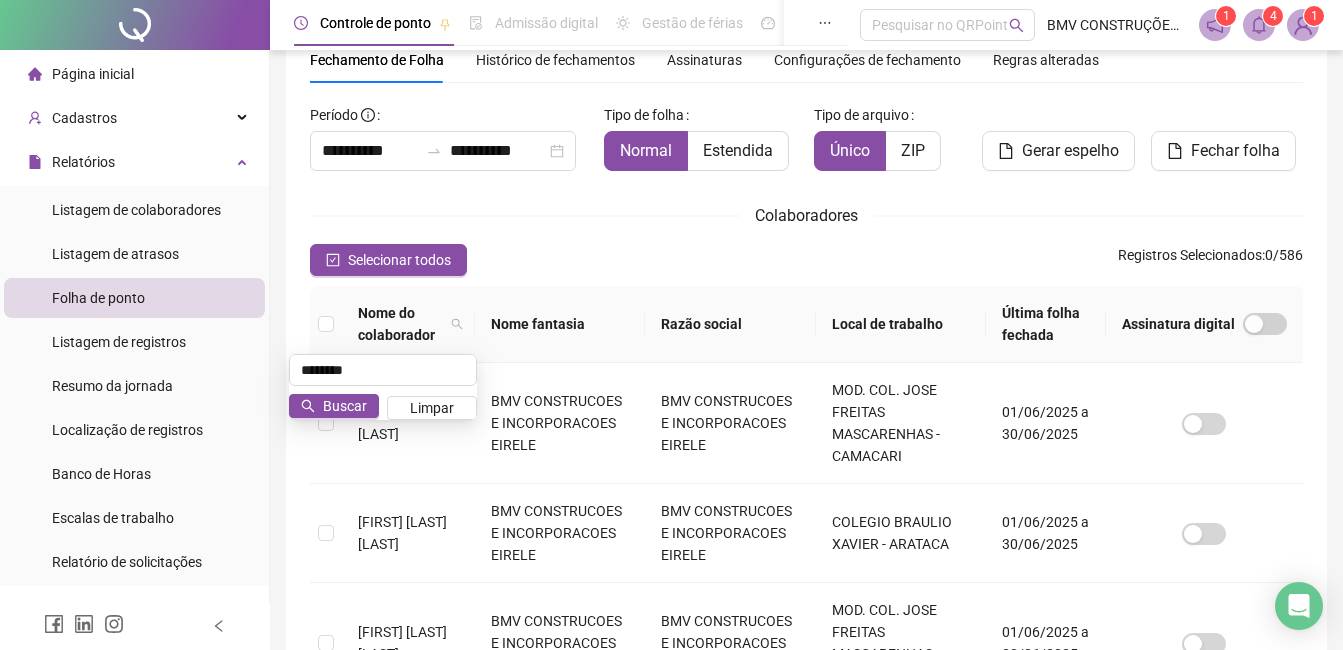 type on "********" 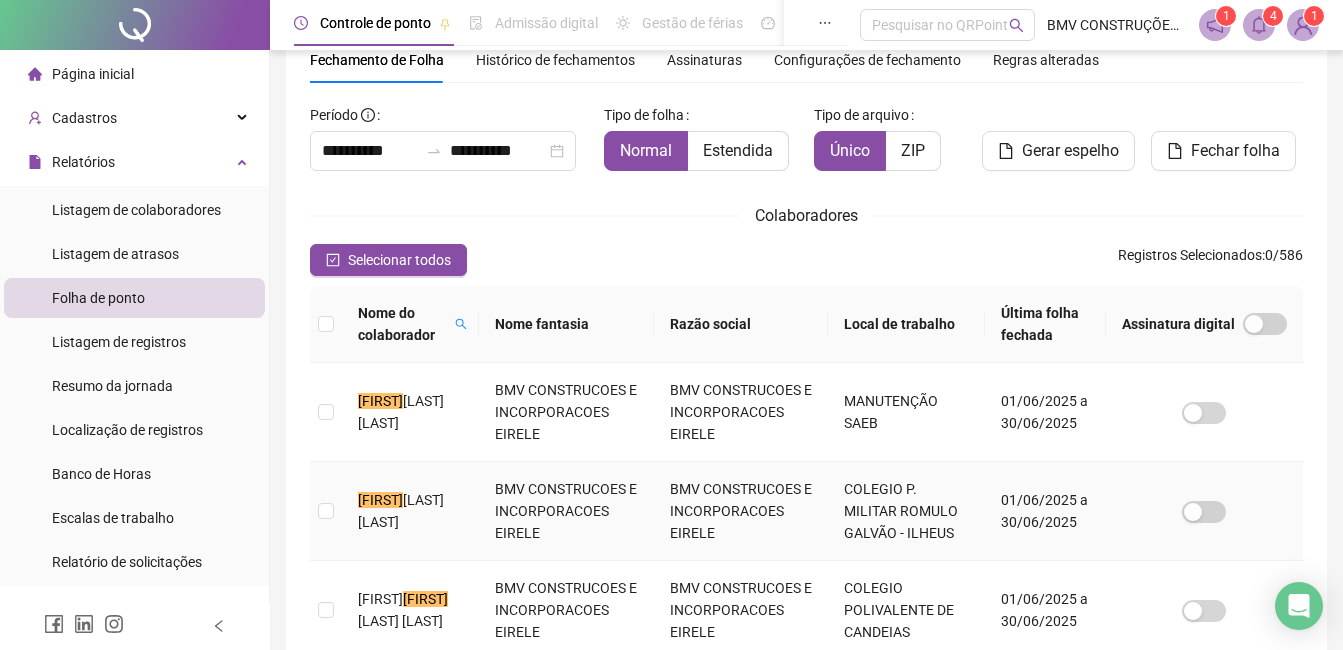 click on "NASCIMENTO CASTRO" at bounding box center [401, 511] 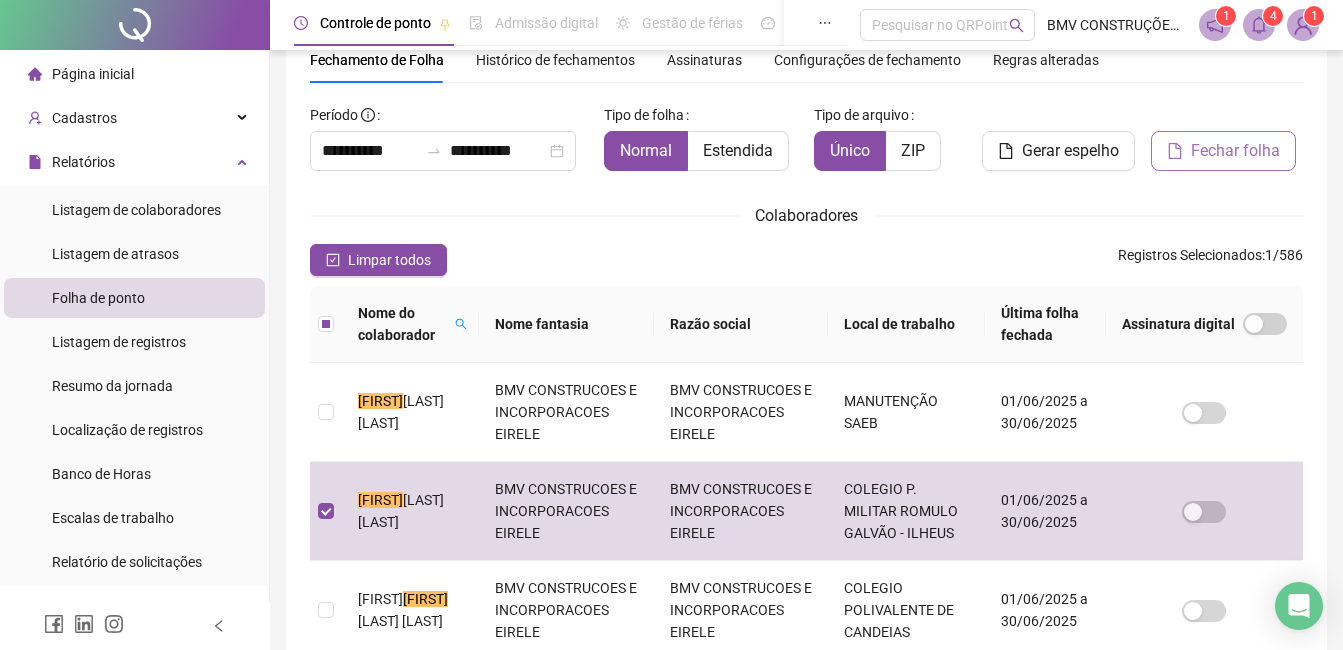 click on "Fechar folha" at bounding box center [1235, 151] 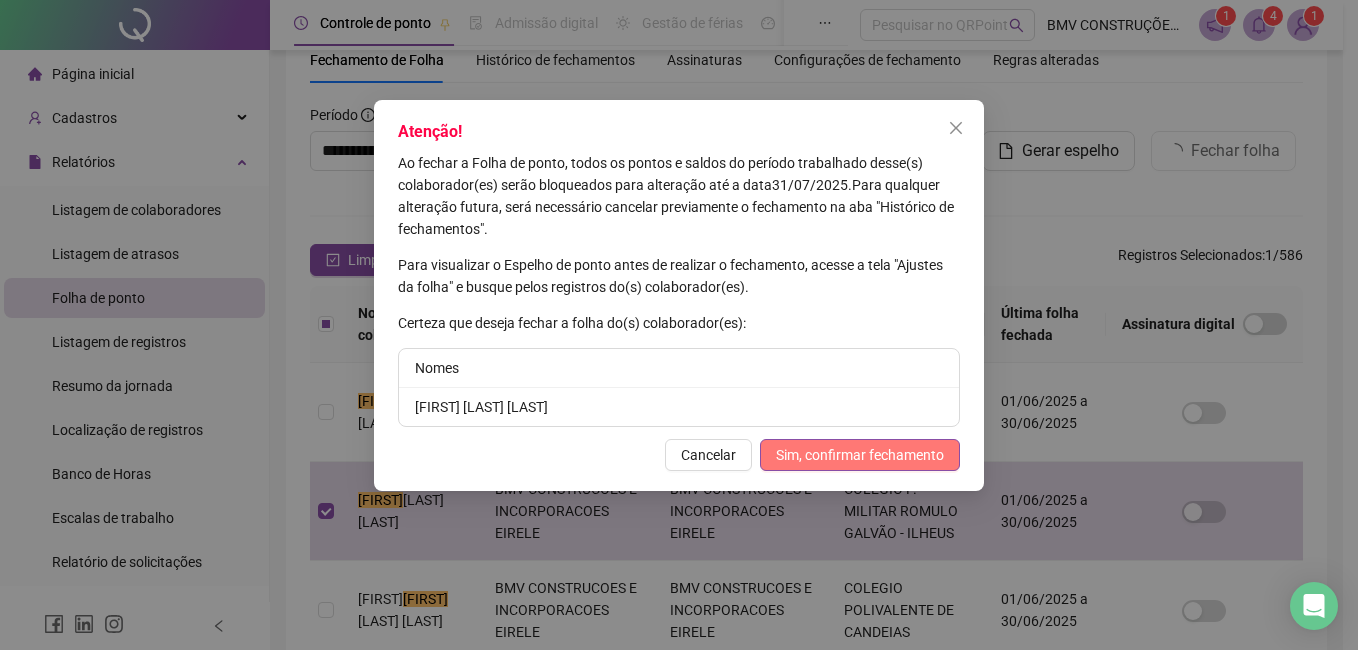 click on "Sim, confirmar fechamento" at bounding box center [860, 455] 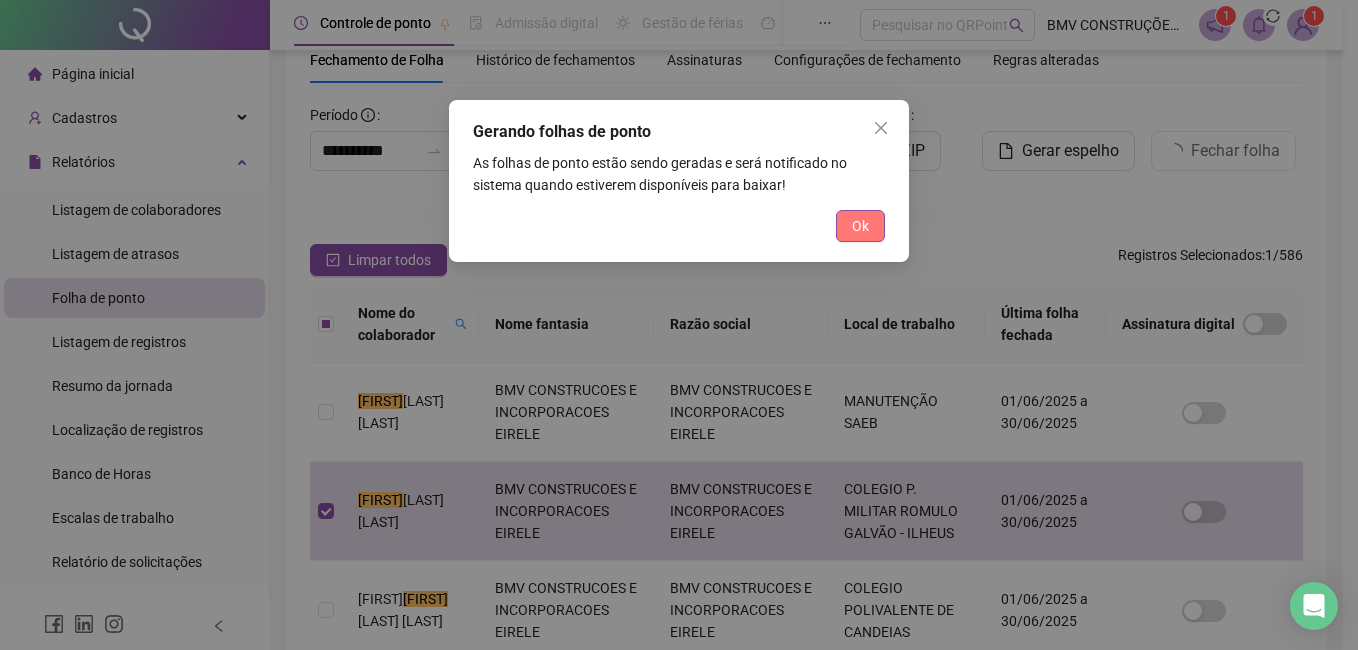 click on "Ok" at bounding box center [860, 226] 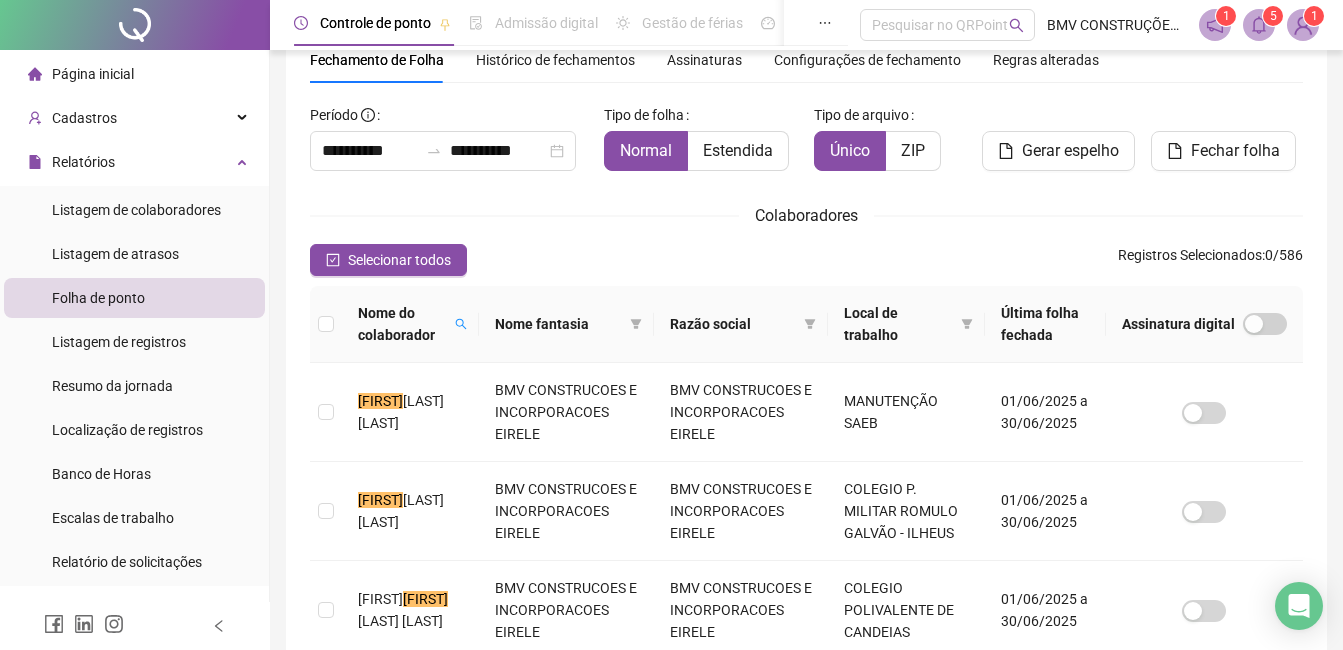 click 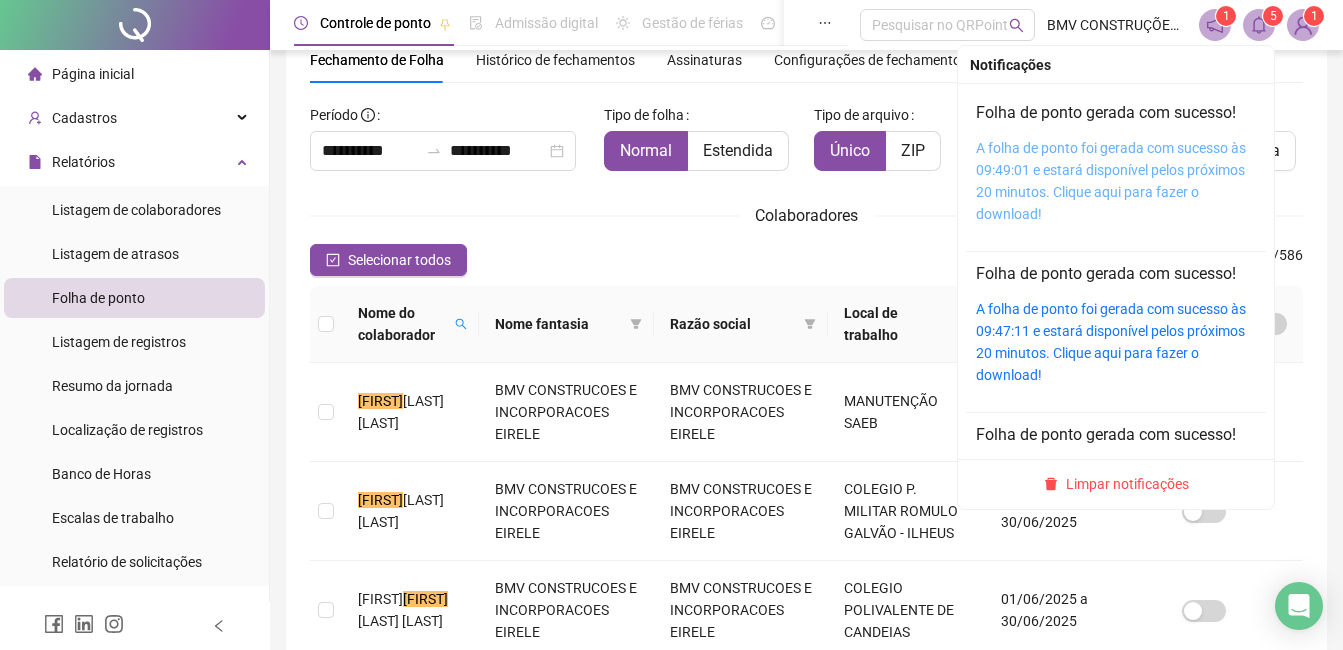 click on "A folha de ponto foi gerada com sucesso às 09:49:01 e estará disponível pelos próximos 20 minutos.
Clique aqui para fazer o download!" at bounding box center (1111, 181) 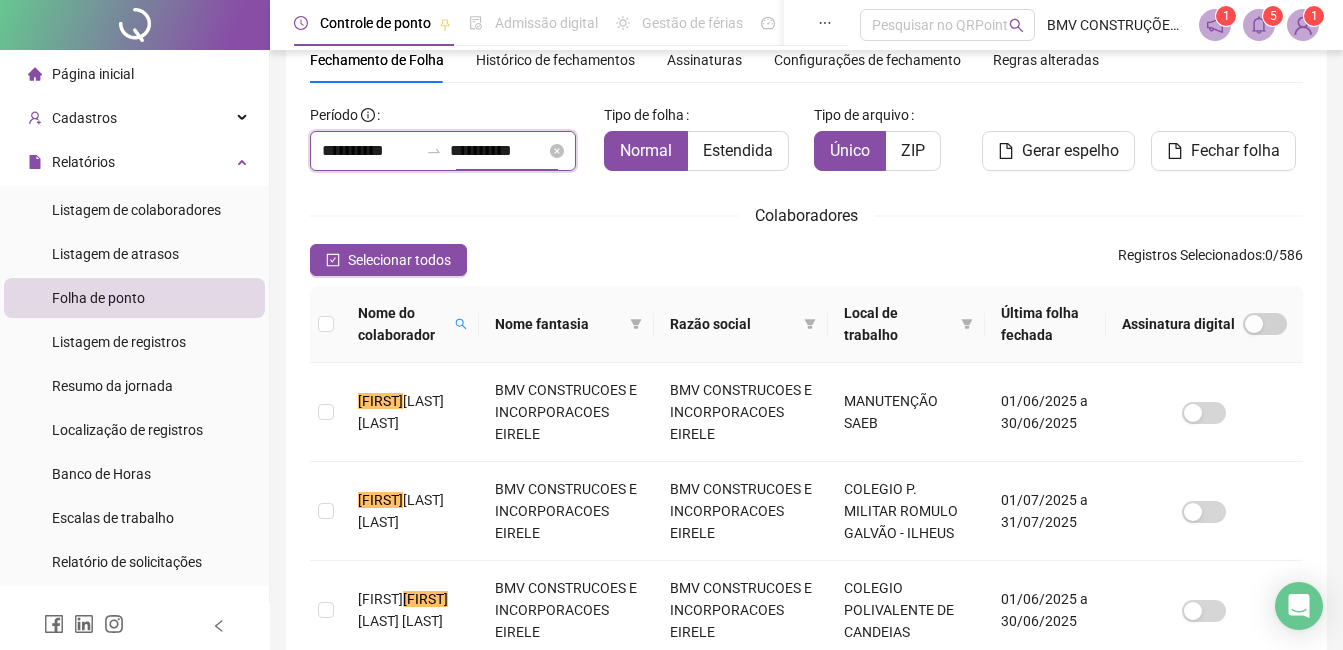 click on "**********" at bounding box center [498, 151] 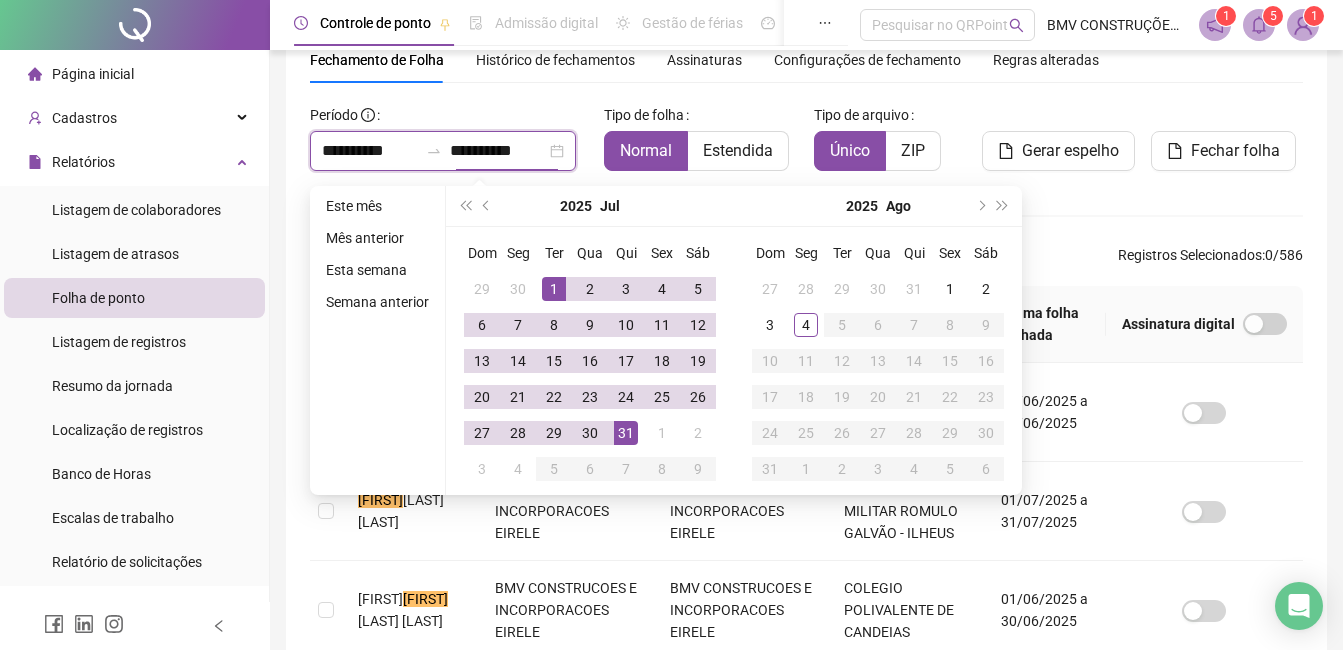 type on "**********" 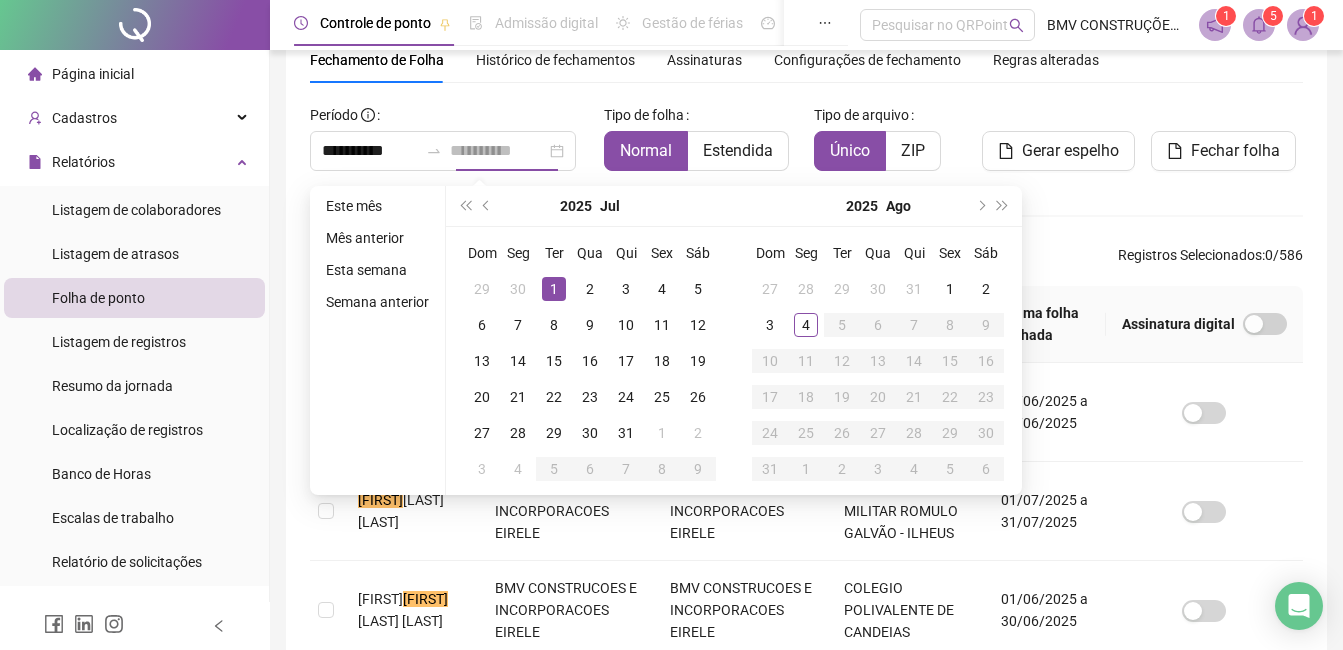 click on "1" at bounding box center (554, 289) 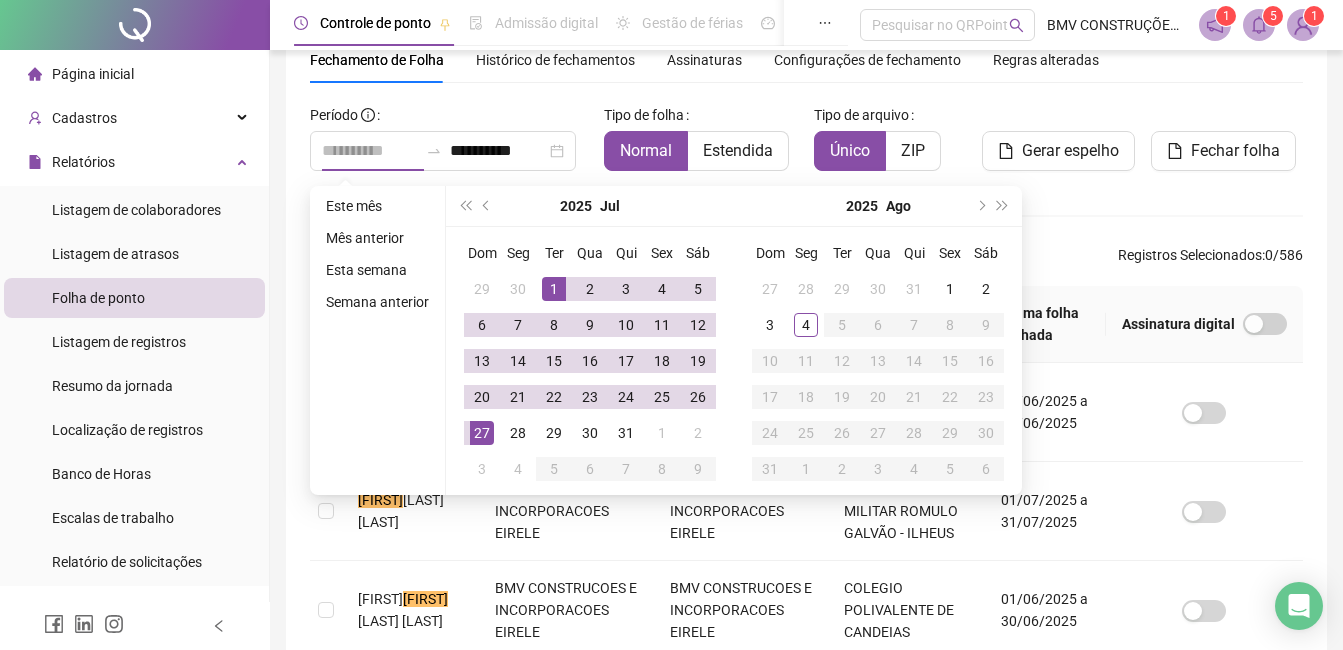 click on "27" at bounding box center (482, 433) 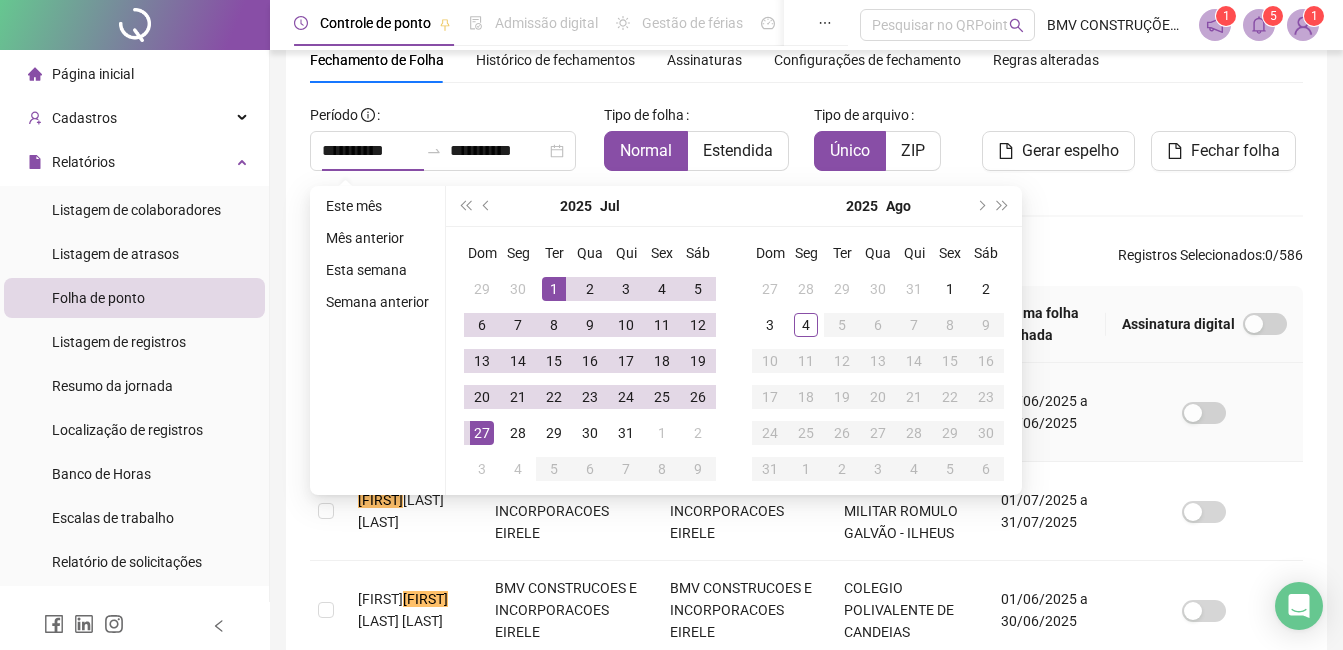 type on "**********" 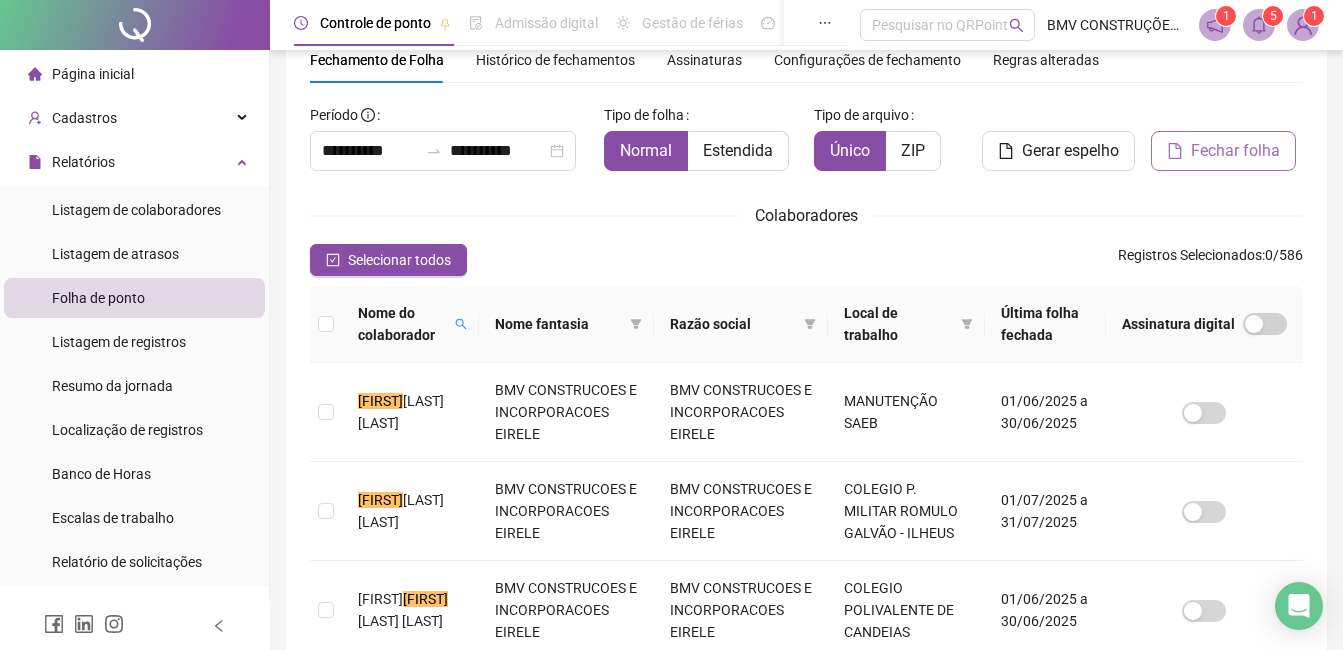 click on "Fechar folha" at bounding box center [1235, 151] 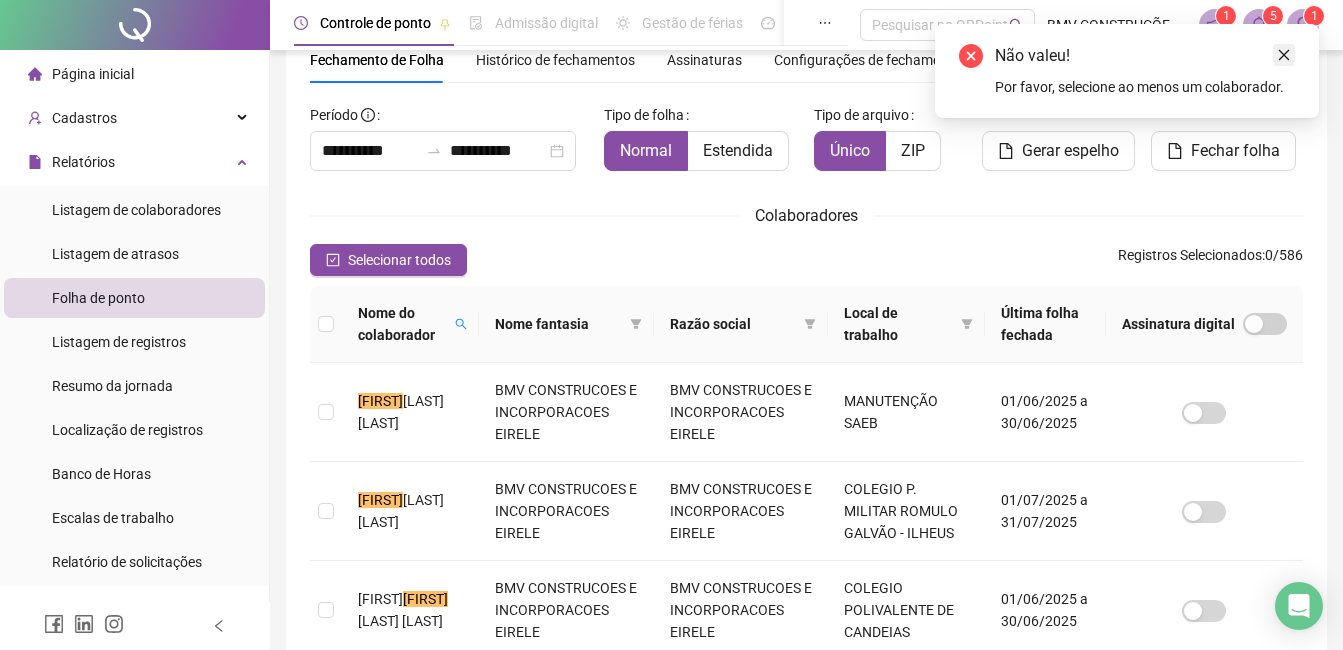 click 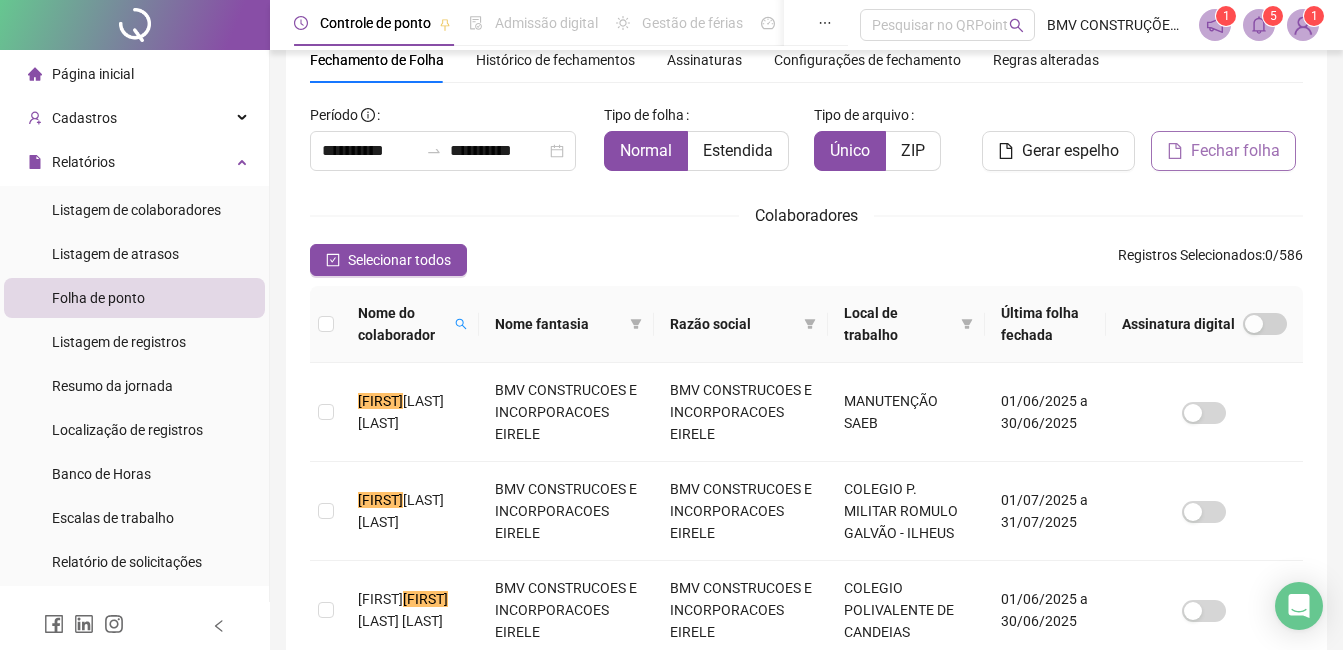 click on "Fechar folha" at bounding box center [1235, 151] 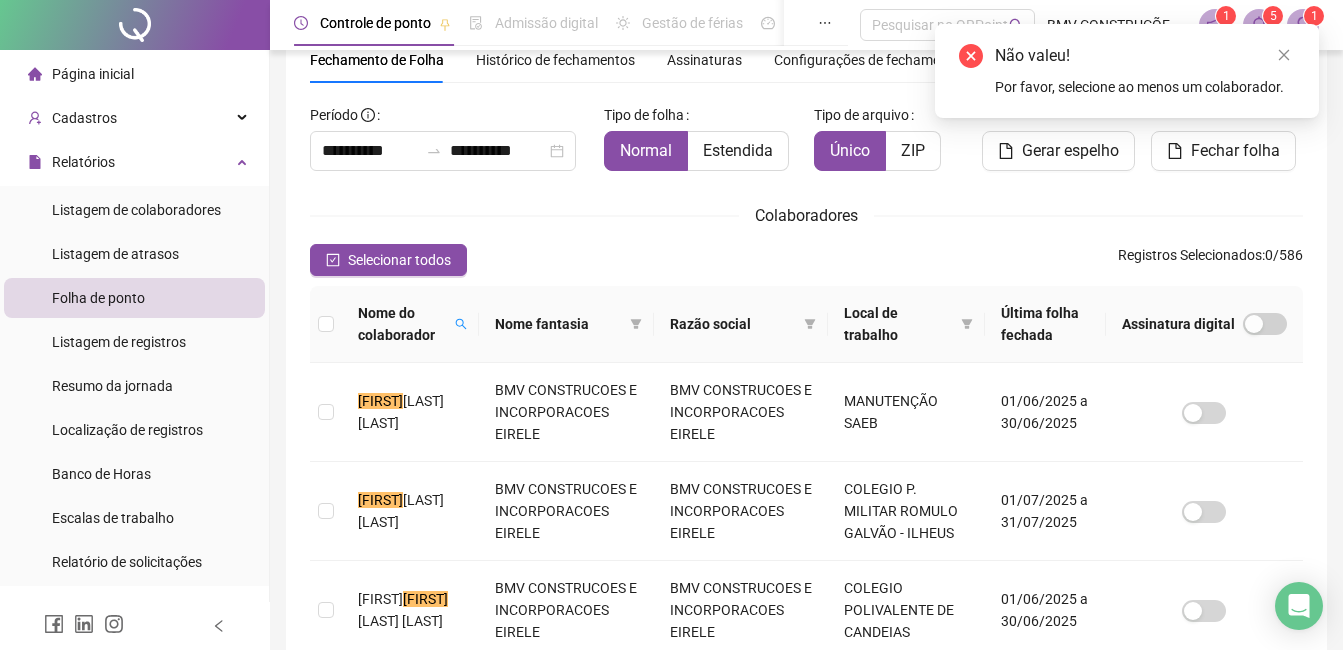 click on "Por favor, selecione ao menos um colaborador." at bounding box center [1145, 87] 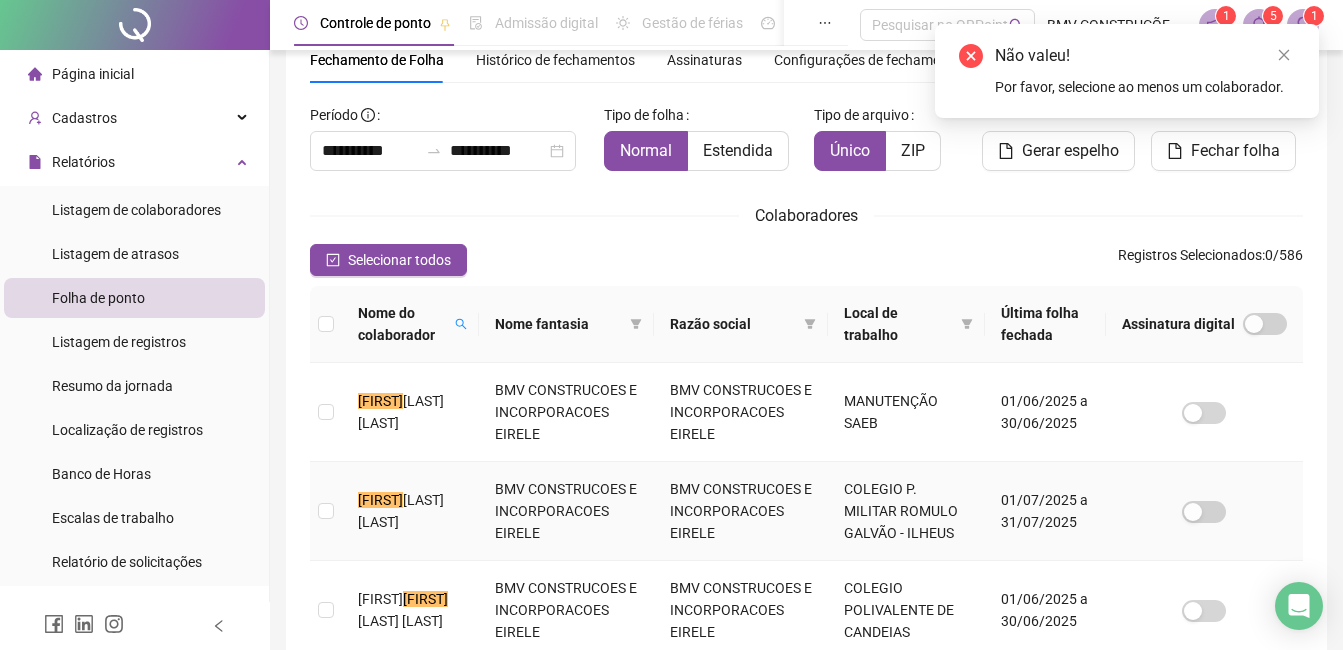 click on "NASCIMENTO CASTRO" at bounding box center (401, 511) 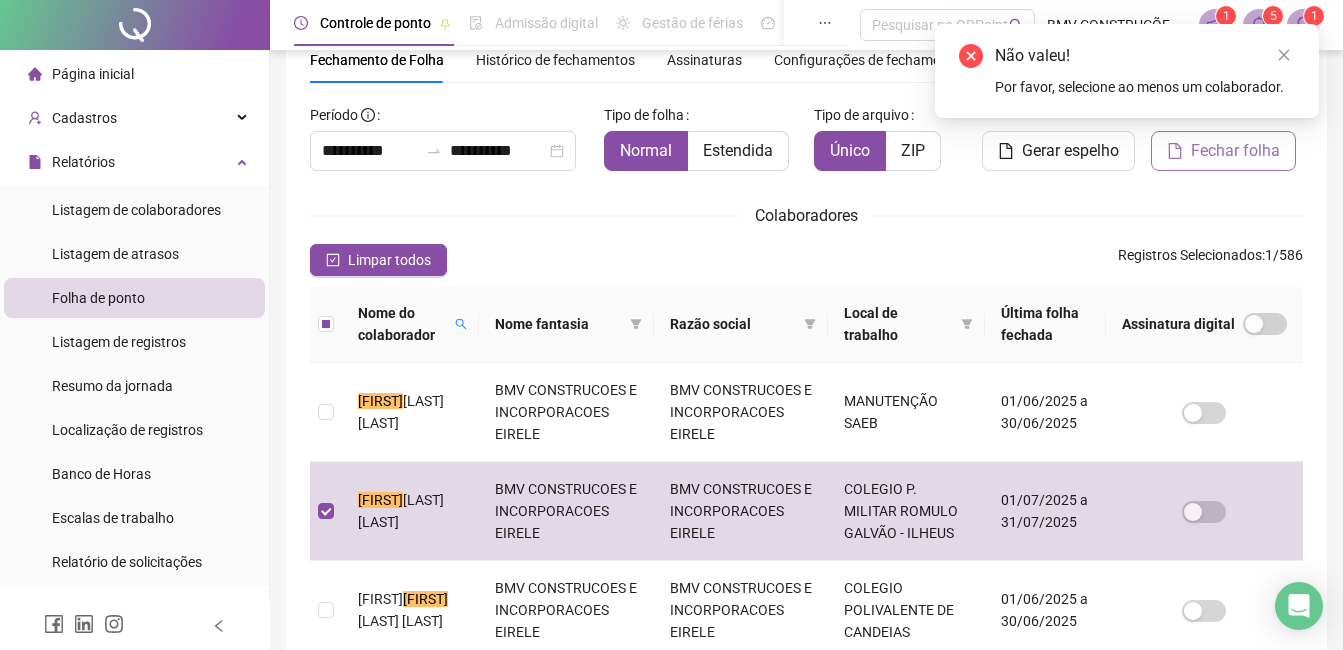 click on "Fechar folha" at bounding box center (1235, 151) 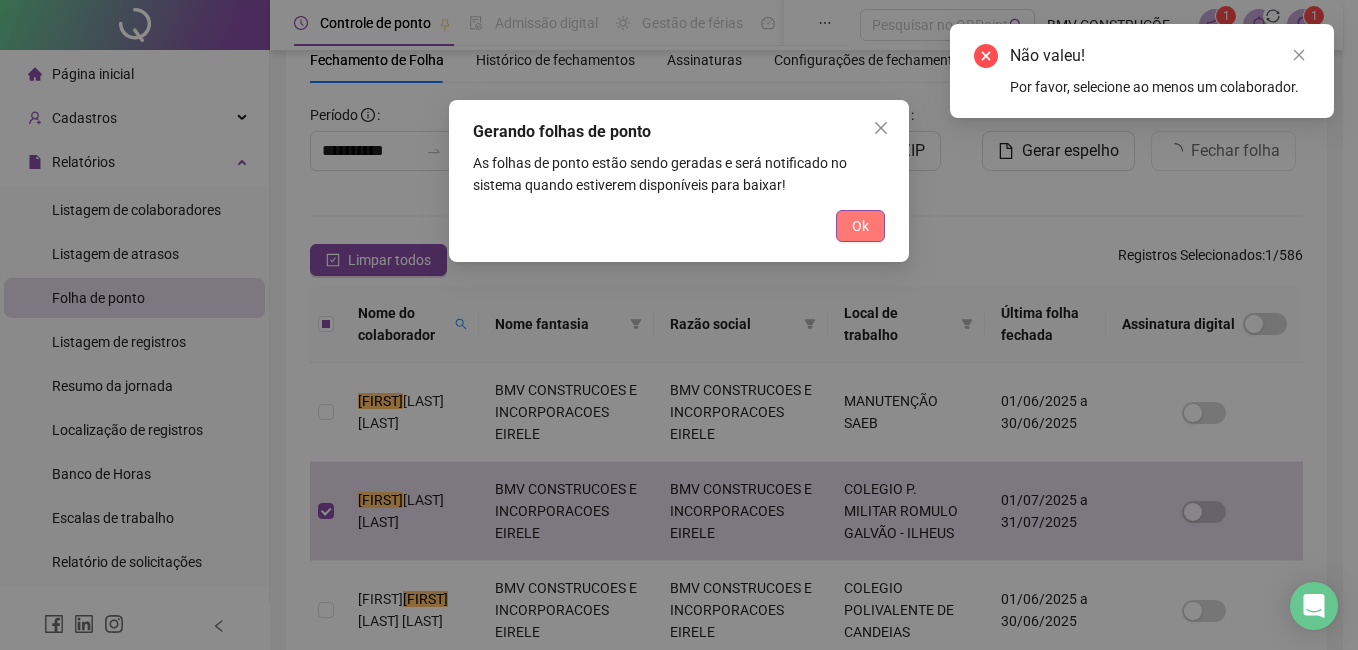 click on "Ok" at bounding box center [860, 226] 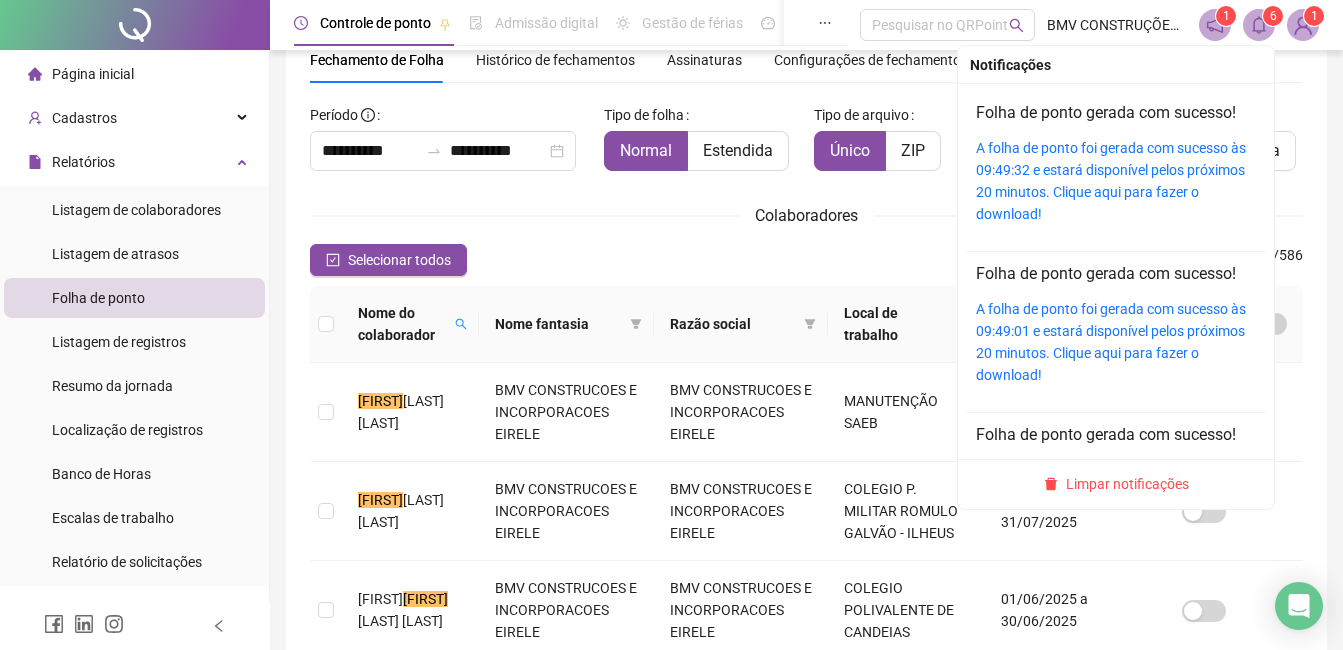 drag, startPoint x: 1268, startPoint y: 21, endPoint x: 1231, endPoint y: 37, distance: 40.311287 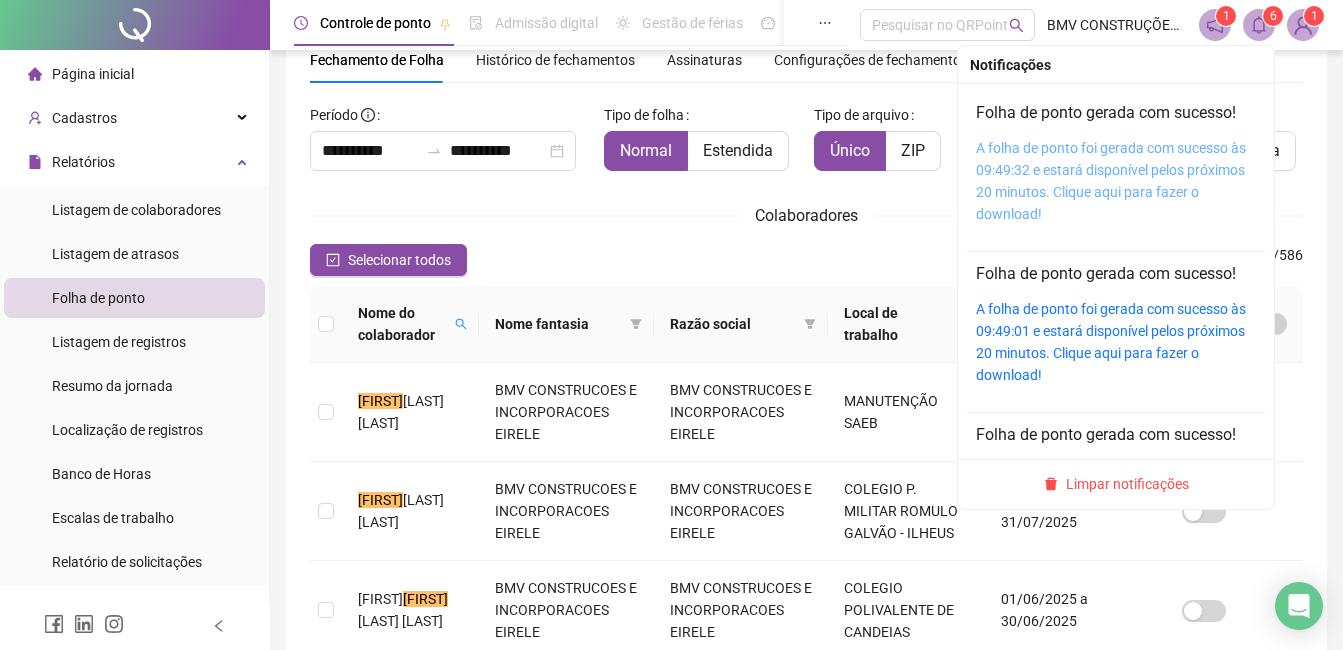 click on "A folha de ponto foi gerada com sucesso às 09:49:32 e estará disponível pelos próximos 20 minutos.
Clique aqui para fazer o download!" at bounding box center (1111, 181) 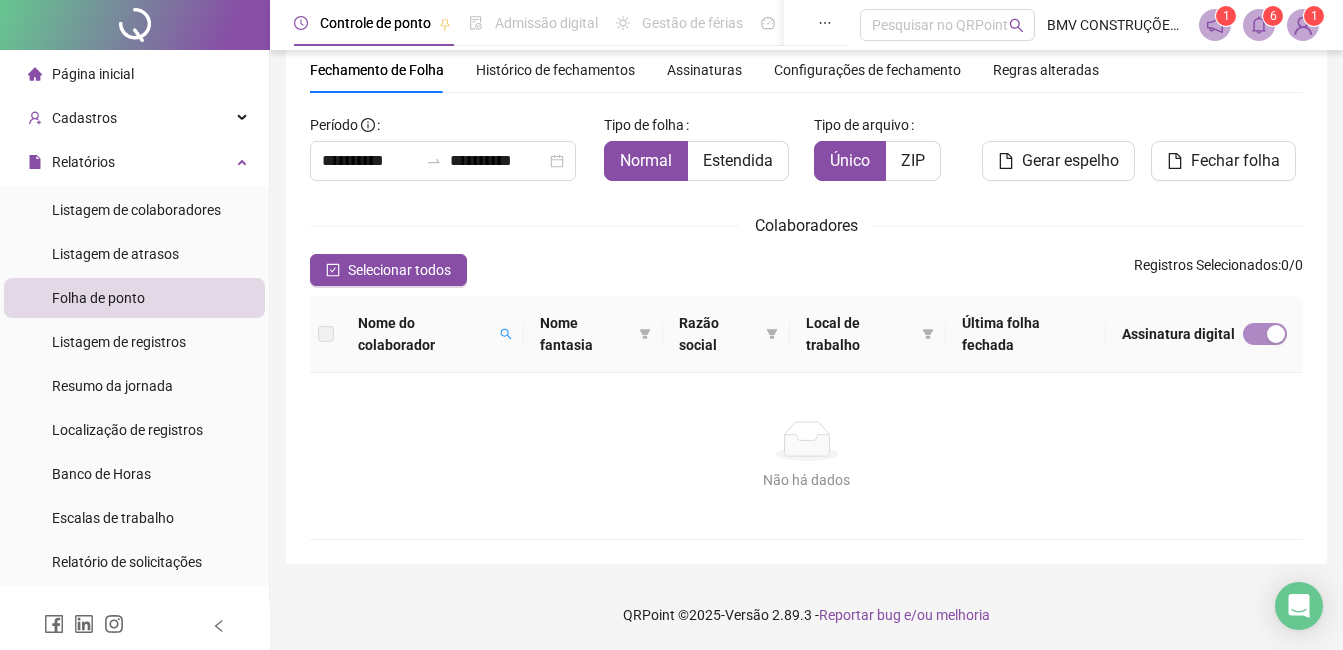 scroll, scrollTop: 75, scrollLeft: 0, axis: vertical 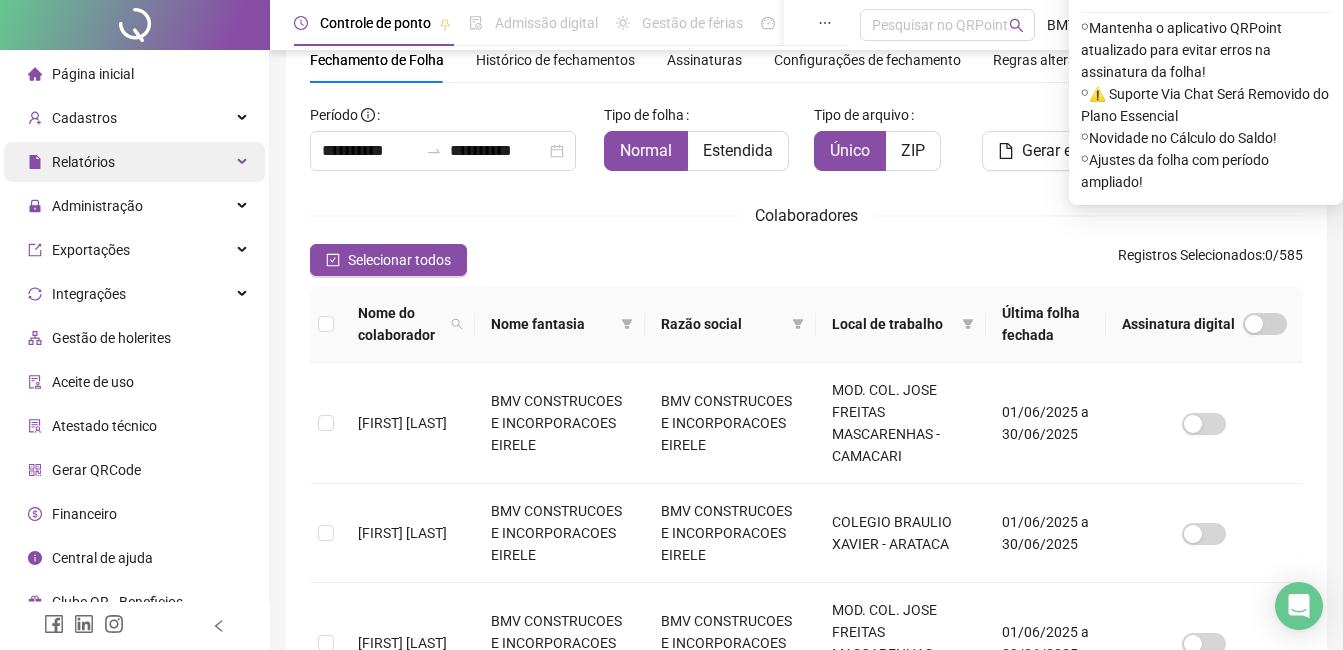 click on "Relatórios" at bounding box center [134, 162] 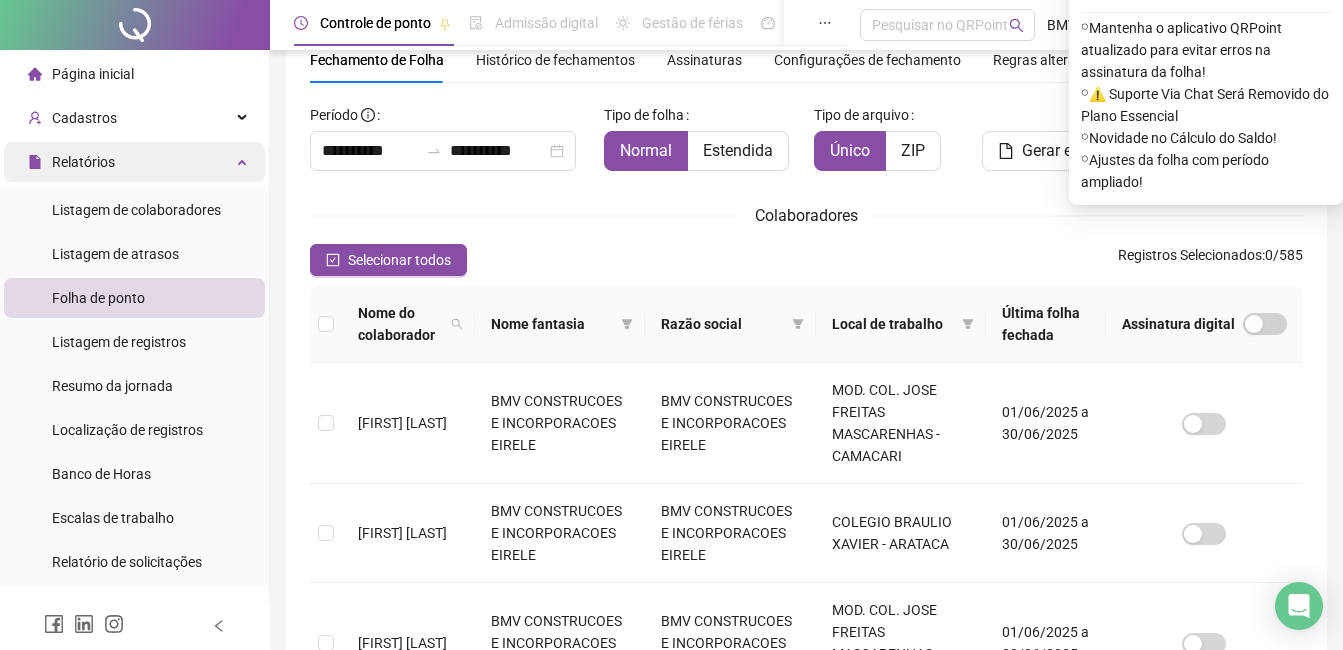 click on "Relatórios" at bounding box center [134, 162] 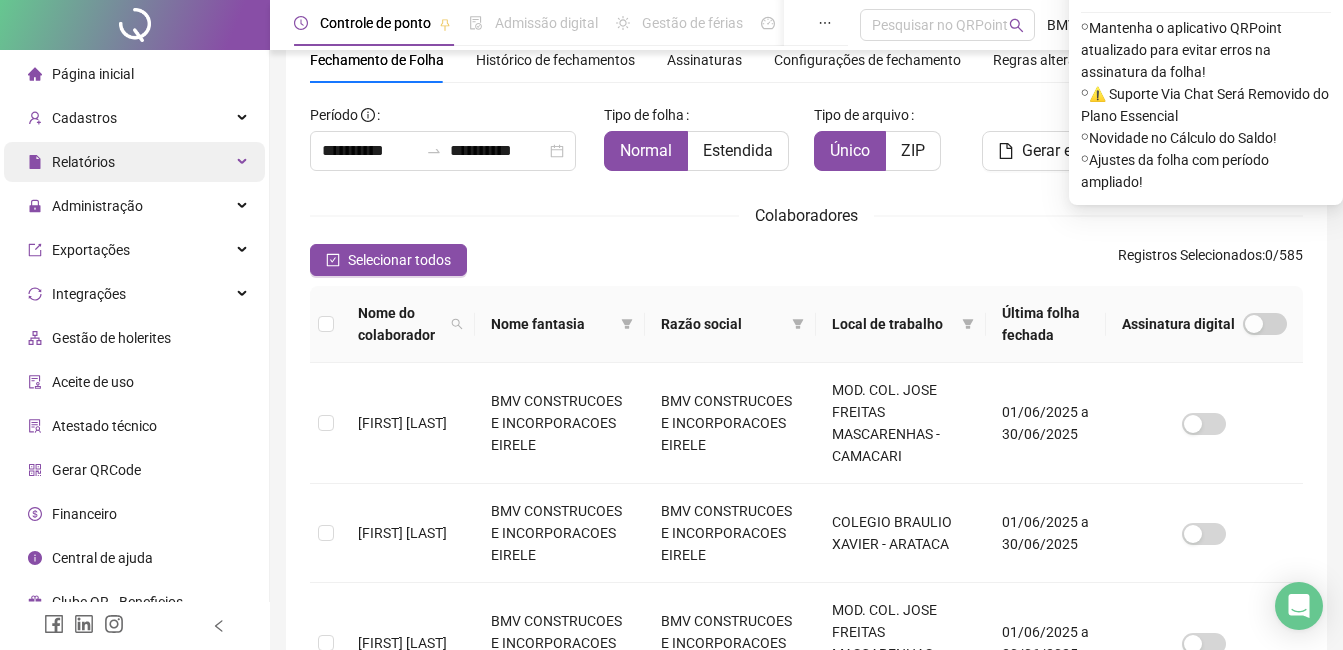 click on "Relatórios" at bounding box center [134, 162] 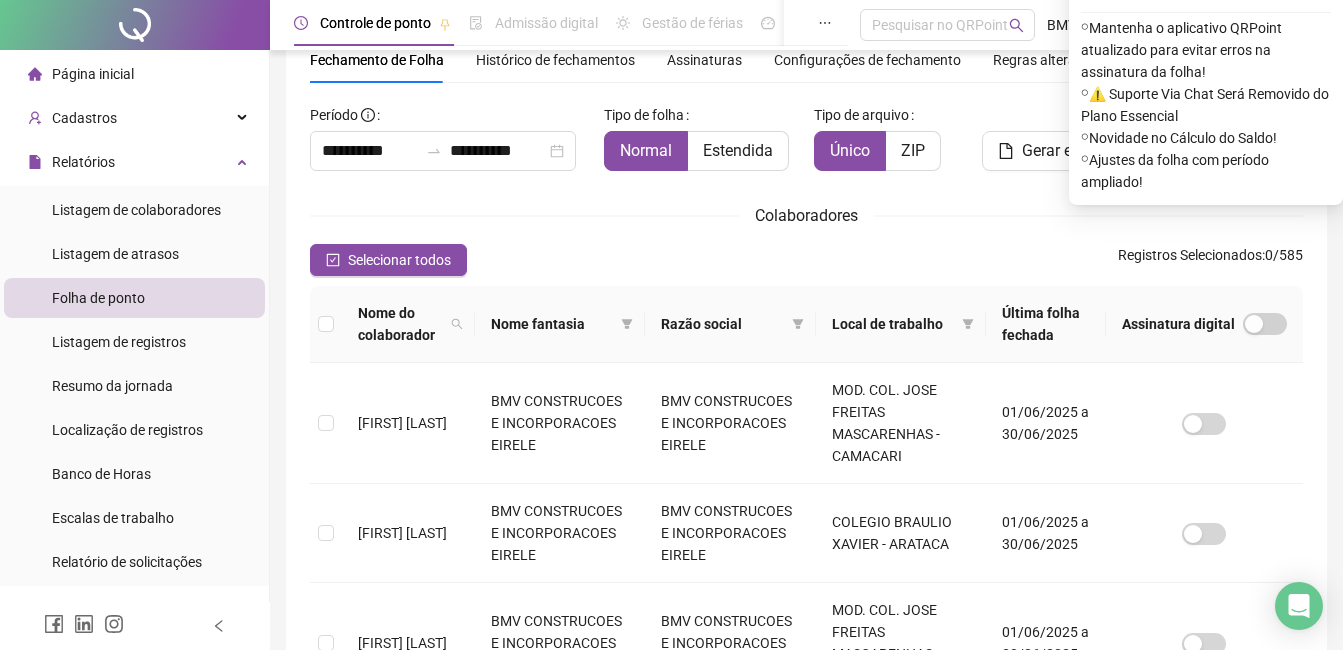 click on "Folha de ponto" at bounding box center (134, 298) 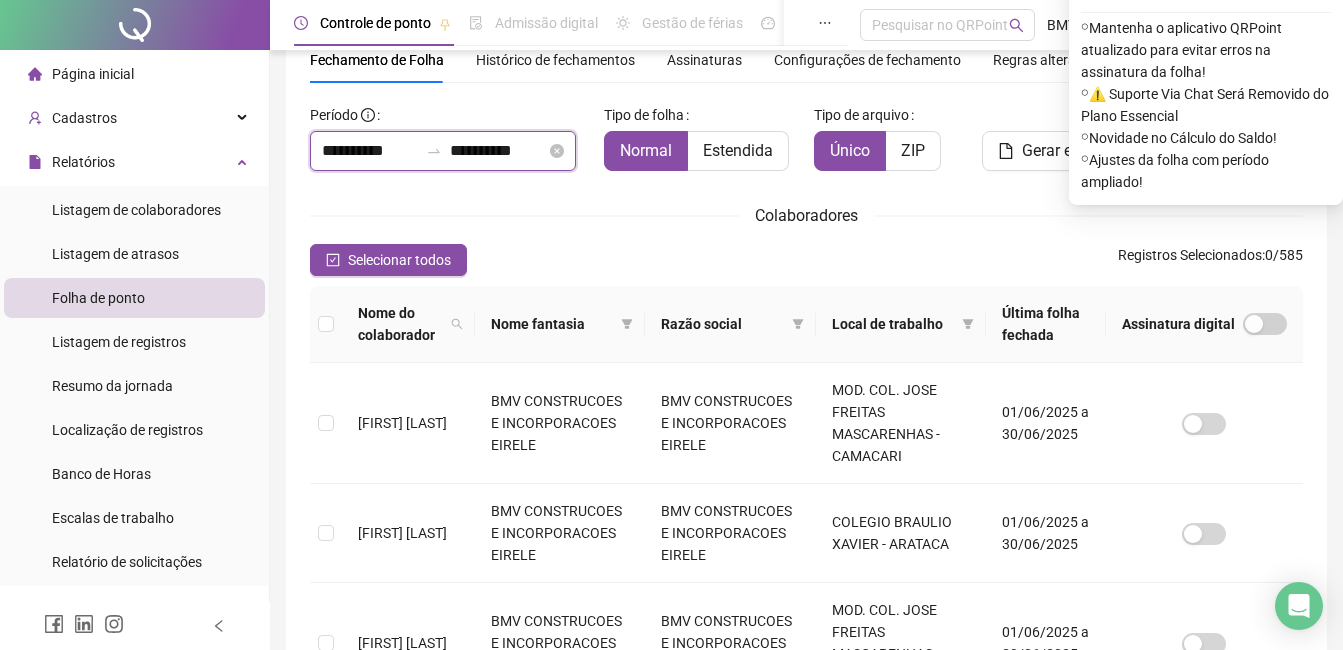 click on "**********" at bounding box center [498, 151] 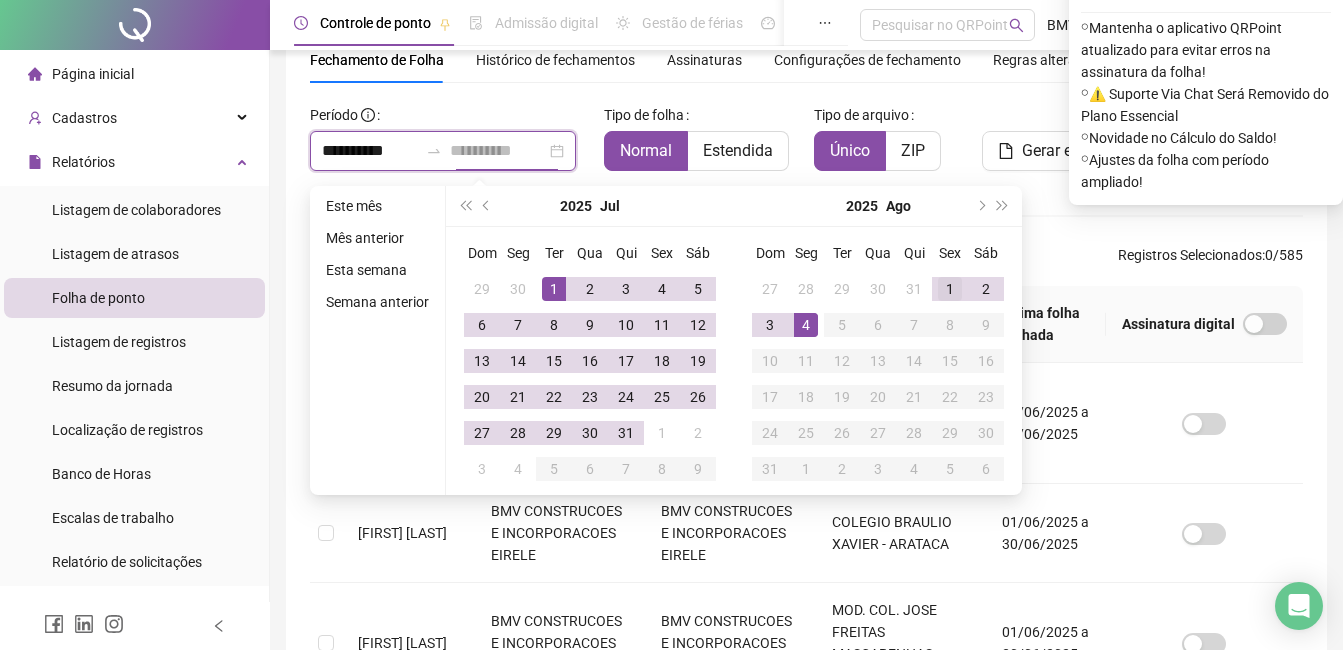 type on "**********" 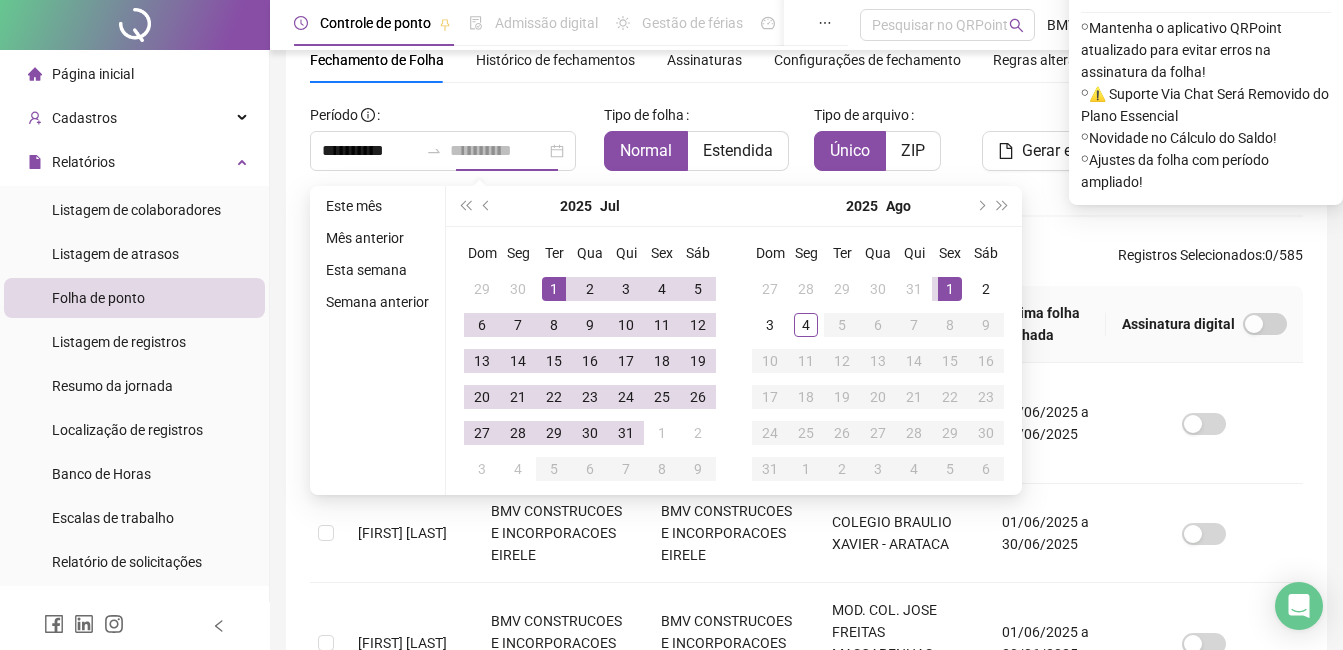 click on "1" at bounding box center [950, 289] 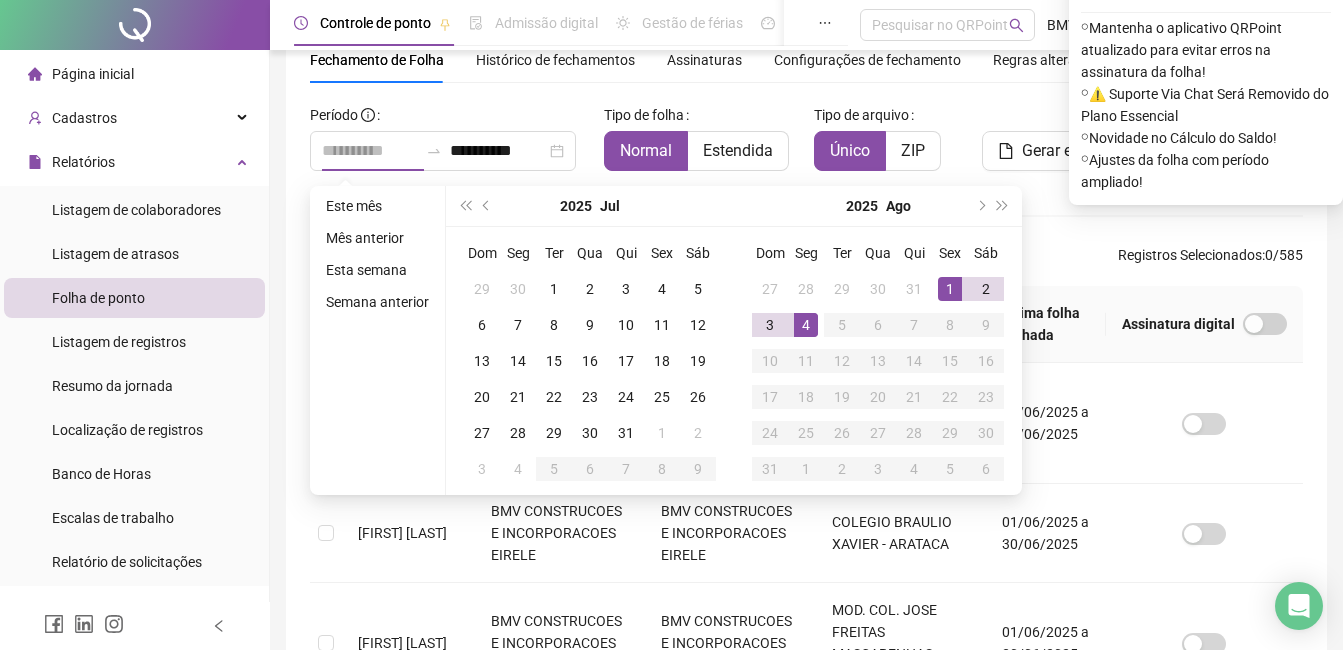 click on "4" at bounding box center (806, 325) 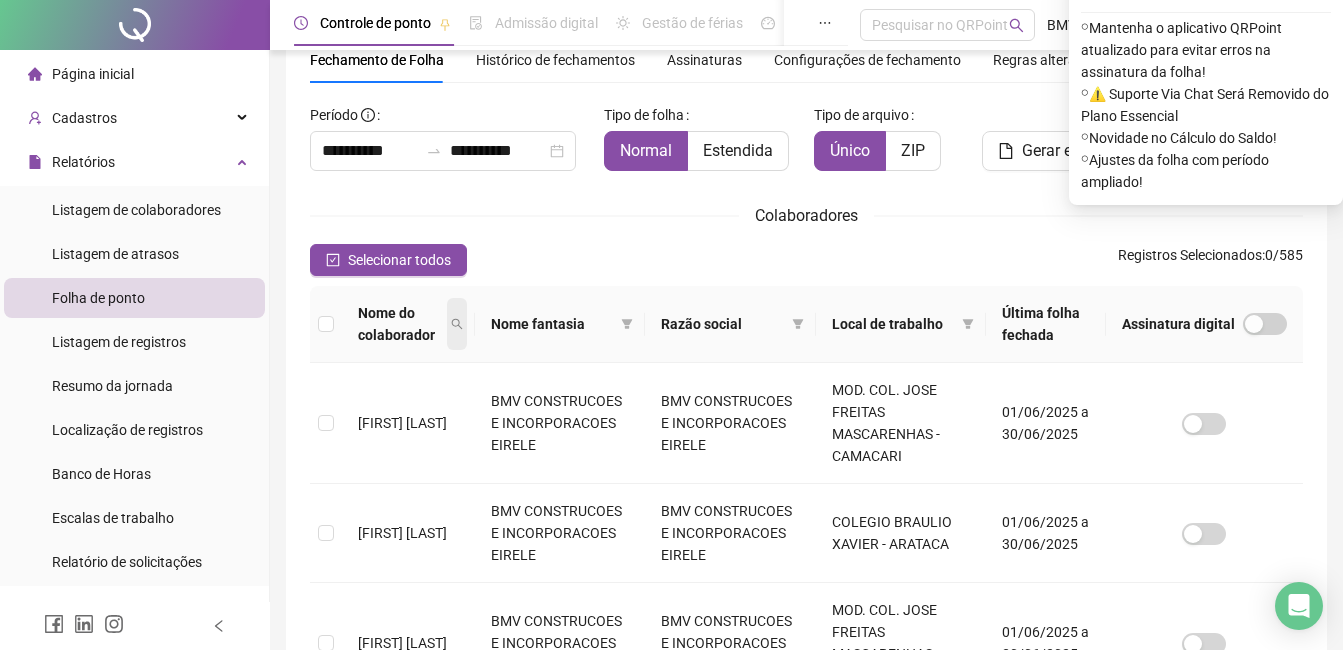 click 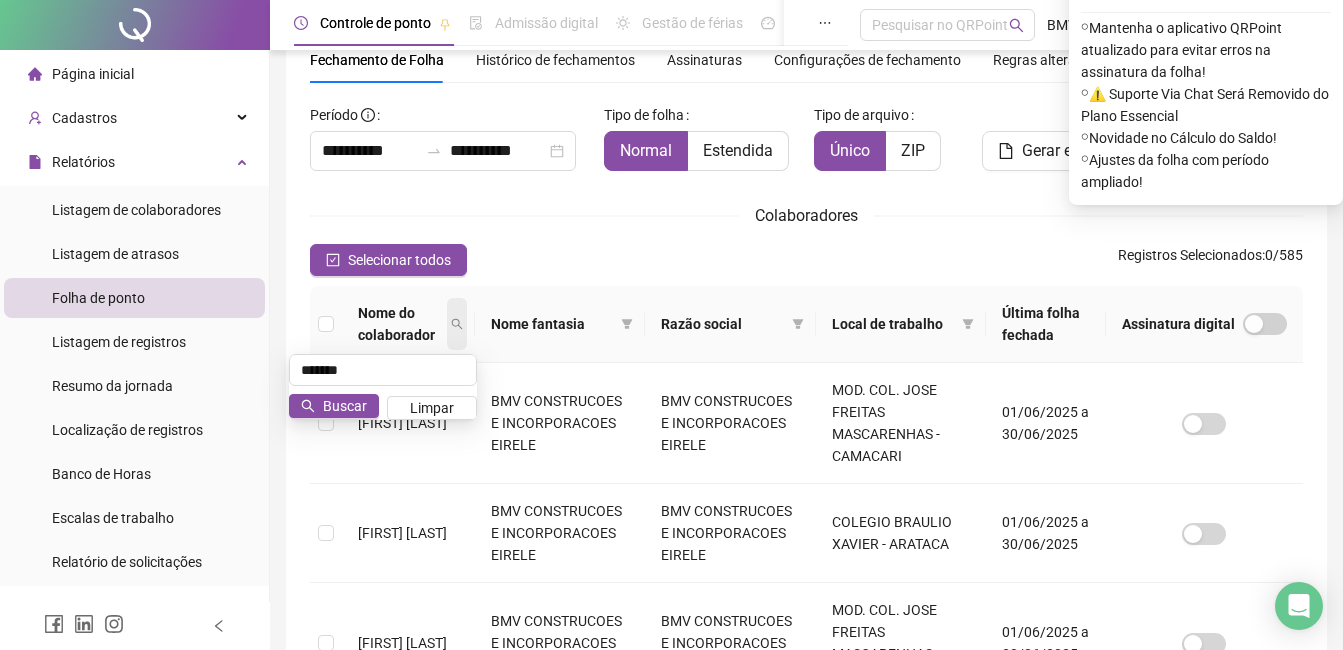 type on "*******" 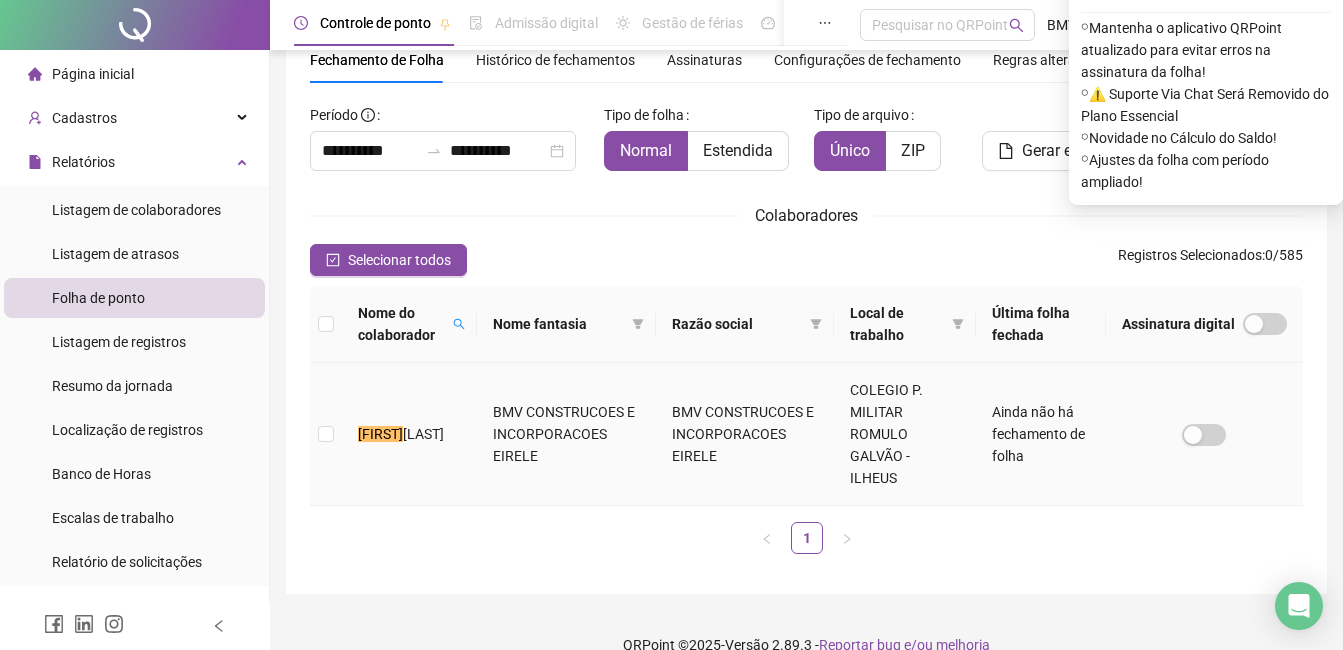 click on "ROSARIO DE SOUSA FILHO" at bounding box center [423, 434] 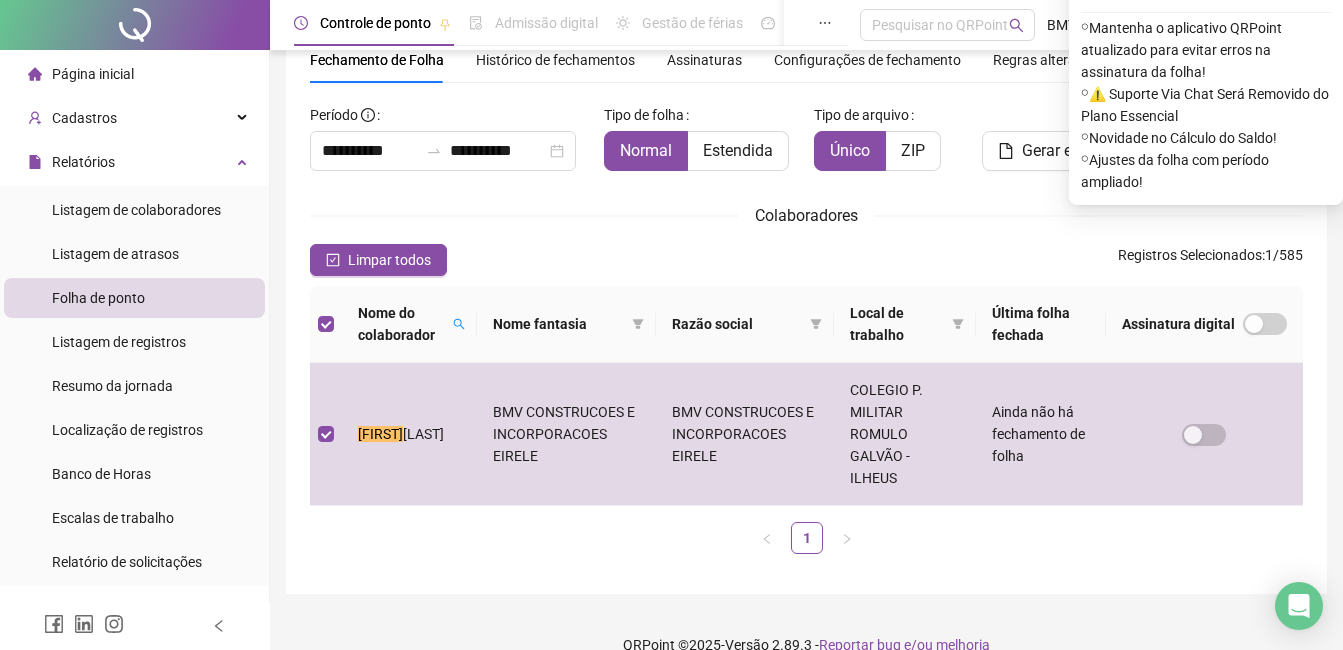 drag, startPoint x: 1008, startPoint y: 222, endPoint x: 1024, endPoint y: 226, distance: 16.492422 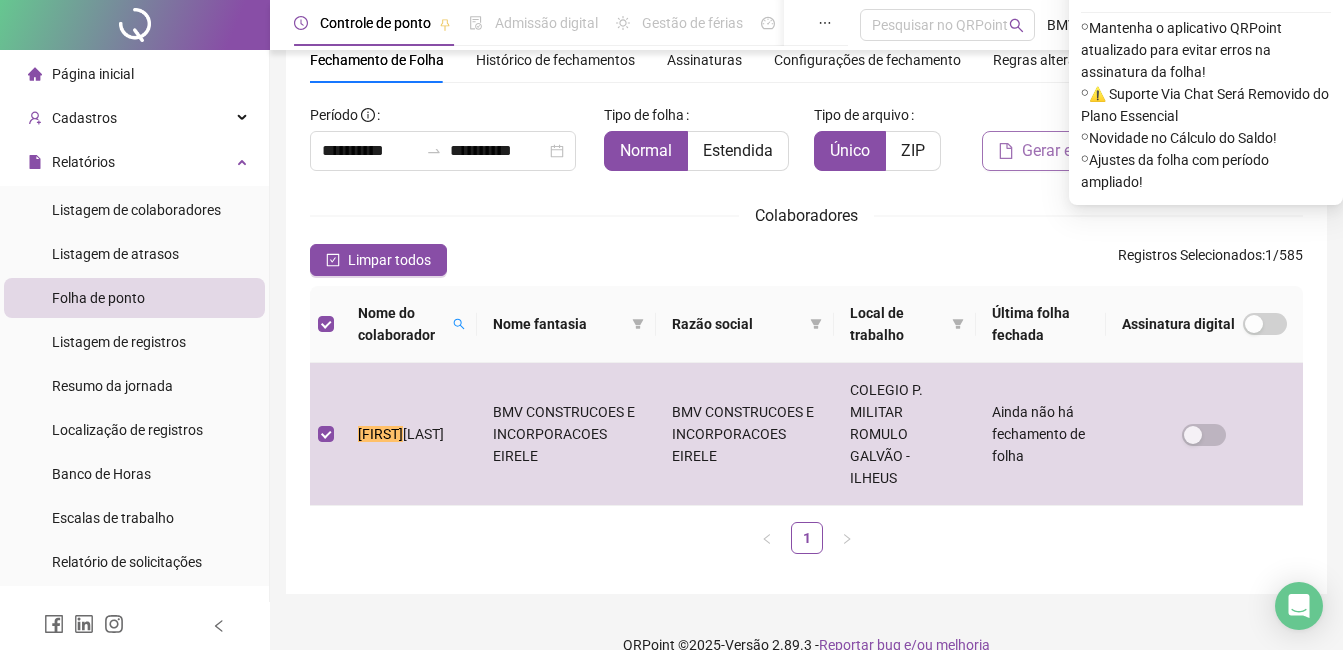 click on "Gerar espelho" at bounding box center (1070, 151) 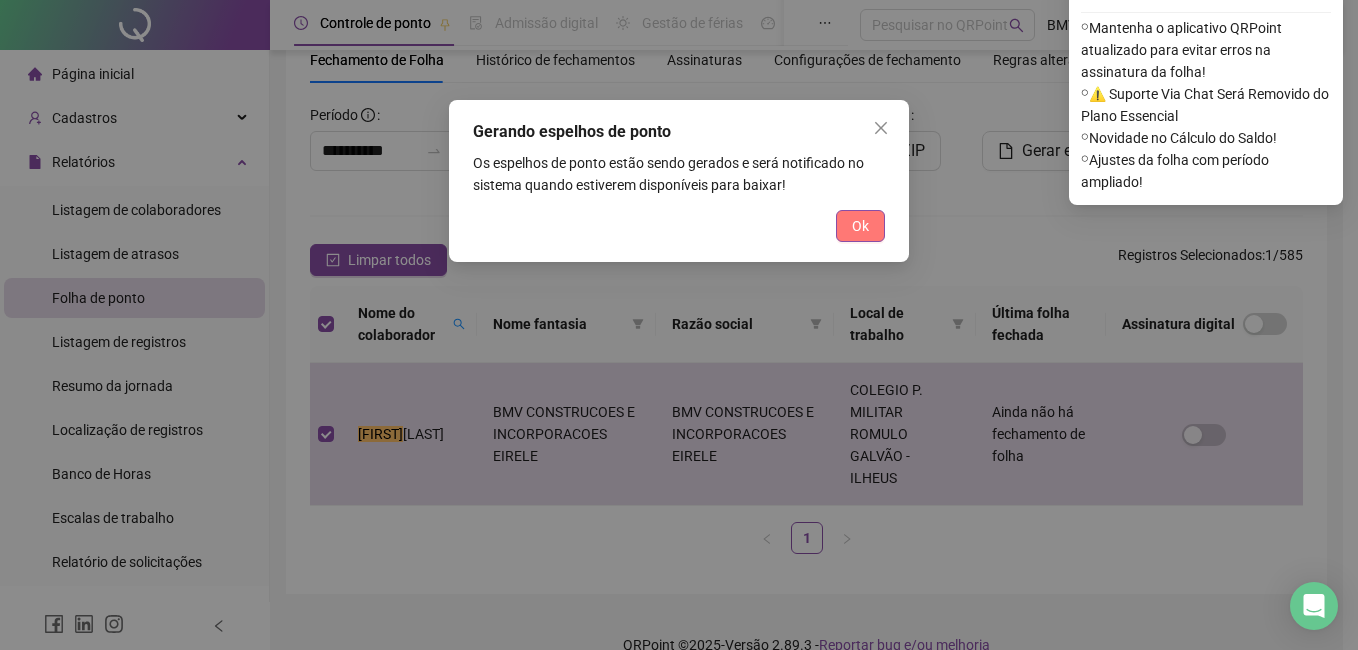 click on "Ok" at bounding box center [860, 226] 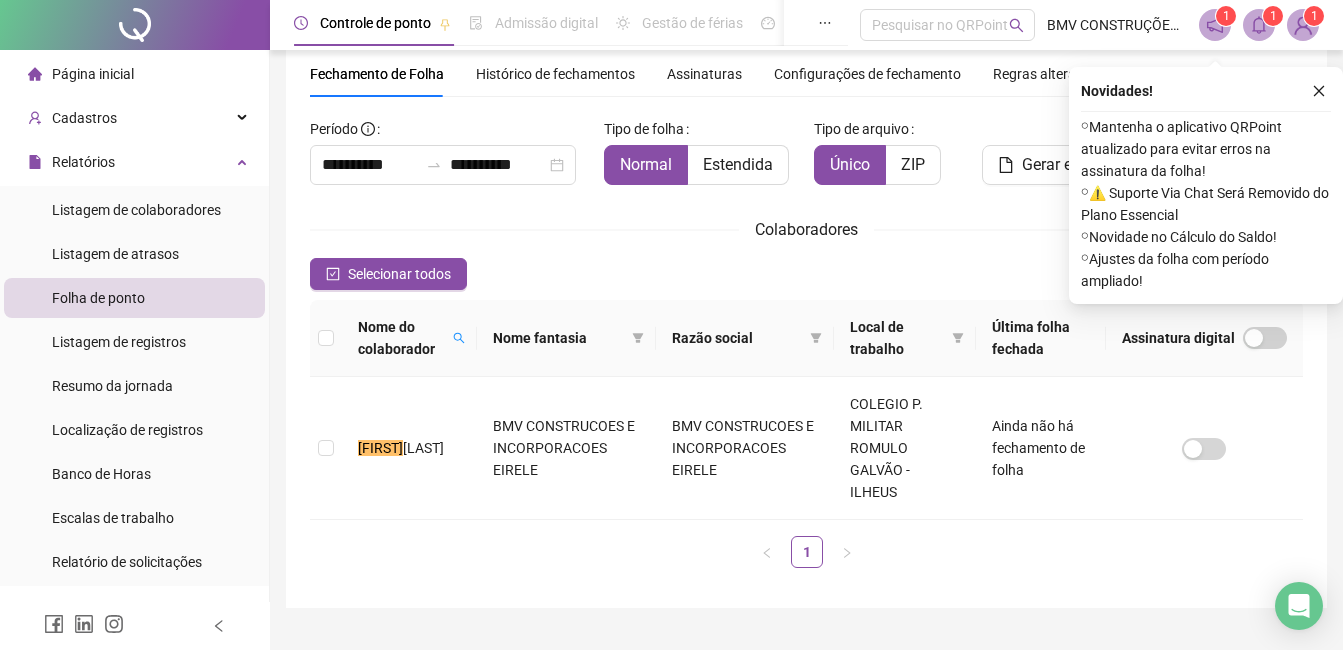scroll, scrollTop: 85, scrollLeft: 0, axis: vertical 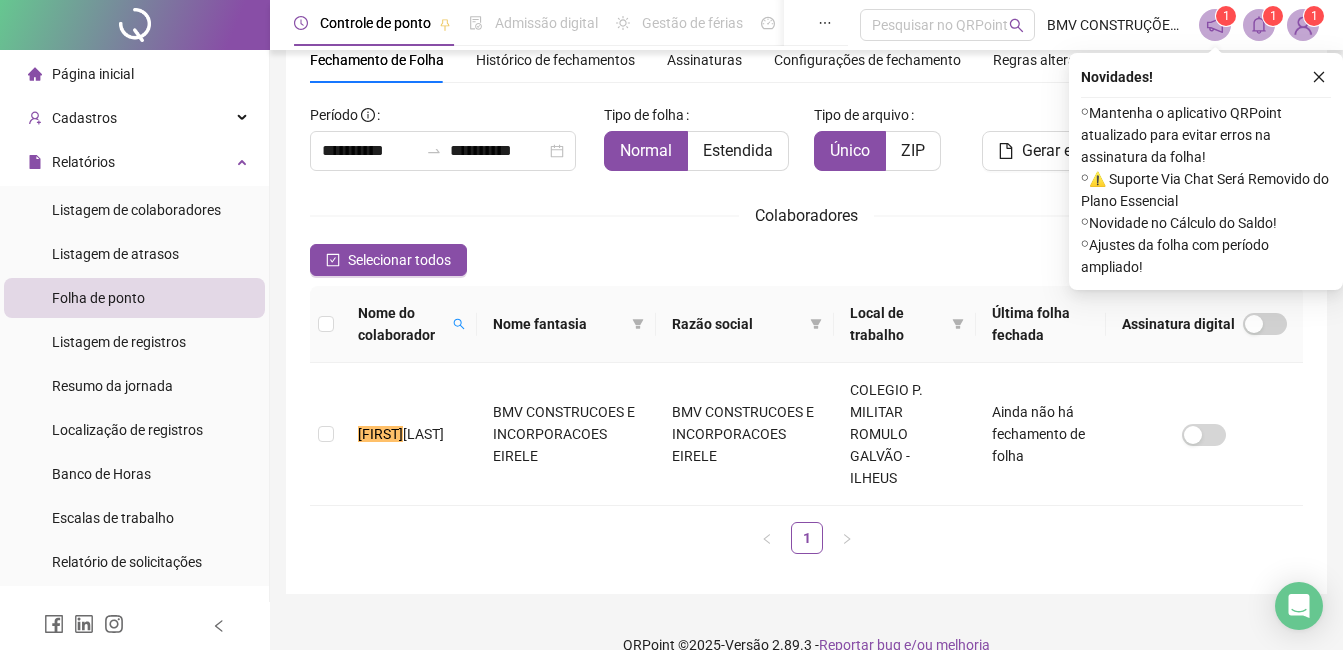 click at bounding box center (1259, 25) 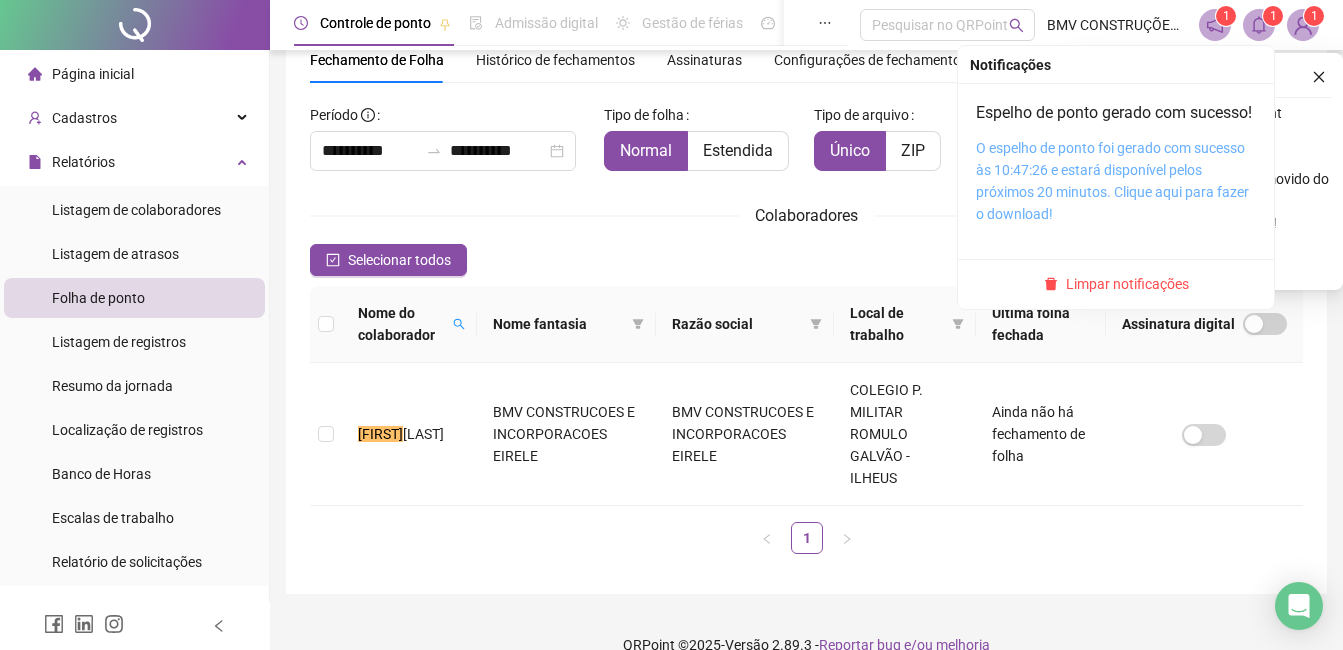 click on "O espelho de ponto foi gerado com sucesso às 10:47:26 e estará disponível pelos próximos 20 minutos.
Clique aqui para fazer o download!" at bounding box center [1112, 181] 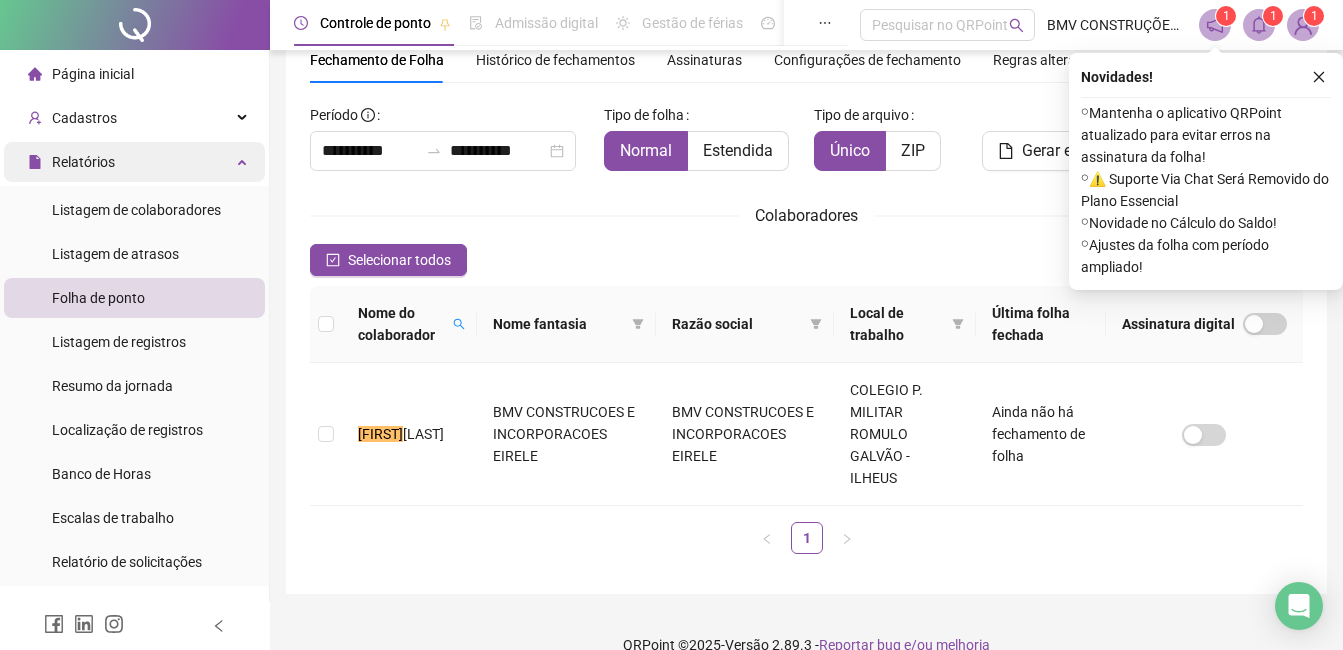 click on "Relatórios" at bounding box center (134, 162) 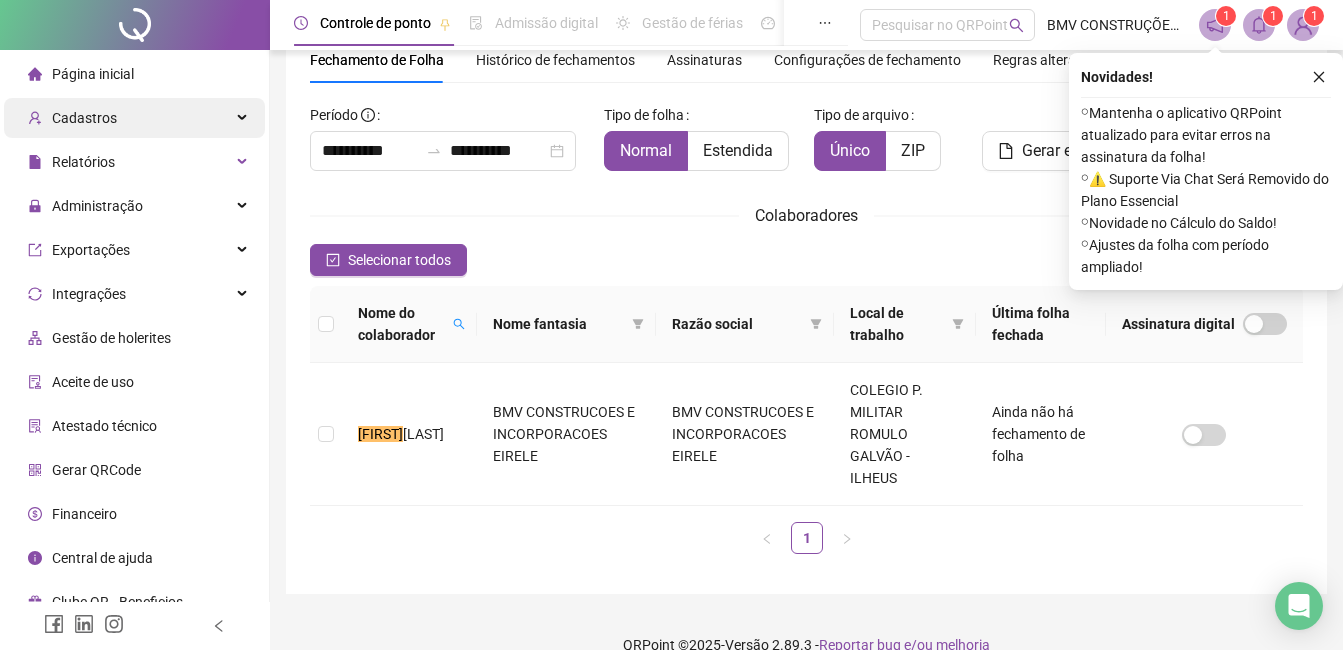 click on "Cadastros" at bounding box center (84, 118) 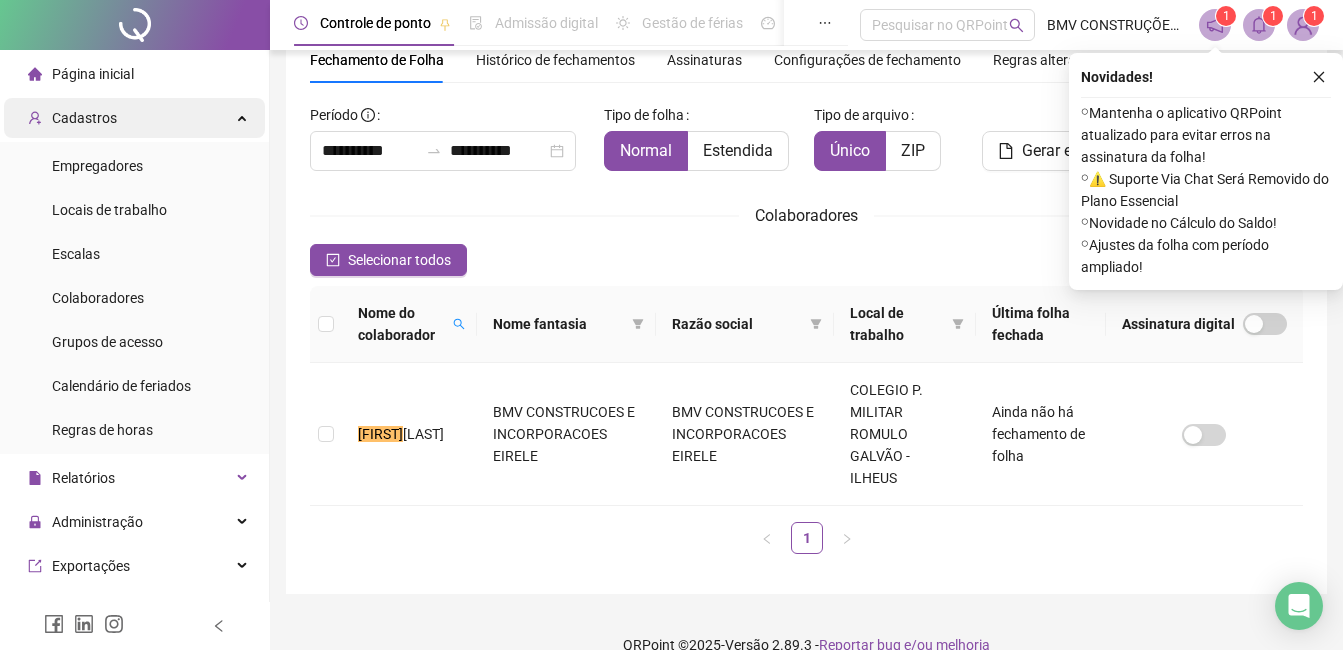 click on "Cadastros" at bounding box center [84, 118] 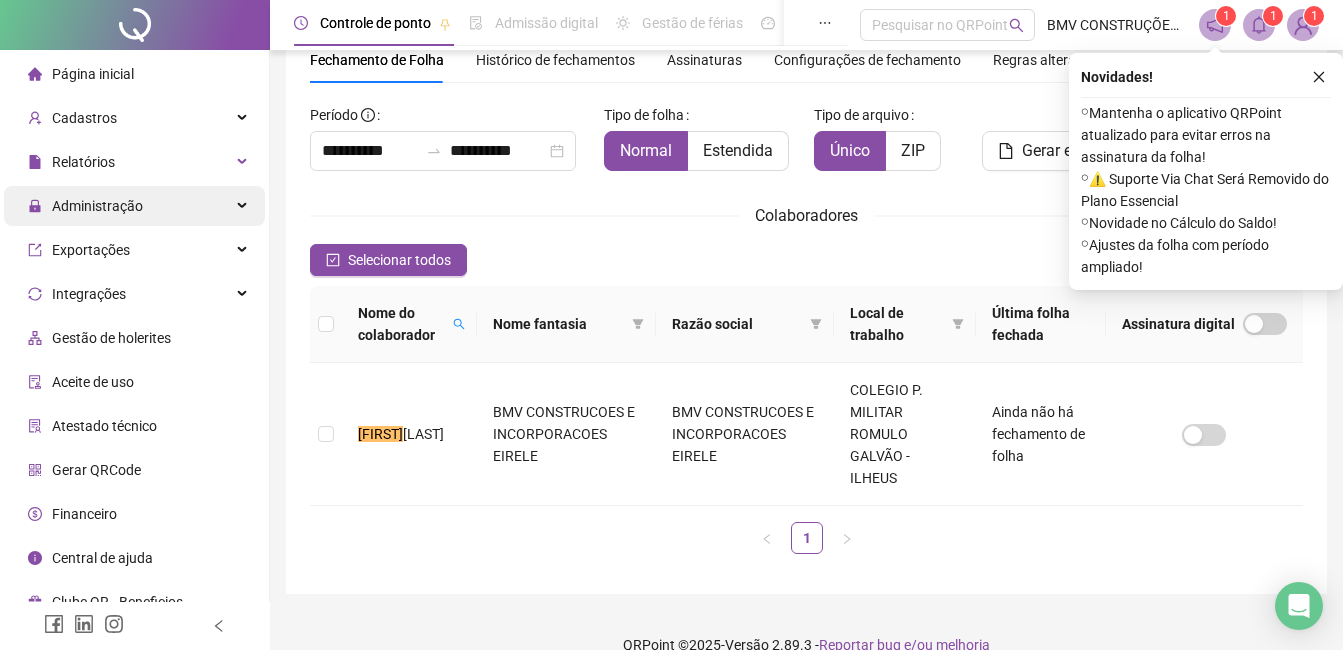 click on "Administração" at bounding box center [97, 206] 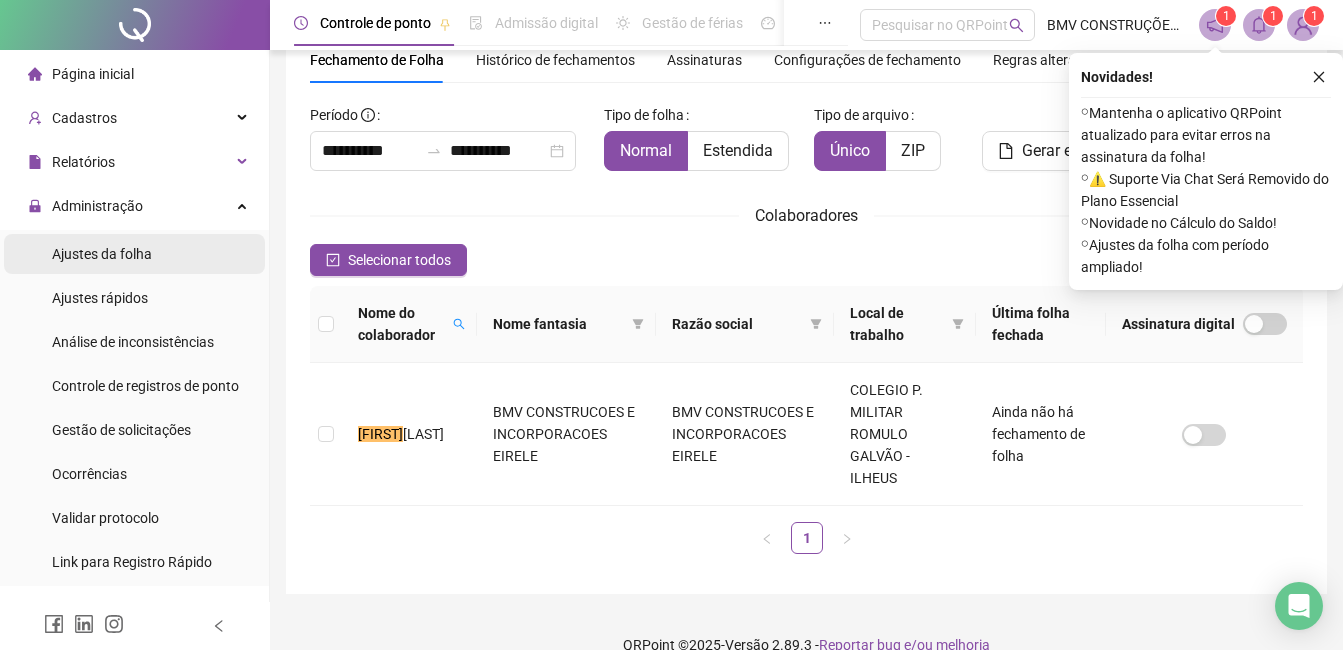 click on "Ajustes da folha" at bounding box center [102, 254] 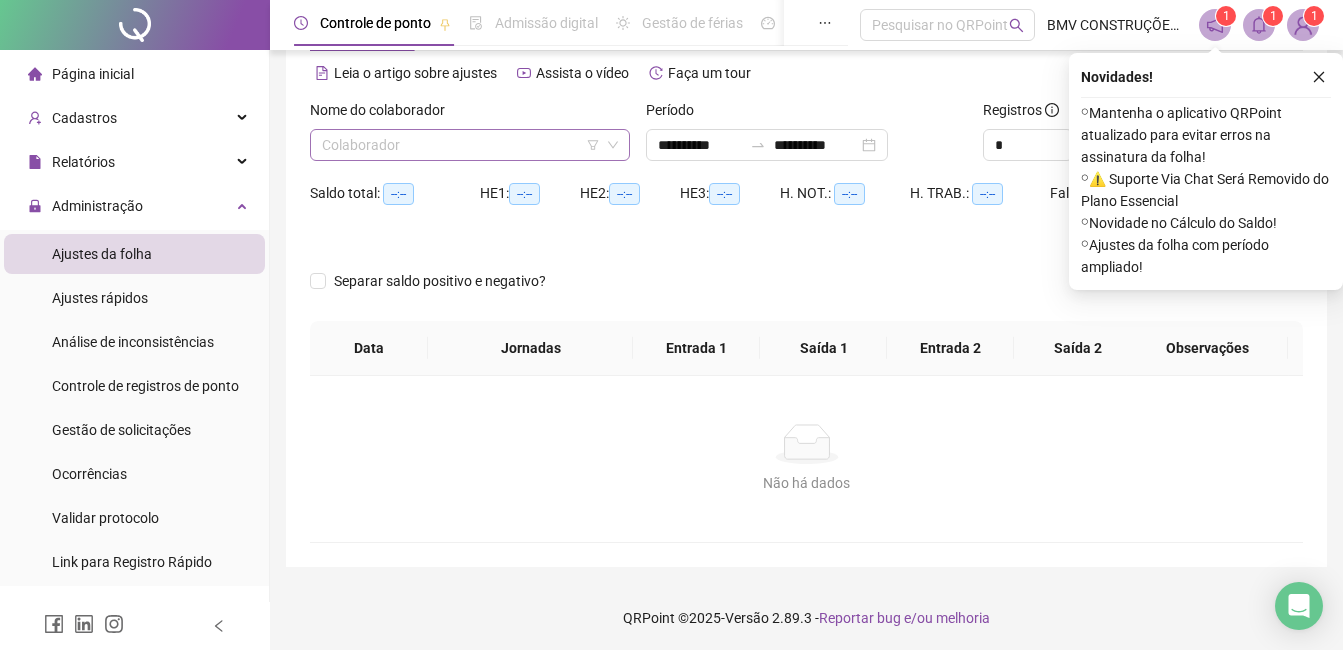click at bounding box center (461, 145) 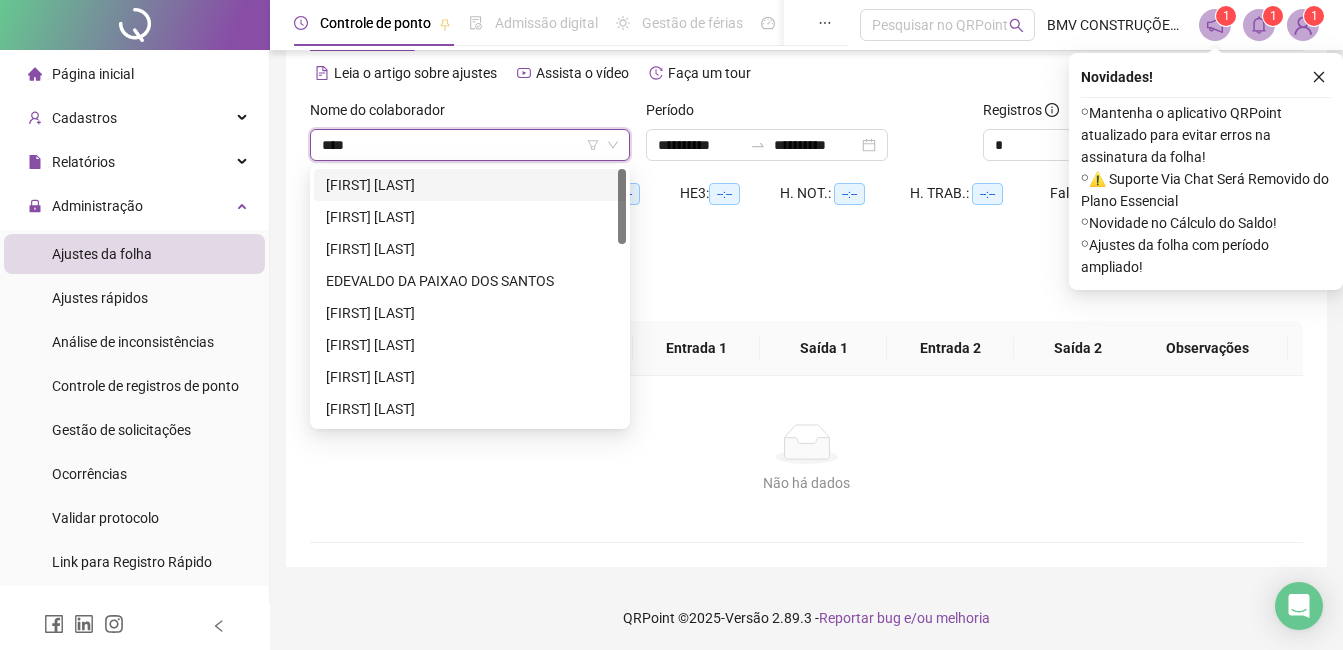 type on "*****" 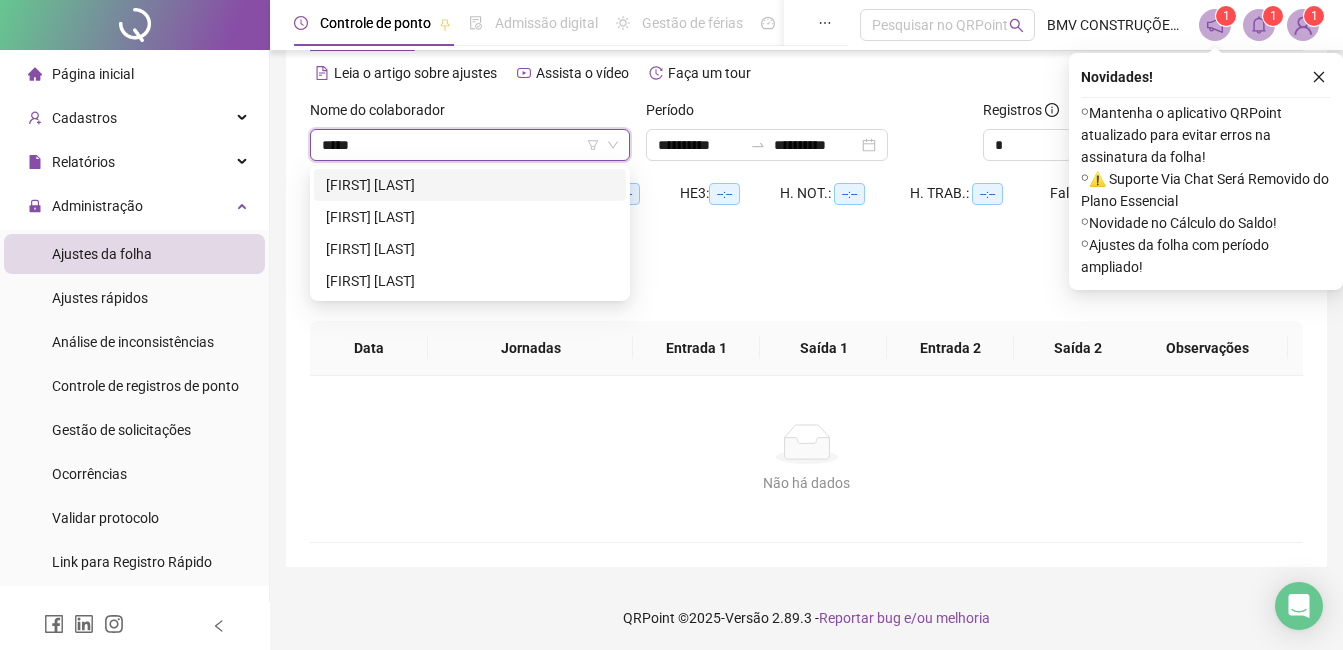 click on "VALDECK ROSARIO DE SOUSA FILHO" at bounding box center (470, 185) 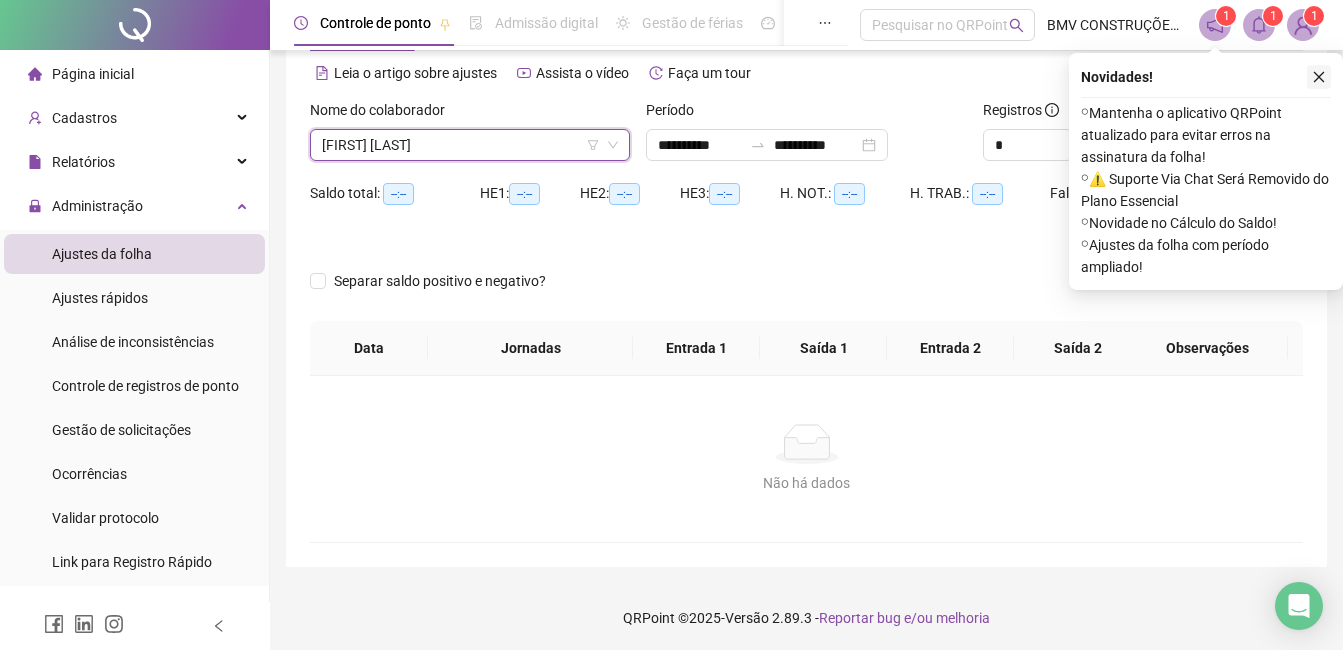 click 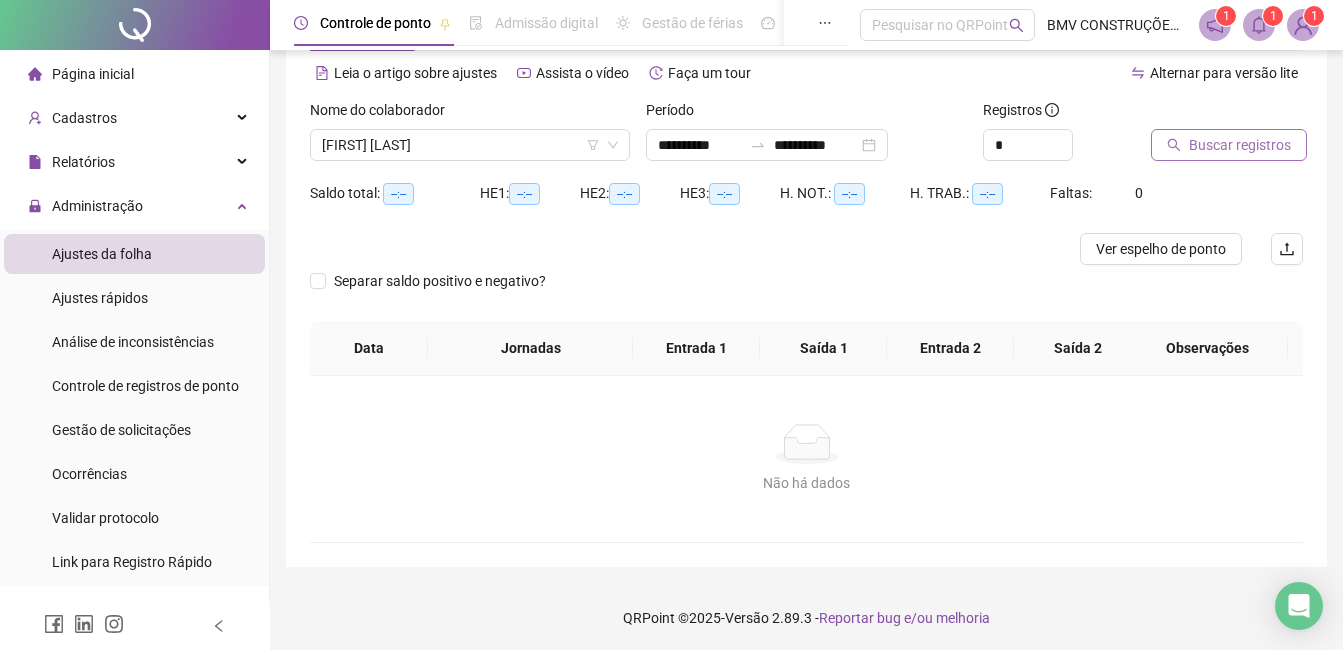 click on "Buscar registros" at bounding box center [1240, 145] 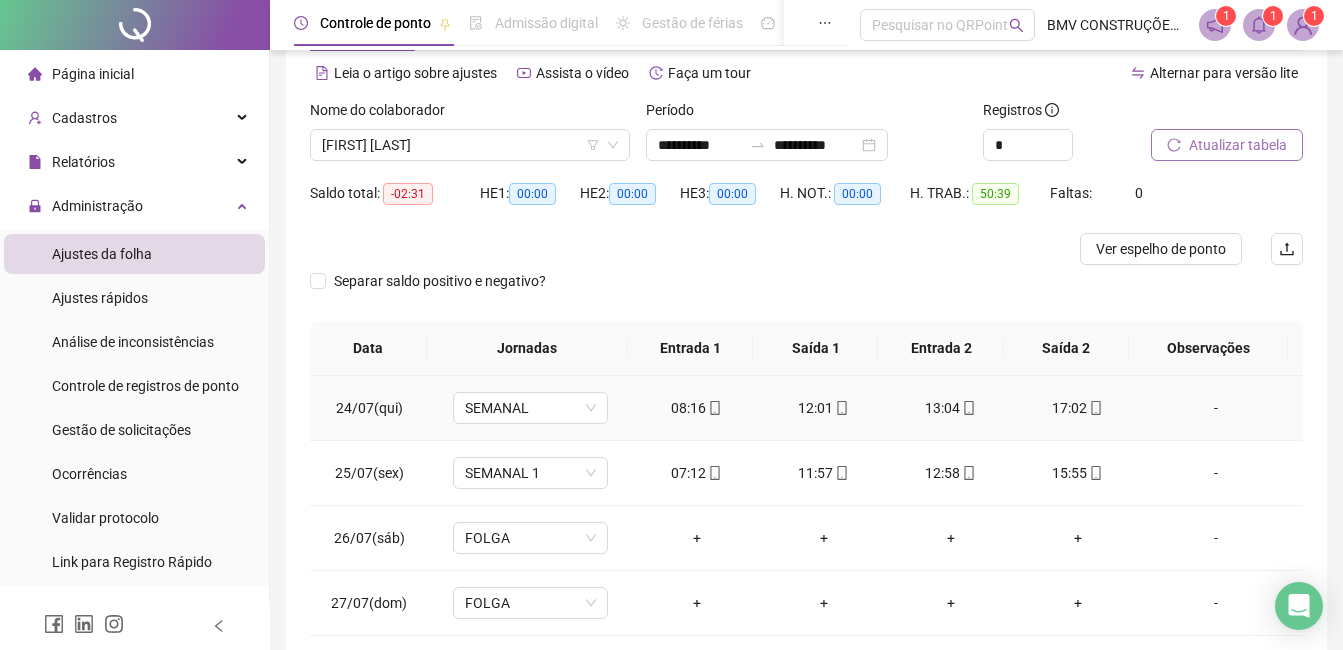 scroll, scrollTop: 93, scrollLeft: 0, axis: vertical 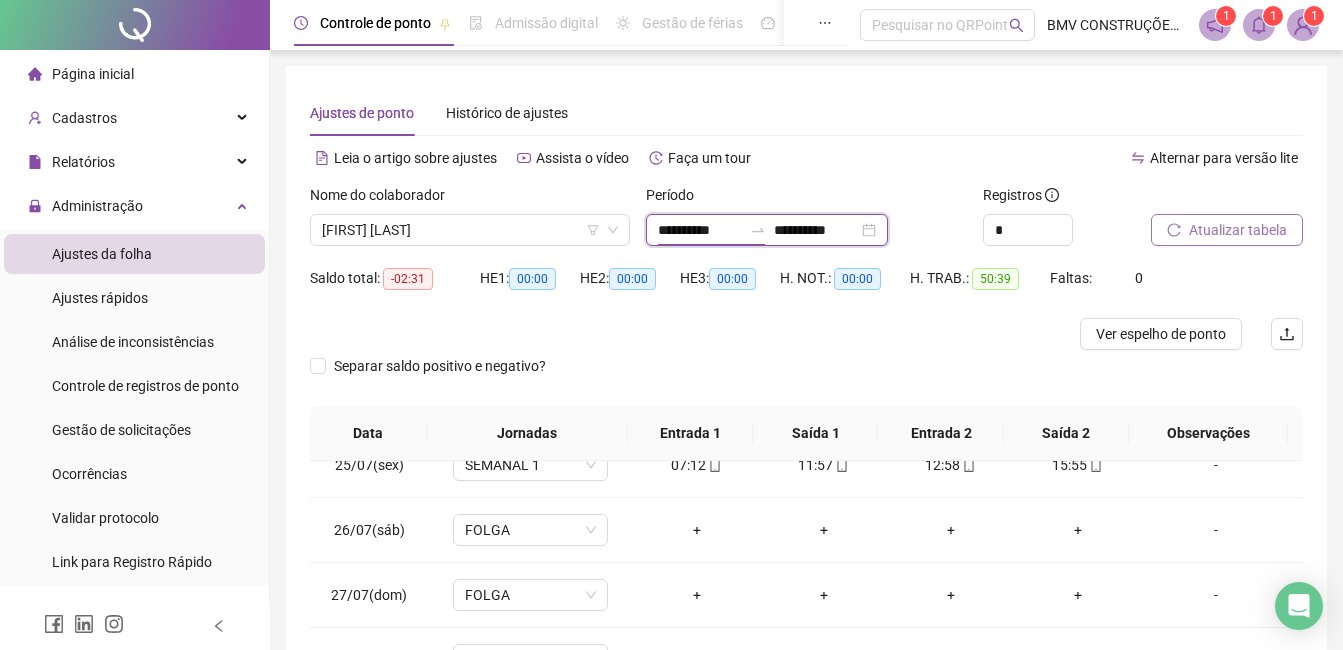 click on "**********" at bounding box center [700, 230] 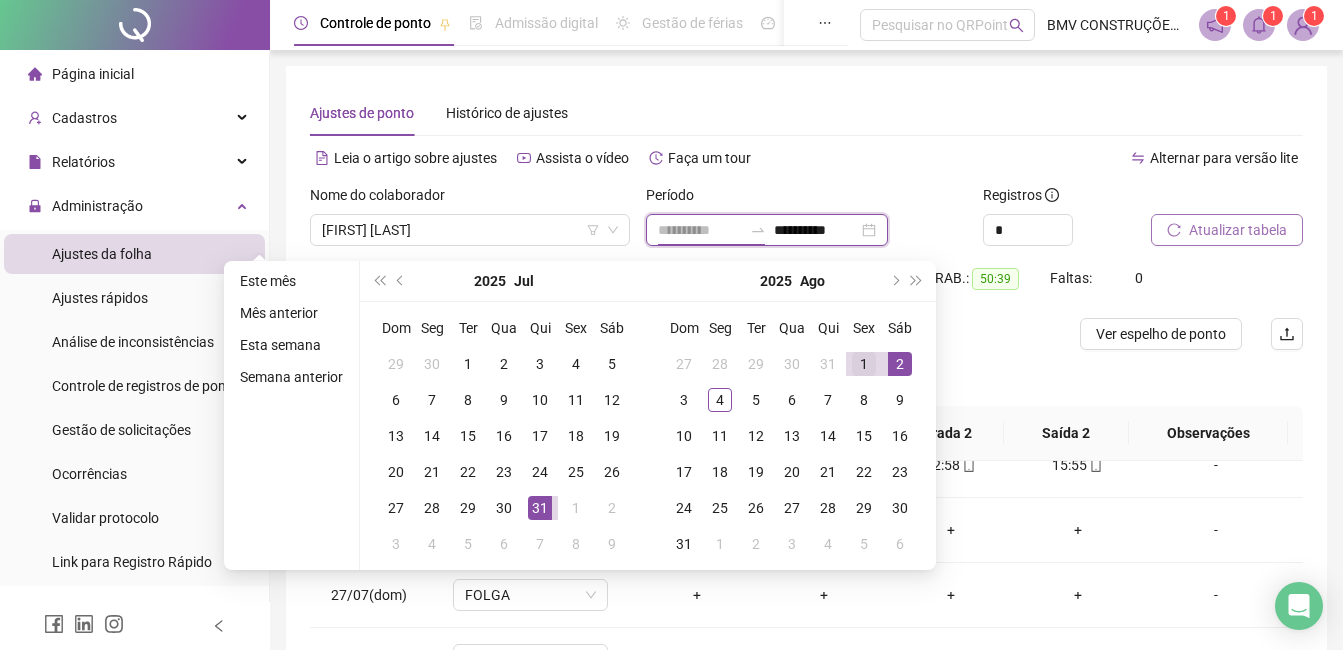 type on "**********" 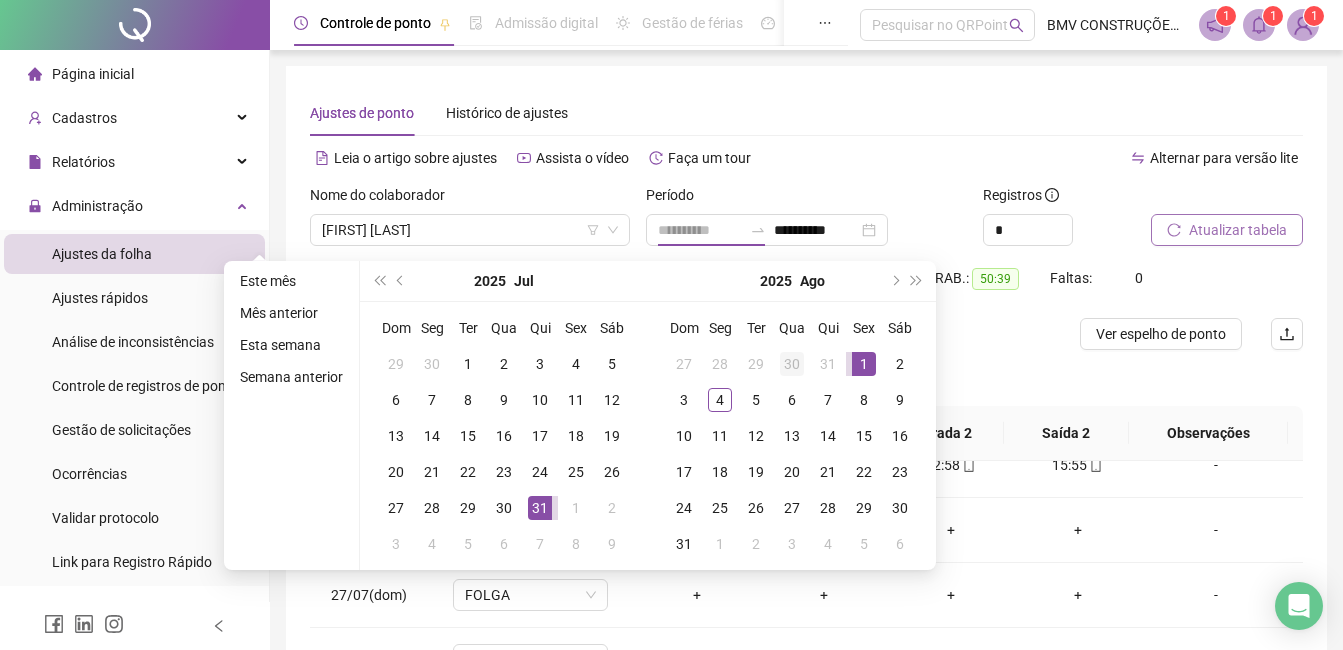 drag, startPoint x: 869, startPoint y: 355, endPoint x: 806, endPoint y: 377, distance: 66.730804 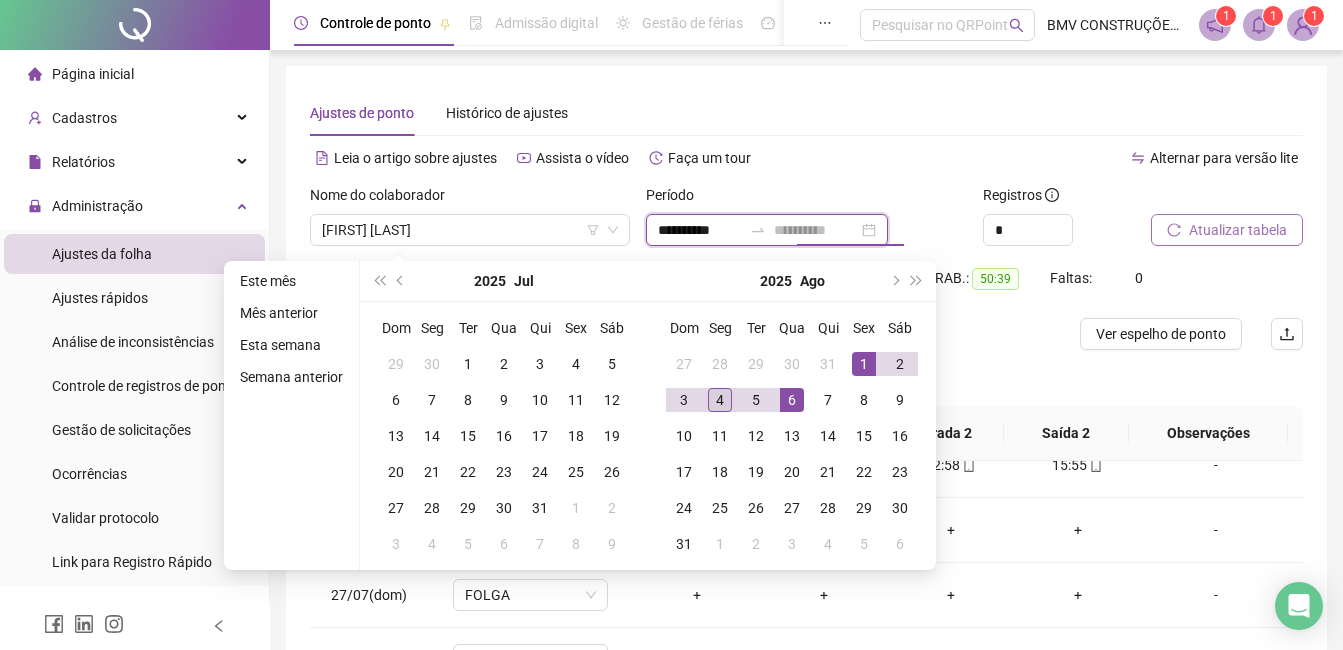 type on "**********" 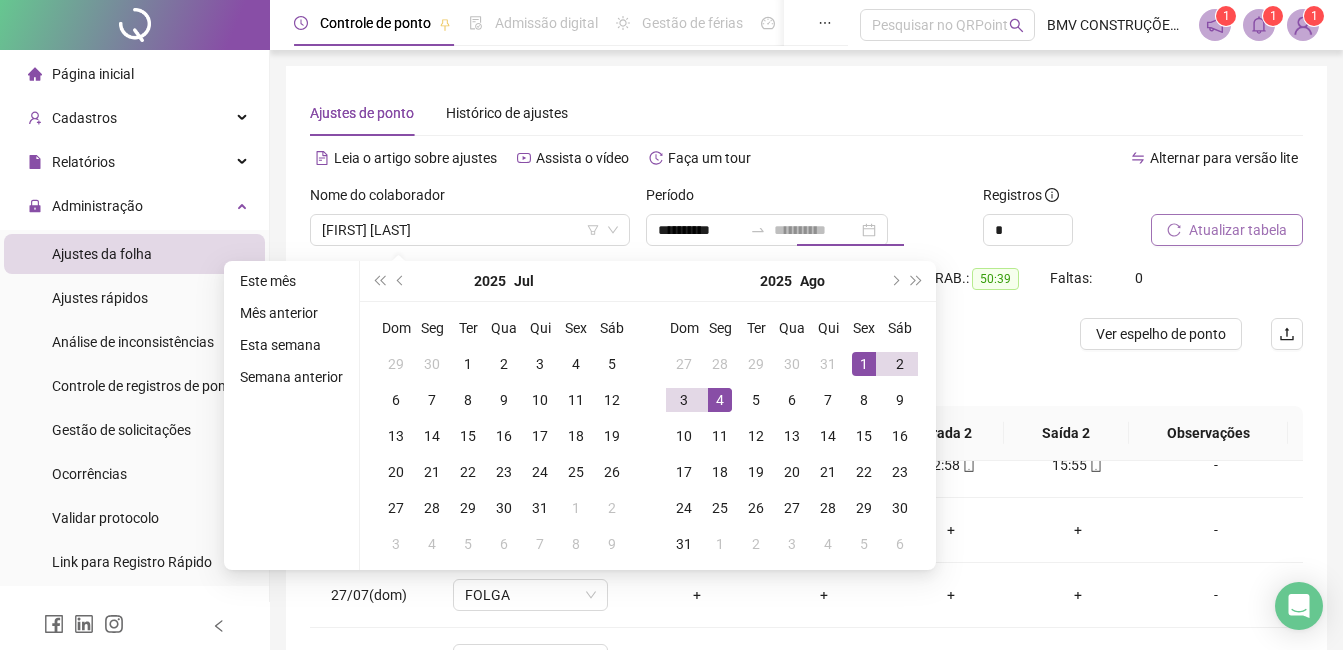 click on "4" at bounding box center (720, 400) 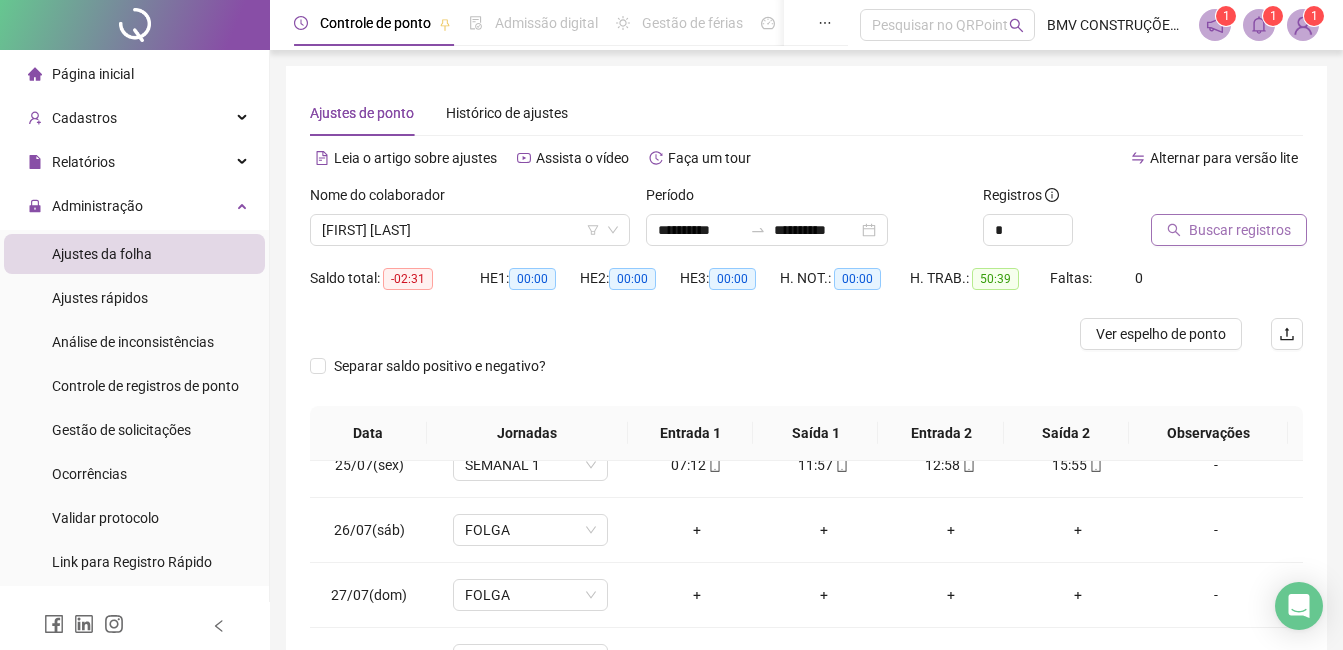 click on "Buscar registros" at bounding box center [1240, 230] 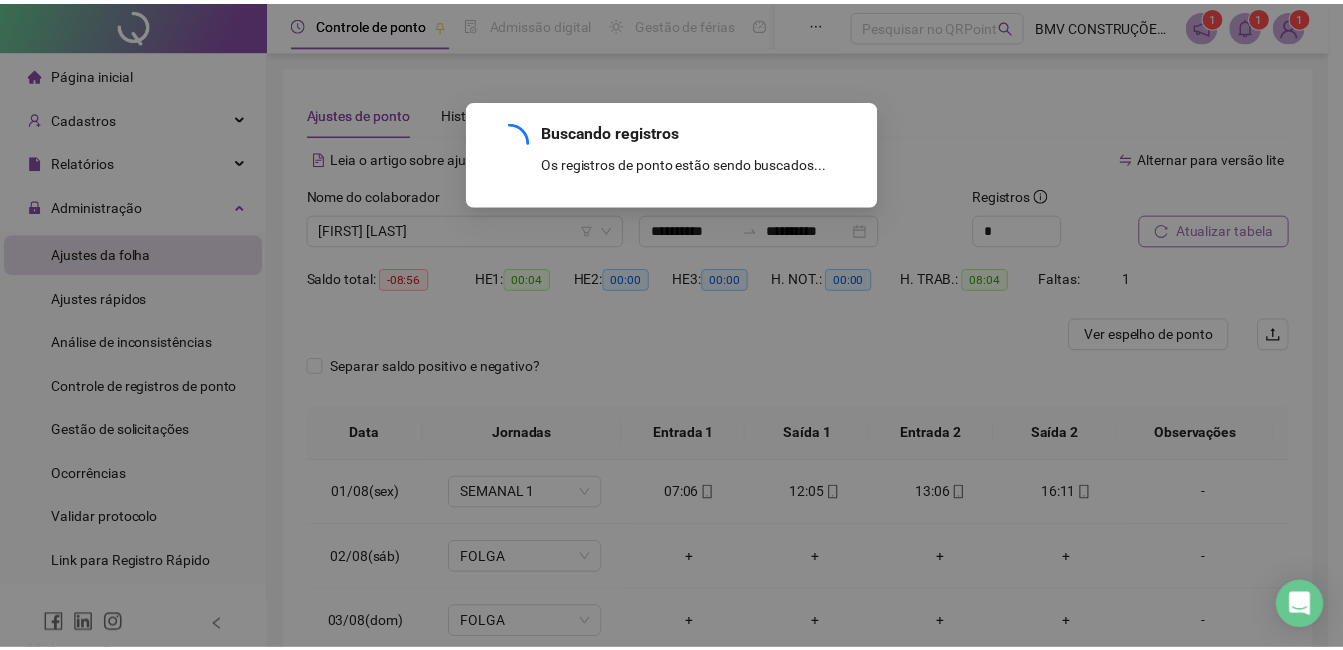 scroll, scrollTop: 0, scrollLeft: 0, axis: both 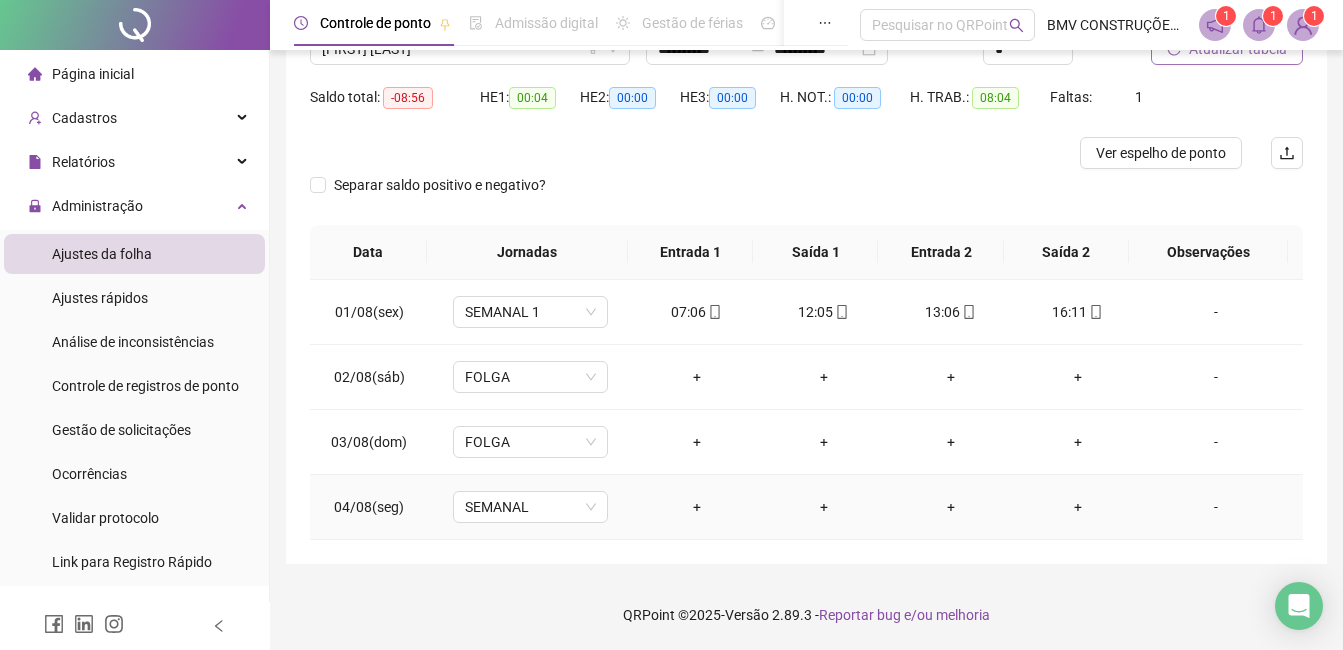 click on "-" at bounding box center [1216, 507] 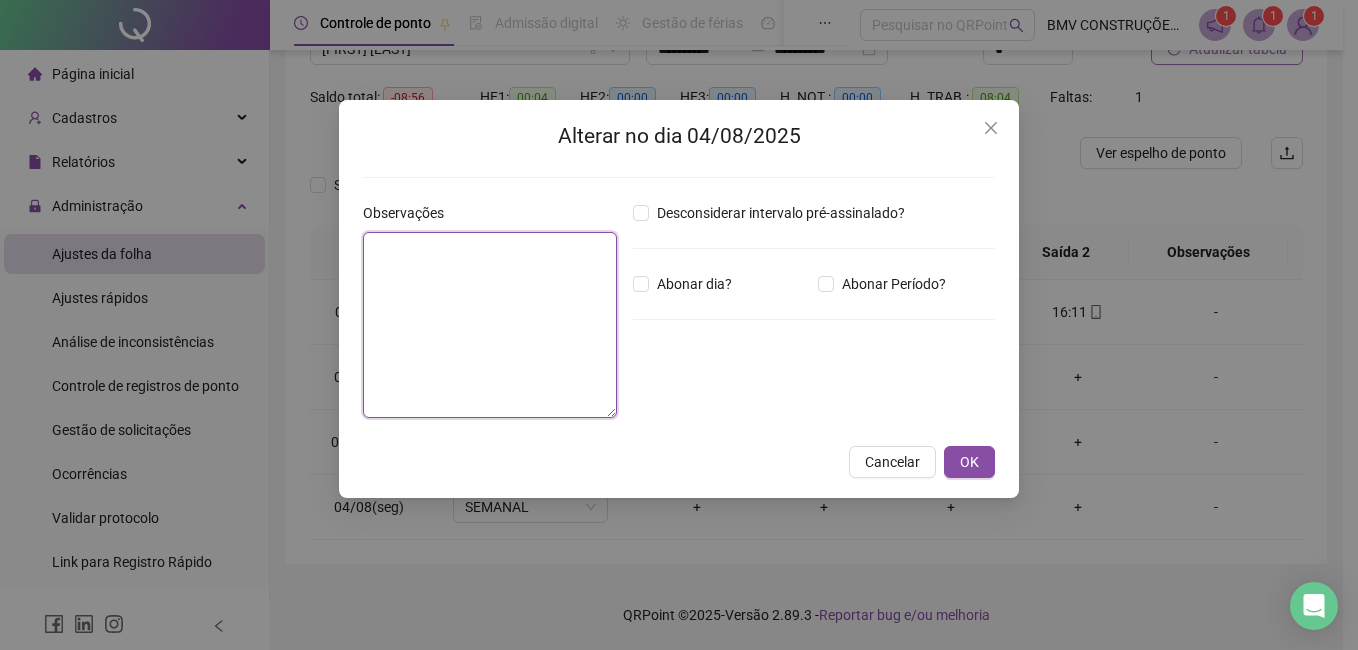 click at bounding box center [490, 325] 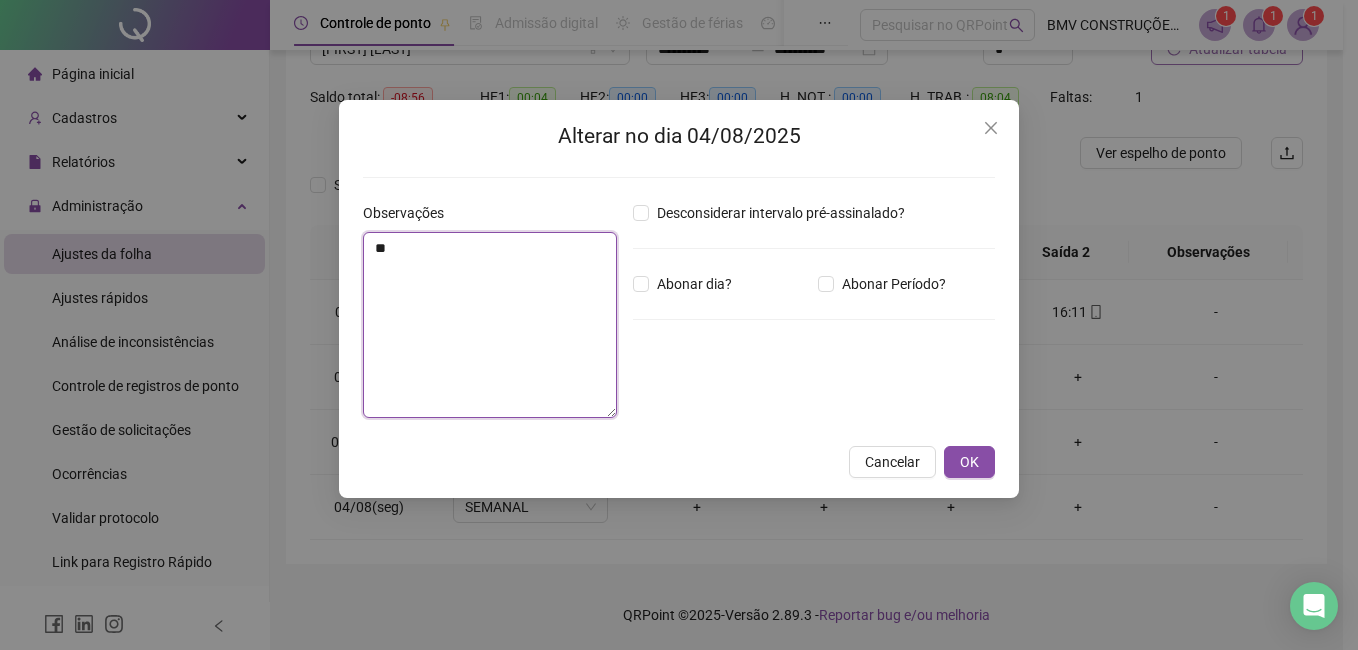 type on "*" 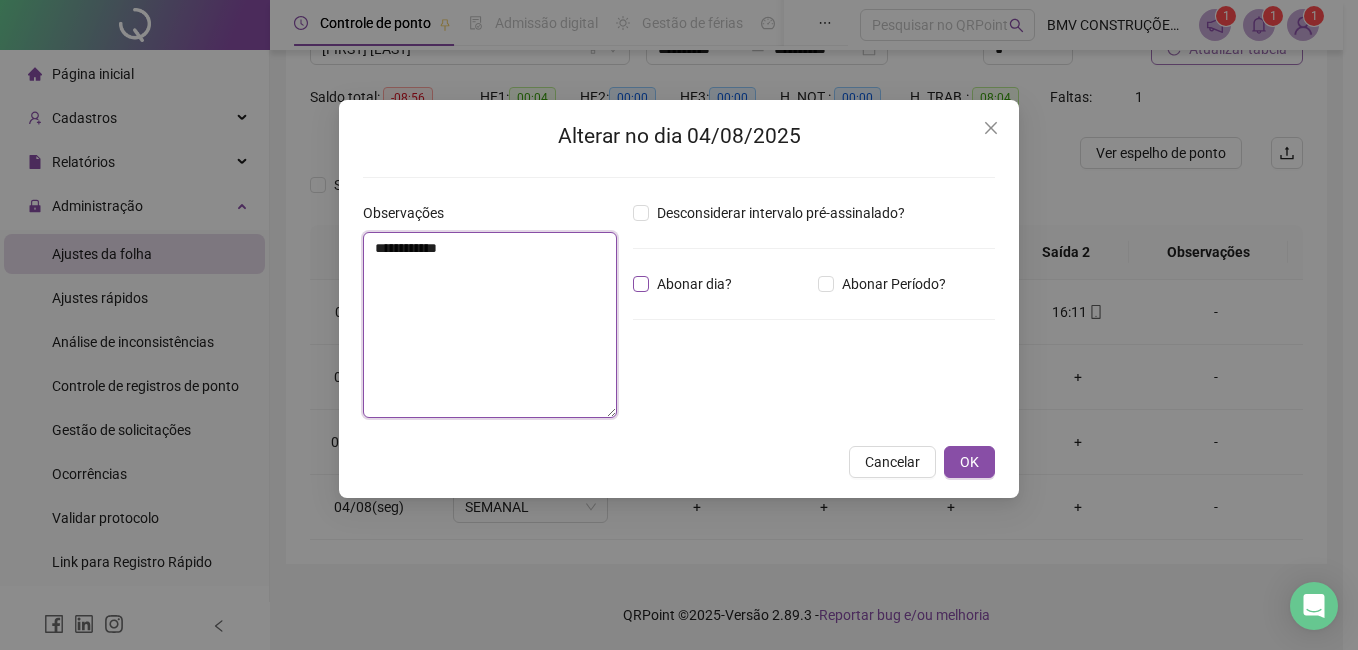type on "**********" 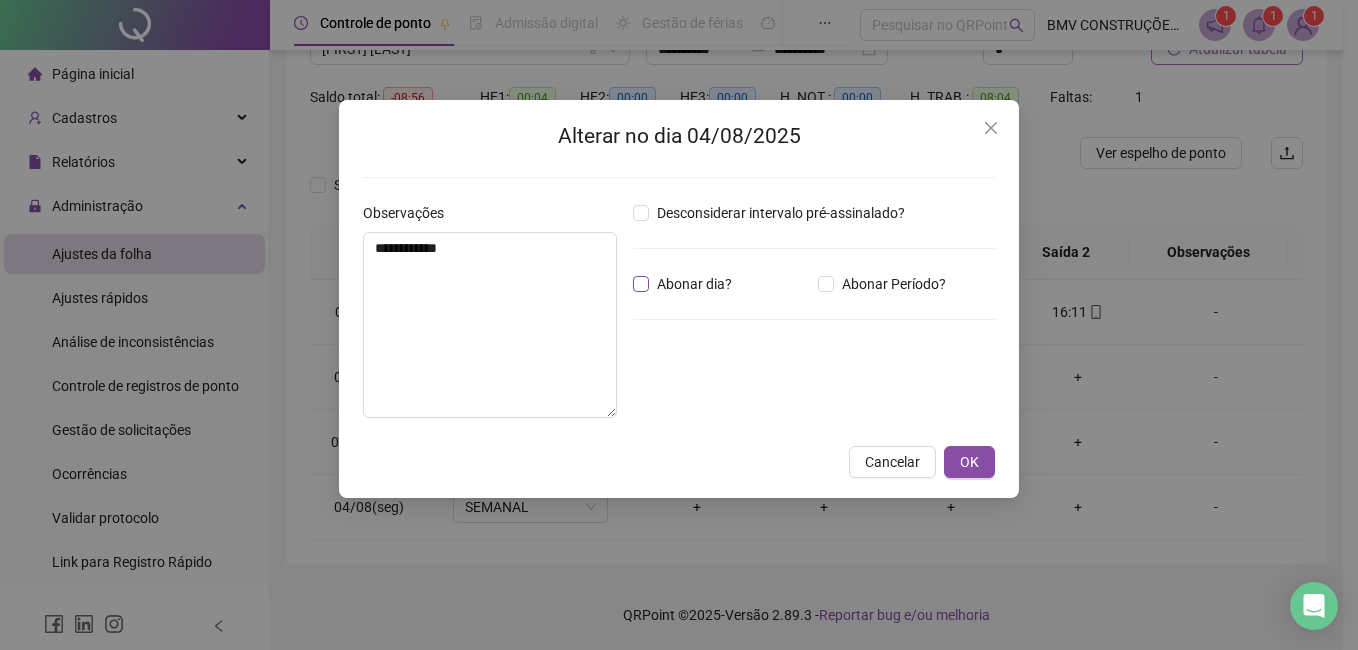 click on "Abonar dia?" at bounding box center [694, 284] 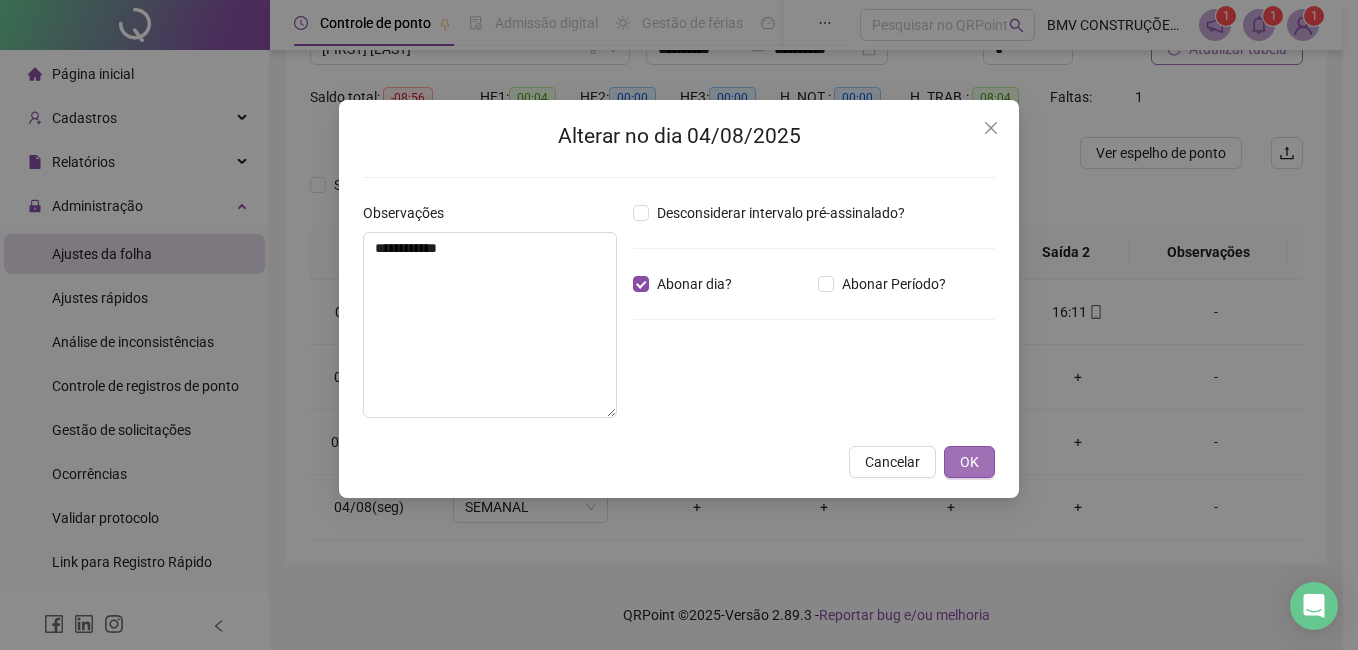 click on "OK" at bounding box center (969, 462) 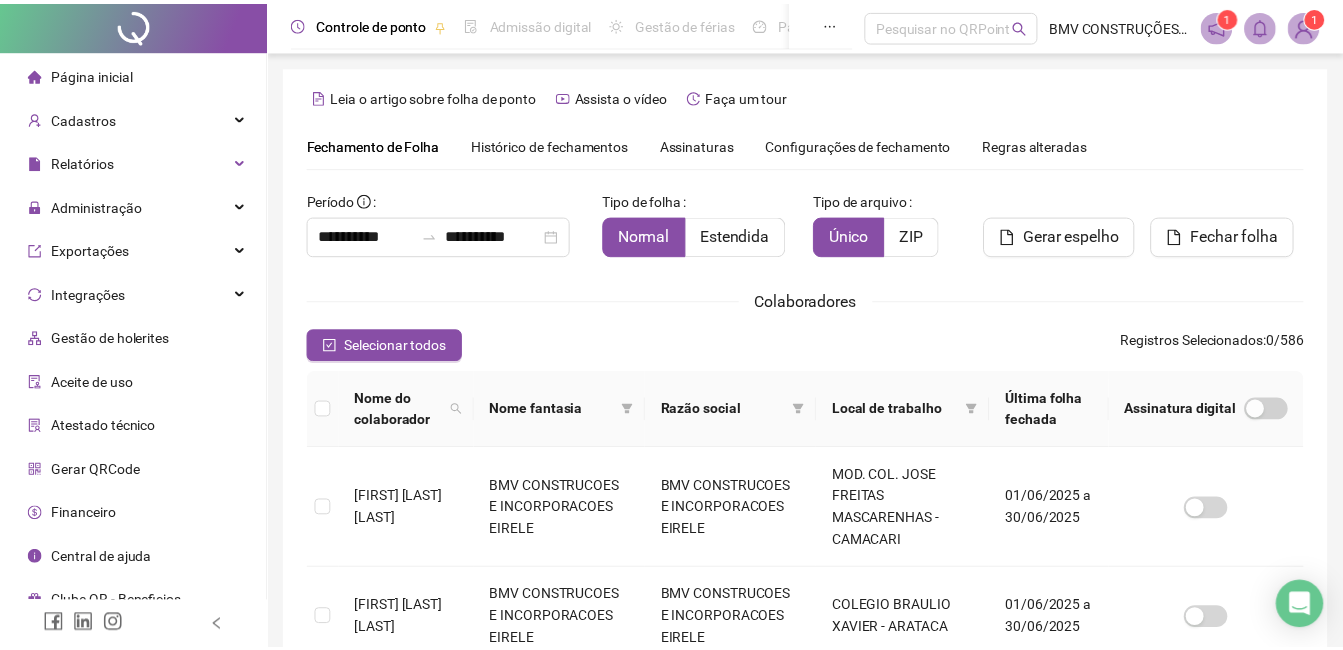 scroll, scrollTop: 85, scrollLeft: 0, axis: vertical 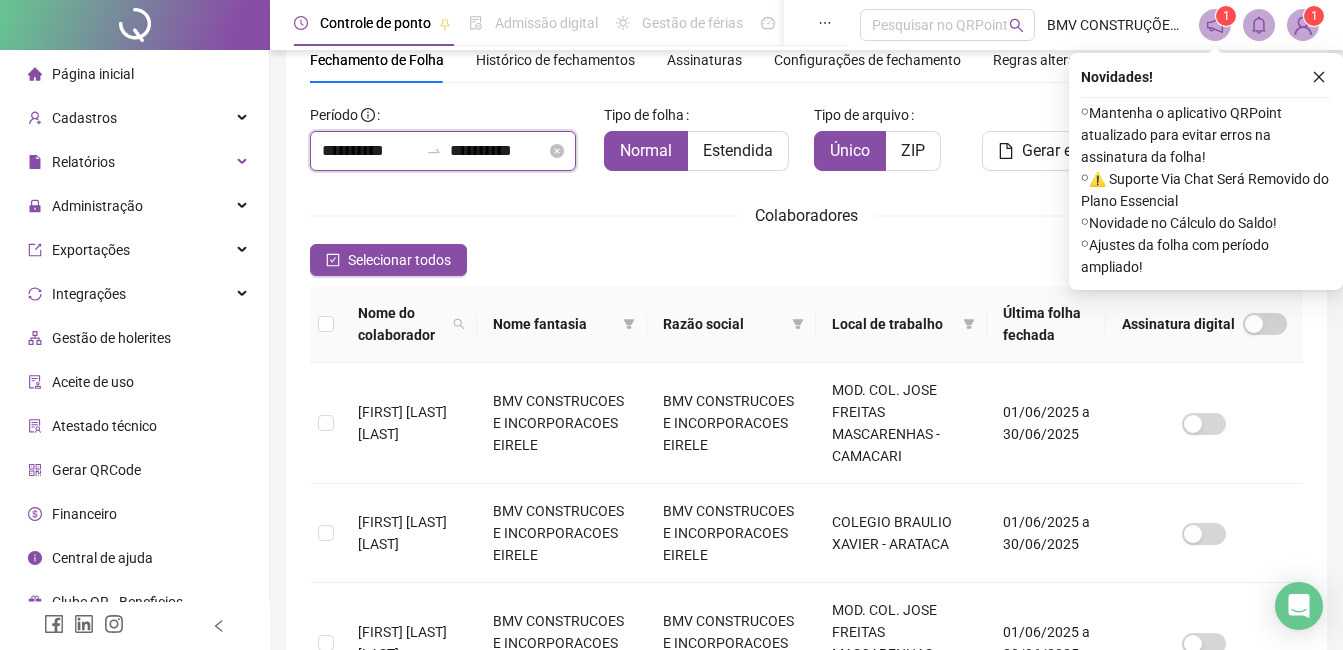 click on "**********" at bounding box center [498, 151] 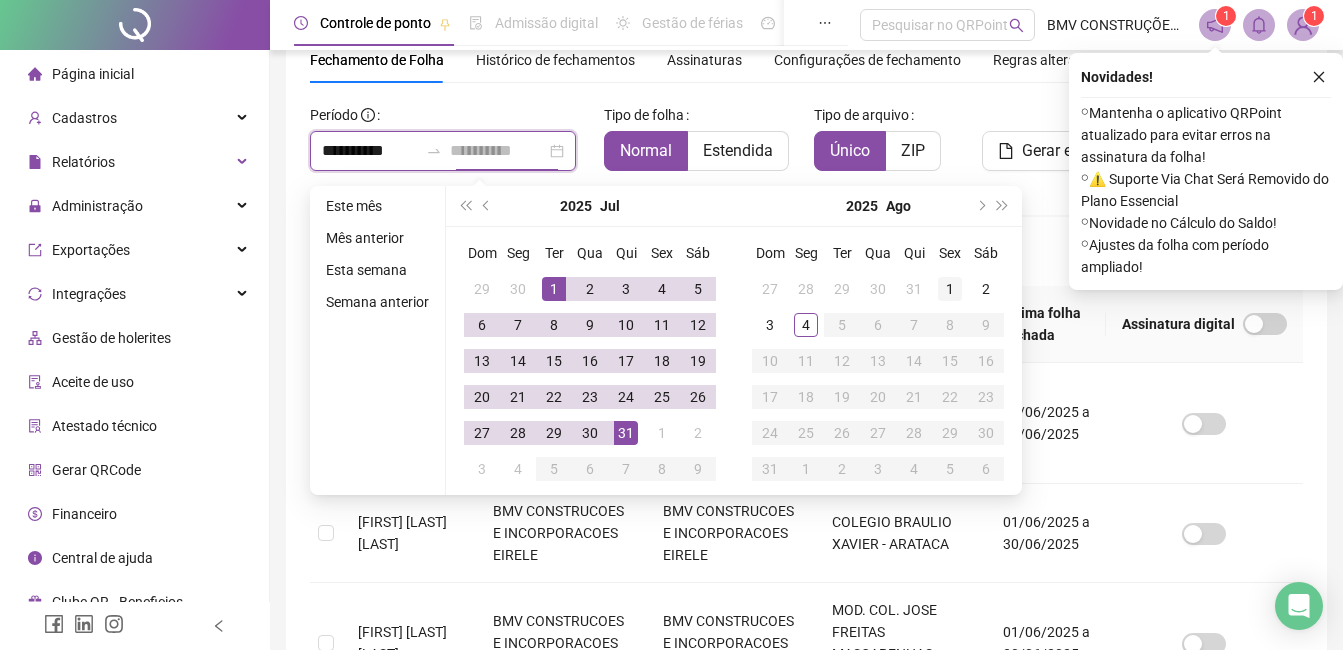 type on "**********" 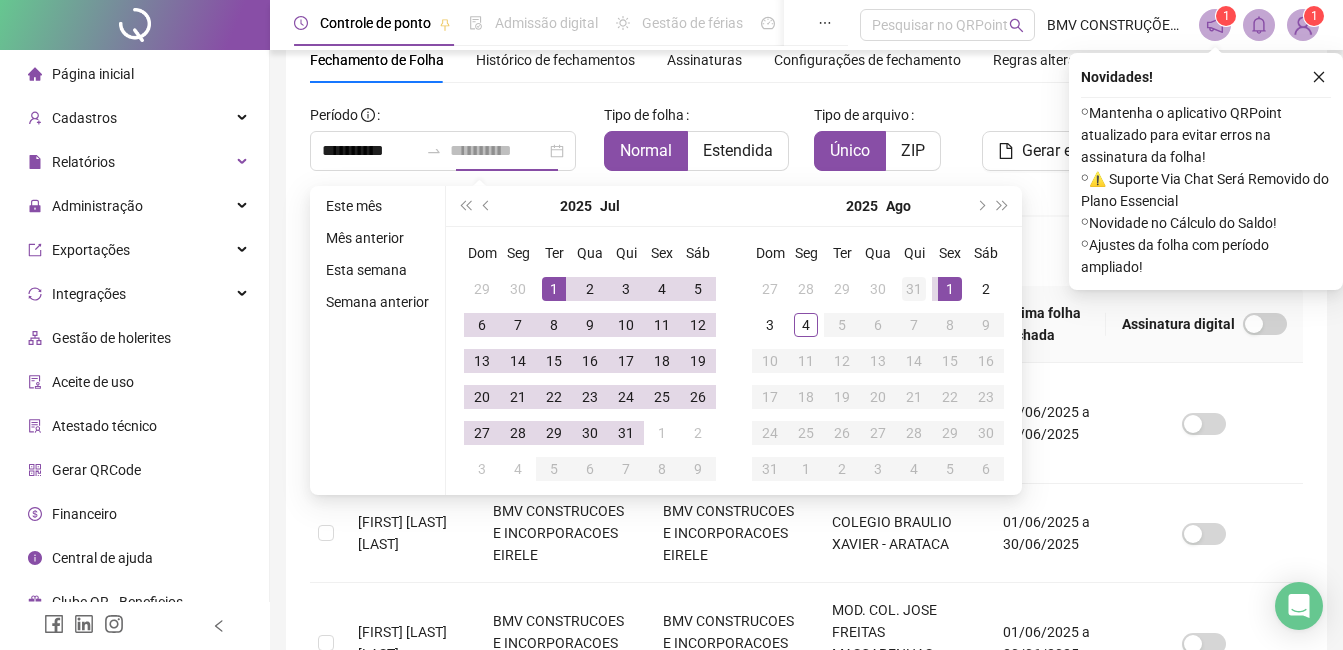 drag, startPoint x: 941, startPoint y: 278, endPoint x: 925, endPoint y: 292, distance: 21.260292 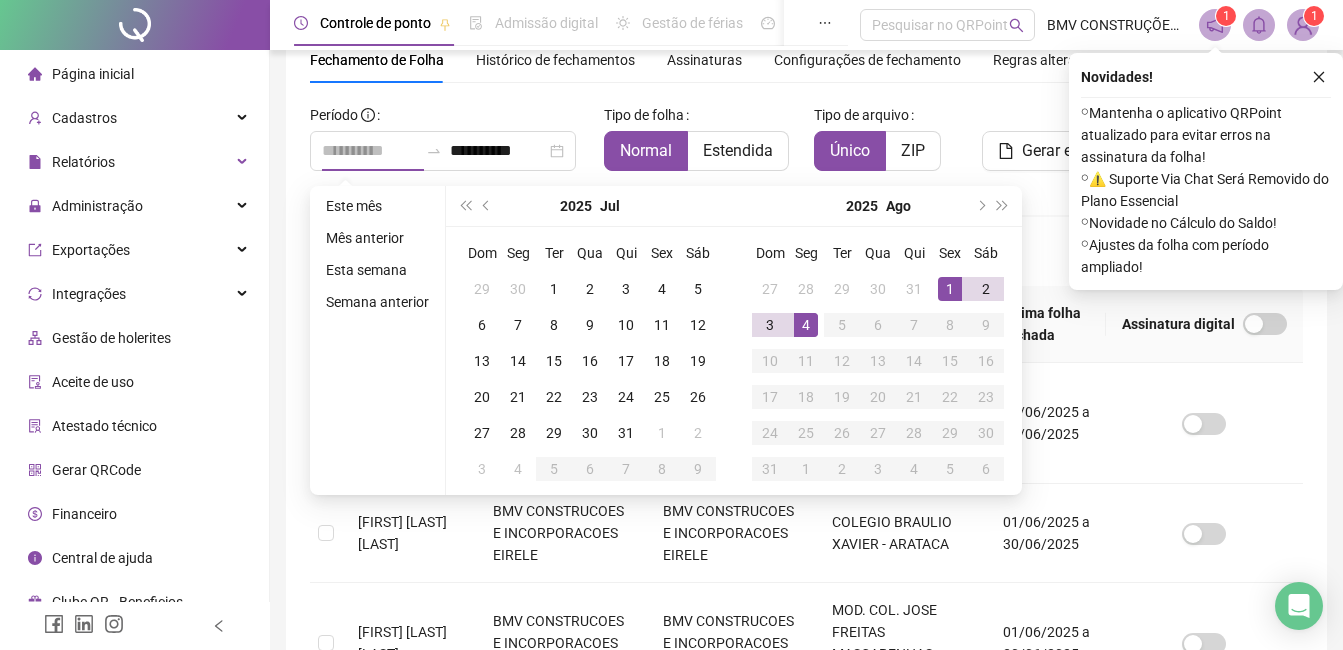 click on "4" at bounding box center [806, 325] 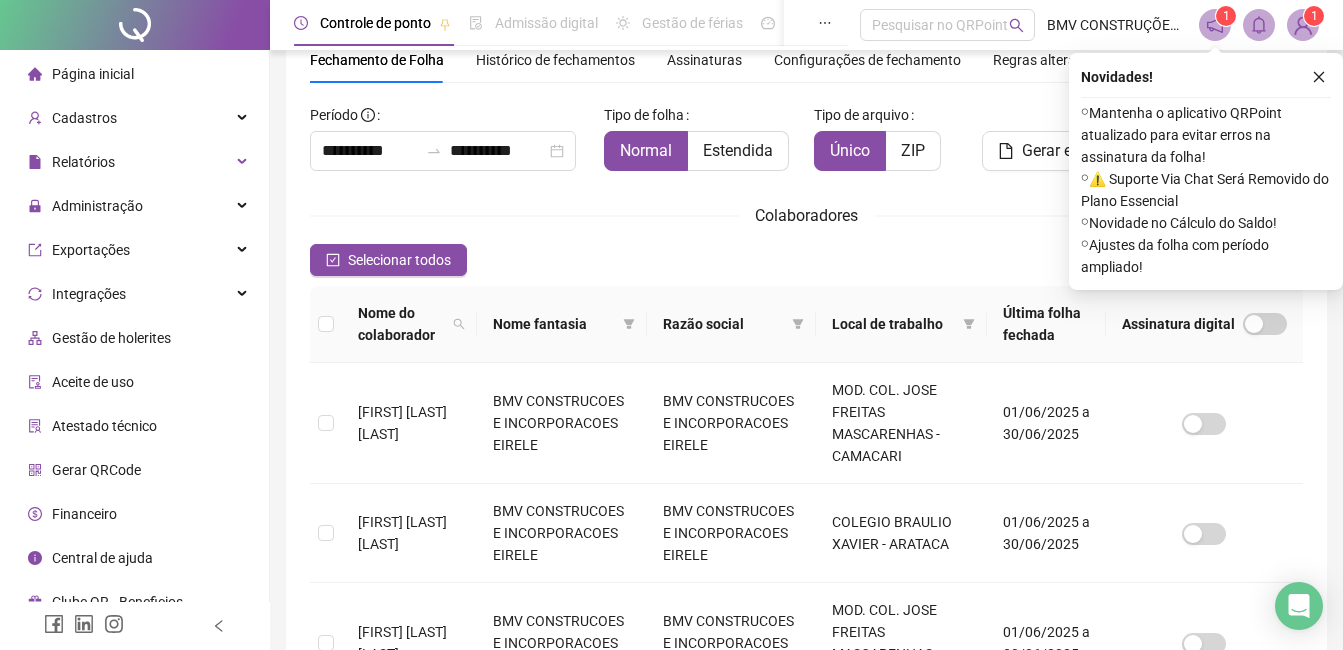 click on "Selecionar todos Registros Selecionados :  0 / 586" at bounding box center [806, 260] 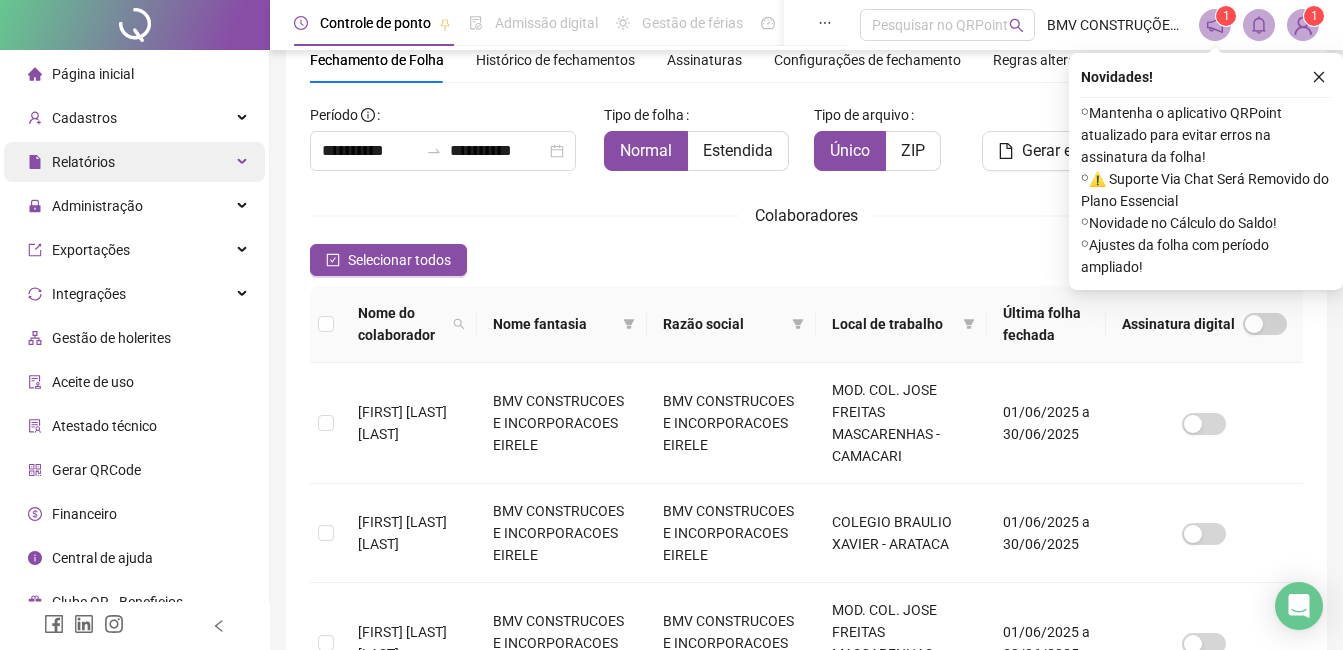 click on "Relatórios" at bounding box center (71, 162) 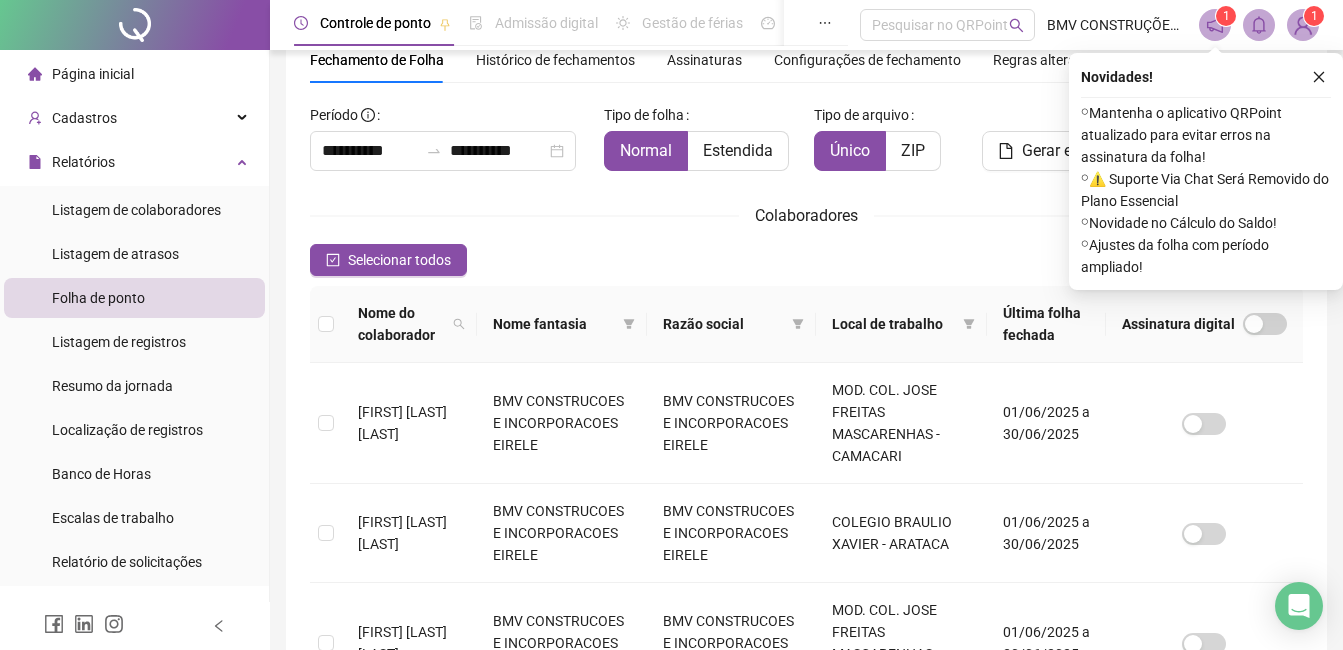 click on "Folha de ponto" at bounding box center [98, 298] 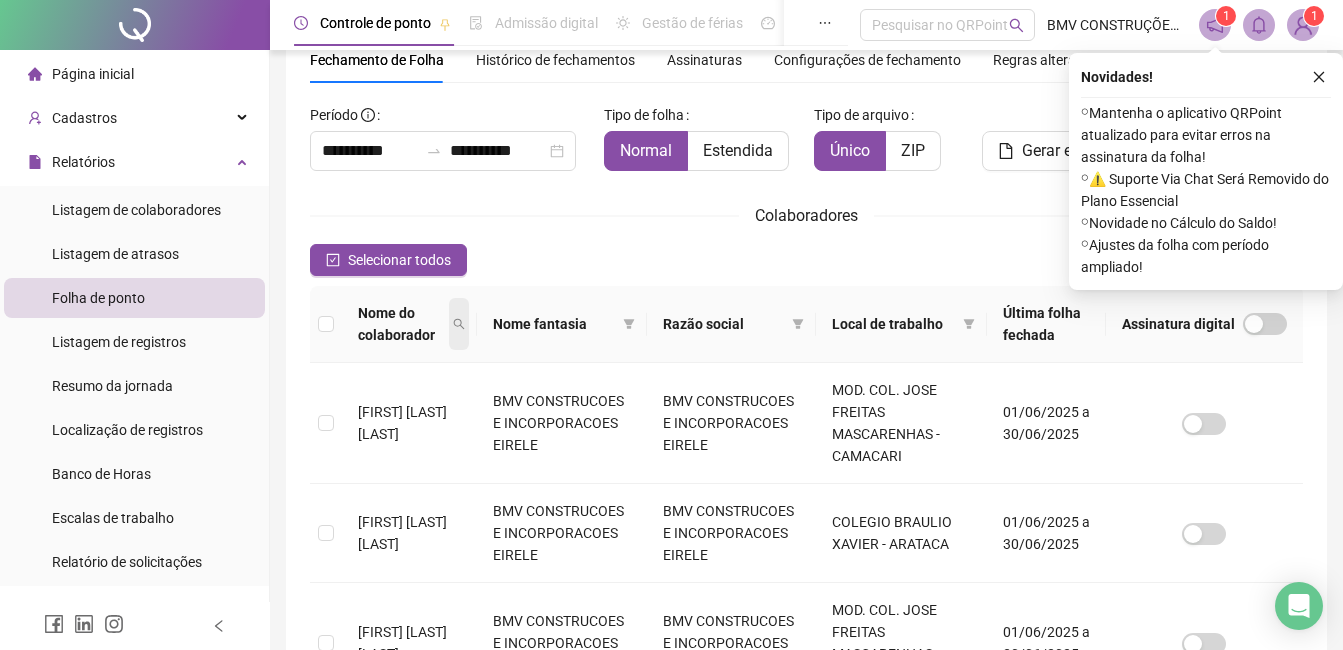 click at bounding box center [459, 324] 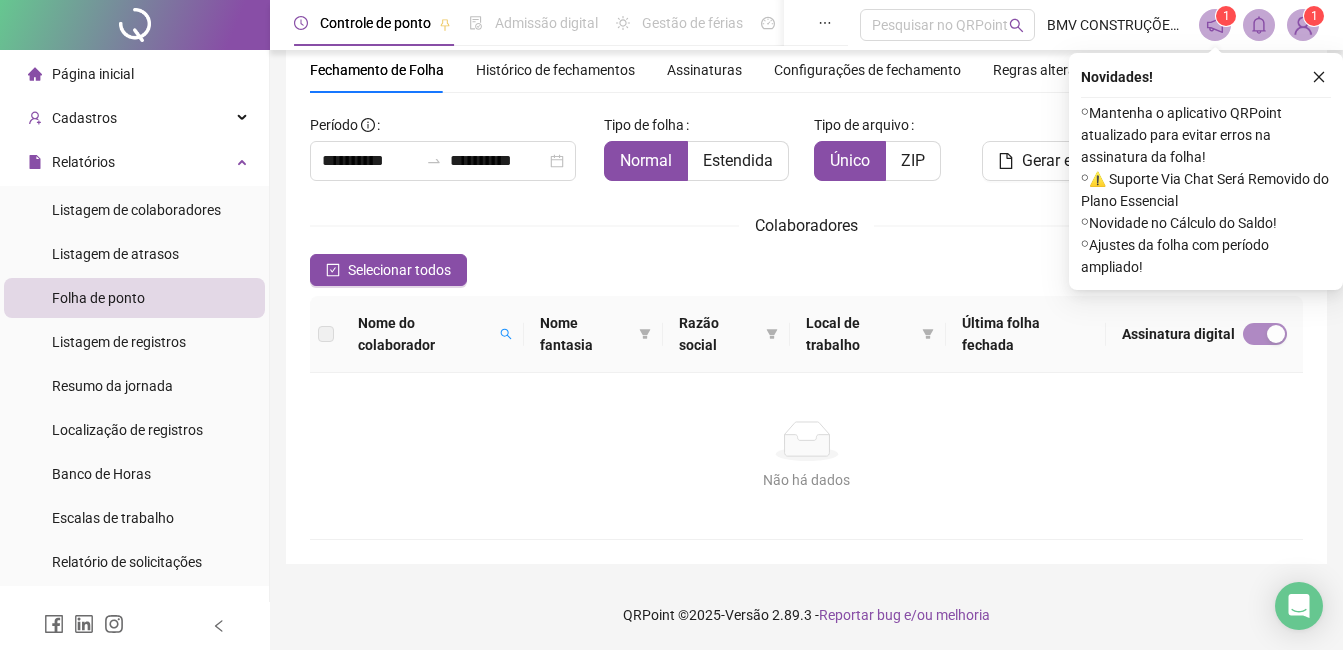 scroll, scrollTop: 75, scrollLeft: 0, axis: vertical 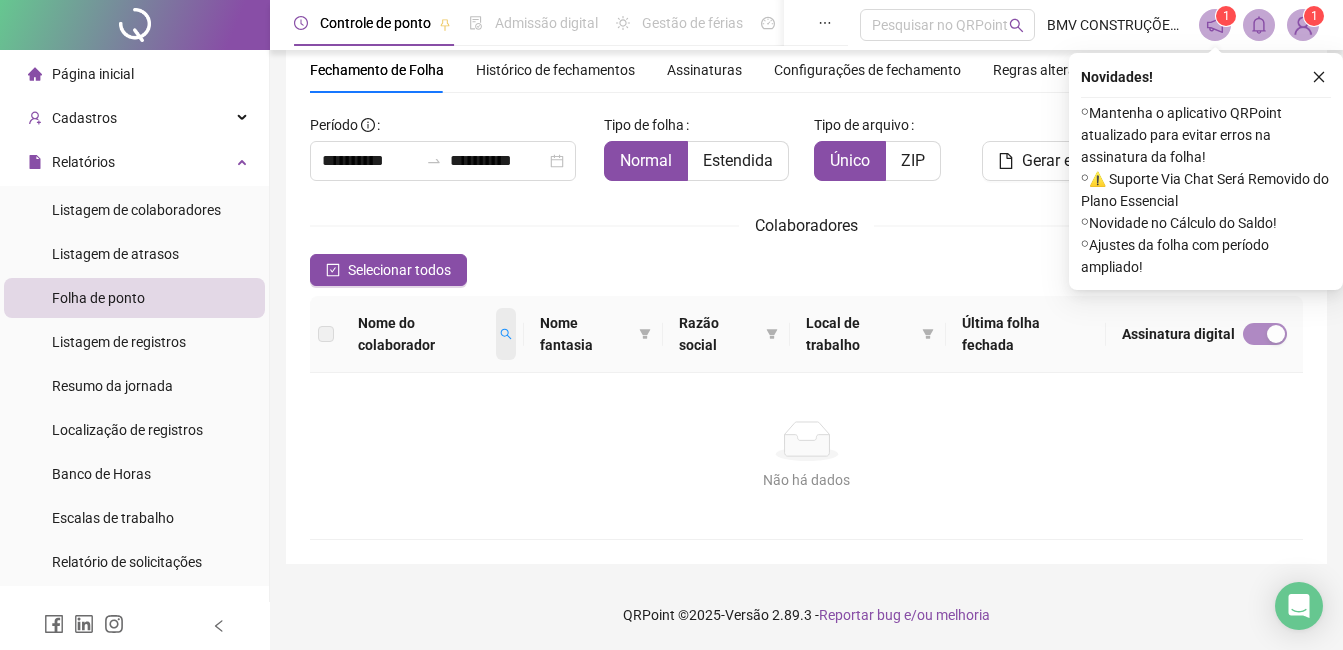 click at bounding box center (506, 334) 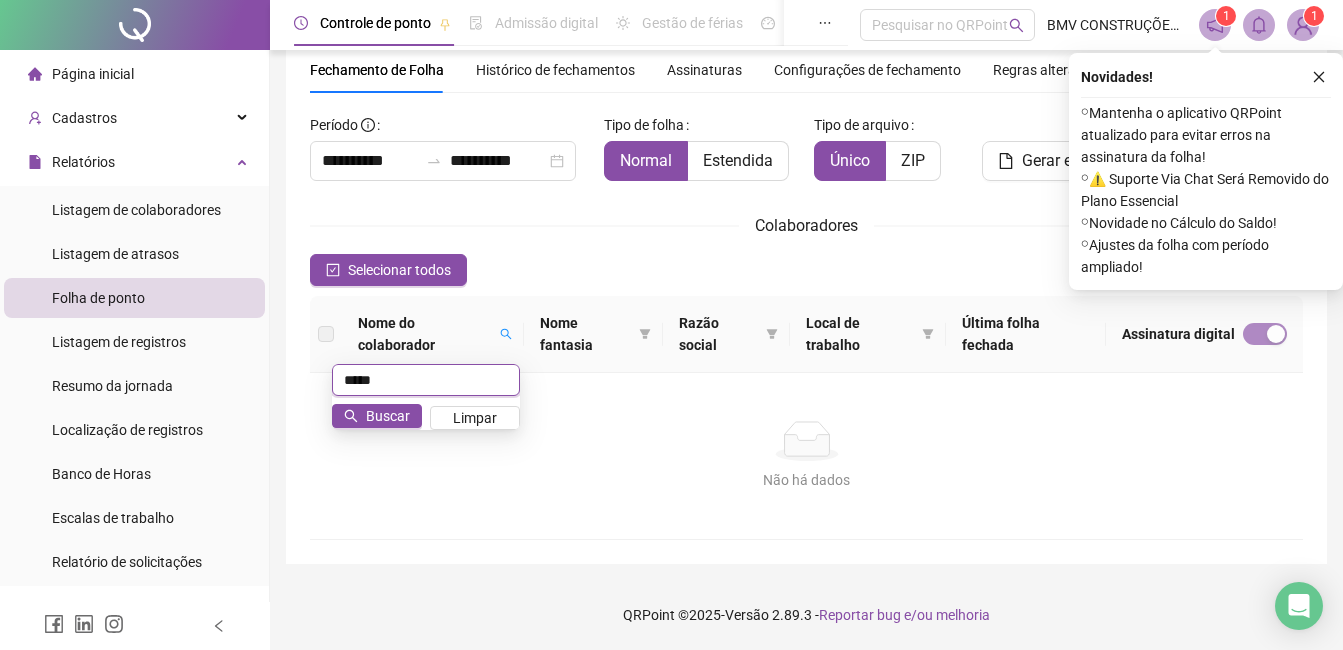 click on "*****" at bounding box center (426, 380) 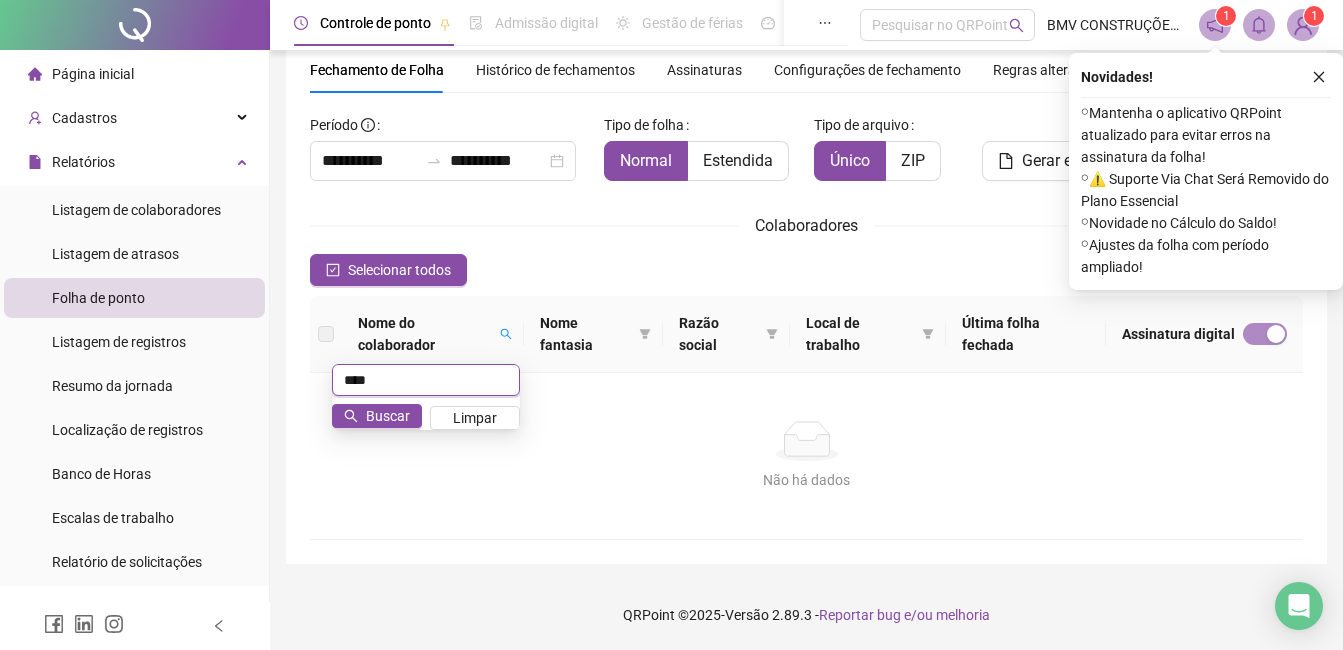 type on "****" 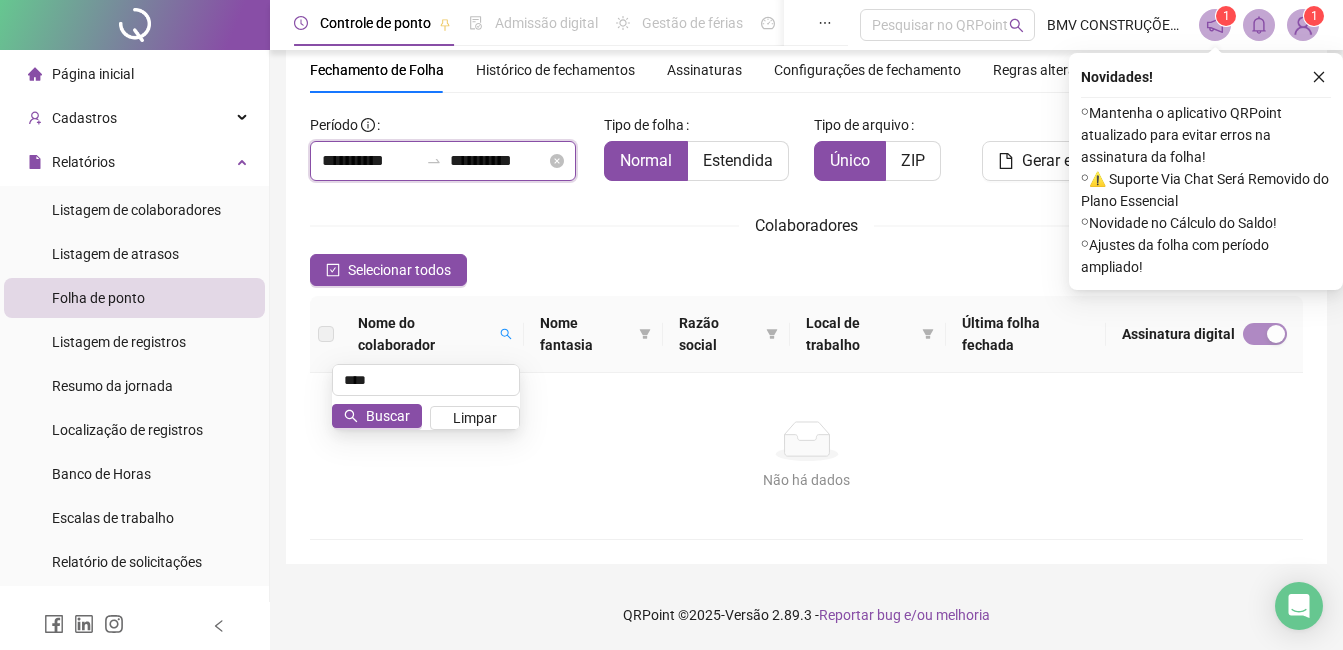 click on "**********" at bounding box center (370, 161) 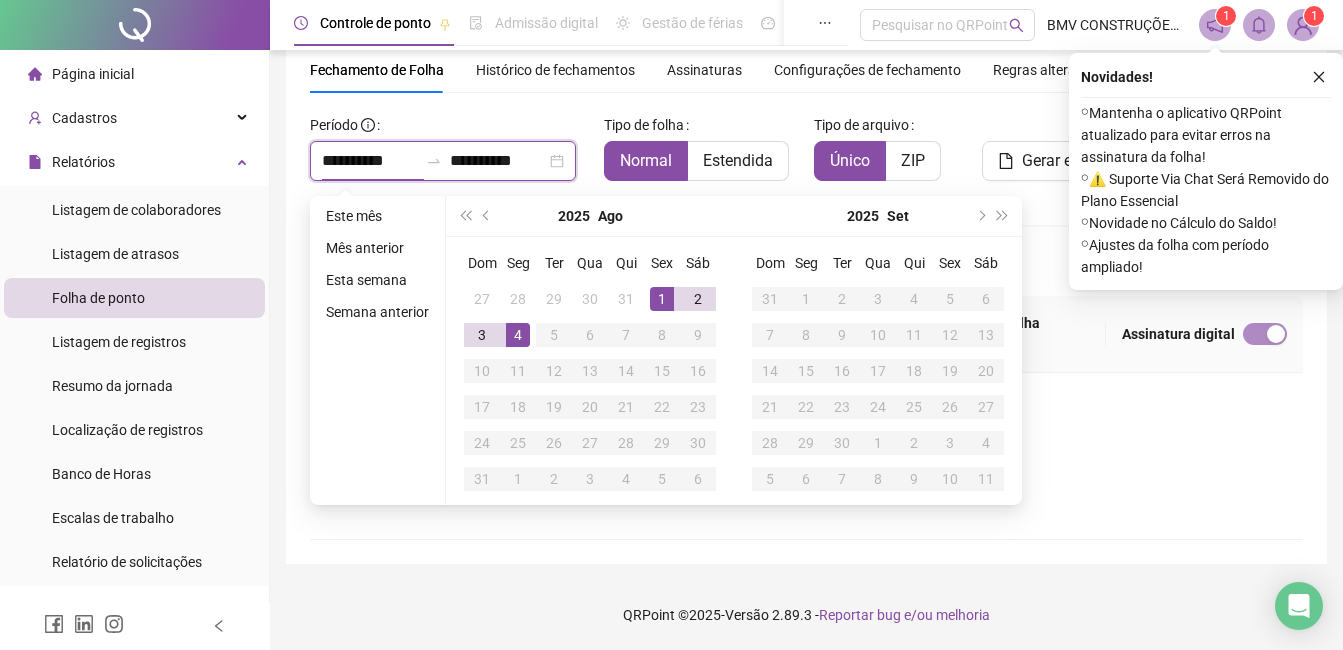 type on "**********" 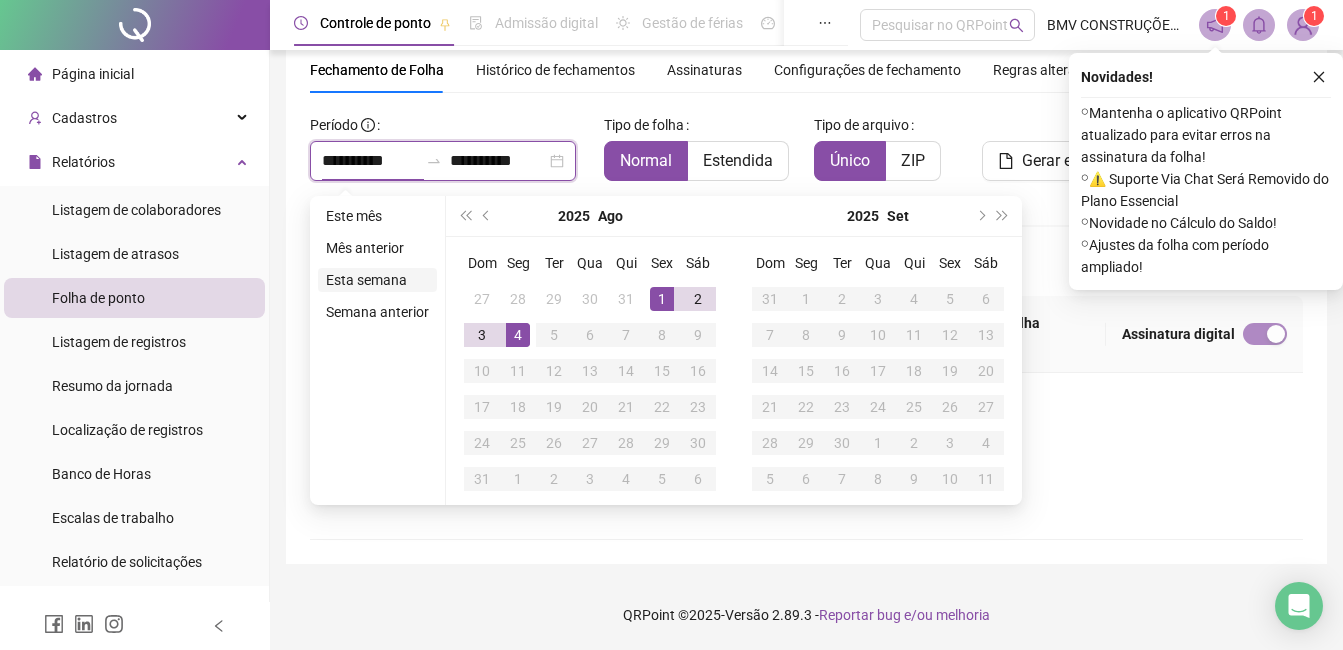 type on "**********" 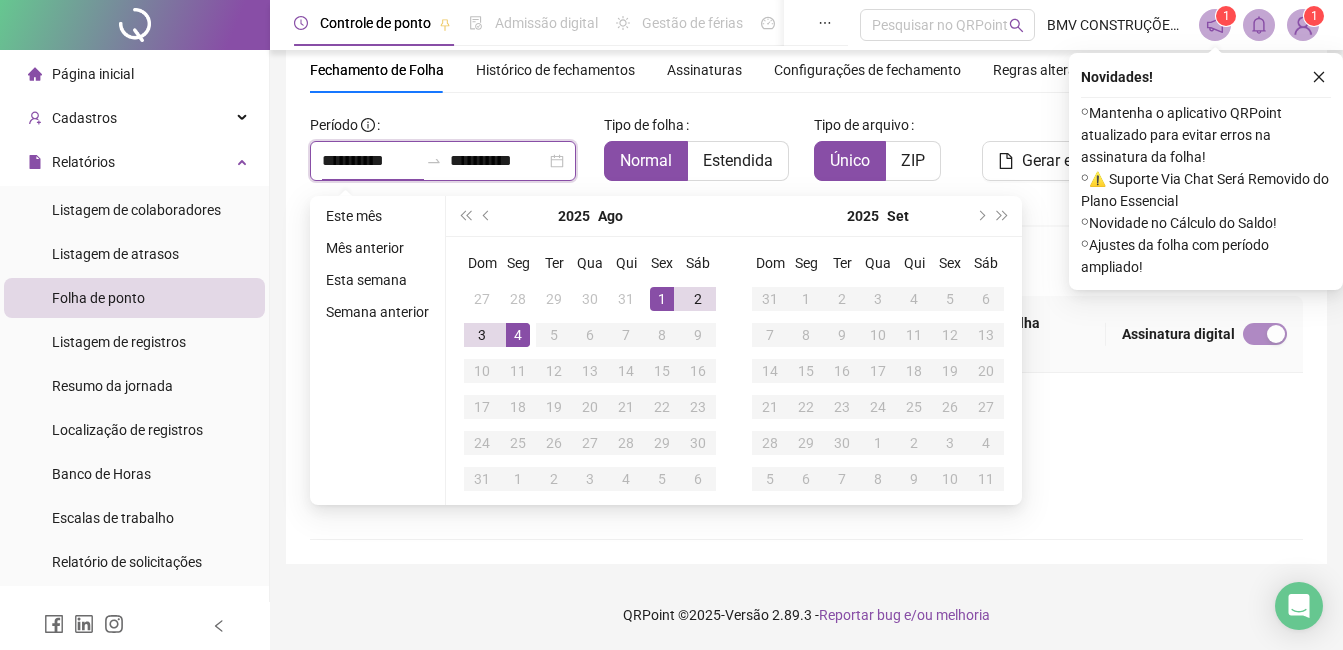 type on "**********" 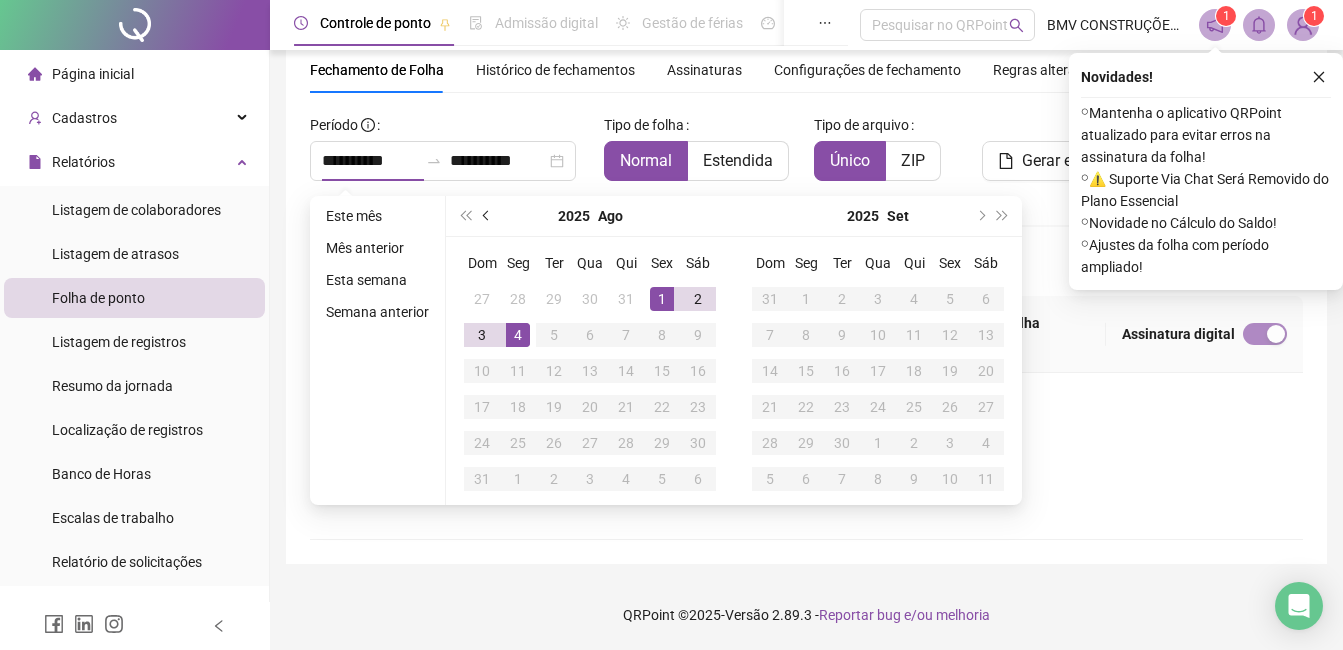 click at bounding box center [488, 216] 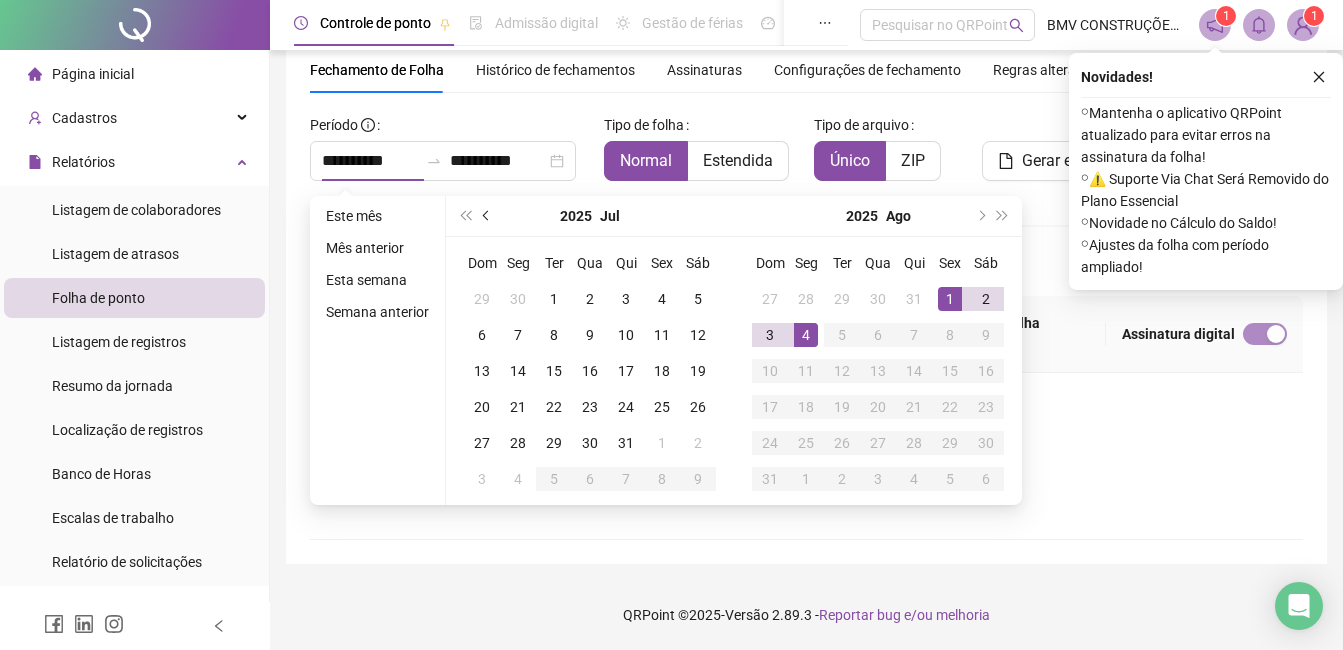 click at bounding box center (488, 216) 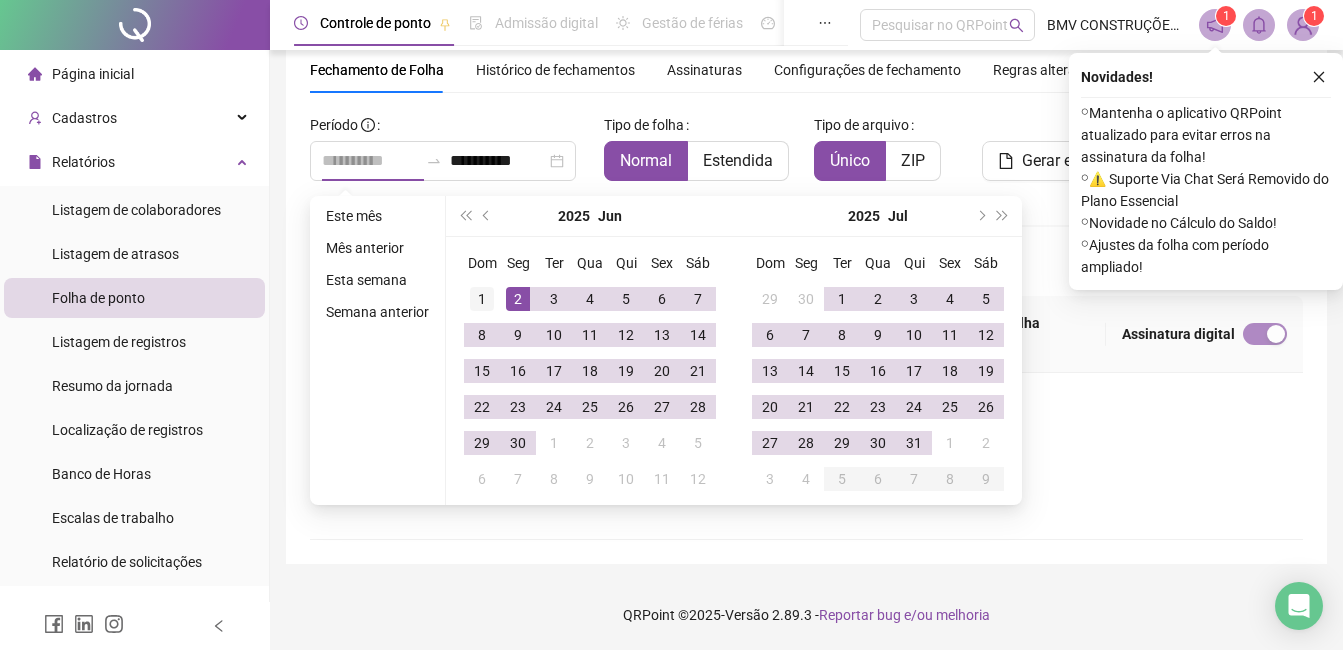 type on "**********" 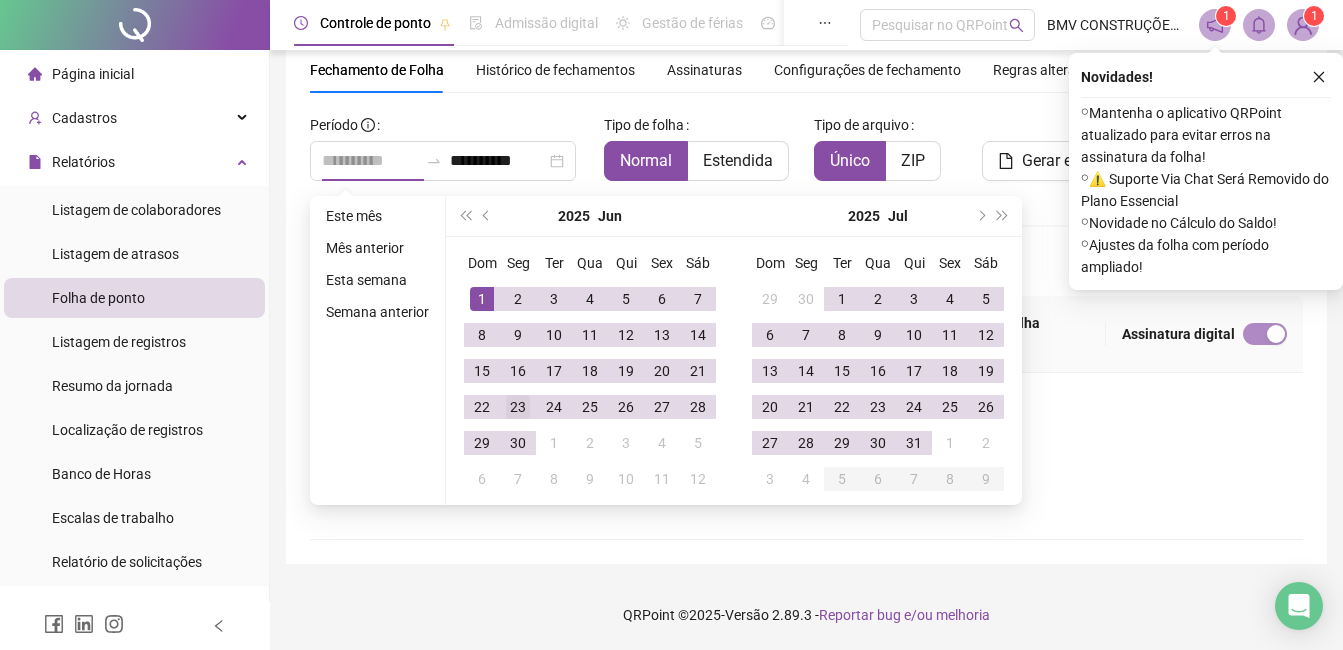 drag, startPoint x: 481, startPoint y: 303, endPoint x: 508, endPoint y: 405, distance: 105.51303 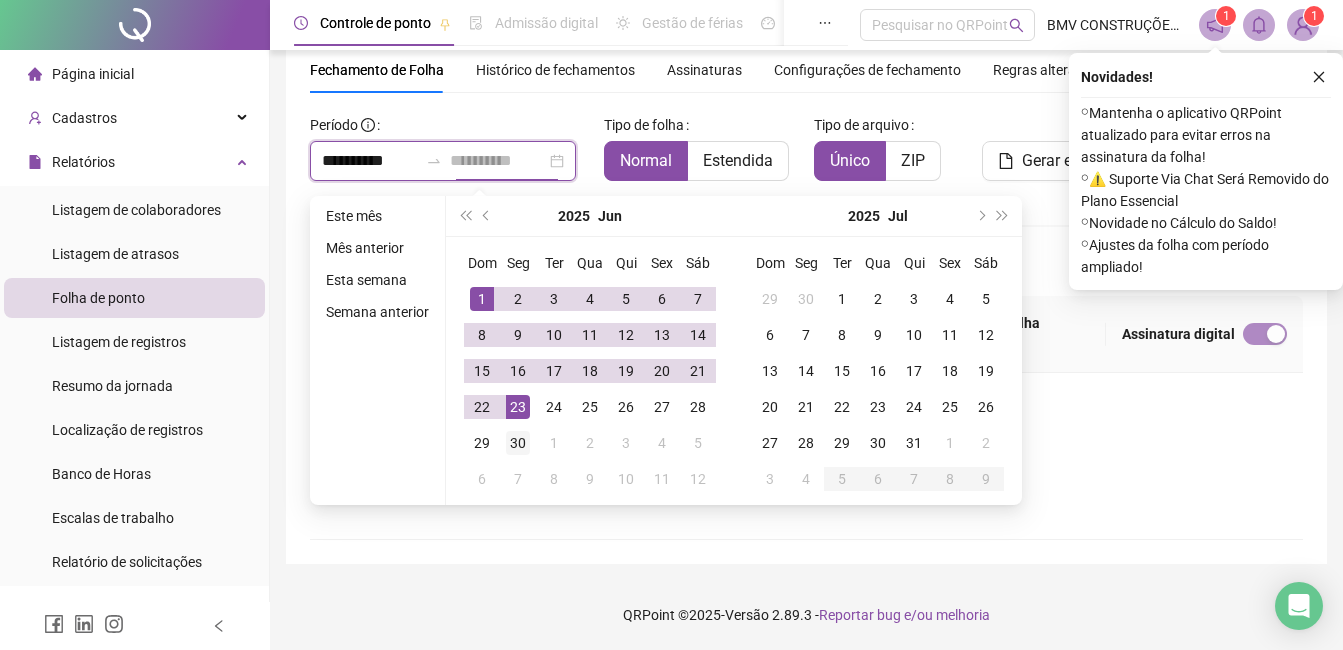 type on "**********" 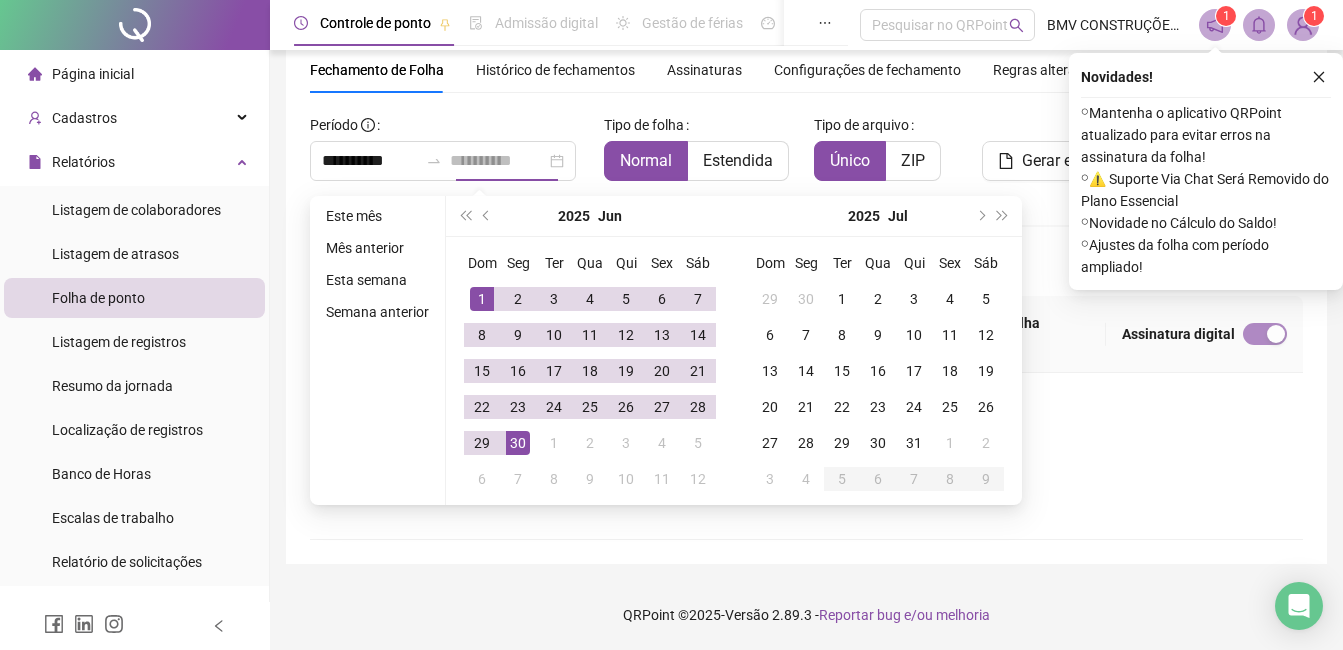 click on "30" at bounding box center [518, 443] 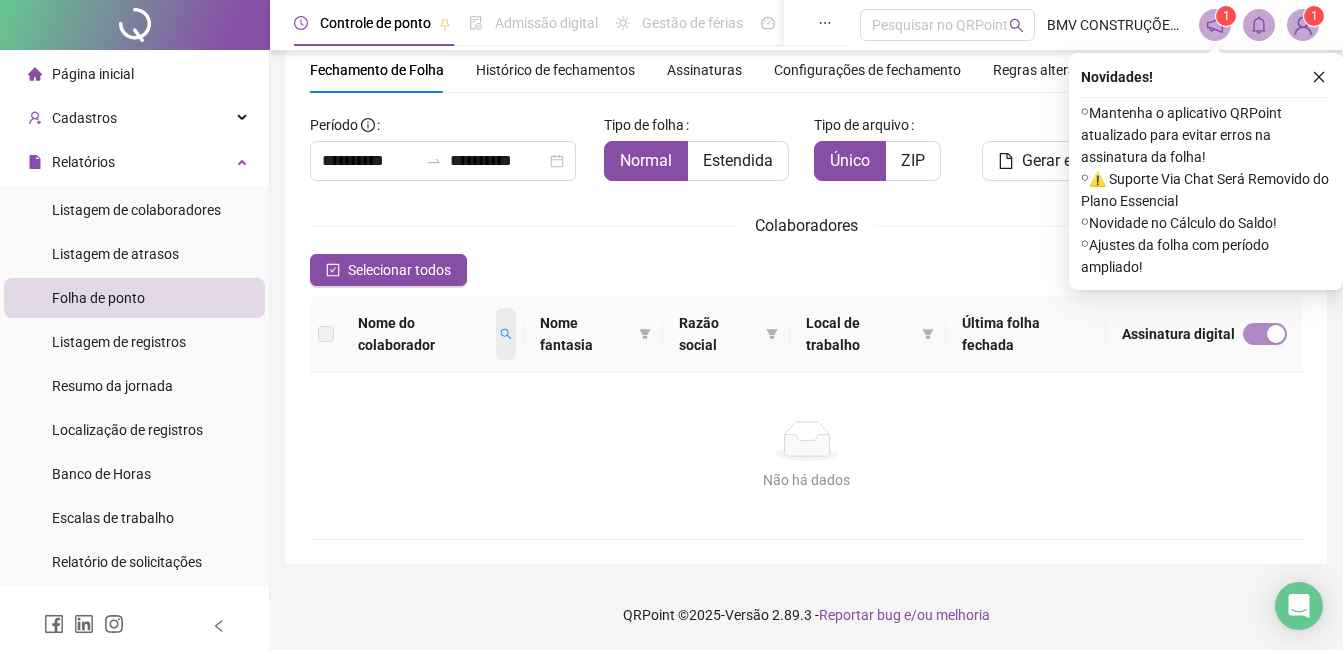 click 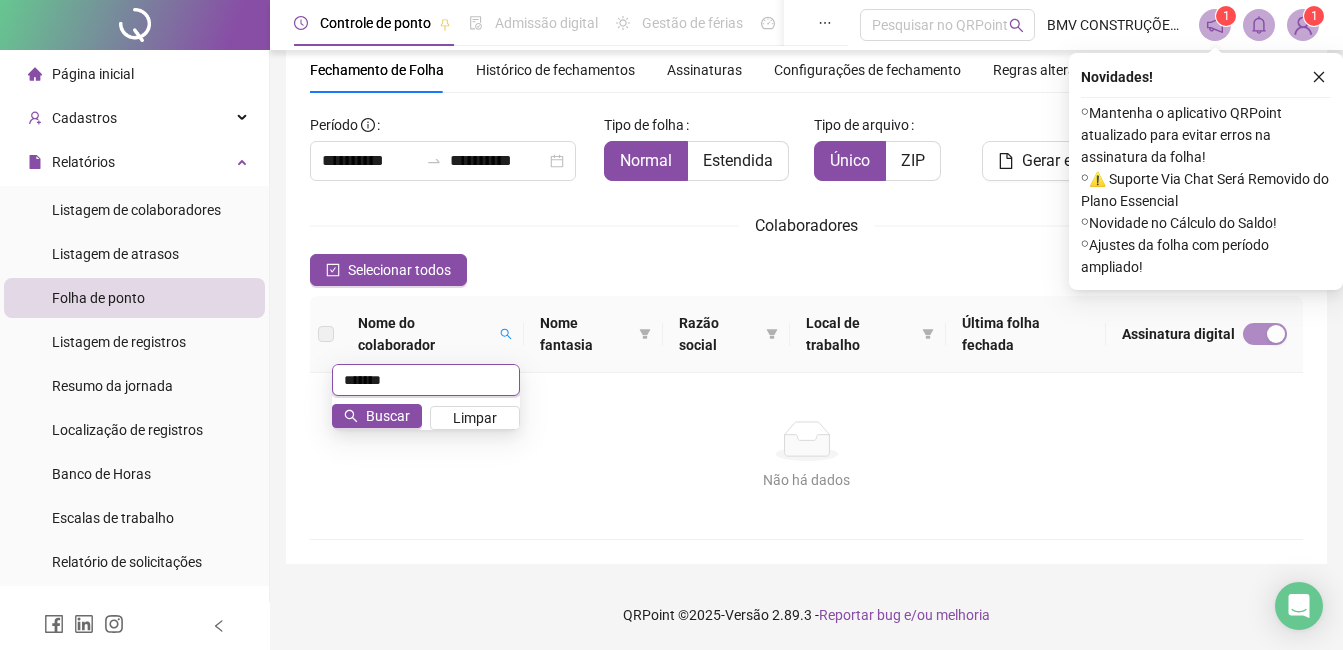 type on "*******" 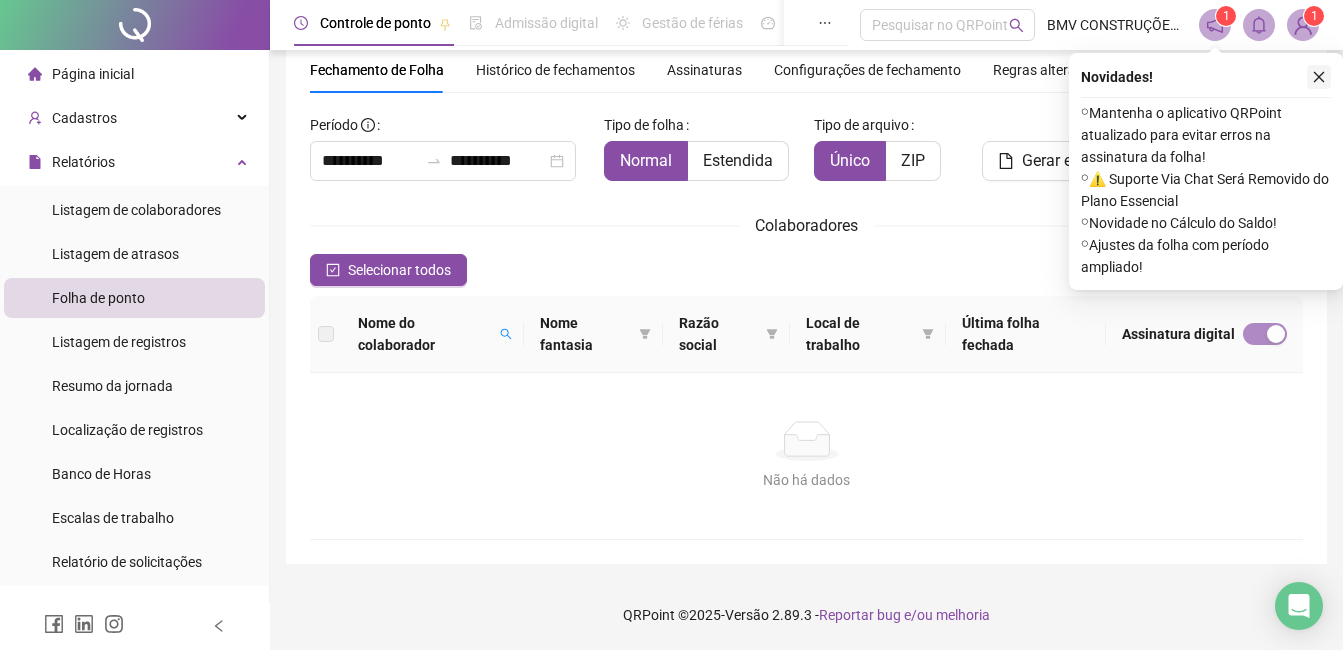 click 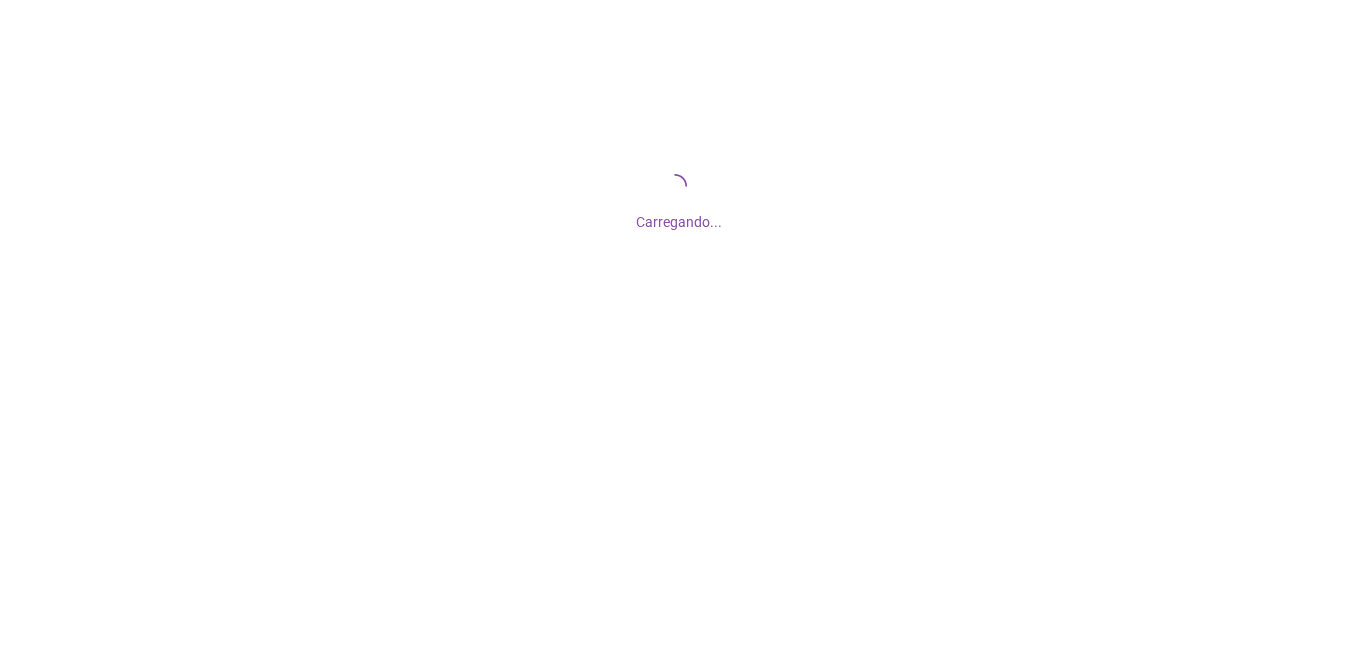 scroll, scrollTop: 0, scrollLeft: 0, axis: both 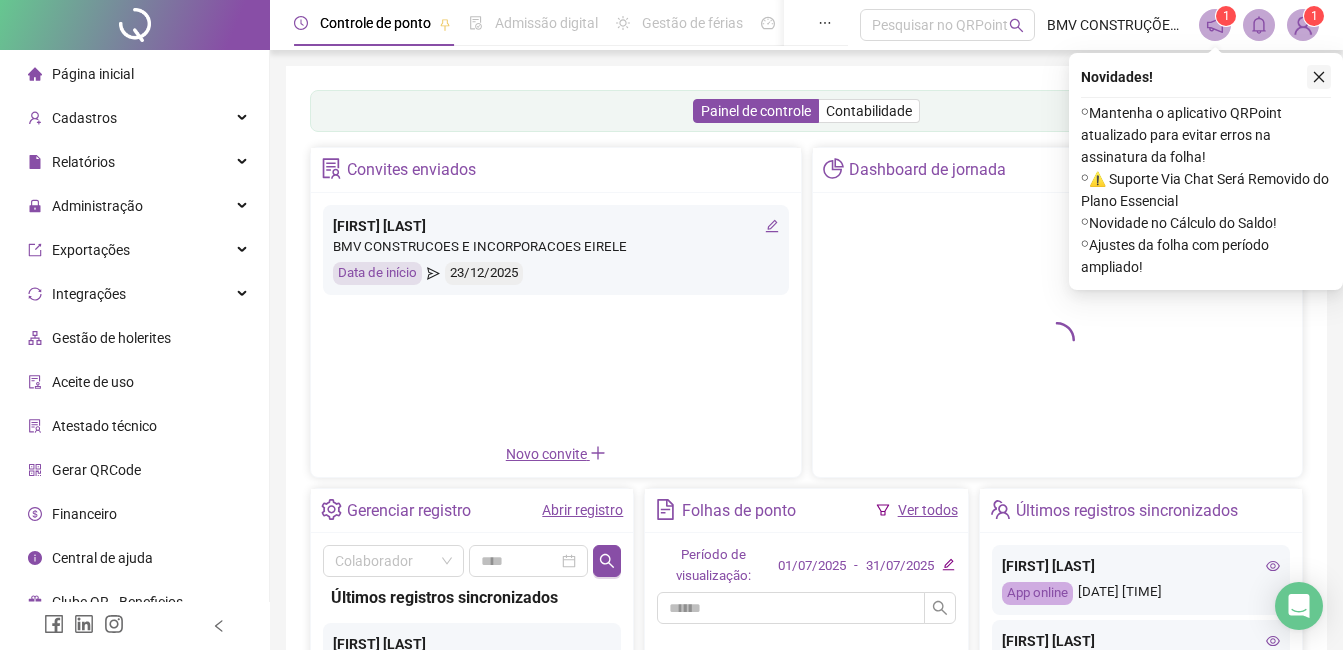 click 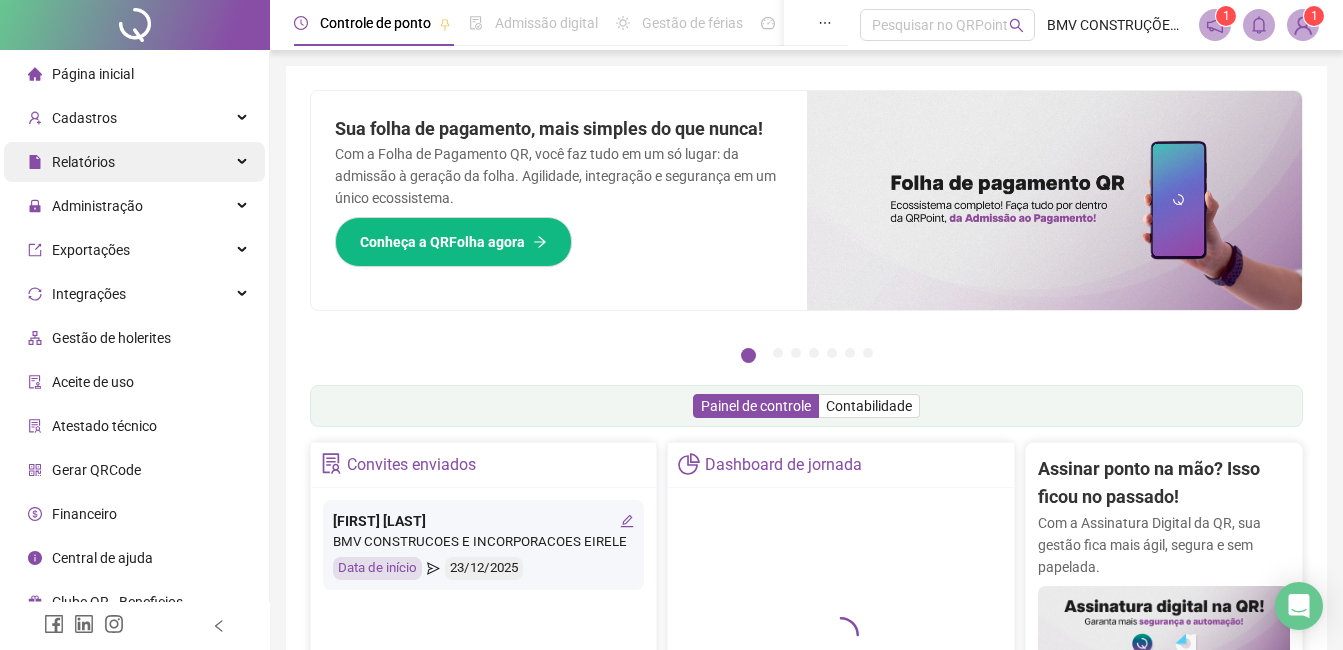 click on "Relatórios" at bounding box center [83, 162] 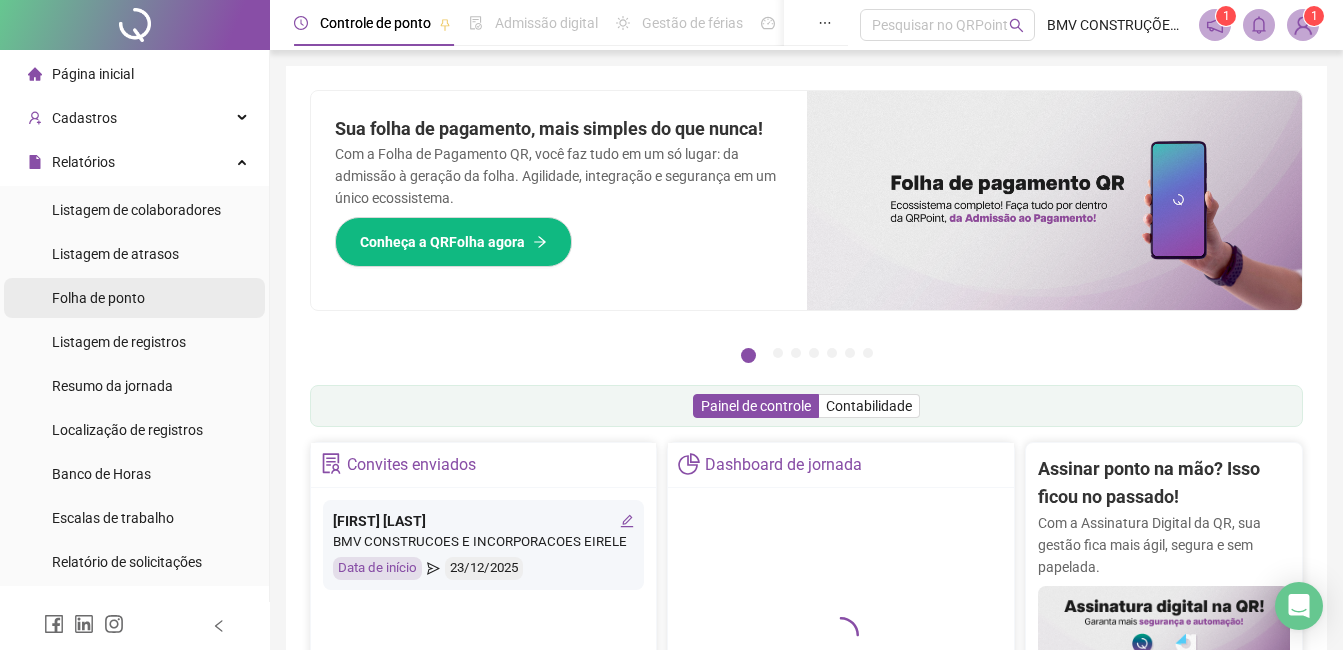 click on "Folha de ponto" at bounding box center (98, 298) 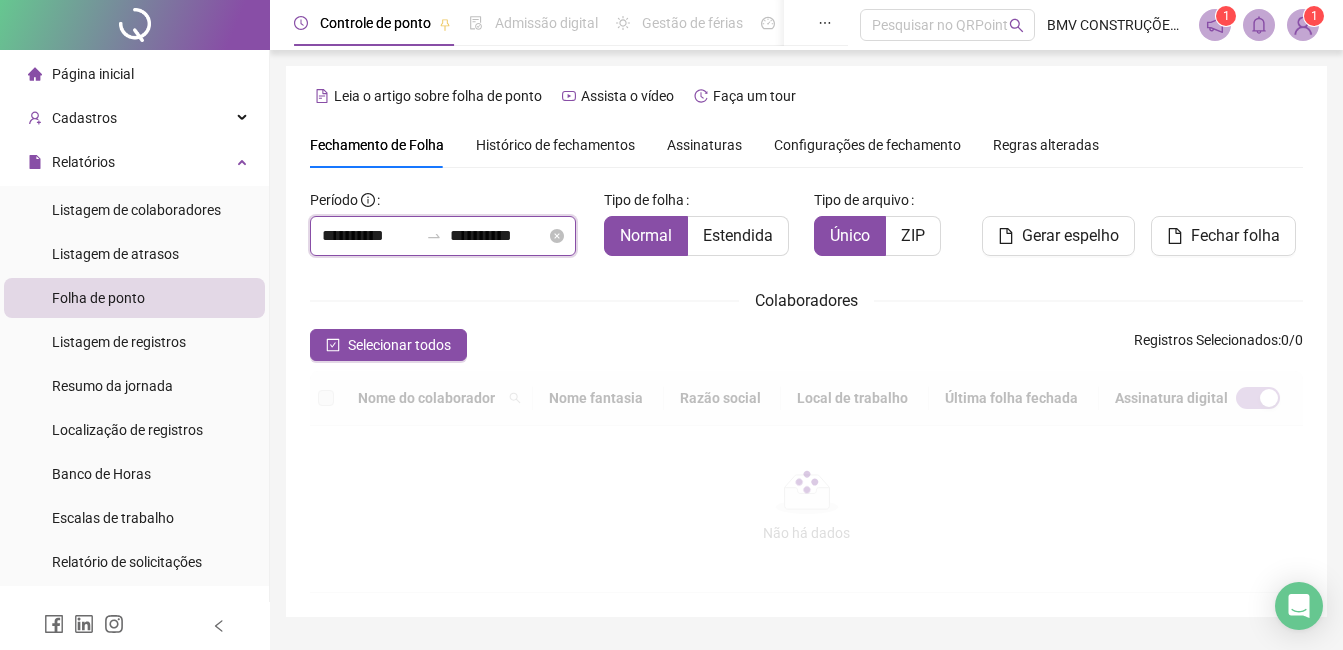 click on "**********" at bounding box center (498, 236) 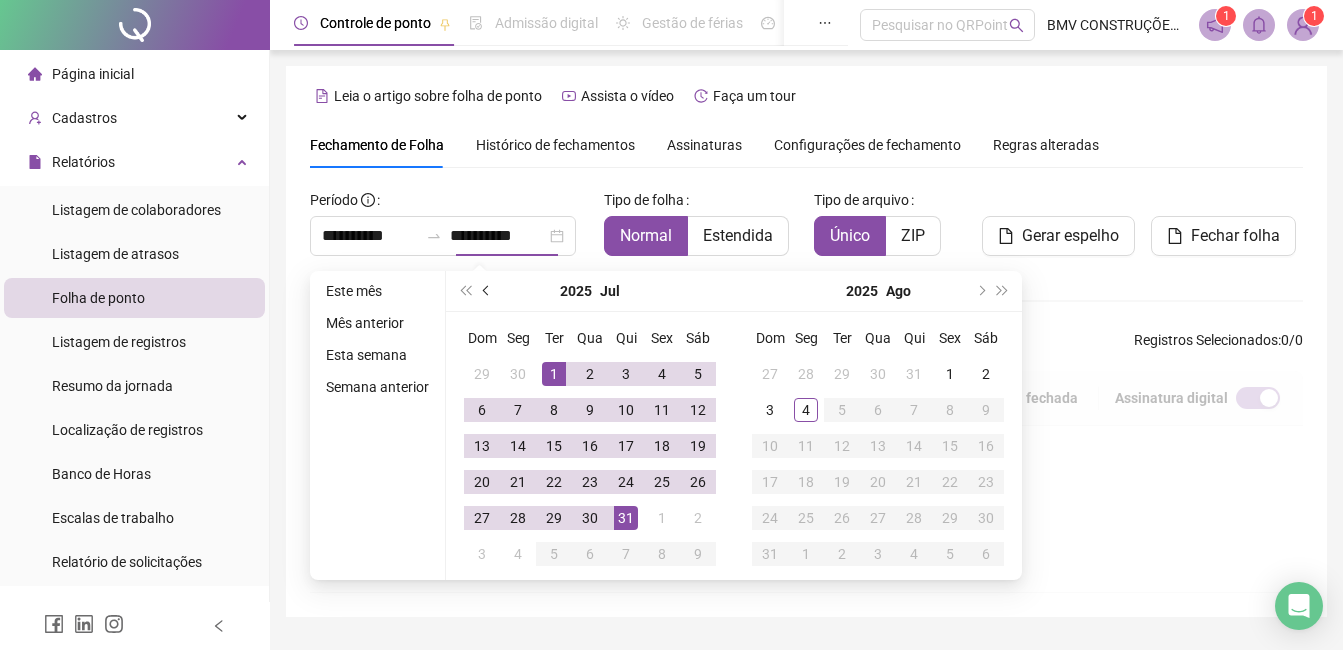 click at bounding box center [488, 291] 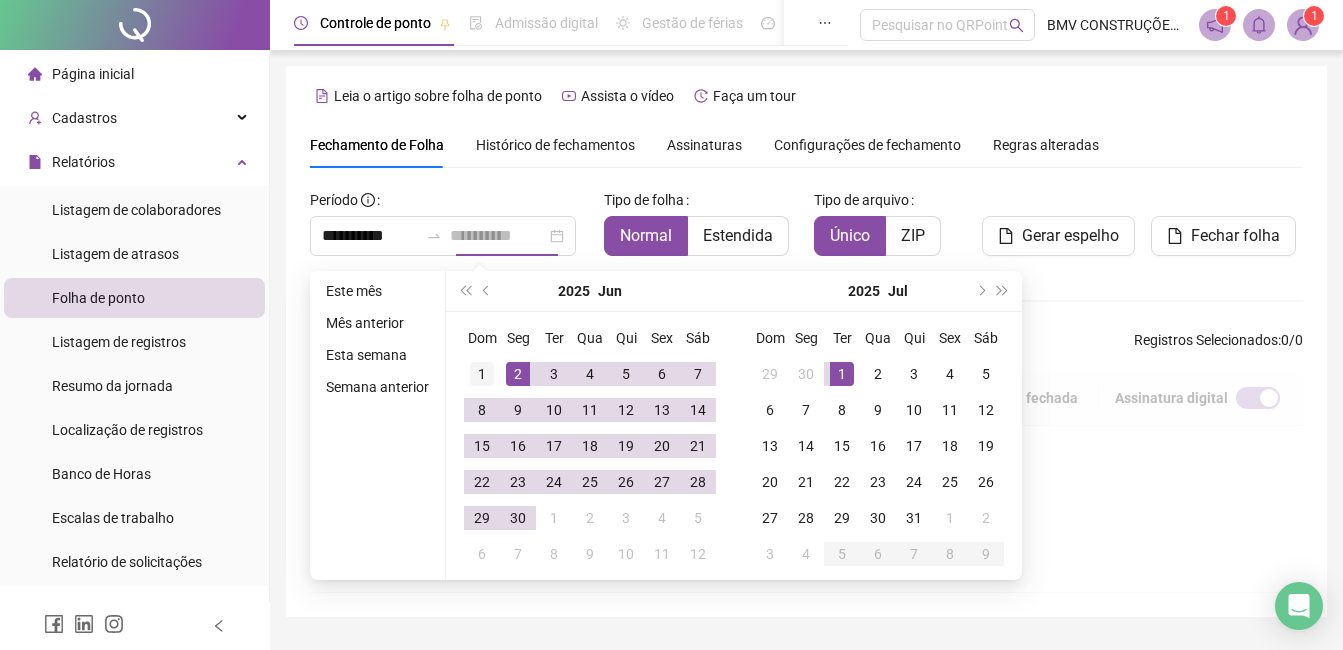 type on "**********" 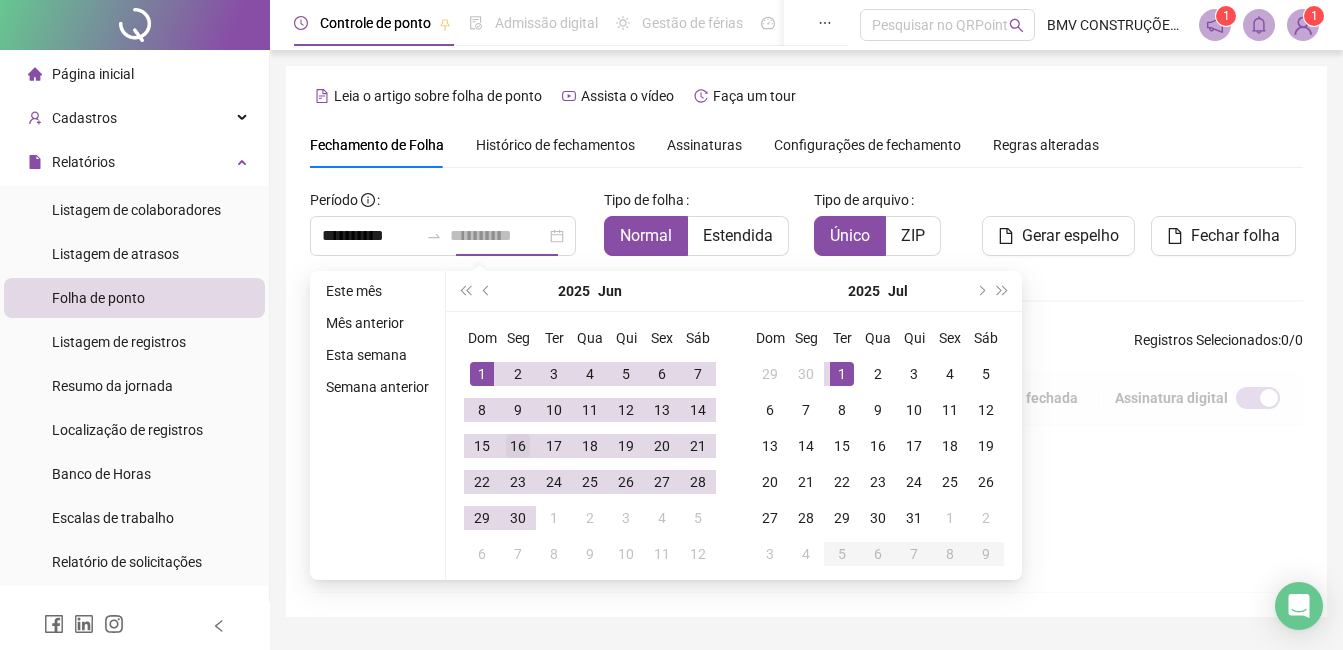 drag, startPoint x: 491, startPoint y: 370, endPoint x: 498, endPoint y: 441, distance: 71.34424 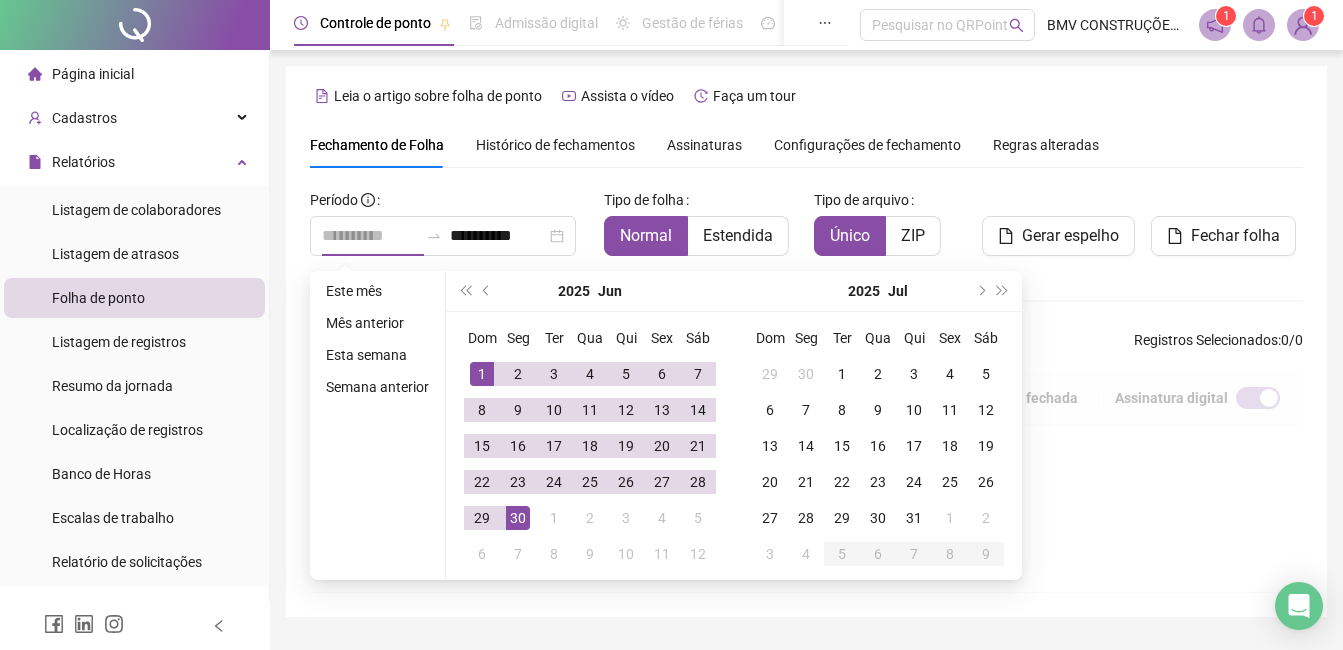 click on "30" at bounding box center [518, 518] 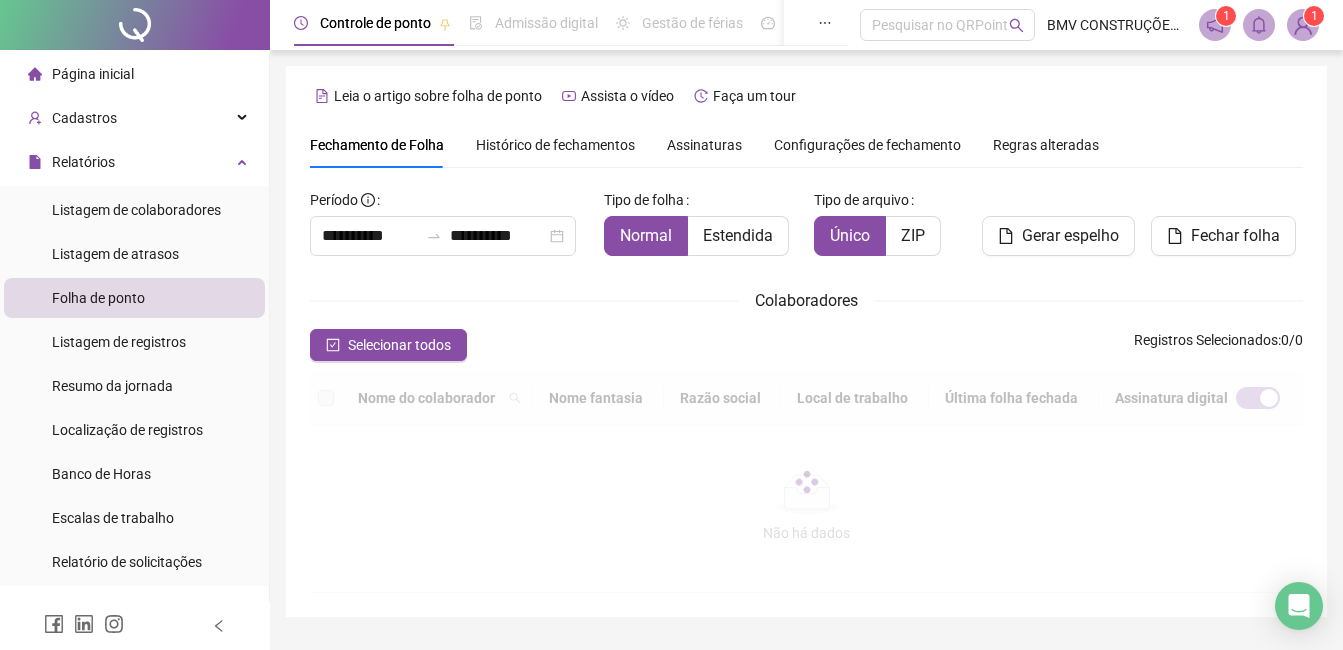 scroll, scrollTop: 85, scrollLeft: 0, axis: vertical 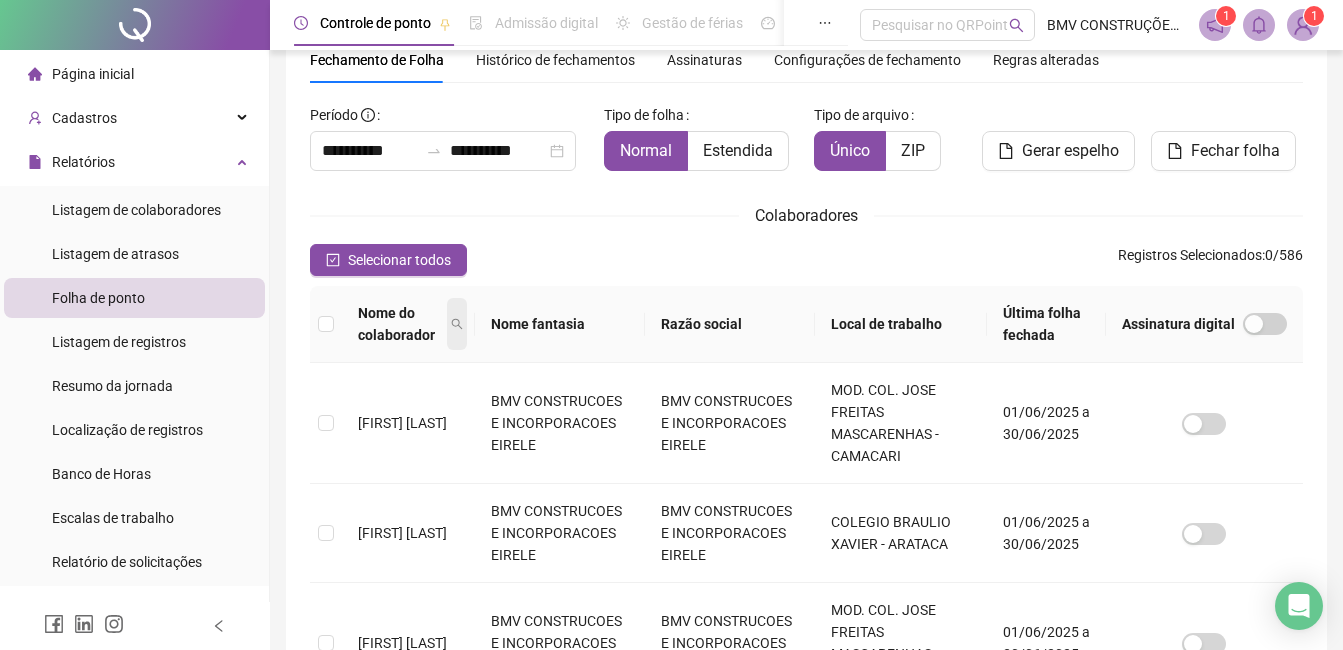 click 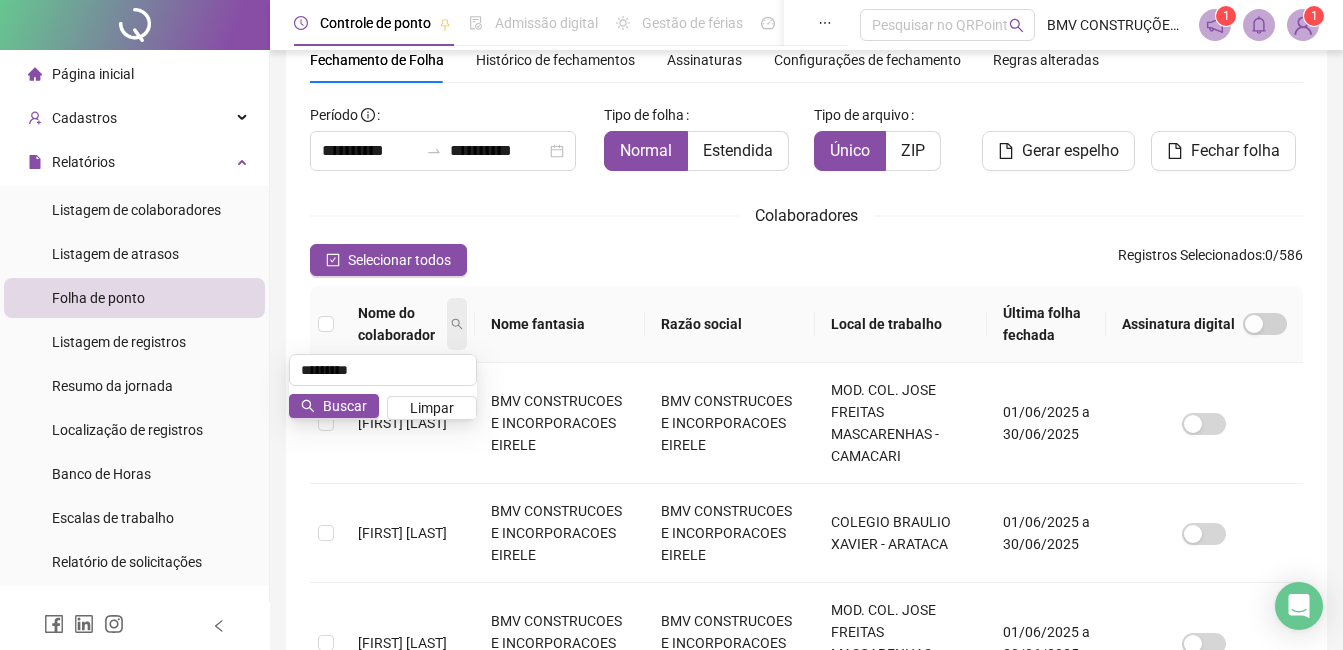 type on "*********" 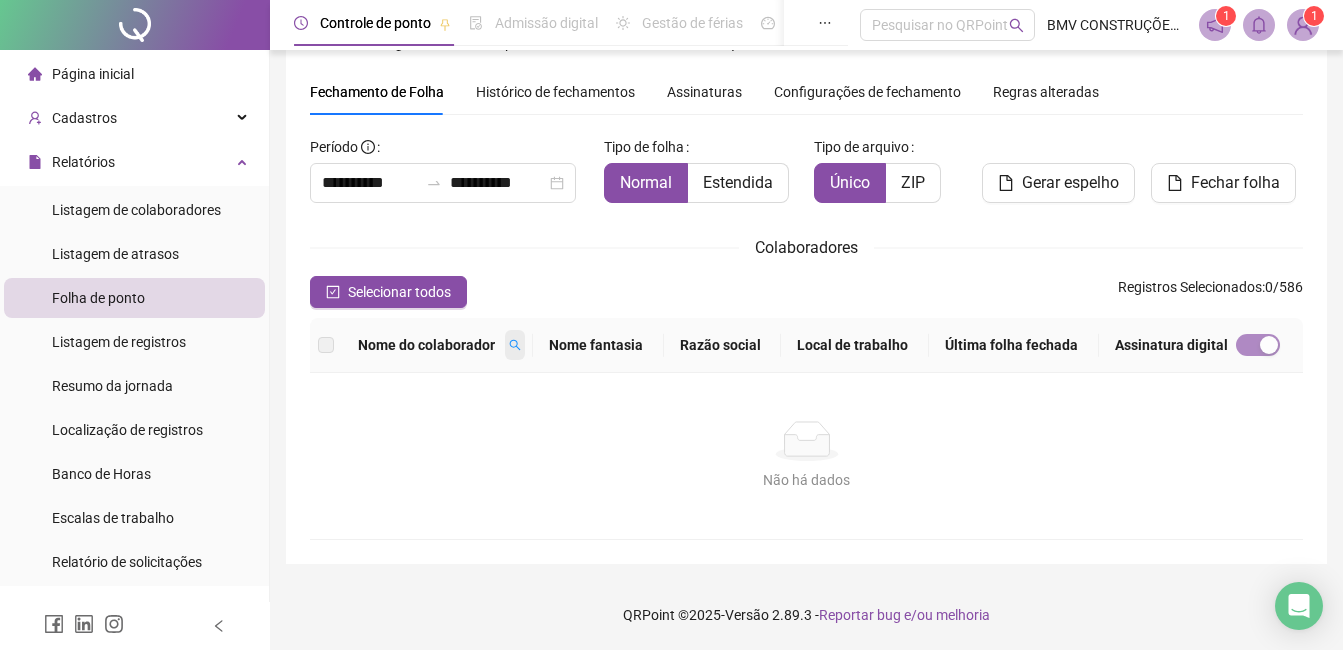 scroll, scrollTop: 53, scrollLeft: 0, axis: vertical 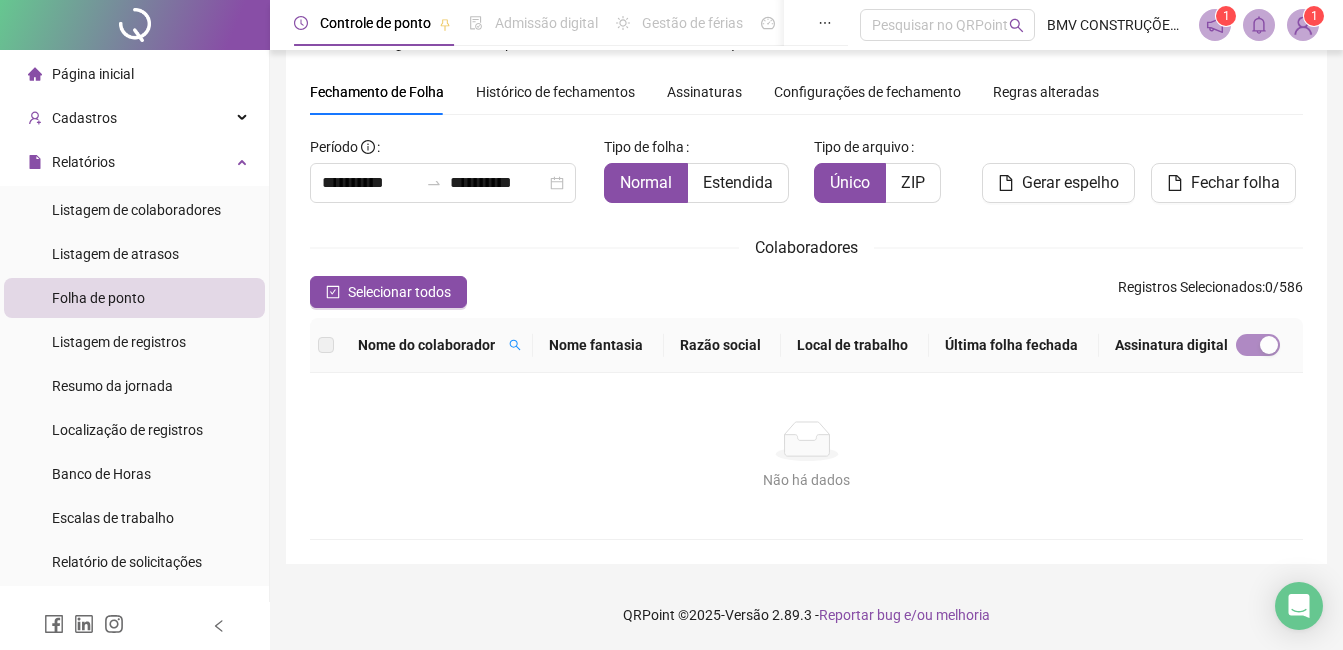 click on "Histórico de fechamentos" at bounding box center (555, 92) 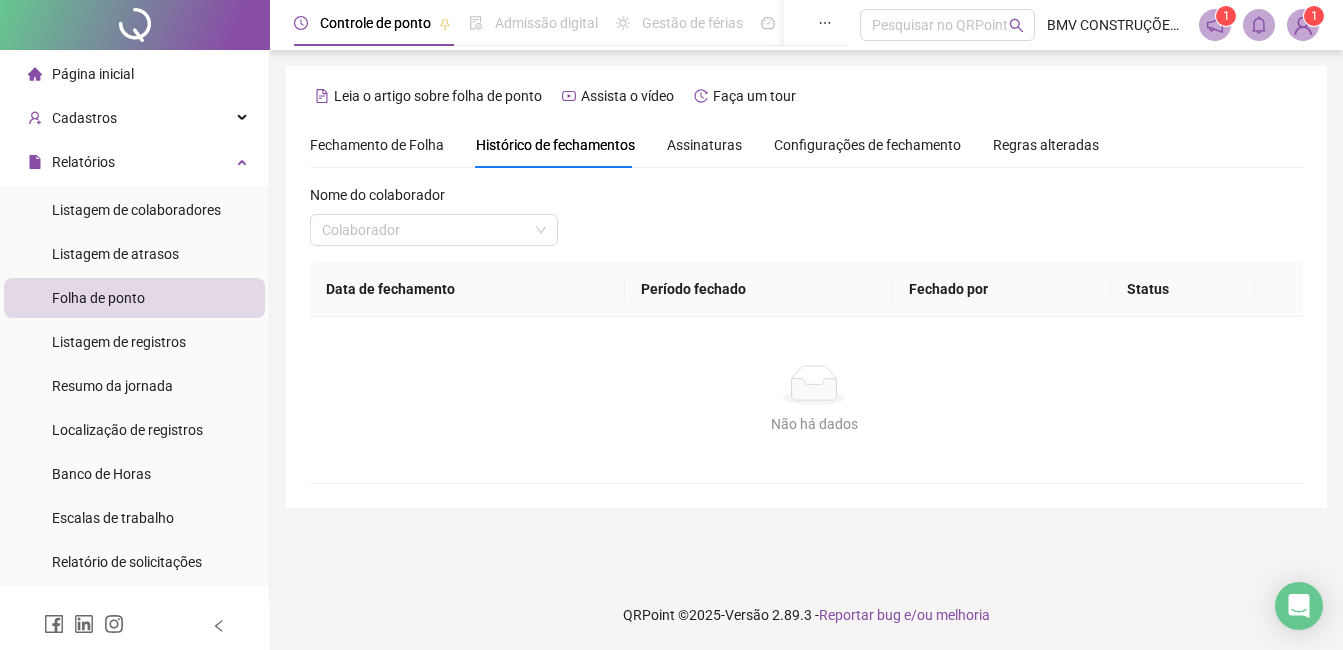 scroll, scrollTop: 0, scrollLeft: 0, axis: both 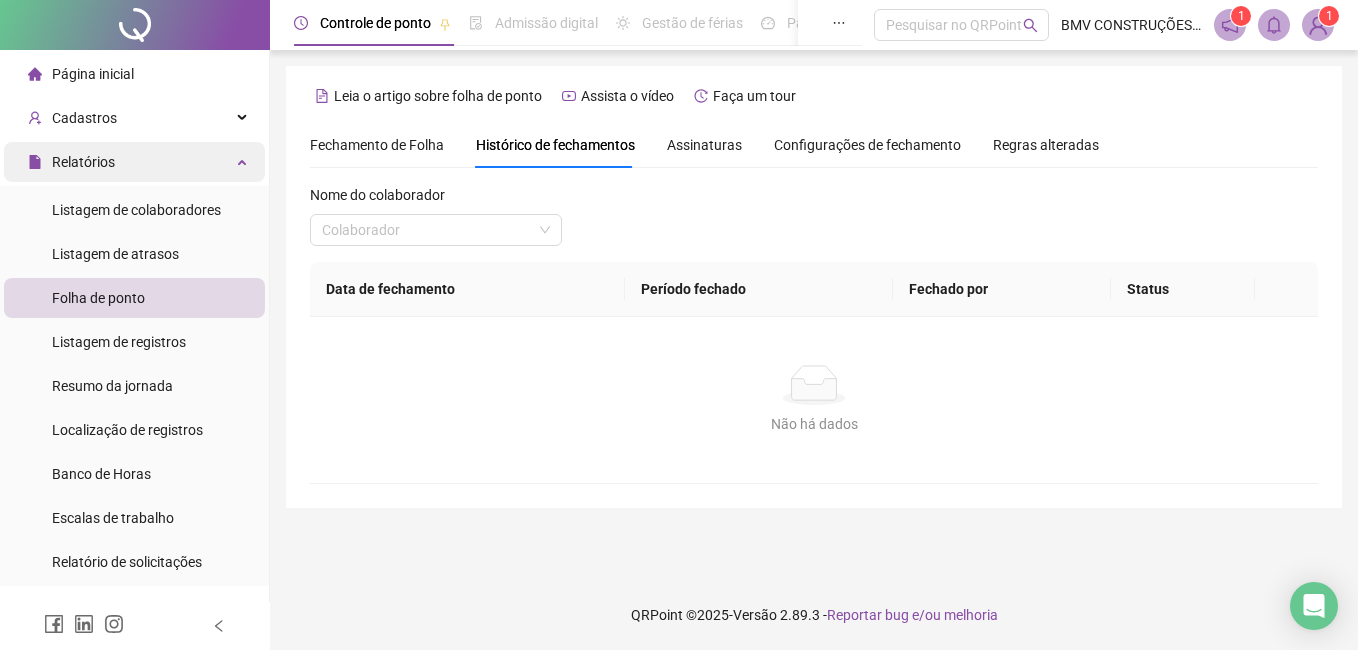 click on "Relatórios" at bounding box center [134, 162] 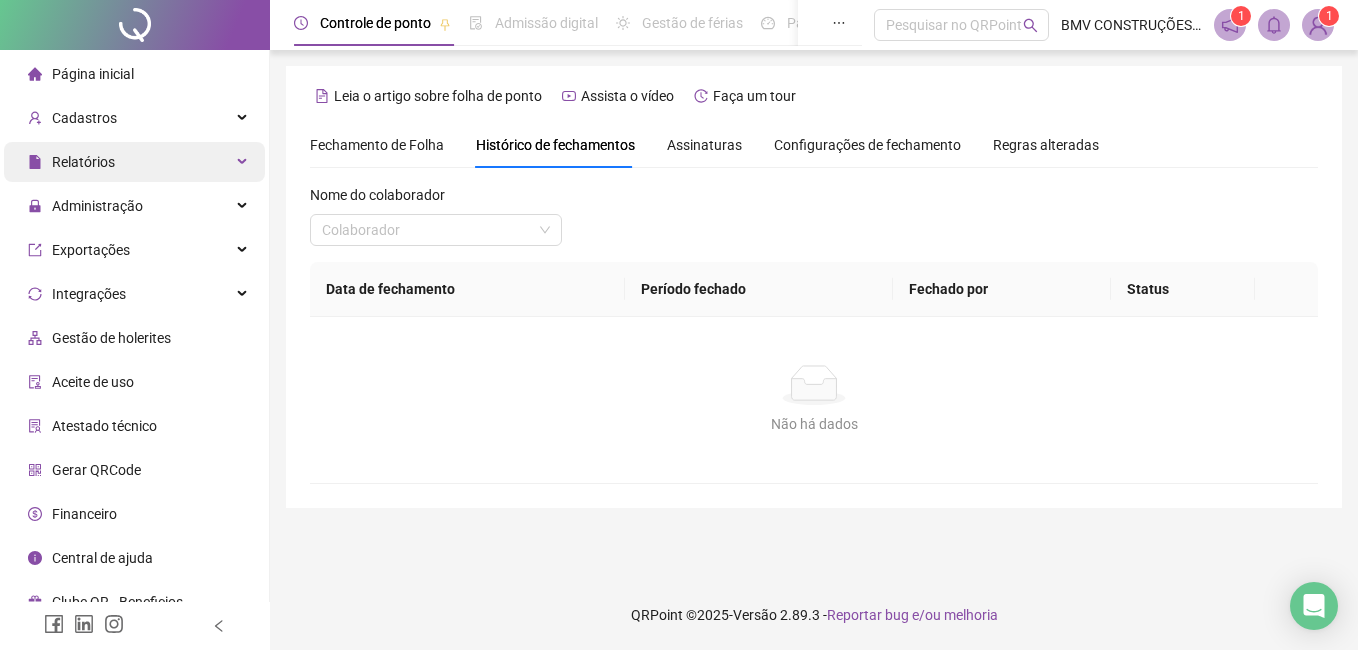 click on "Relatórios" at bounding box center [134, 162] 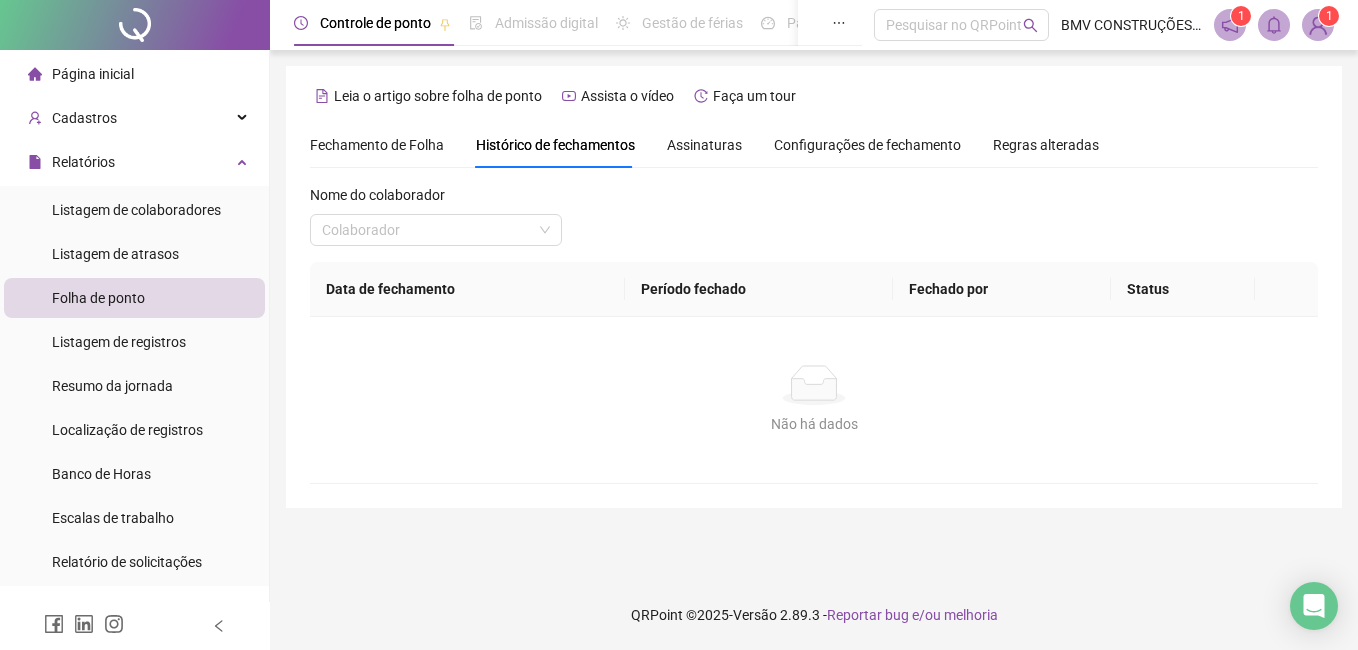 click on "Folha de ponto" at bounding box center [134, 298] 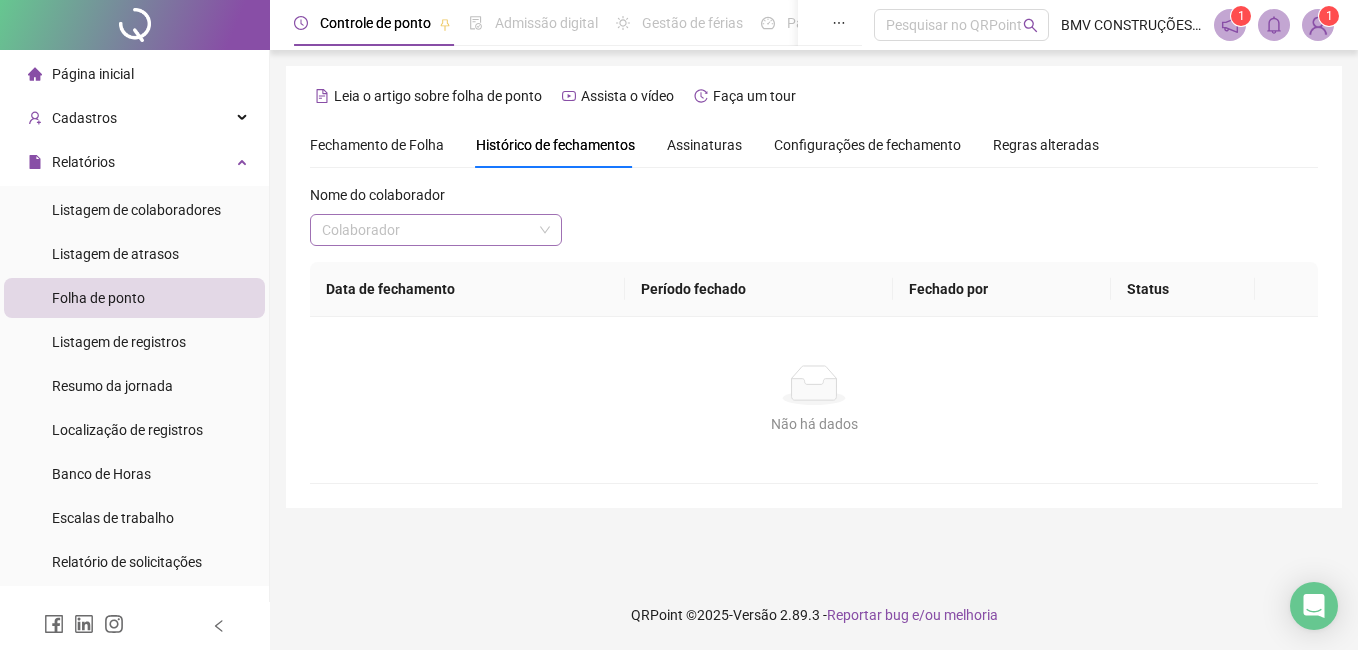 click on "Colaborador" at bounding box center [436, 230] 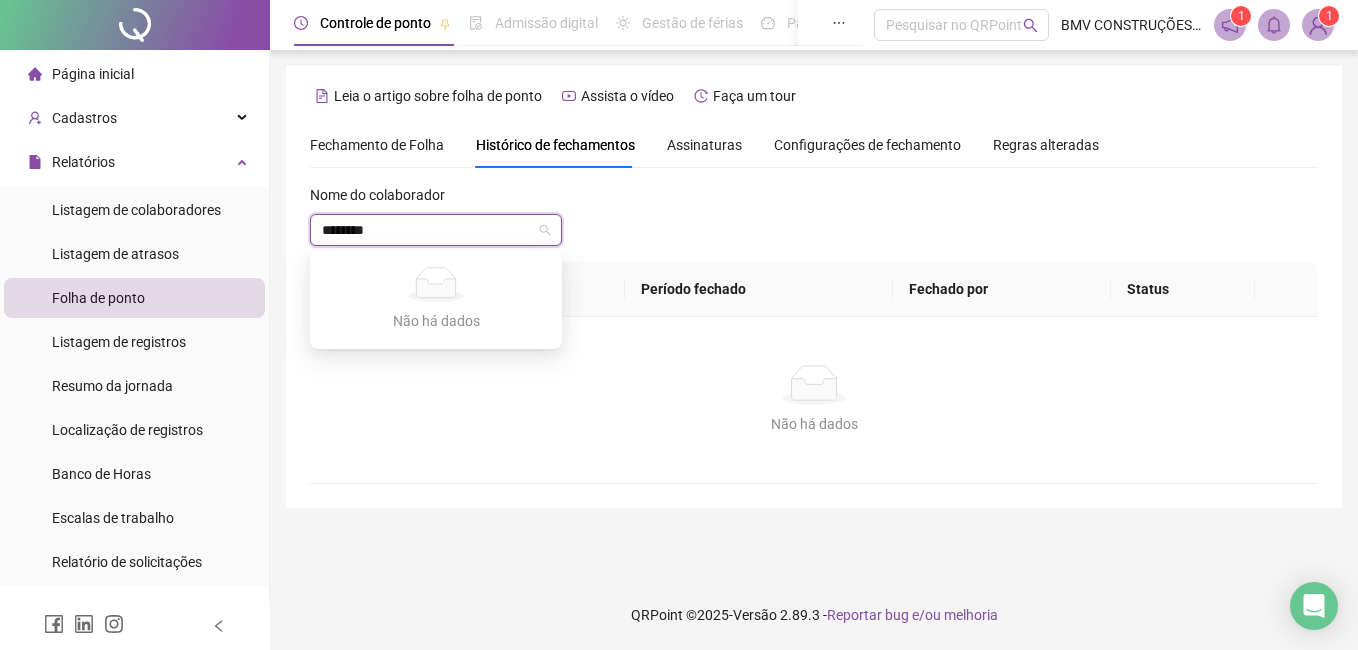 type on "*********" 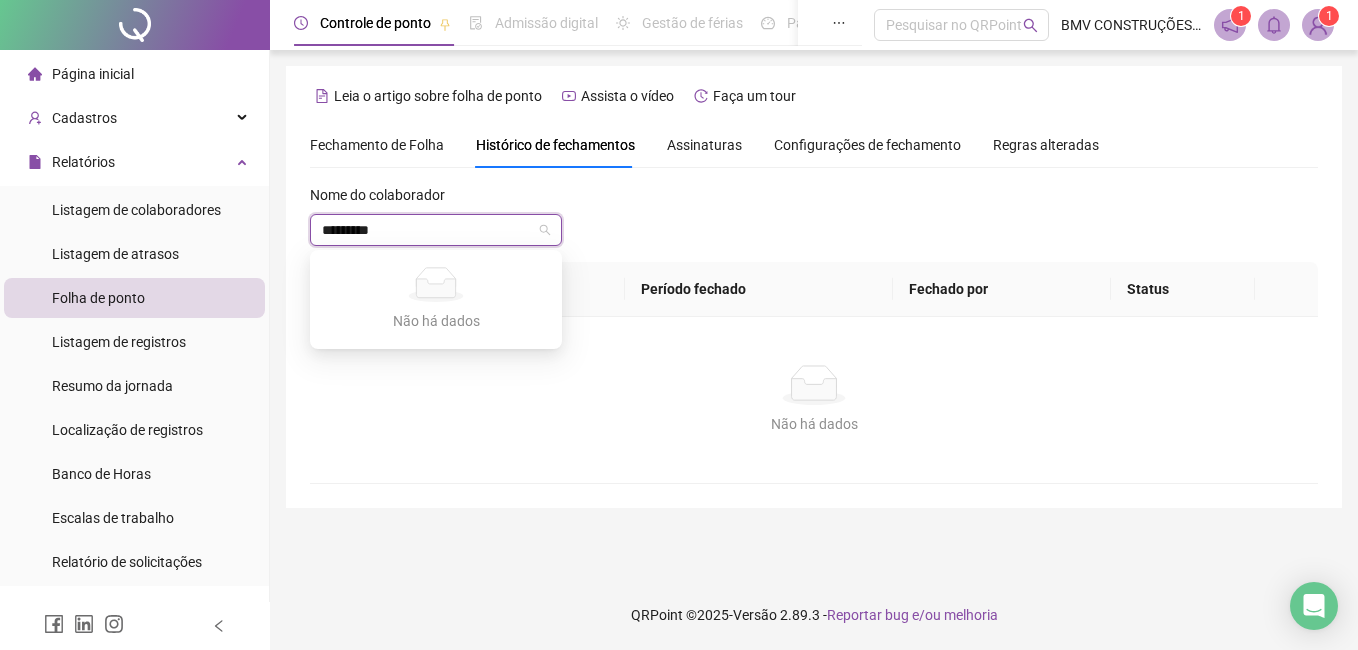 type 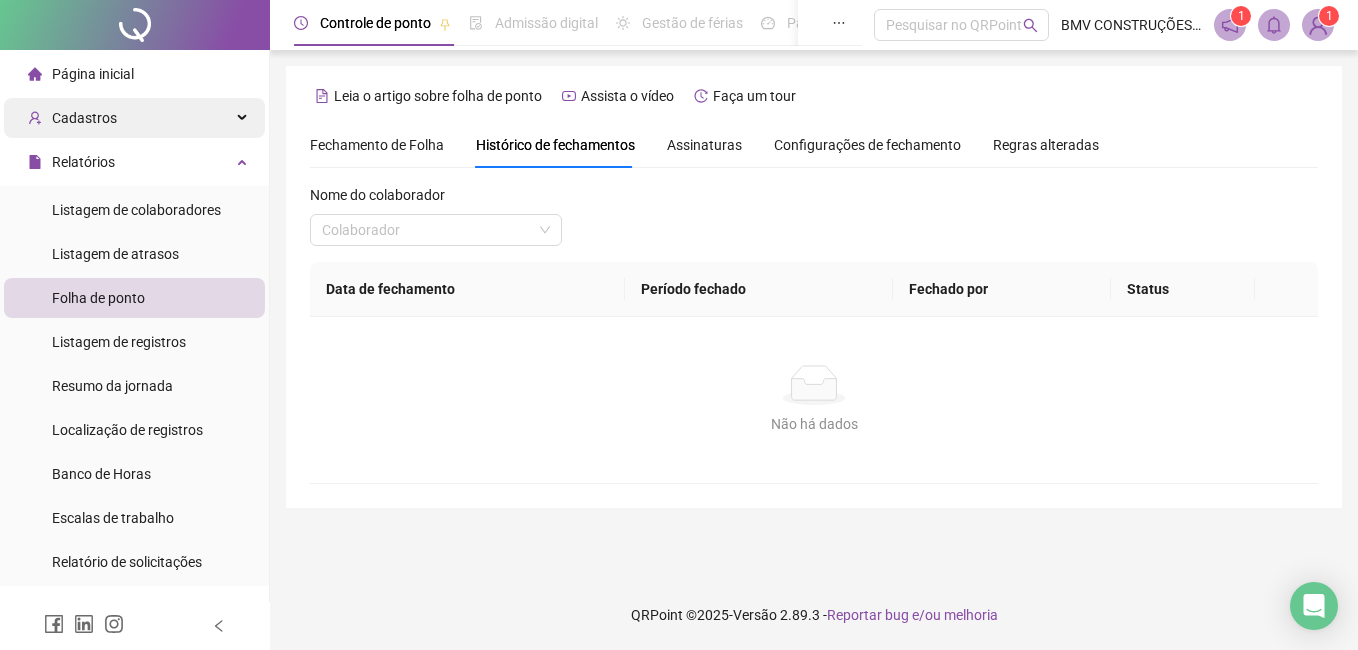 click on "Cadastros" at bounding box center (72, 118) 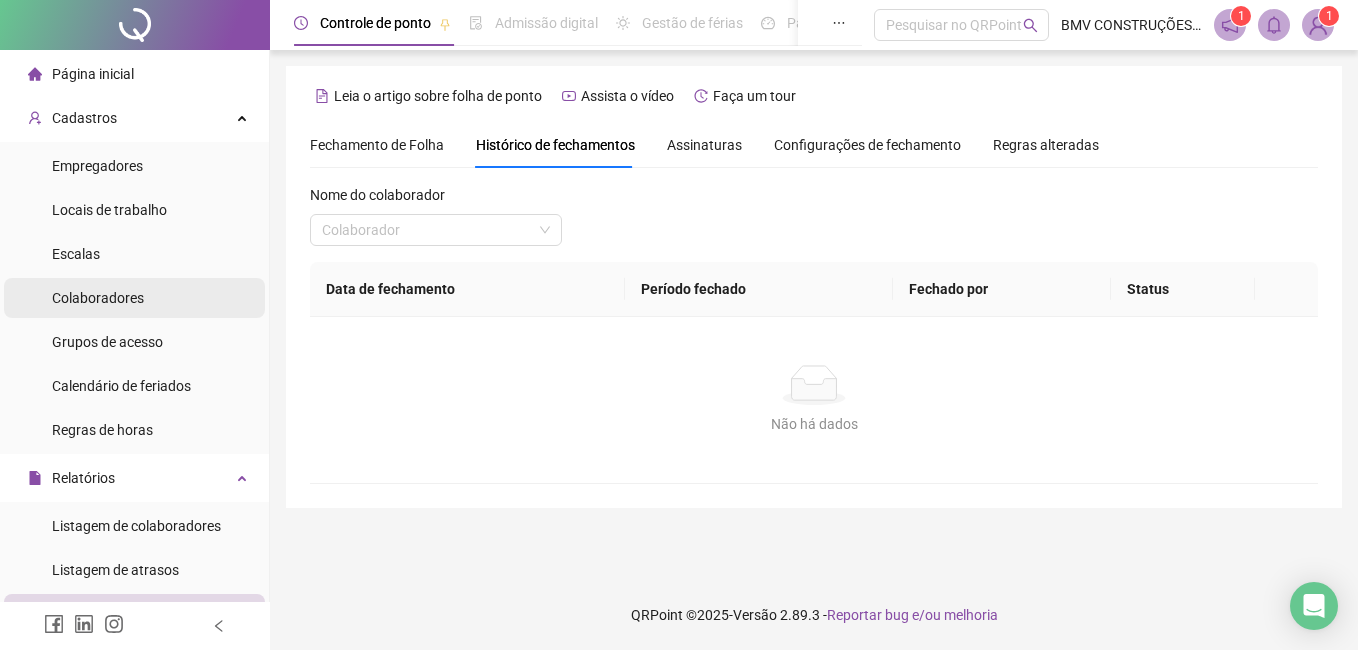 click on "Colaboradores" at bounding box center [98, 298] 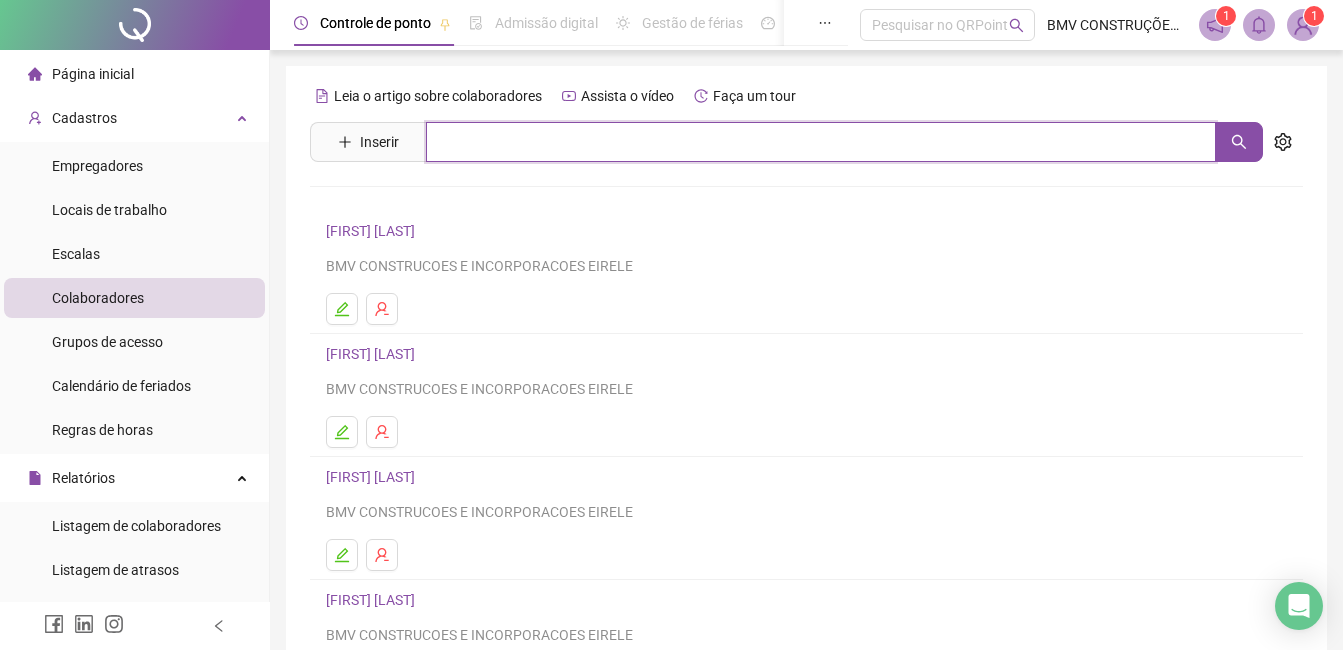 click at bounding box center [821, 142] 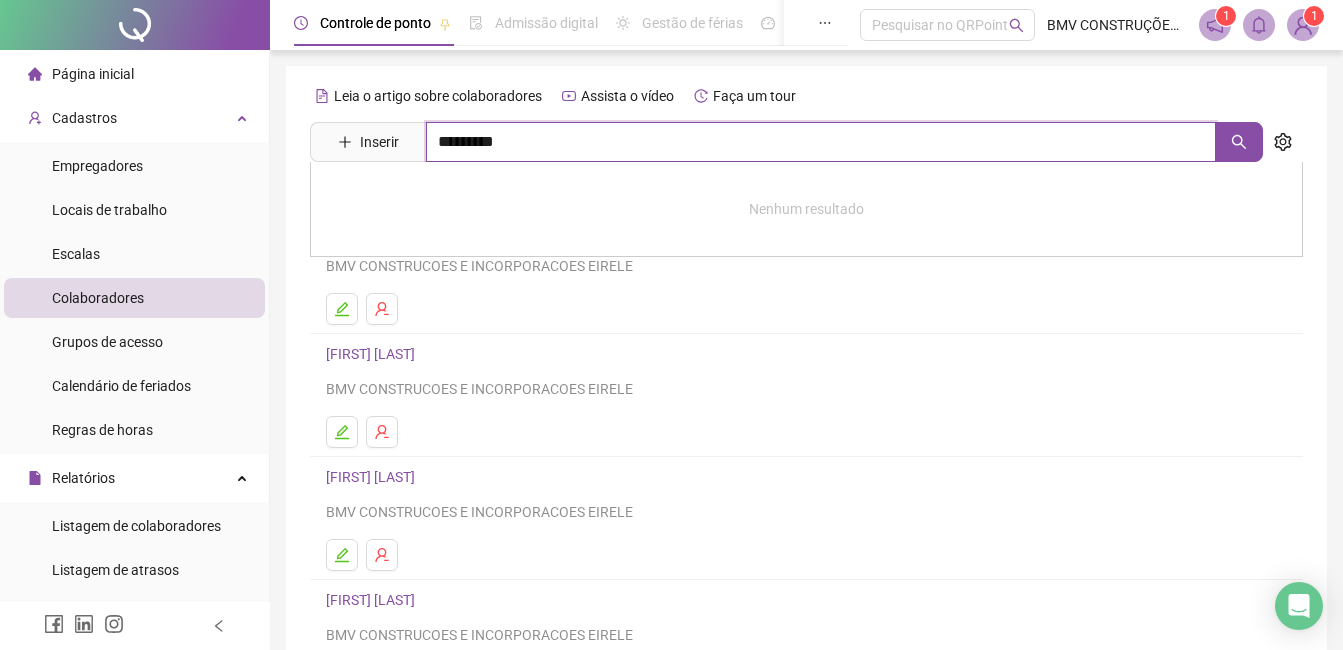 type on "*********" 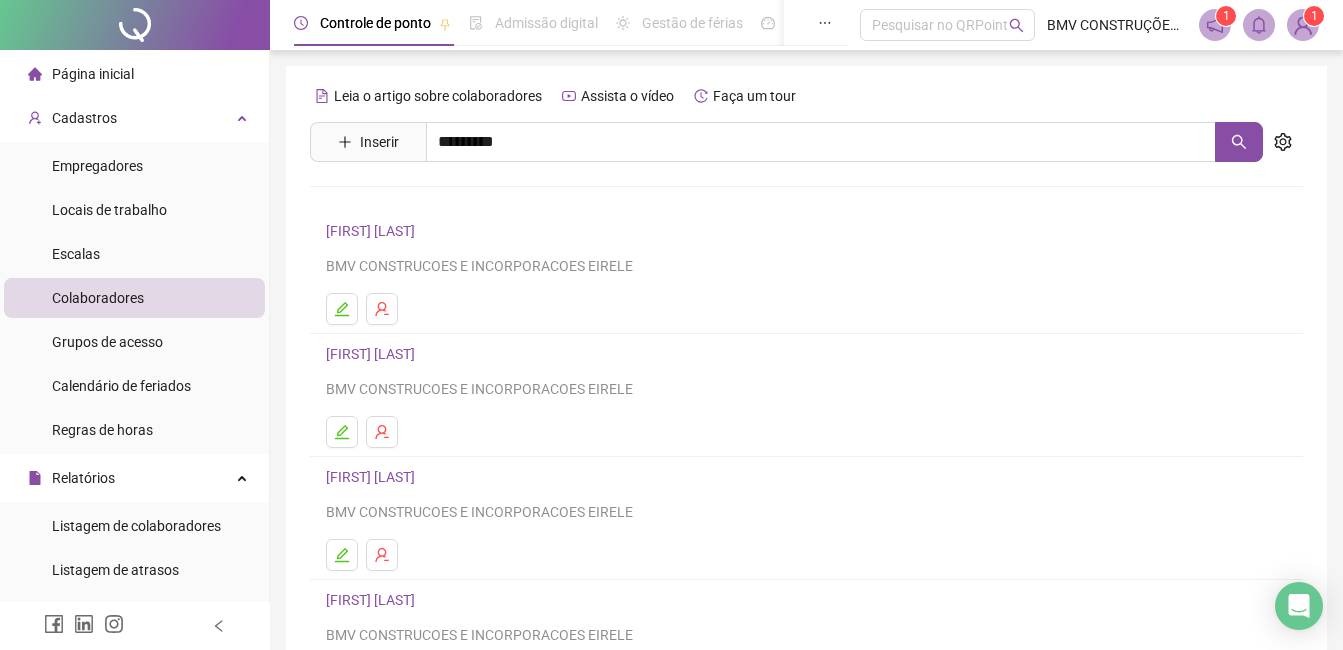 click on "[FIRST] [LAST]   Inativo" at bounding box center (423, 201) 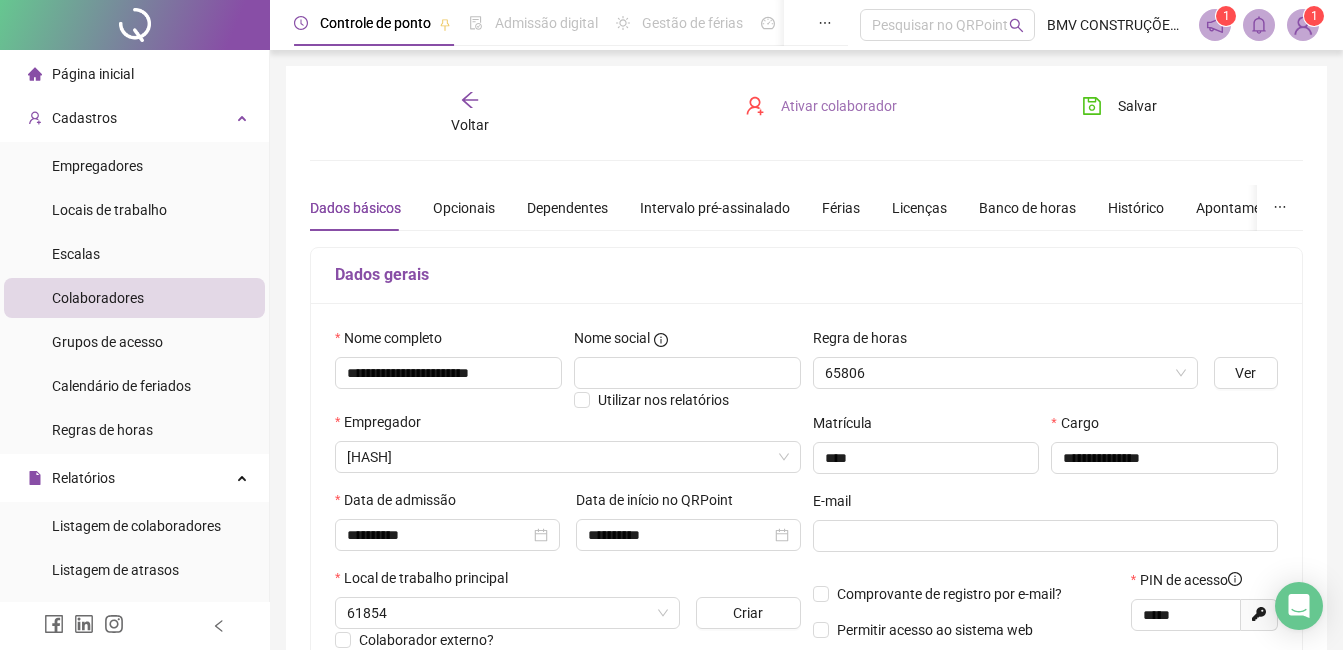 type on "**********" 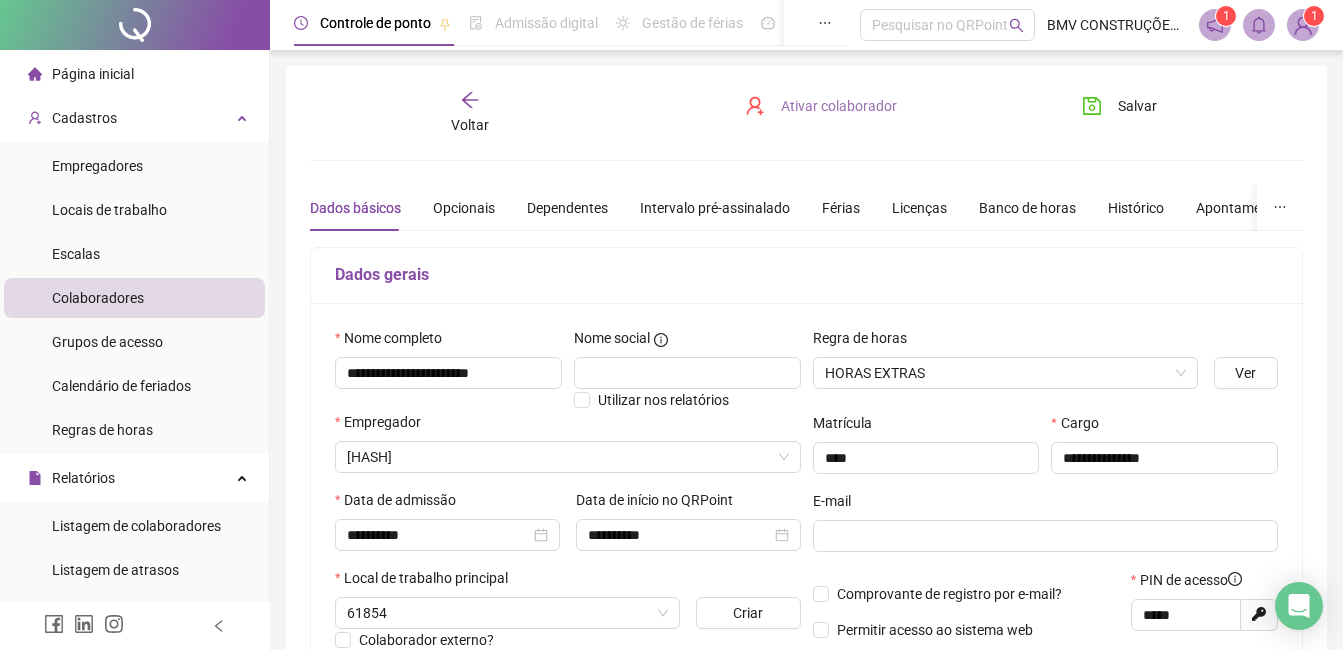 click on "Ativar colaborador" at bounding box center (839, 106) 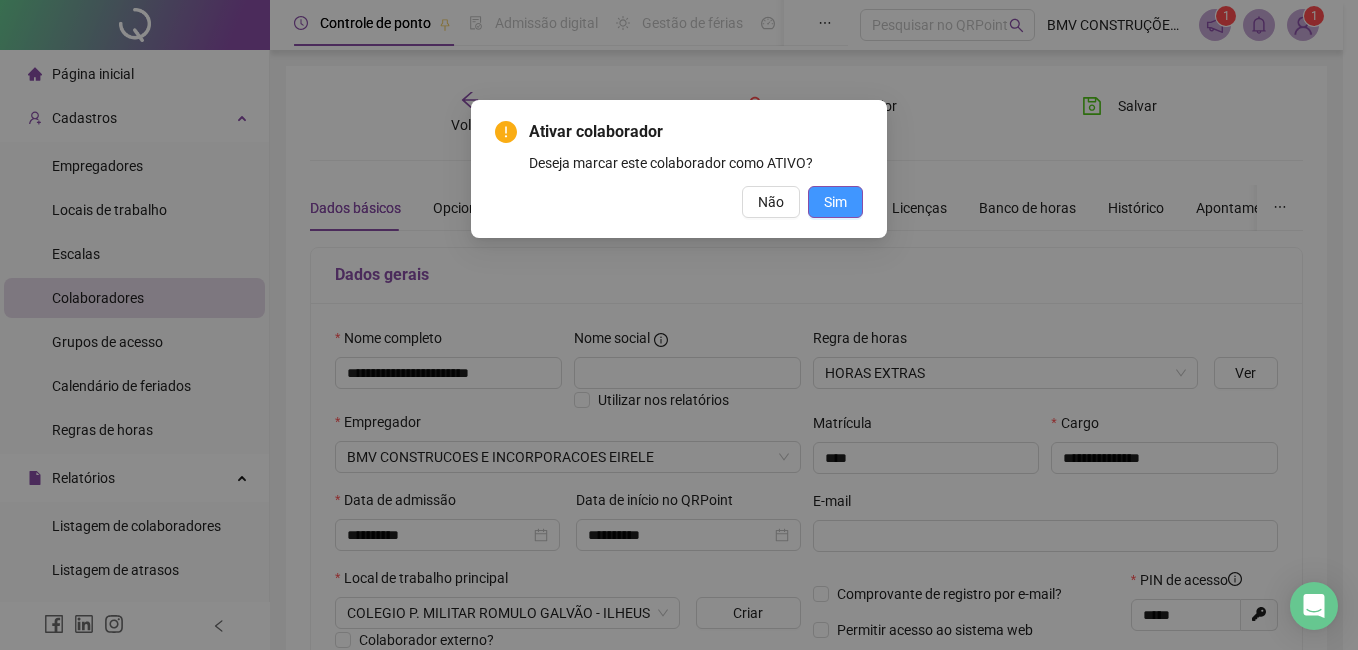 click on "Sim" at bounding box center (835, 202) 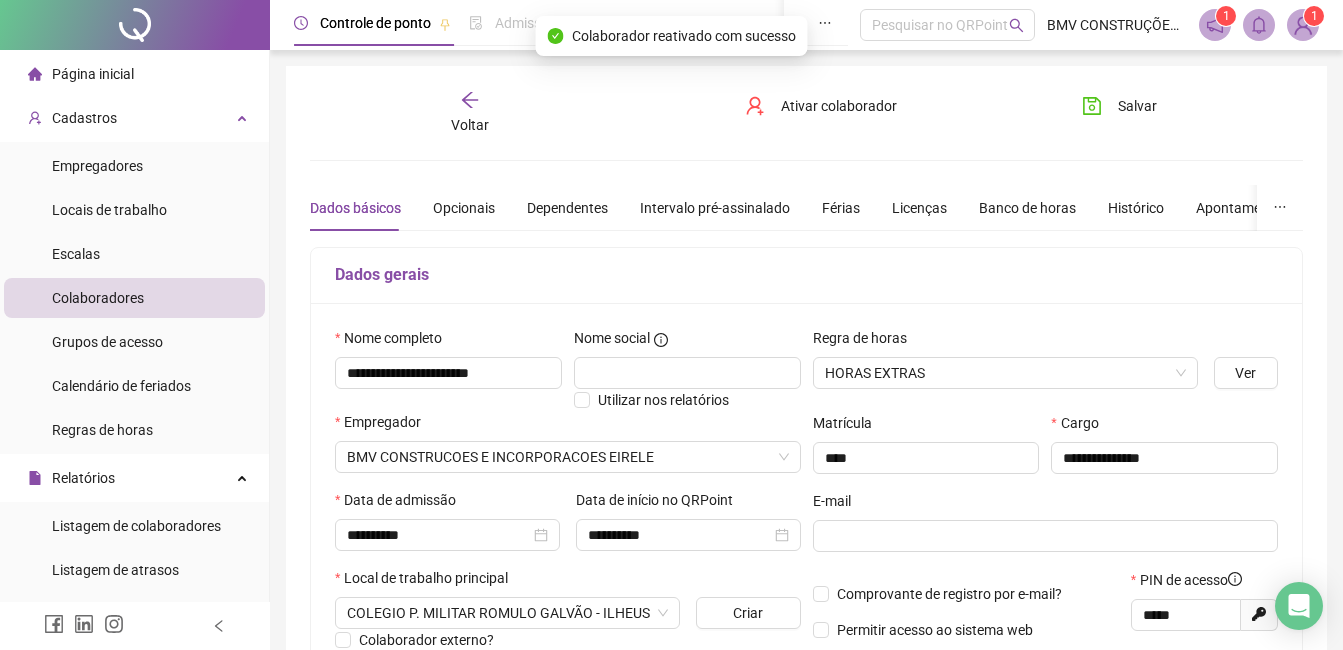 click on "Voltar" at bounding box center [470, 125] 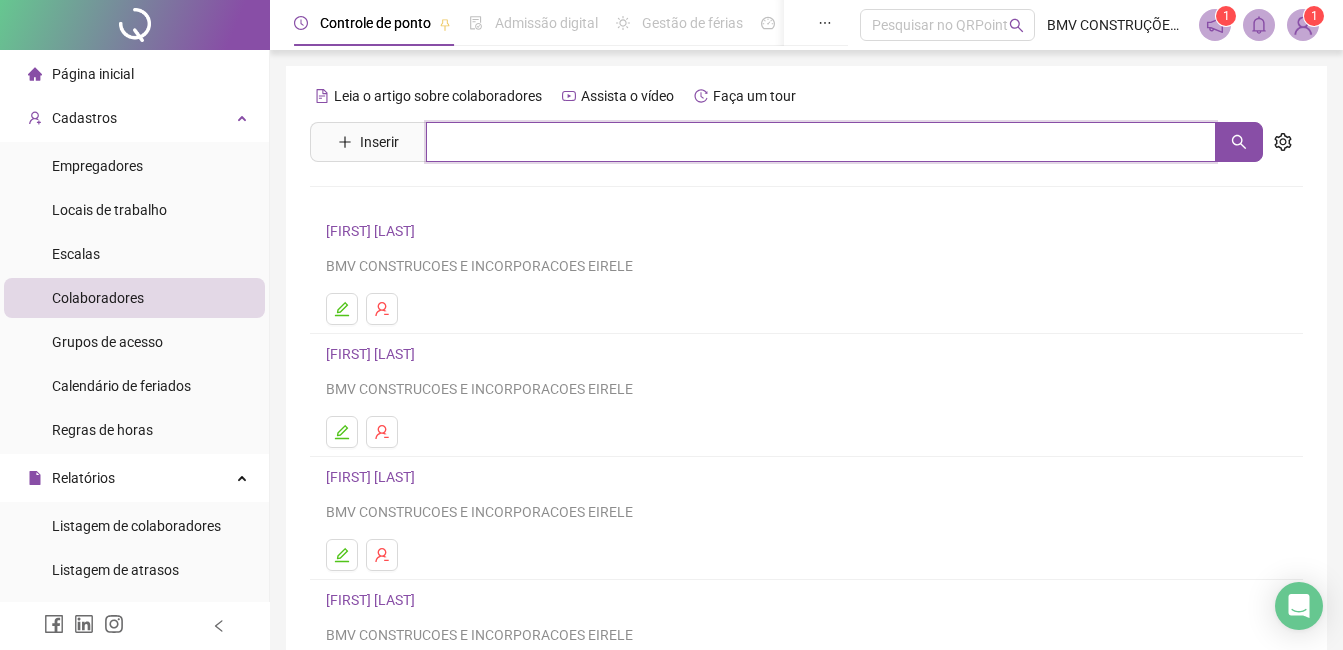 click at bounding box center [821, 142] 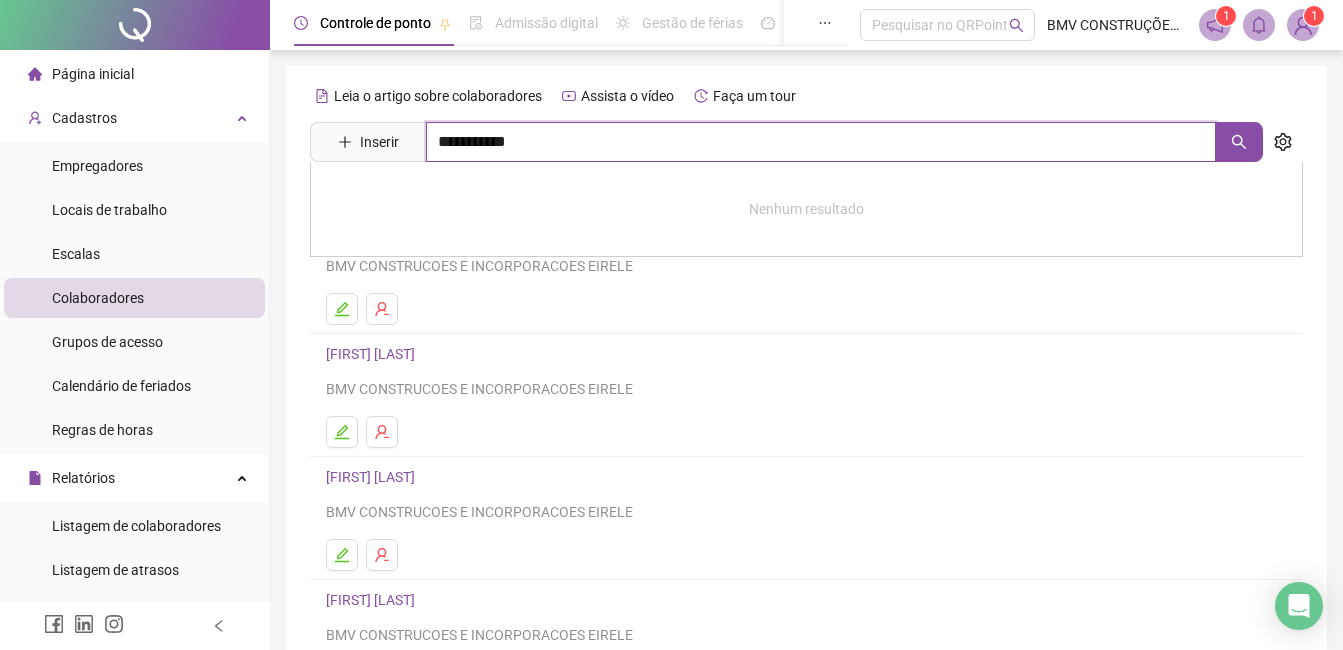type on "**********" 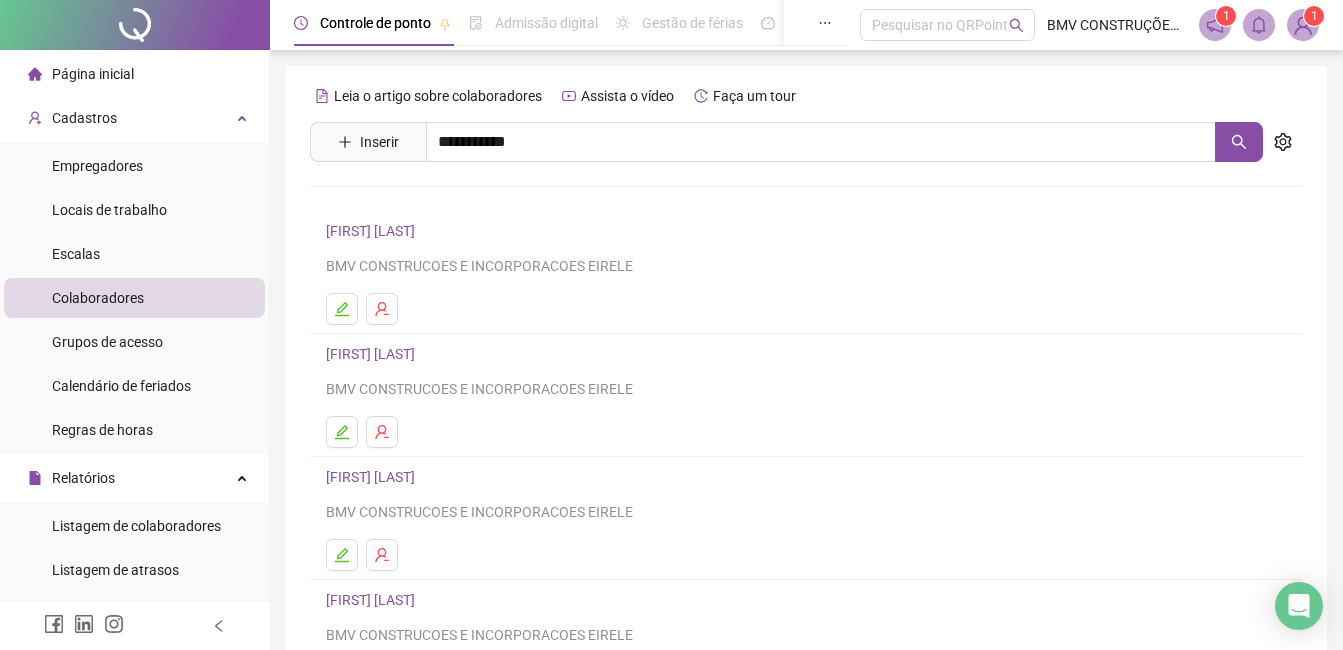 click on "[FIRST] [LAST]" at bounding box center (391, 201) 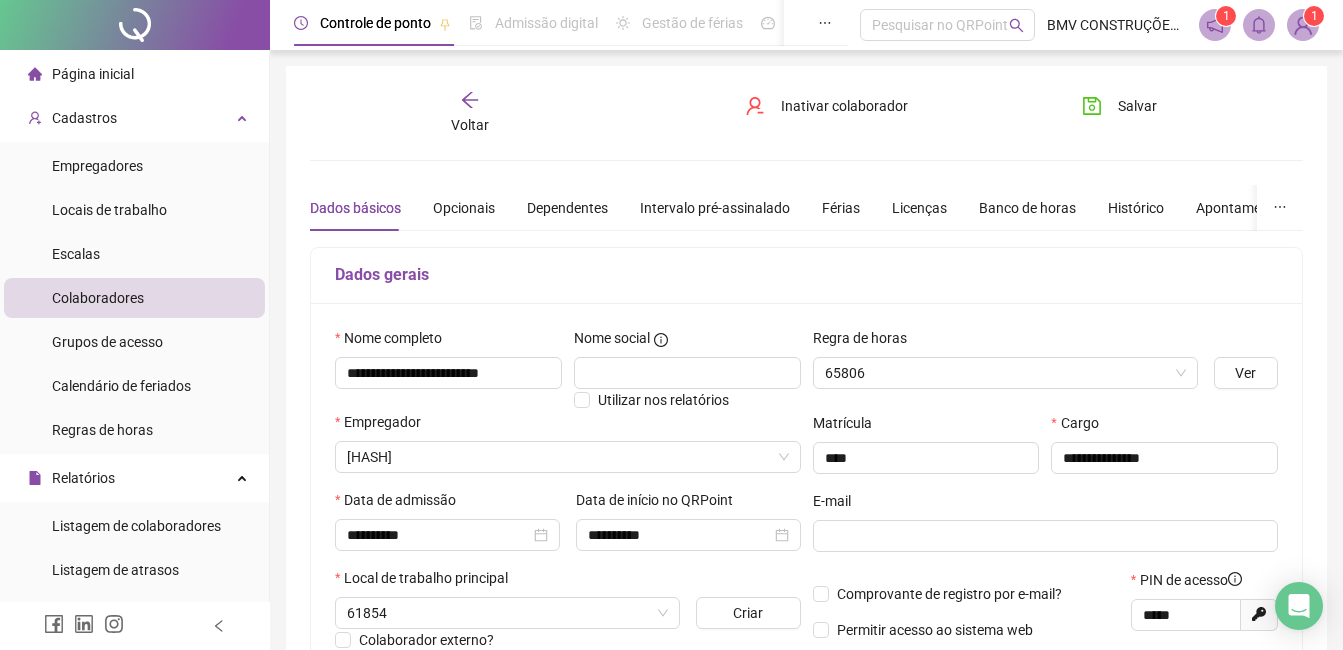 type on "**********" 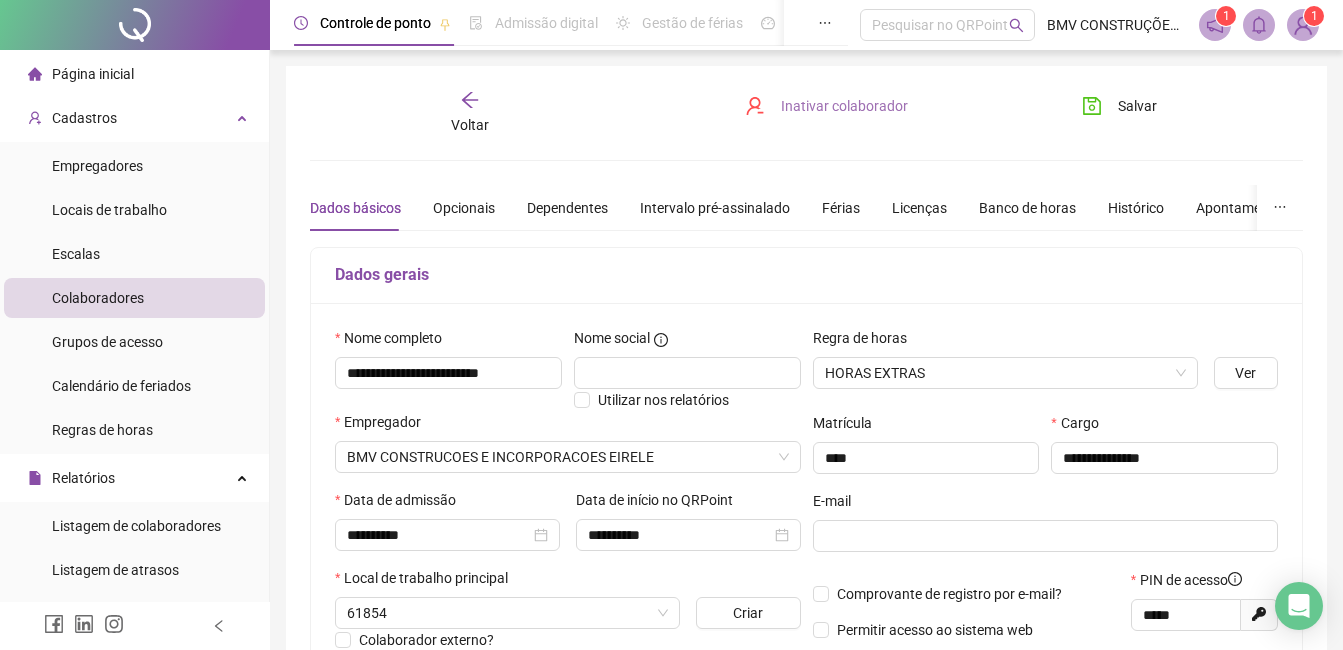 click on "Inativar colaborador" at bounding box center [844, 106] 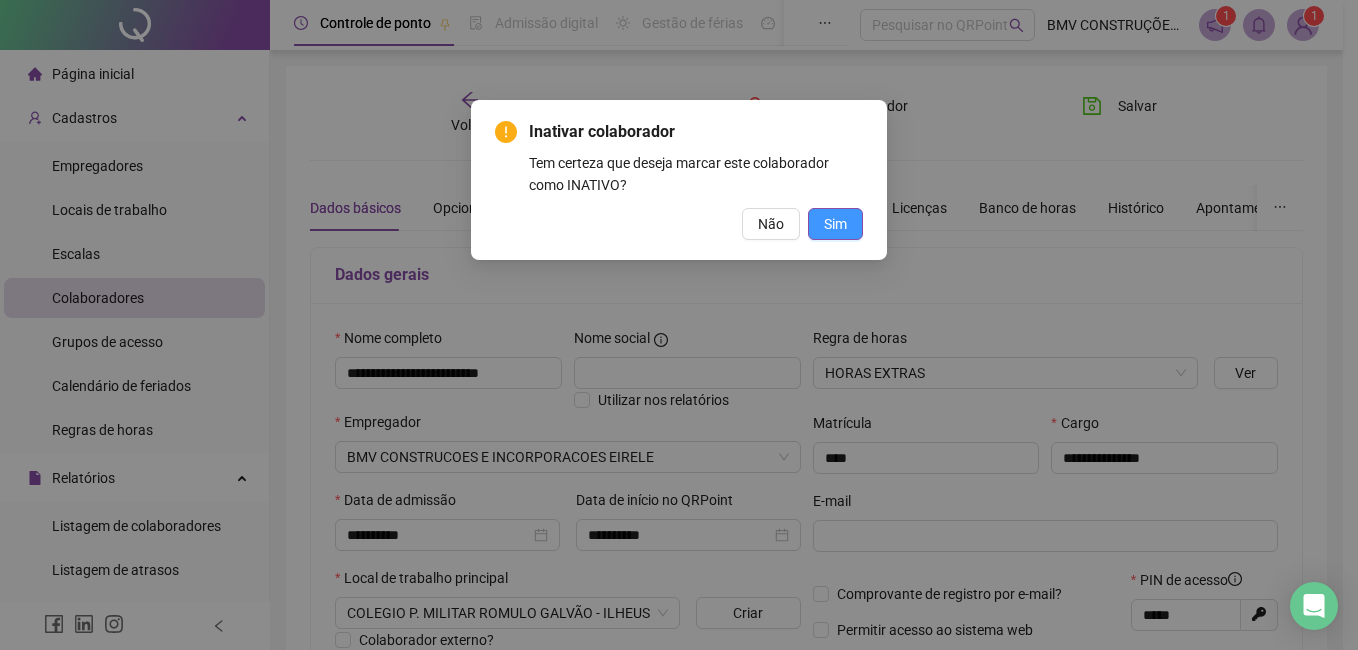 click on "Sim" at bounding box center [835, 224] 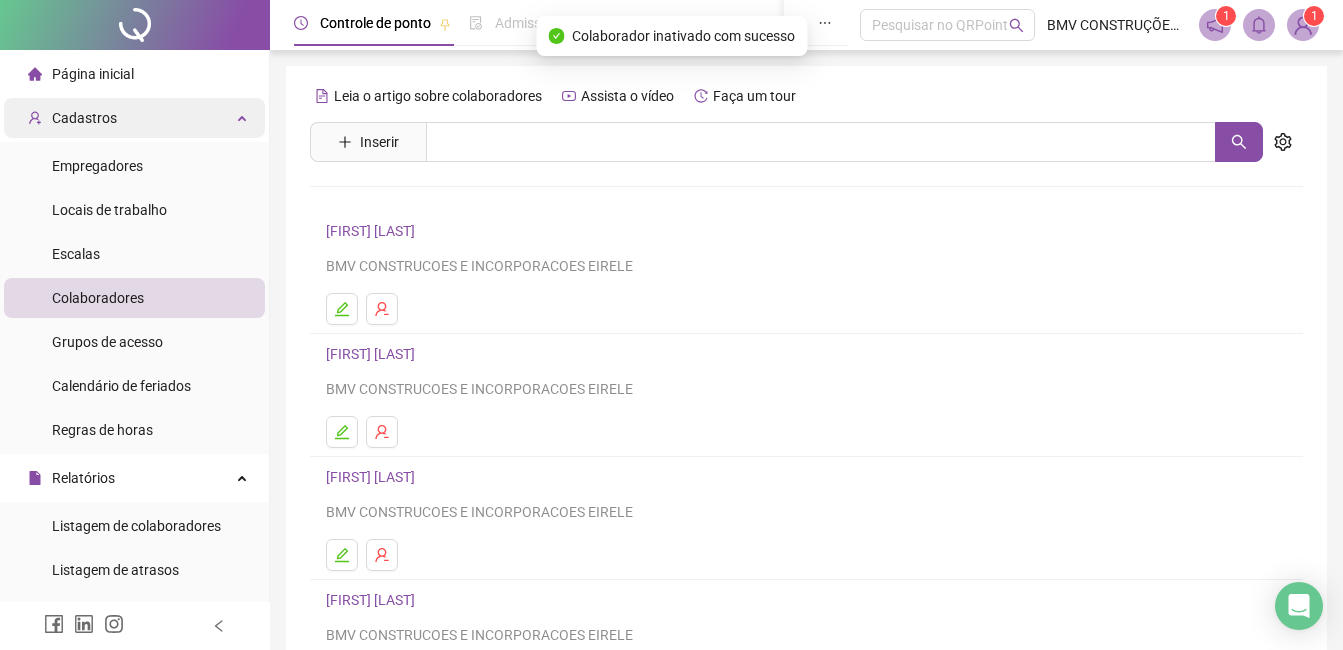 click on "Cadastros" at bounding box center (84, 118) 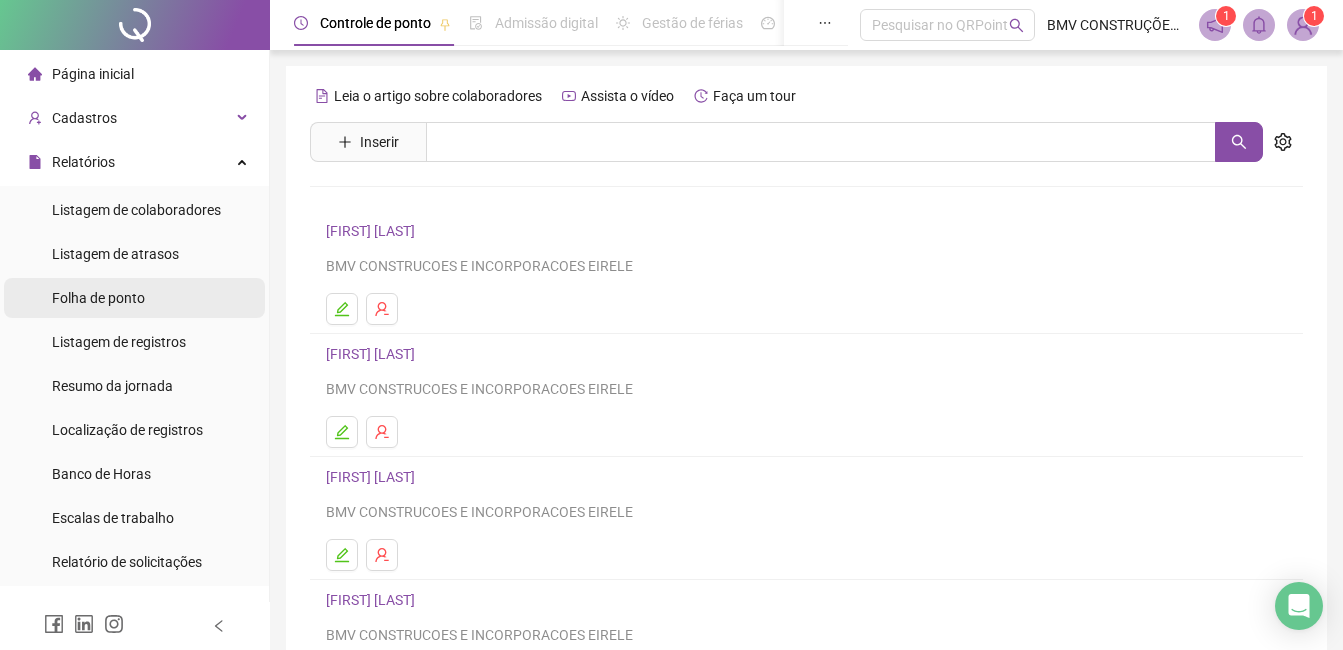 click on "Folha de ponto" at bounding box center [98, 298] 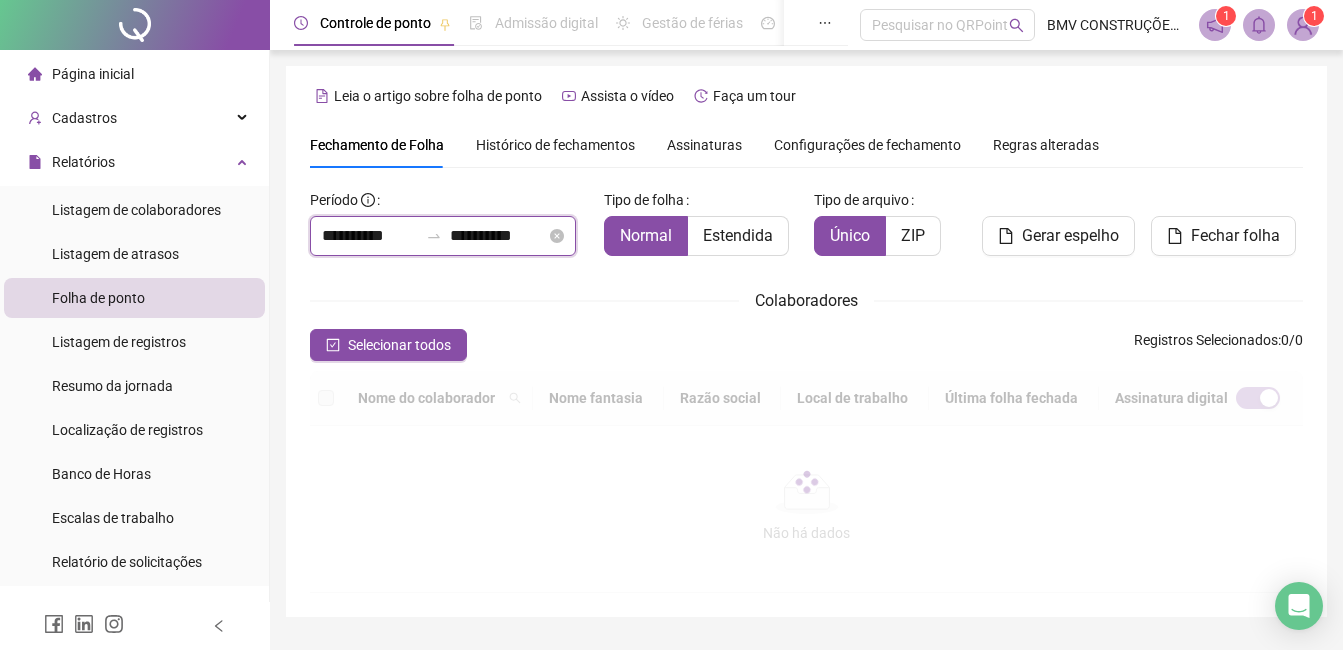 click on "**********" at bounding box center [498, 236] 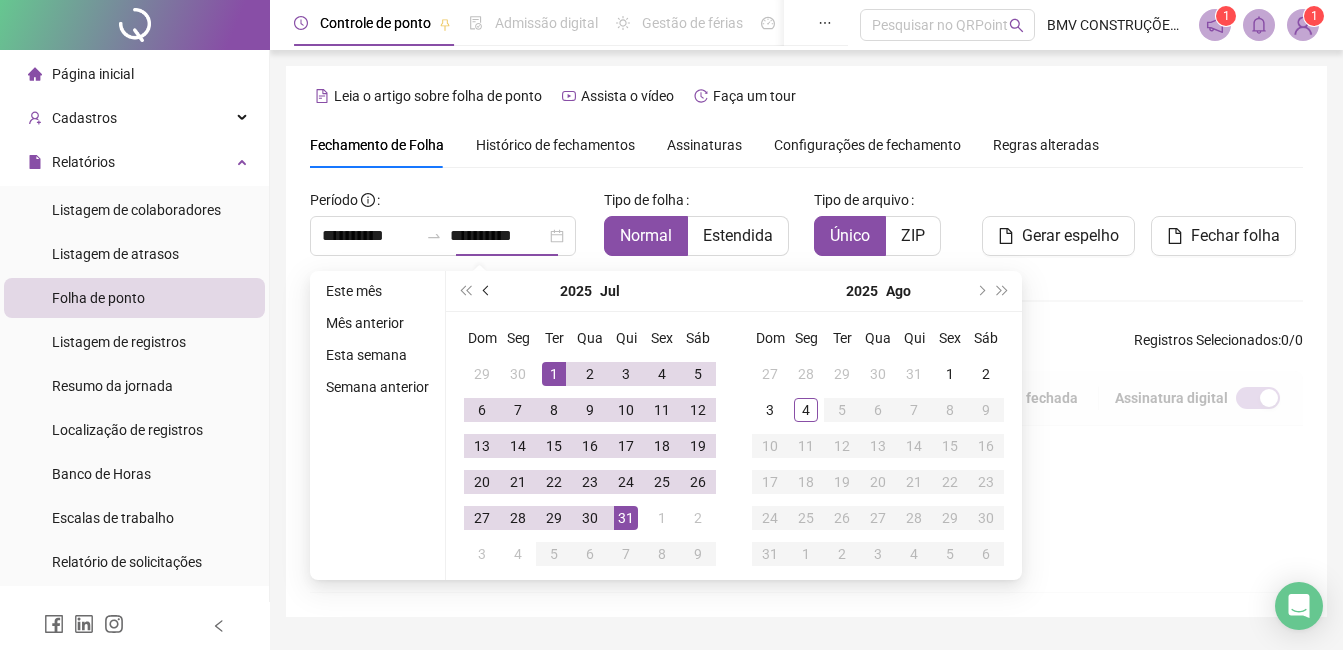 click at bounding box center [487, 291] 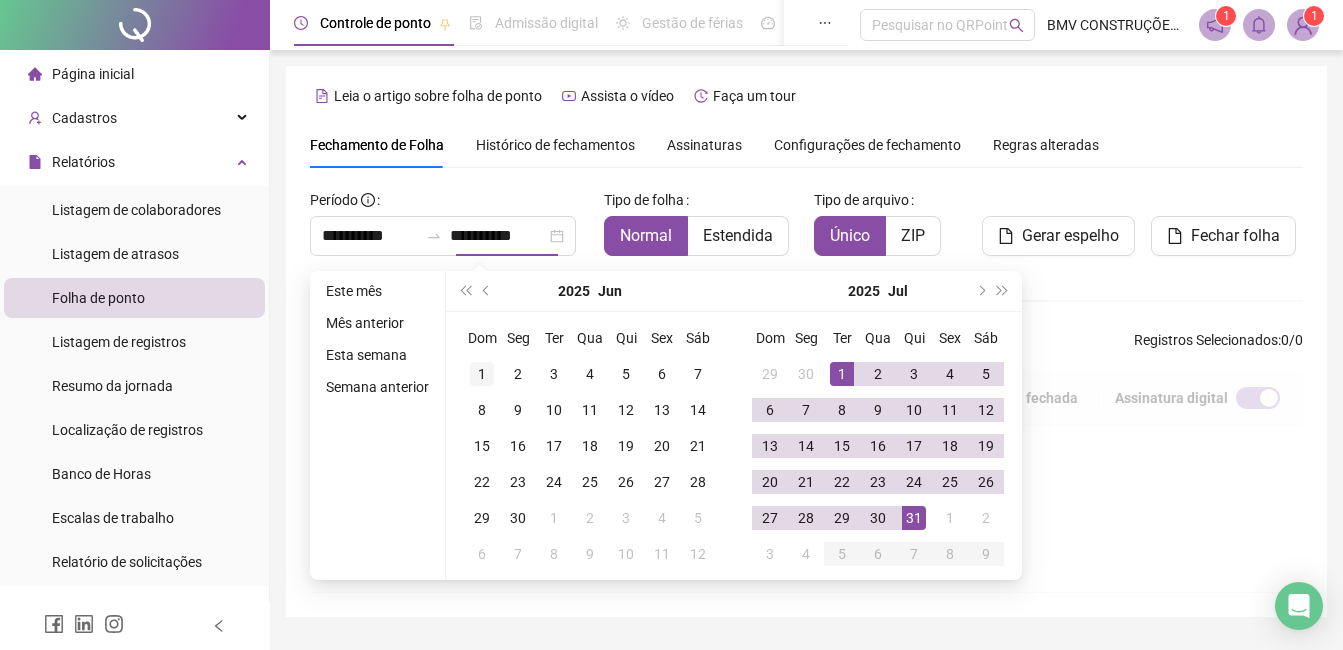 type on "**********" 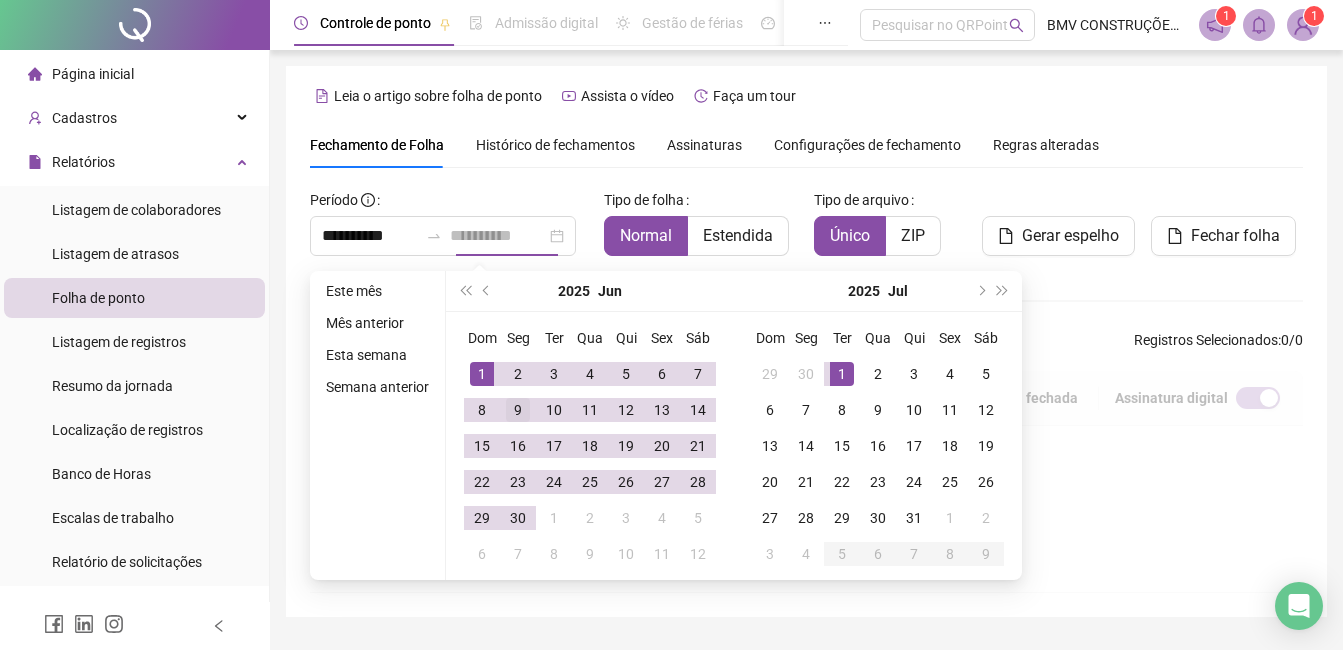 drag, startPoint x: 491, startPoint y: 369, endPoint x: 505, endPoint y: 419, distance: 51.92302 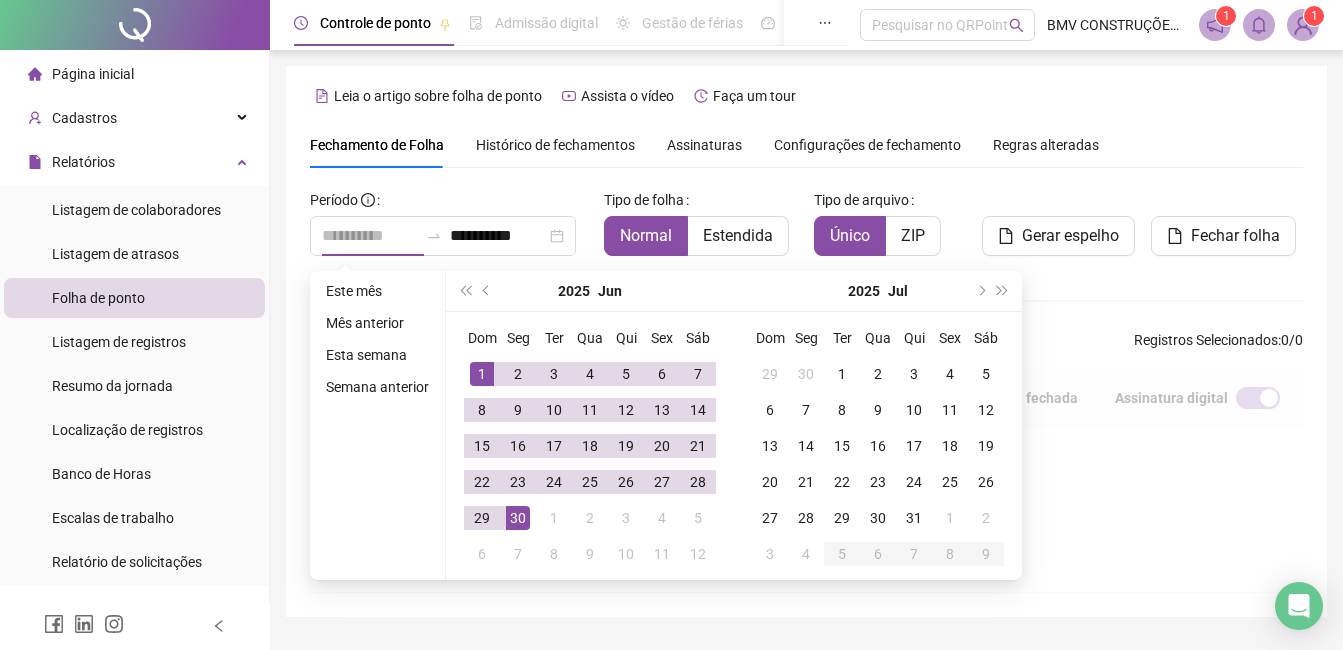 click at bounding box center (806, 482) 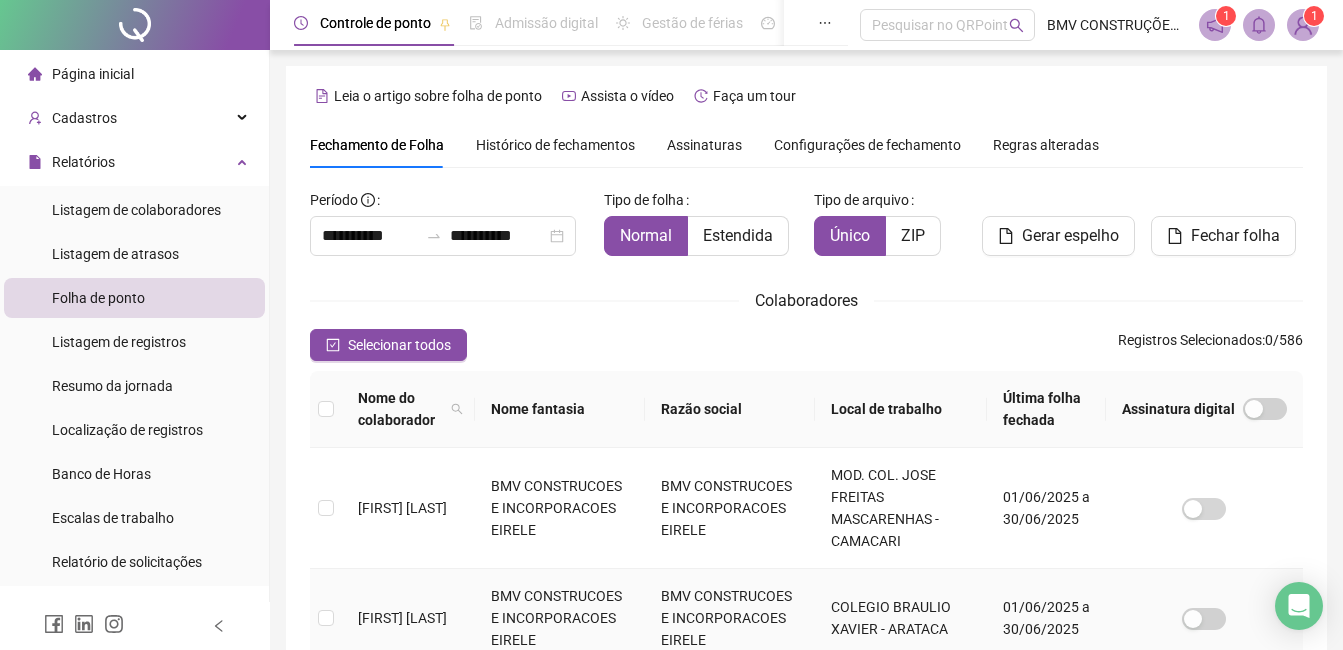 type on "**********" 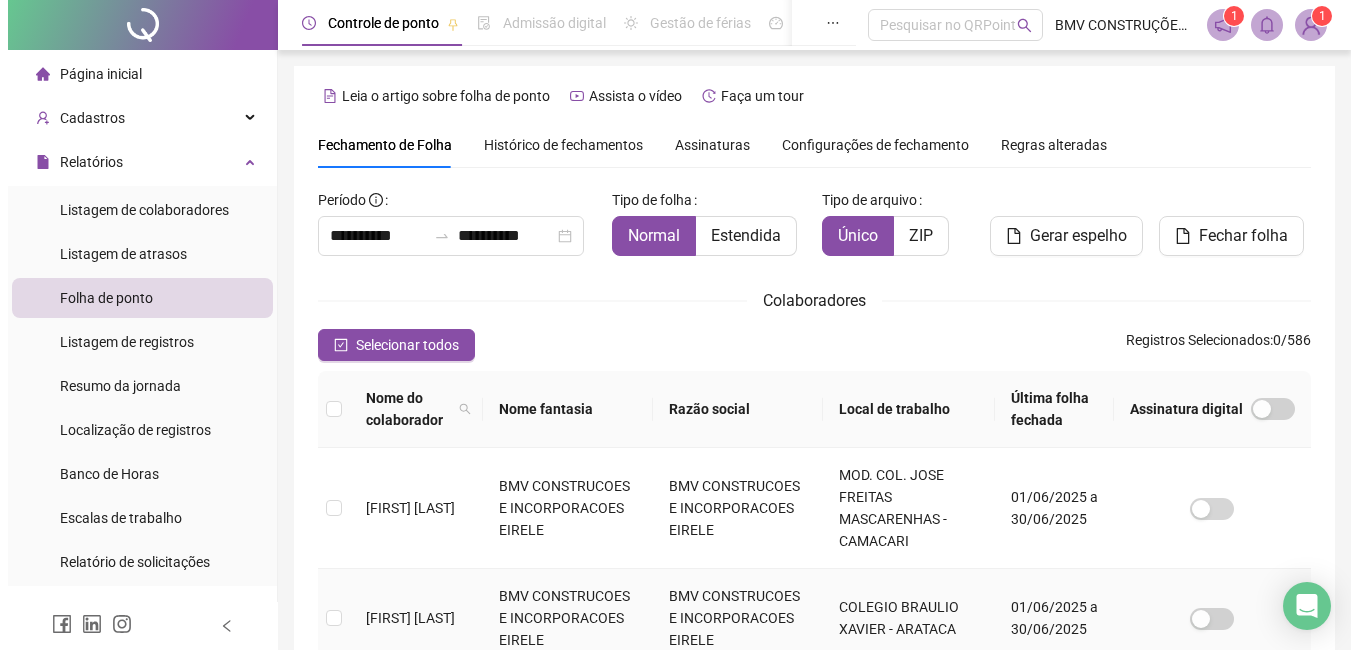 scroll, scrollTop: 85, scrollLeft: 0, axis: vertical 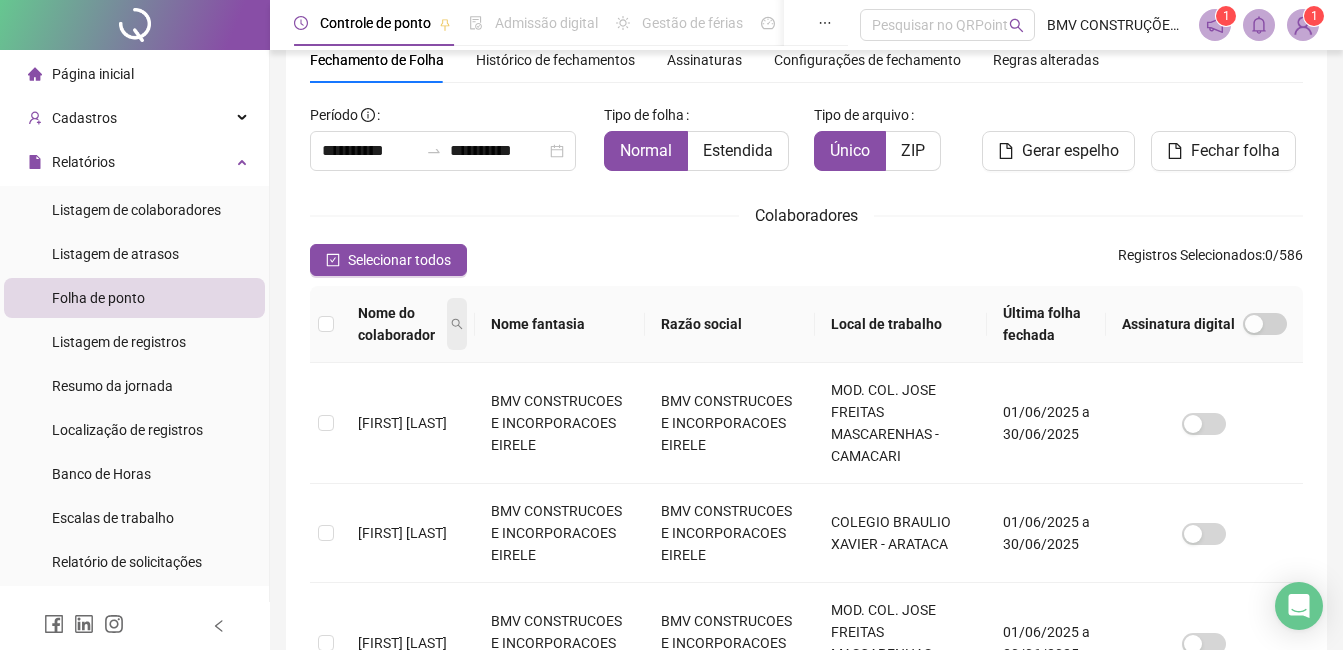 click 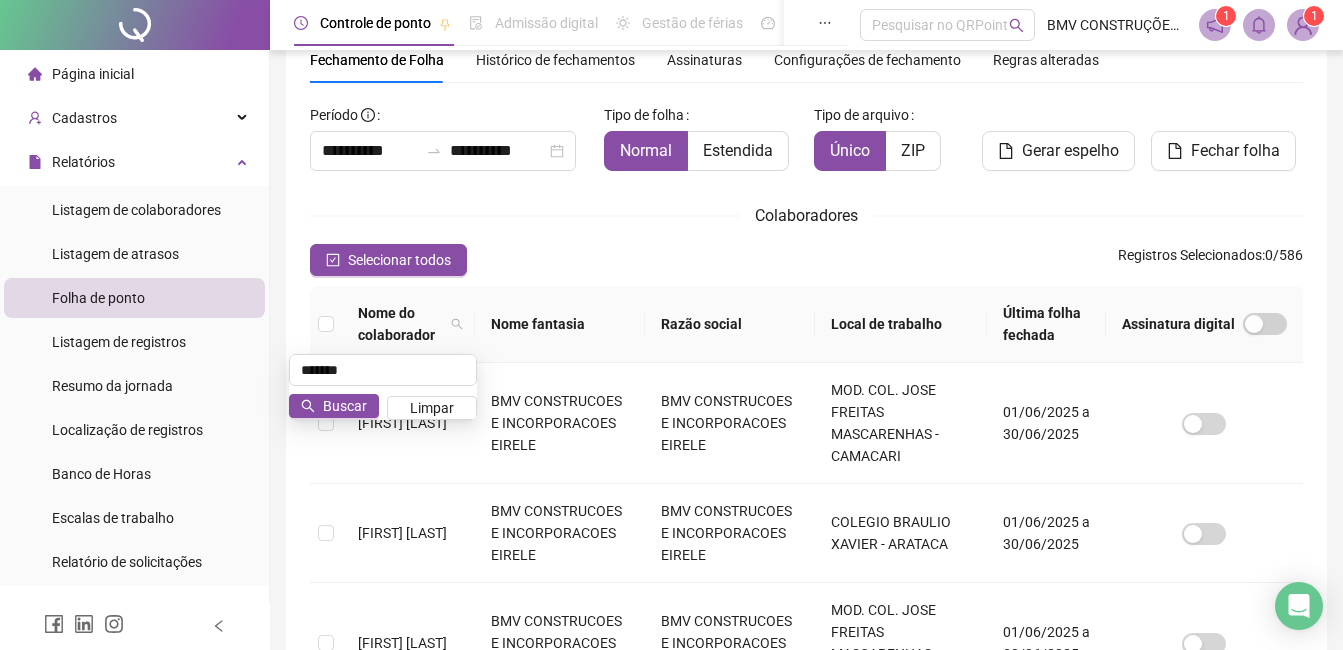 type on "*******" 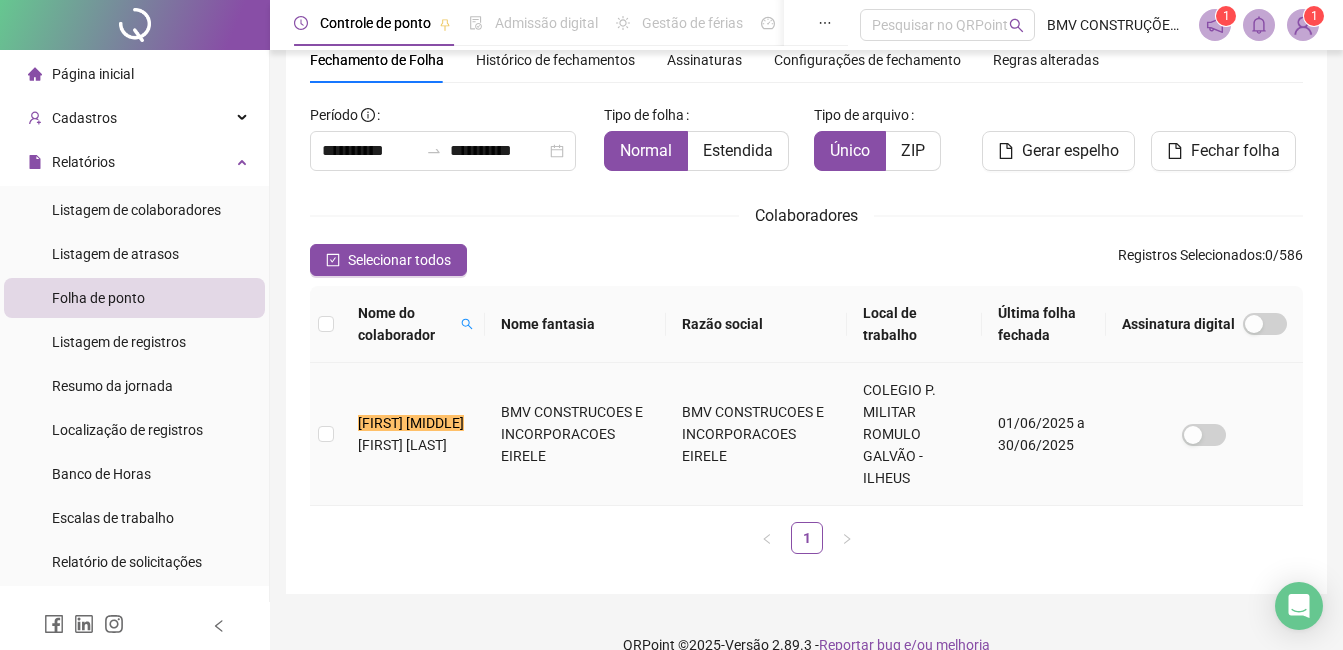 click on "[FIRST] [LAST]" at bounding box center (402, 445) 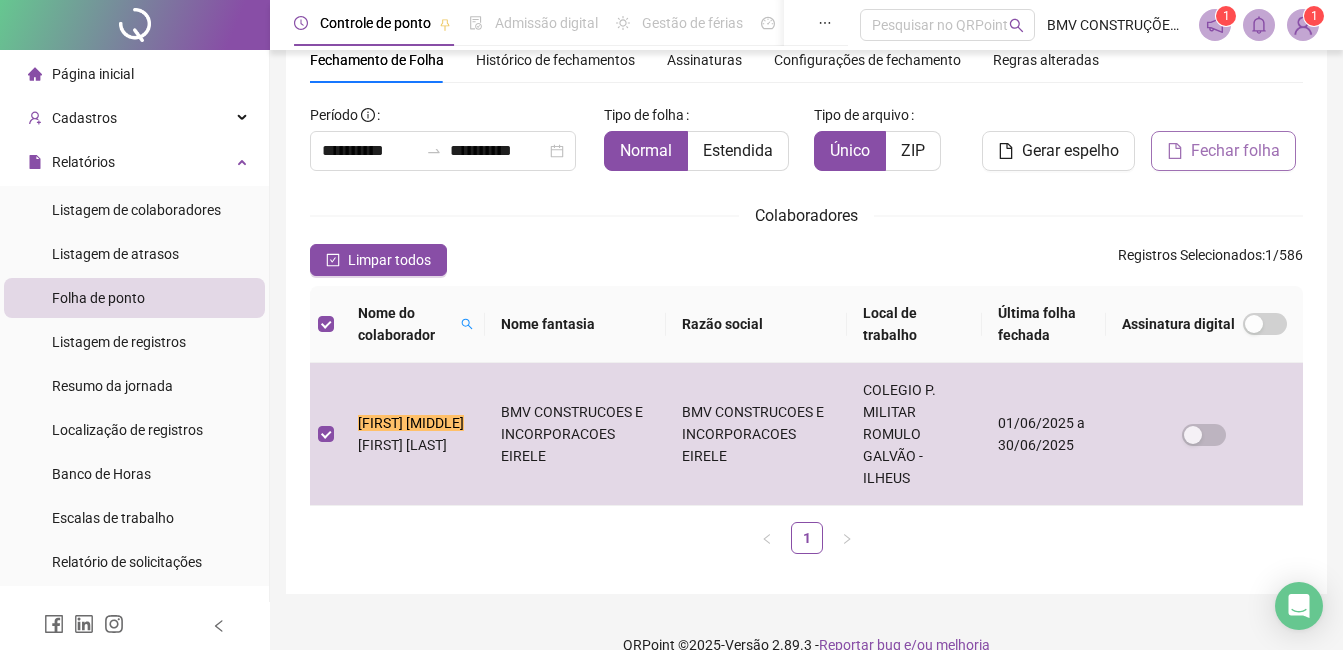 click on "Fechar folha" at bounding box center [1223, 151] 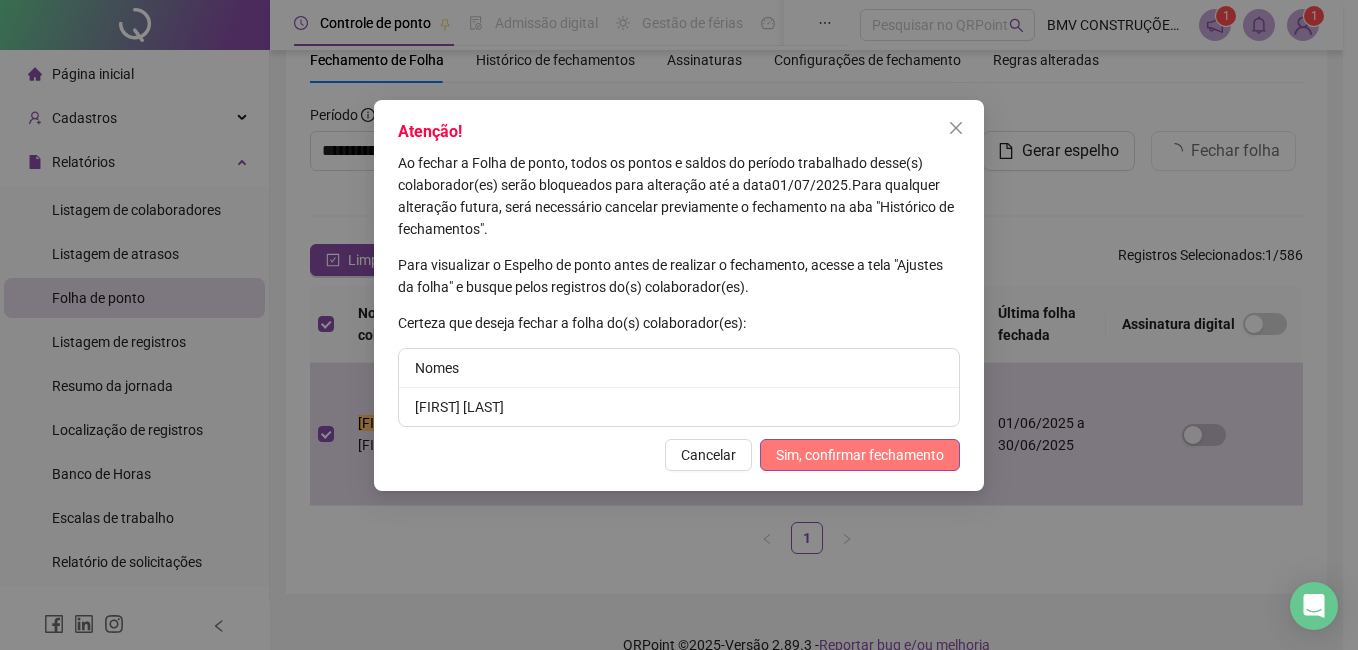 click on "Sim, confirmar fechamento" at bounding box center (860, 455) 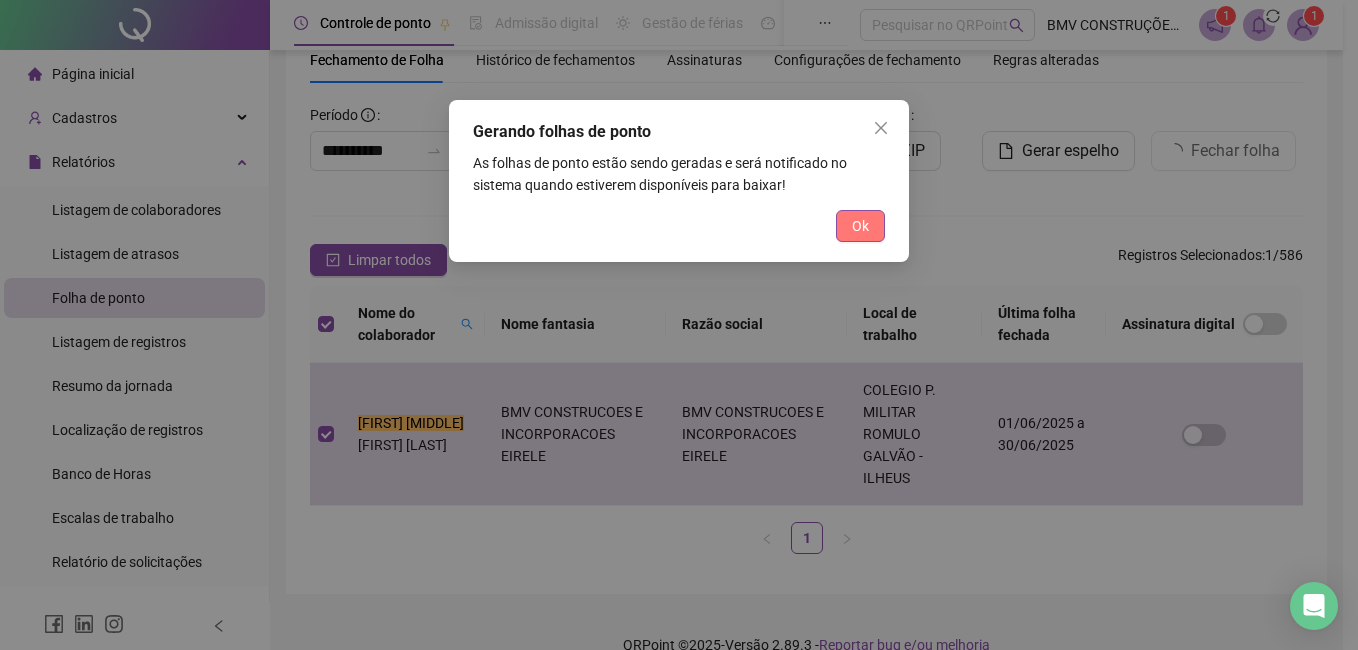 click on "Ok" at bounding box center (860, 226) 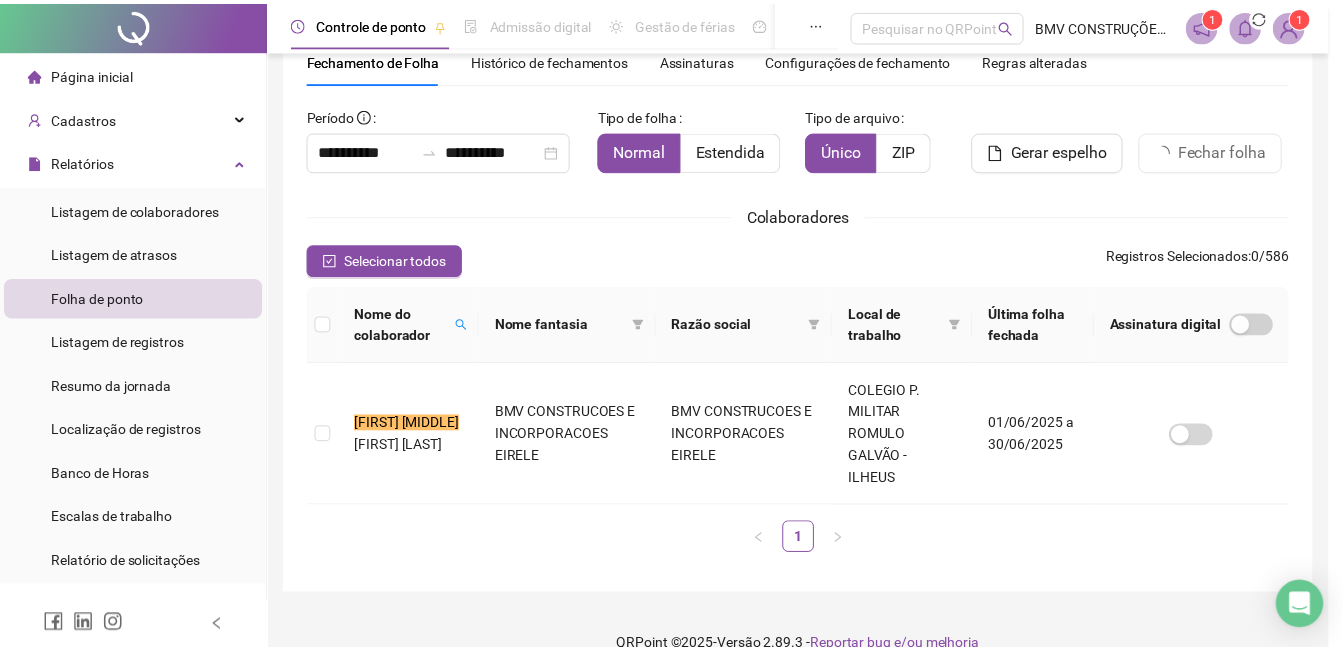 scroll, scrollTop: 71, scrollLeft: 0, axis: vertical 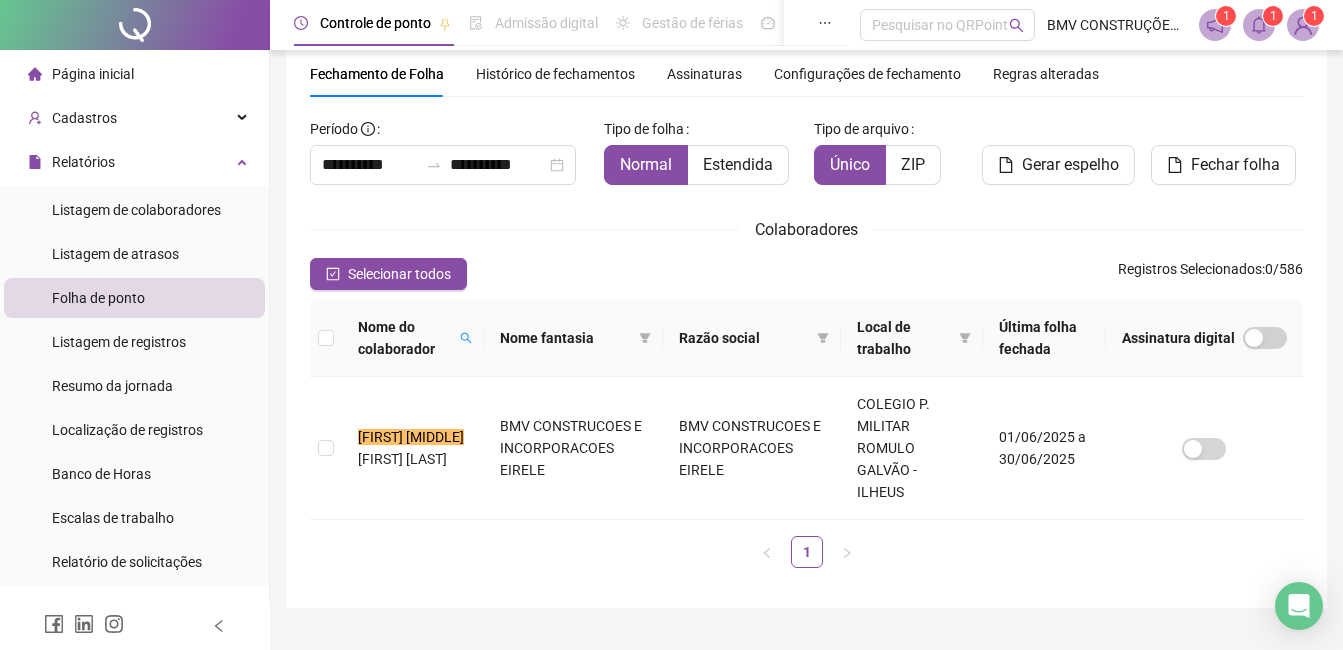 click 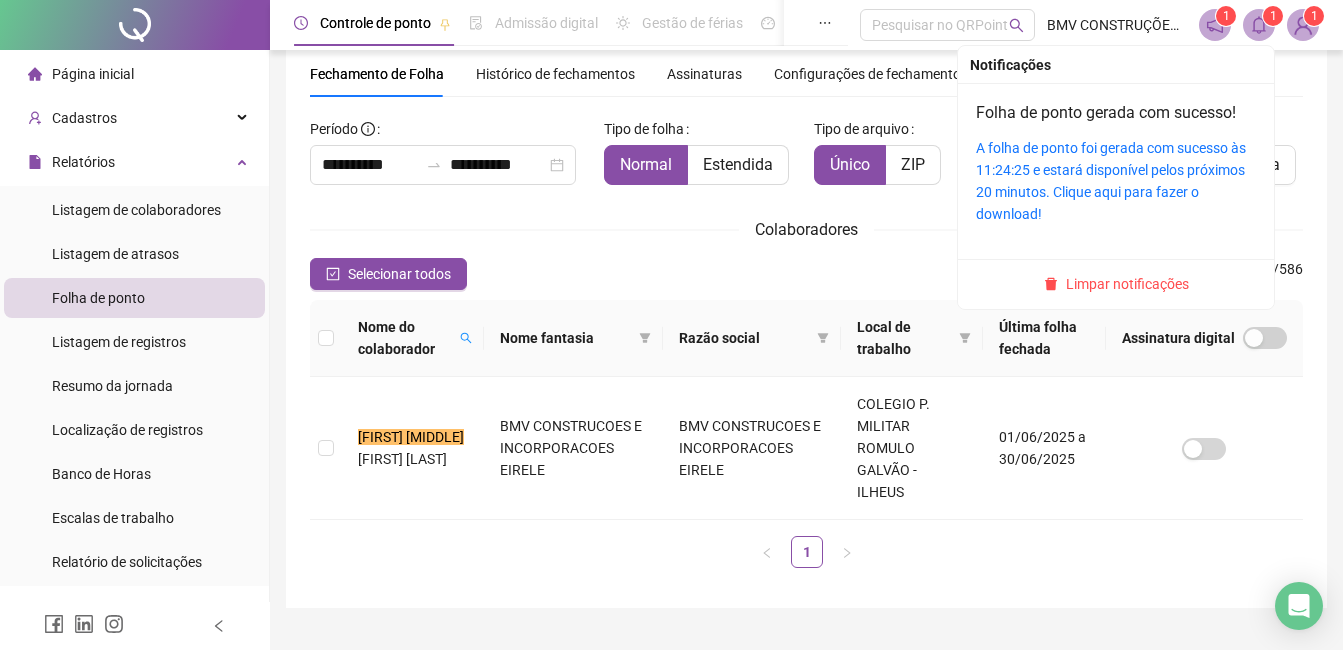 click on "A folha de ponto foi gerada com sucesso às 11:24:25 e estará disponível pelos próximos 20 minutos.
Clique aqui para fazer o download!" at bounding box center (1116, 181) 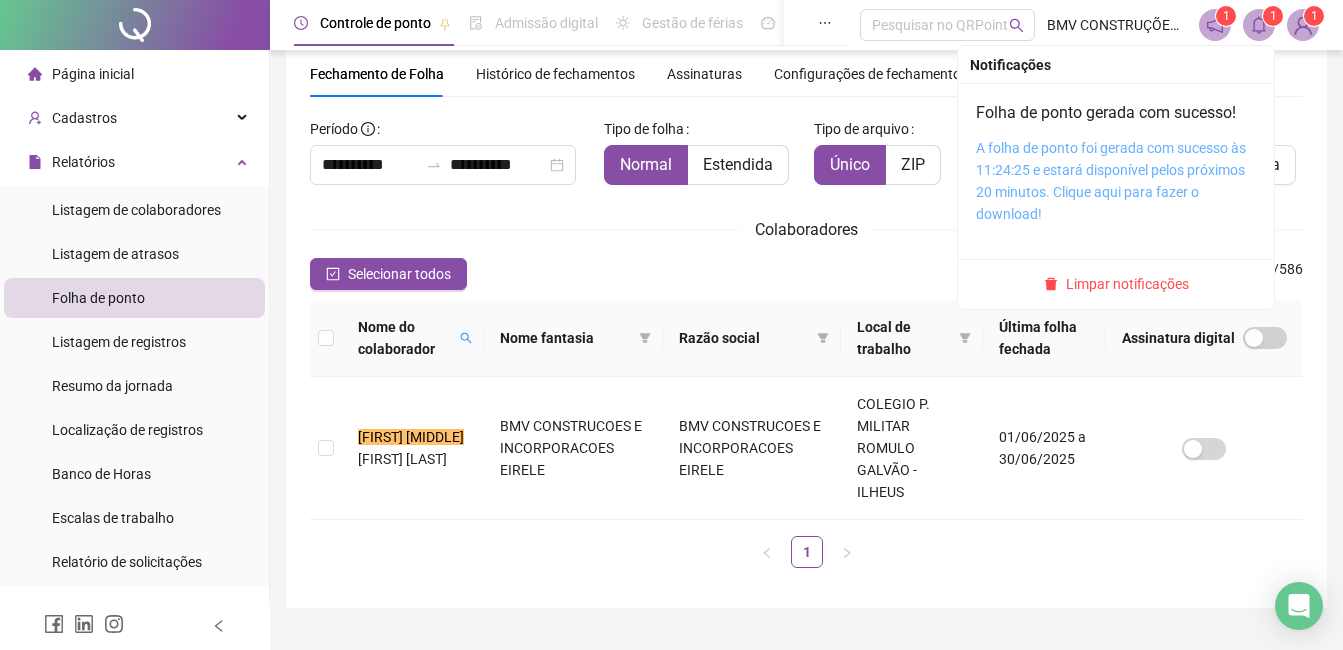 click on "A folha de ponto foi gerada com sucesso às 11:24:25 e estará disponível pelos próximos 20 minutos.
Clique aqui para fazer o download!" at bounding box center (1111, 181) 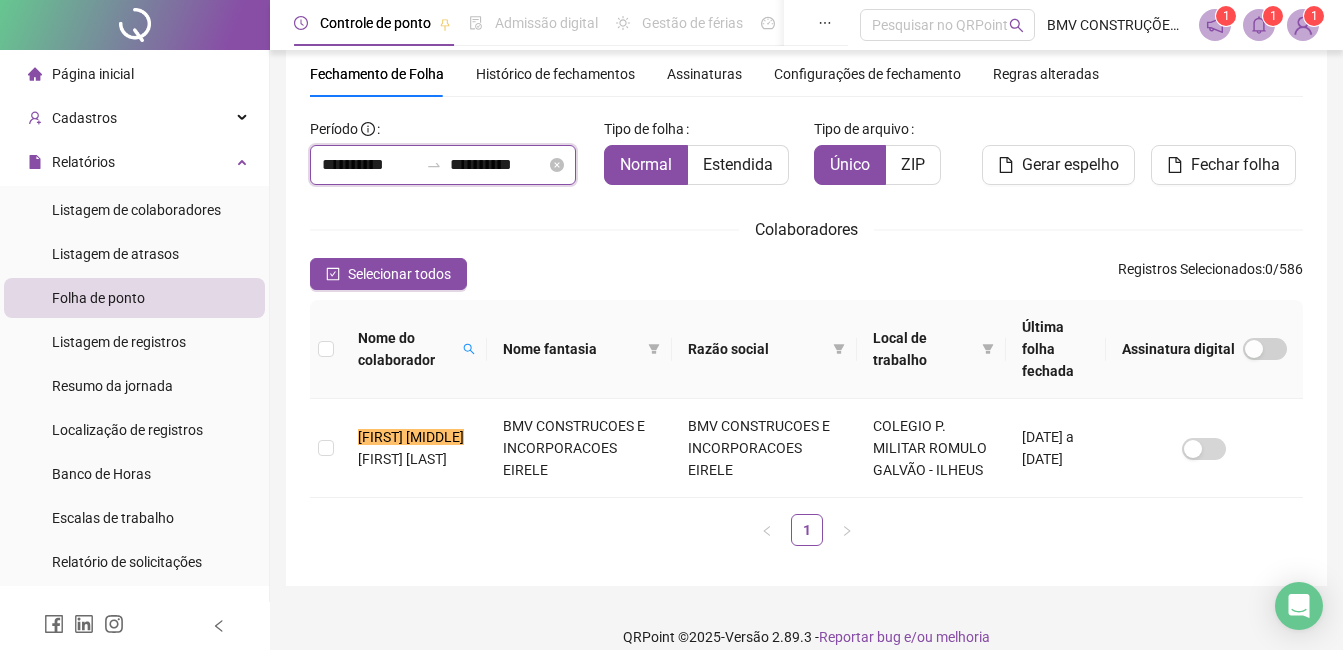 click on "**********" at bounding box center [498, 165] 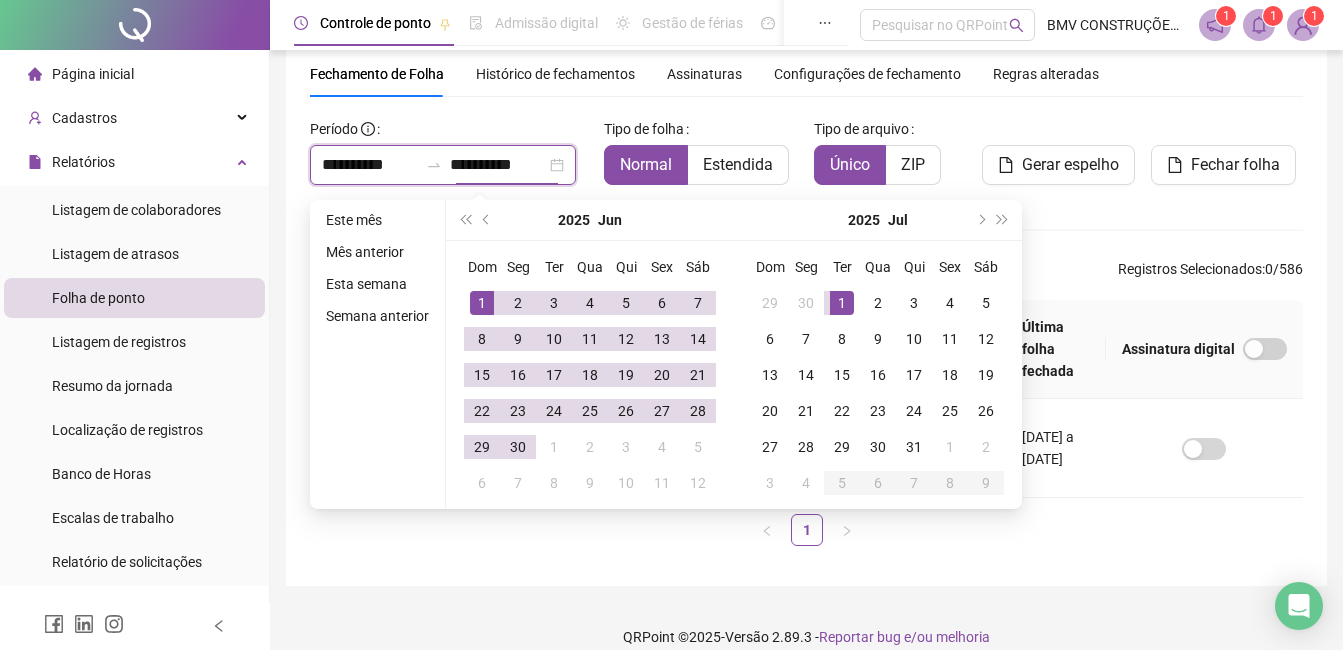 type on "**********" 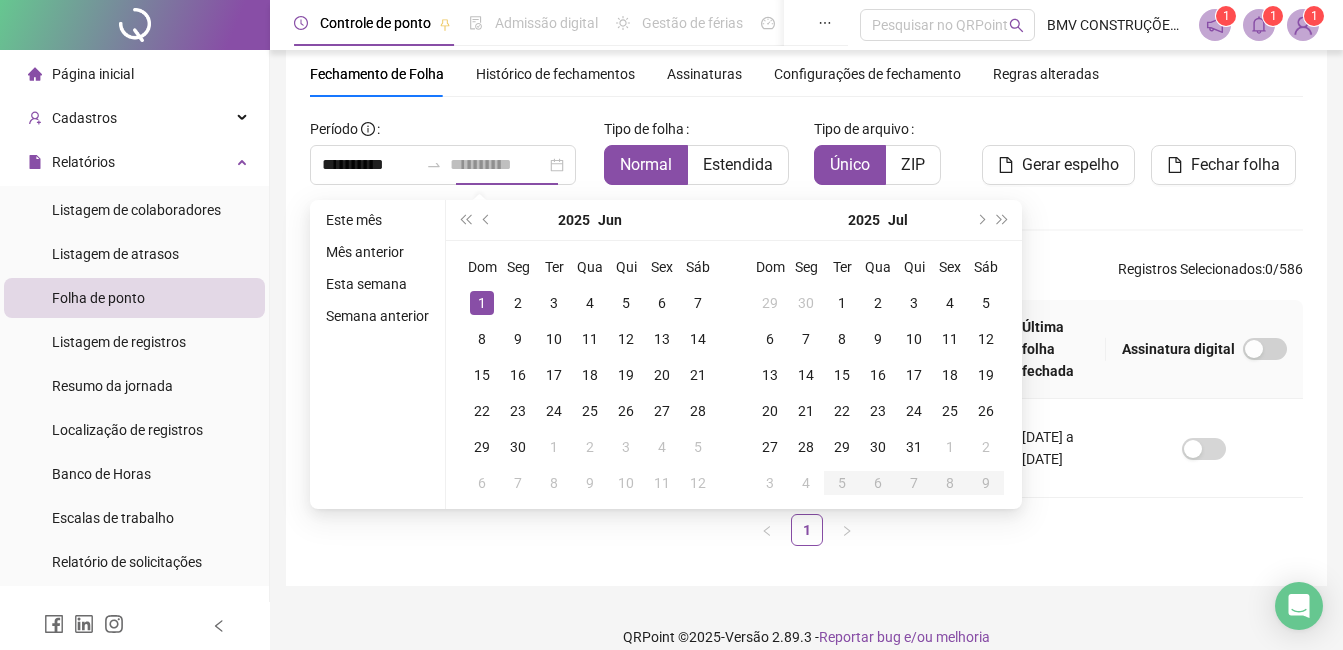 click on "1" at bounding box center (482, 303) 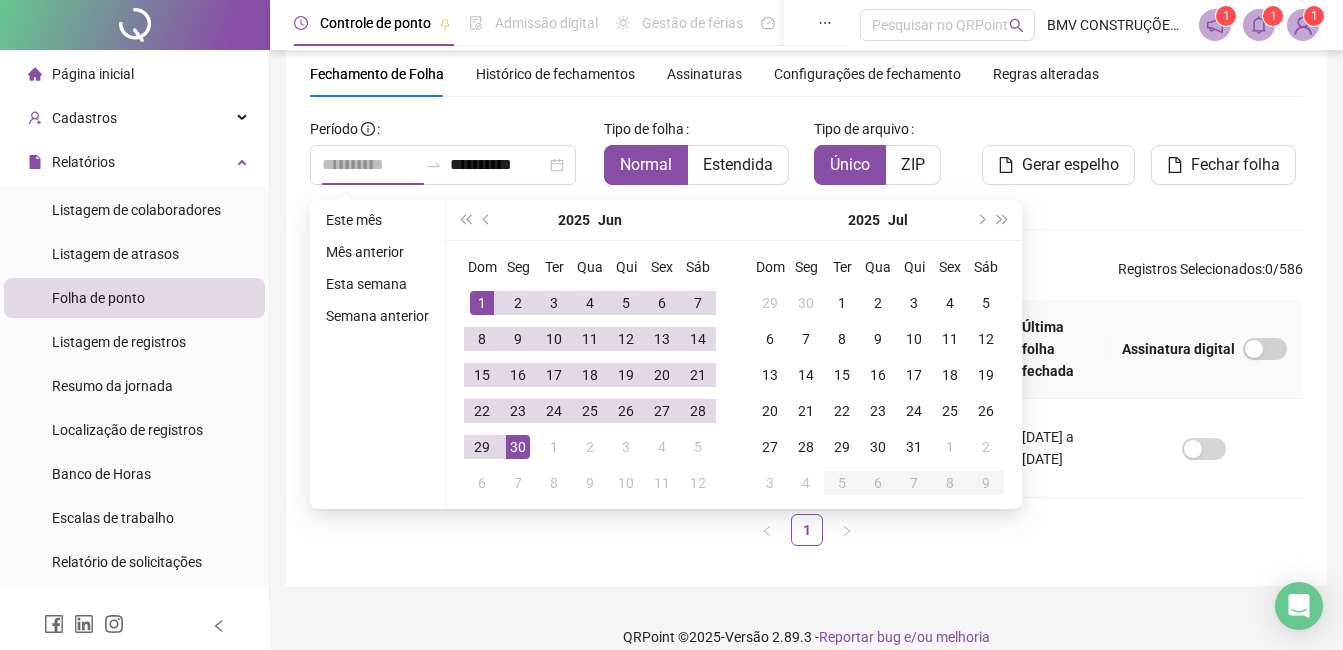 click on "30" at bounding box center (518, 447) 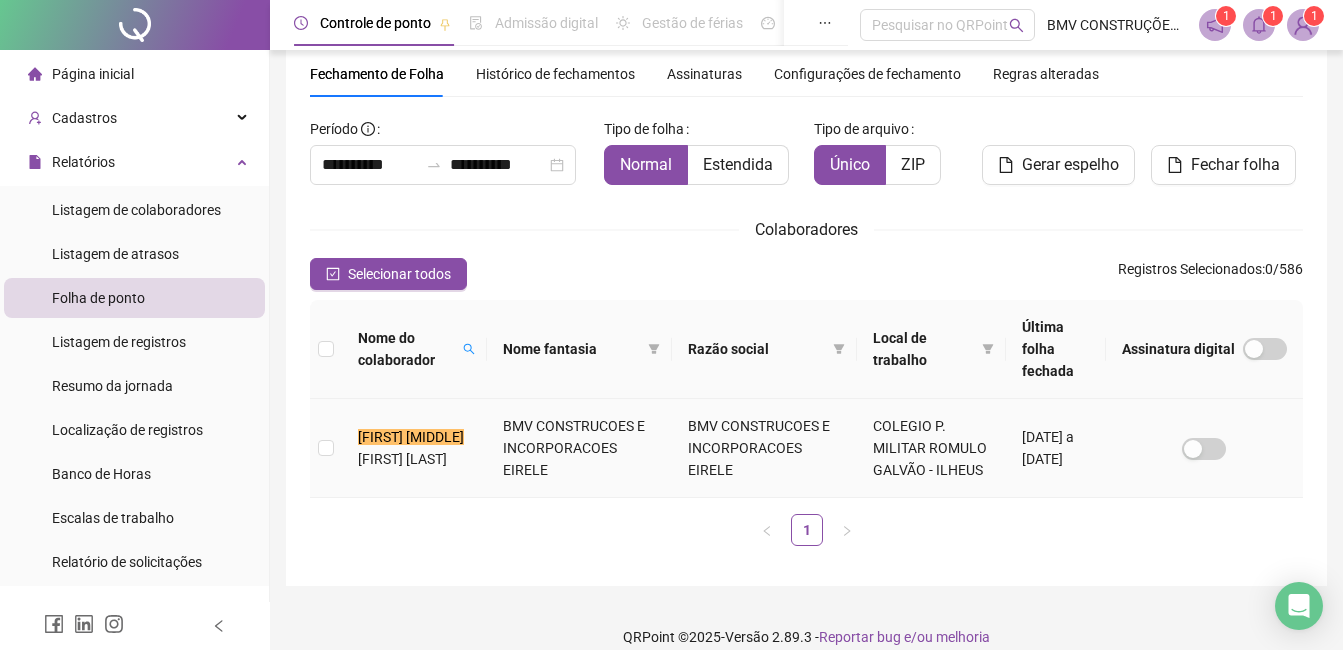 click on "[FIRST] [LAST]" at bounding box center [414, 448] 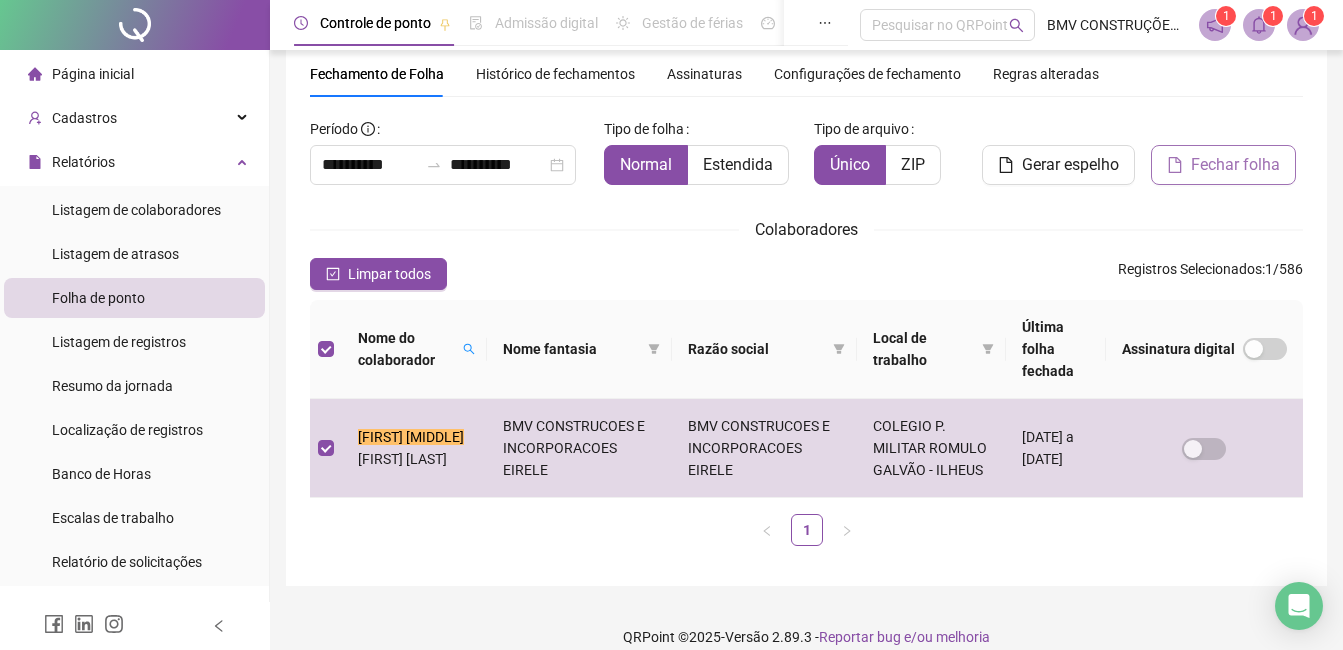click on "Fechar folha" at bounding box center [1235, 165] 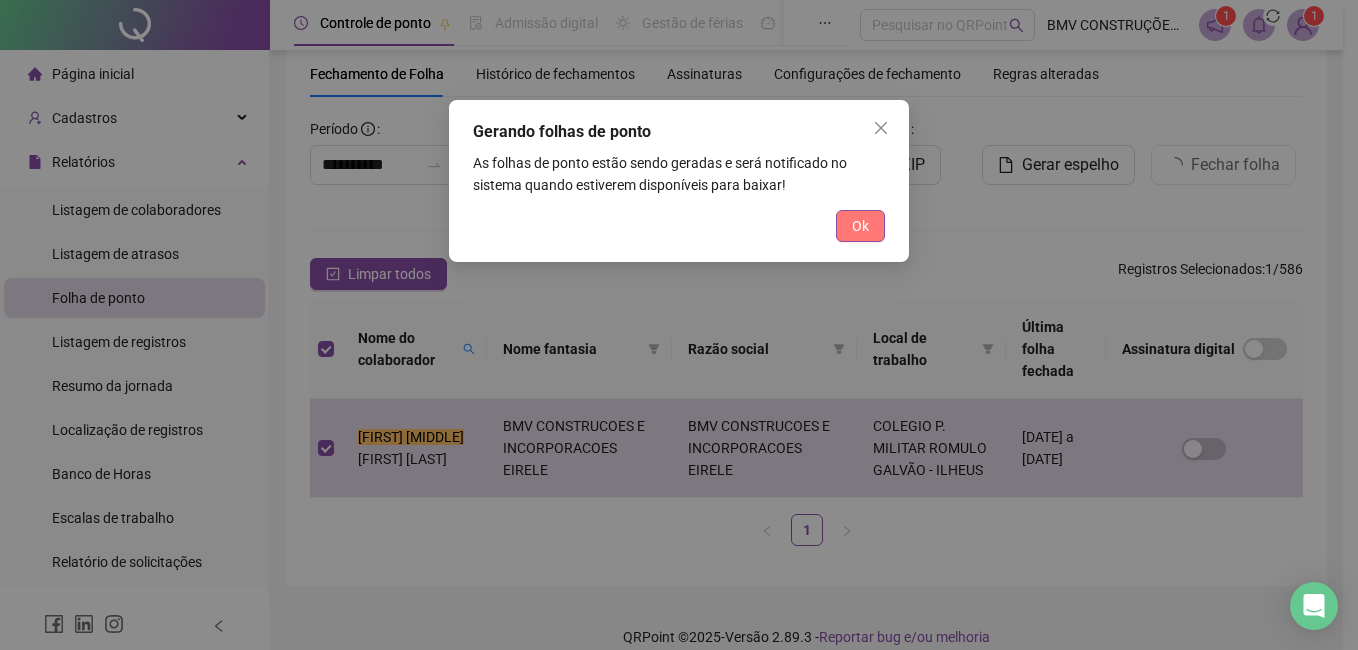 click on "Ok" at bounding box center (860, 226) 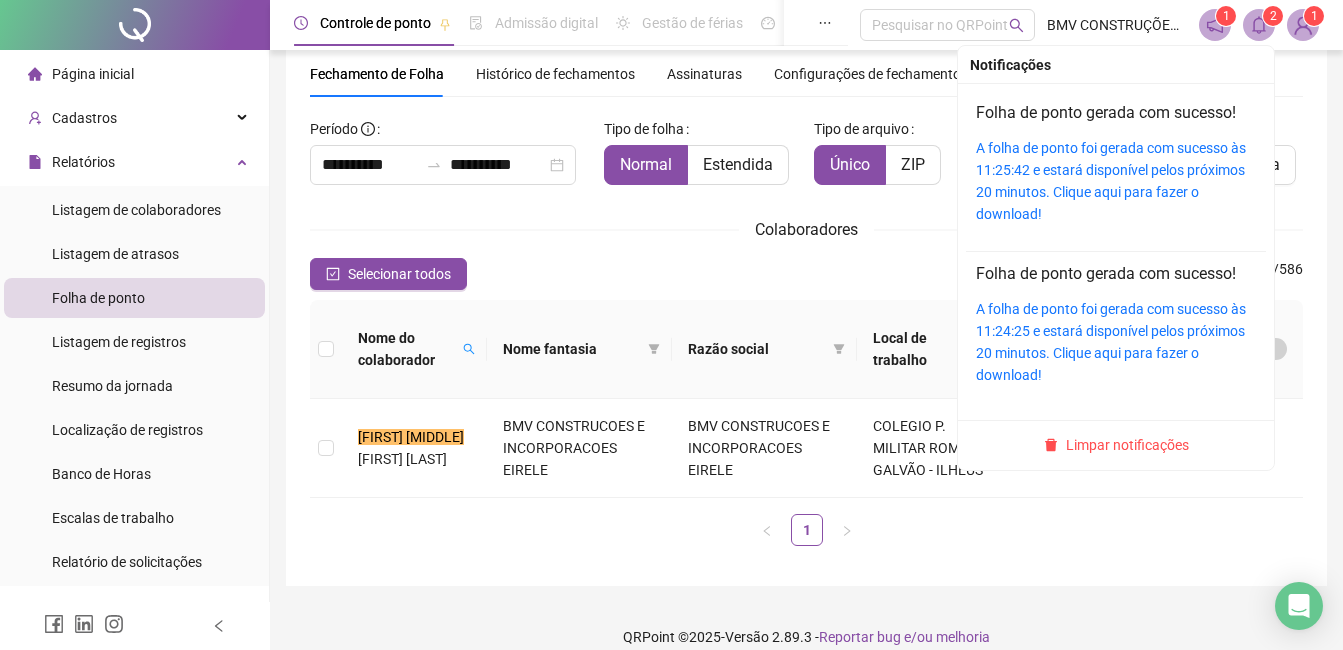drag, startPoint x: 1268, startPoint y: 24, endPoint x: 1247, endPoint y: 36, distance: 24.186773 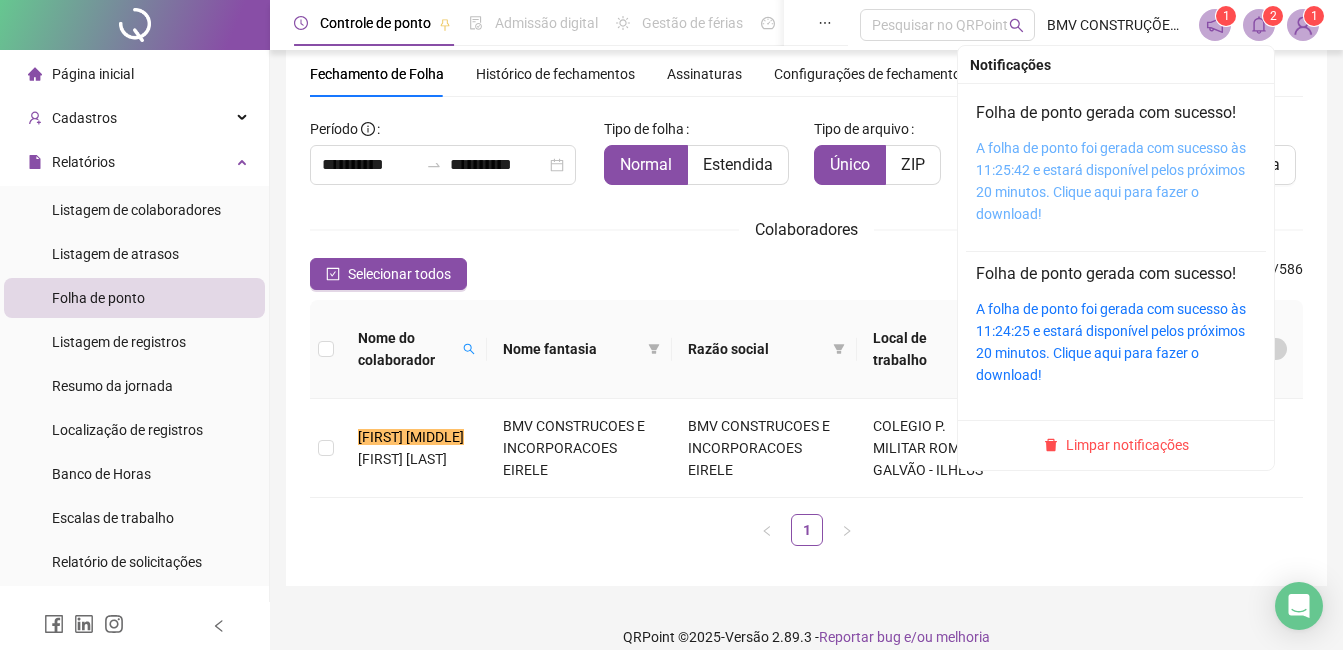 click on "A folha de ponto foi gerada com sucesso às 11:25:42 e estará disponível pelos próximos 20 minutos.
Clique aqui para fazer o download!" at bounding box center [1111, 181] 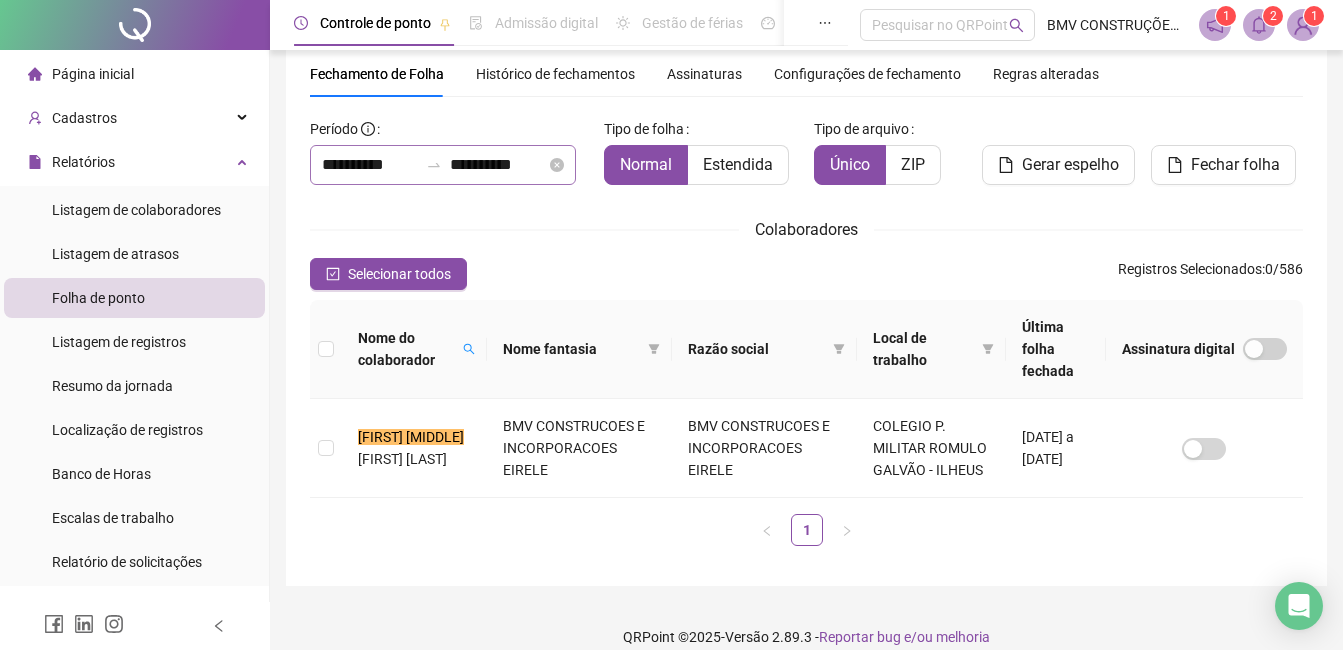click 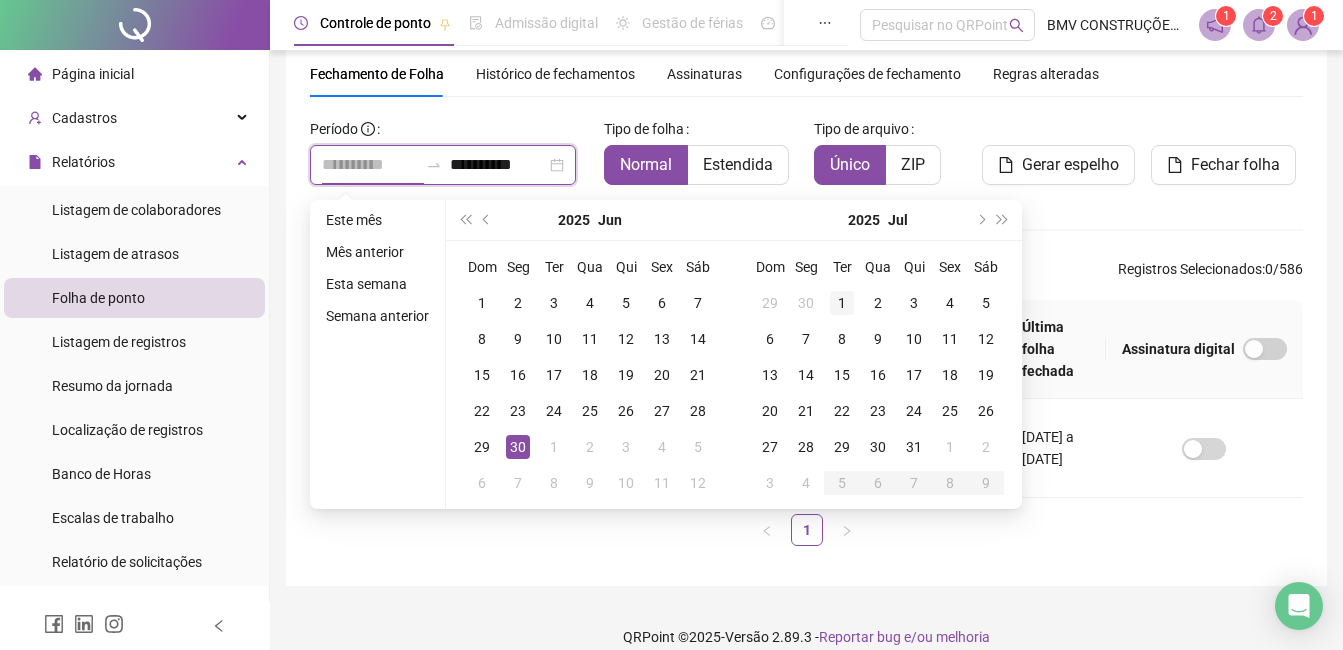type on "**********" 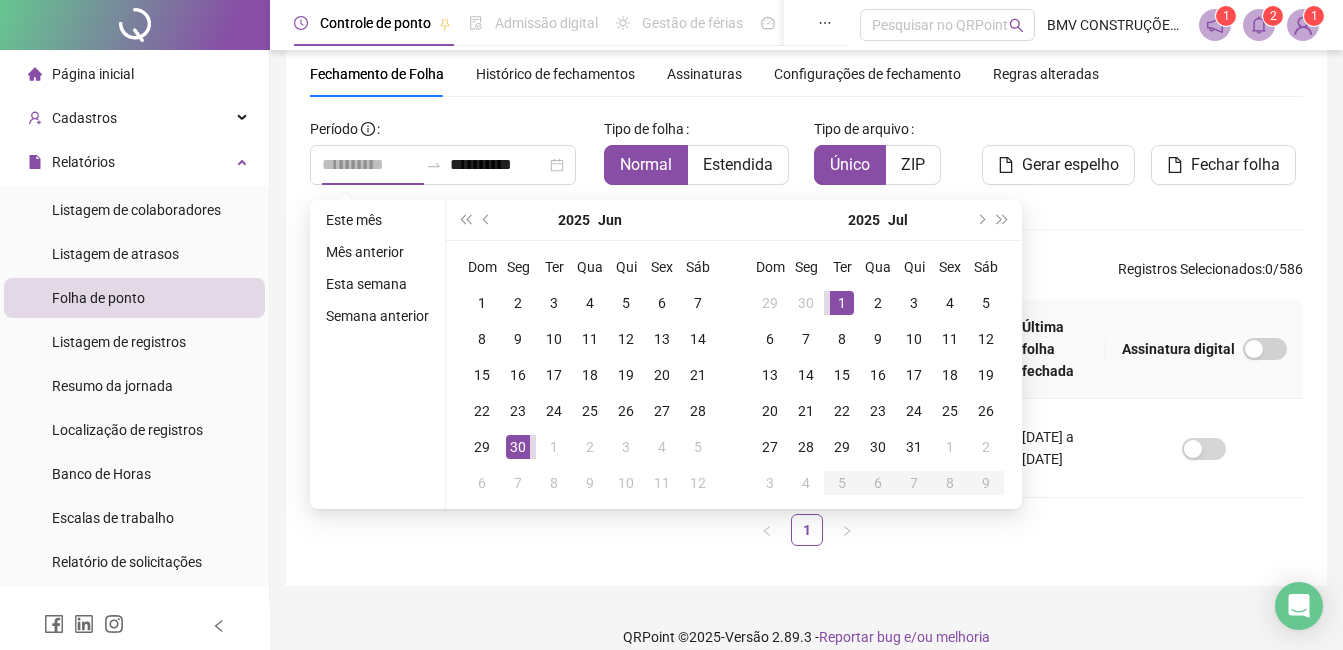 click on "1" at bounding box center (842, 303) 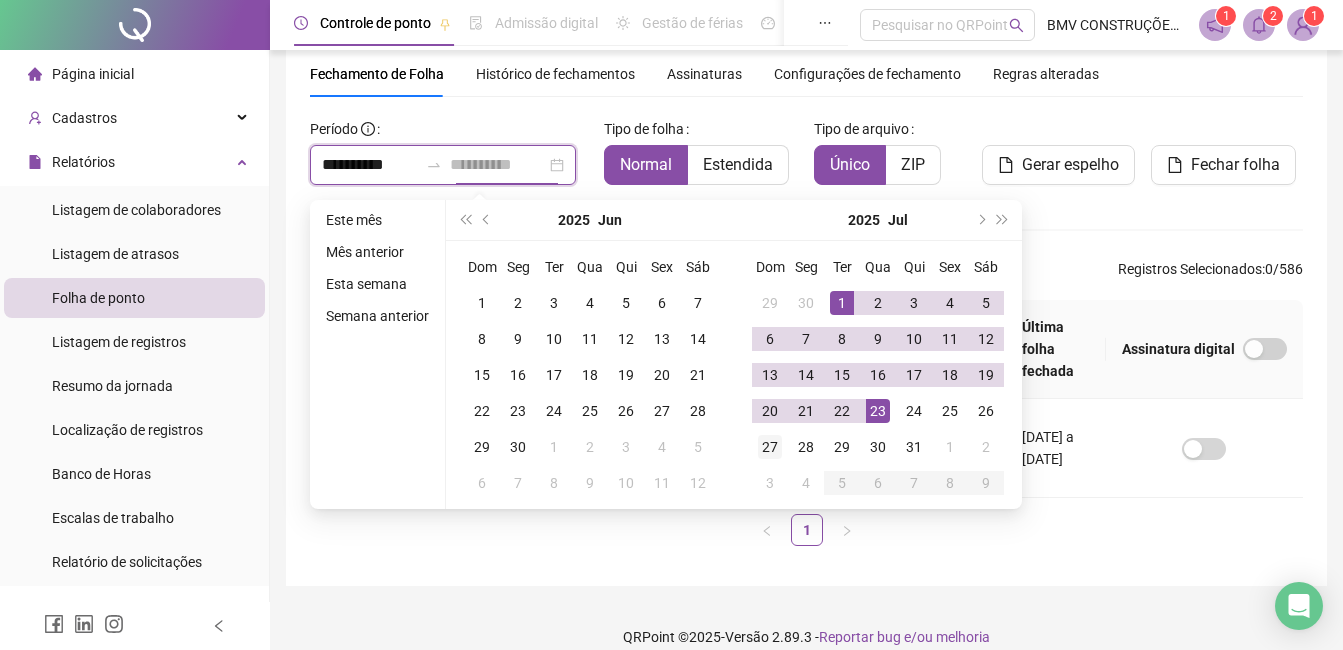 type on "**********" 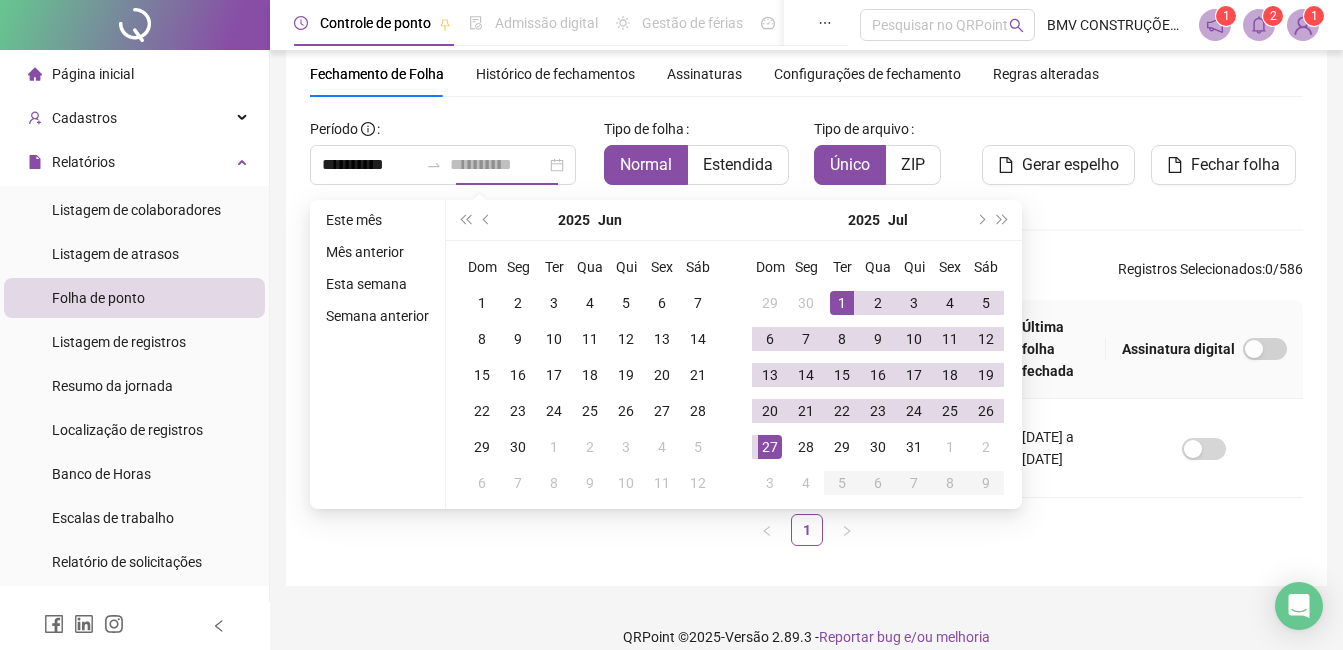 click on "27" at bounding box center (770, 447) 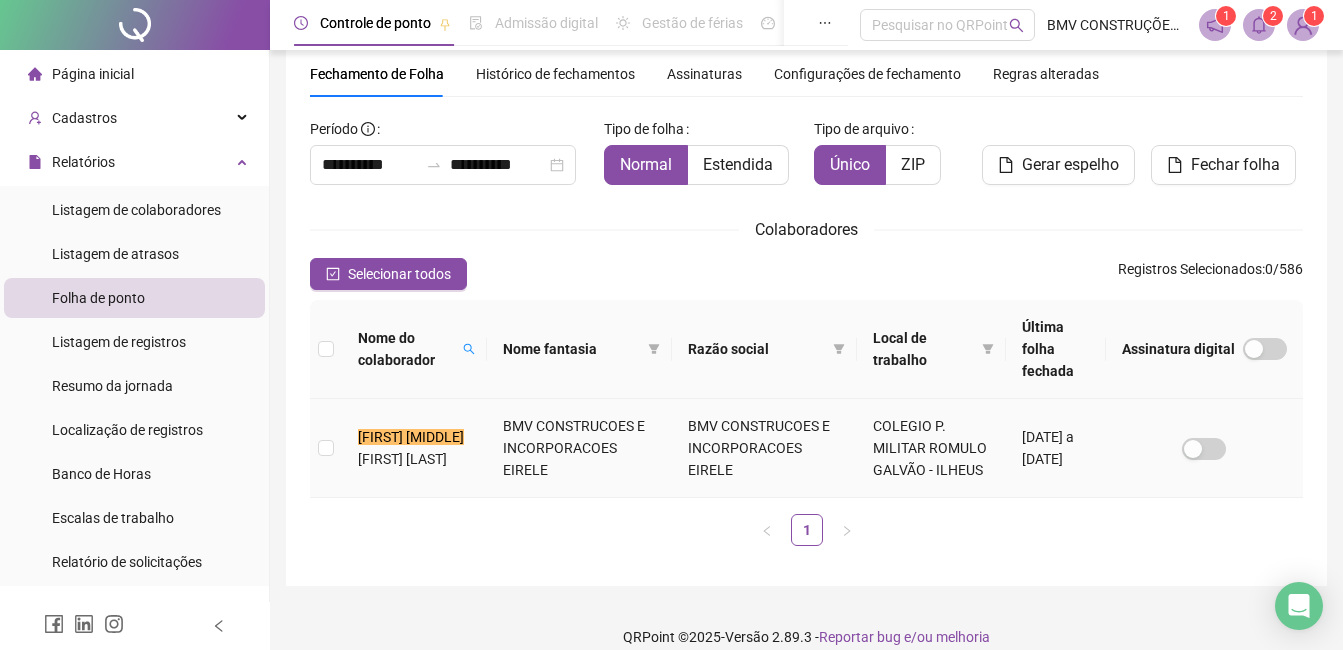 click on "[FIRST] [MIDDLE]" at bounding box center [411, 437] 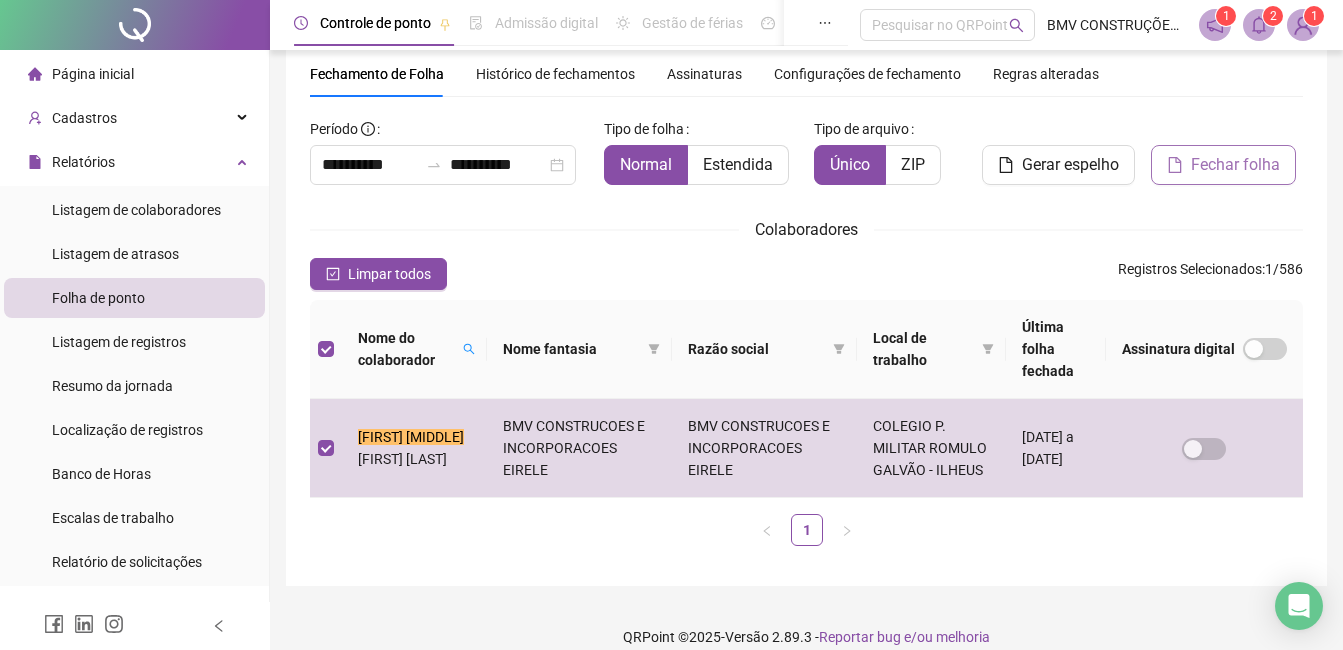 click on "Fechar folha" at bounding box center (1235, 165) 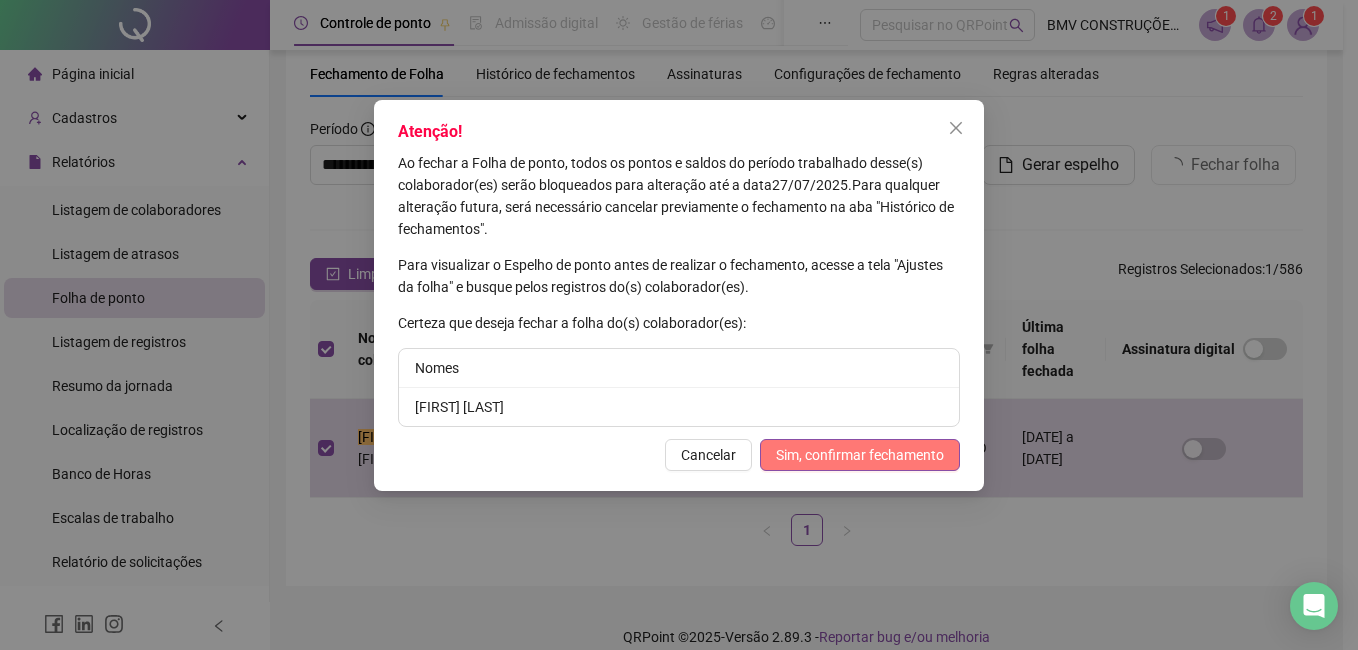 click on "Sim, confirmar fechamento" at bounding box center [860, 455] 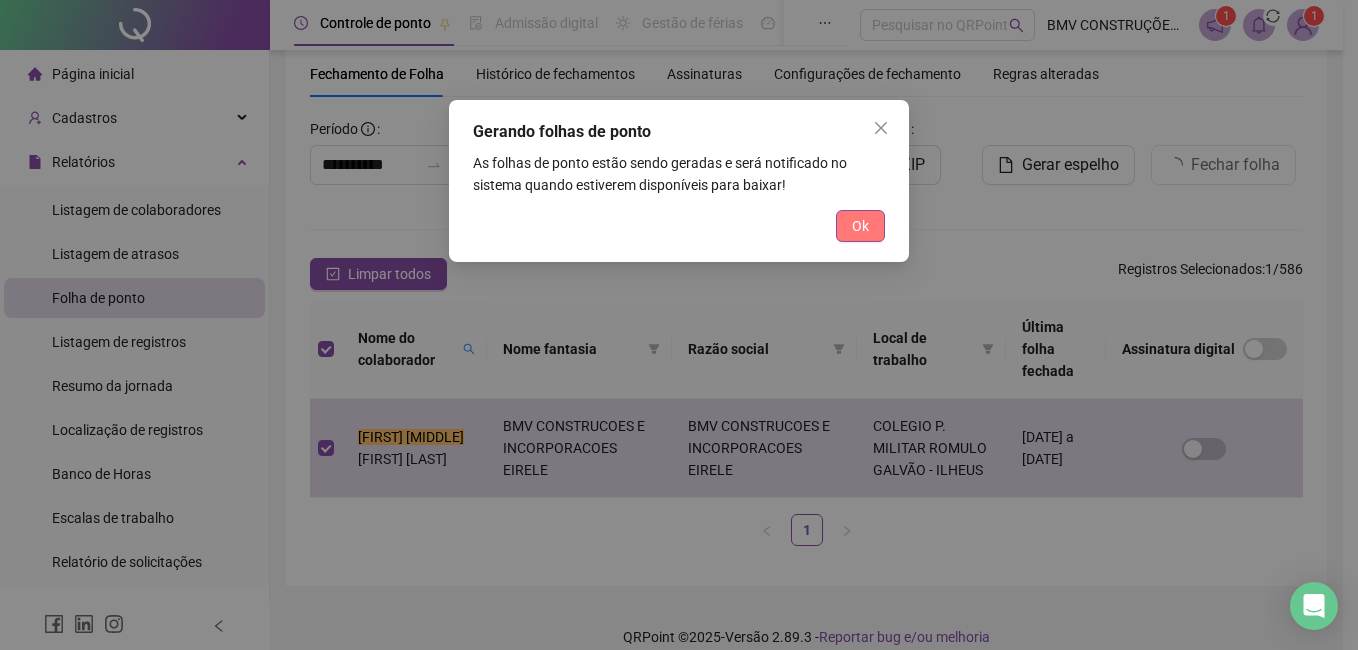 click on "Ok" at bounding box center (860, 226) 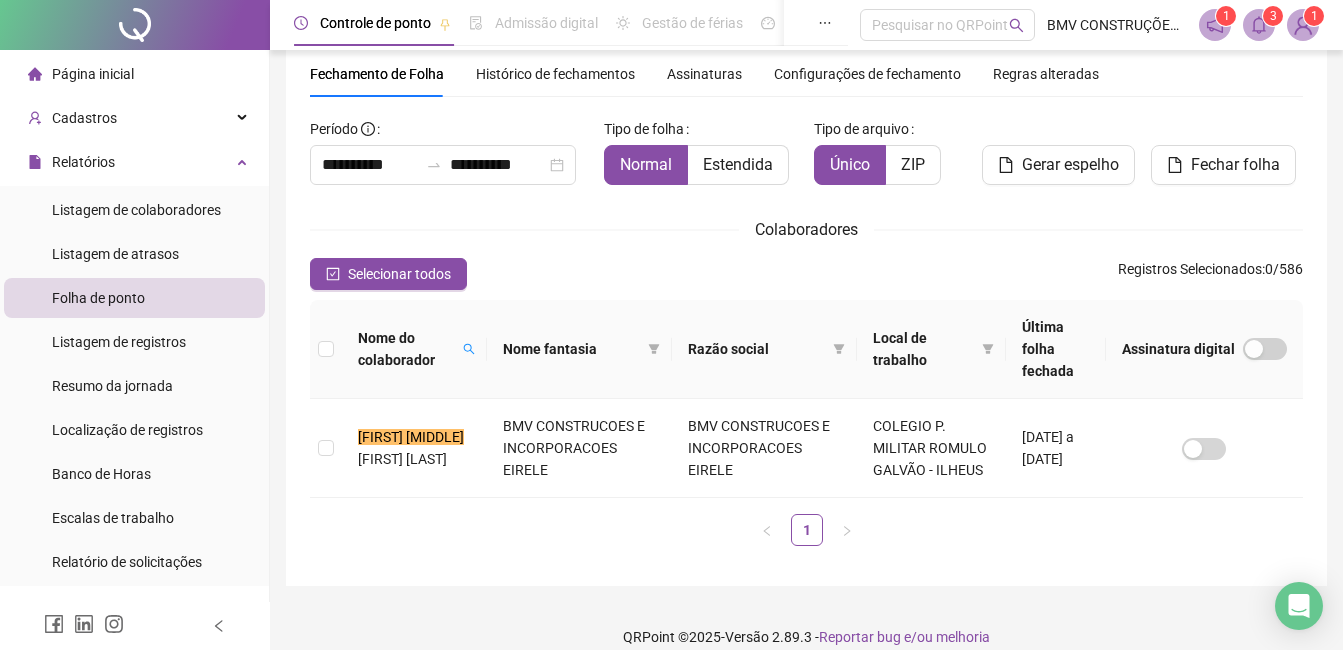 click 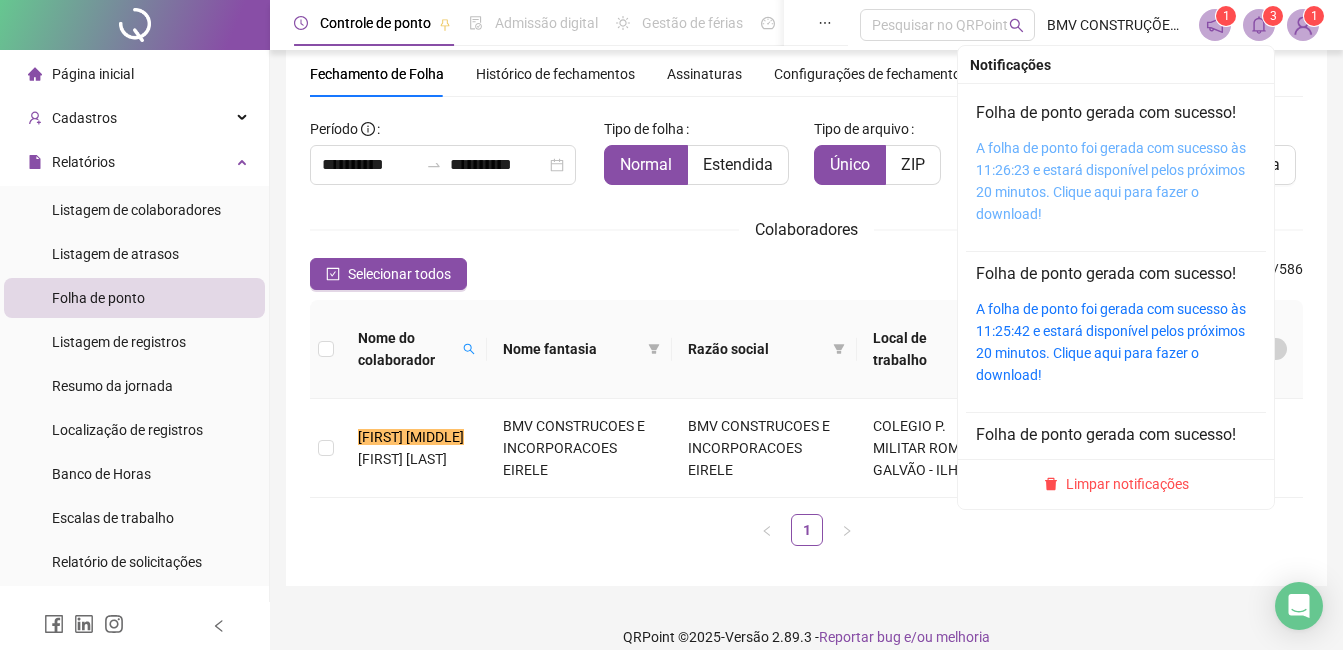 click on "A folha de ponto foi gerada com sucesso às 11:26:23 e estará disponível pelos próximos 20 minutos.
Clique aqui para fazer o download!" at bounding box center (1111, 181) 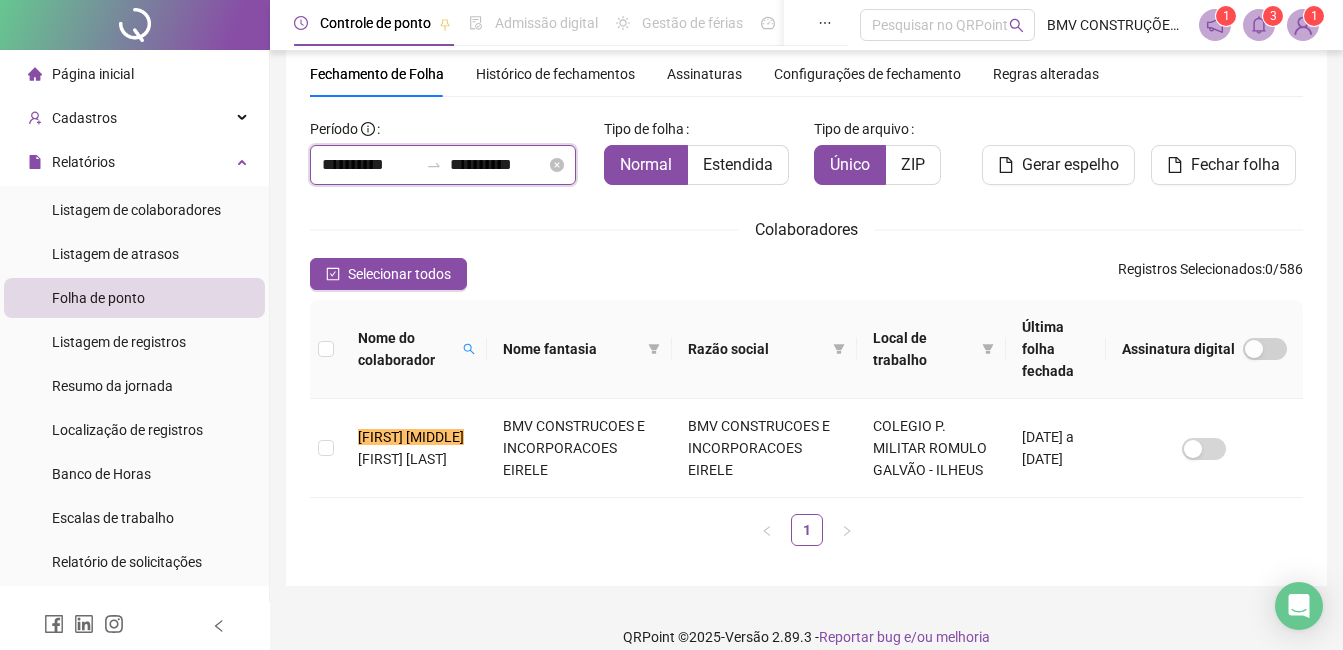 click on "**********" at bounding box center [370, 165] 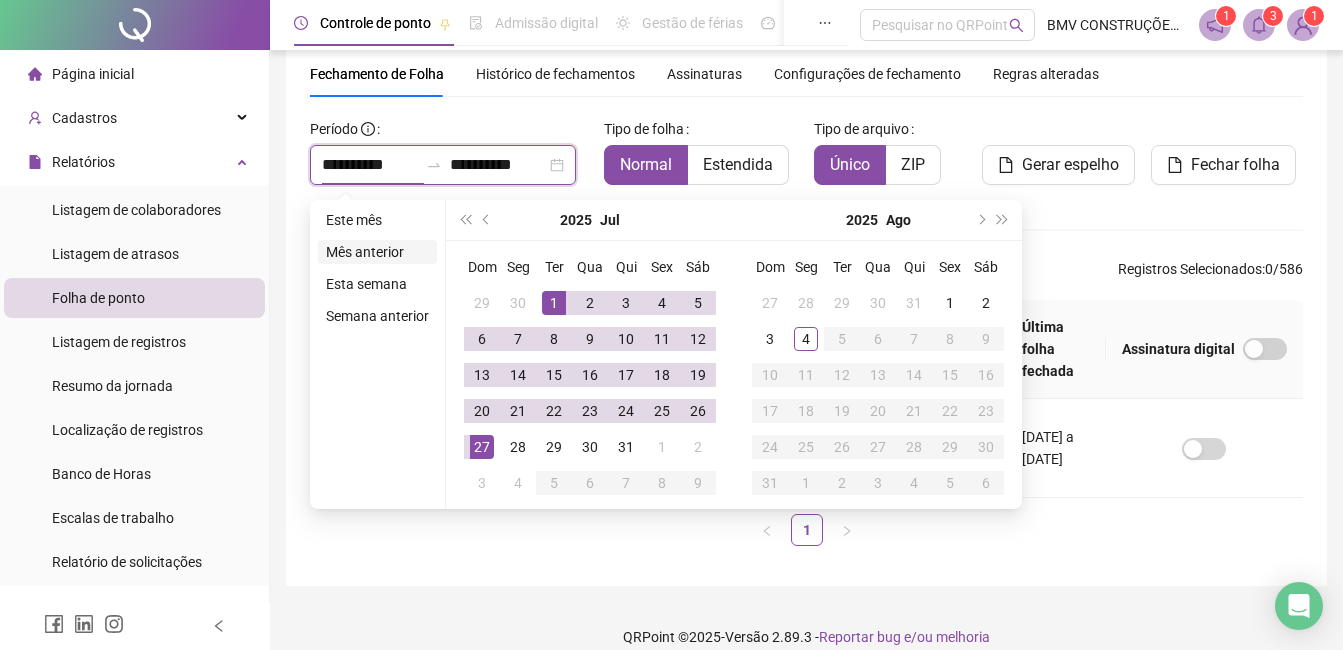 type on "**********" 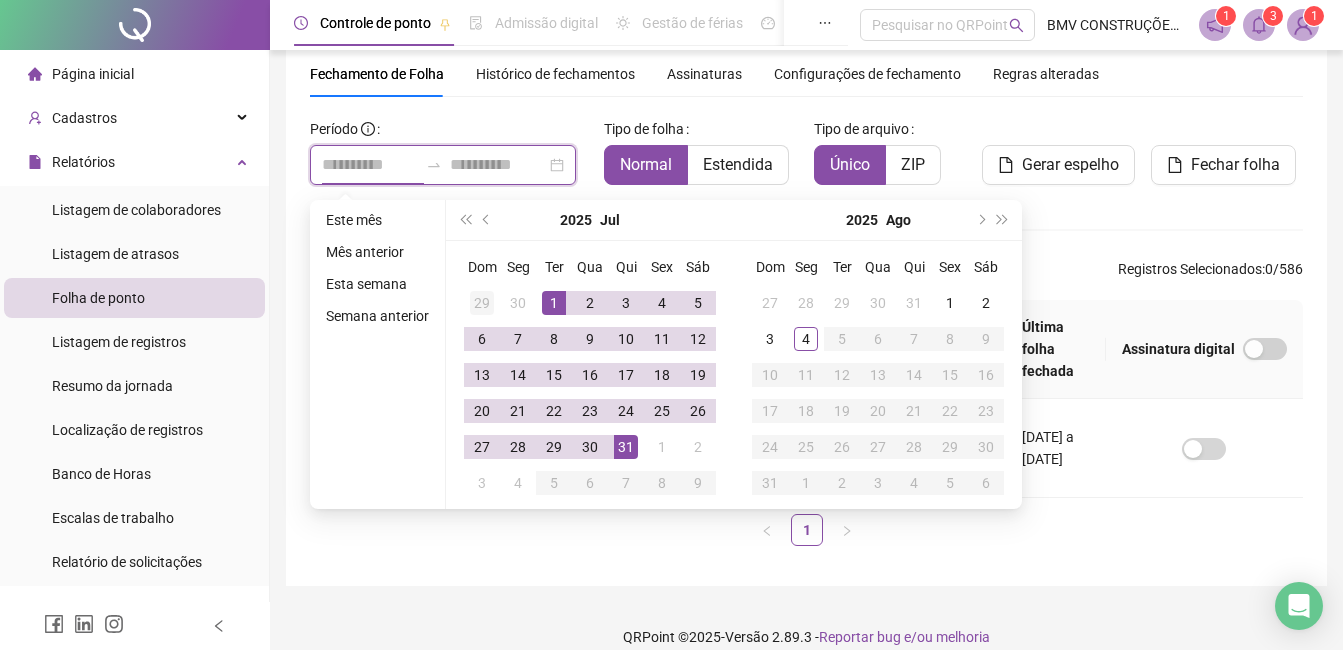 type on "**********" 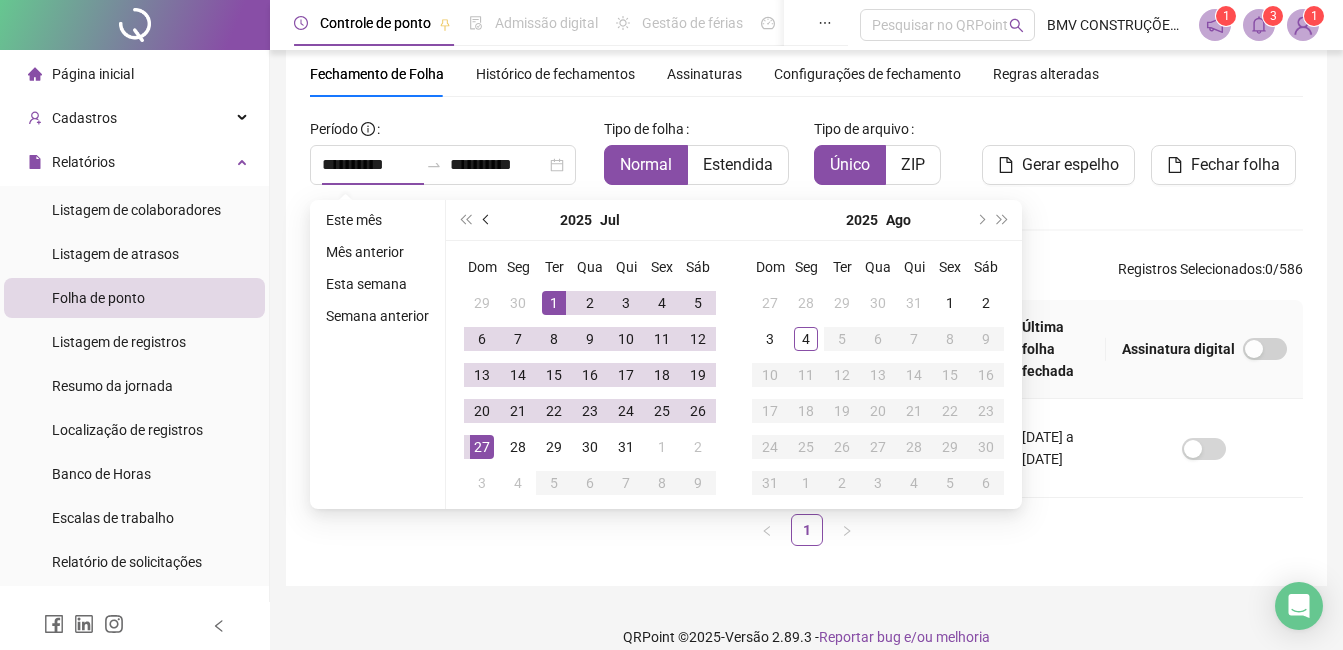 click at bounding box center (487, 220) 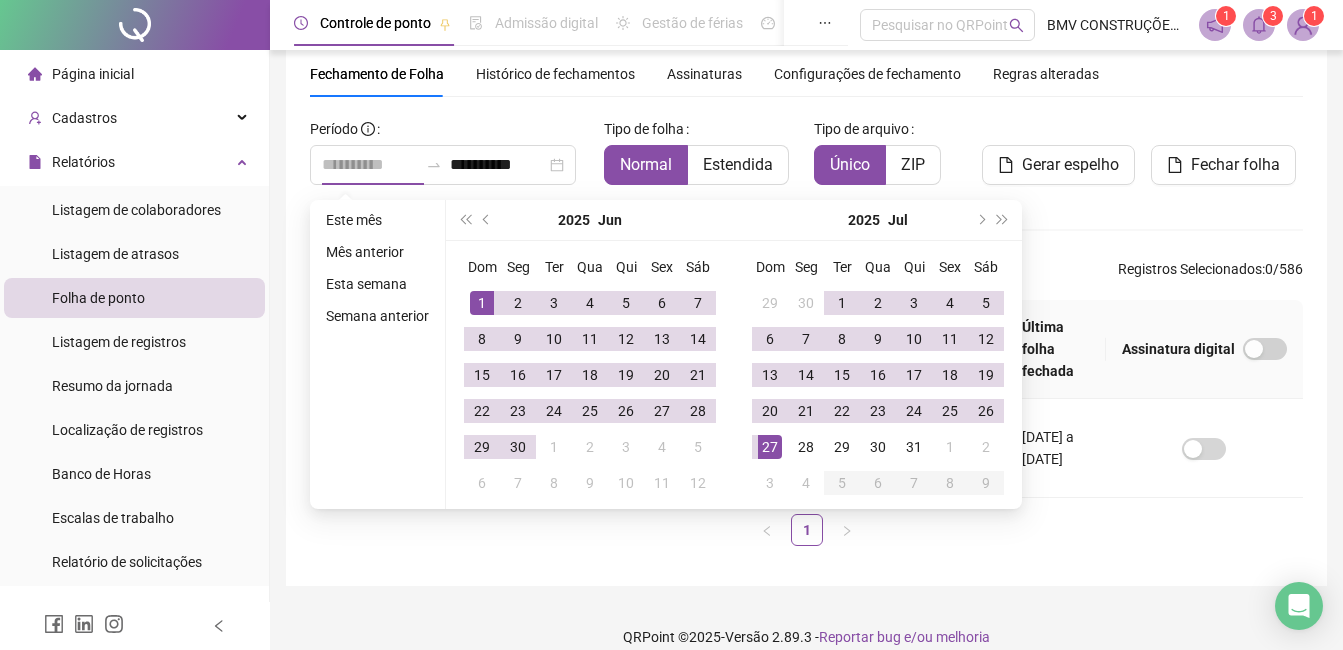 type on "**********" 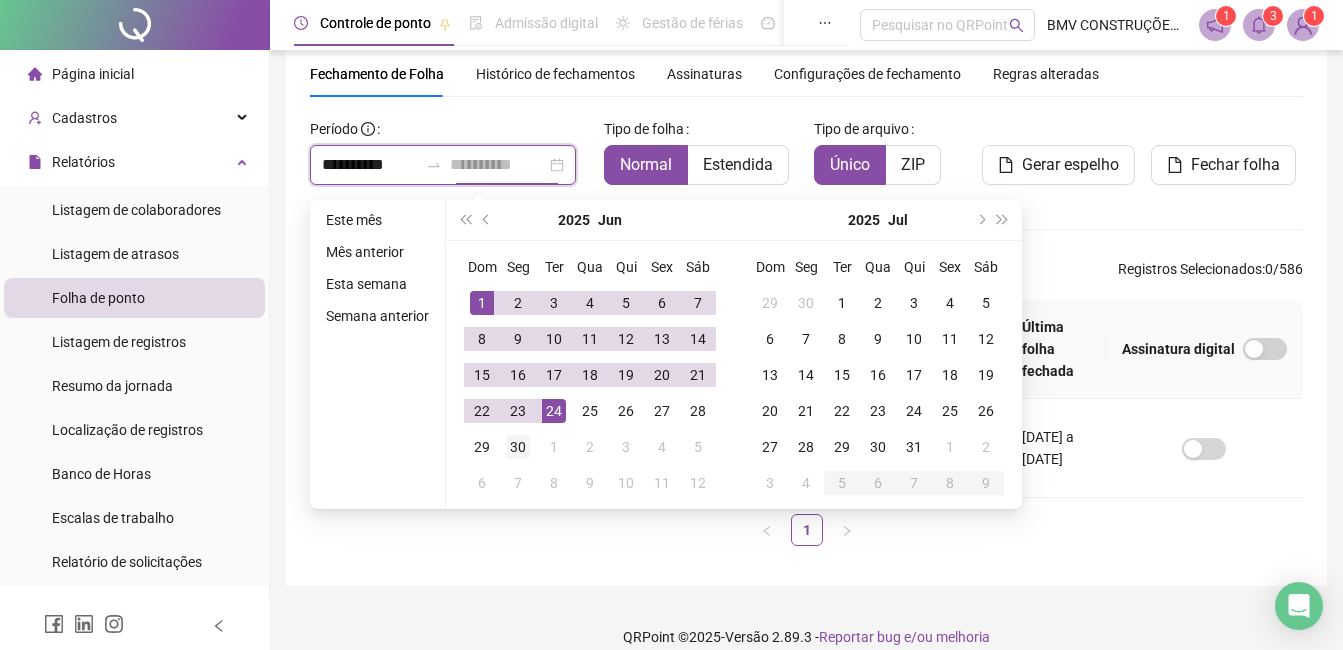 type on "**********" 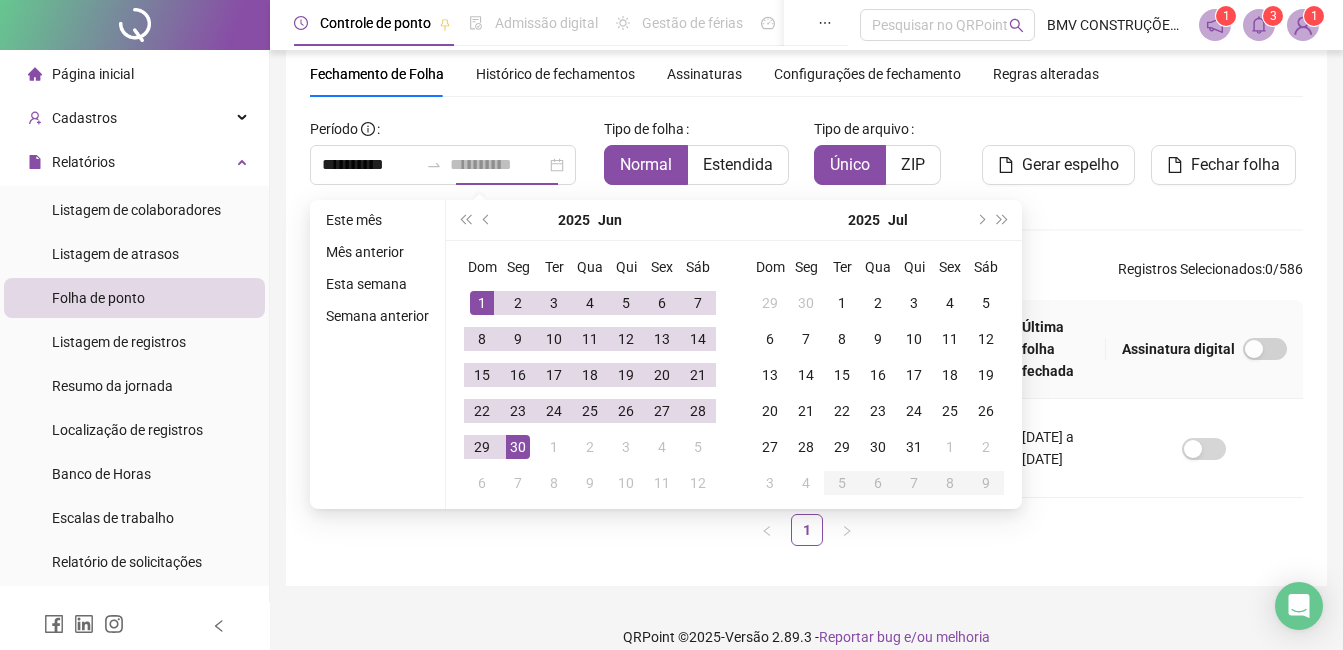 click on "30" at bounding box center [518, 447] 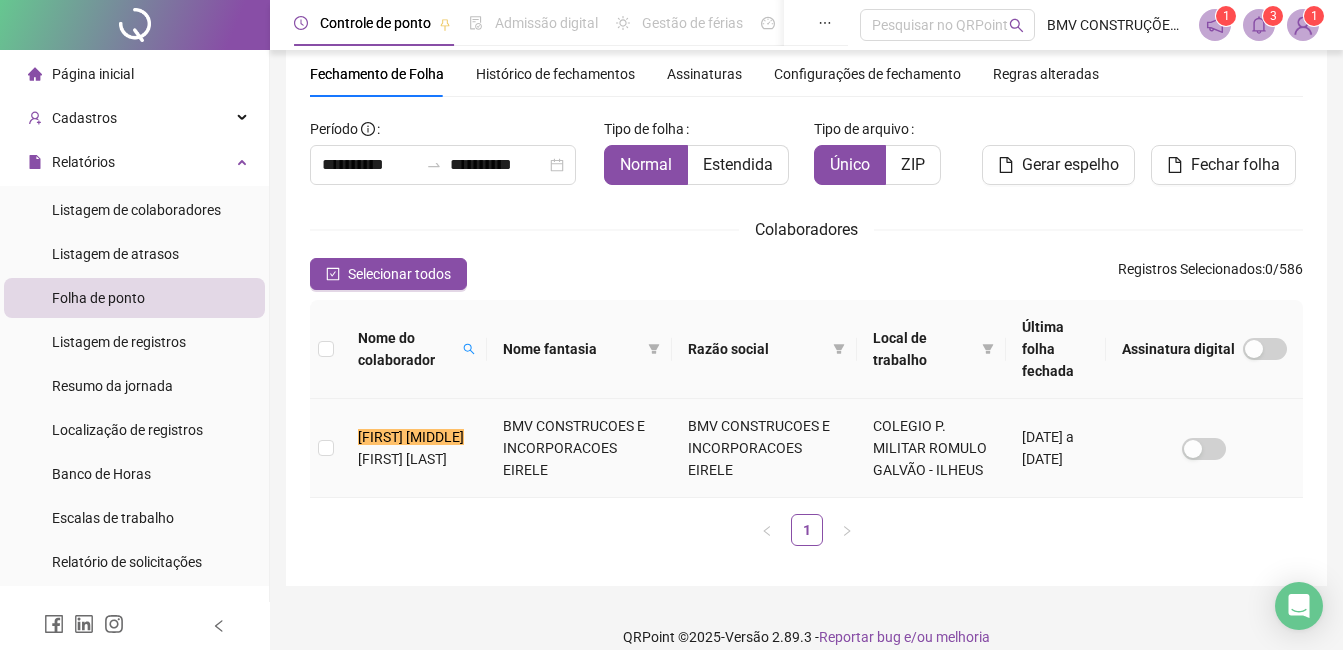 click on "[FIRST] [LAST]" at bounding box center (402, 459) 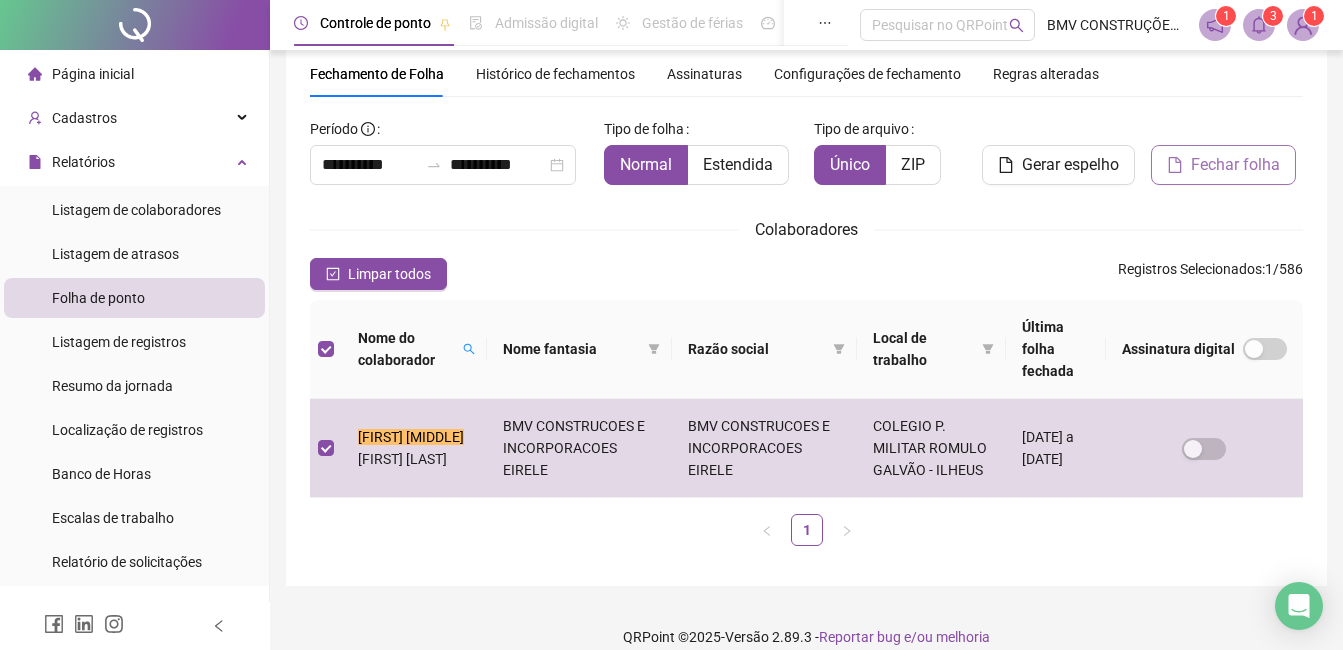 click on "Fechar folha" at bounding box center (1235, 165) 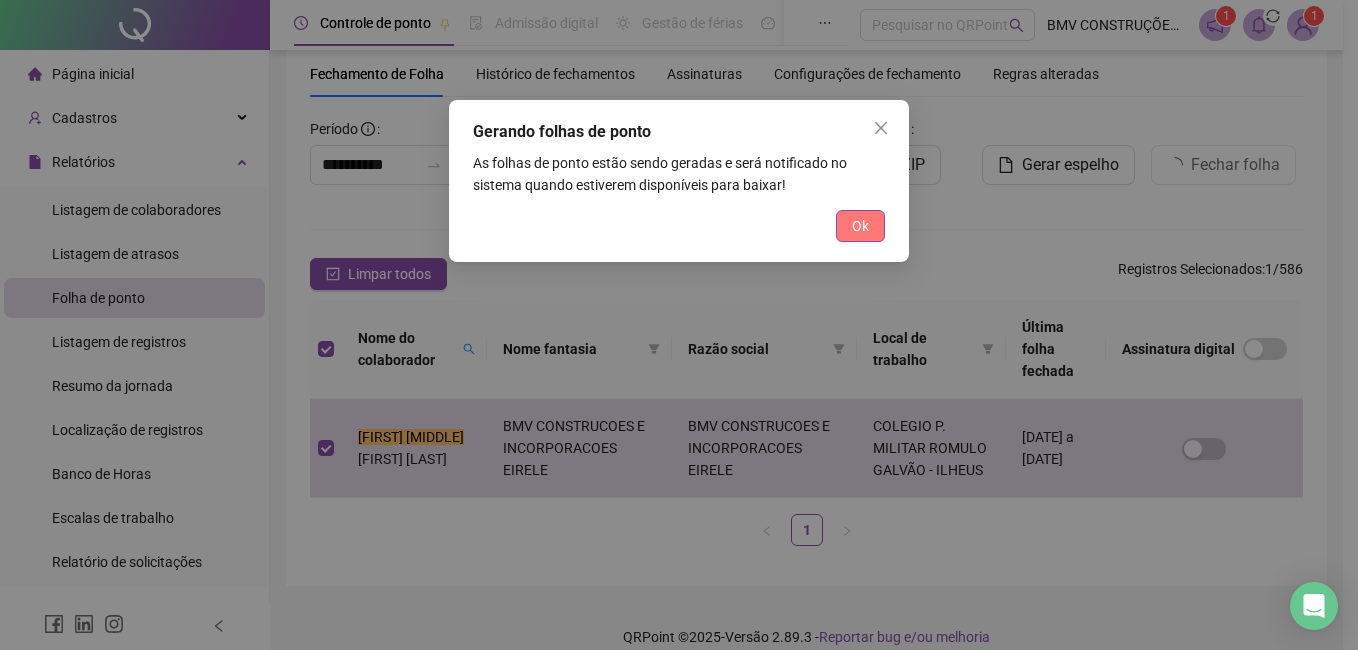 click on "Ok" at bounding box center [860, 226] 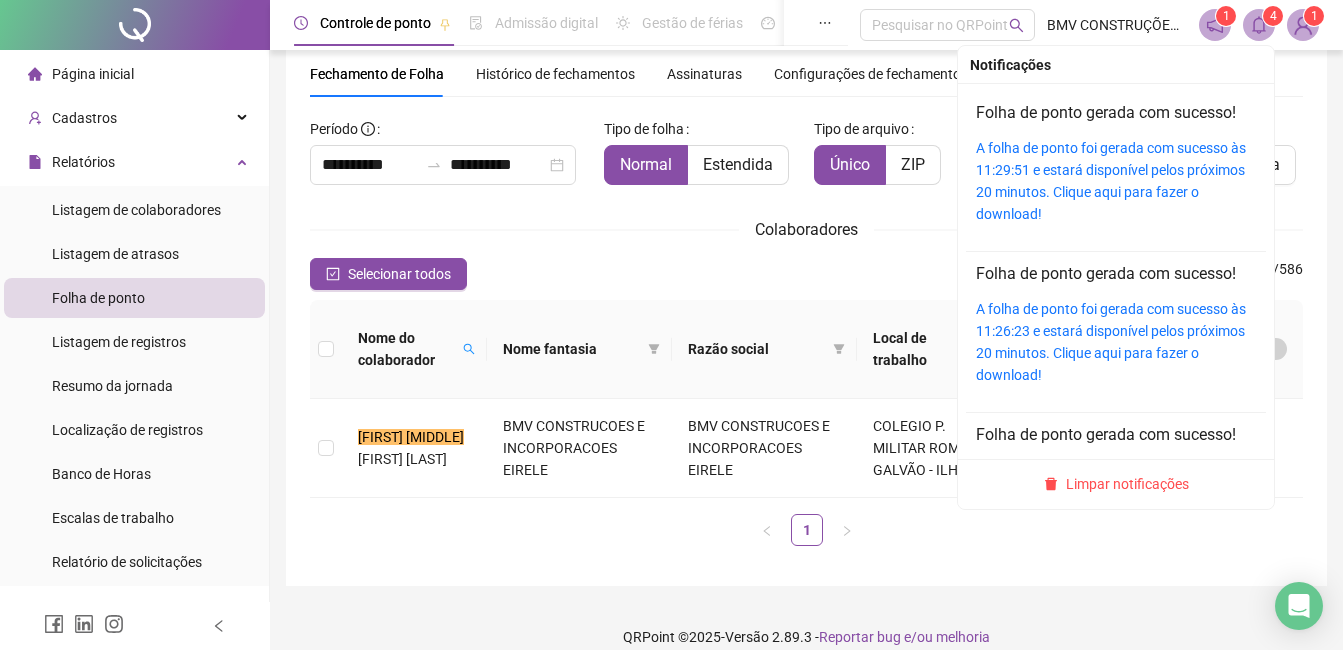 click 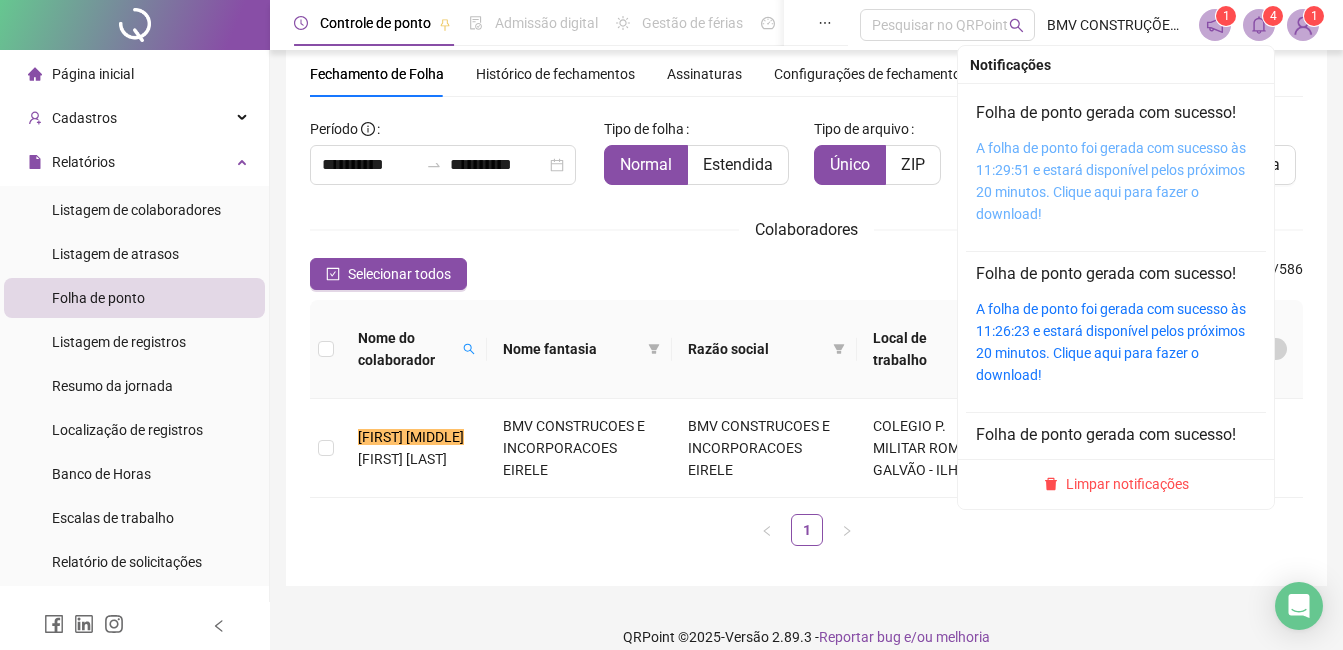 click on "A folha de ponto foi gerada com sucesso às 11:29:51 e estará disponível pelos próximos 20 minutos.
Clique aqui para fazer o download!" at bounding box center (1111, 181) 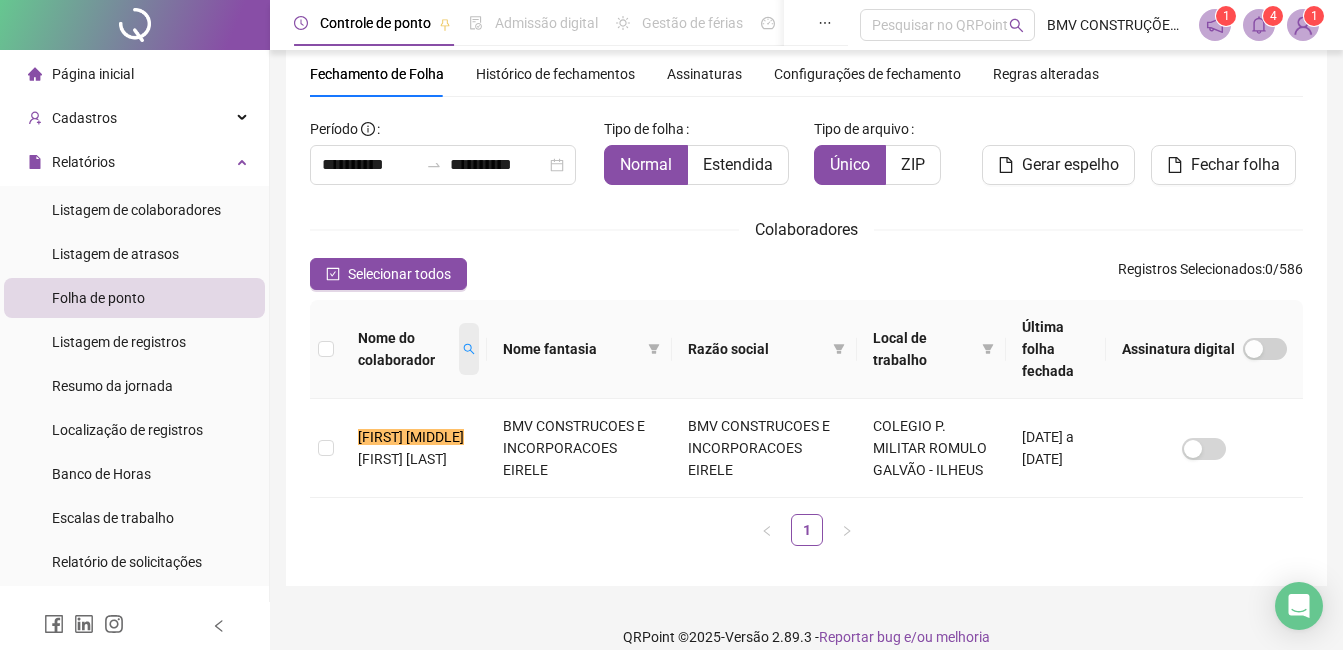 click 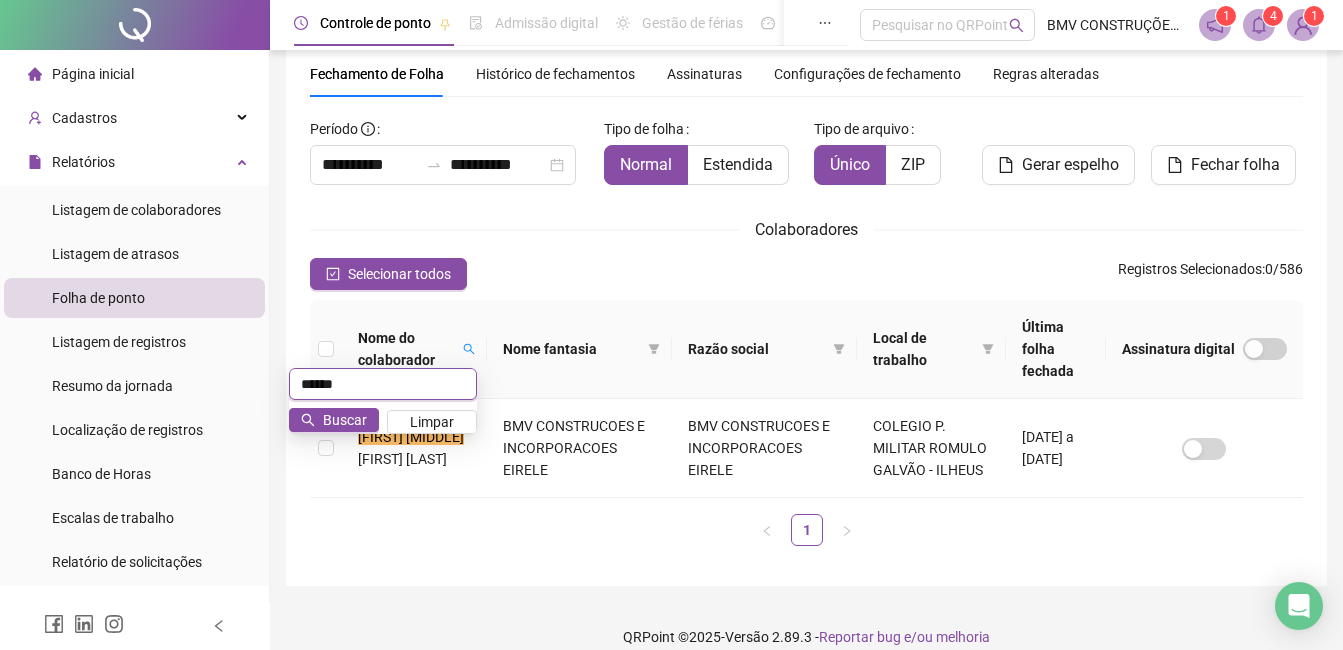 type on "******" 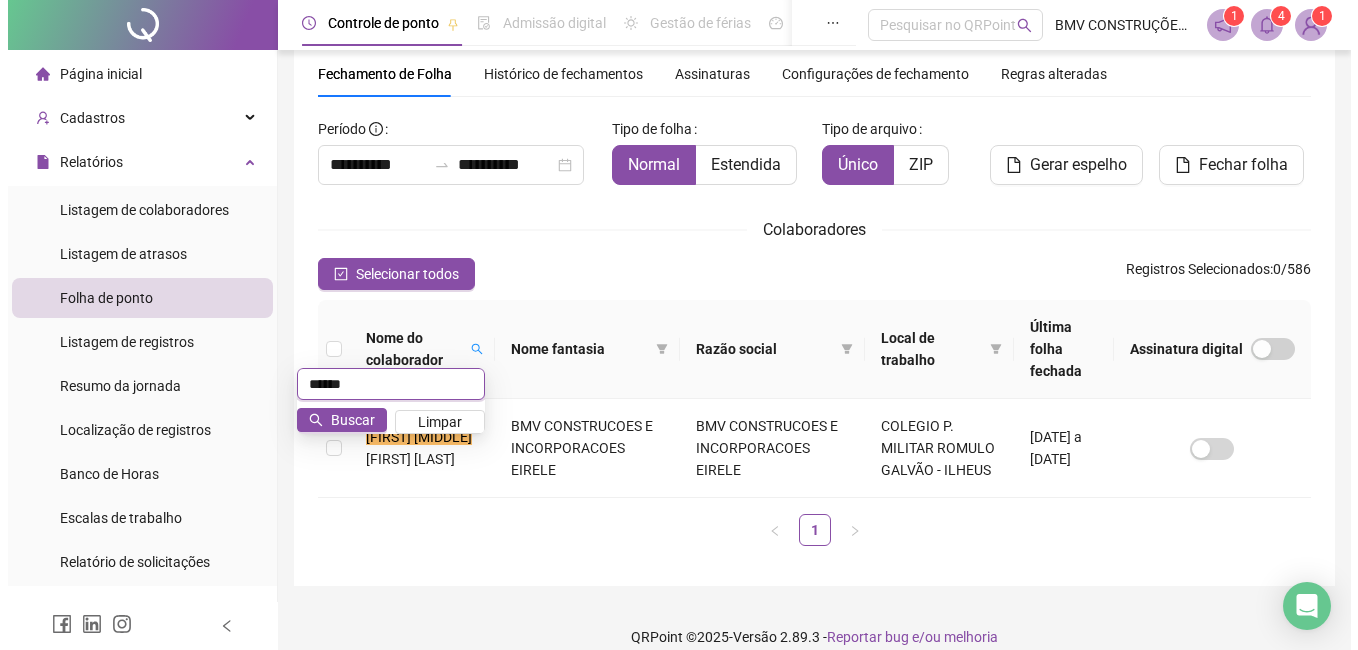 scroll, scrollTop: 85, scrollLeft: 0, axis: vertical 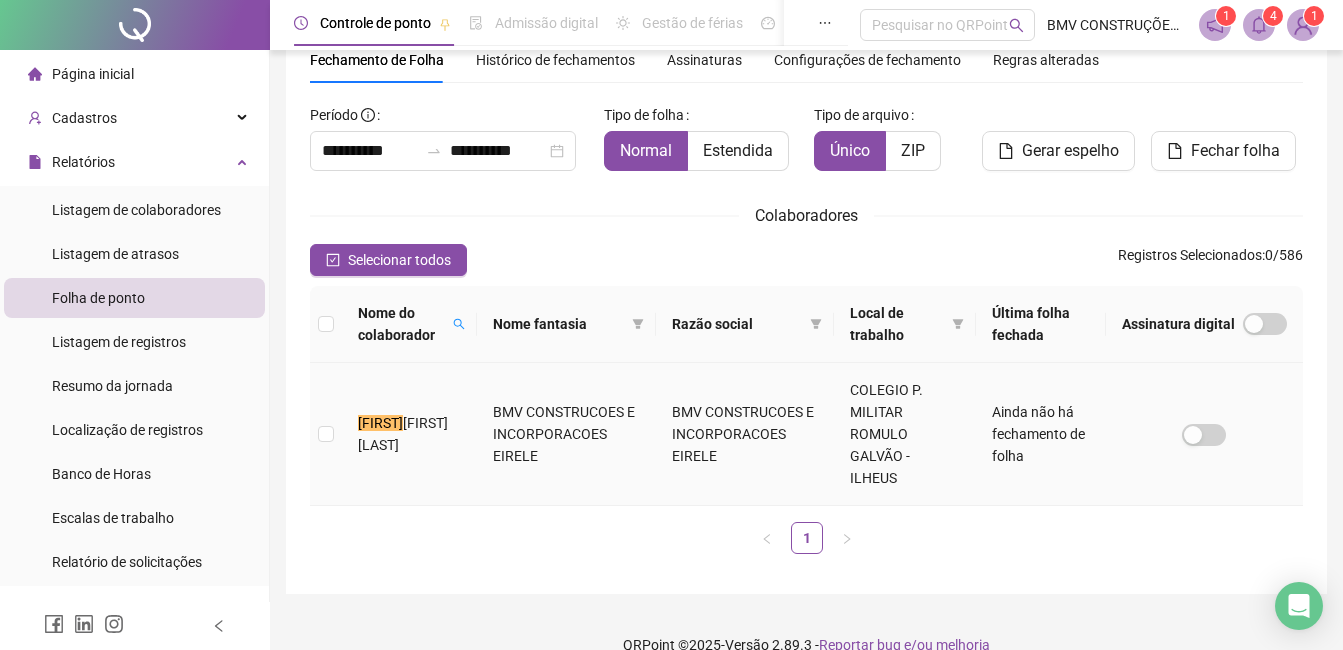 click on "[FIRST]" at bounding box center [380, 423] 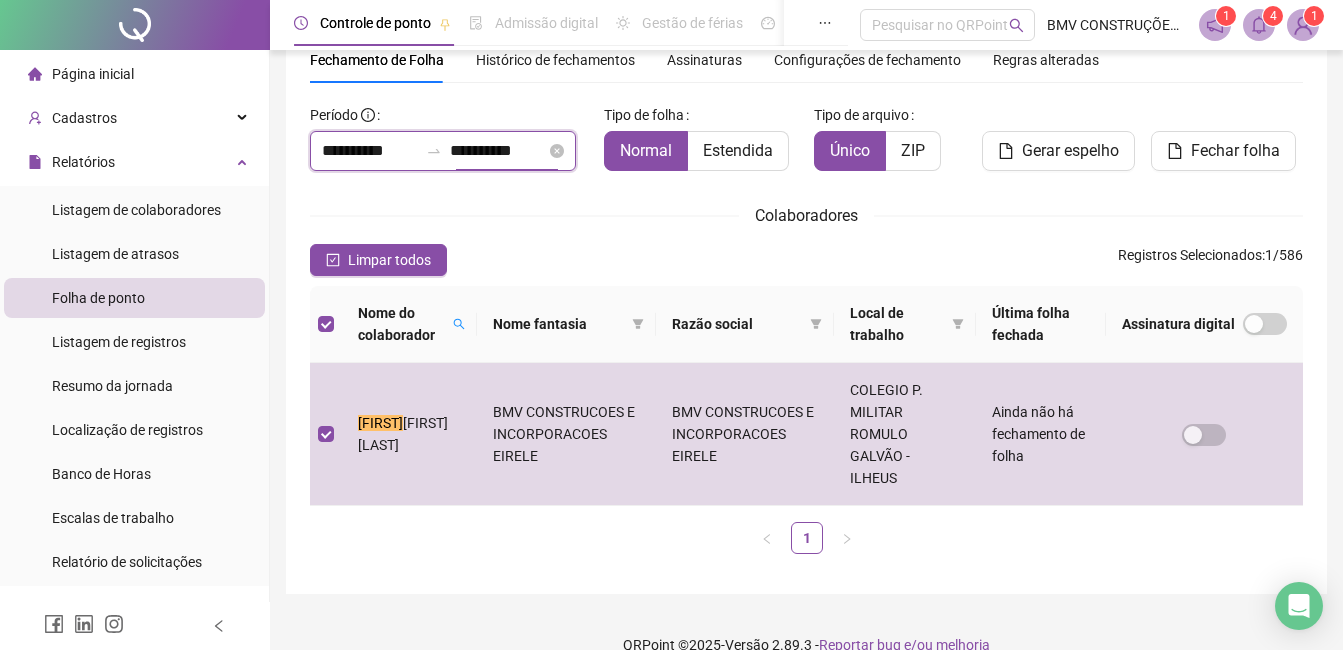click on "**********" at bounding box center (498, 151) 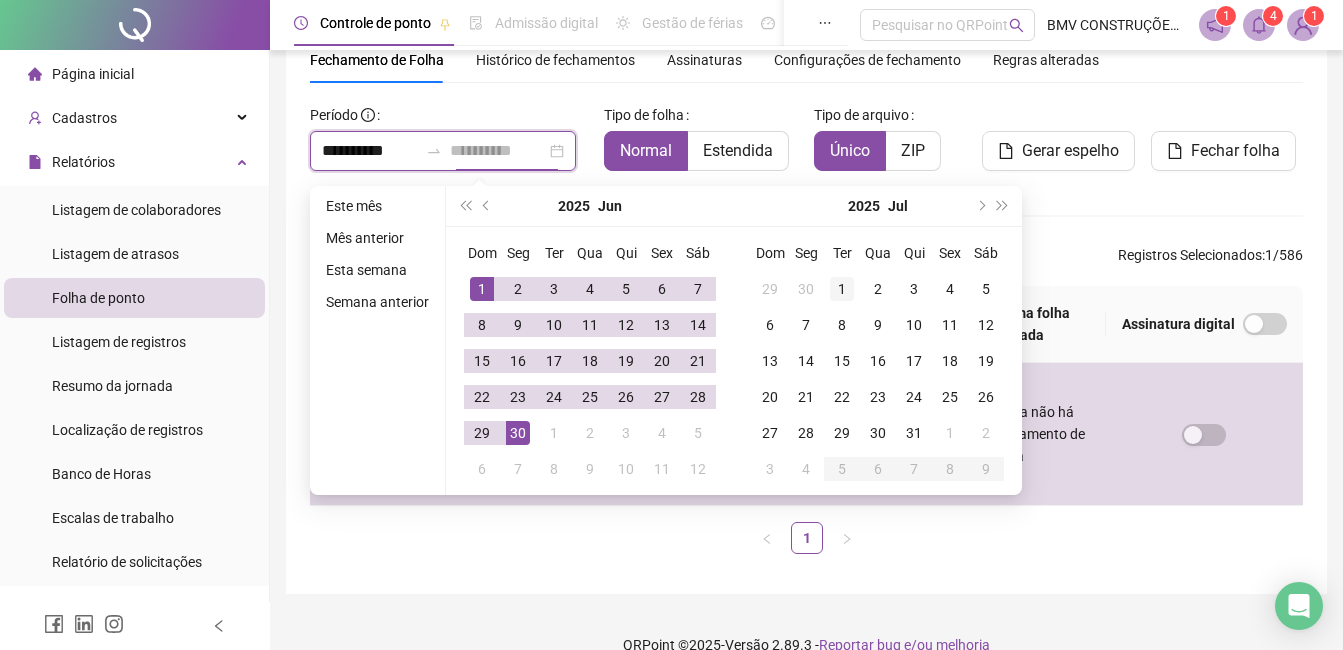 type on "**********" 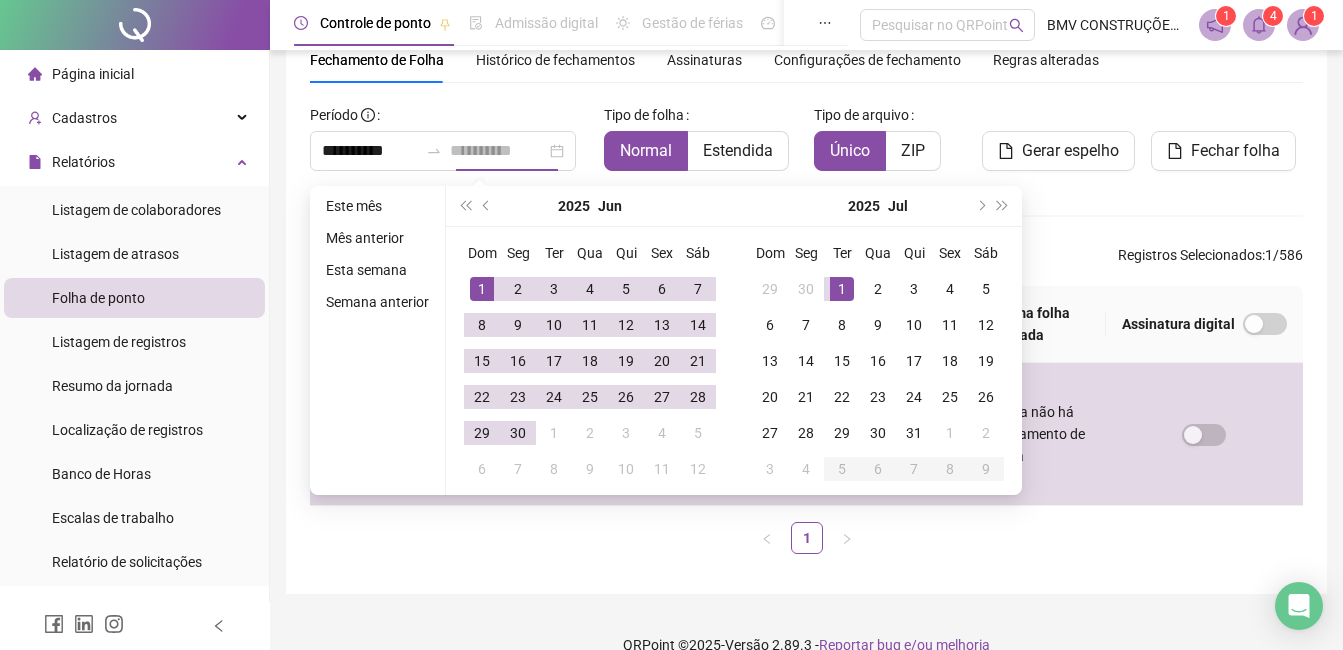 click on "1" at bounding box center [842, 289] 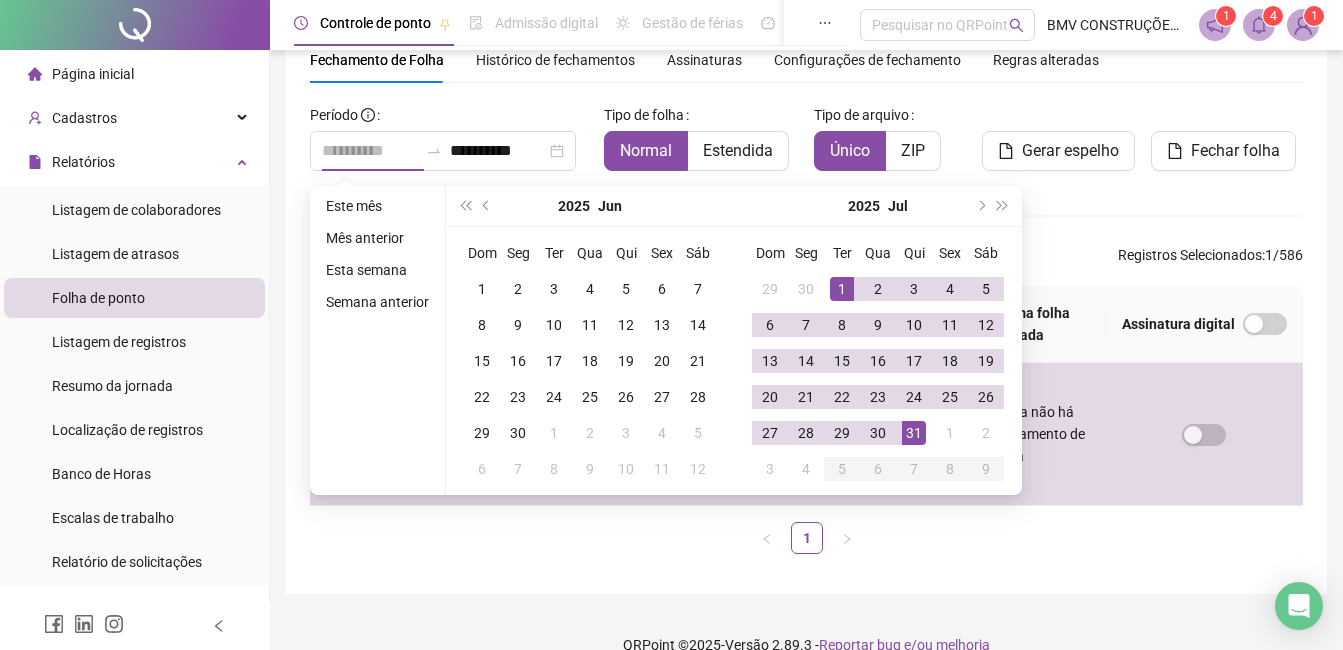 click on "31" at bounding box center [914, 433] 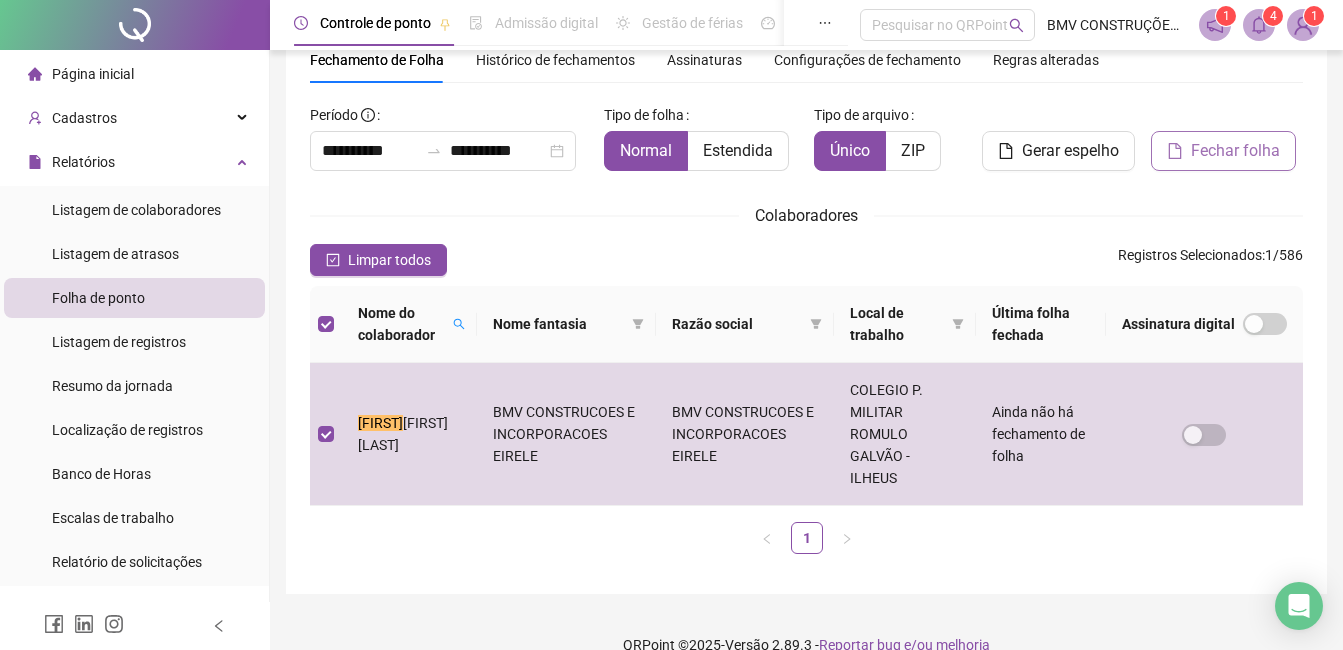 click on "Fechar folha" at bounding box center (1235, 151) 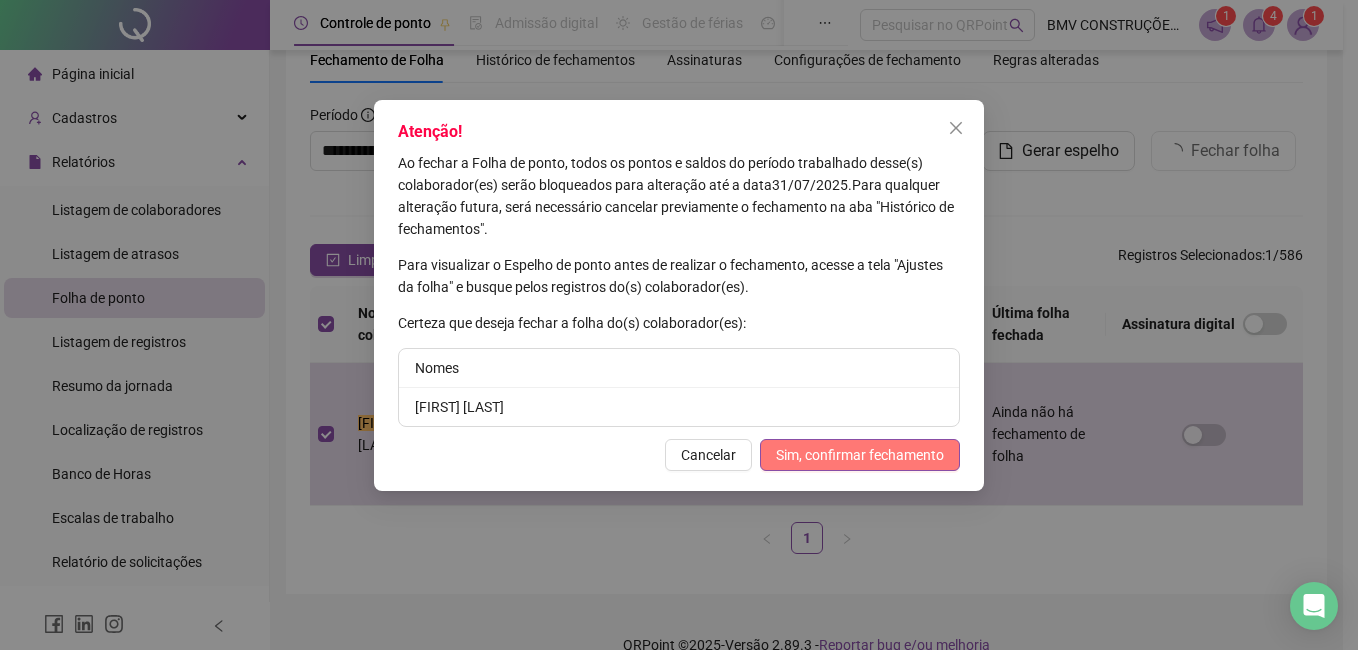 click on "Sim, confirmar fechamento" at bounding box center (860, 455) 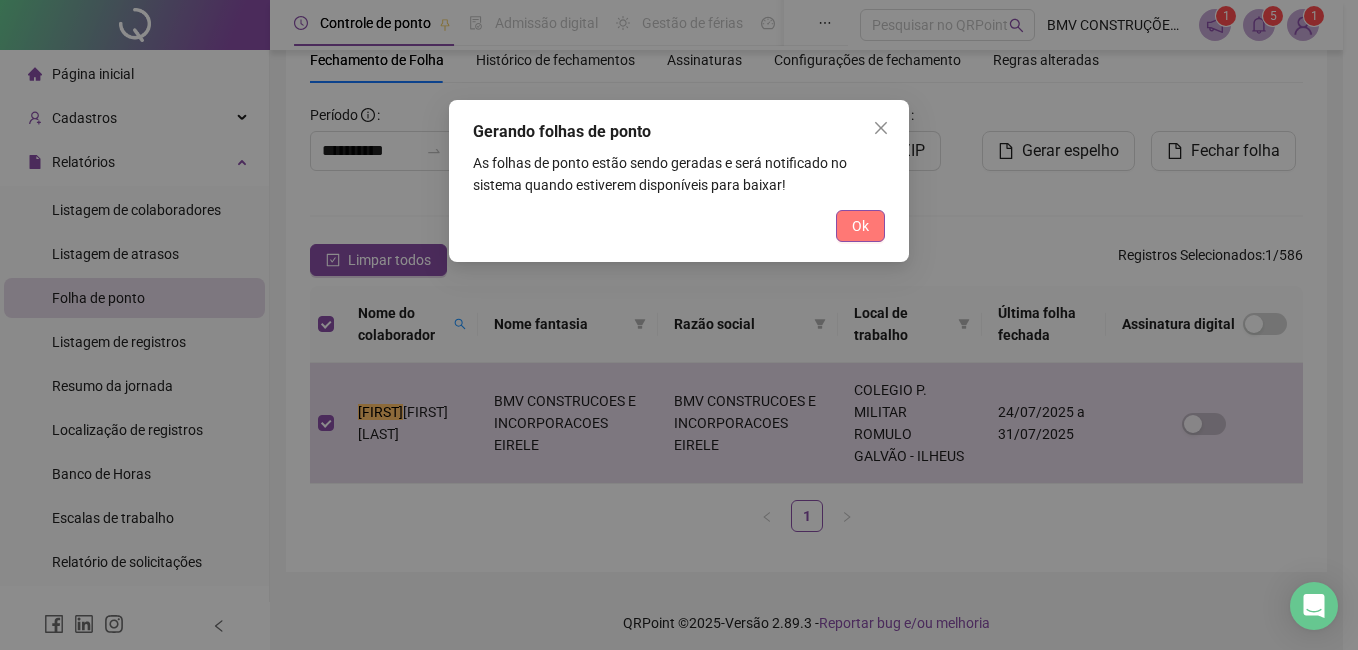 click on "Ok" at bounding box center (860, 226) 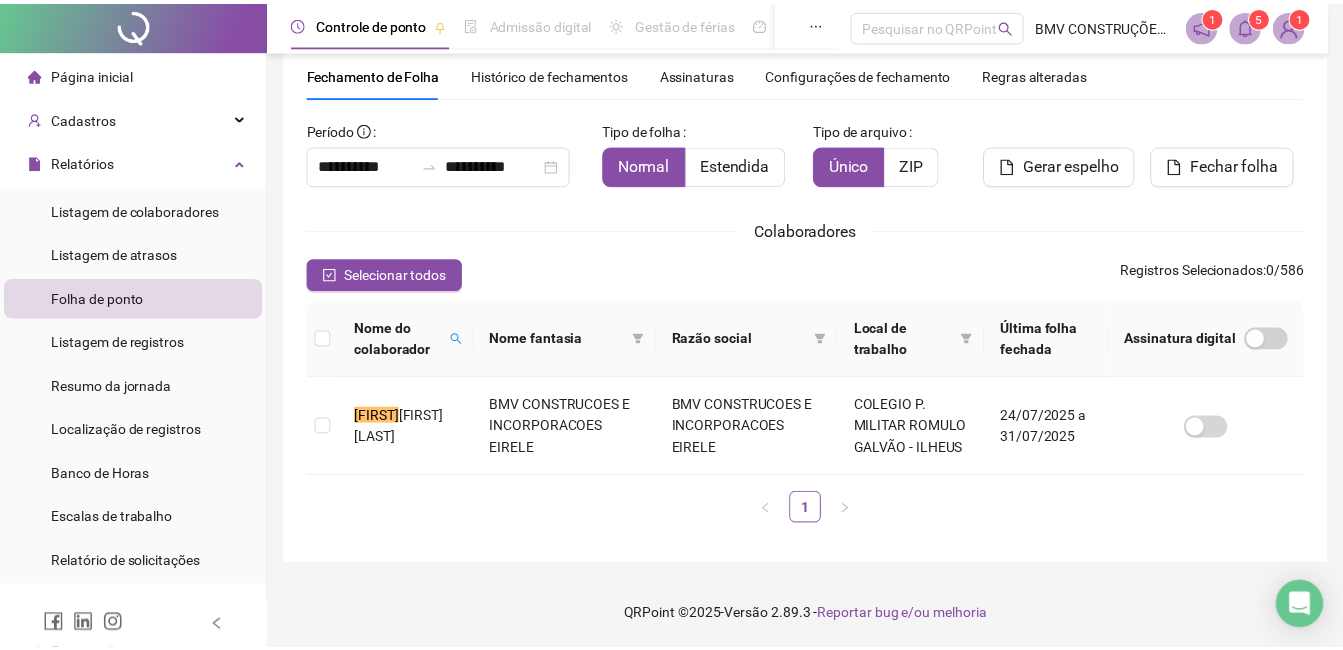 scroll, scrollTop: 71, scrollLeft: 0, axis: vertical 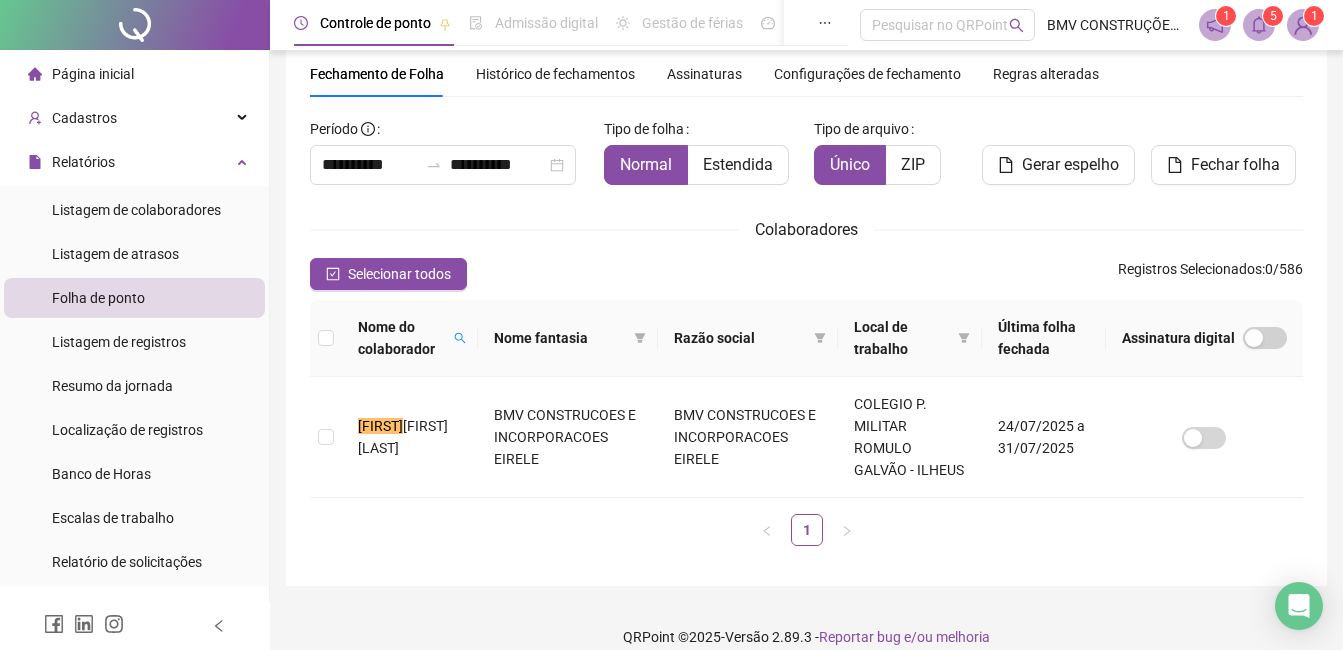 click at bounding box center [1259, 25] 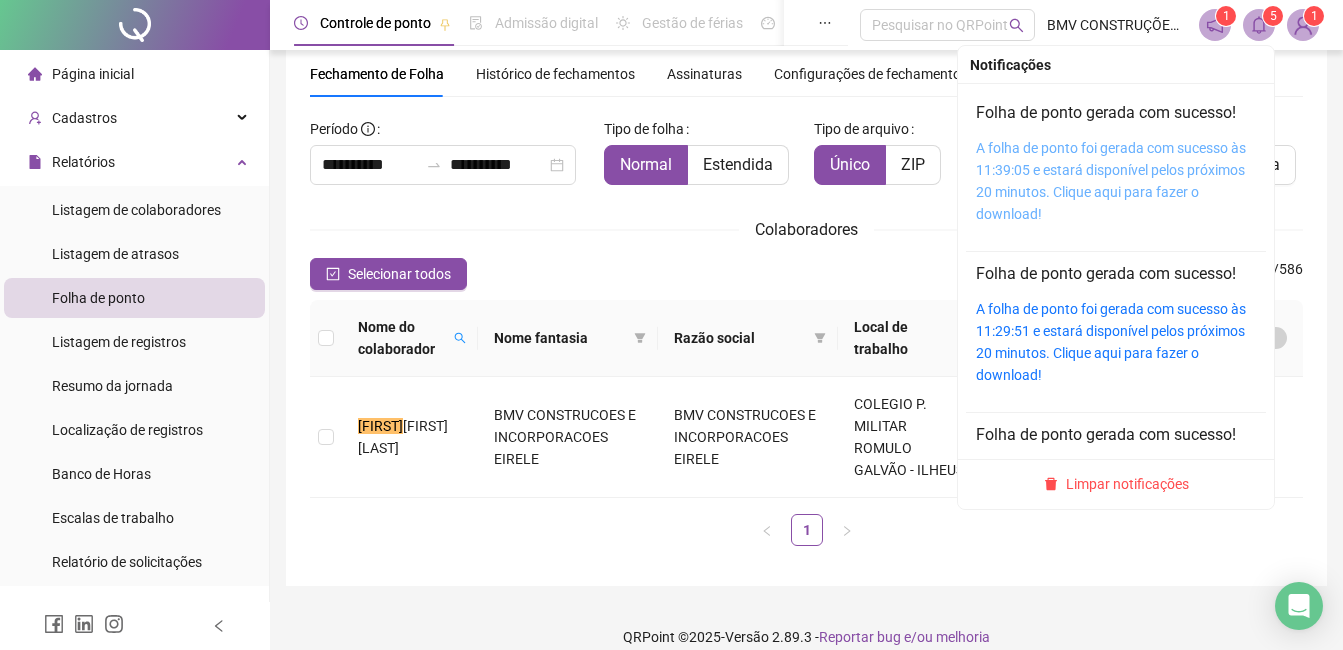 click on "A folha de ponto foi gerada com sucesso às 11:39:05 e estará disponível pelos próximos 20 minutos.
Clique aqui para fazer o download!" at bounding box center (1111, 181) 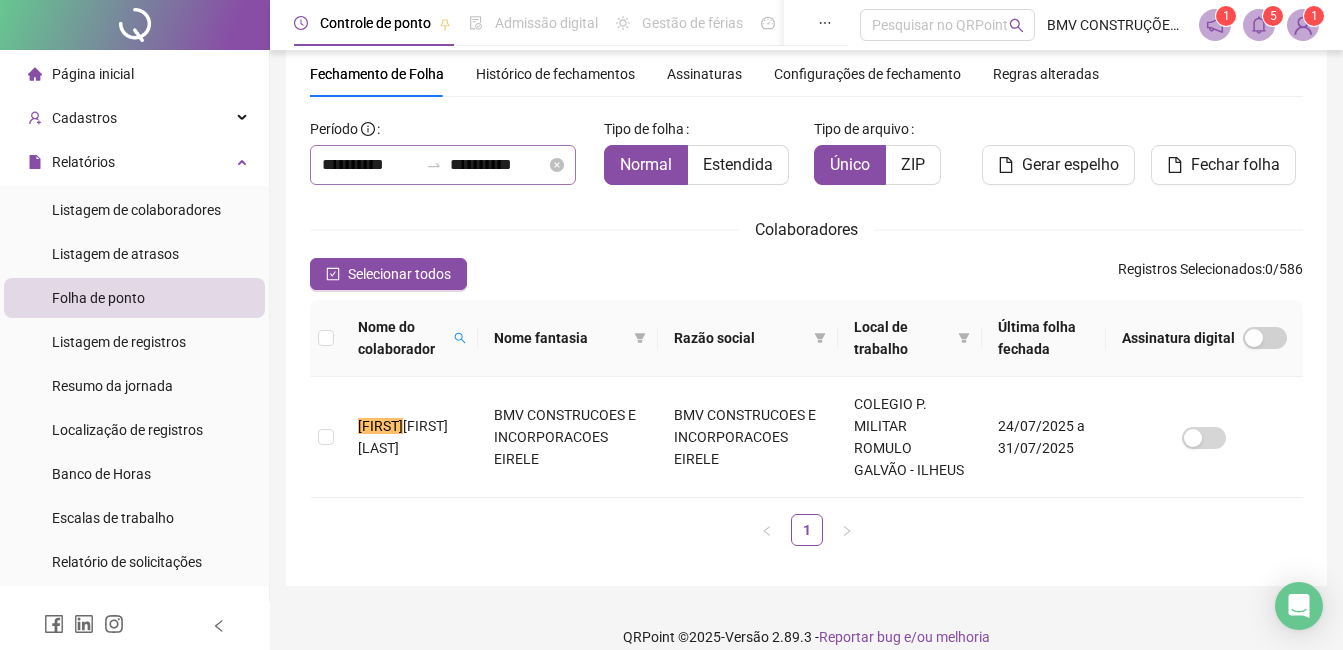 click on "**********" at bounding box center (443, 165) 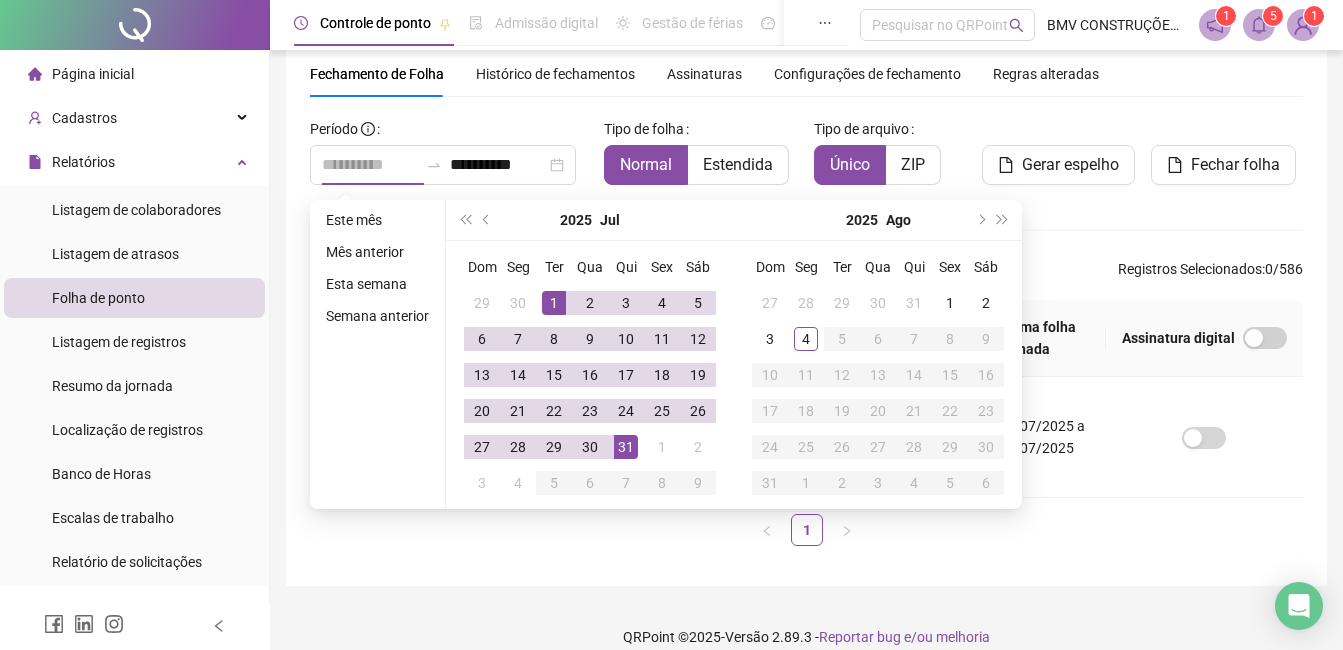 click on "1" at bounding box center [554, 303] 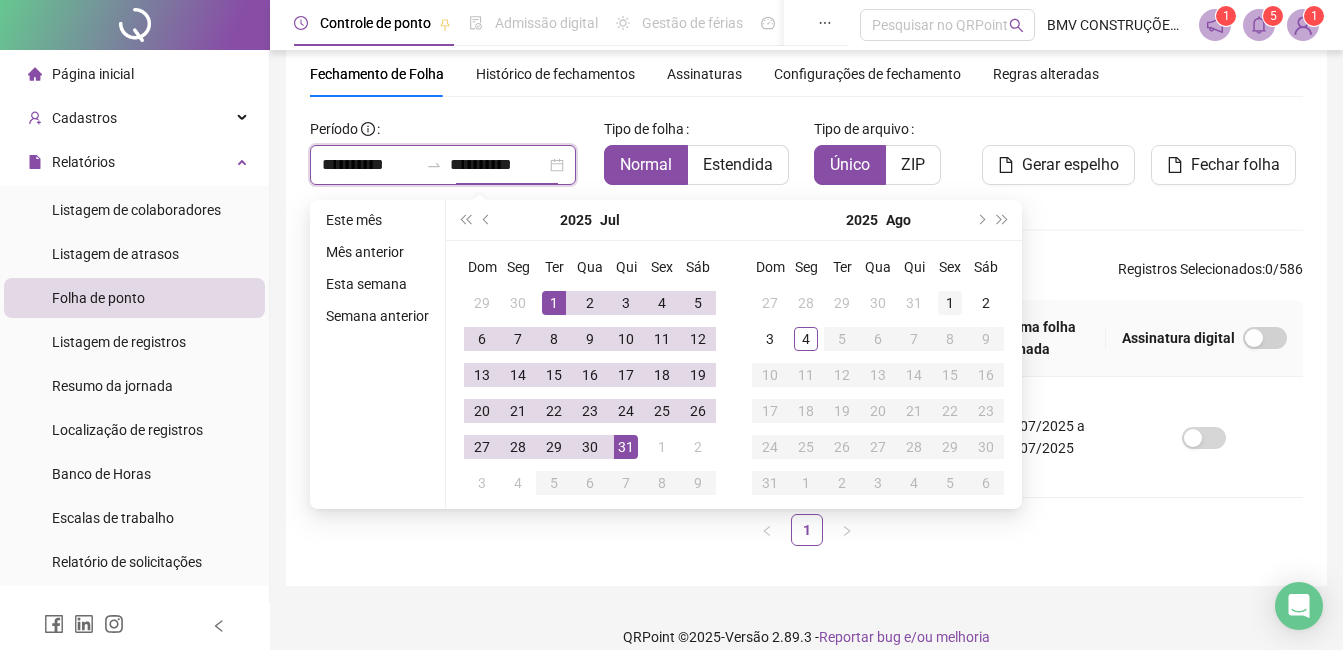 type on "**********" 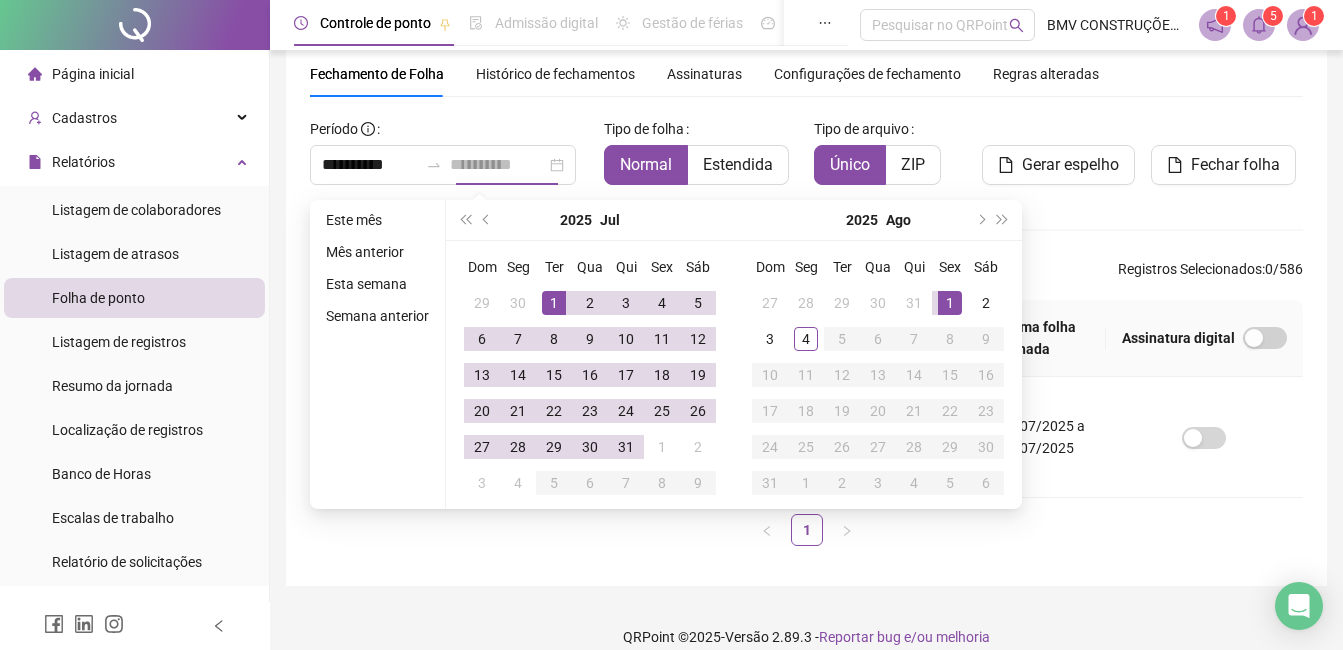 click on "1" at bounding box center (950, 303) 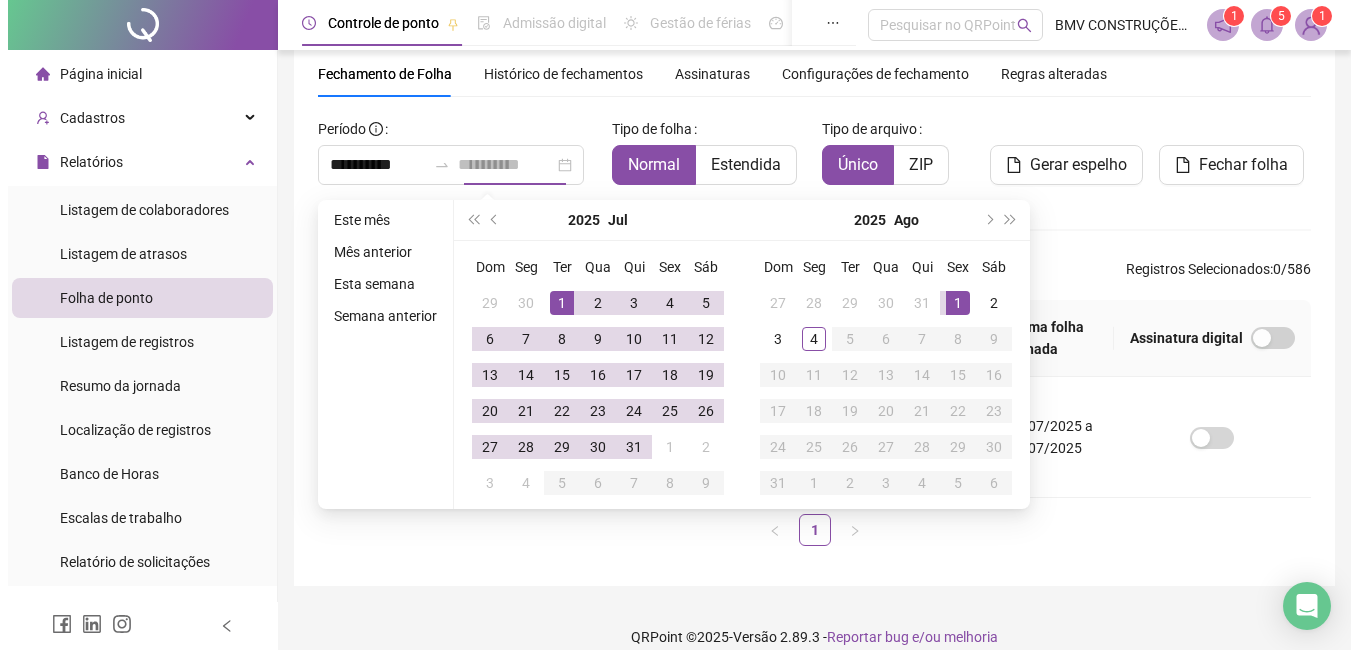 scroll, scrollTop: 85, scrollLeft: 0, axis: vertical 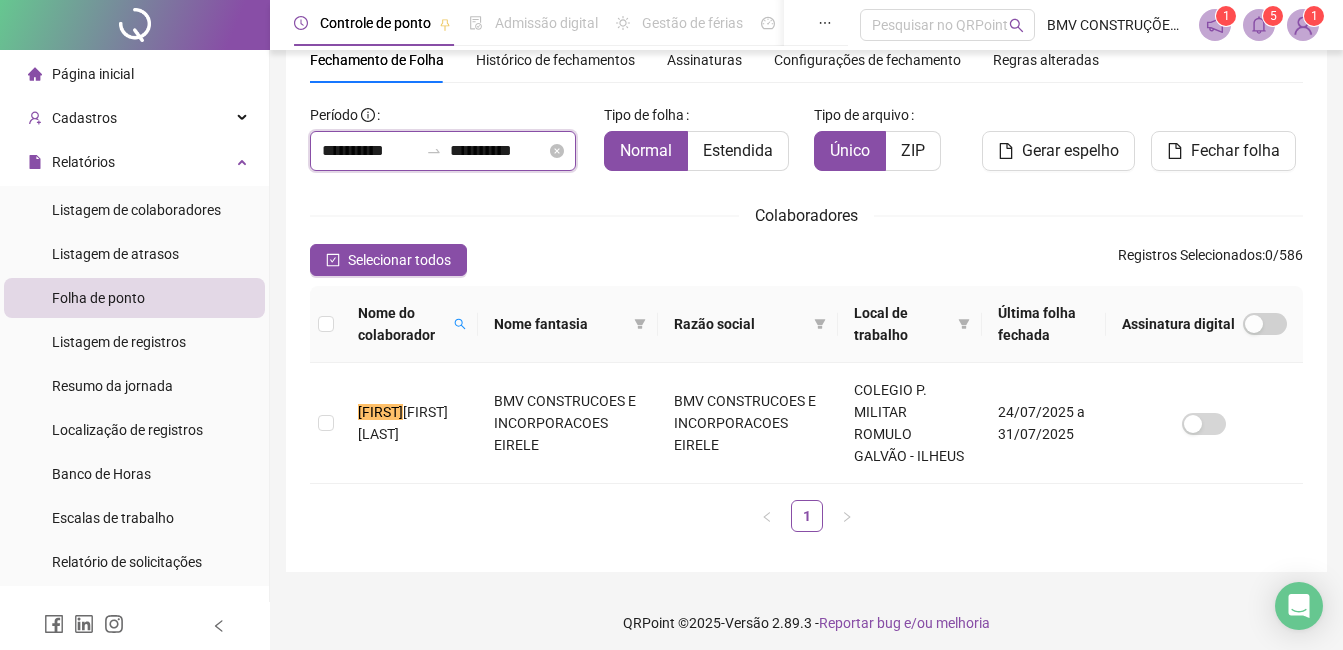 click on "**********" at bounding box center [498, 151] 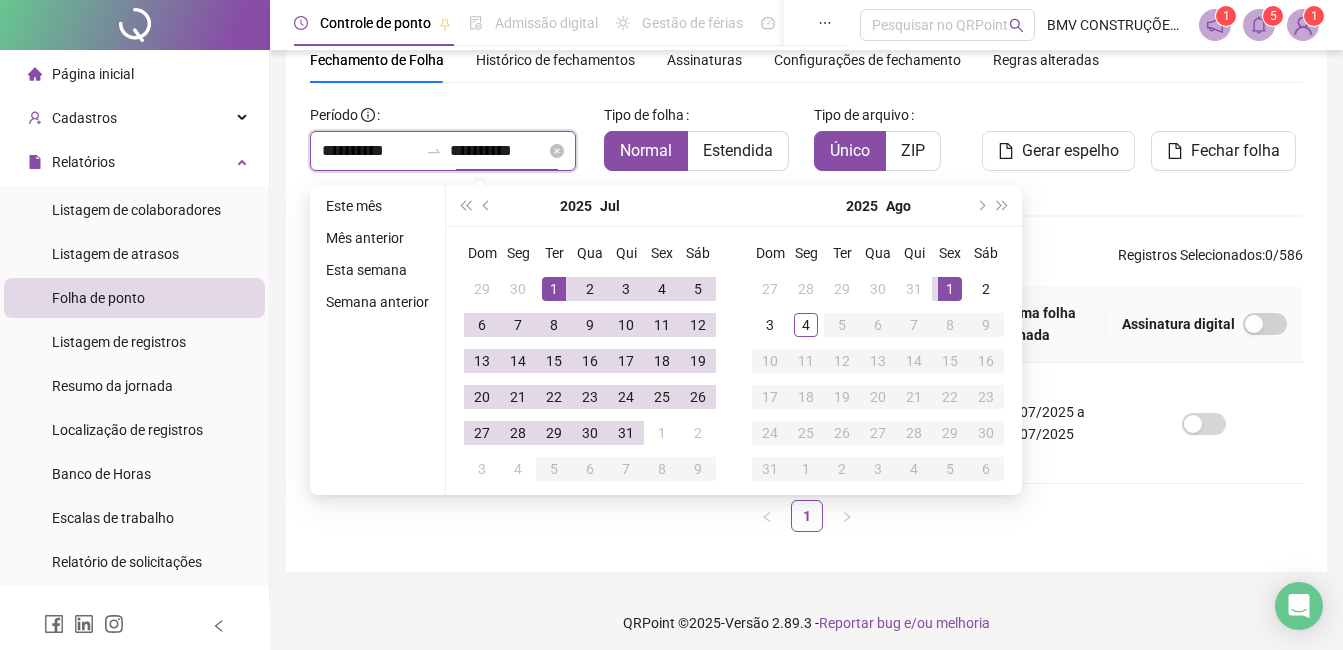 click on "**********" at bounding box center (370, 151) 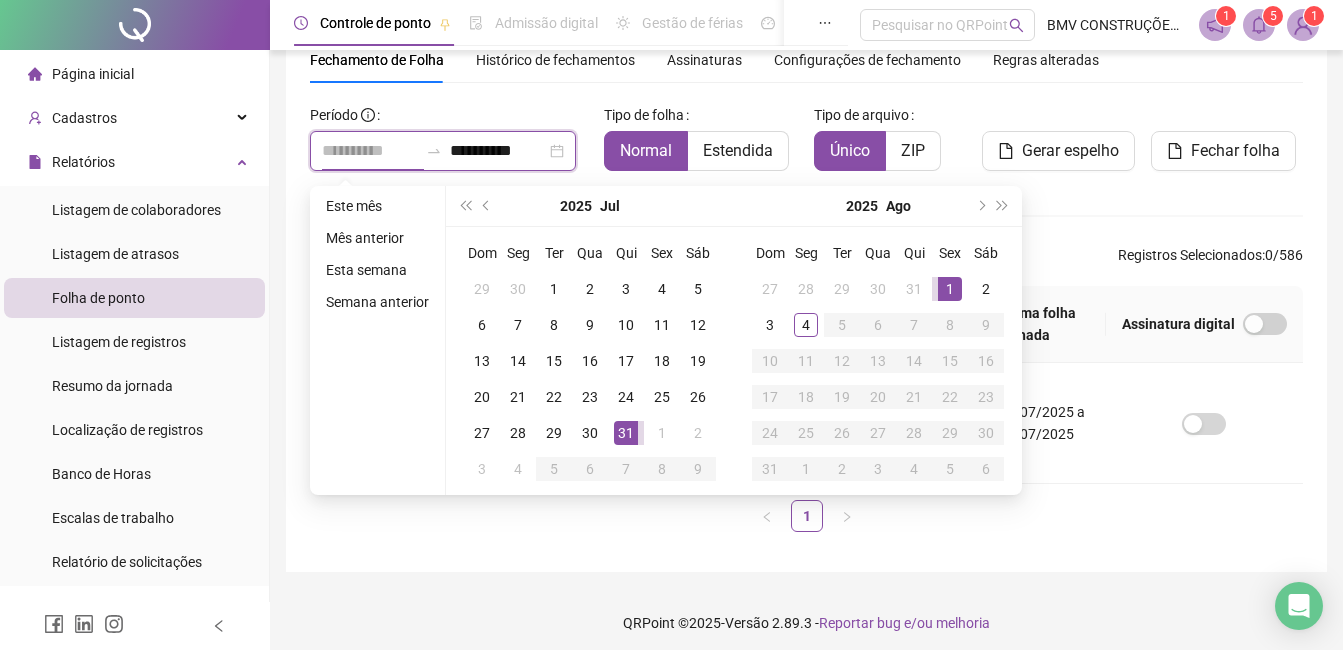 type on "**********" 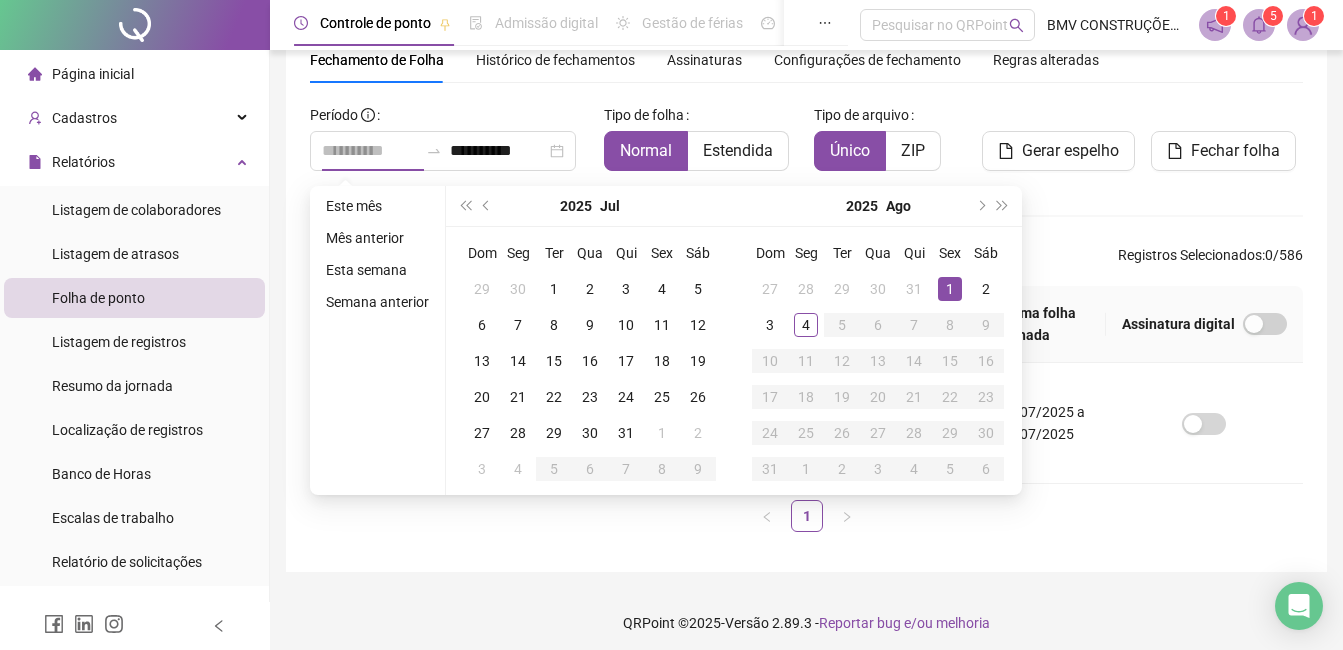 click on "1" at bounding box center [950, 289] 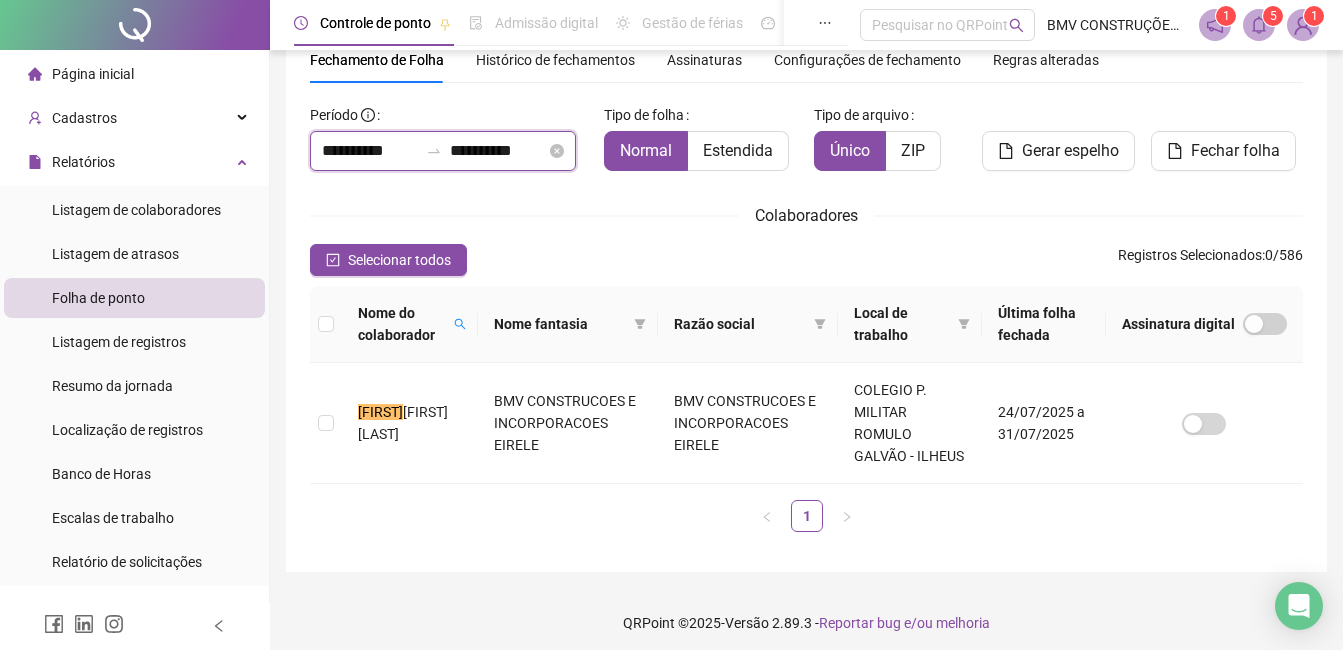 click on "**********" at bounding box center (498, 151) 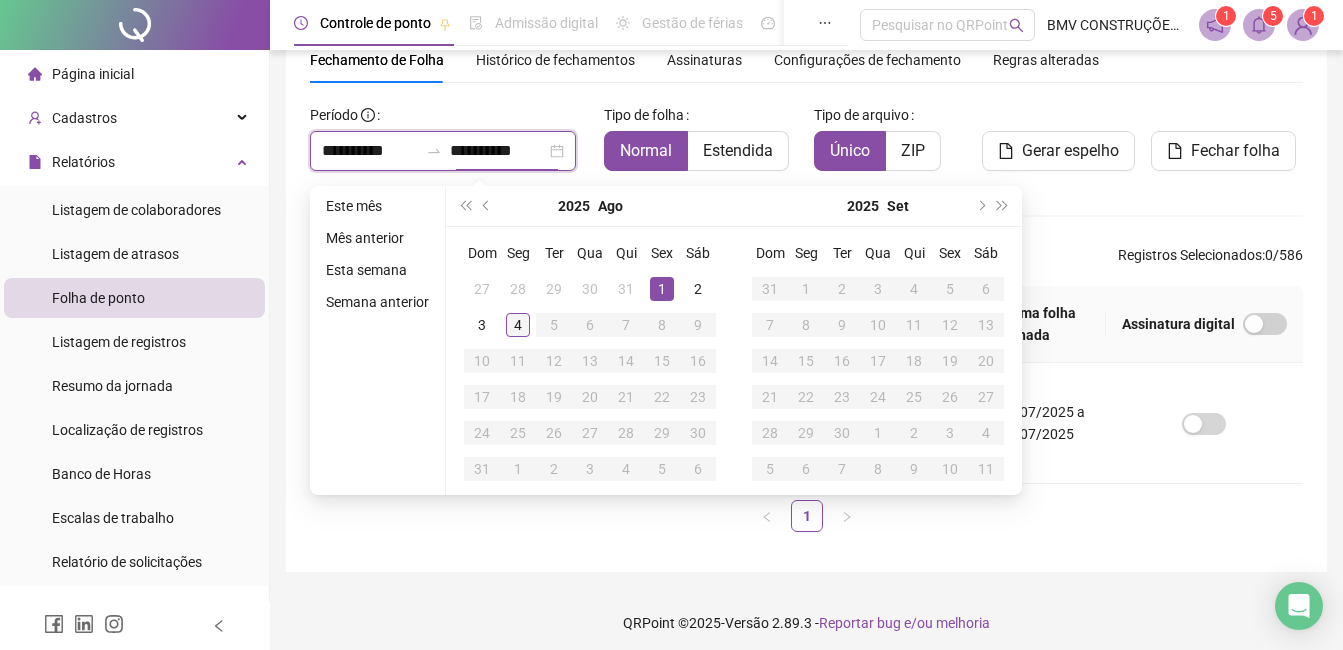 type on "**********" 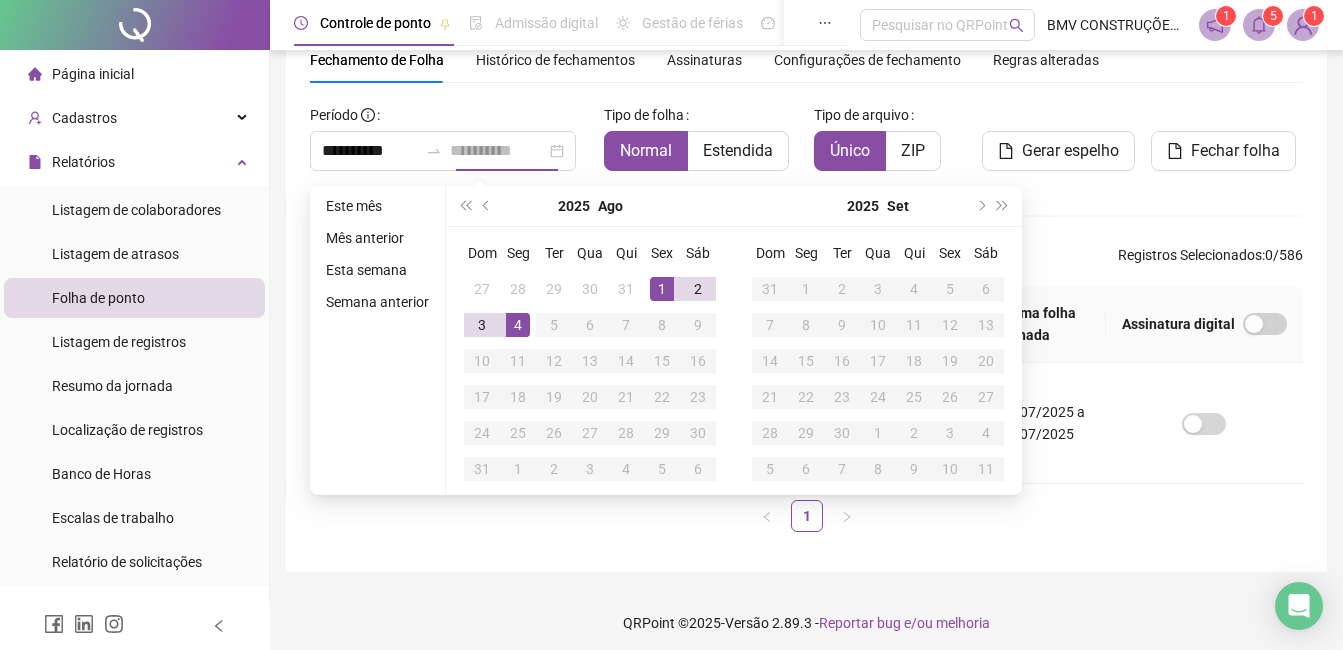 click on "4" at bounding box center (518, 325) 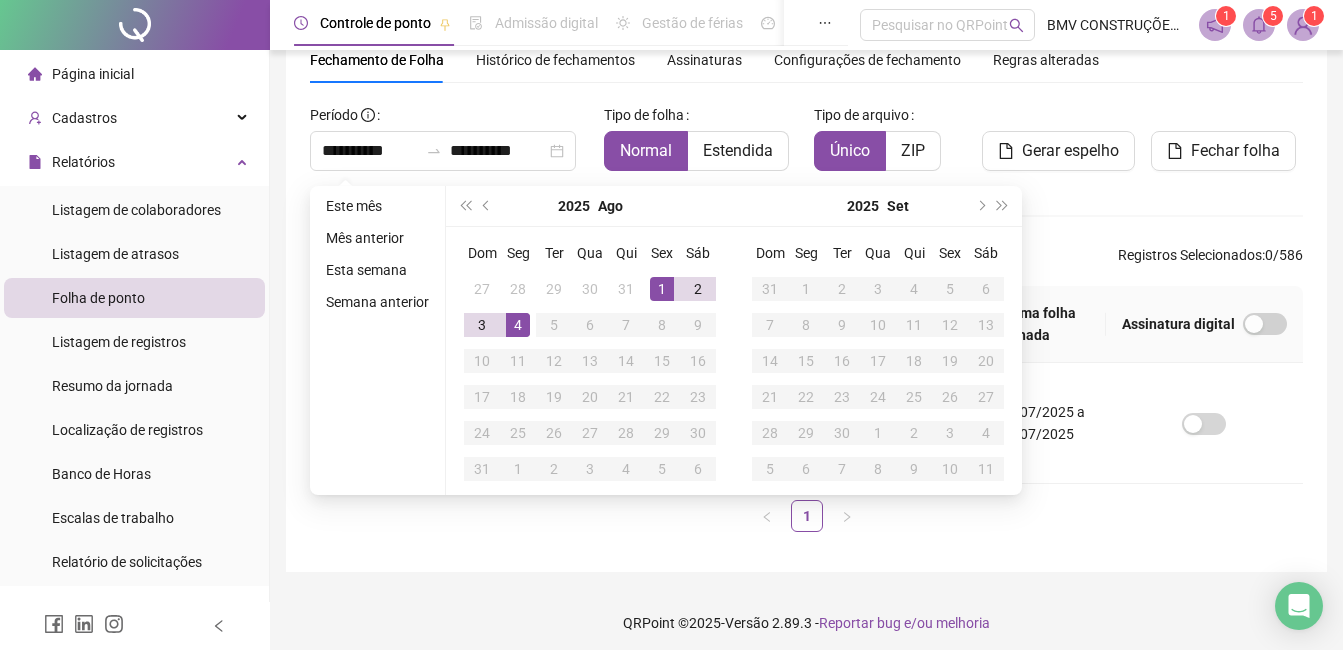 click on "**********" at bounding box center (806, 276) 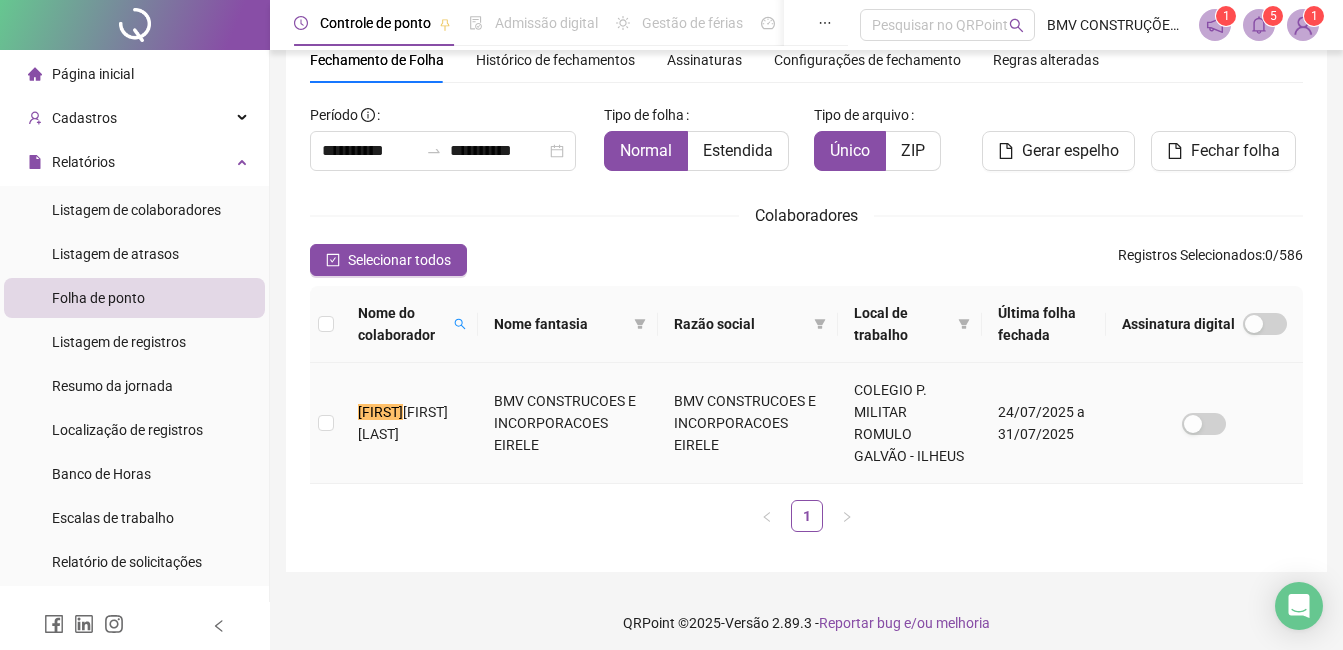 click on "[FIRST] [LAST]" at bounding box center (403, 423) 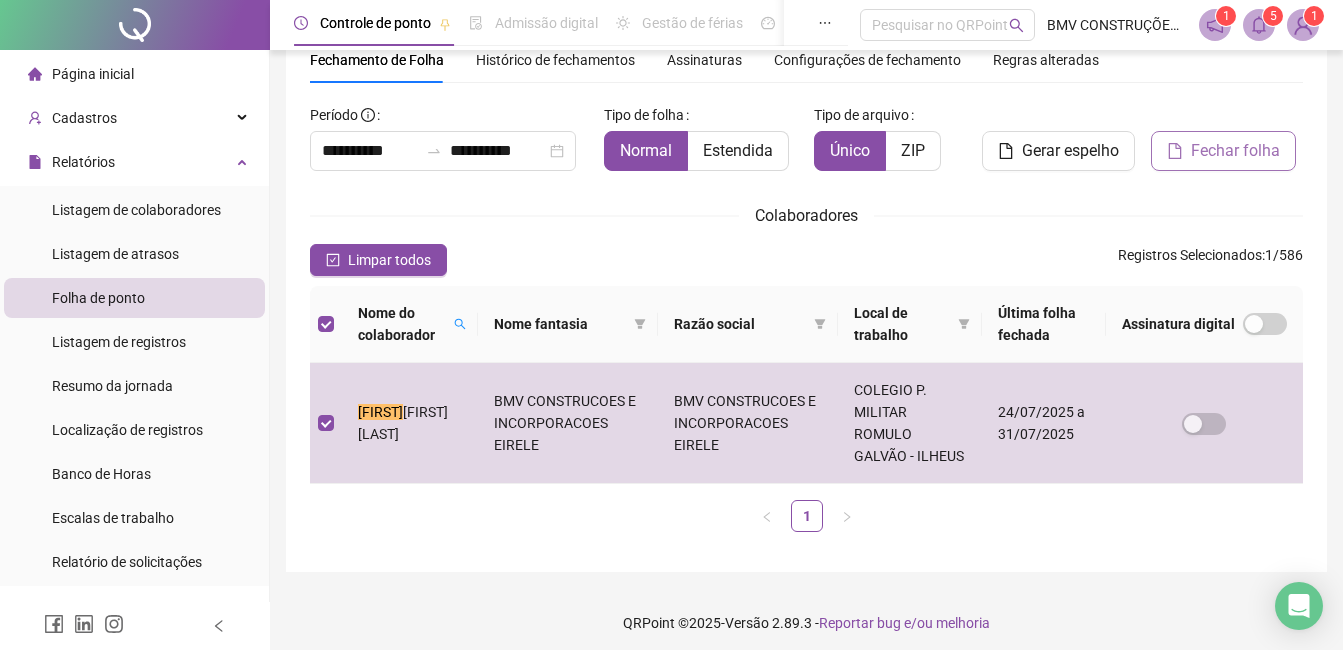click on "Fechar folha" at bounding box center [1235, 151] 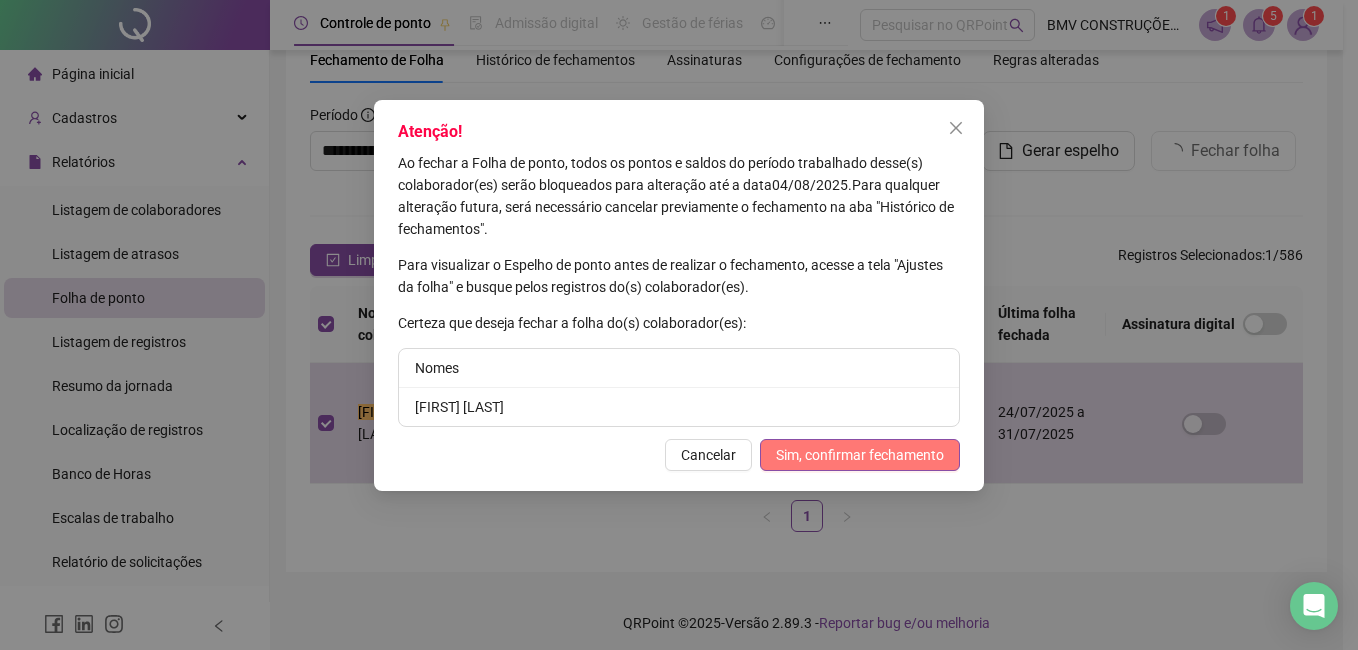 click on "Sim, confirmar fechamento" at bounding box center (860, 455) 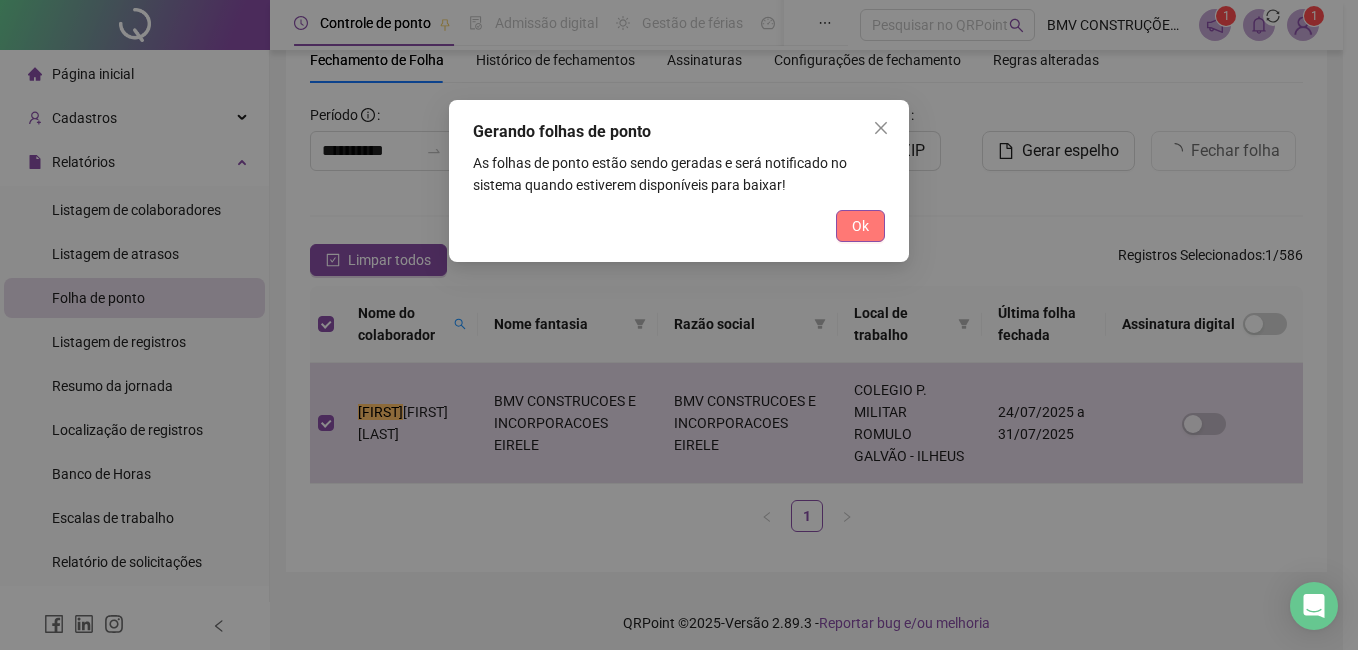 click on "Ok" at bounding box center [860, 226] 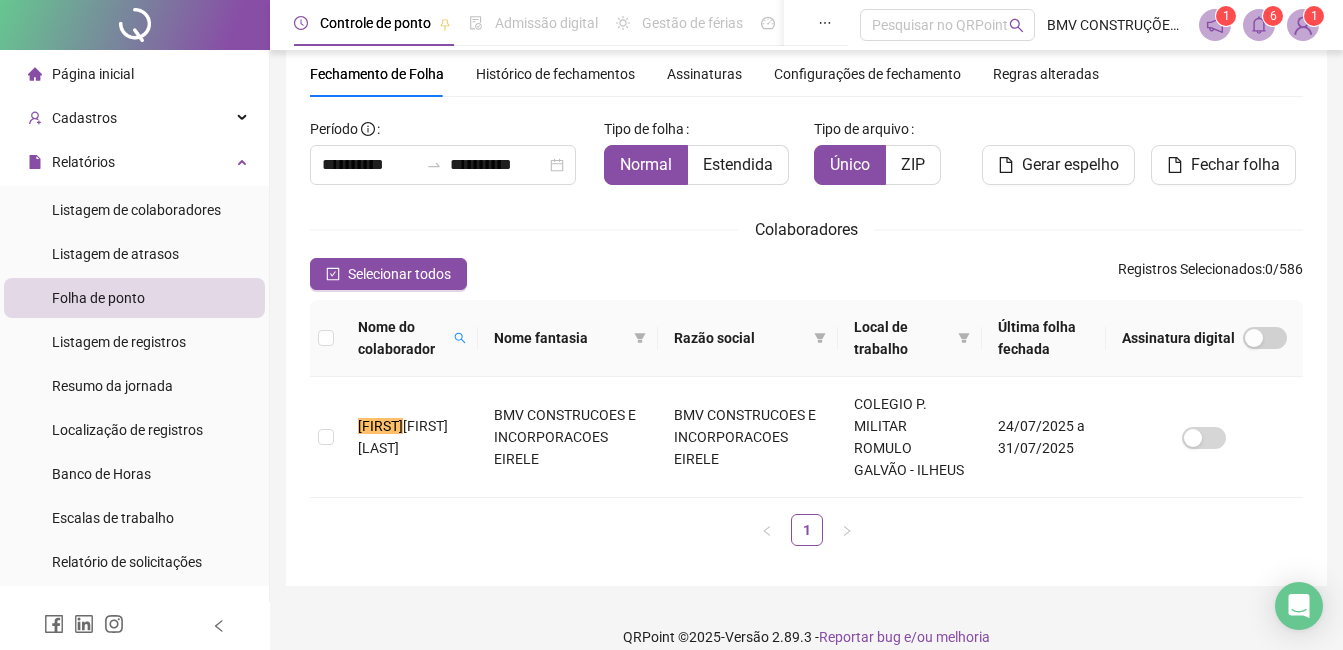 scroll, scrollTop: 85, scrollLeft: 0, axis: vertical 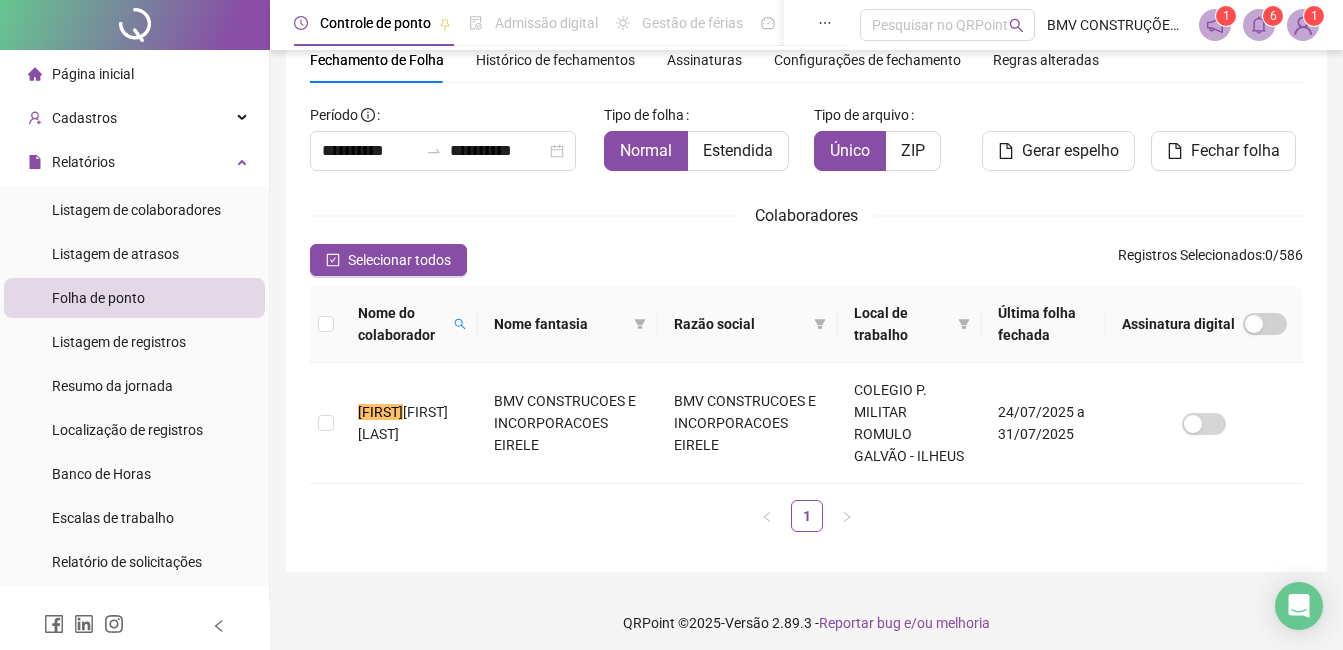 click 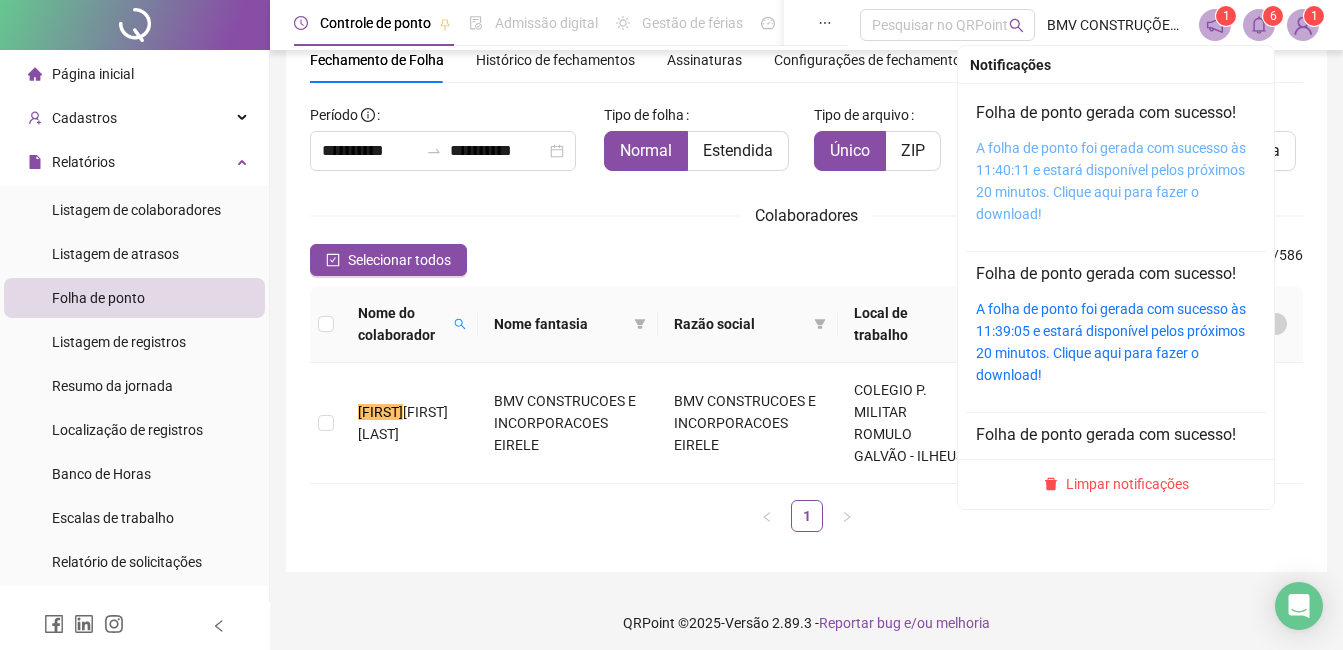 click on "A folha de ponto foi gerada com sucesso às 11:40:11 e estará disponível pelos próximos 20 minutos.
Clique aqui para fazer o download!" at bounding box center [1111, 181] 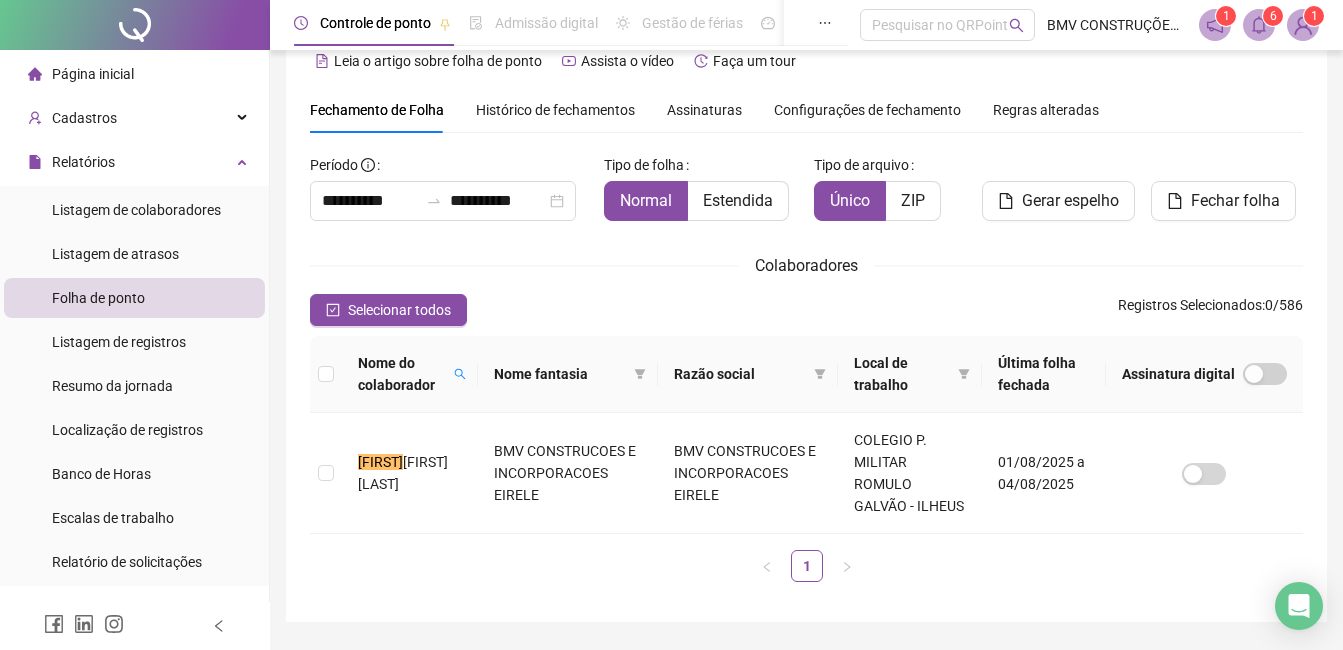 scroll, scrollTop: 0, scrollLeft: 0, axis: both 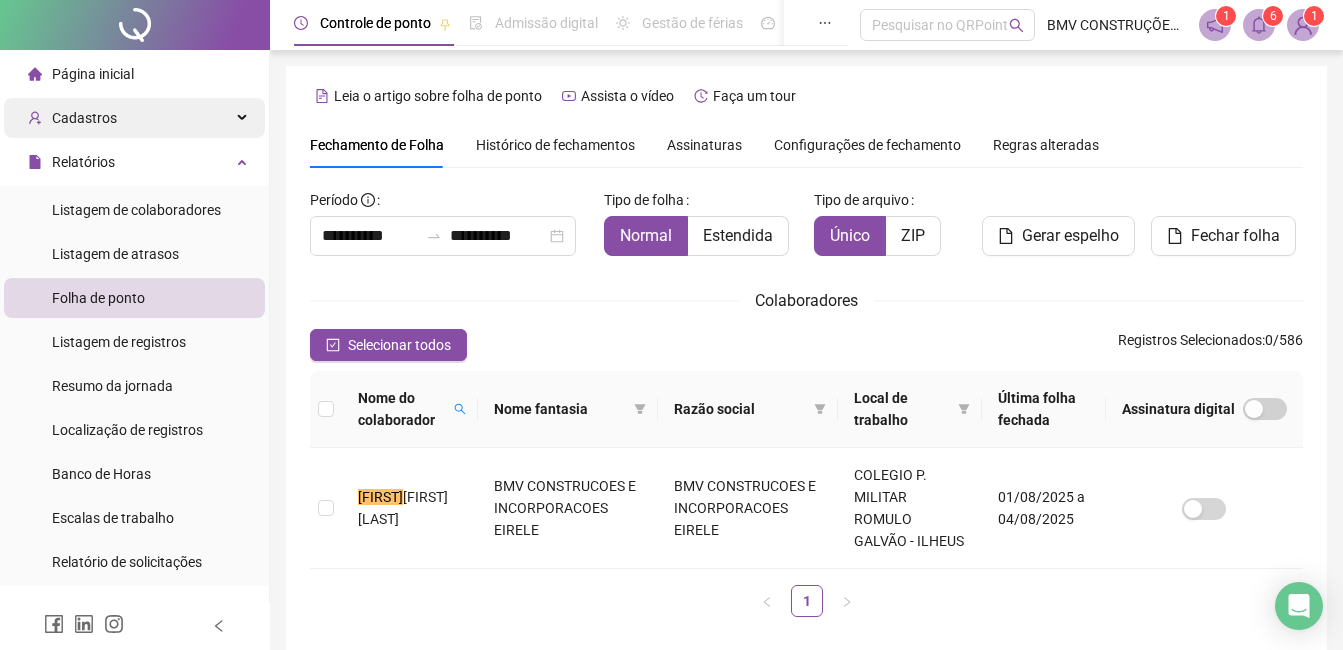 click on "Cadastros" at bounding box center [84, 118] 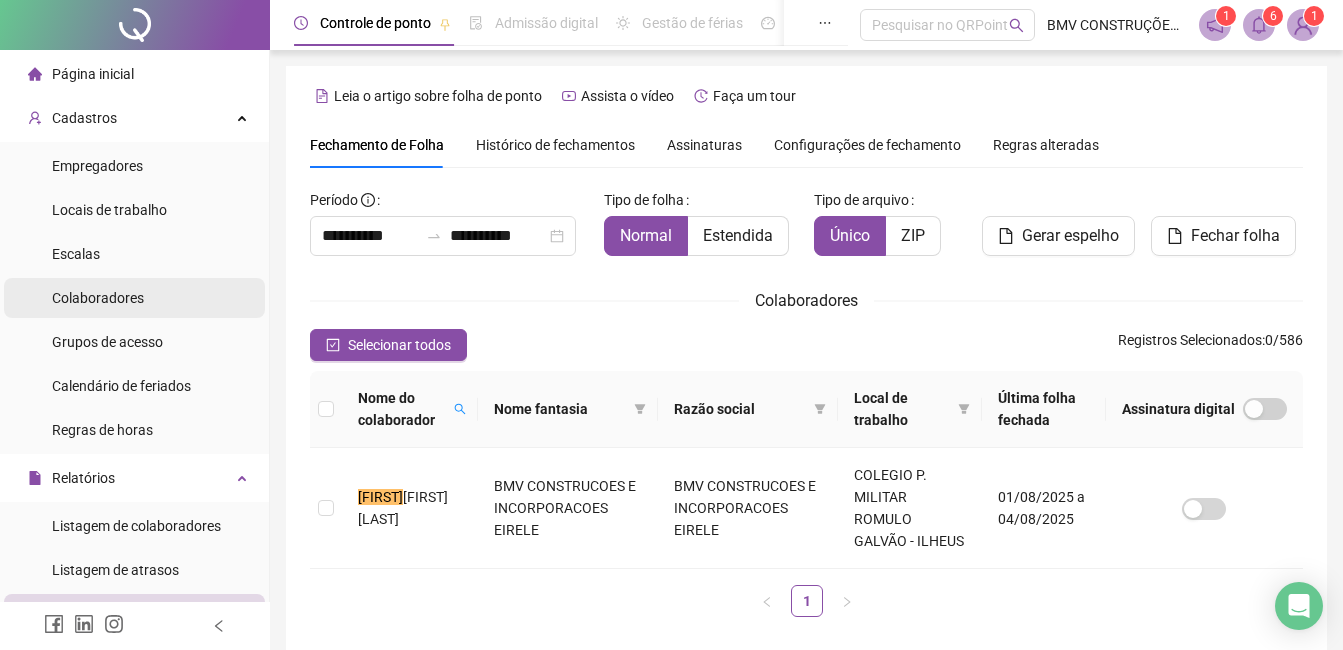 click on "Colaboradores" at bounding box center (98, 298) 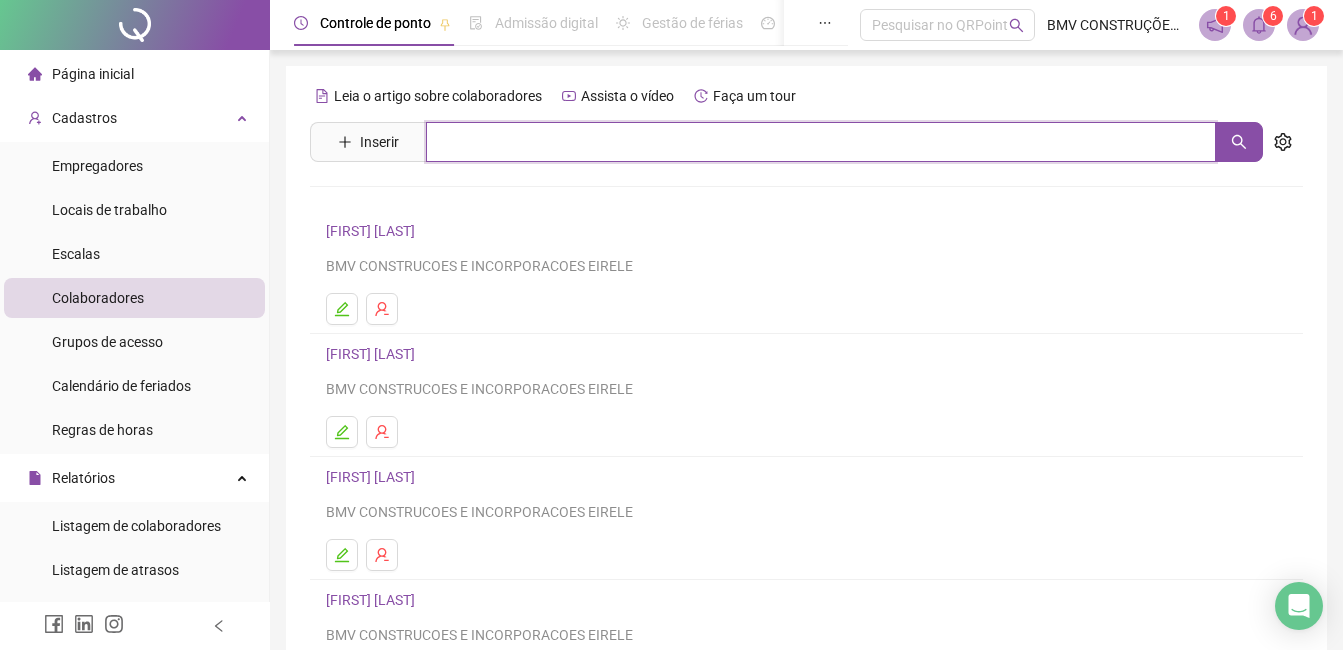 click at bounding box center (821, 142) 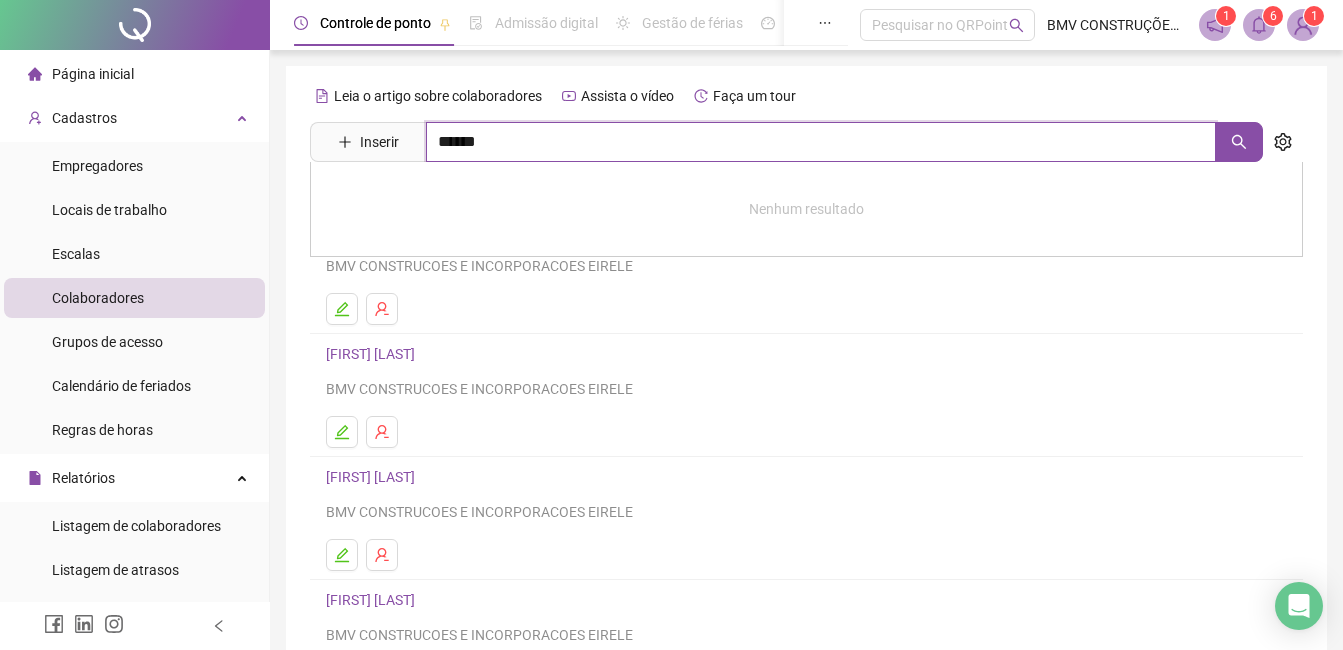 type on "******" 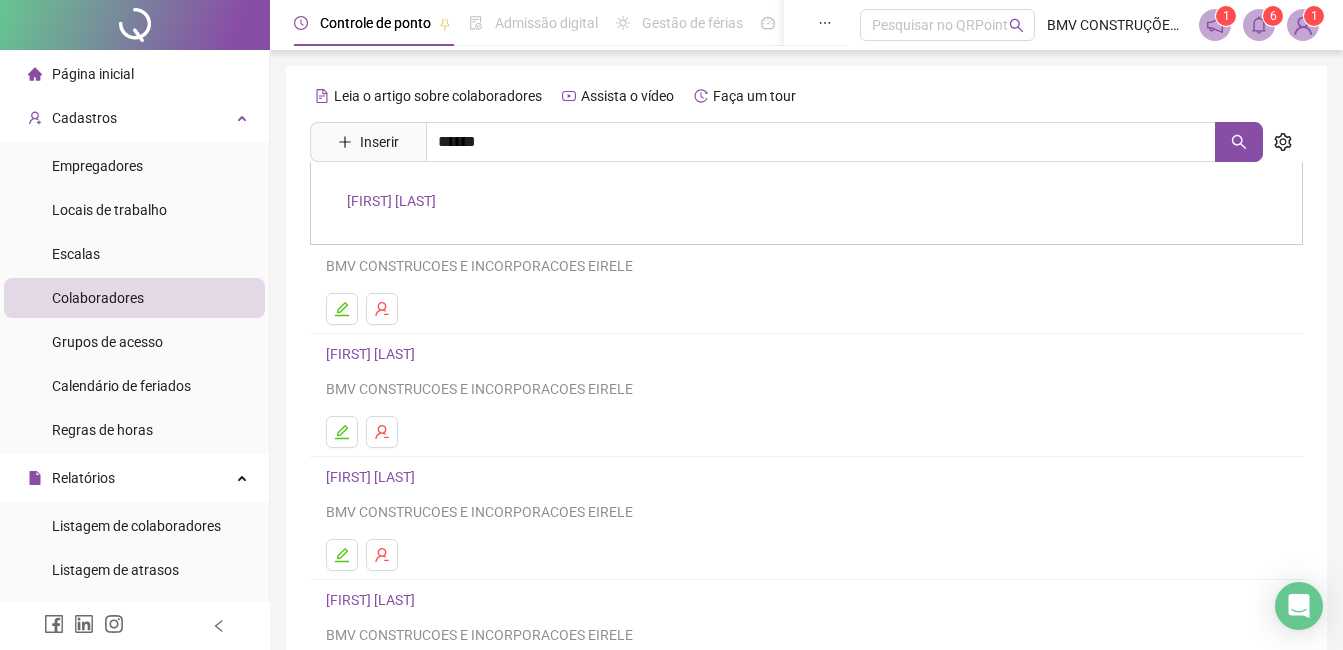 click on "[FIRST] [LAST]" at bounding box center [391, 201] 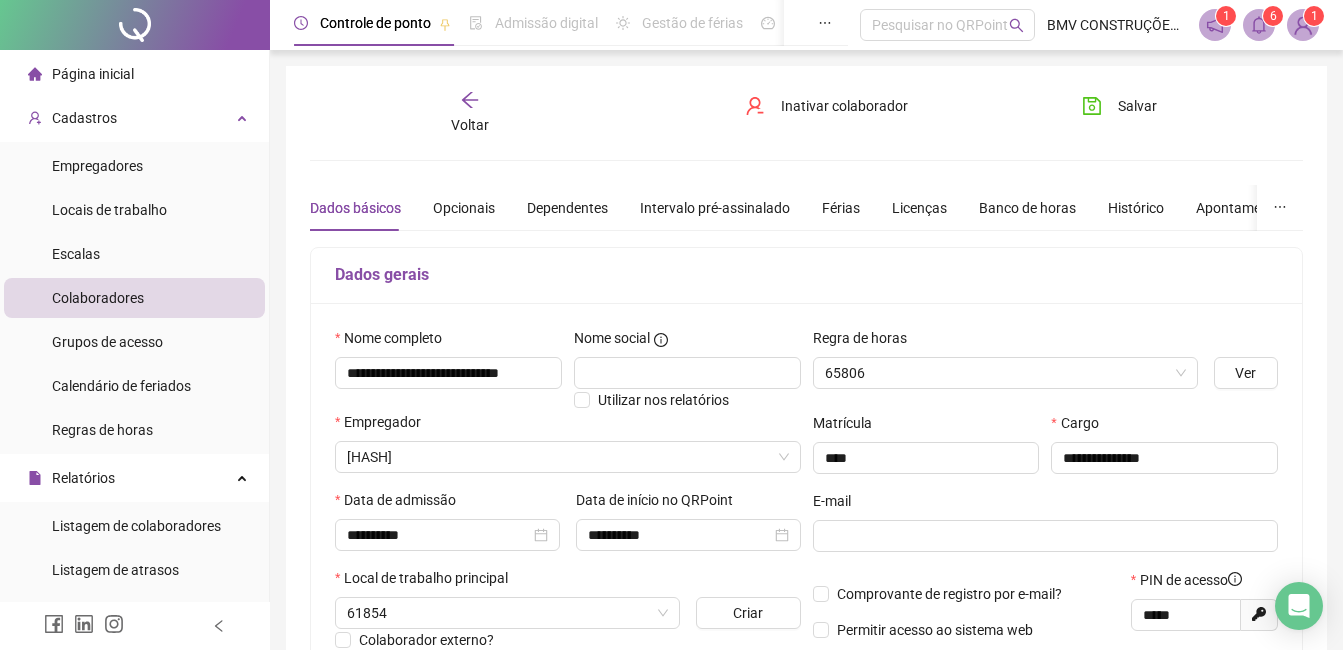 type on "**********" 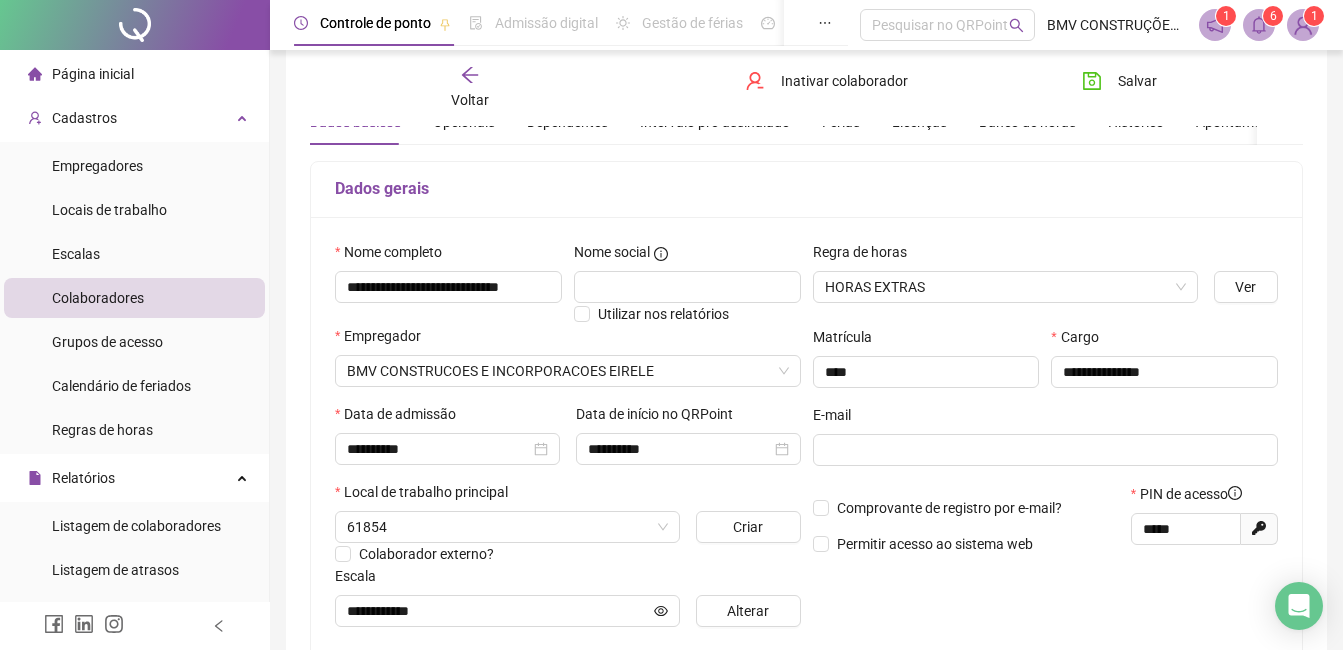 scroll, scrollTop: 0, scrollLeft: 0, axis: both 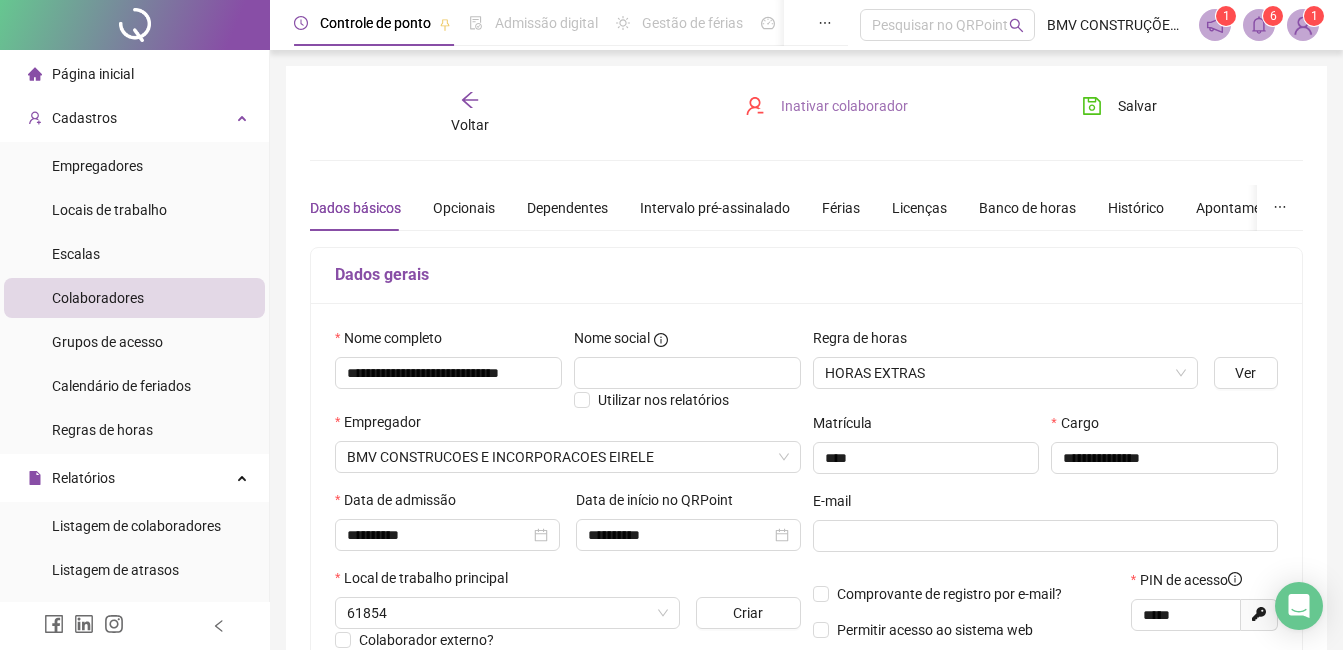 click on "Inativar colaborador" at bounding box center [844, 106] 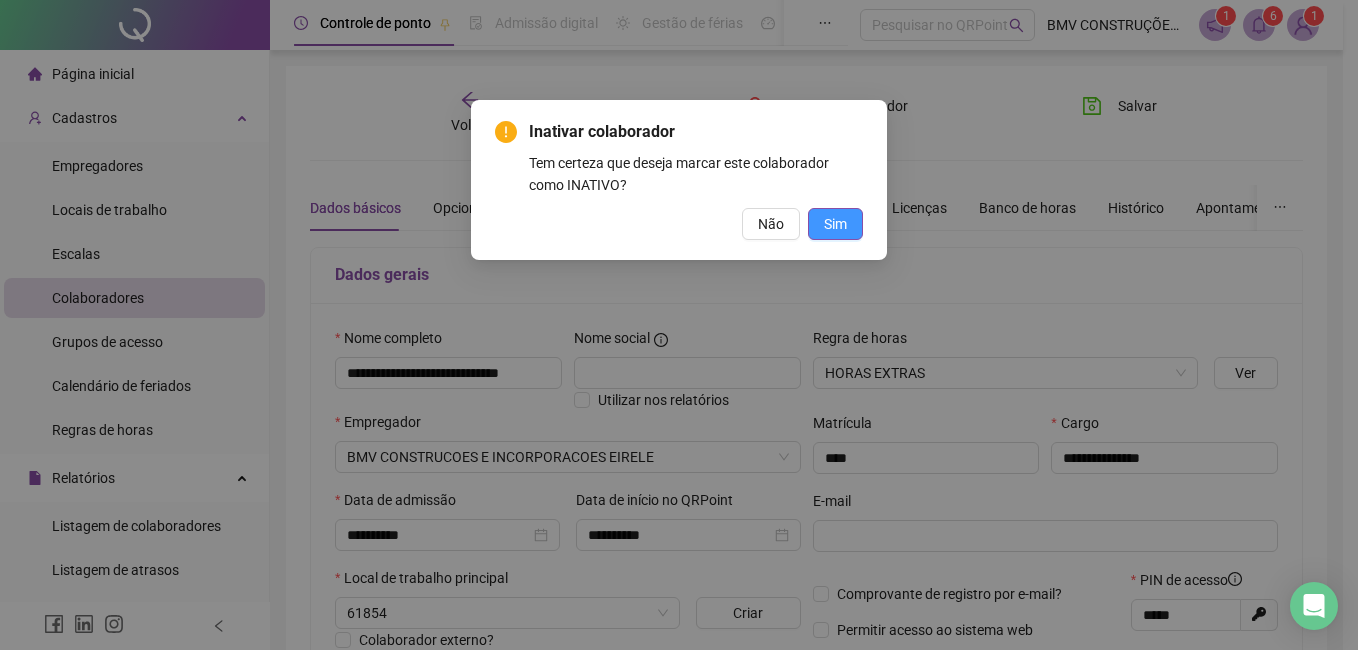 click on "Sim" at bounding box center (835, 224) 